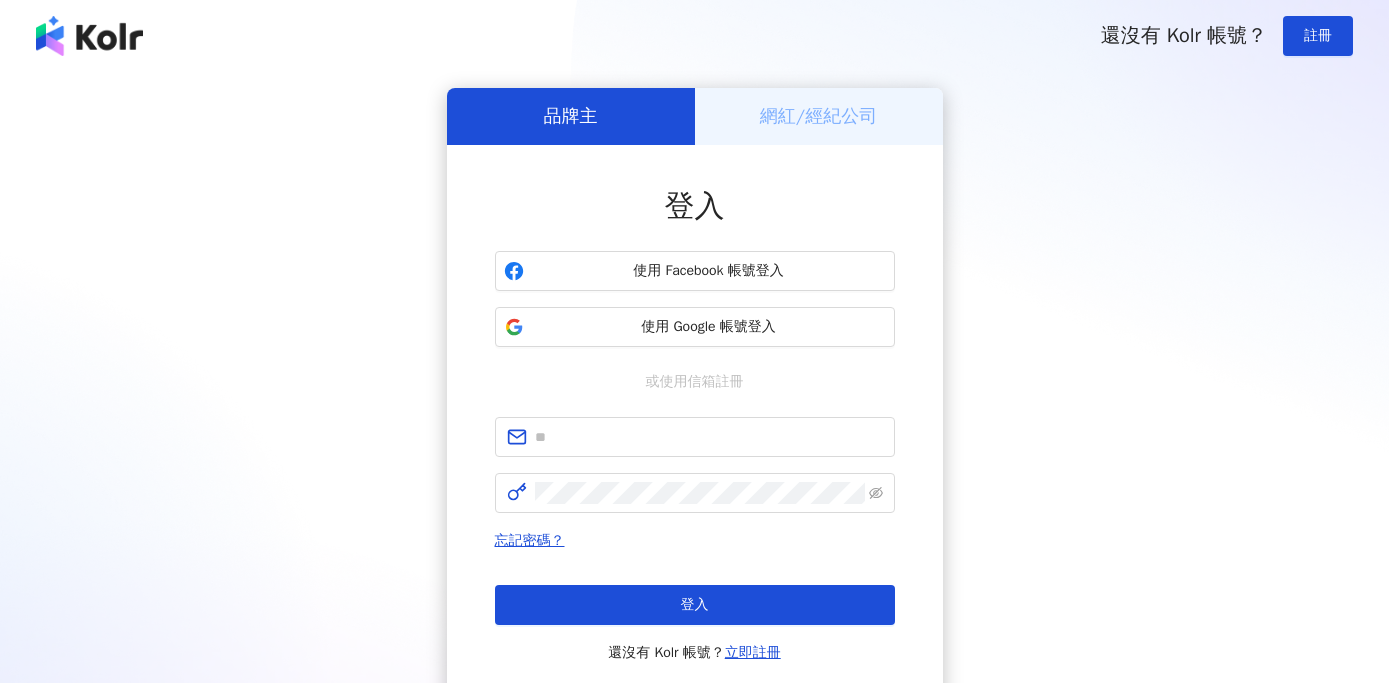 scroll, scrollTop: 0, scrollLeft: 0, axis: both 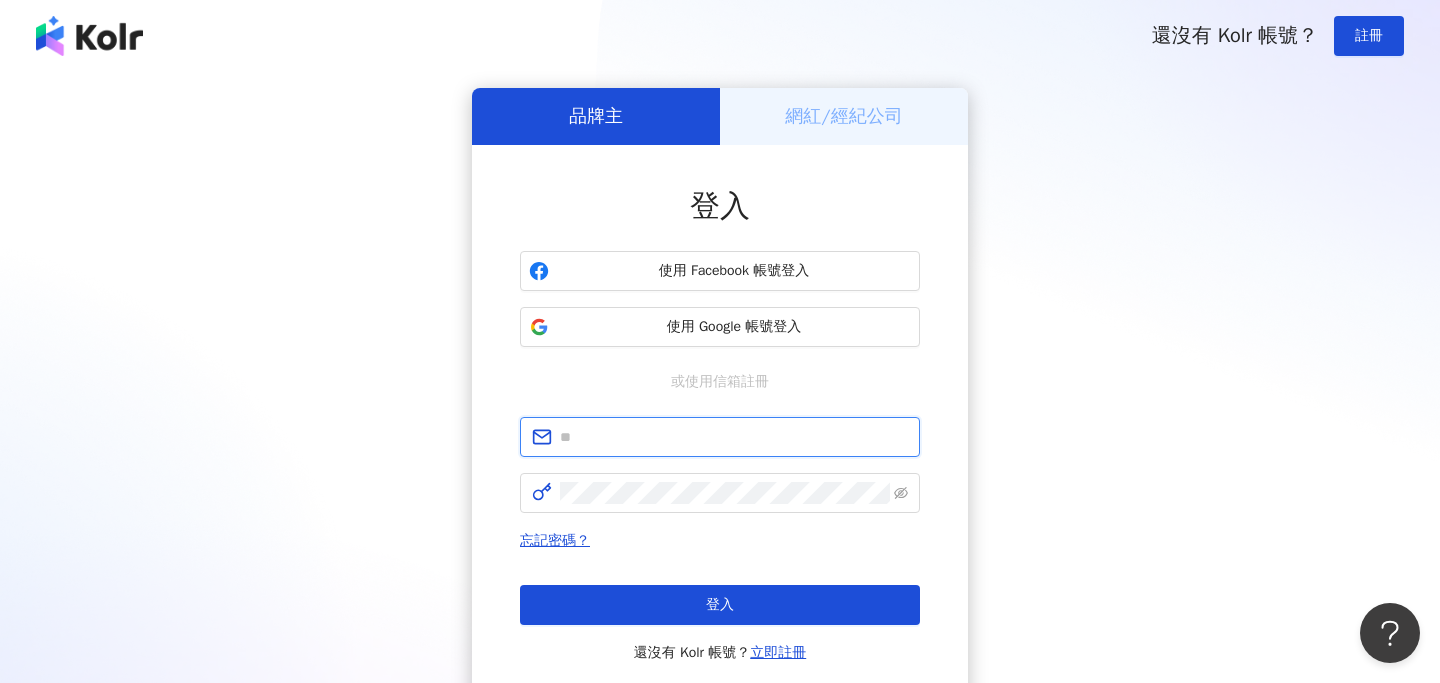 click at bounding box center (734, 437) 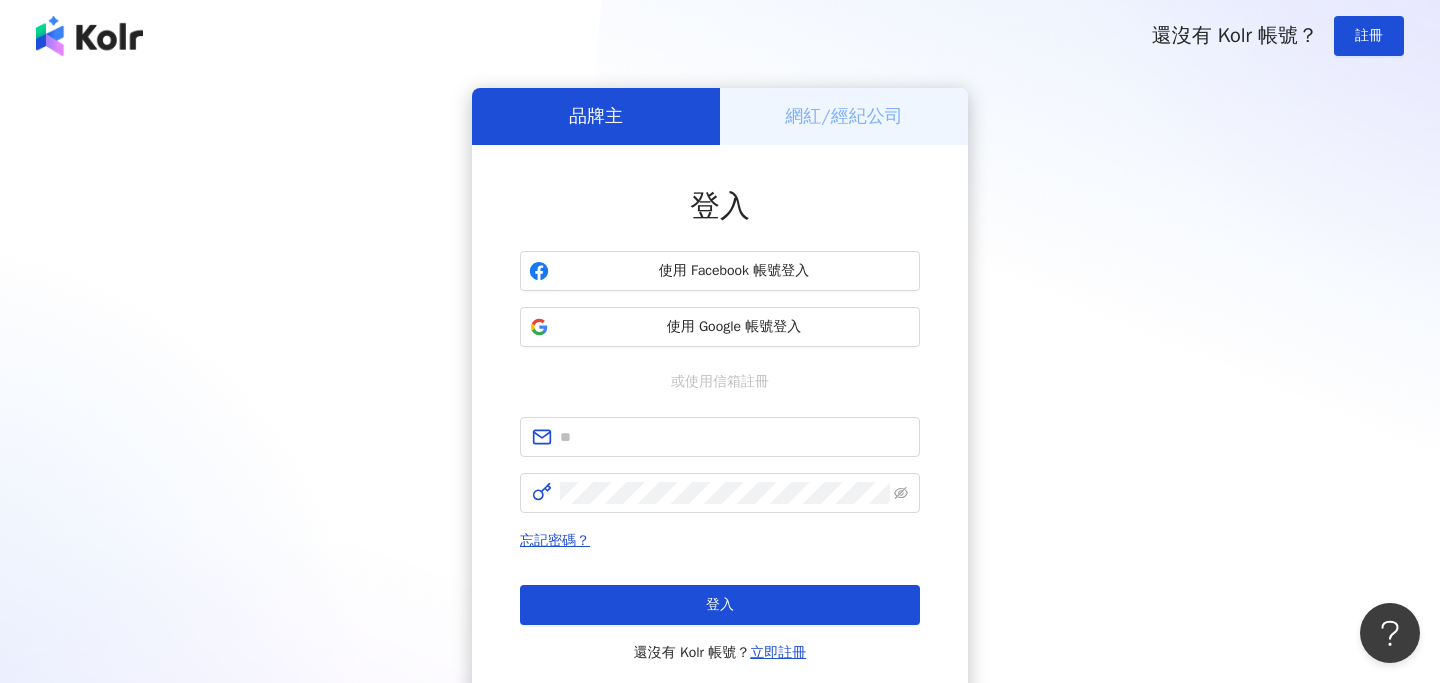 click on "登入 使用 Facebook 帳號登入 使用 Google 帳號登入 或使用信箱註冊 忘記密碼？ 登入 還沒有 Kolr 帳號？ 立即註冊" at bounding box center (720, 425) 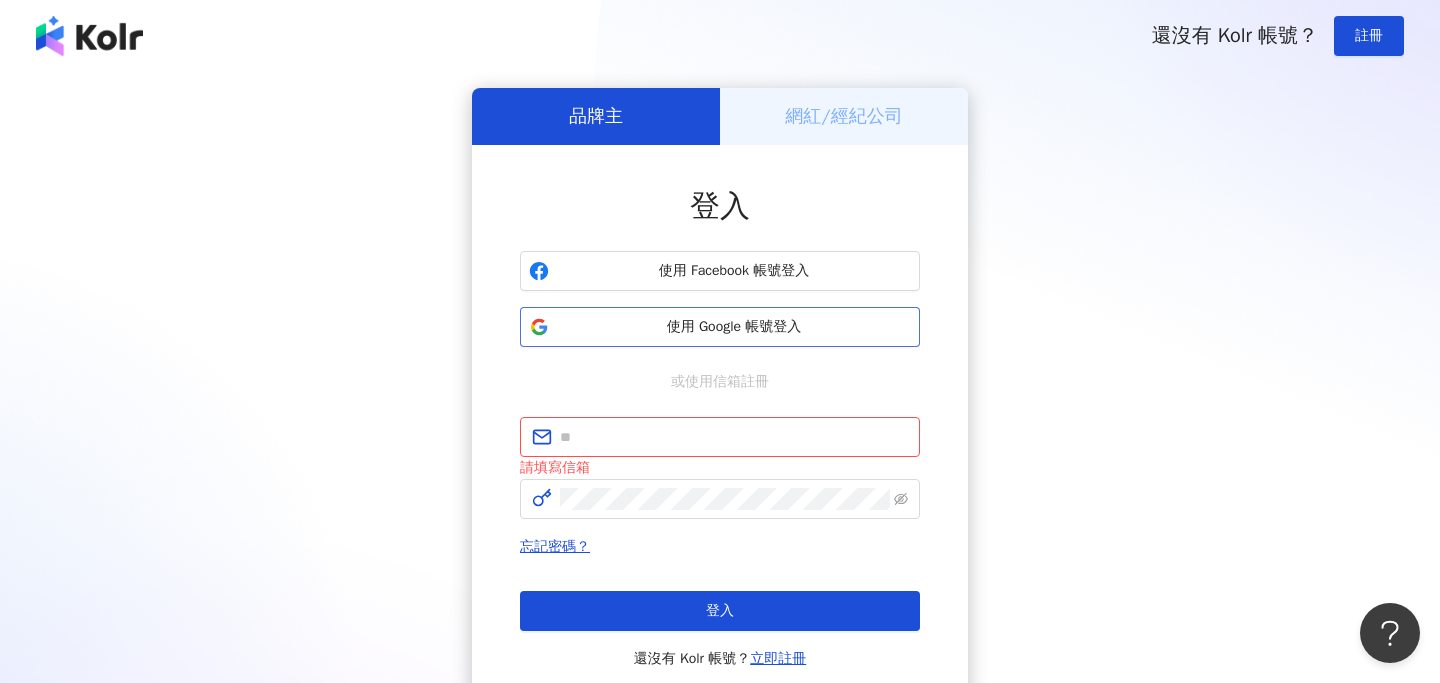 click on "使用 Google 帳號登入" at bounding box center [734, 327] 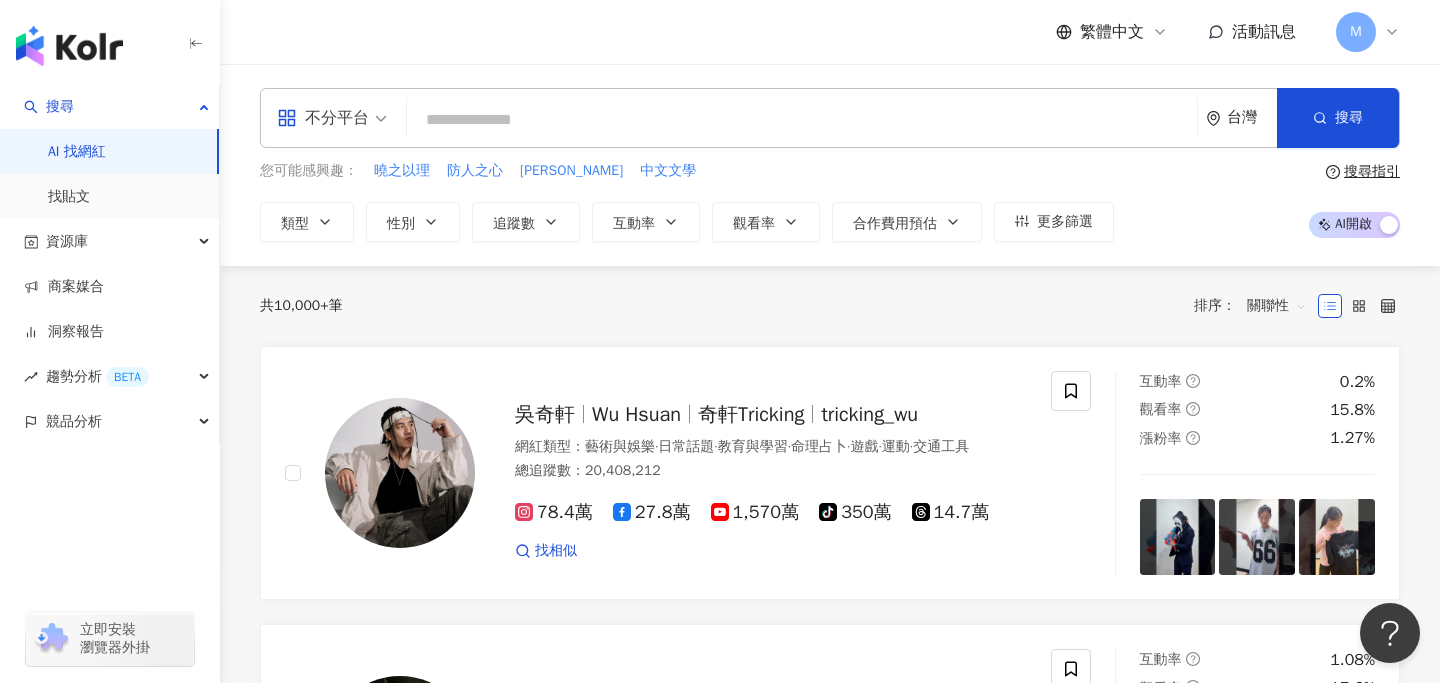 click at bounding box center (802, 120) 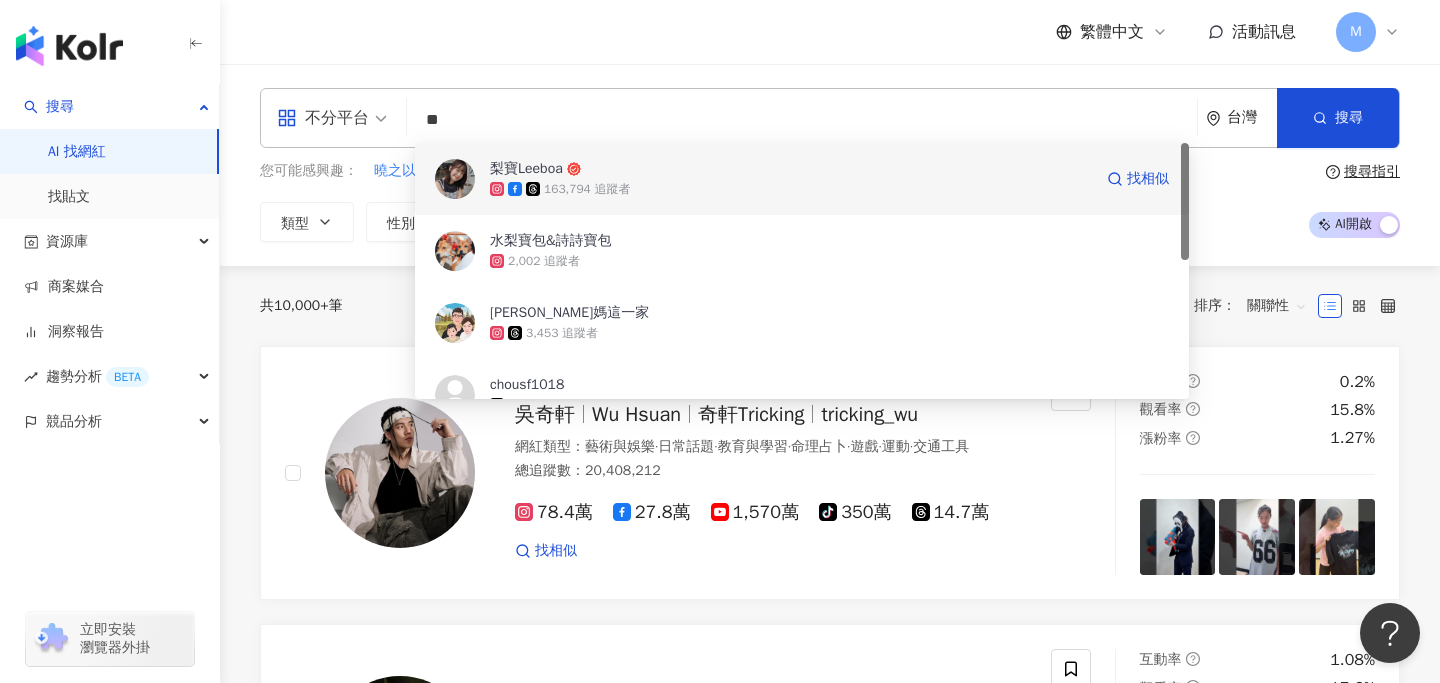 click on "163,794   追蹤者" at bounding box center [791, 189] 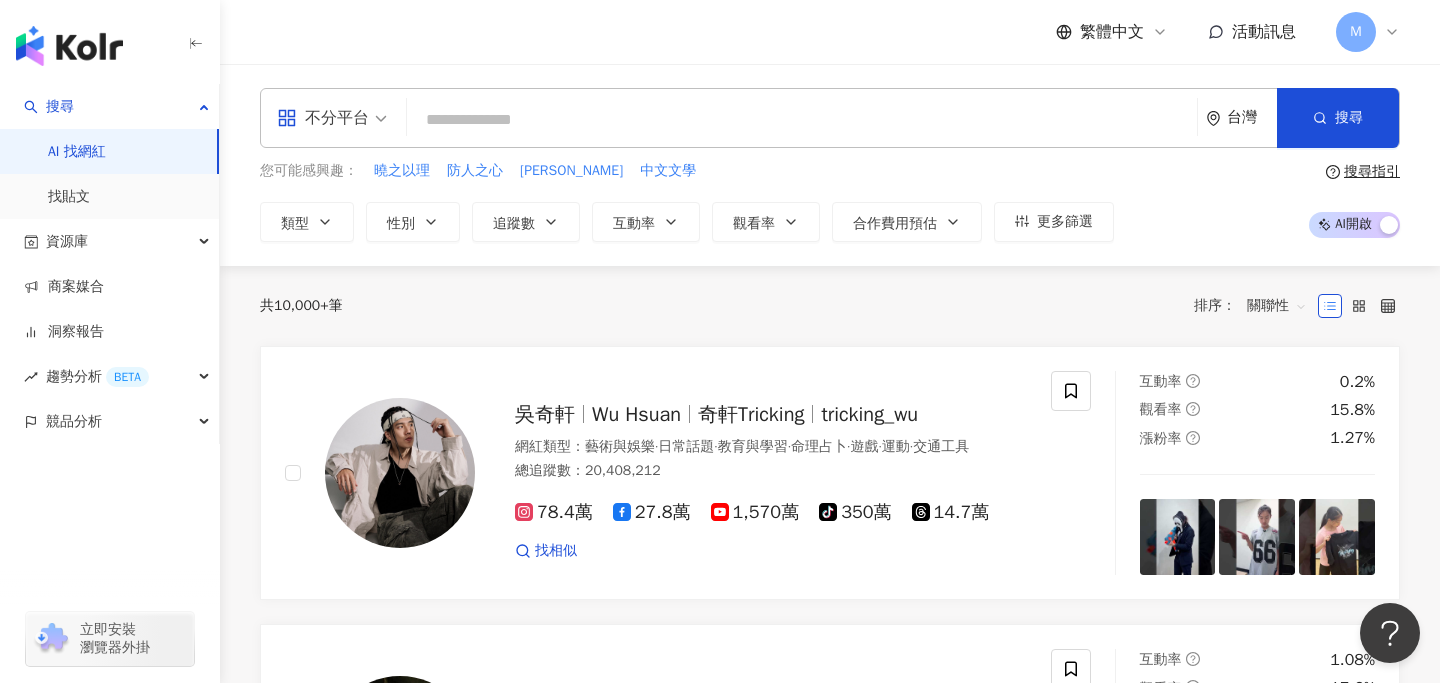 click at bounding box center [802, 120] 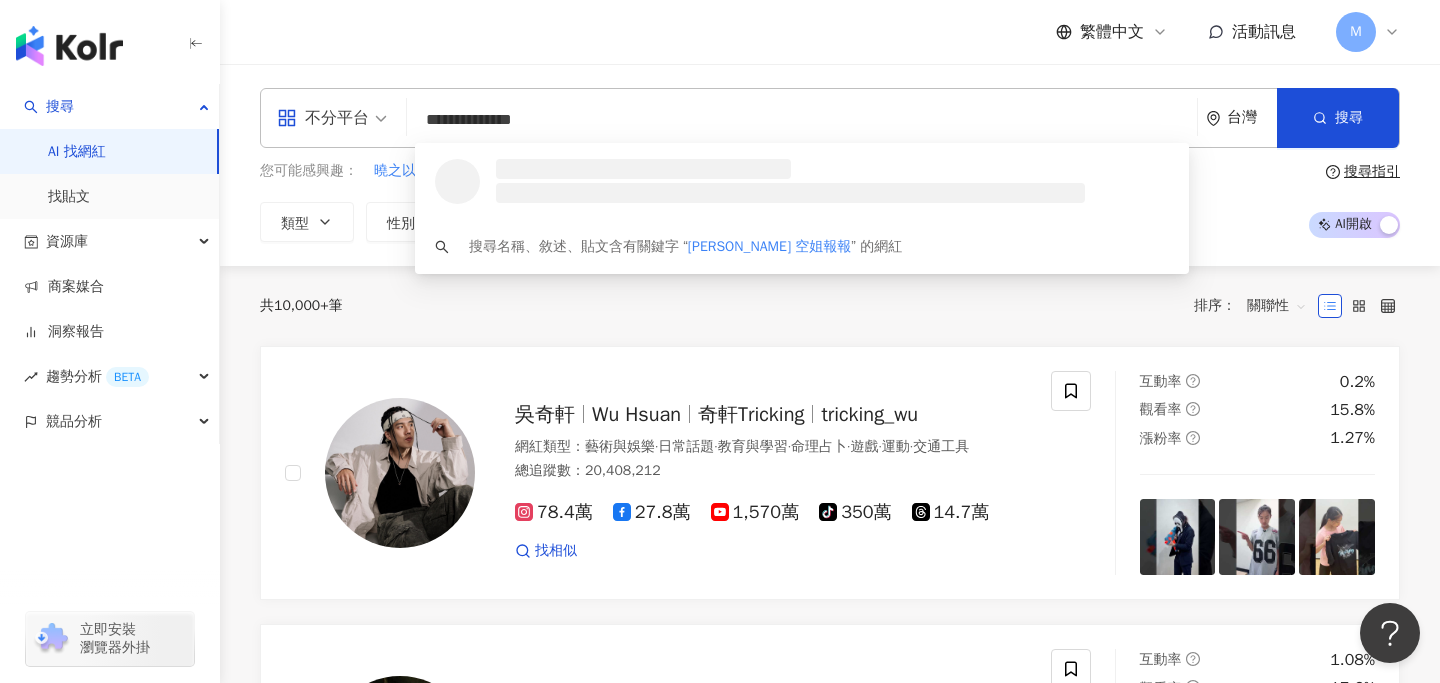 click on "**********" at bounding box center (802, 120) 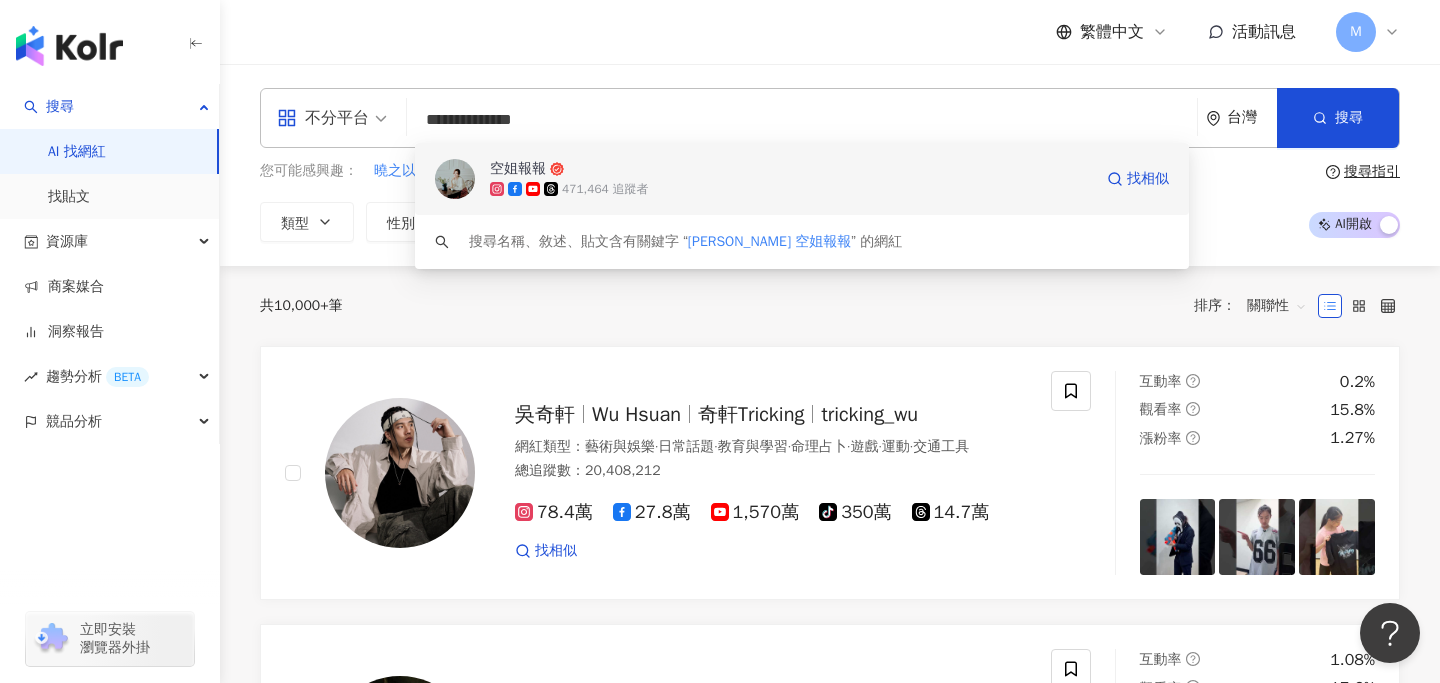 click on "471,464   追蹤者" at bounding box center (791, 189) 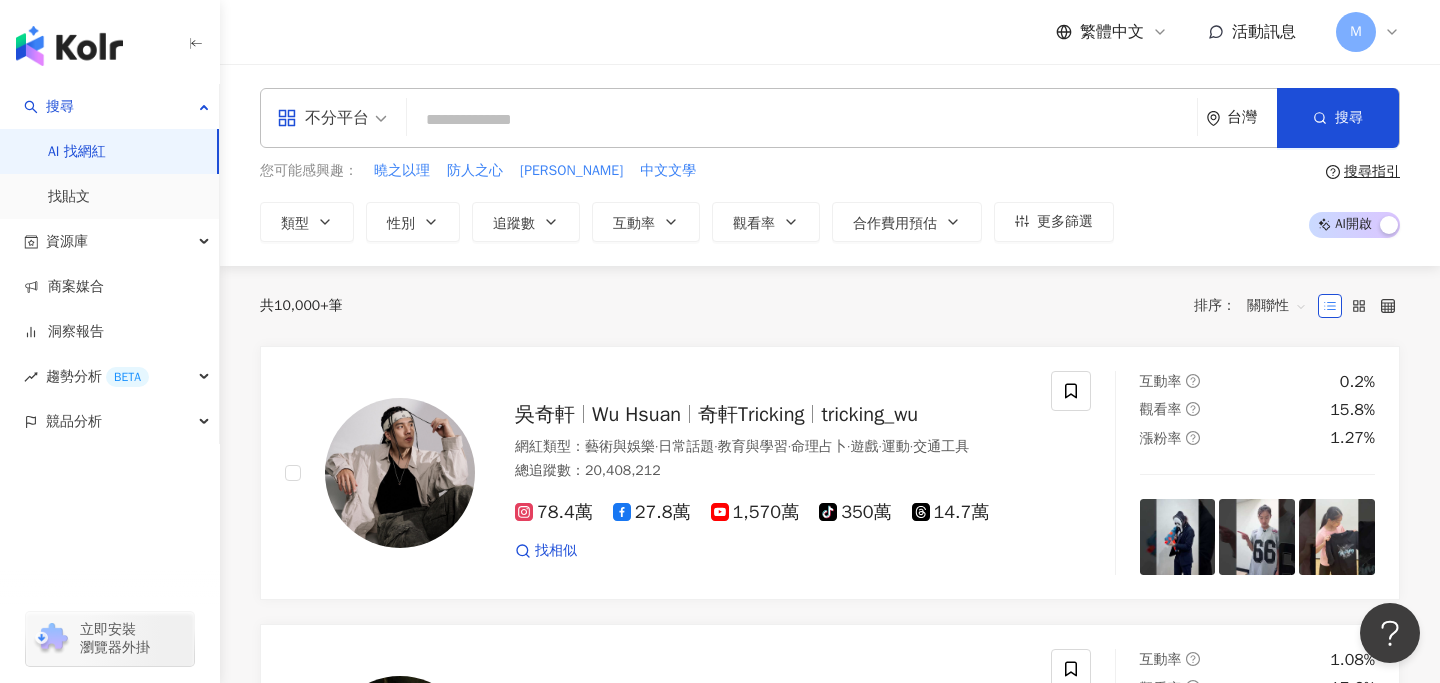 click at bounding box center (802, 120) 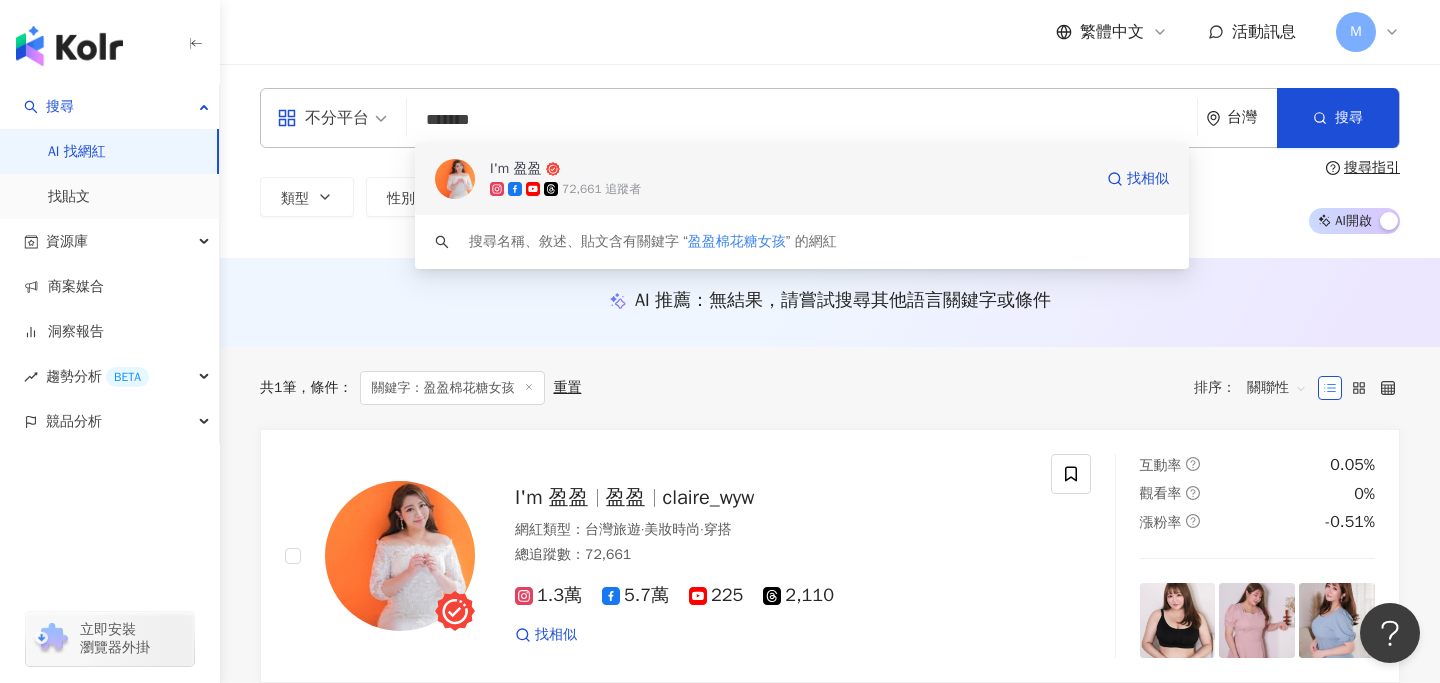click on "I'm 盈盈" at bounding box center [791, 169] 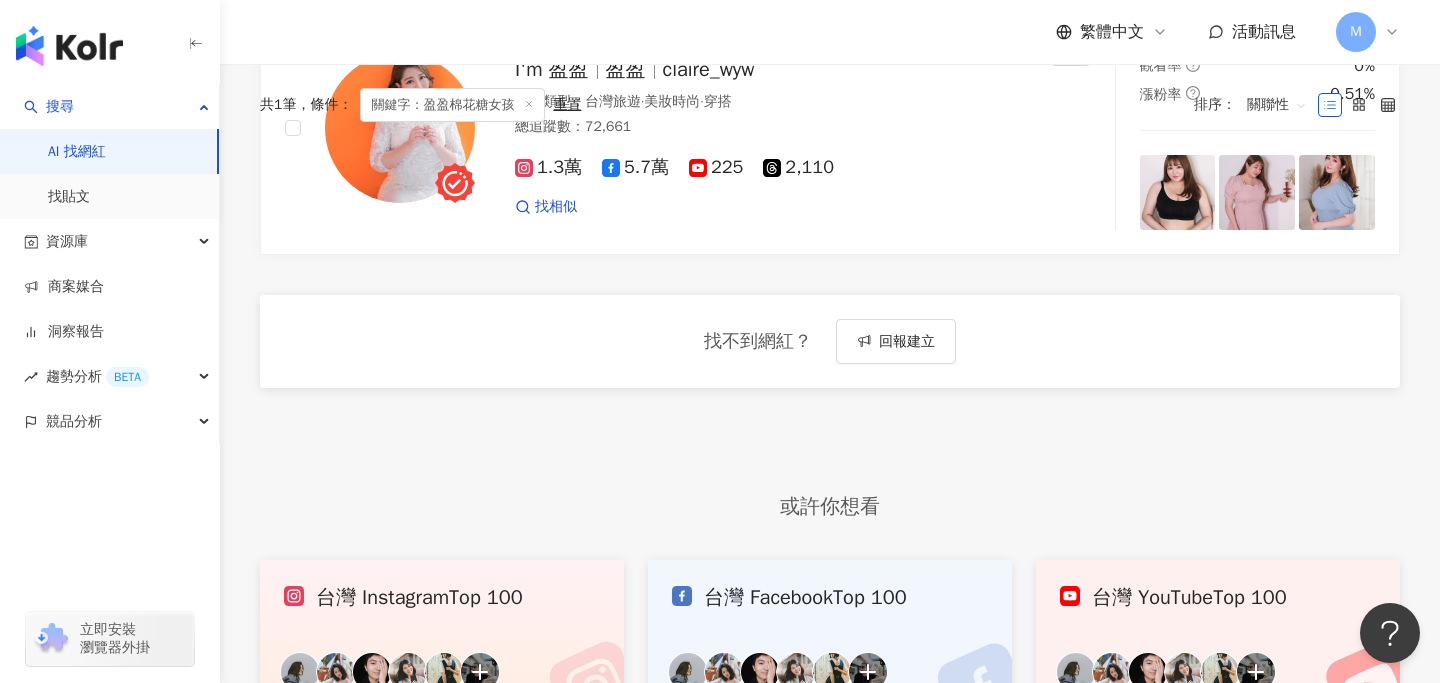 scroll, scrollTop: 0, scrollLeft: 0, axis: both 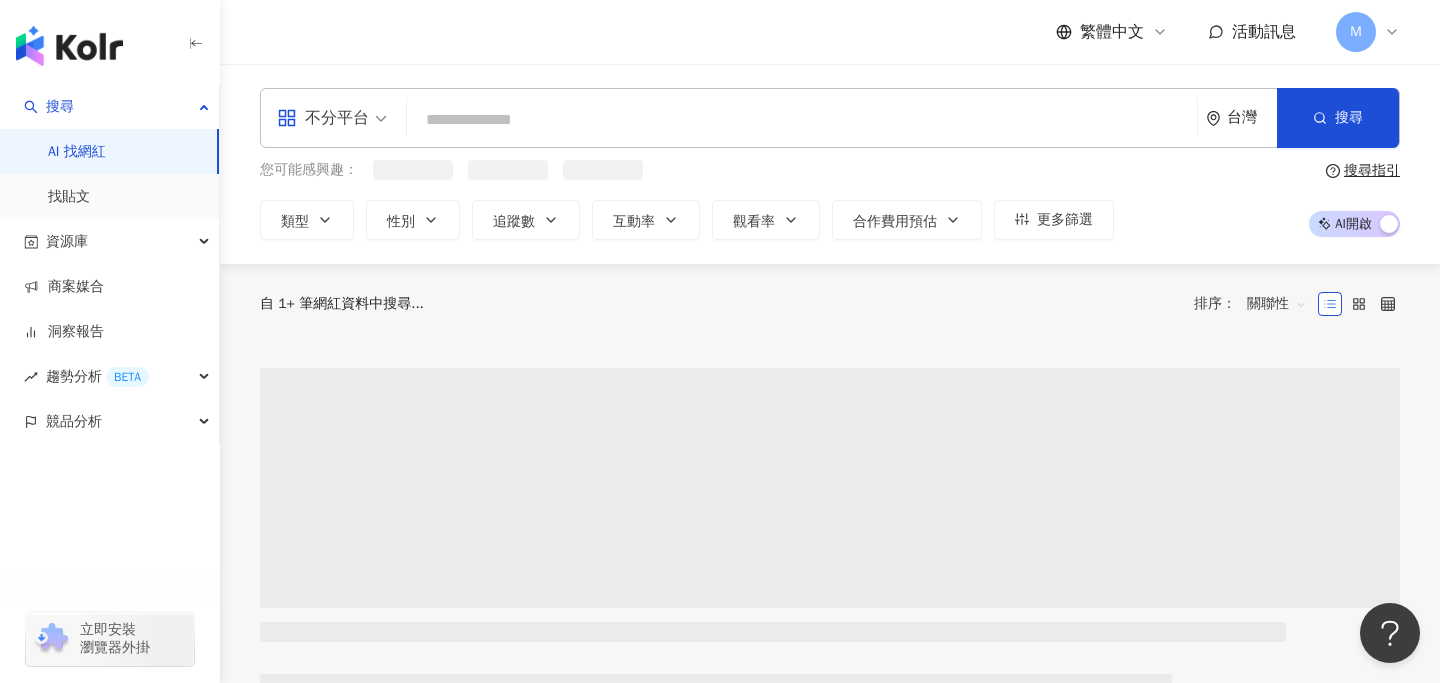 click at bounding box center [802, 120] 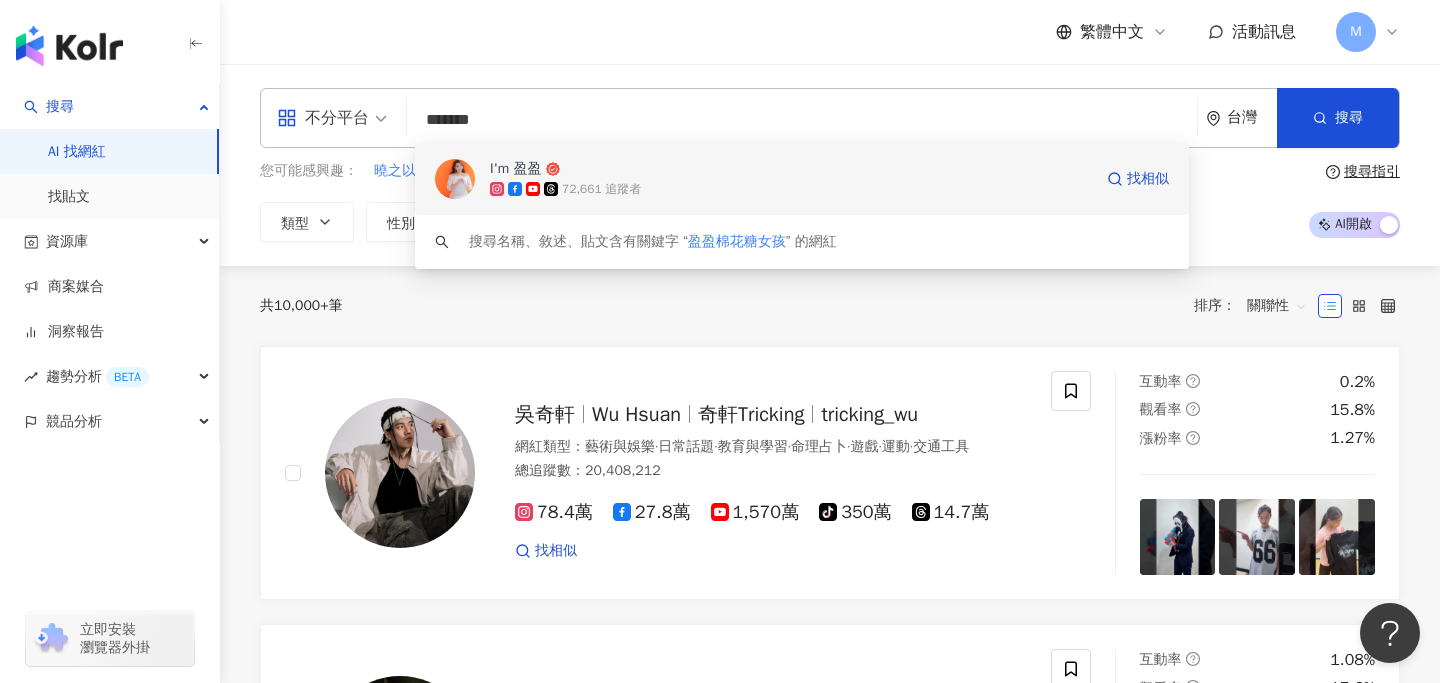 click on "I'm 盈盈" at bounding box center [791, 169] 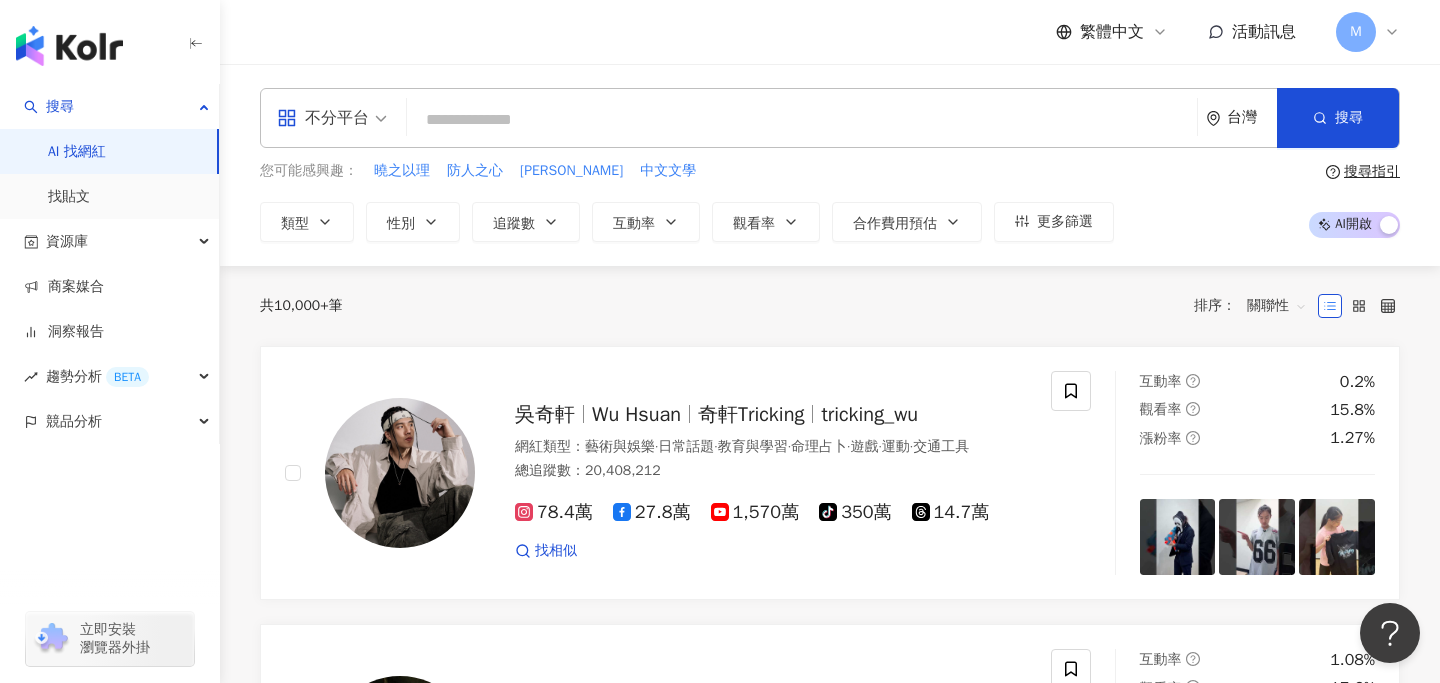 paste on "**" 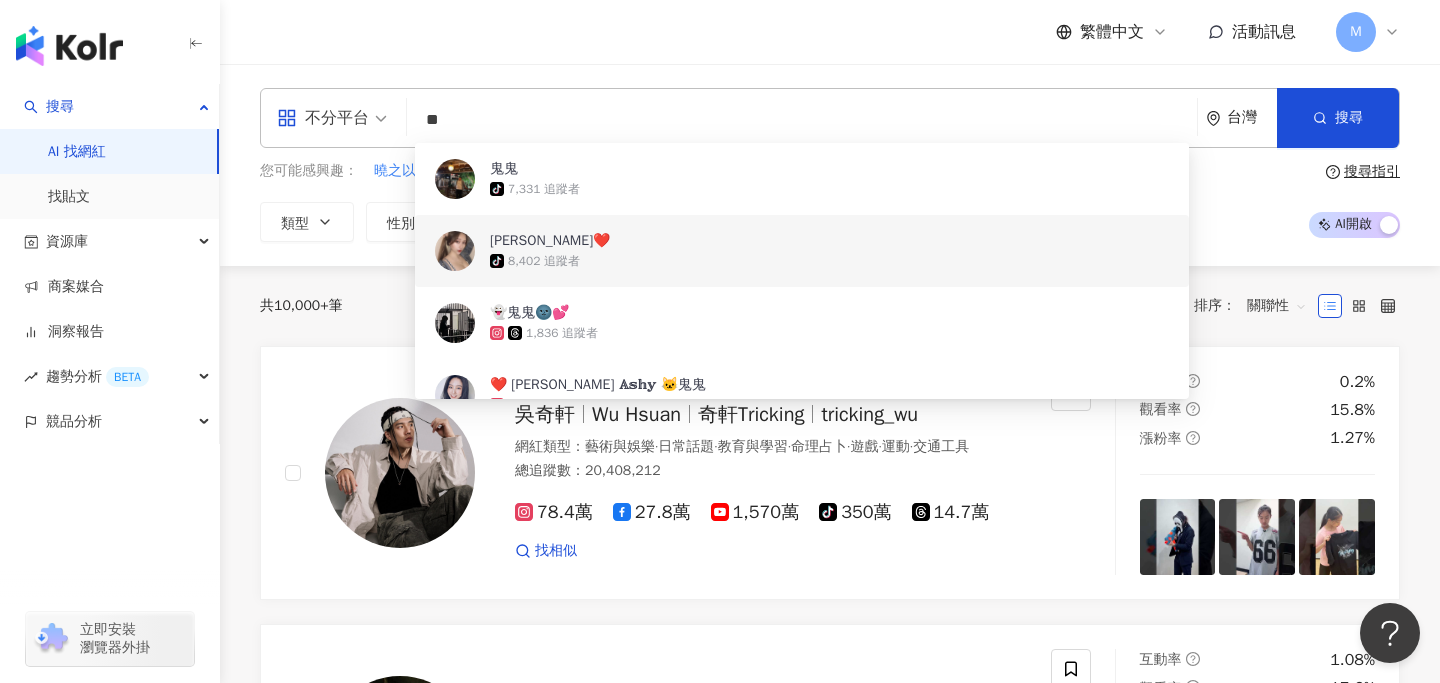 scroll, scrollTop: 177, scrollLeft: 0, axis: vertical 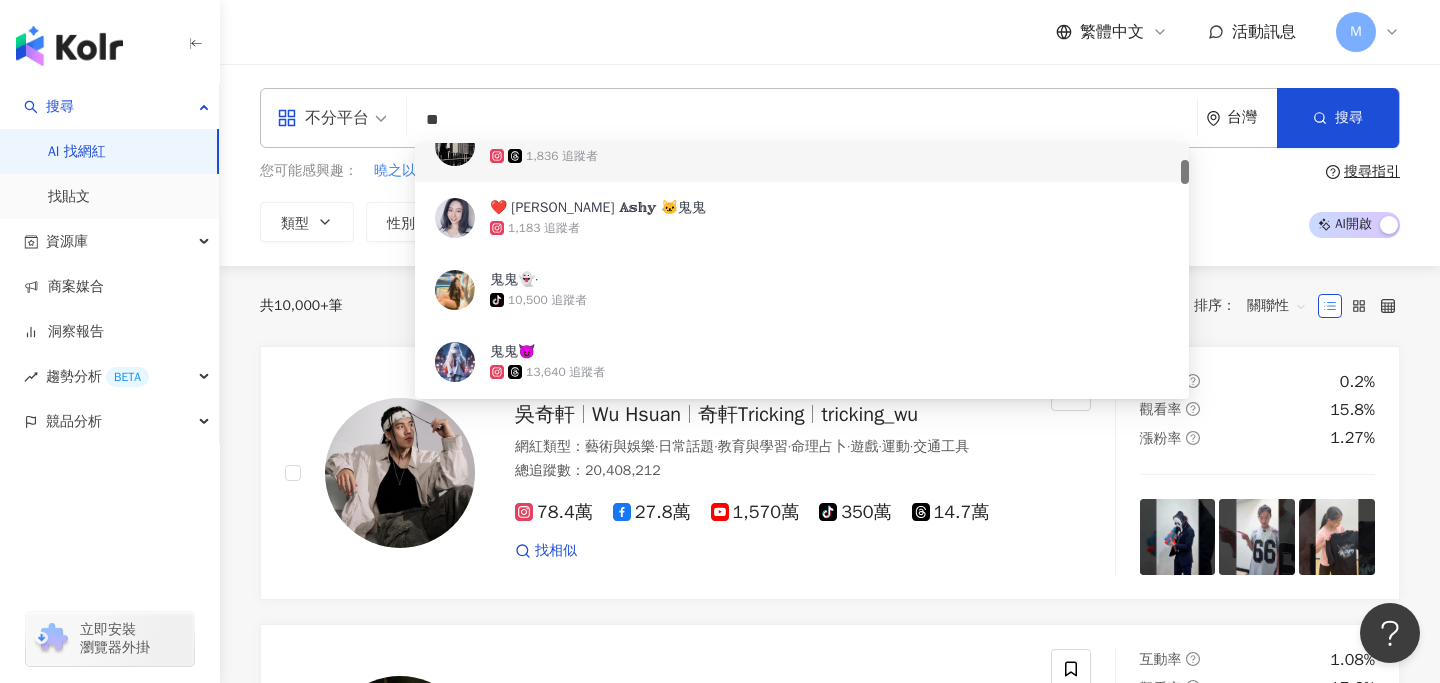 type on "**" 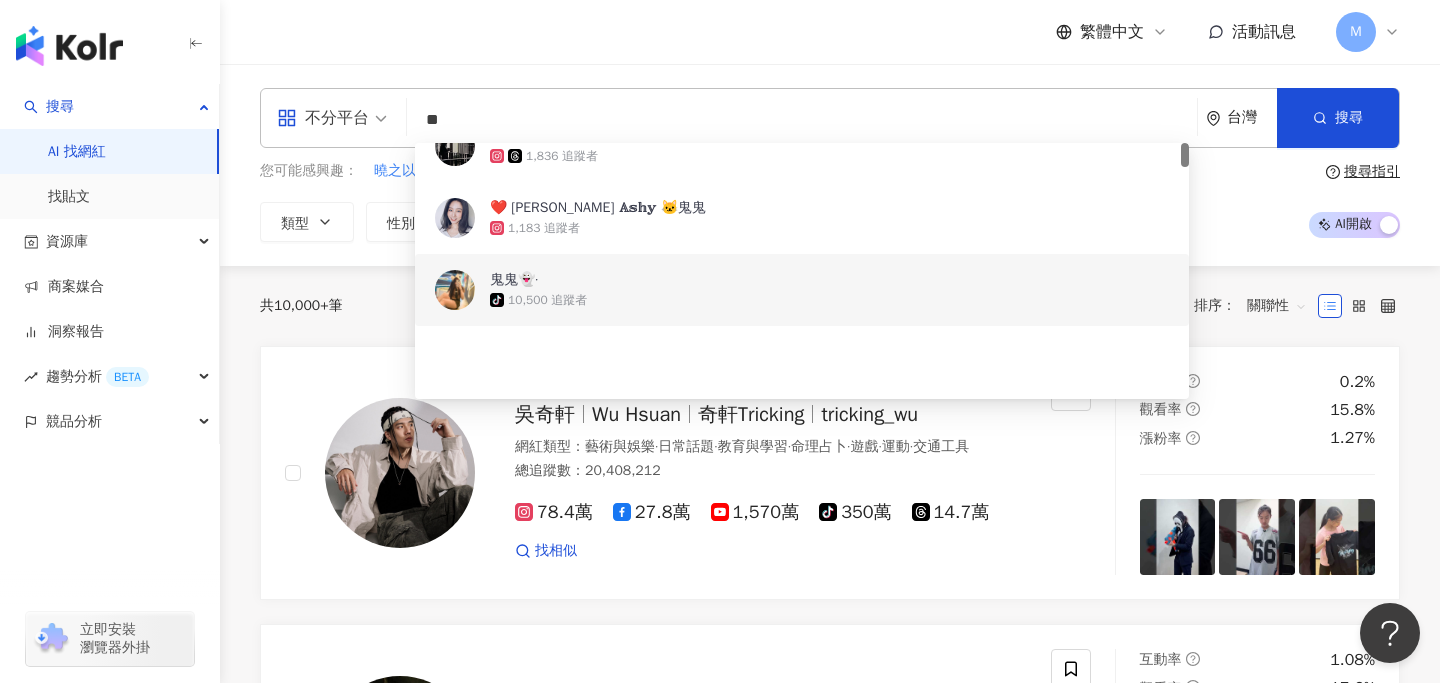 scroll, scrollTop: 0, scrollLeft: 0, axis: both 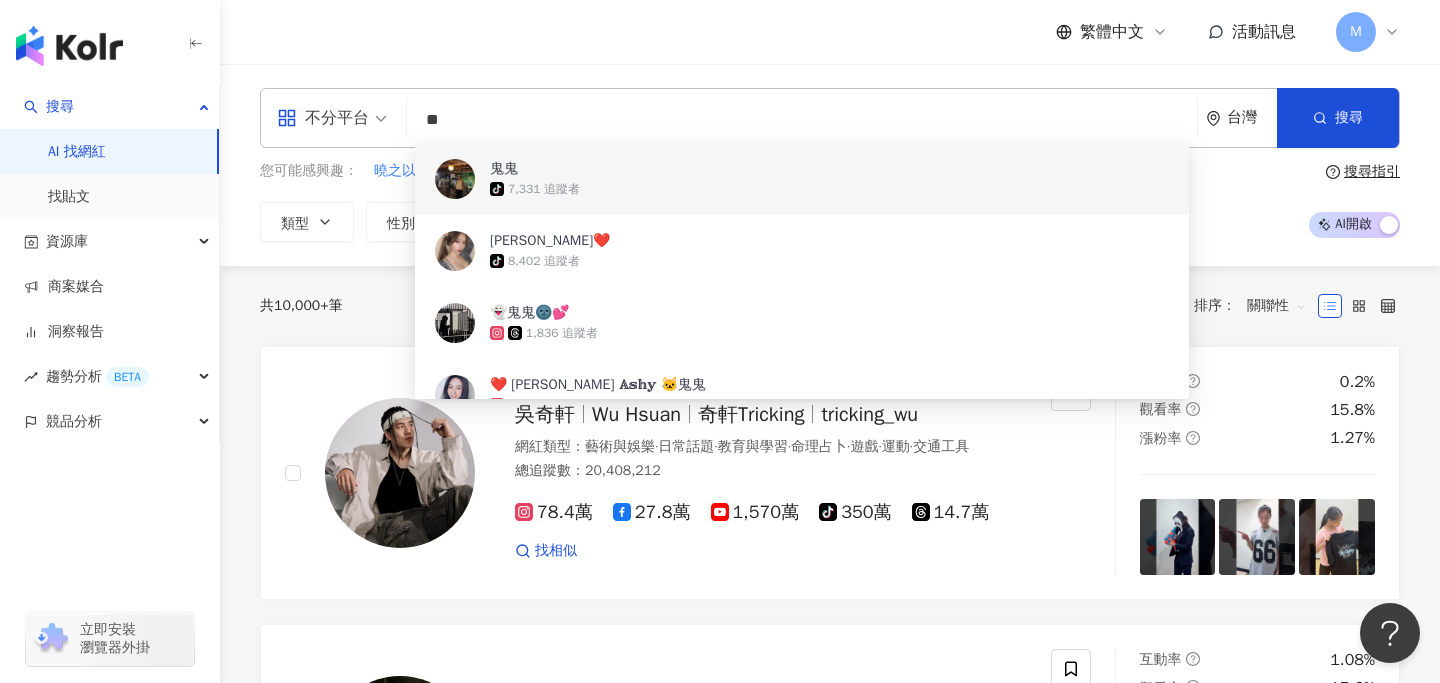 click on "鬼鬼" at bounding box center (791, 169) 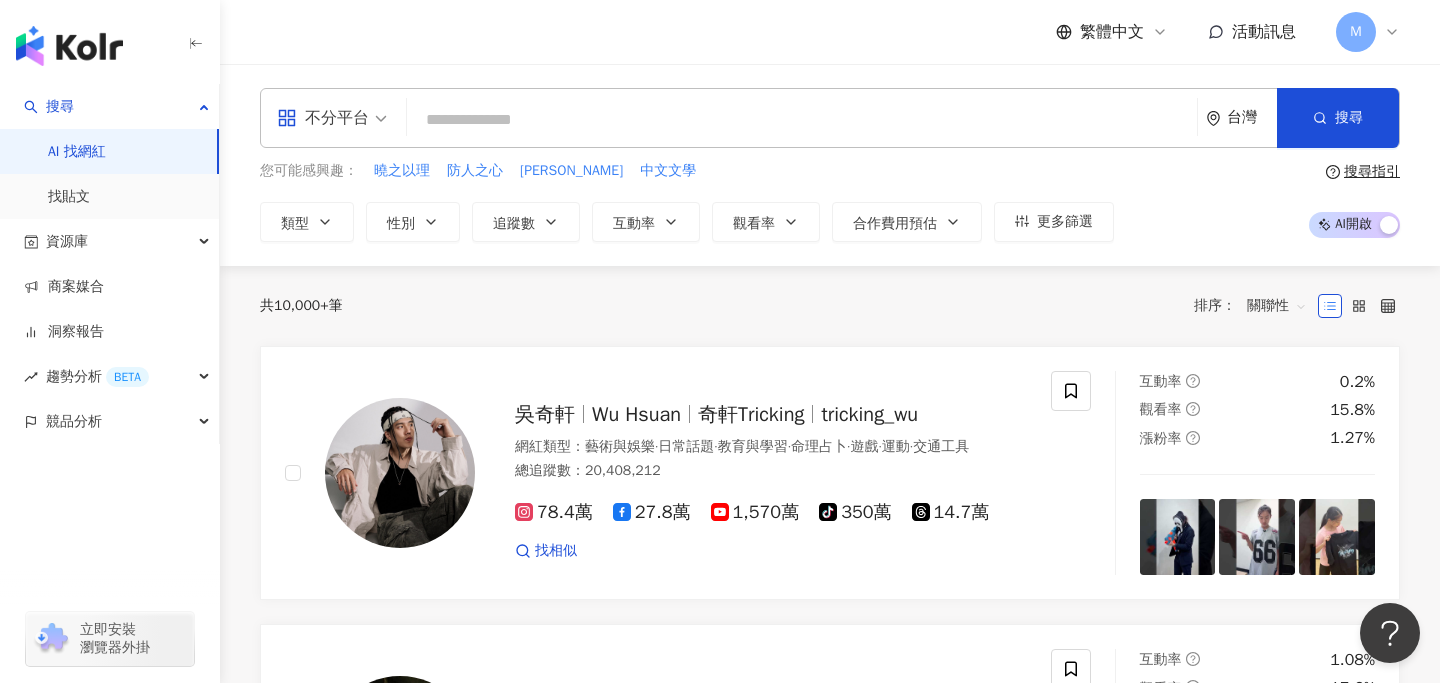 paste on "**" 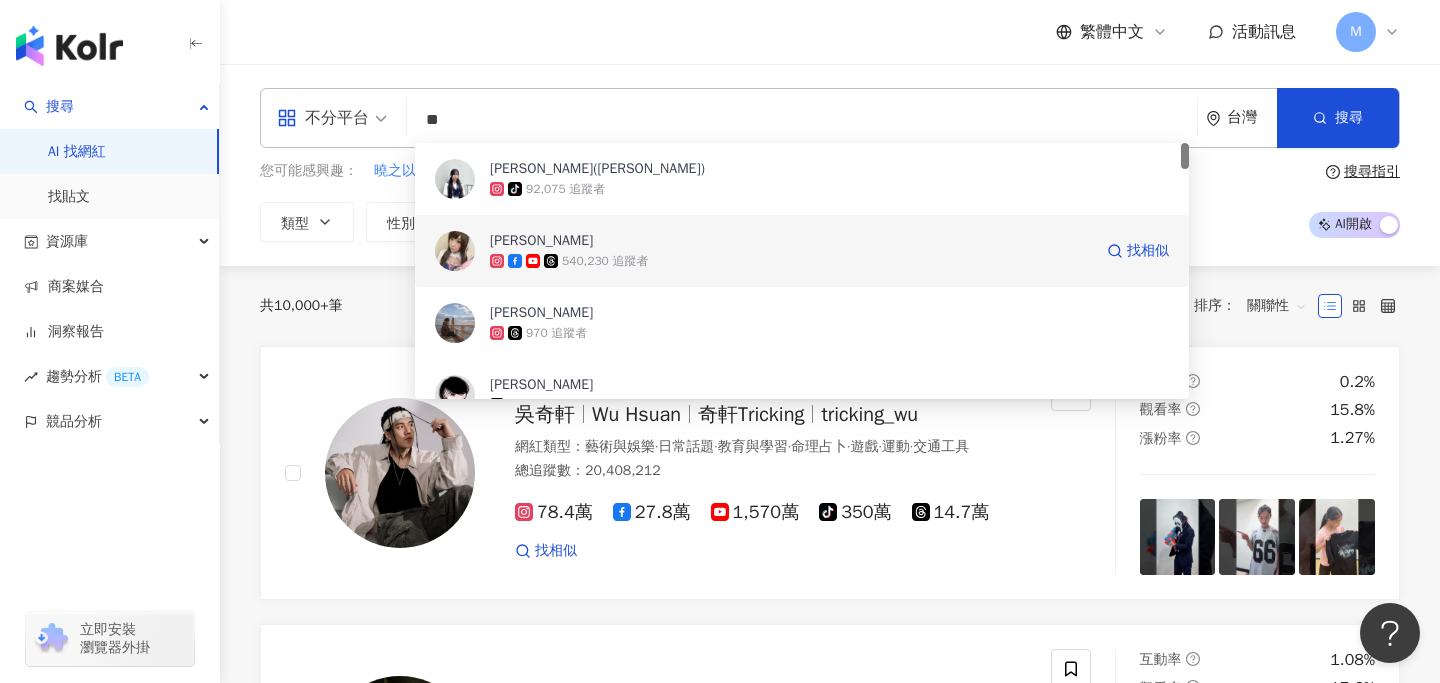 click on "540,230   追蹤者" at bounding box center (791, 261) 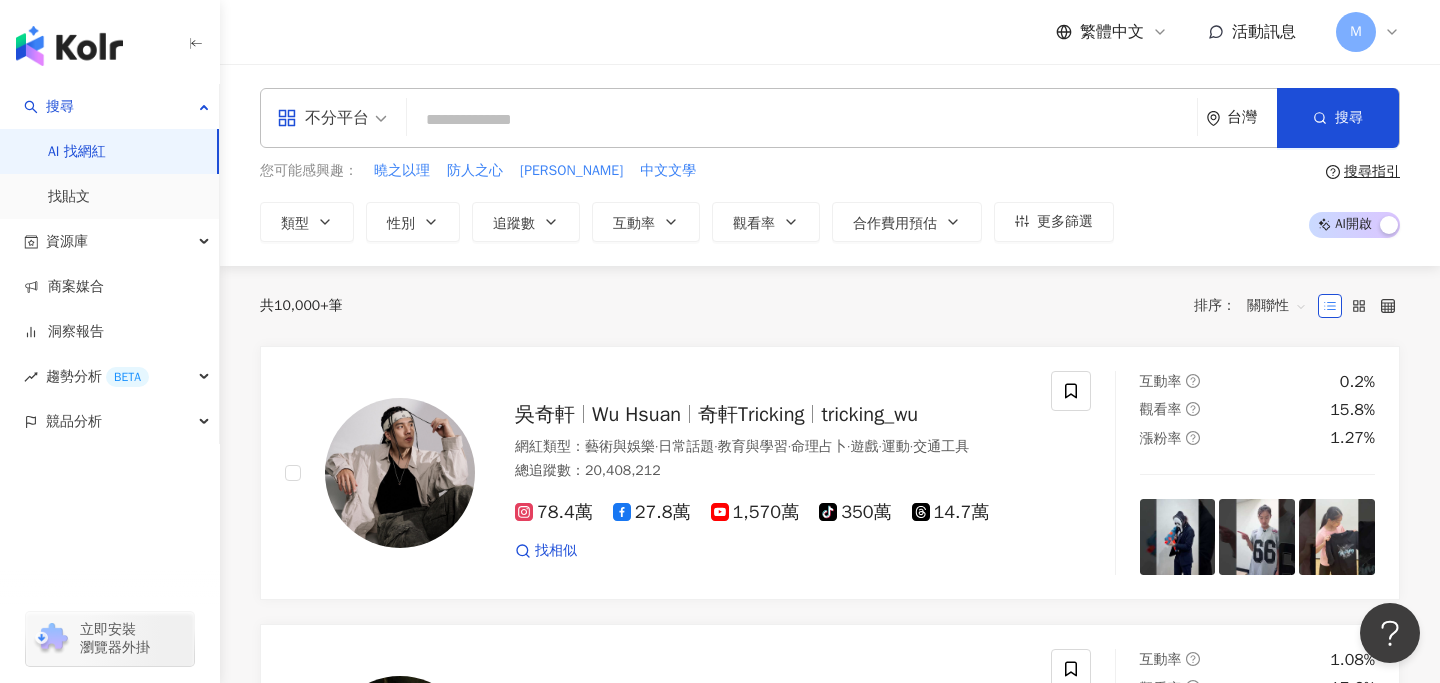 click at bounding box center [802, 120] 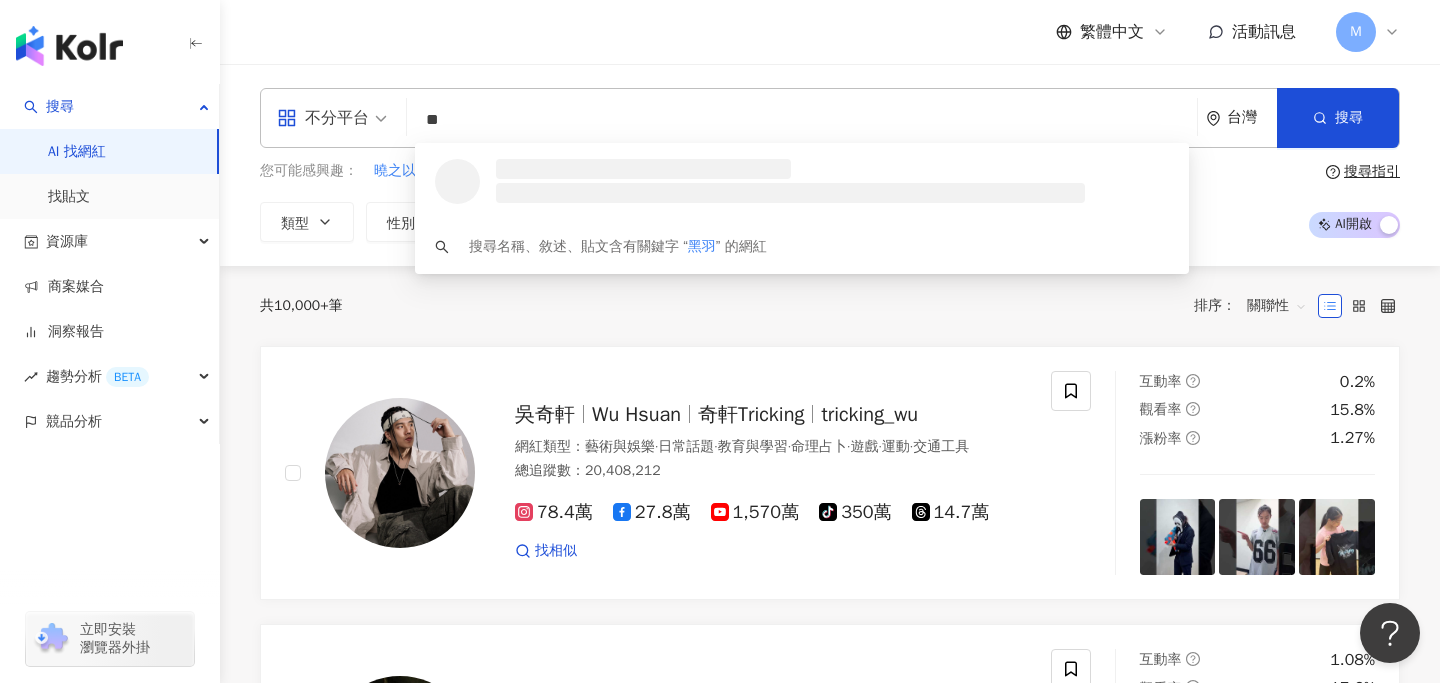 click at bounding box center [790, 193] 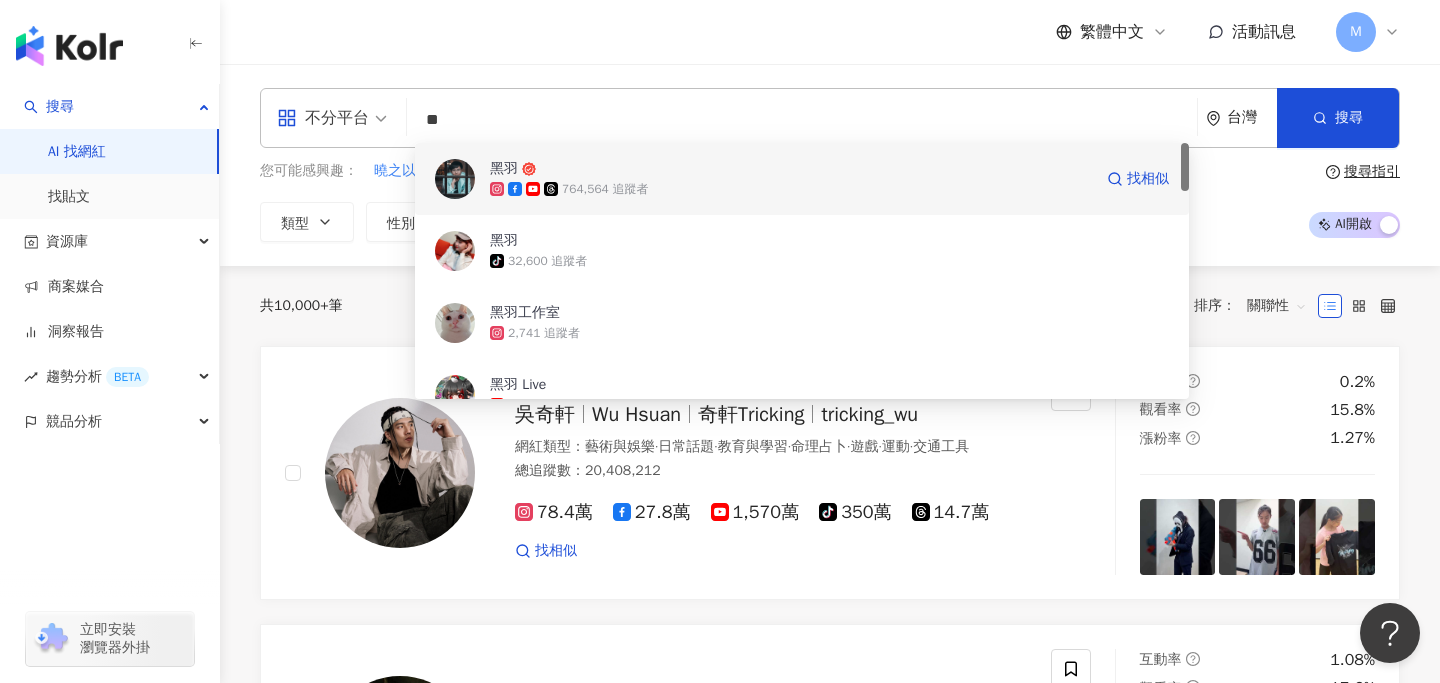 click on "764,564   追蹤者" at bounding box center [791, 189] 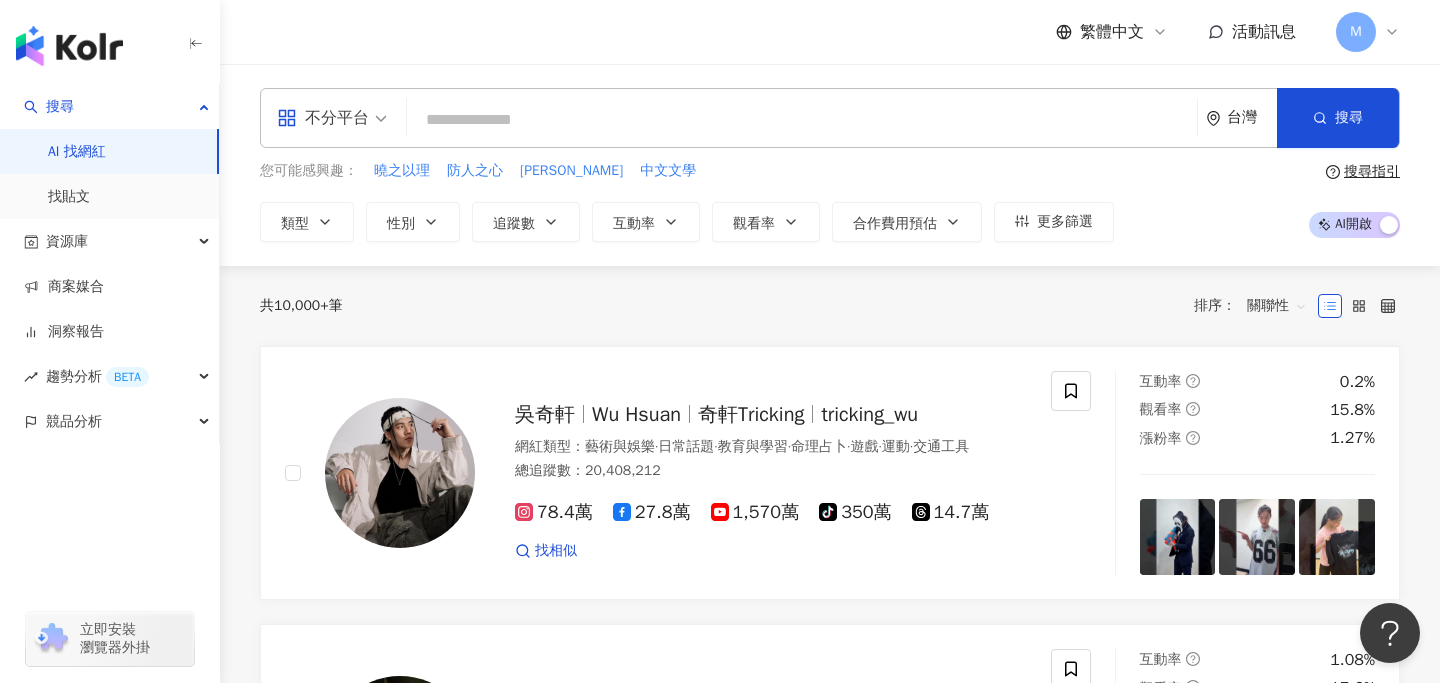 click at bounding box center (802, 120) 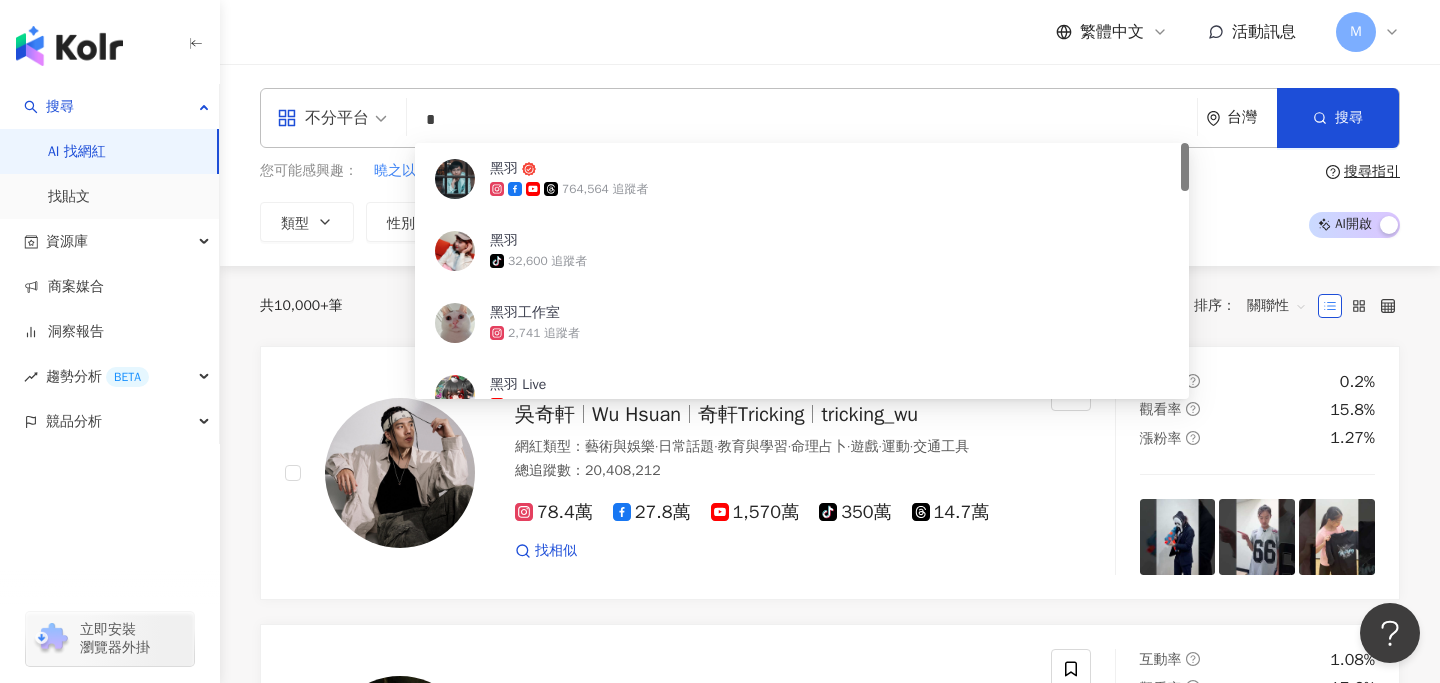 type on "*" 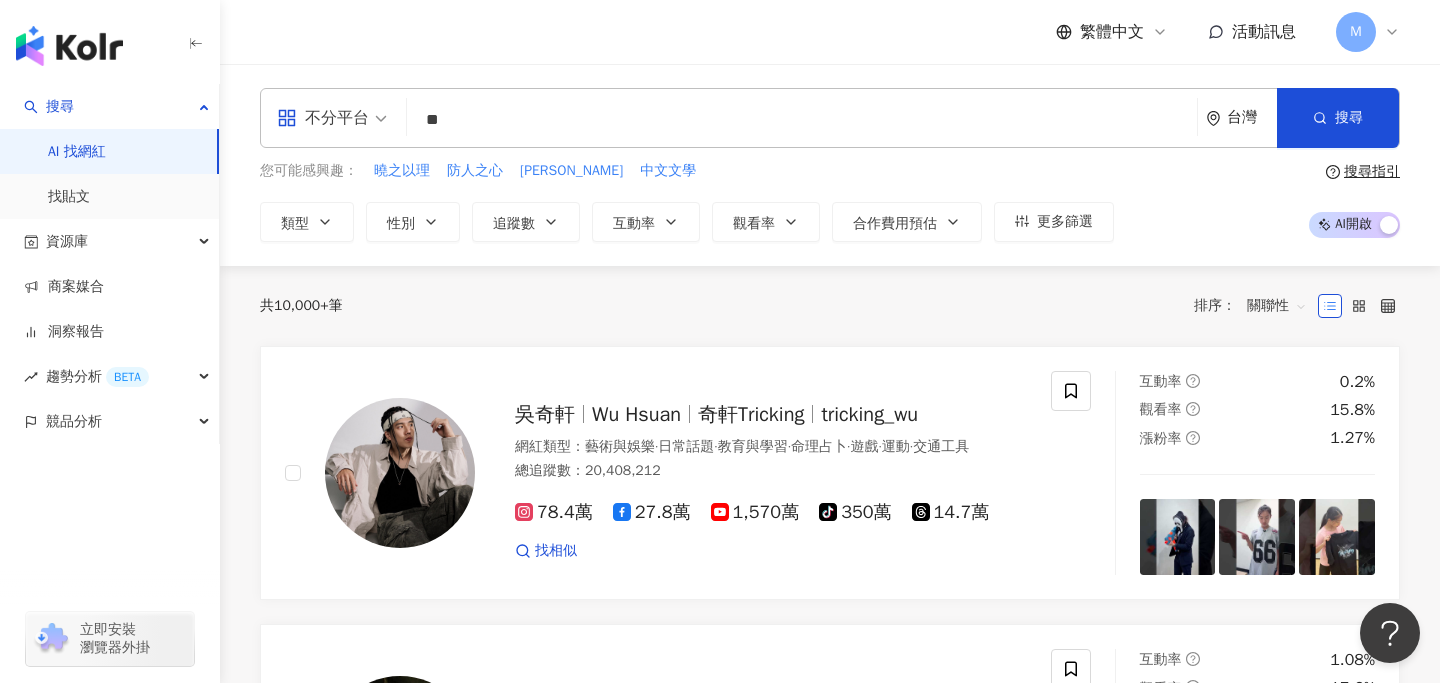 type on "*" 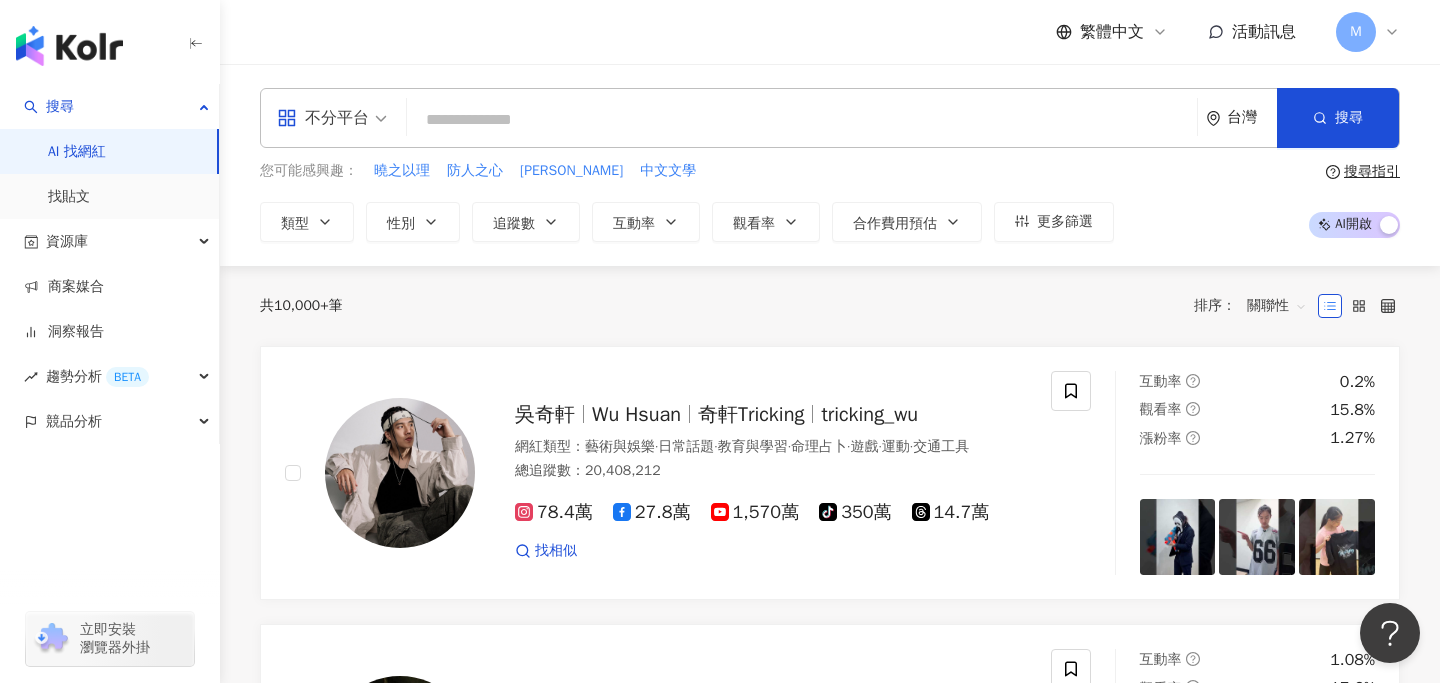 click at bounding box center (802, 120) 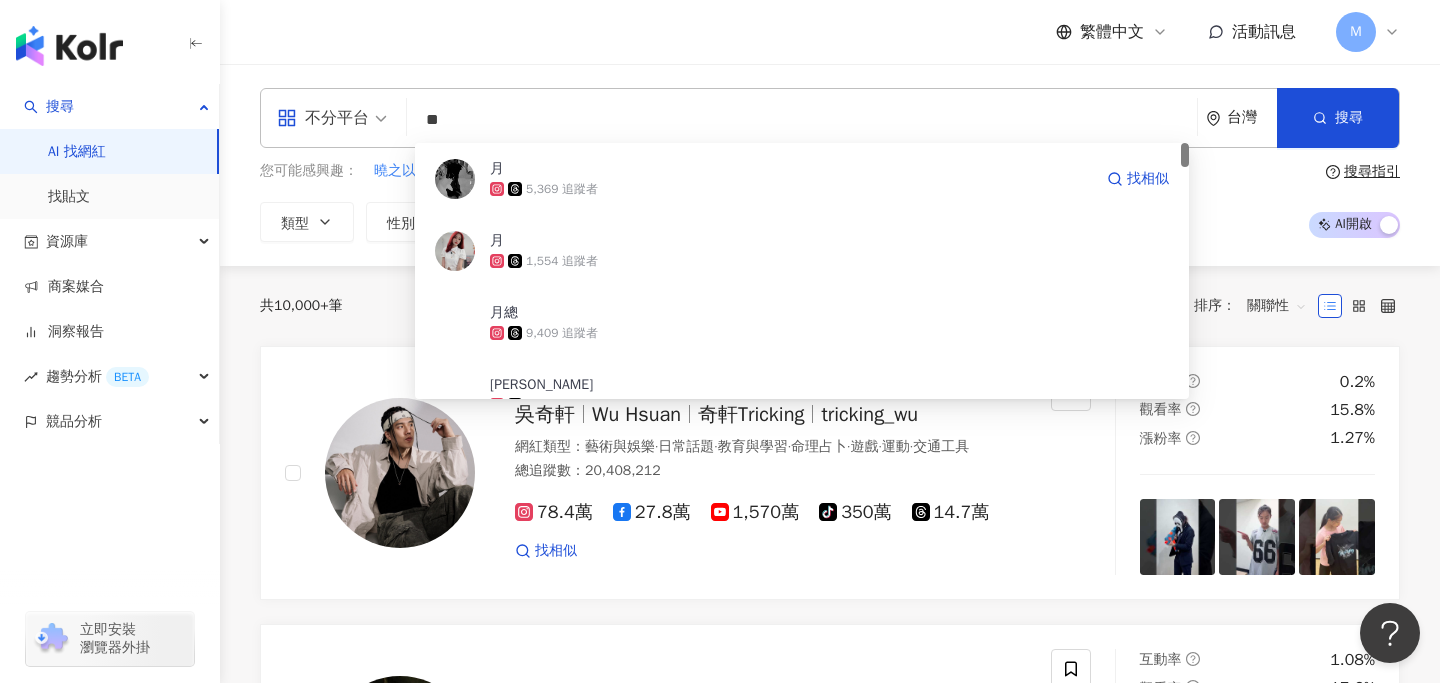 type on "**" 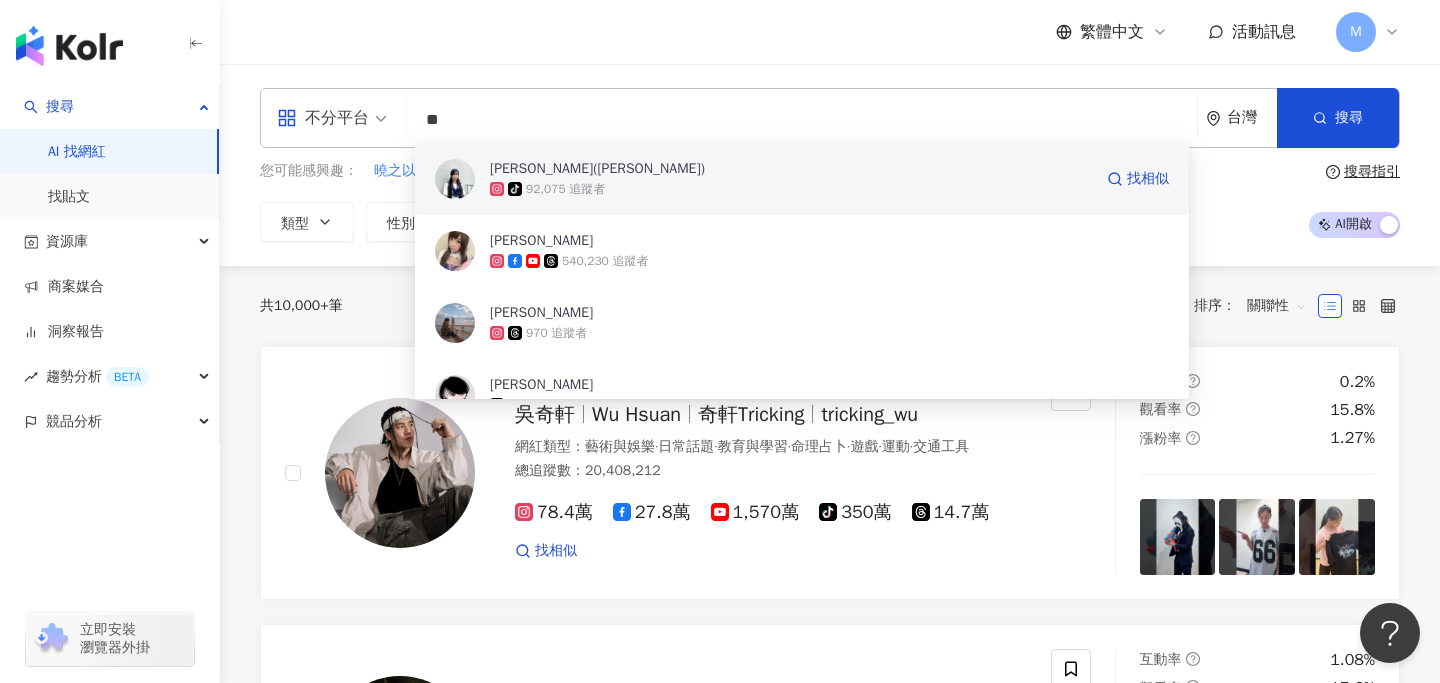 click on "夢月希(ゆづき) tiktok-icon 92,075   追蹤者 找相似" at bounding box center (802, 179) 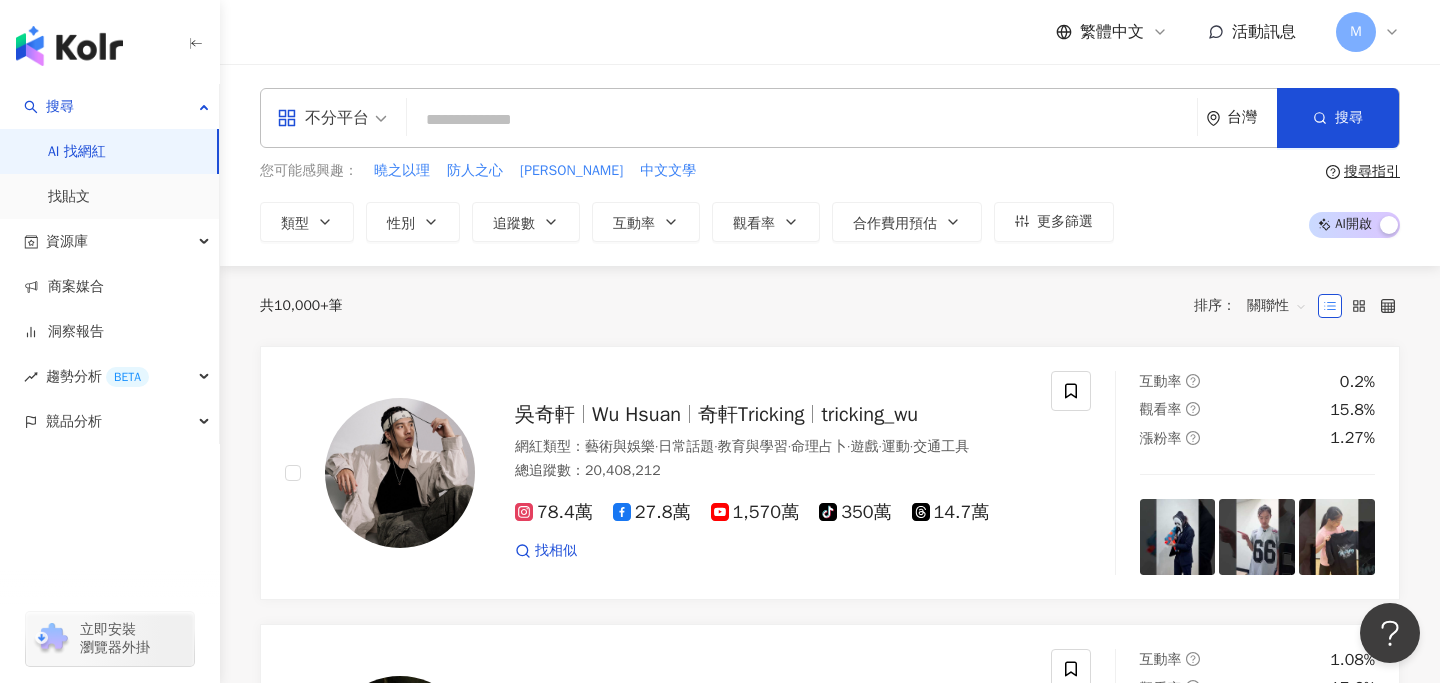 click at bounding box center [802, 120] 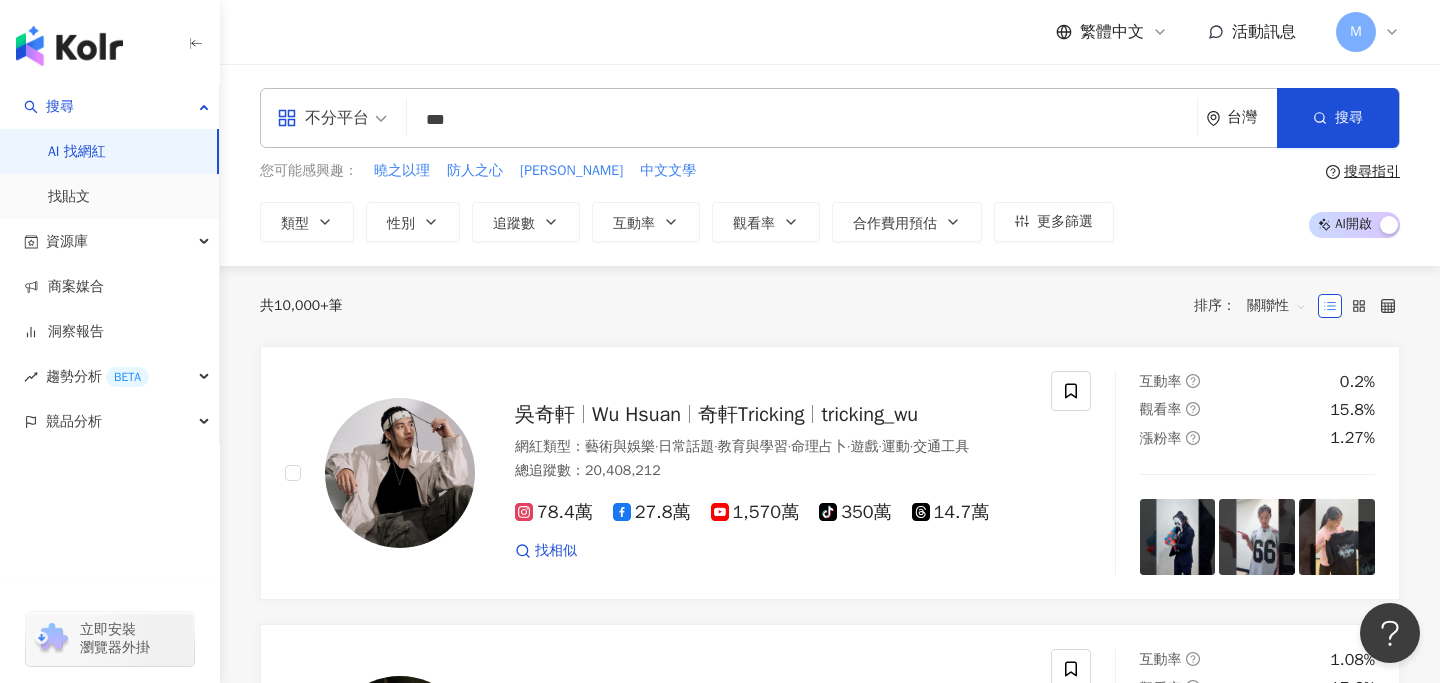 type on "**" 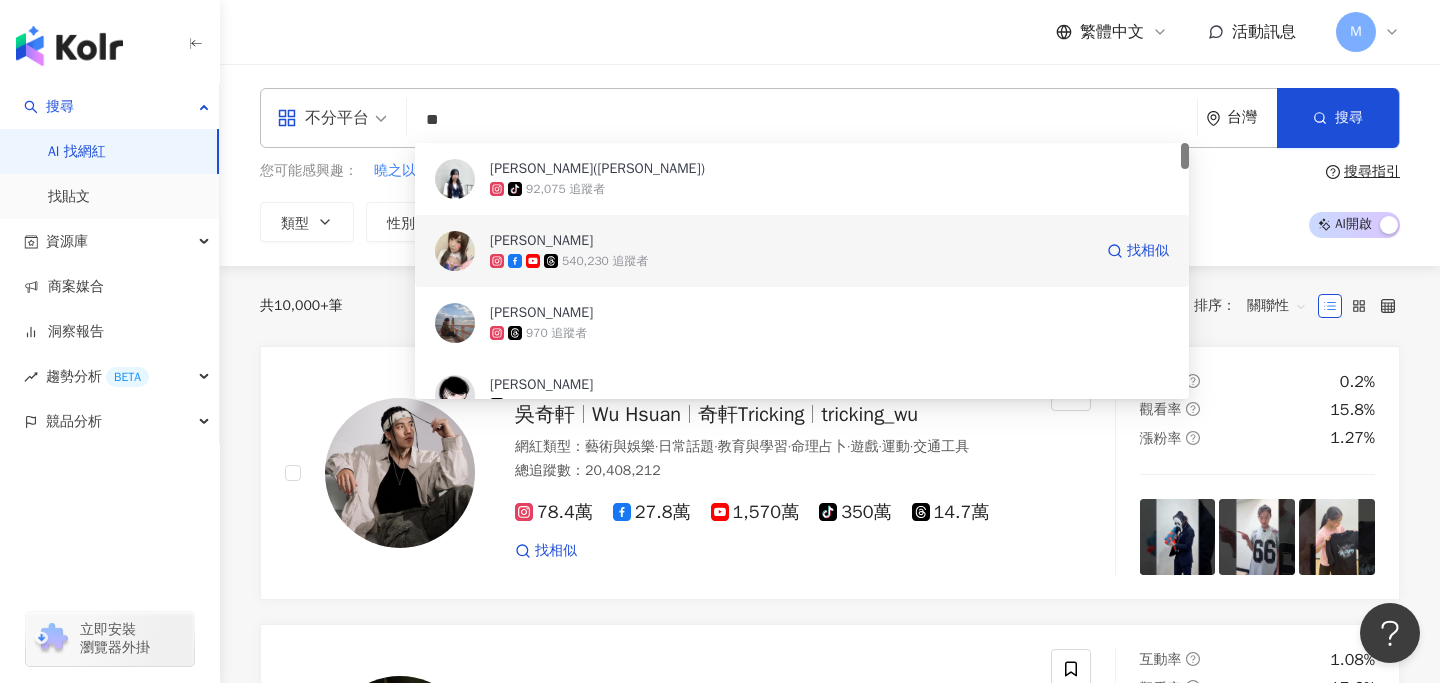 click on "月希" at bounding box center (791, 241) 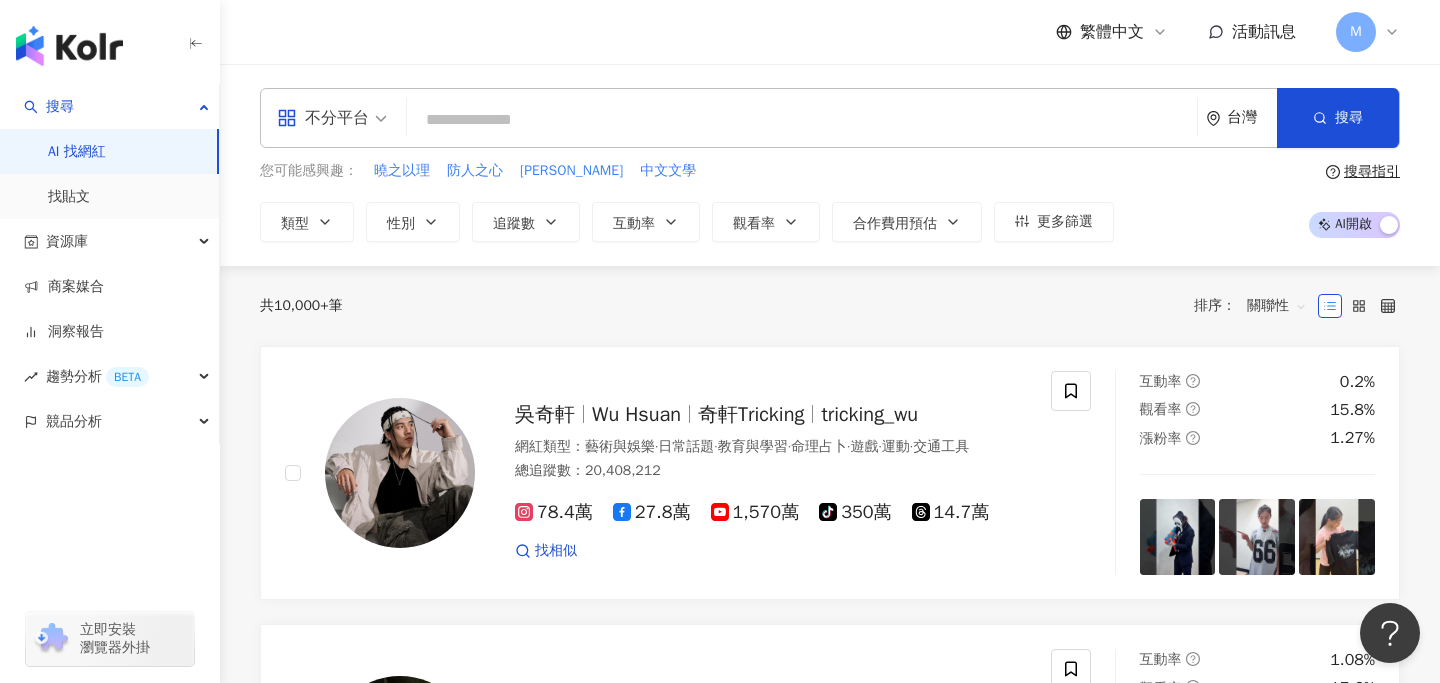 paste on "****" 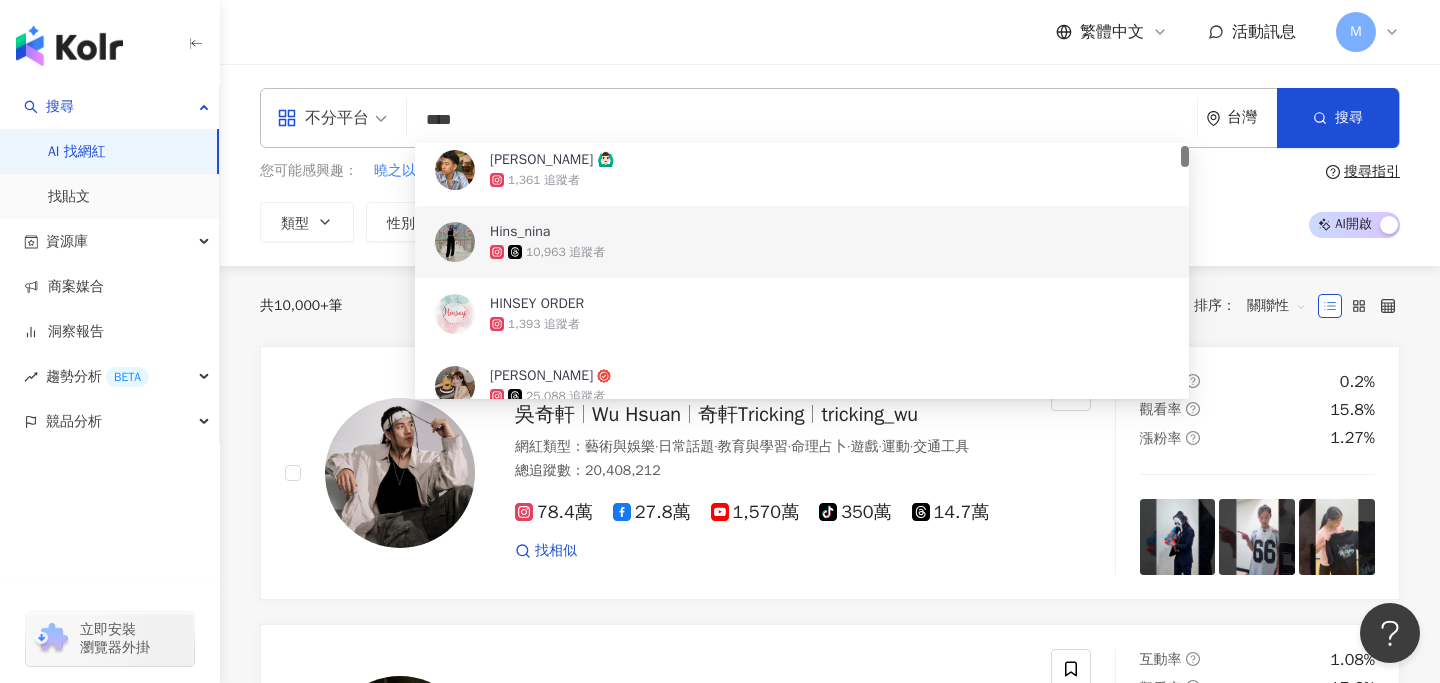 scroll, scrollTop: 0, scrollLeft: 0, axis: both 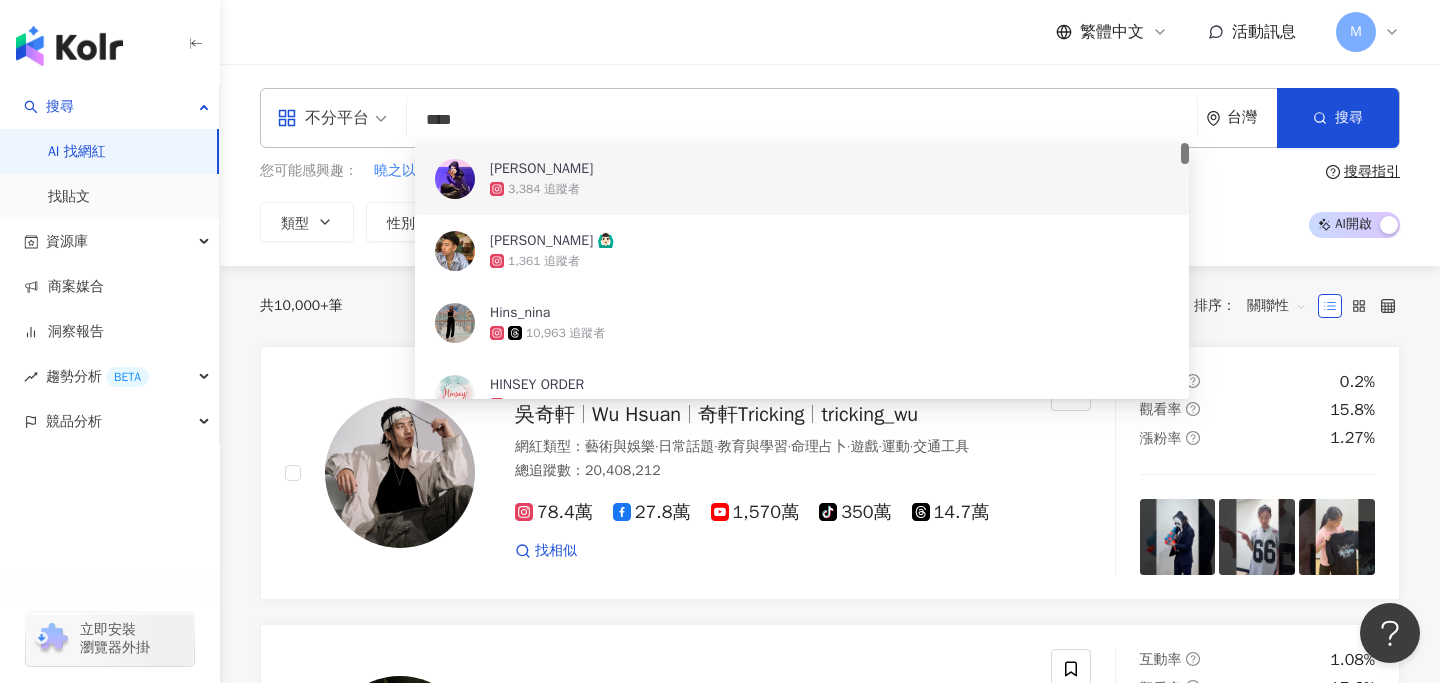 click on "****" at bounding box center [802, 120] 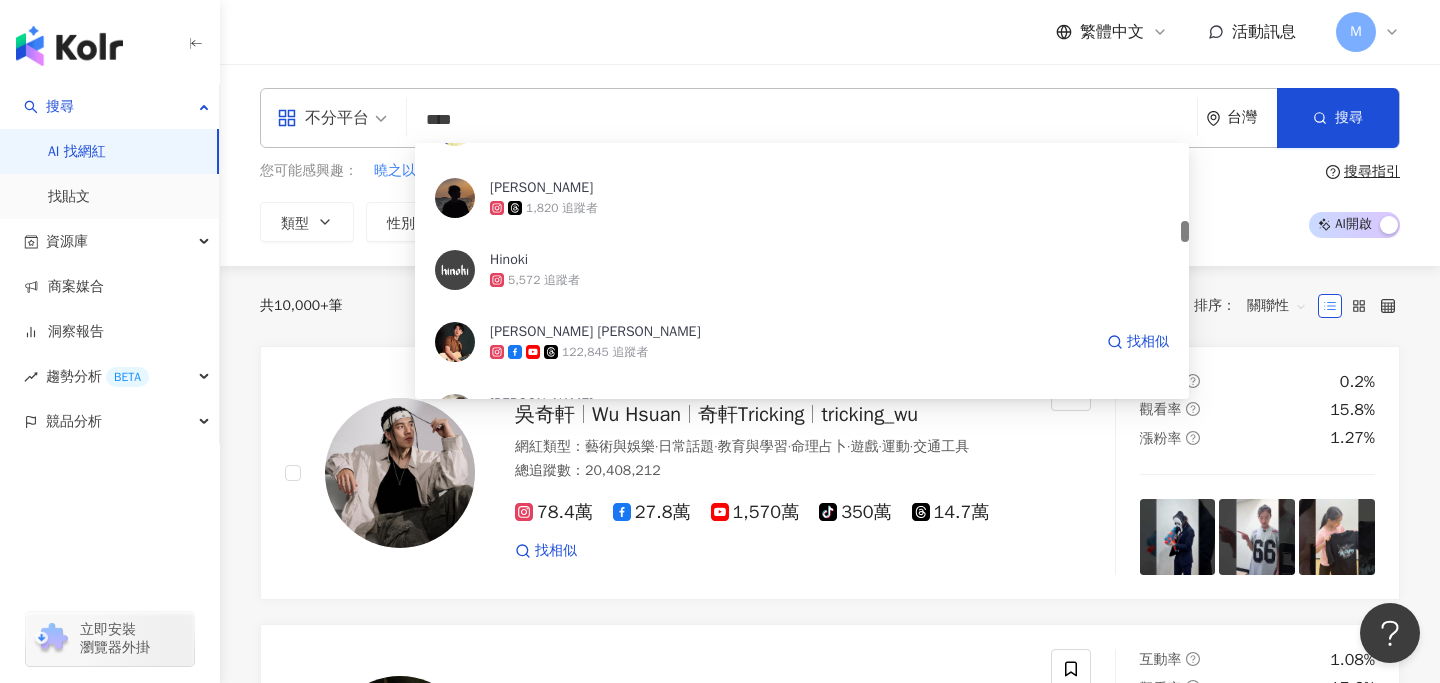 scroll, scrollTop: 963, scrollLeft: 0, axis: vertical 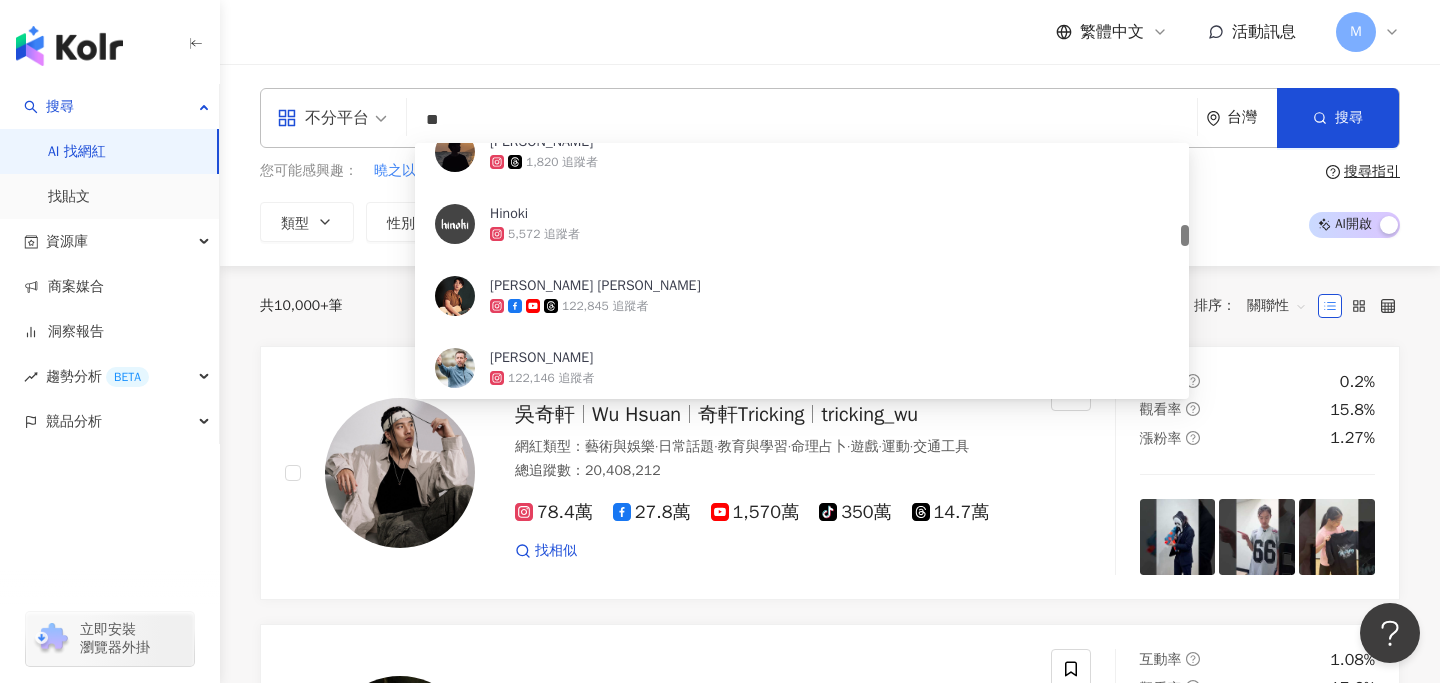 type on "*" 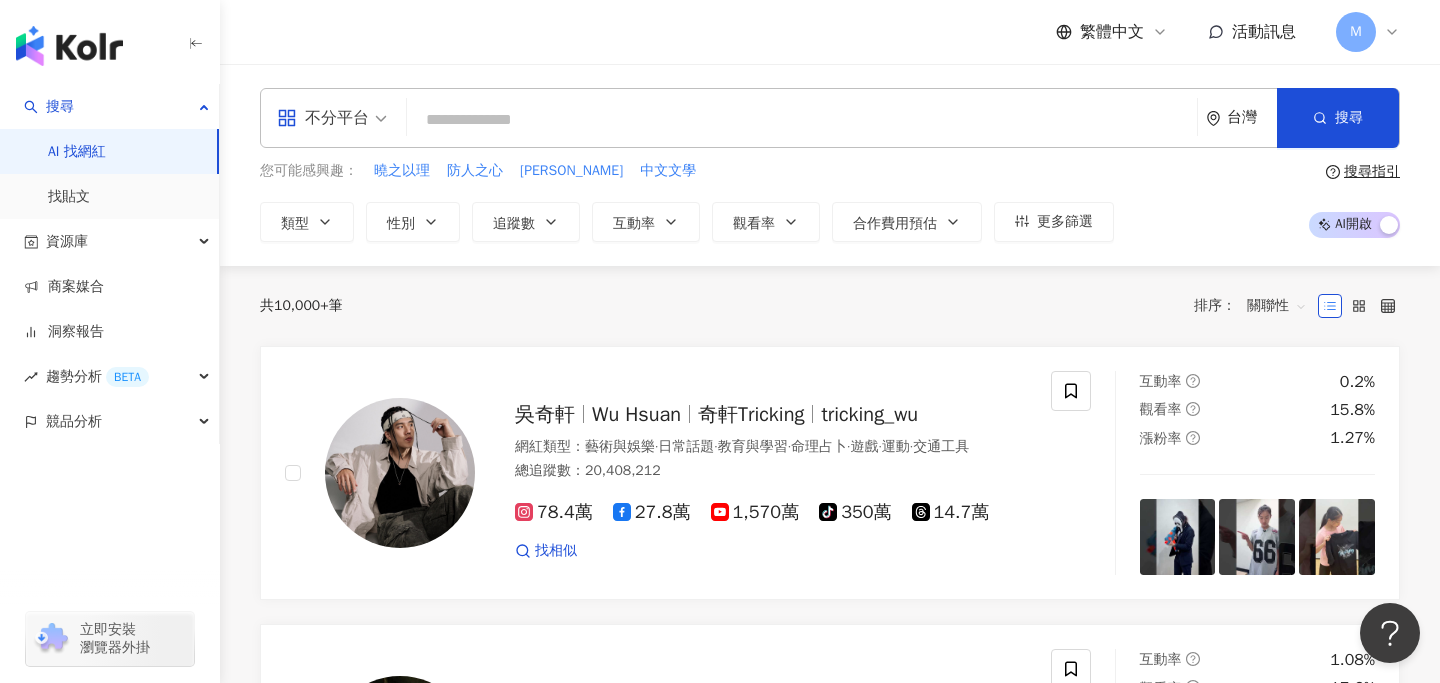 paste on "****" 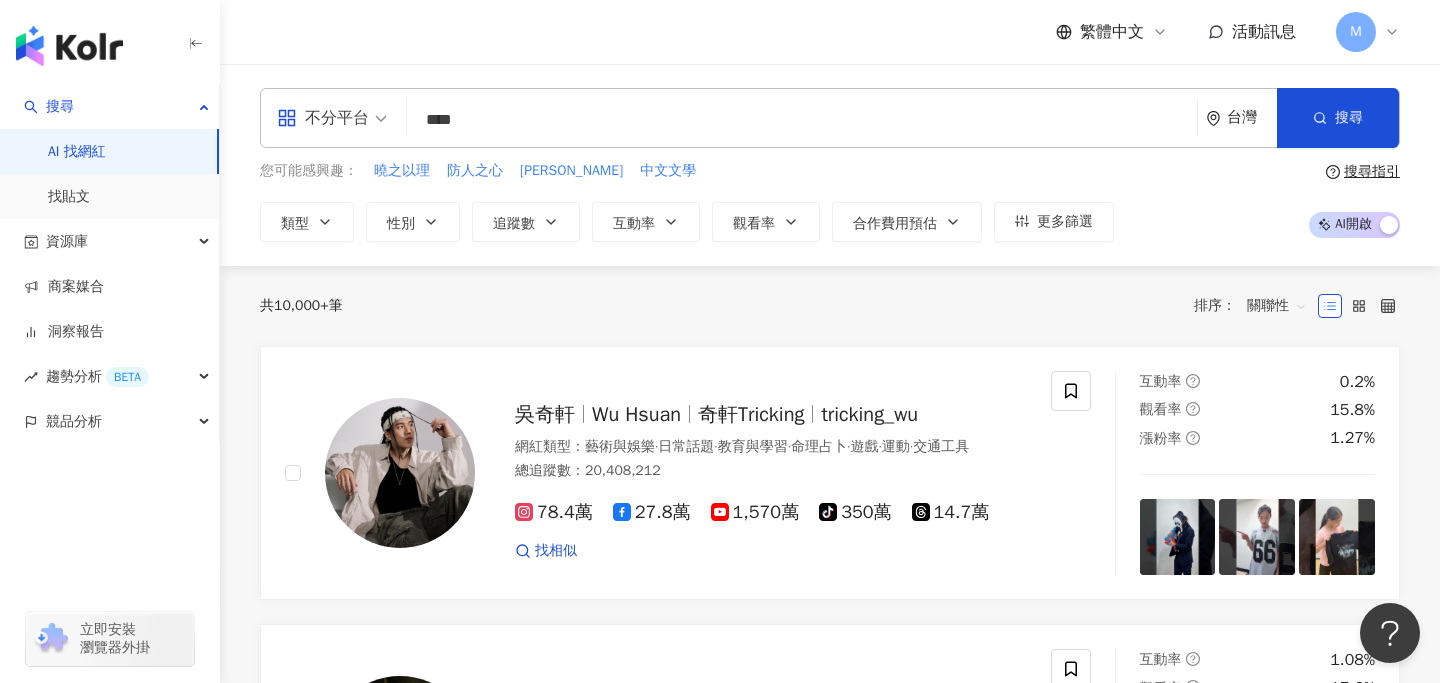 type on "****" 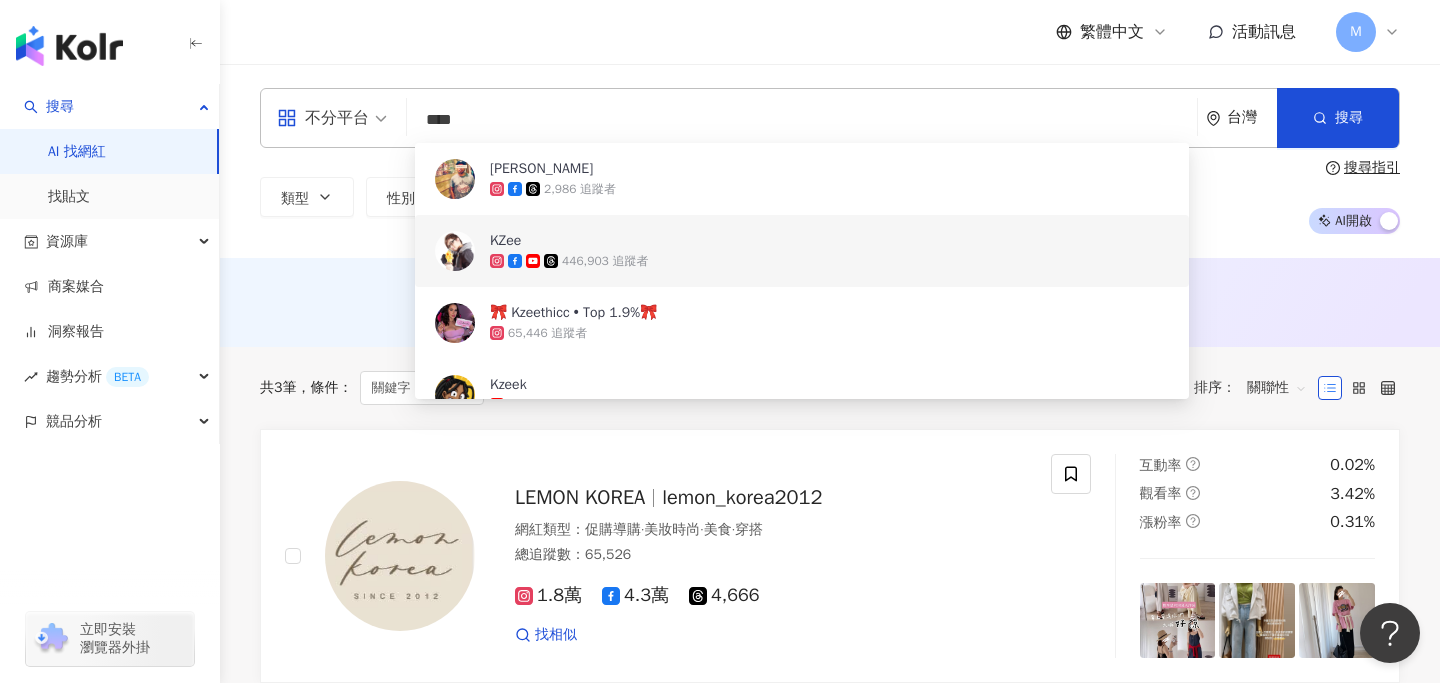 click on "KZee" at bounding box center (791, 241) 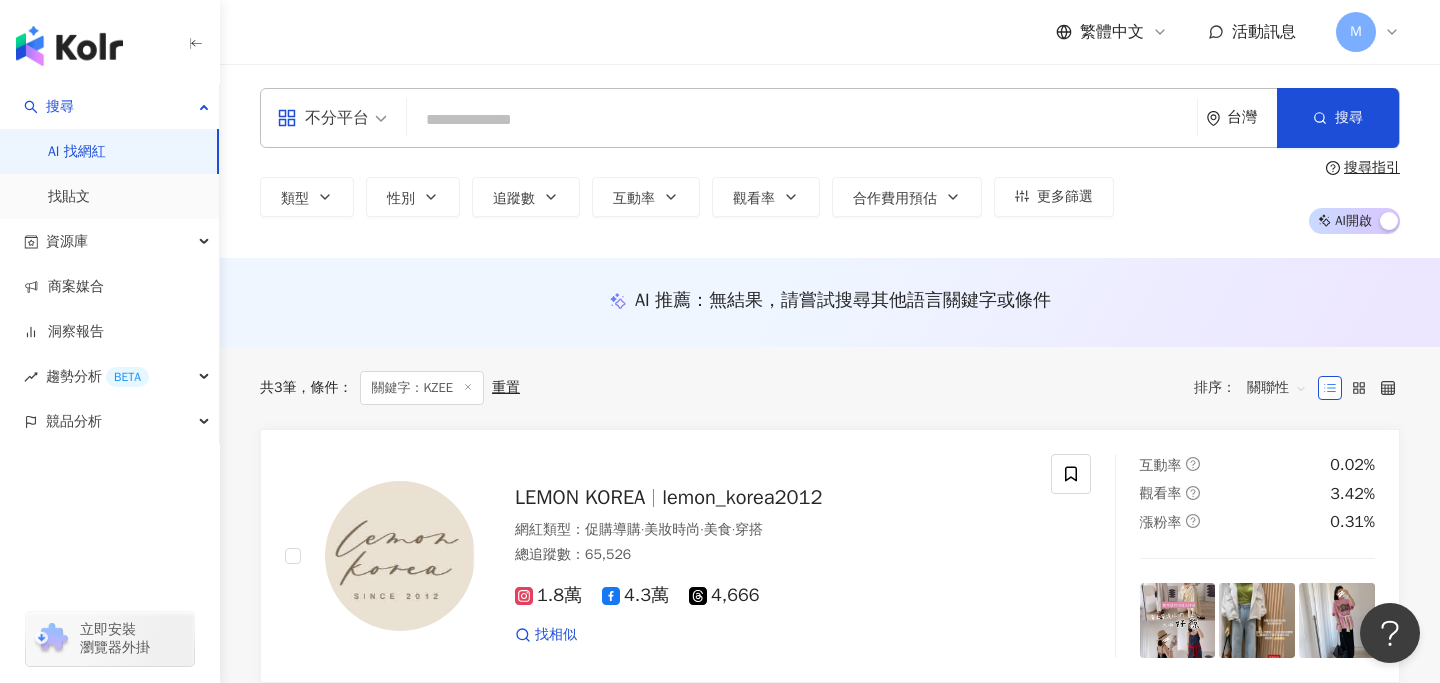 click at bounding box center (802, 120) 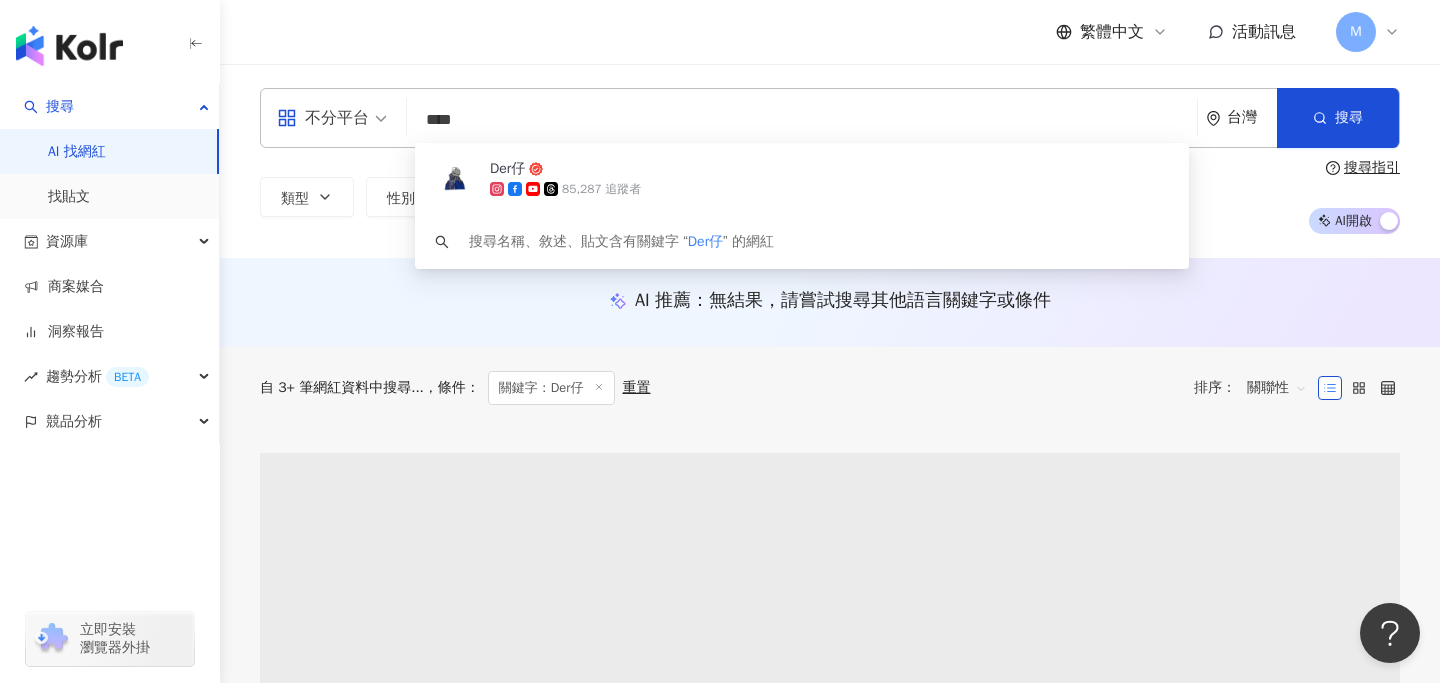 click on "Der仔" at bounding box center [829, 169] 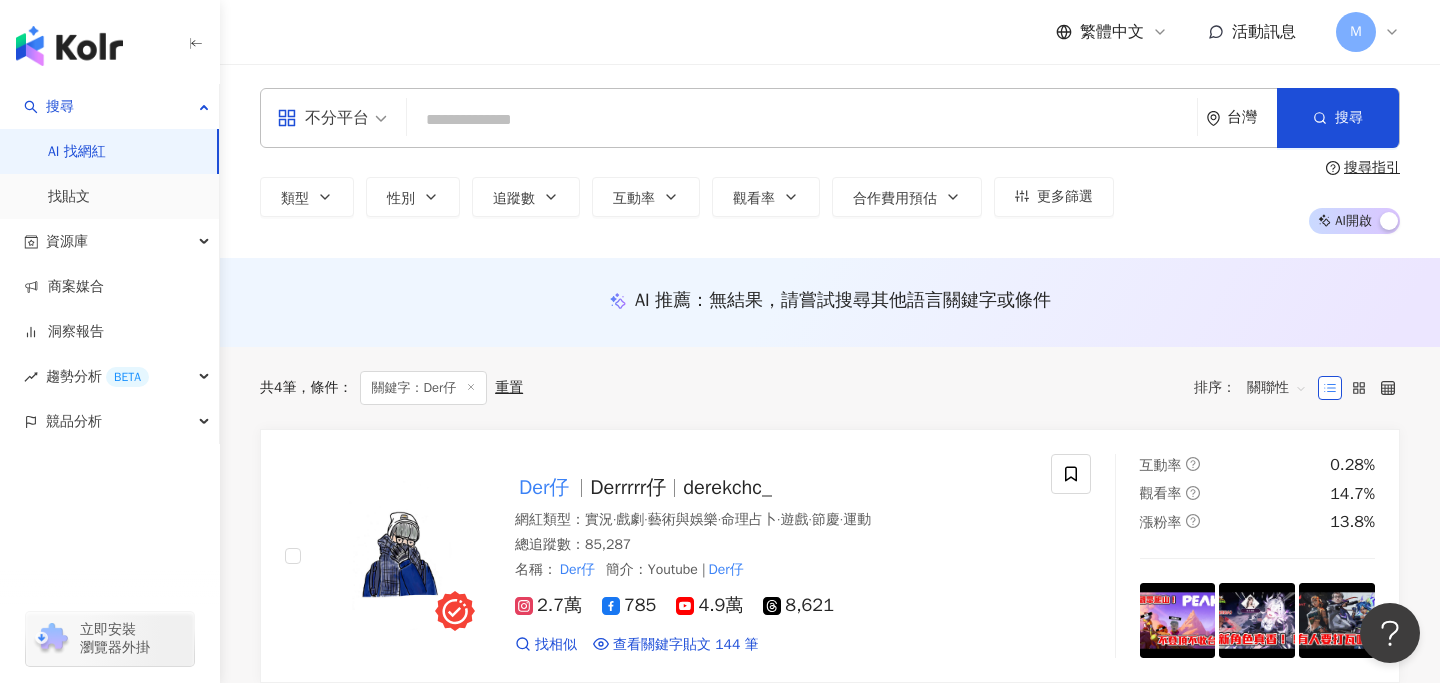 click at bounding box center (802, 120) 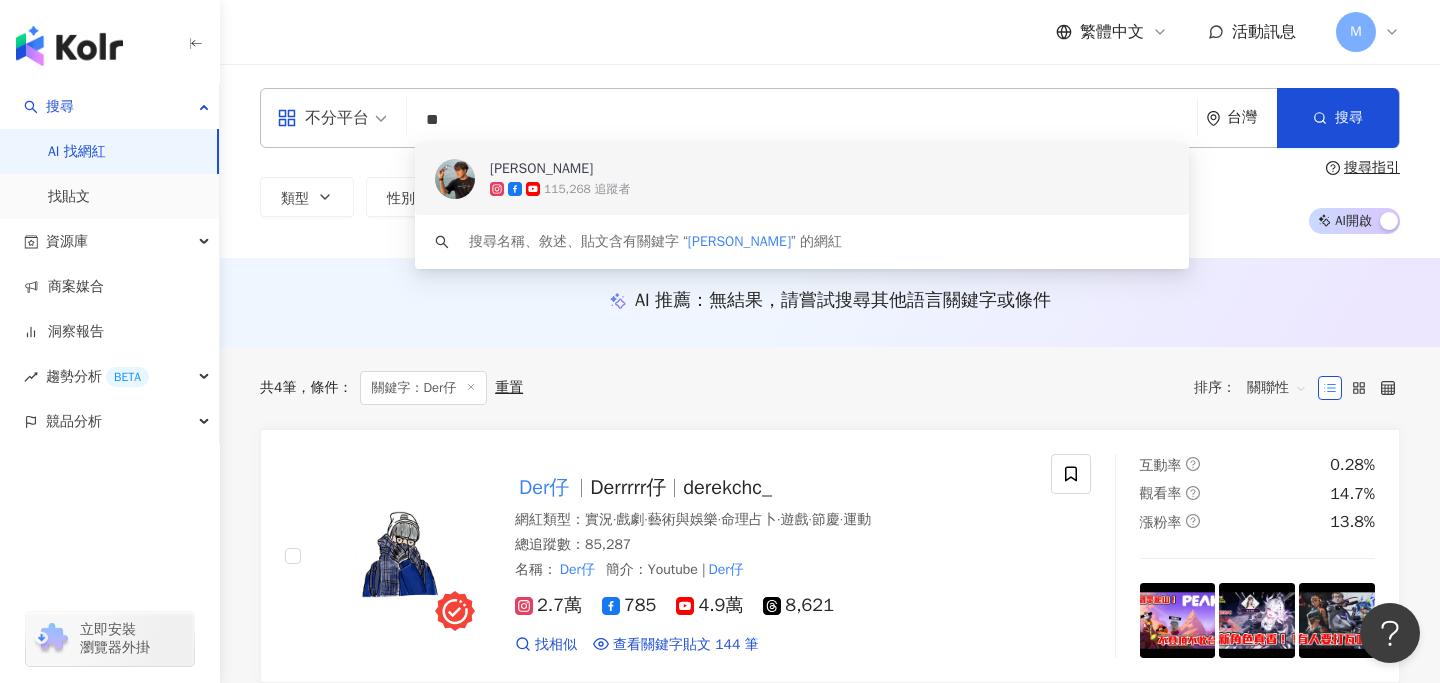 click on "華浚 Wachon" at bounding box center (791, 169) 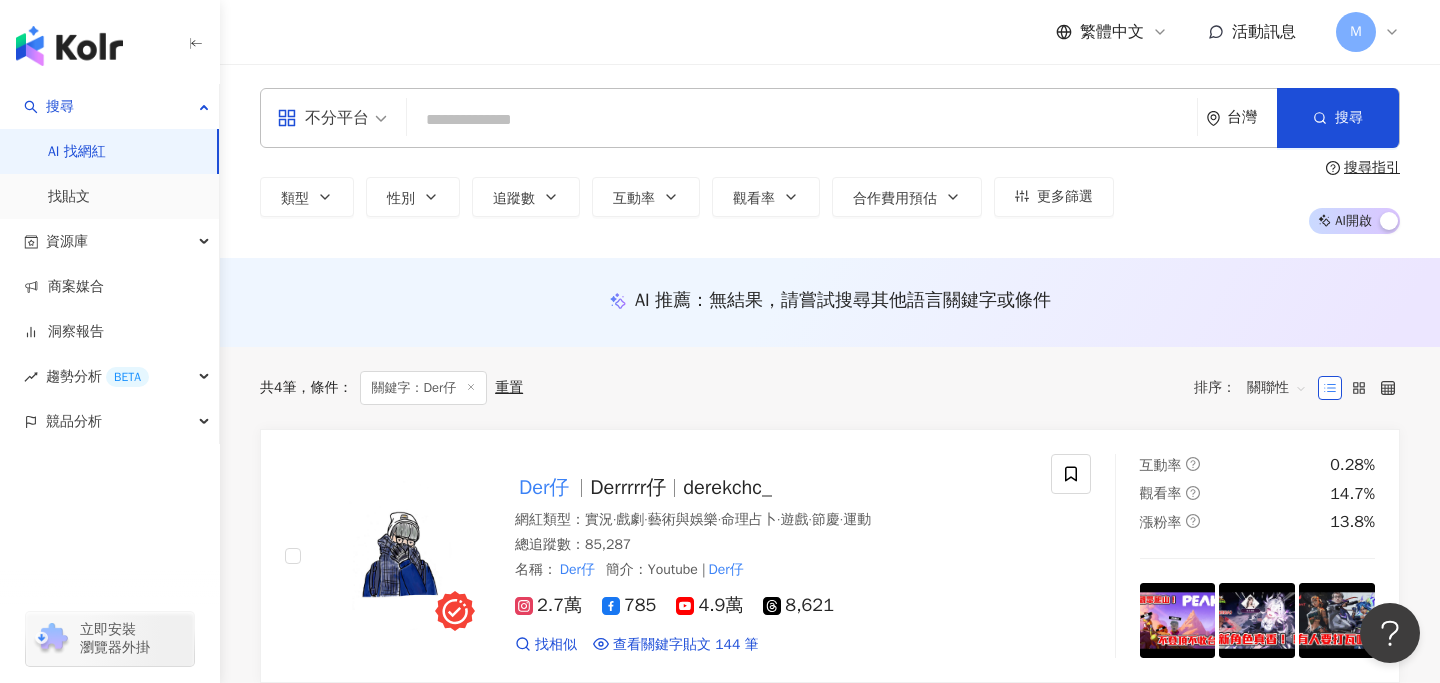 click at bounding box center [802, 120] 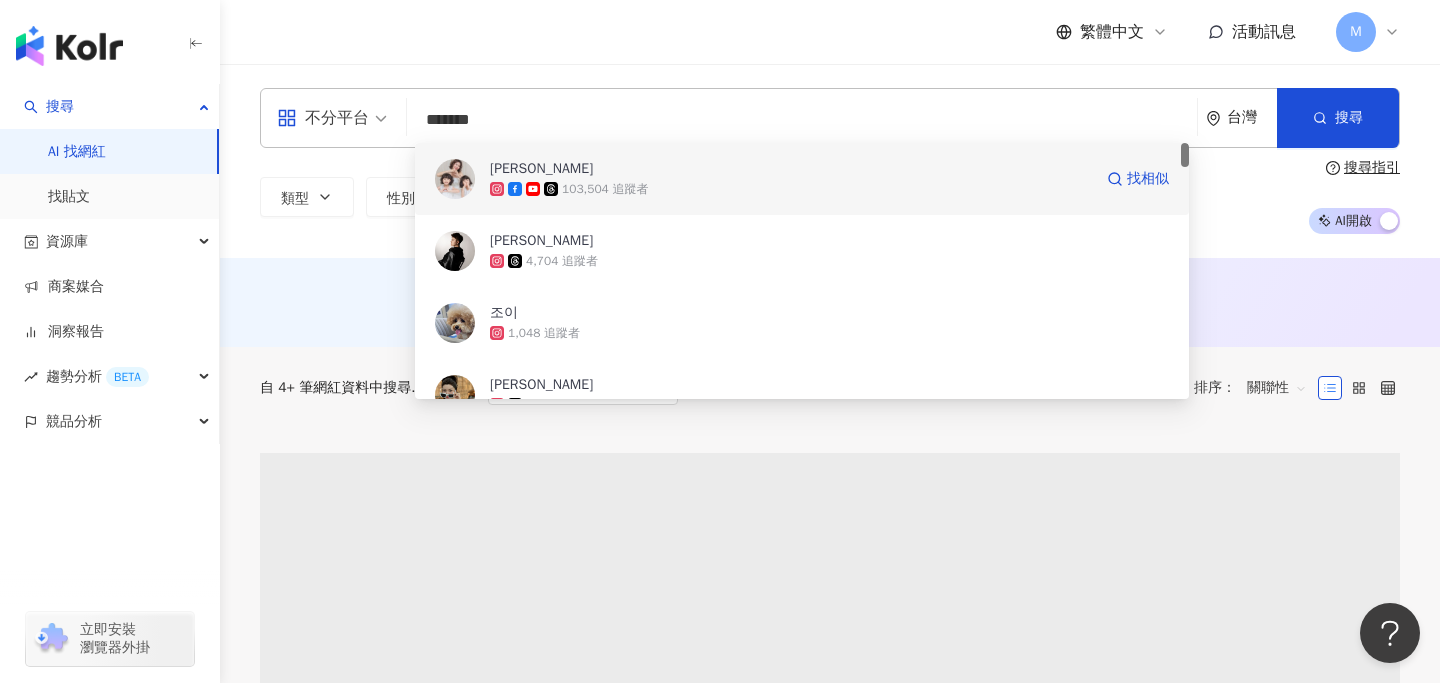 click on "Joy Lee" at bounding box center [791, 169] 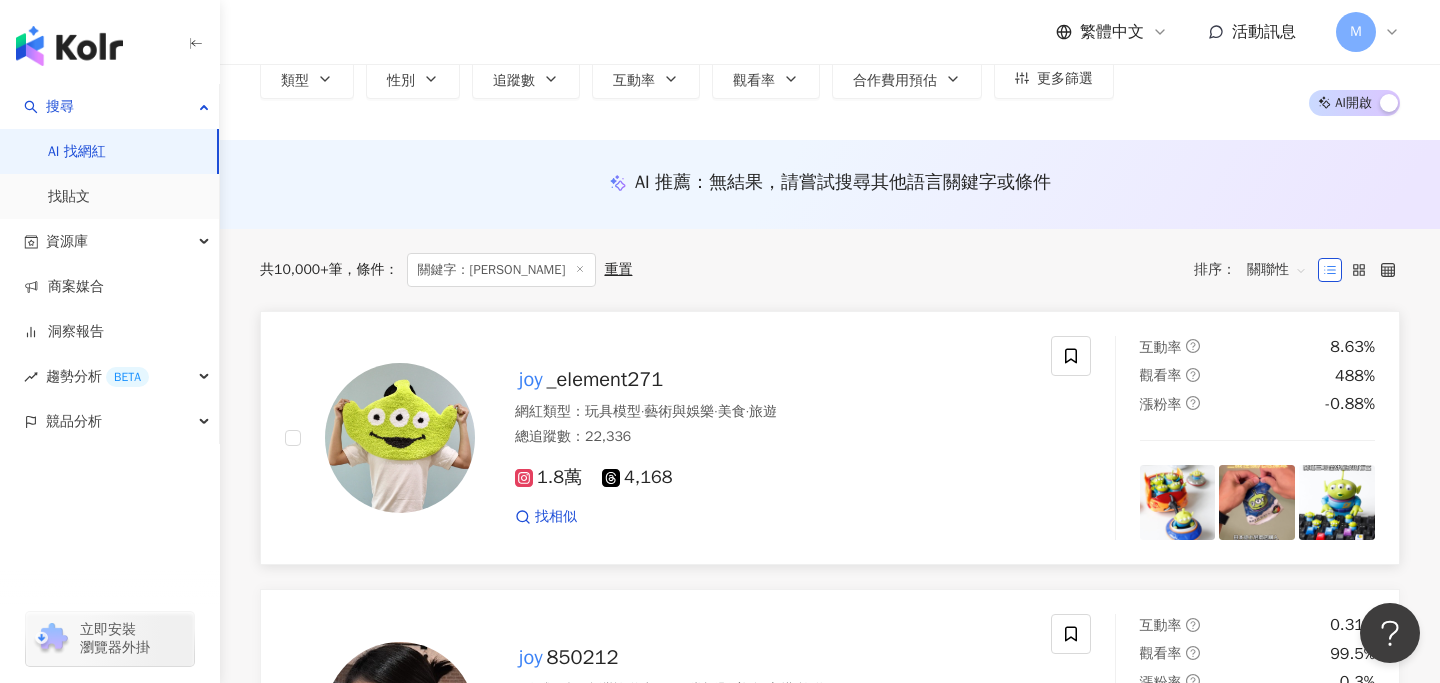 scroll, scrollTop: 0, scrollLeft: 0, axis: both 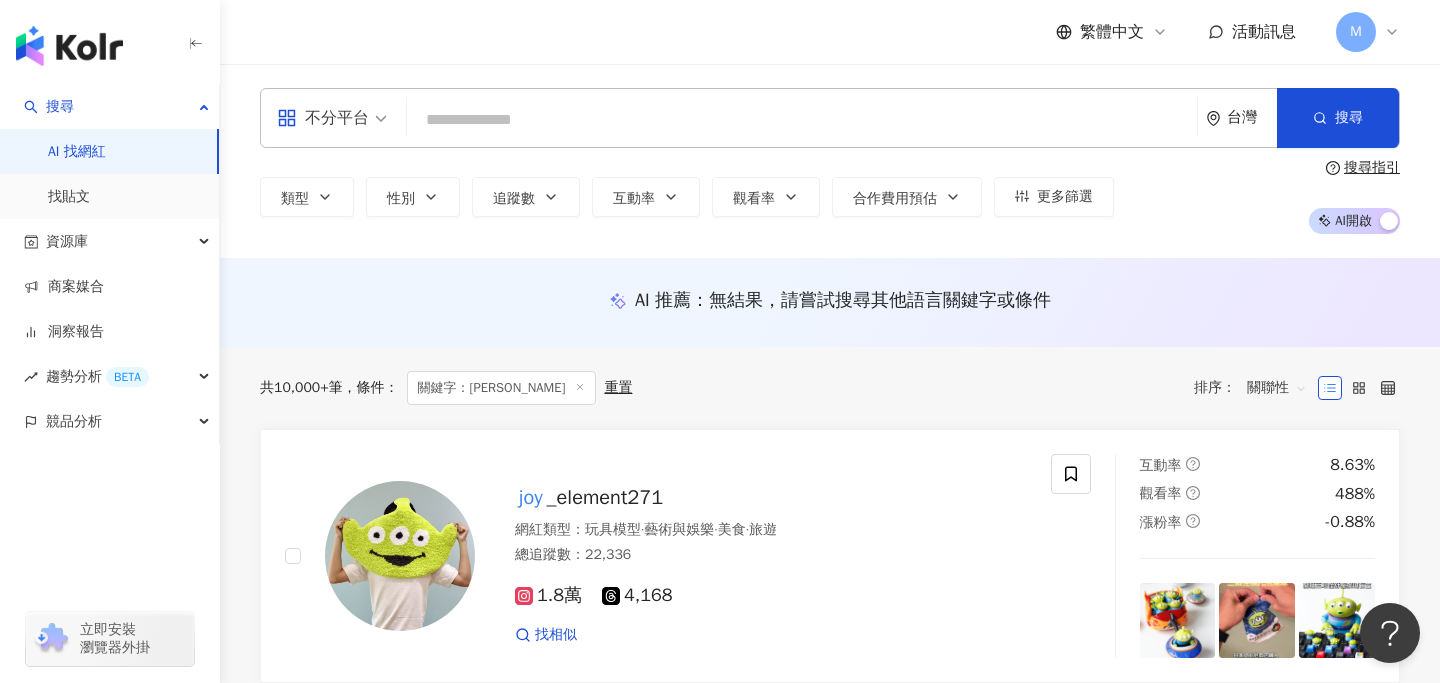 click at bounding box center [802, 120] 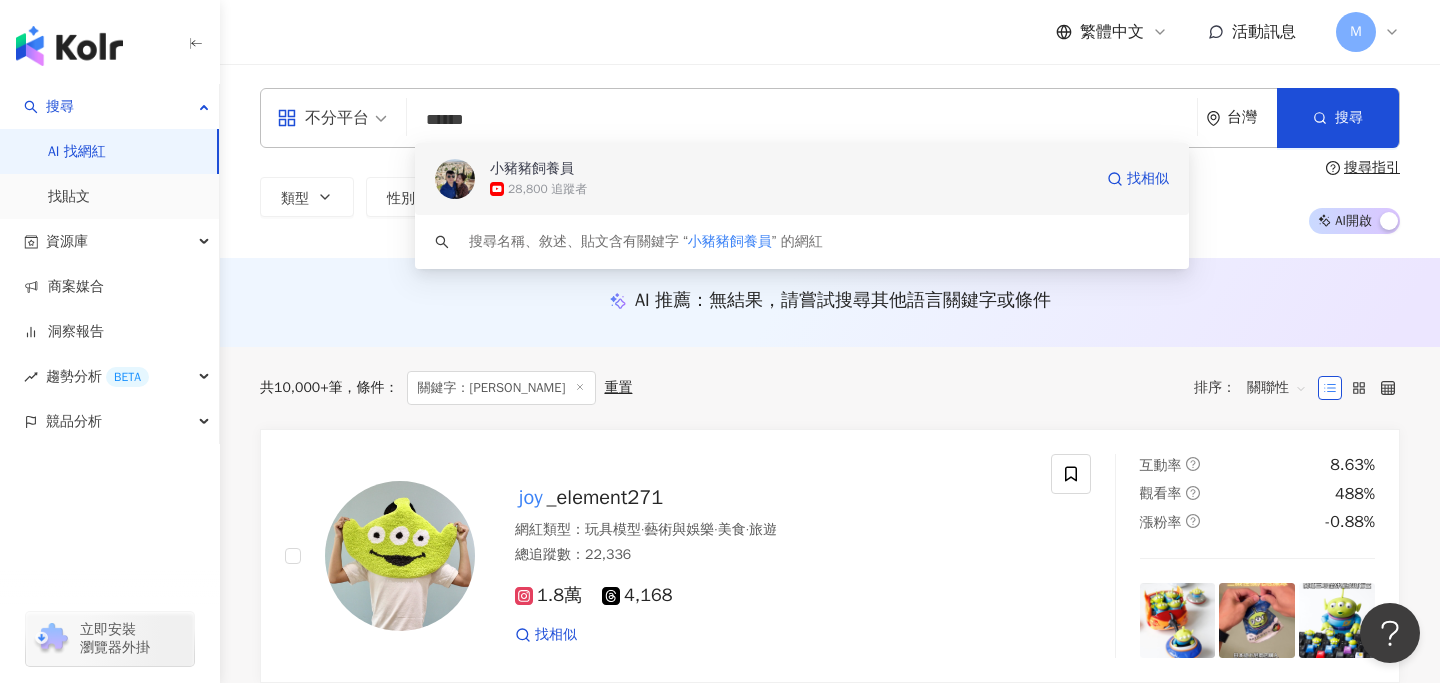 click on "28,800   追蹤者" at bounding box center (791, 189) 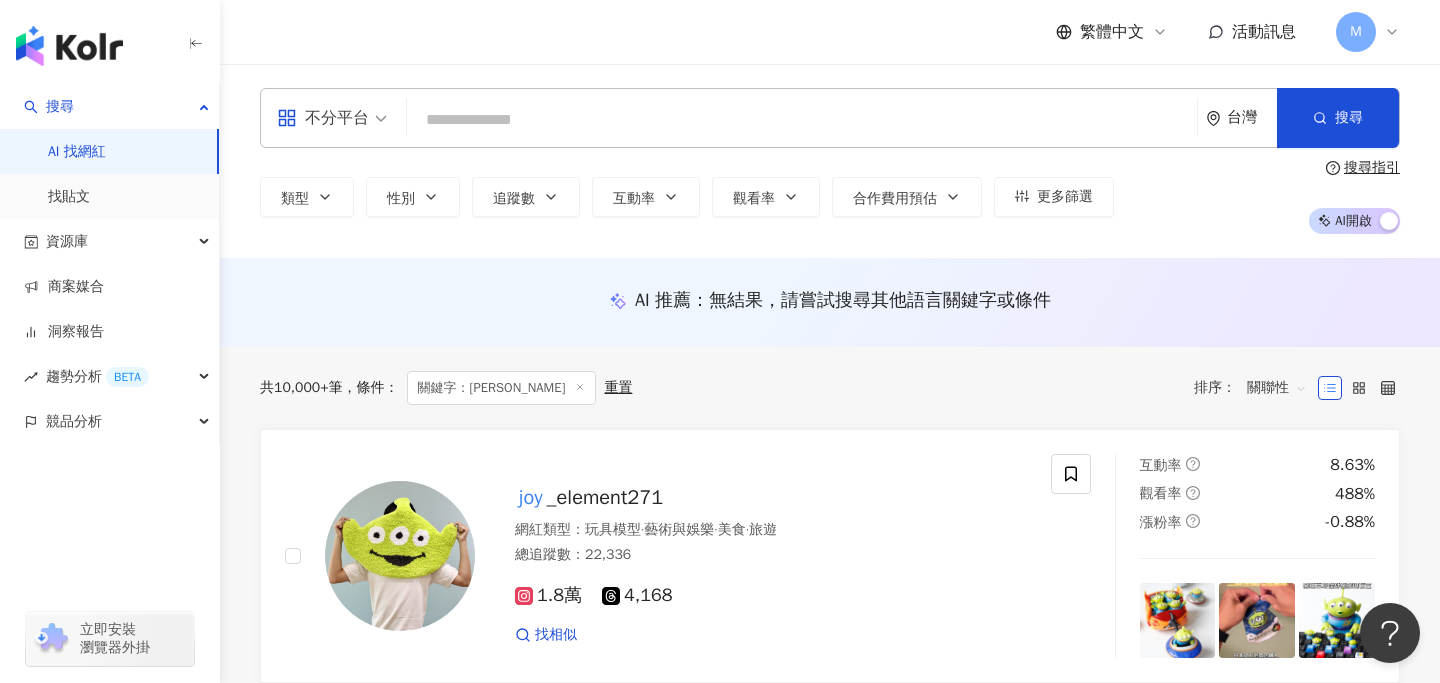 click at bounding box center (69, 46) 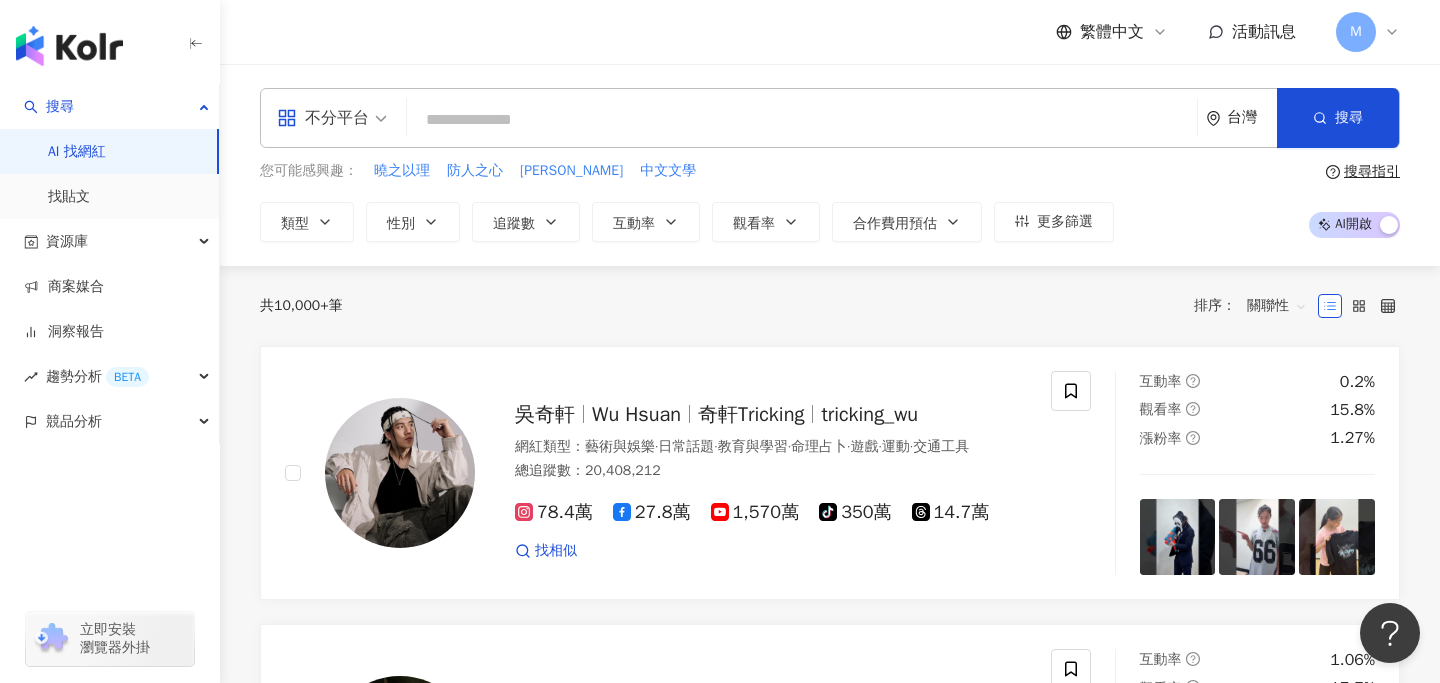 click at bounding box center (802, 120) 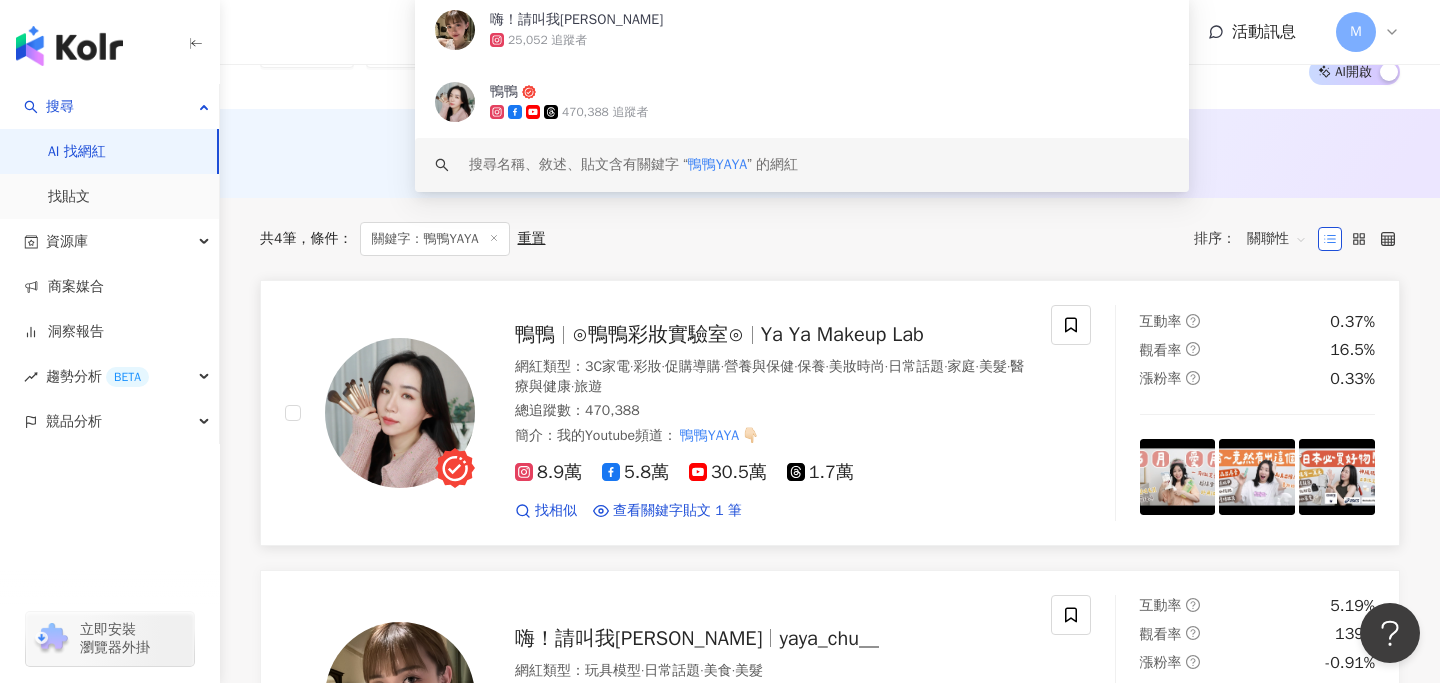 scroll, scrollTop: 134, scrollLeft: 0, axis: vertical 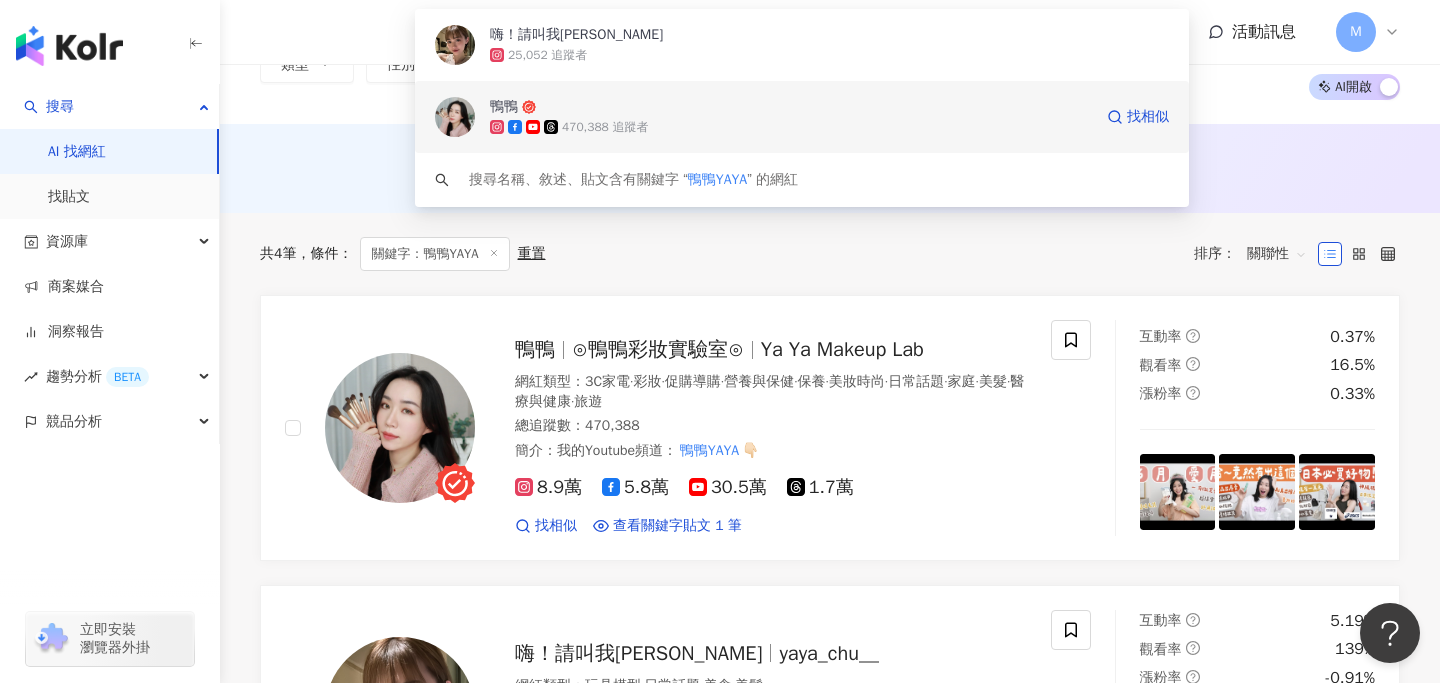 click on "470,388   追蹤者" at bounding box center [791, 127] 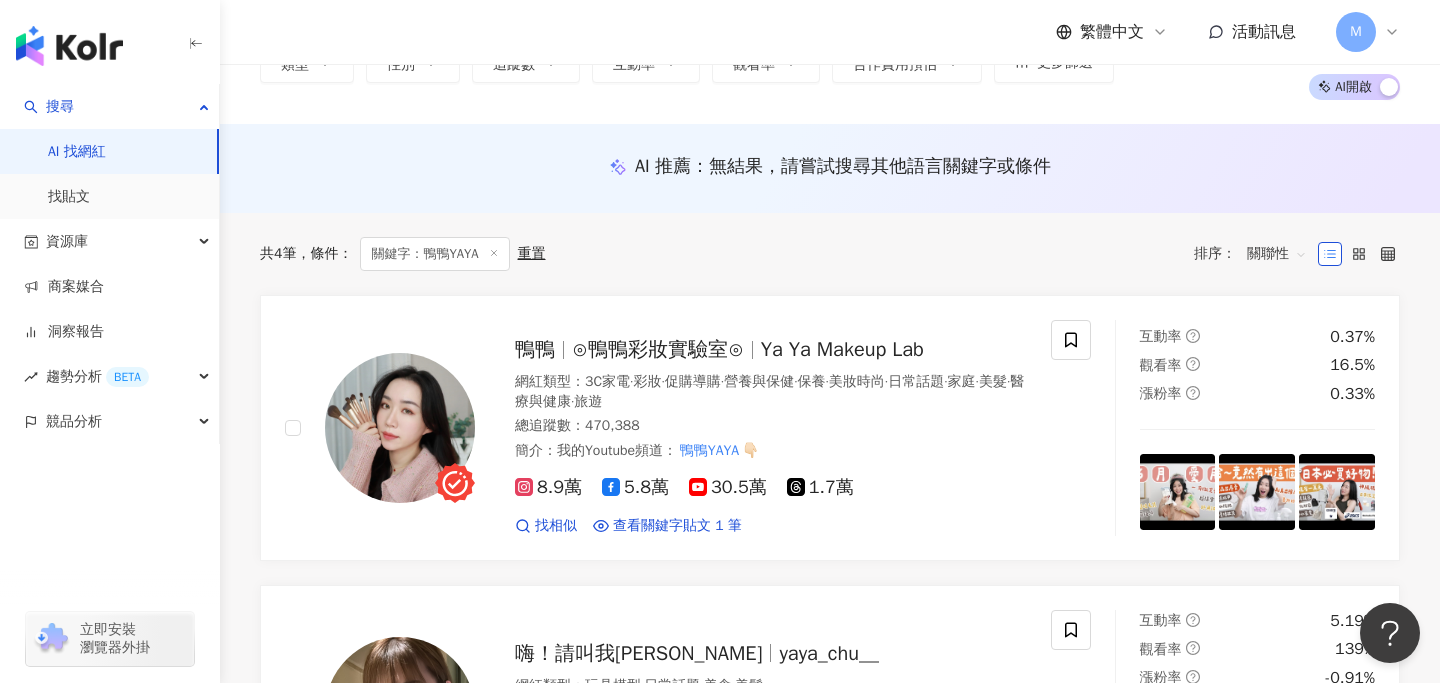 scroll, scrollTop: 46, scrollLeft: 0, axis: vertical 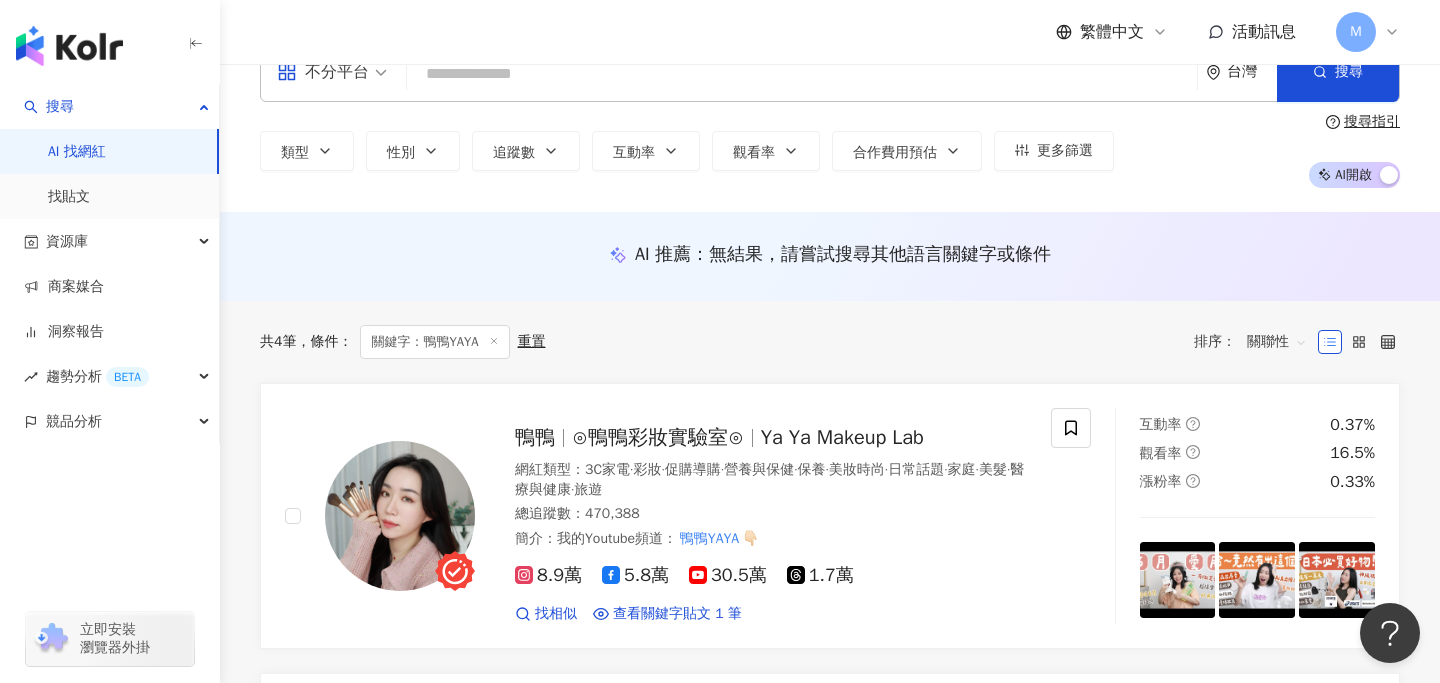 click on "繁體中文 活動訊息 M" at bounding box center (830, 32) 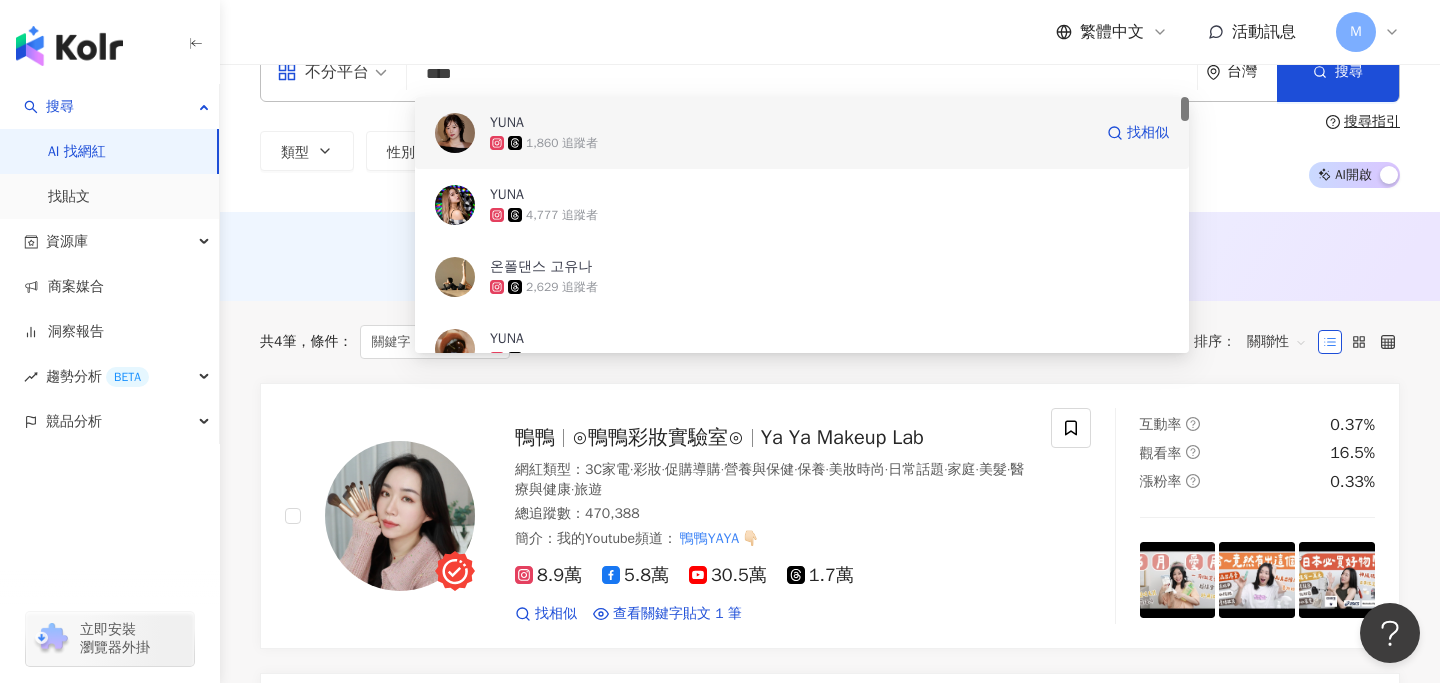click on "1,860   追蹤者" at bounding box center (562, 143) 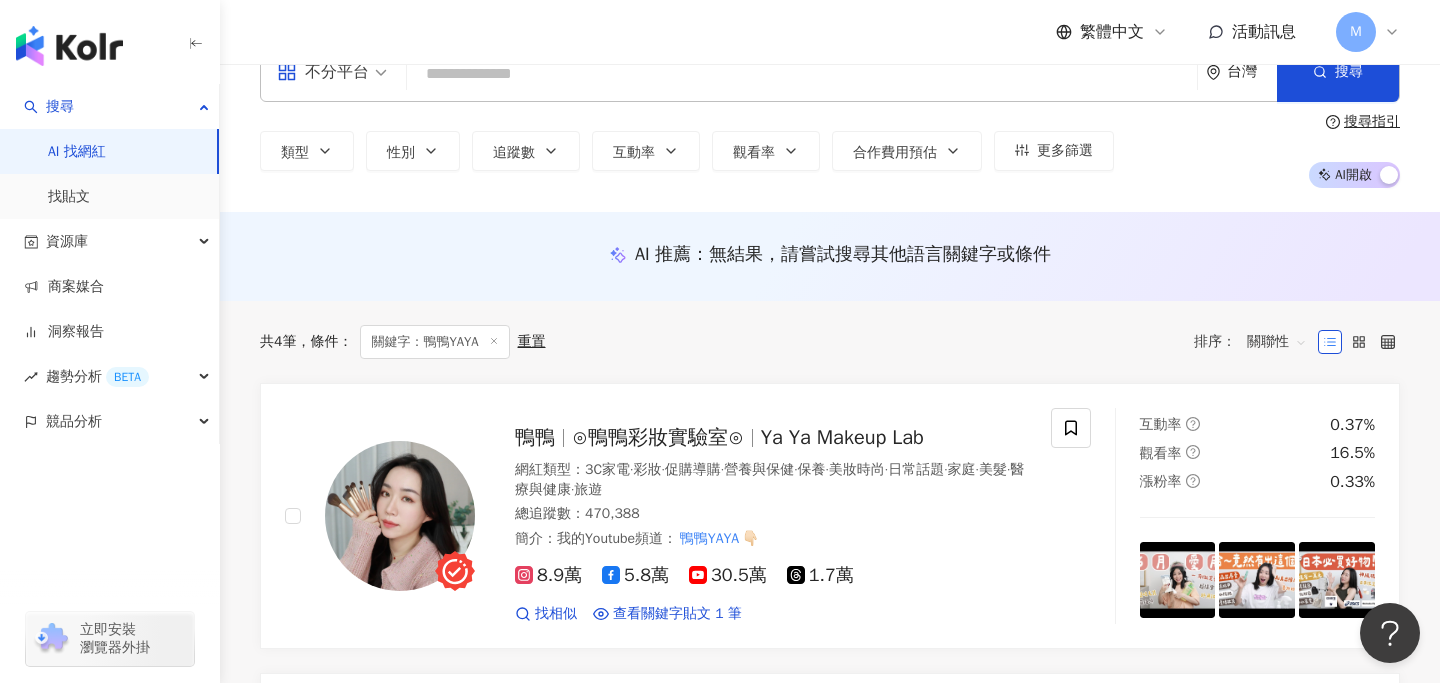 click at bounding box center (802, 74) 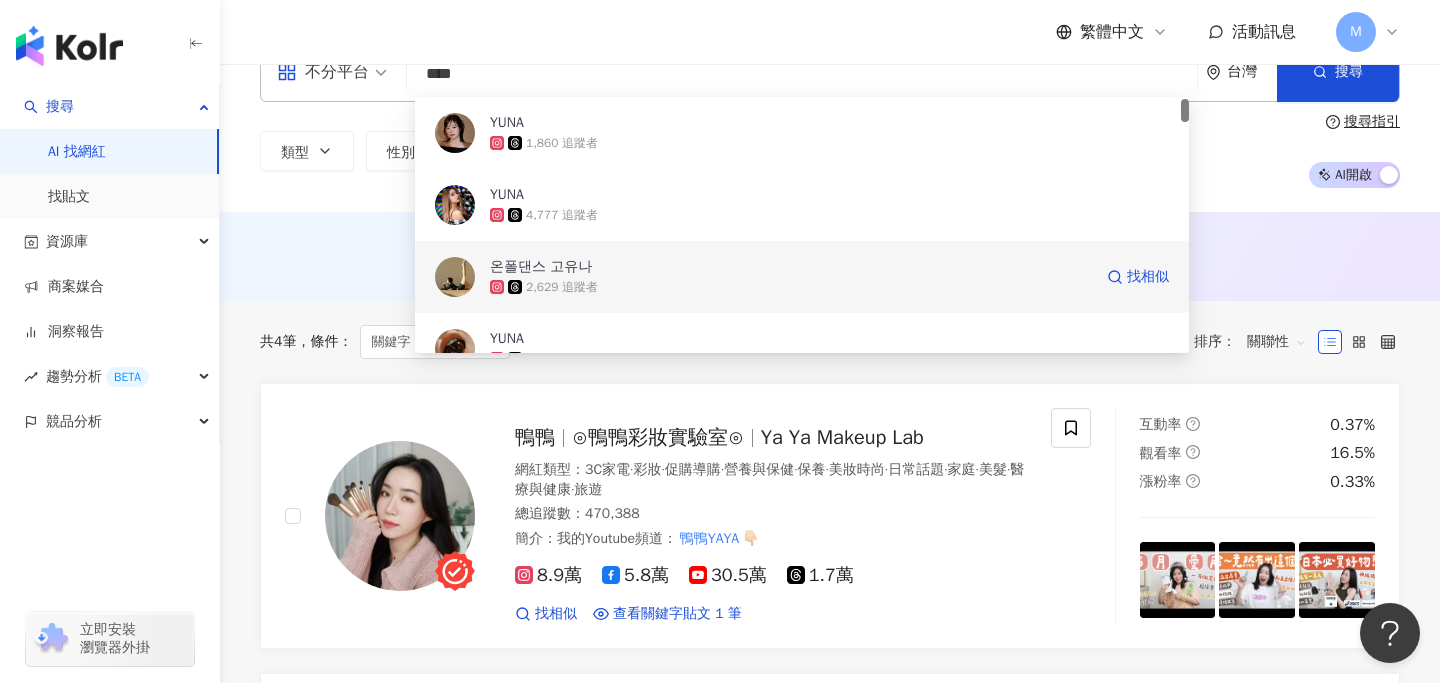 scroll, scrollTop: 94, scrollLeft: 0, axis: vertical 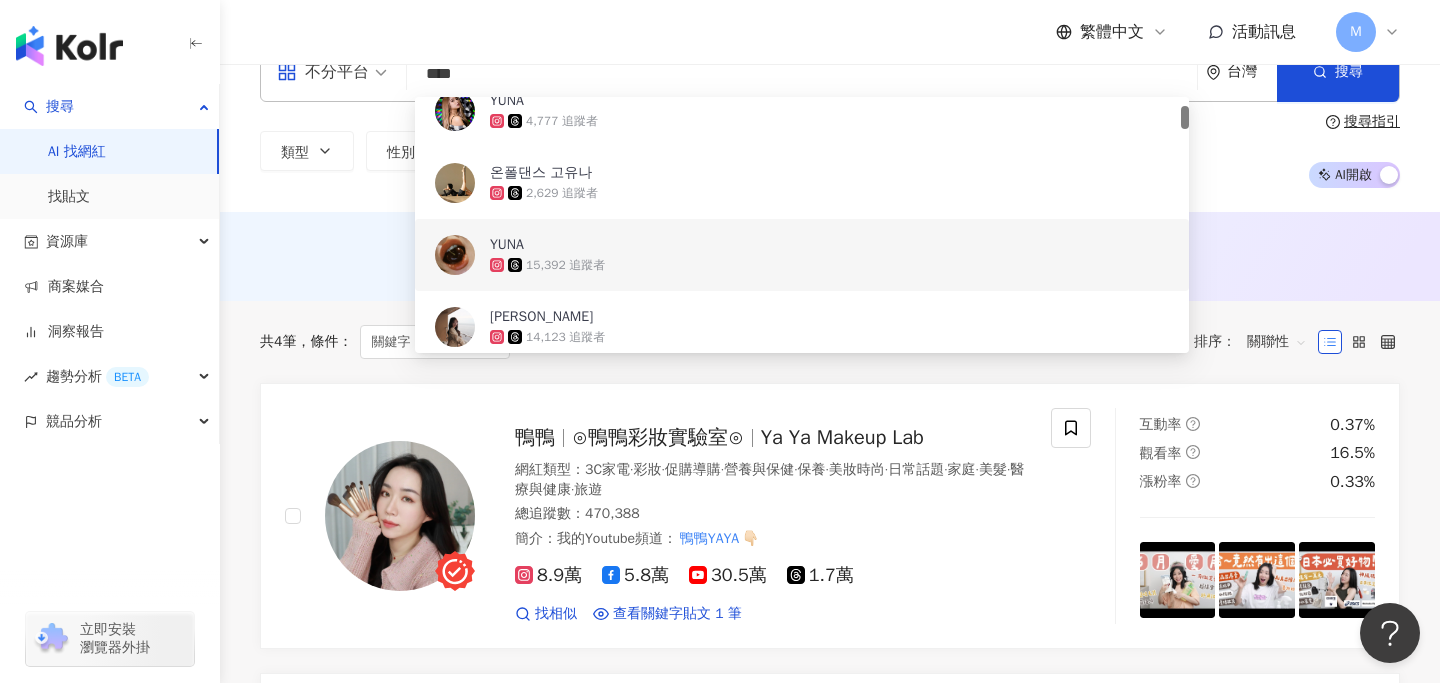 click on "15,392   追蹤者" at bounding box center [829, 265] 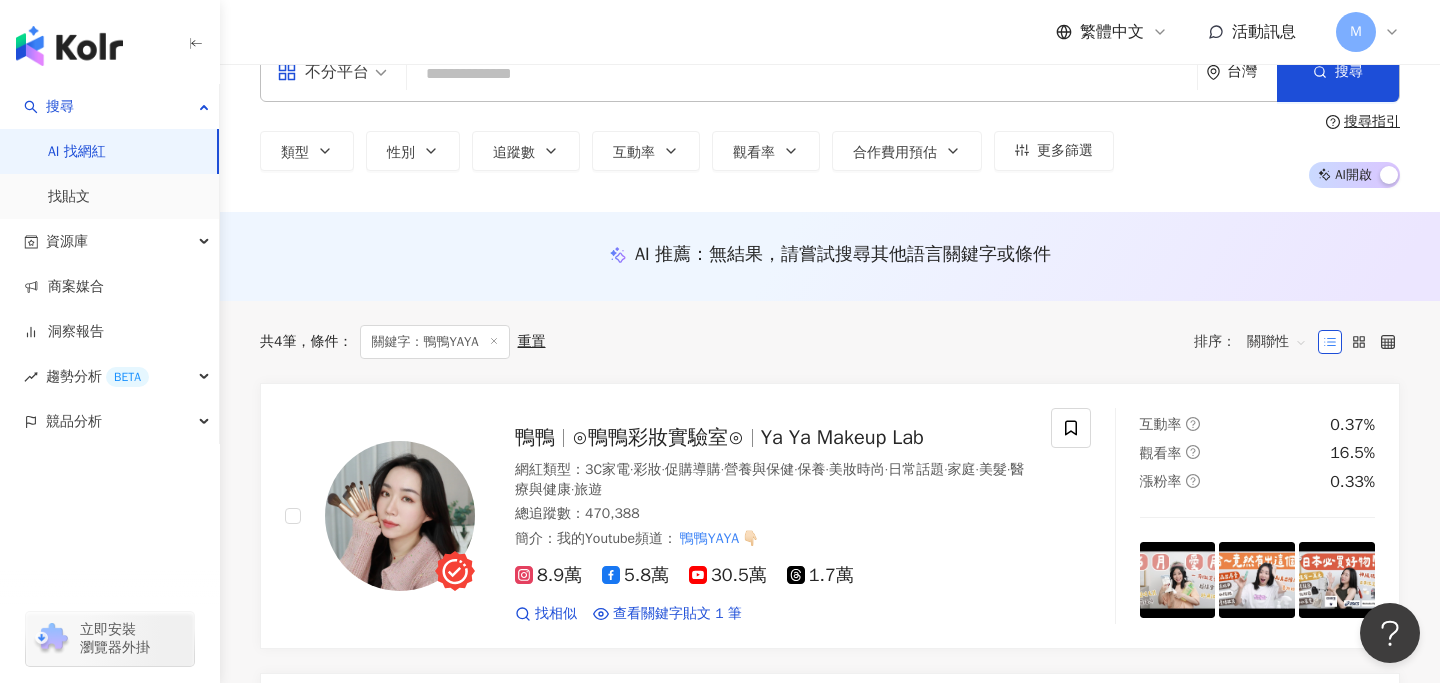 click at bounding box center [802, 74] 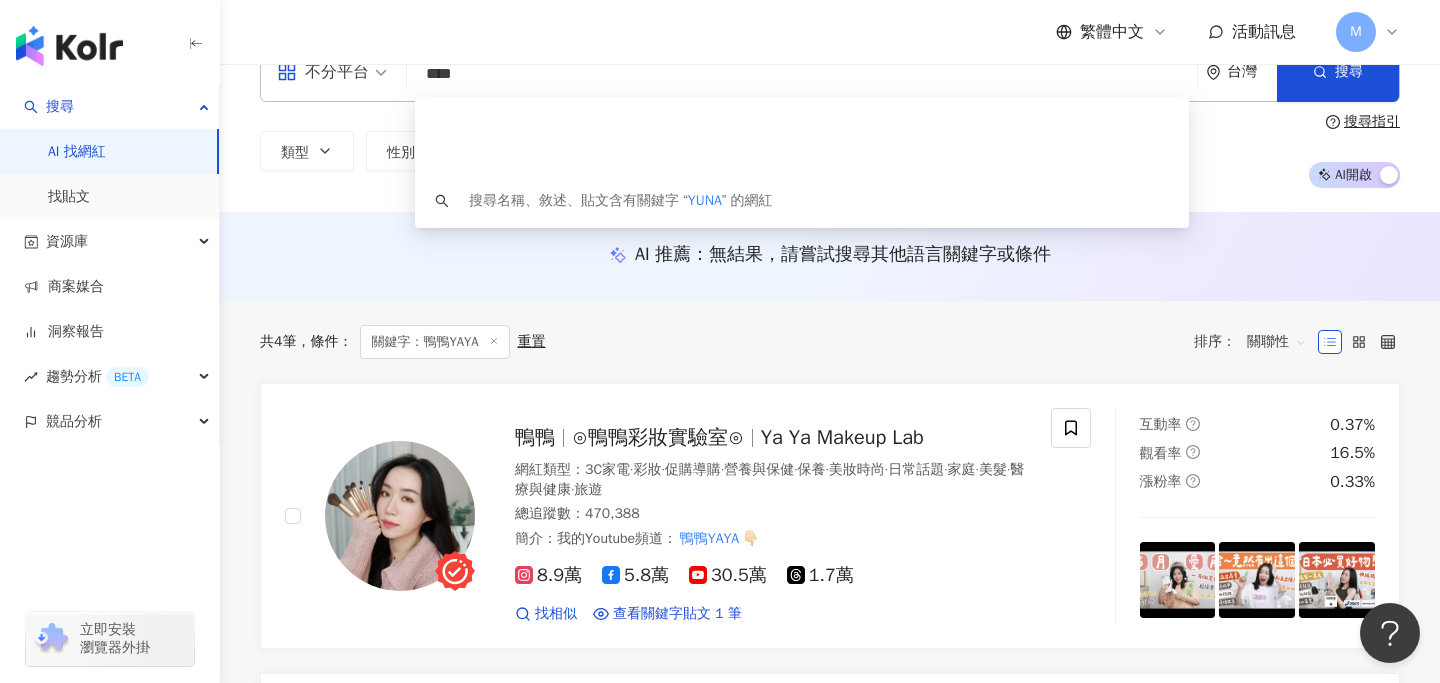 scroll, scrollTop: 0, scrollLeft: 0, axis: both 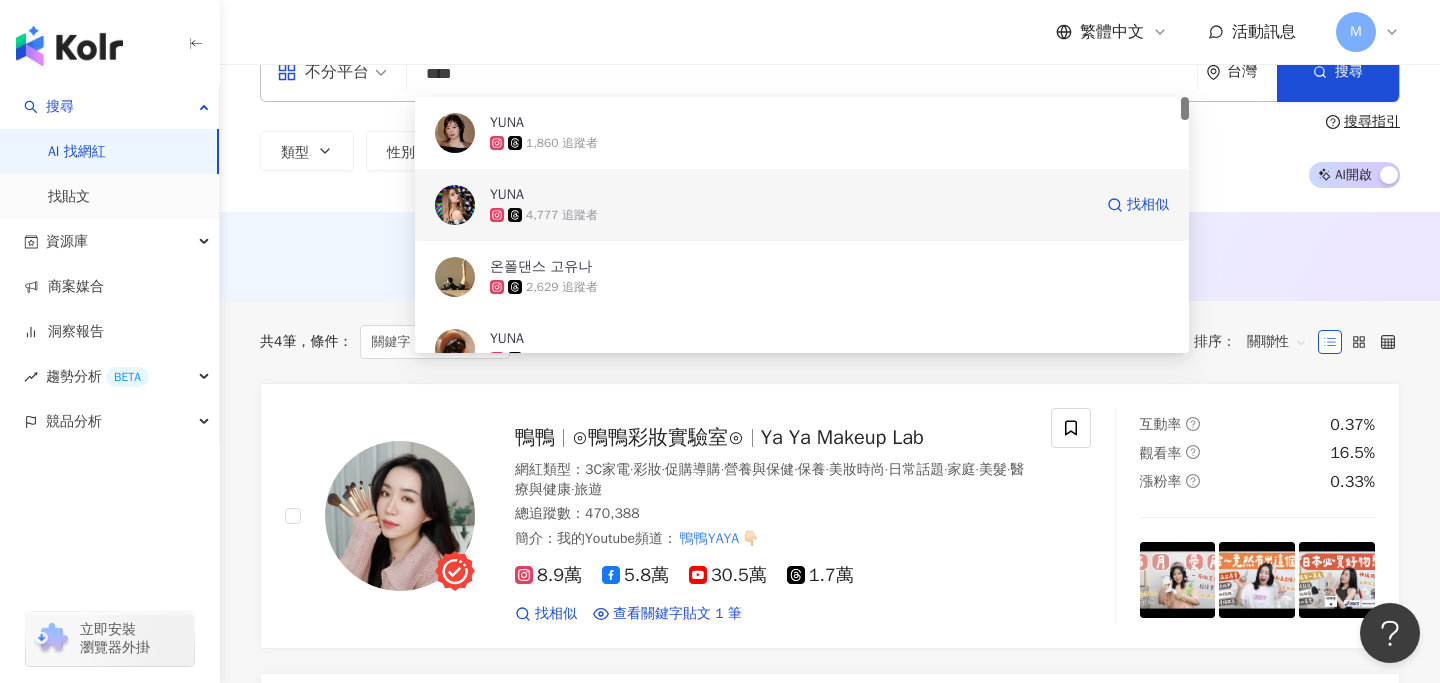 click on "YUNA" at bounding box center (791, 195) 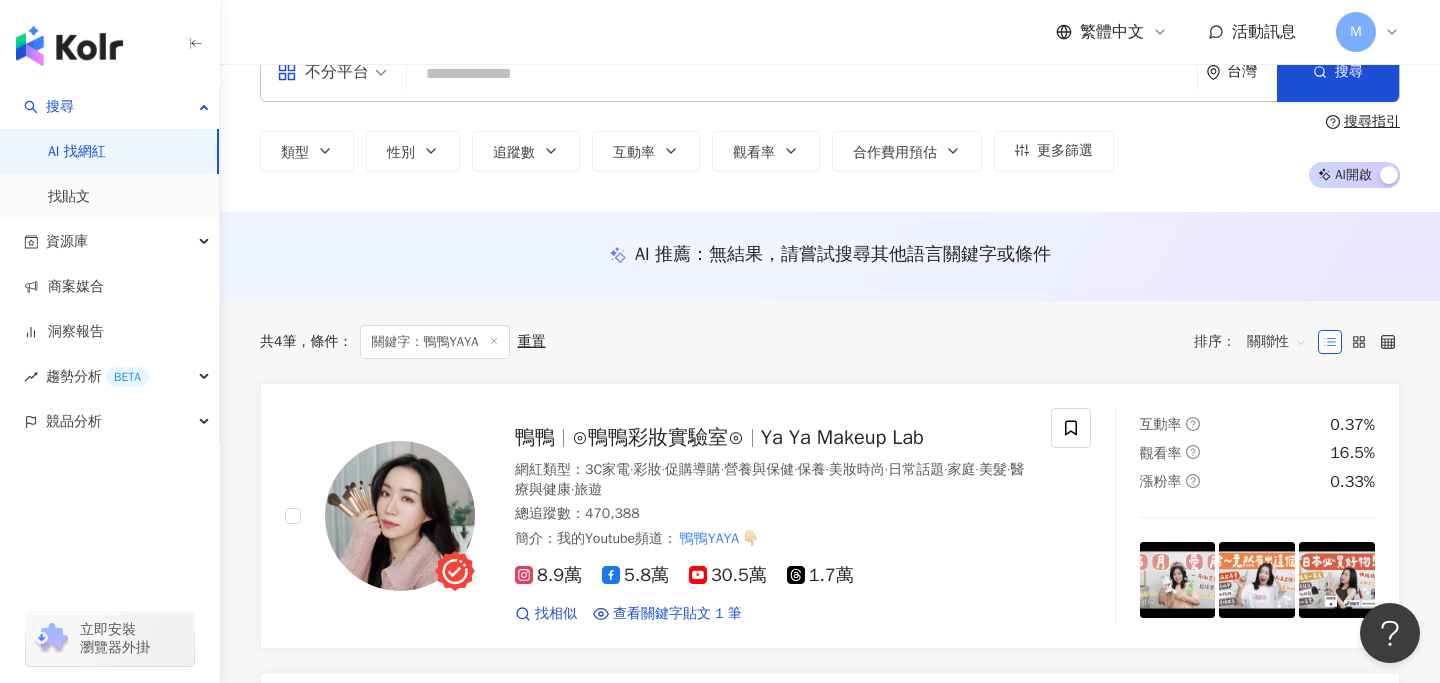 click at bounding box center (802, 74) 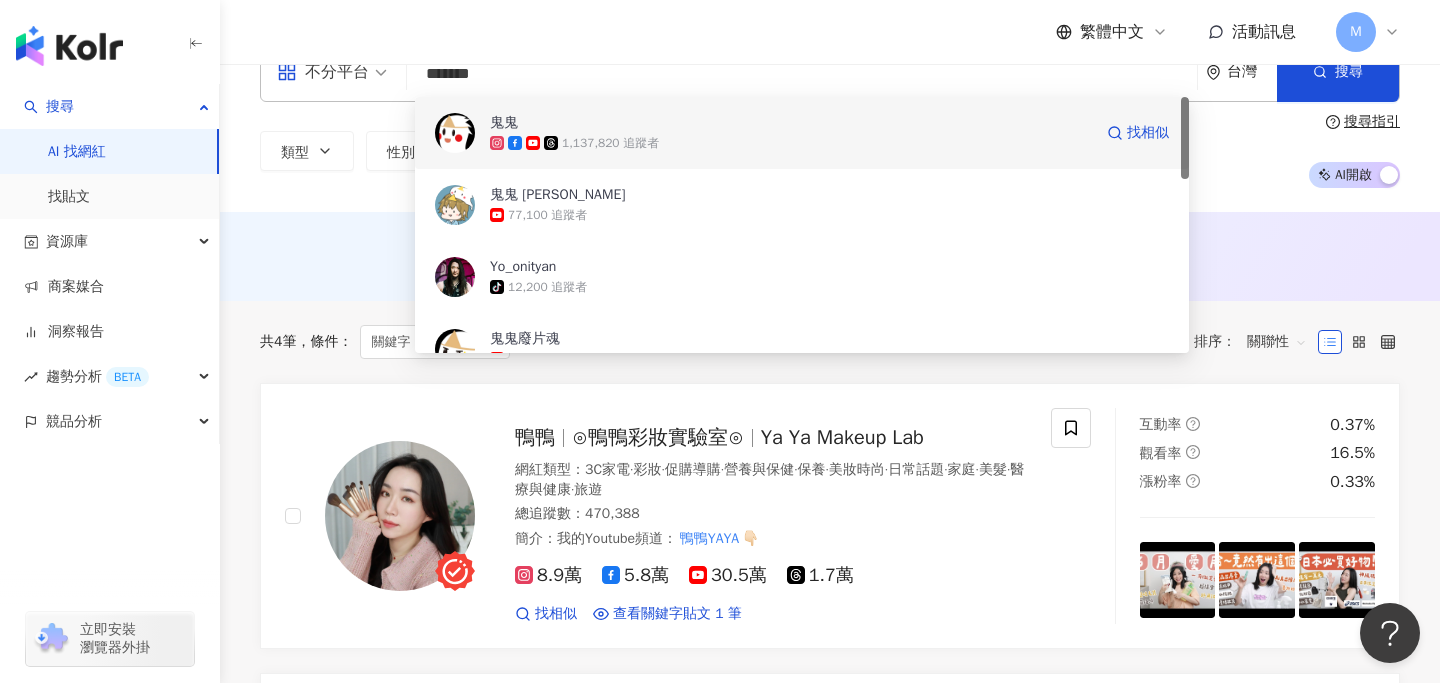 click on "鬼鬼" at bounding box center [791, 123] 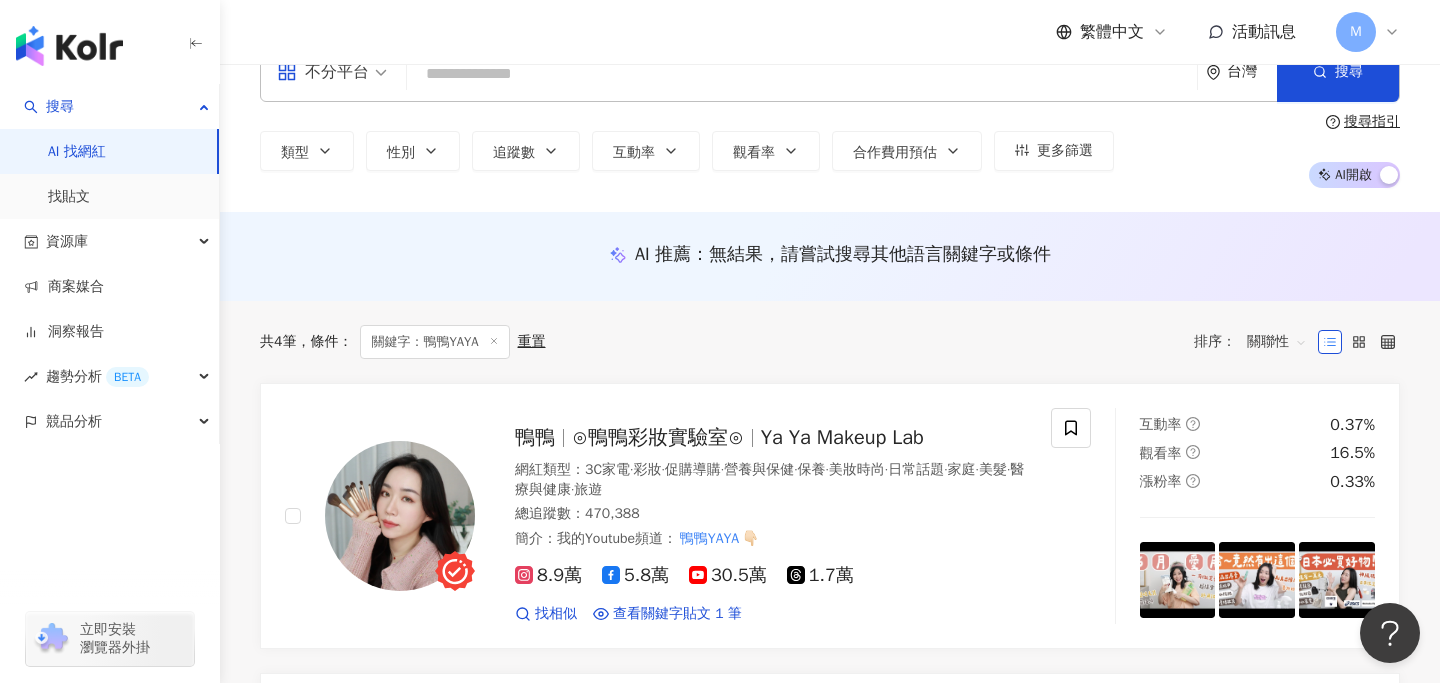 paste on "*****" 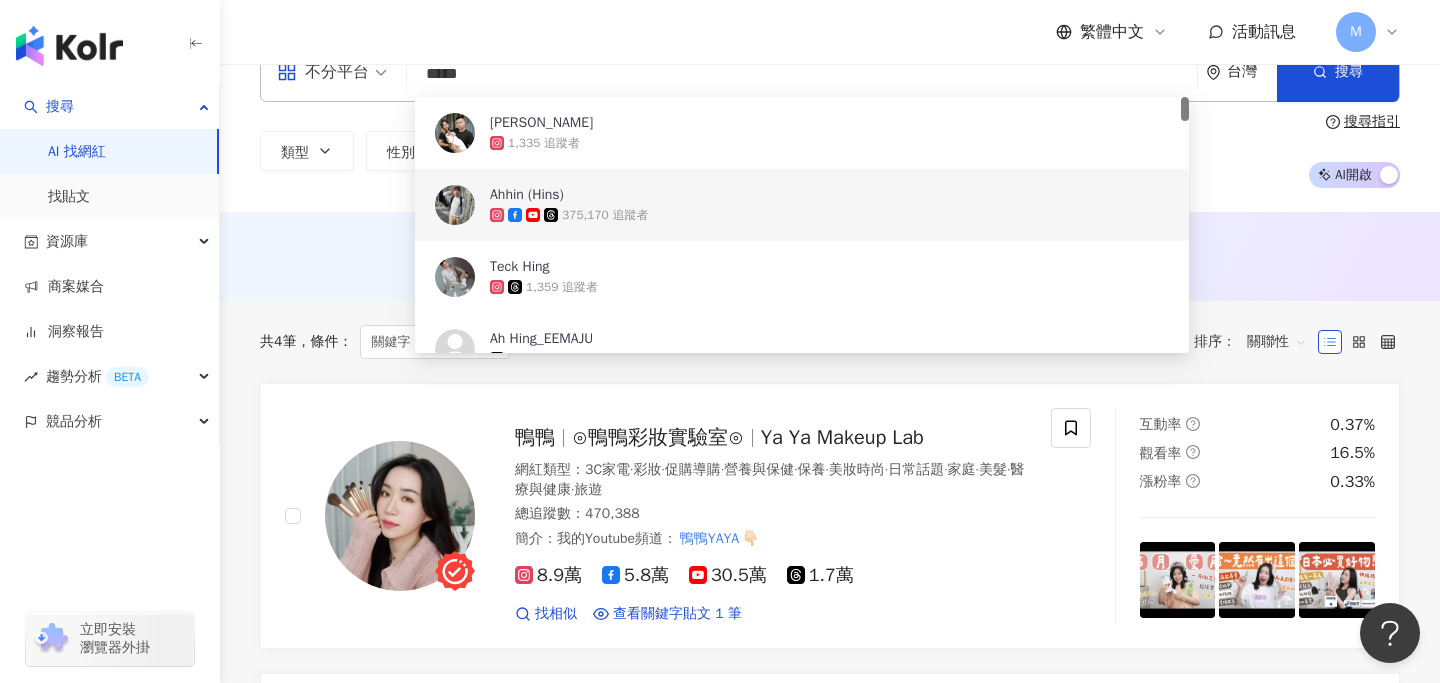 click on "375,170   追蹤者" at bounding box center [829, 215] 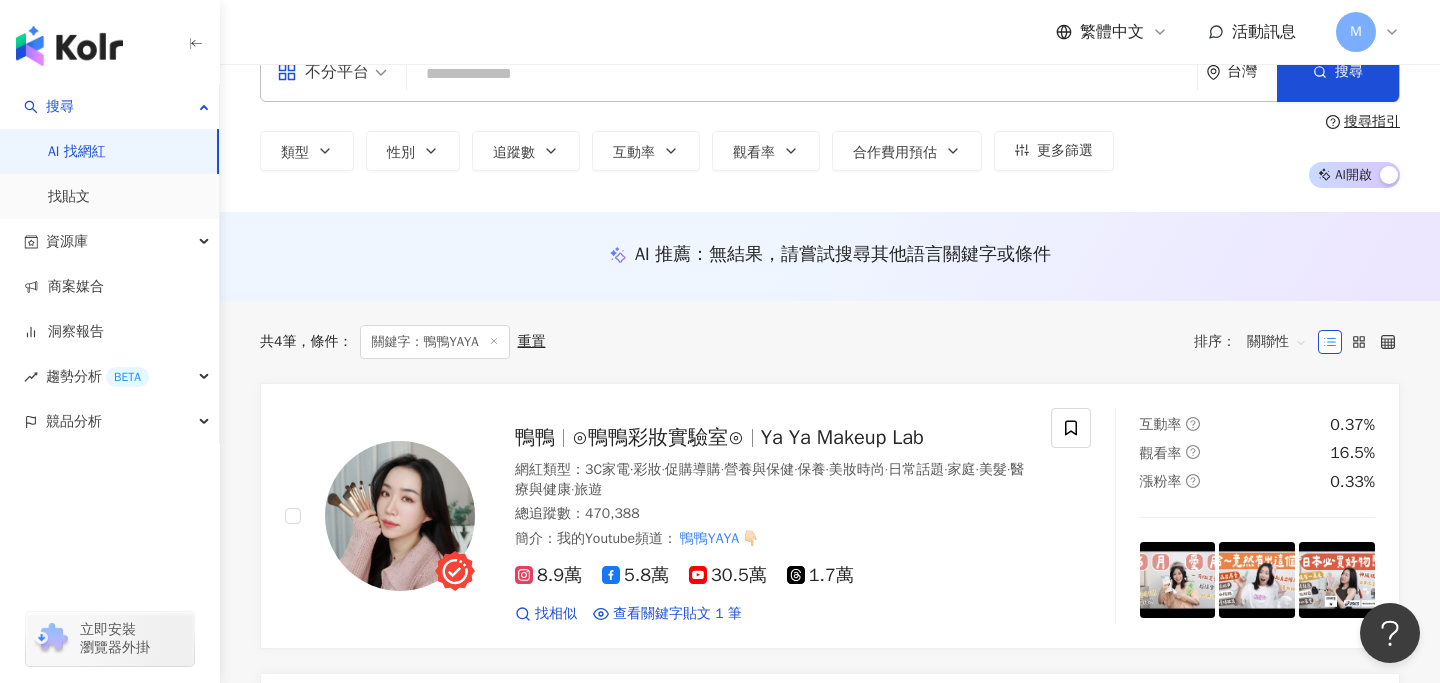 click at bounding box center [802, 74] 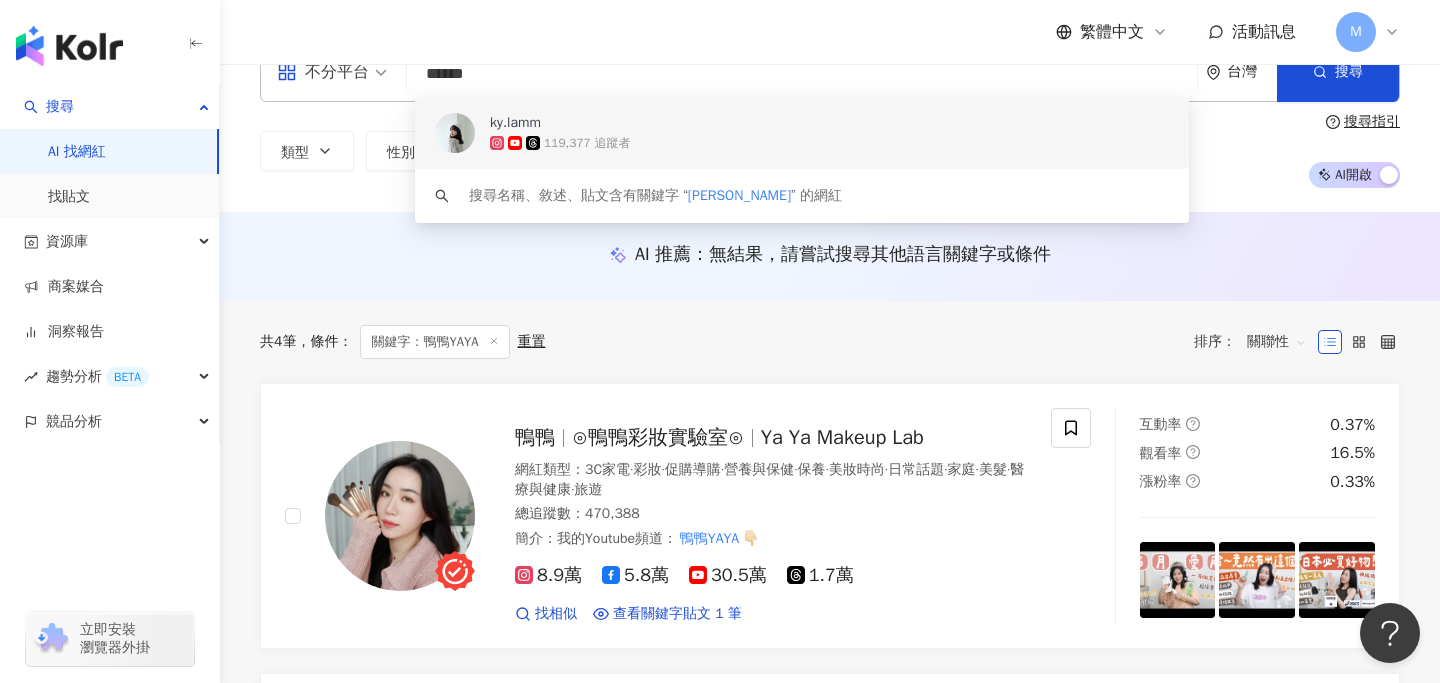 click on "ky.lamm" at bounding box center [791, 123] 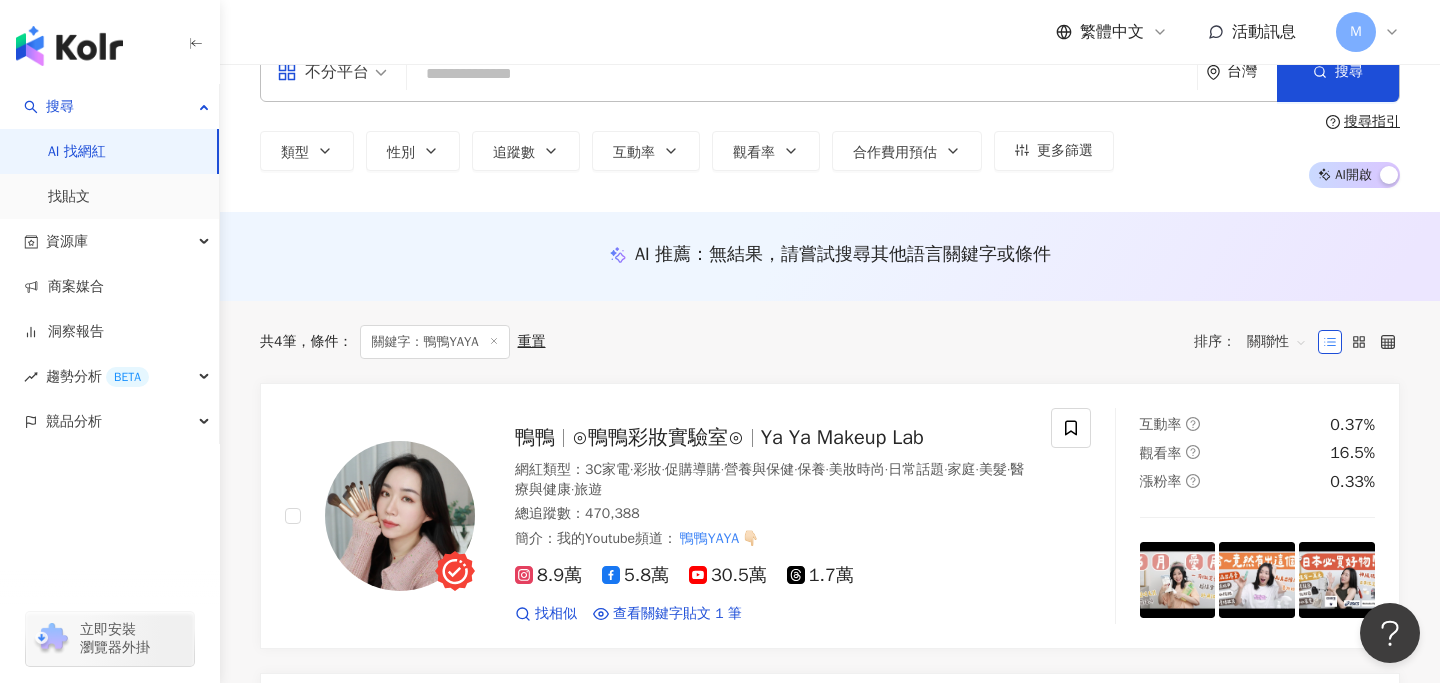 click at bounding box center (802, 74) 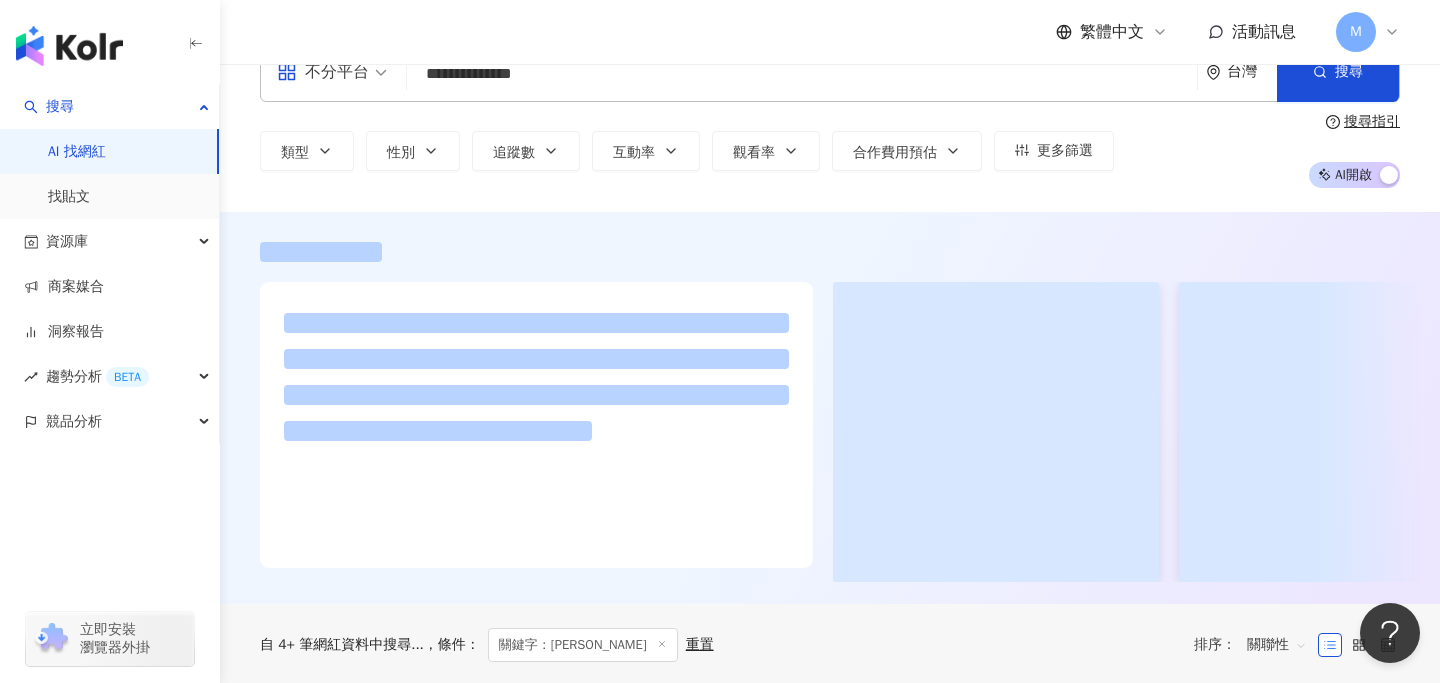 scroll, scrollTop: 0, scrollLeft: 0, axis: both 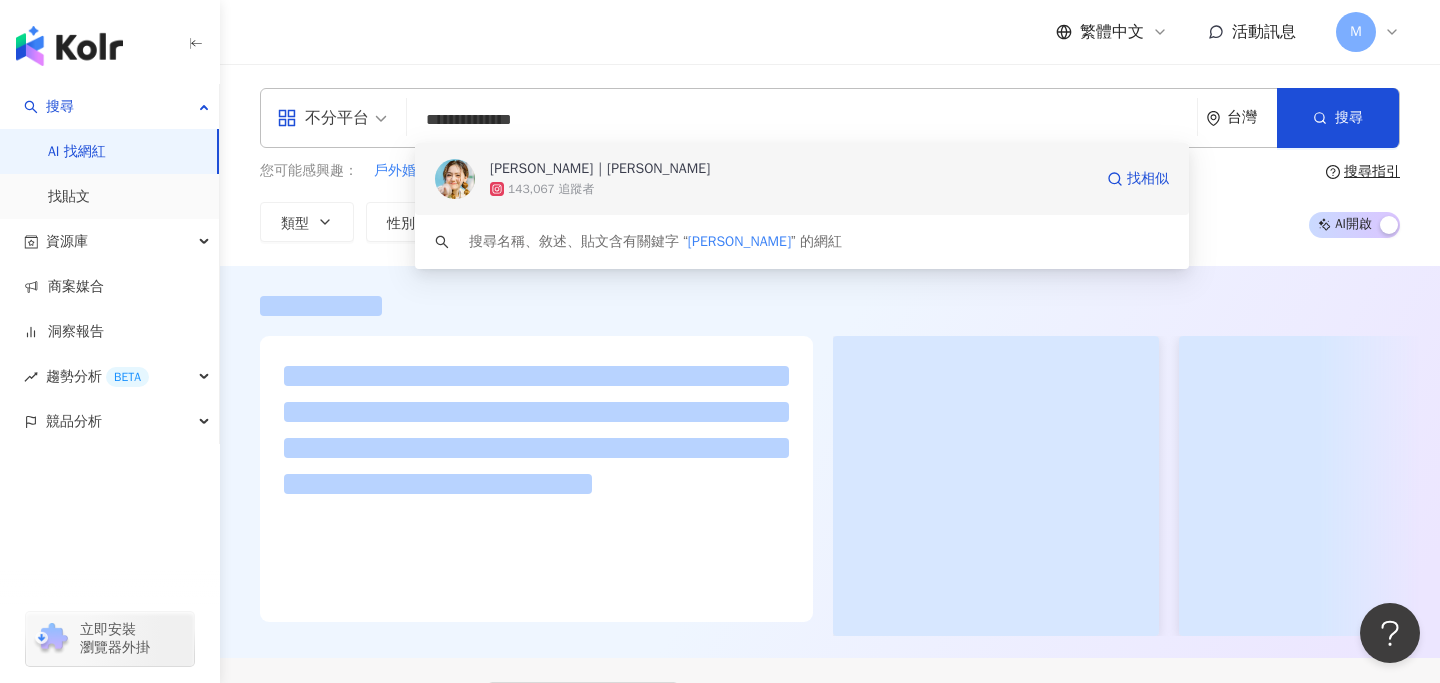 click on "阿慈｜倪安慈 Kathy Ngai" at bounding box center [600, 169] 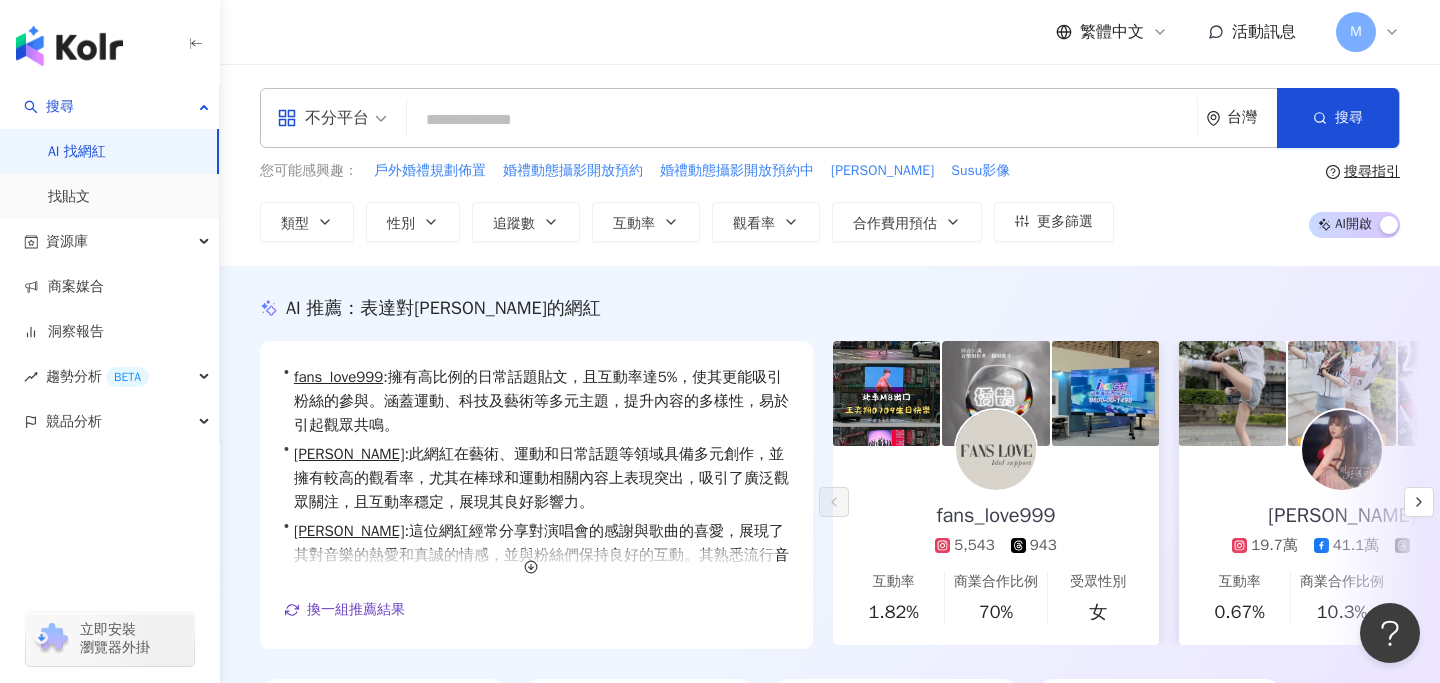 paste on "**" 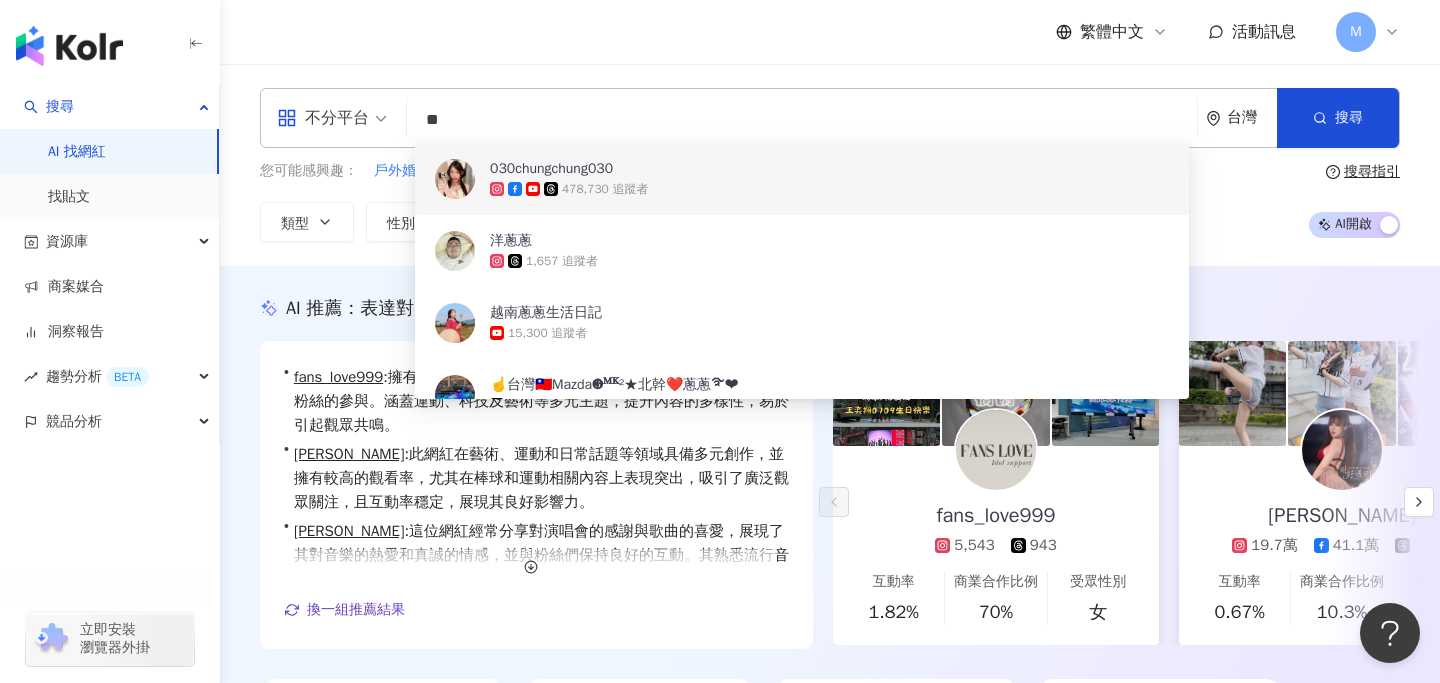 click on "030chungchung030" at bounding box center [791, 169] 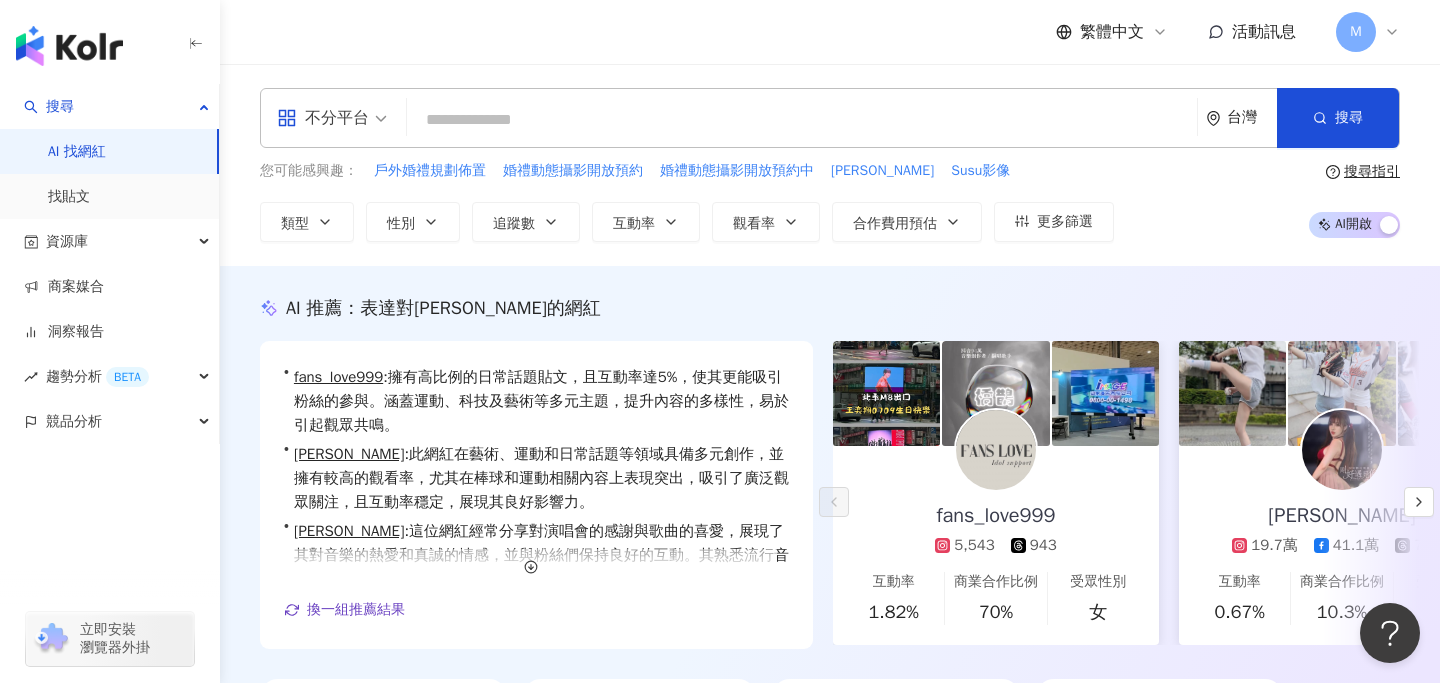 click at bounding box center [802, 120] 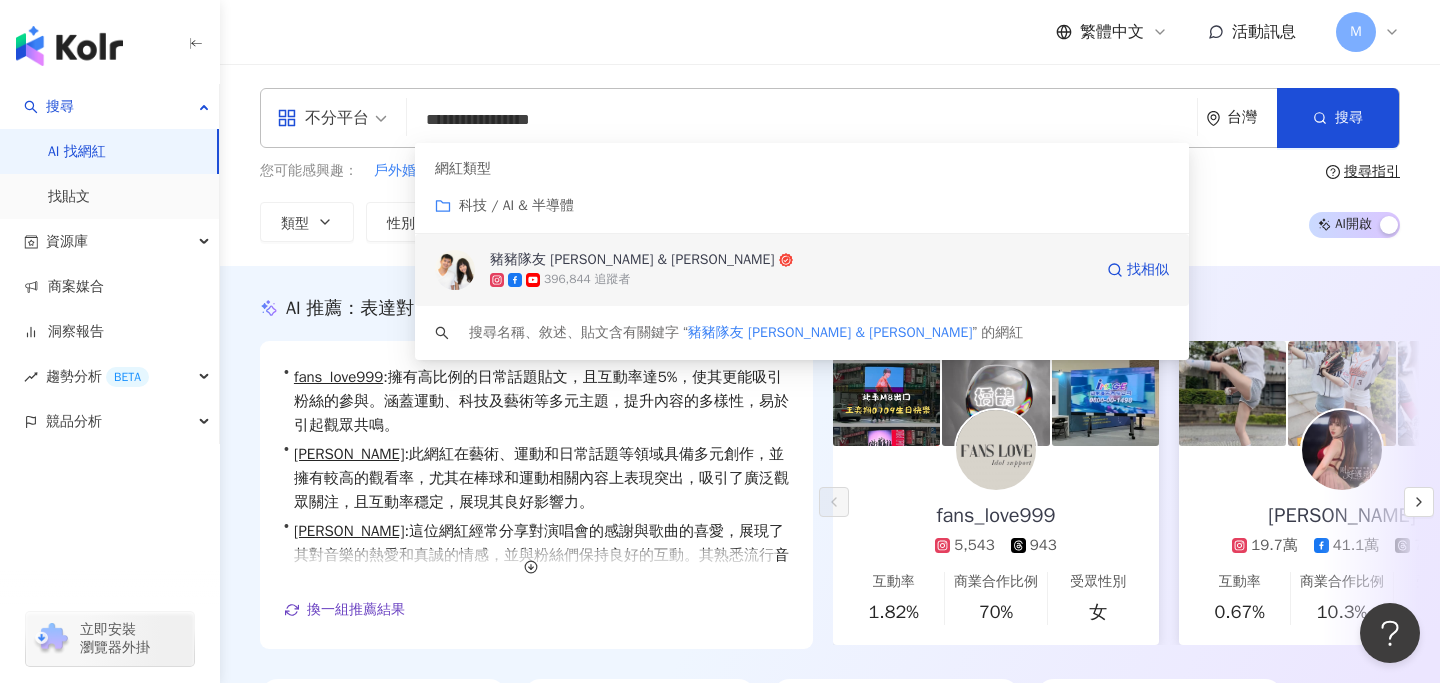 click on "豬豬隊友 Scott & Wendy" at bounding box center (791, 260) 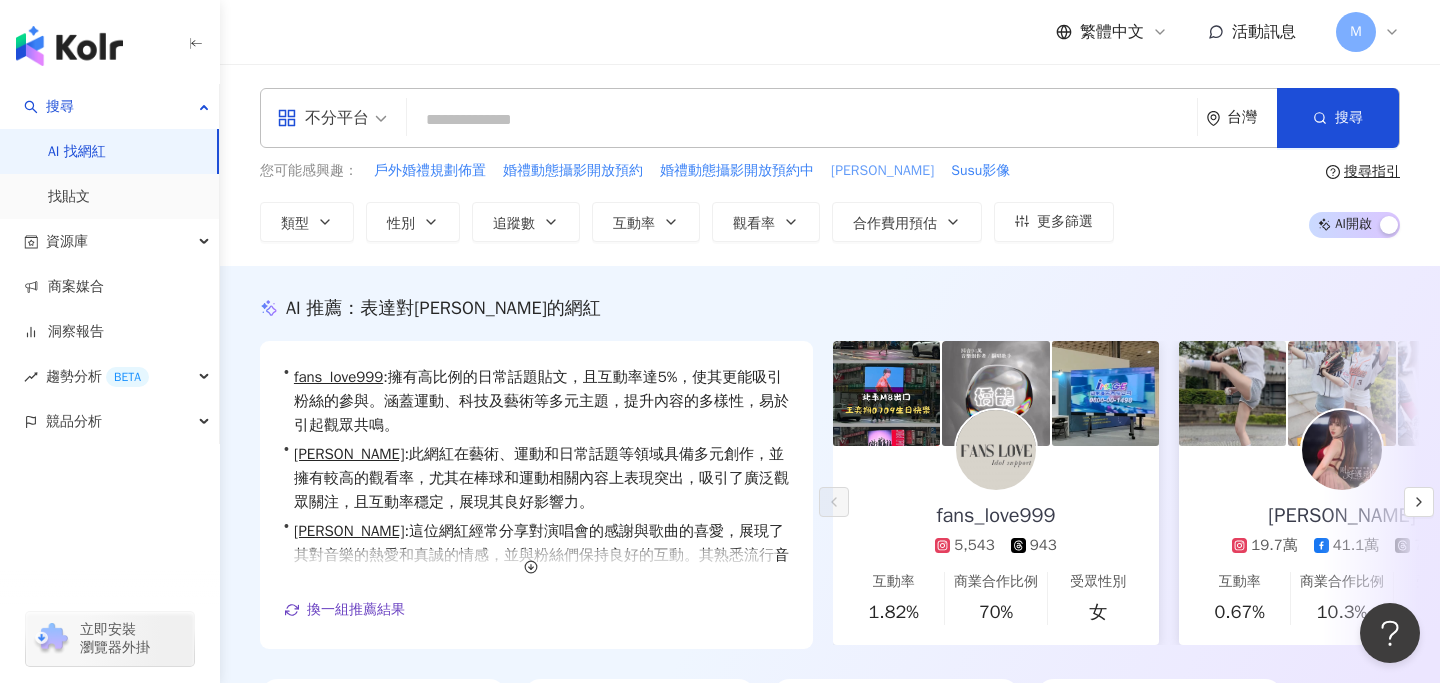 paste on "**********" 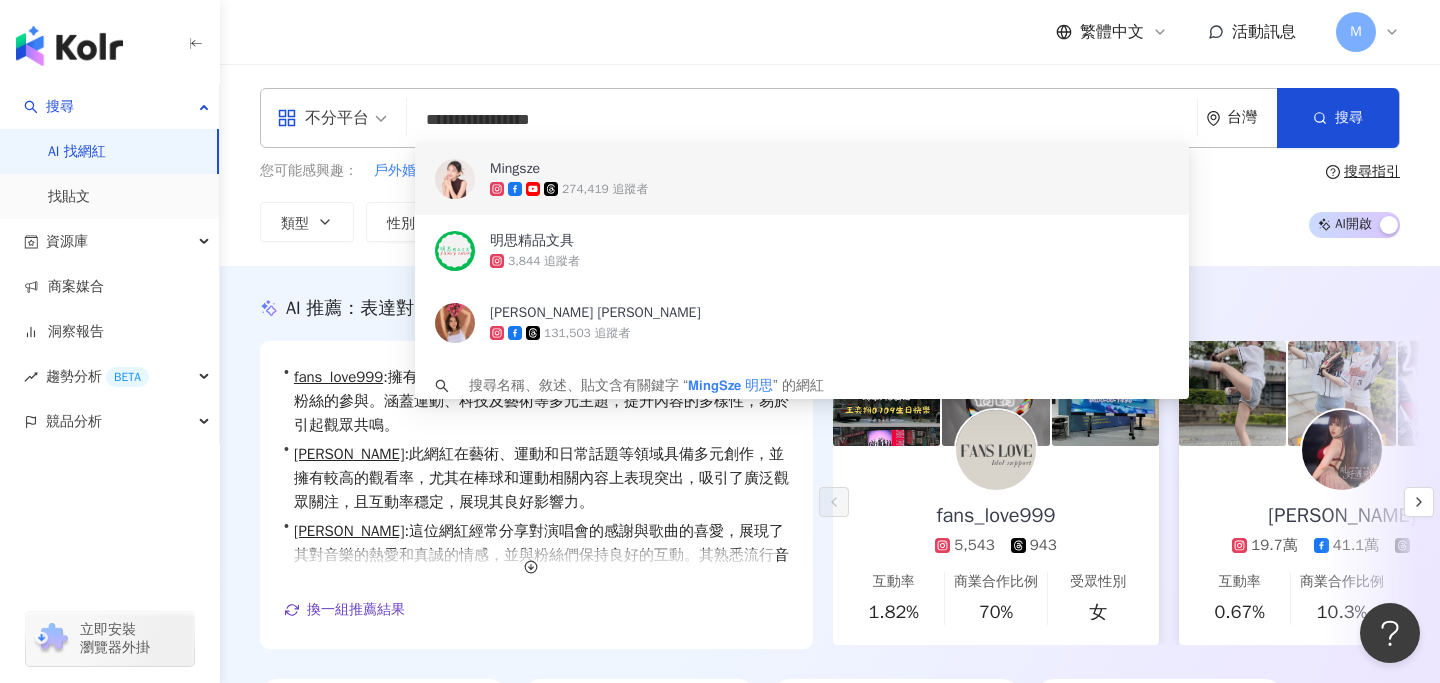 click on "Mingsze 274,419   追蹤者" at bounding box center (802, 179) 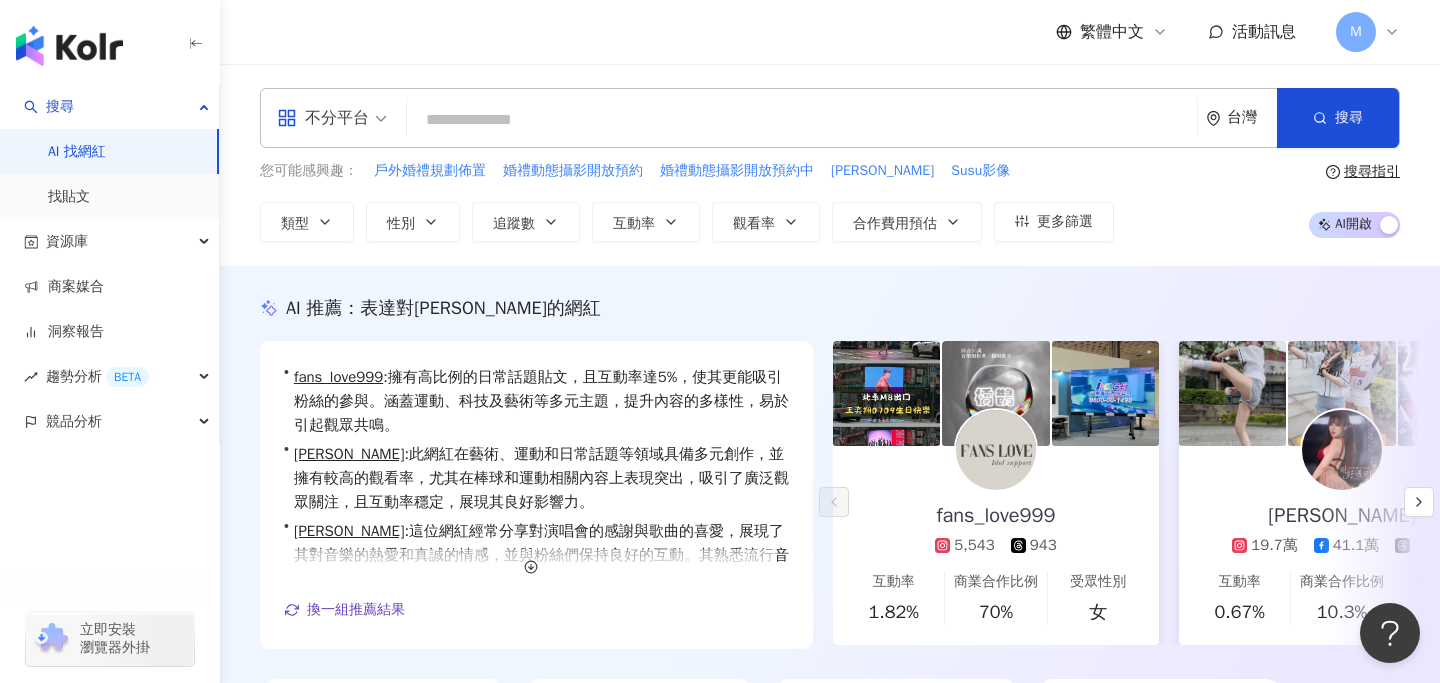 click at bounding box center (802, 120) 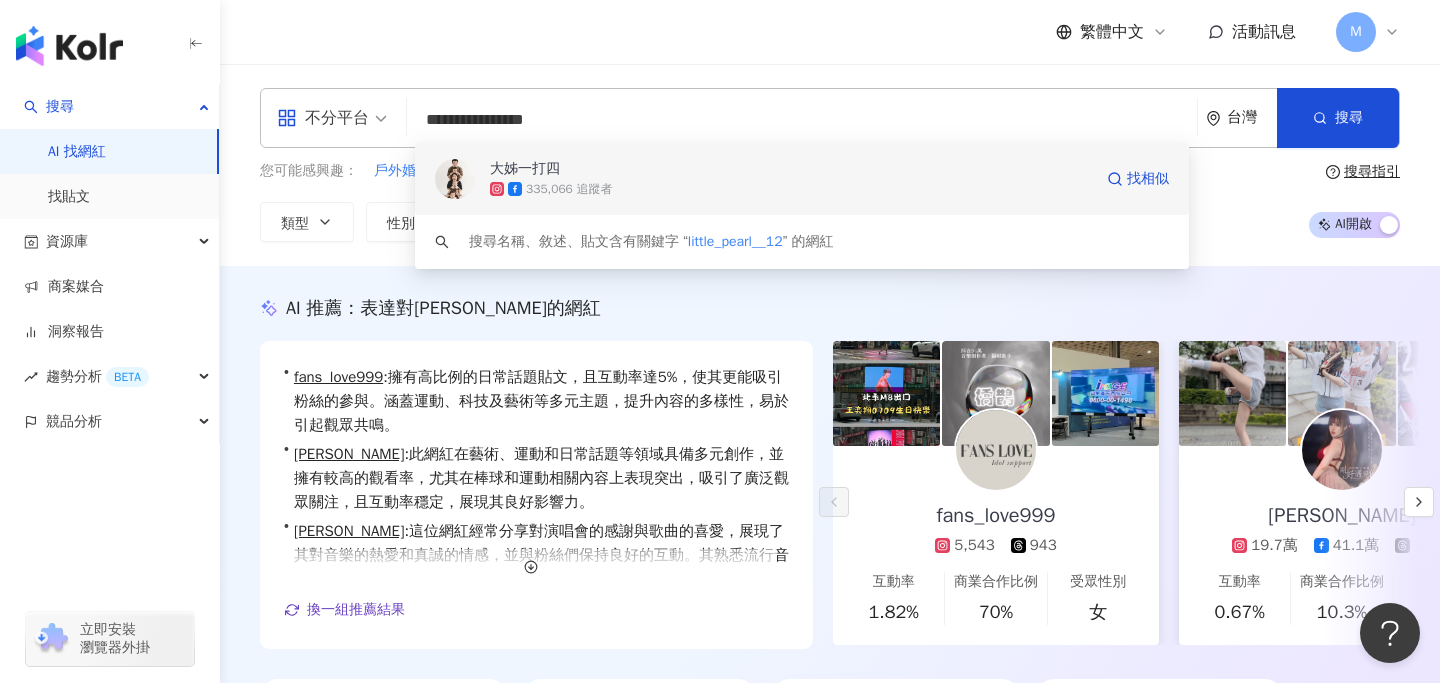 click on "335,066   追蹤者" at bounding box center (791, 189) 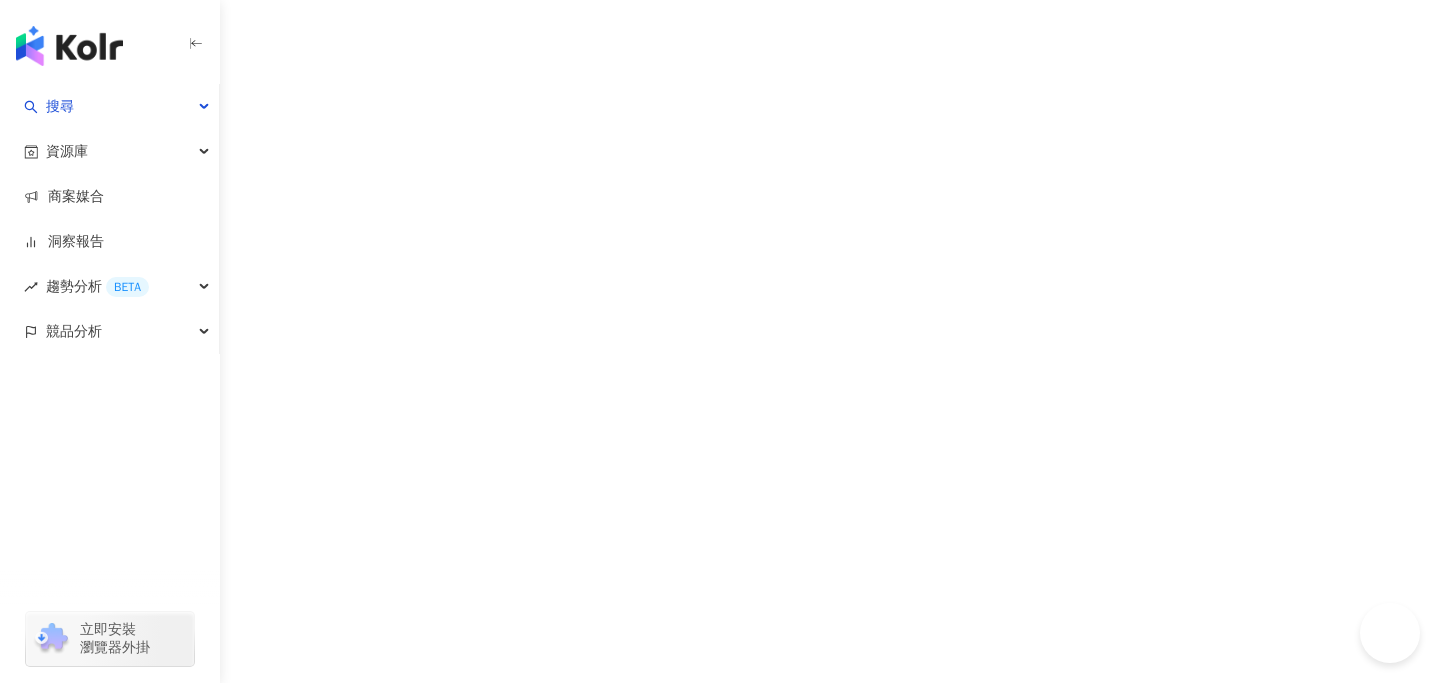 scroll, scrollTop: 0, scrollLeft: 0, axis: both 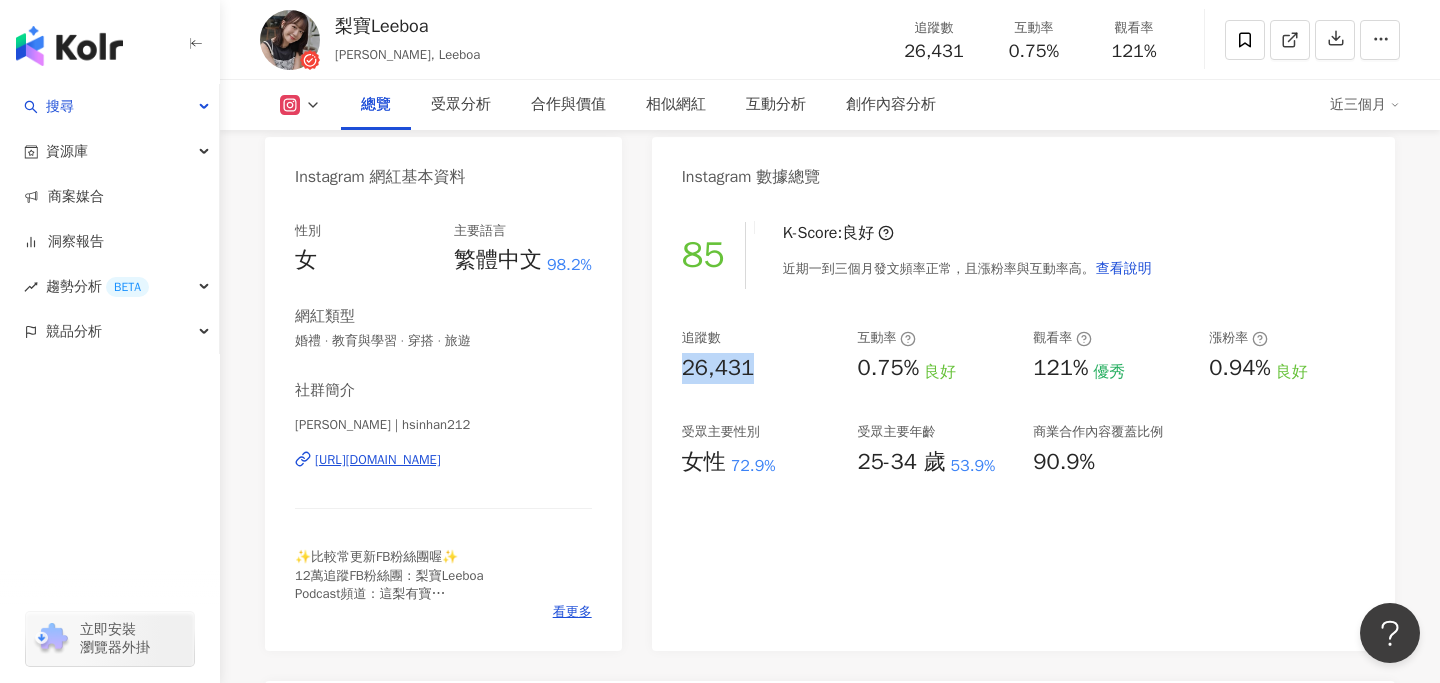 drag, startPoint x: 686, startPoint y: 372, endPoint x: 757, endPoint y: 368, distance: 71.11259 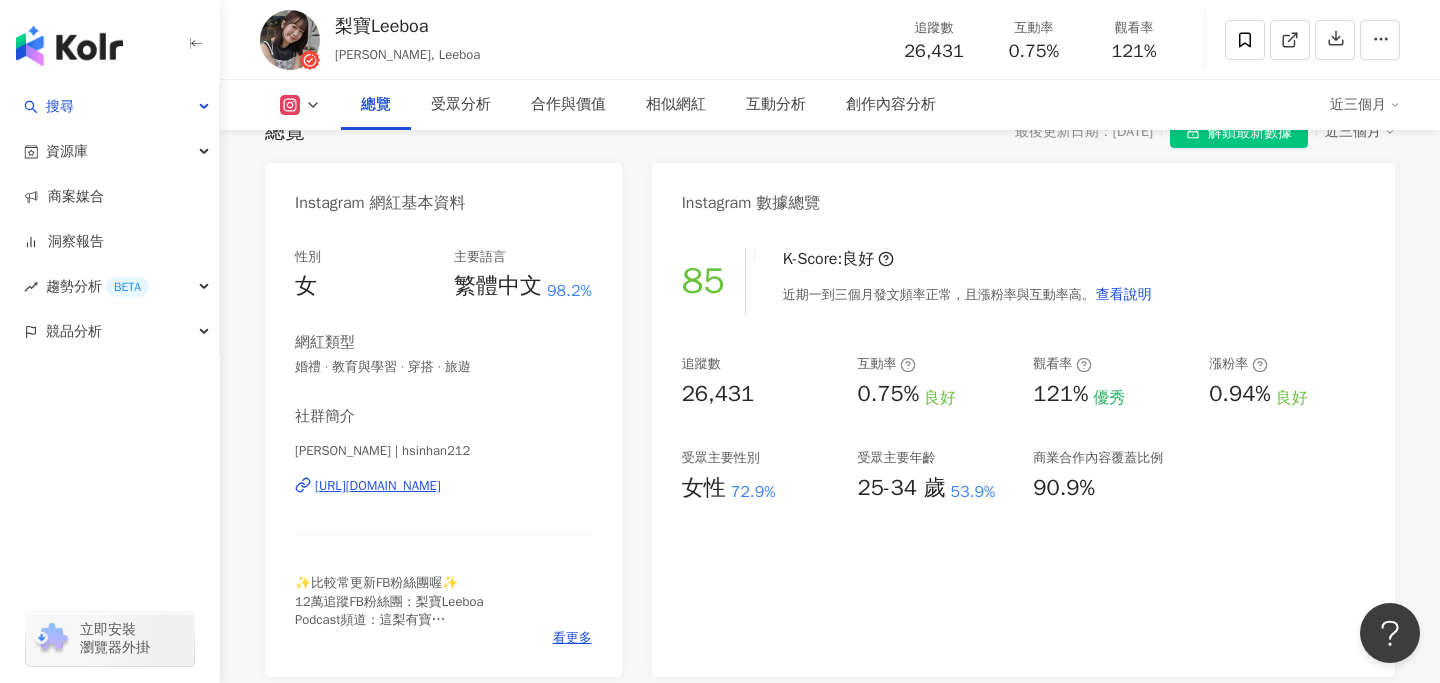 scroll, scrollTop: 151, scrollLeft: 0, axis: vertical 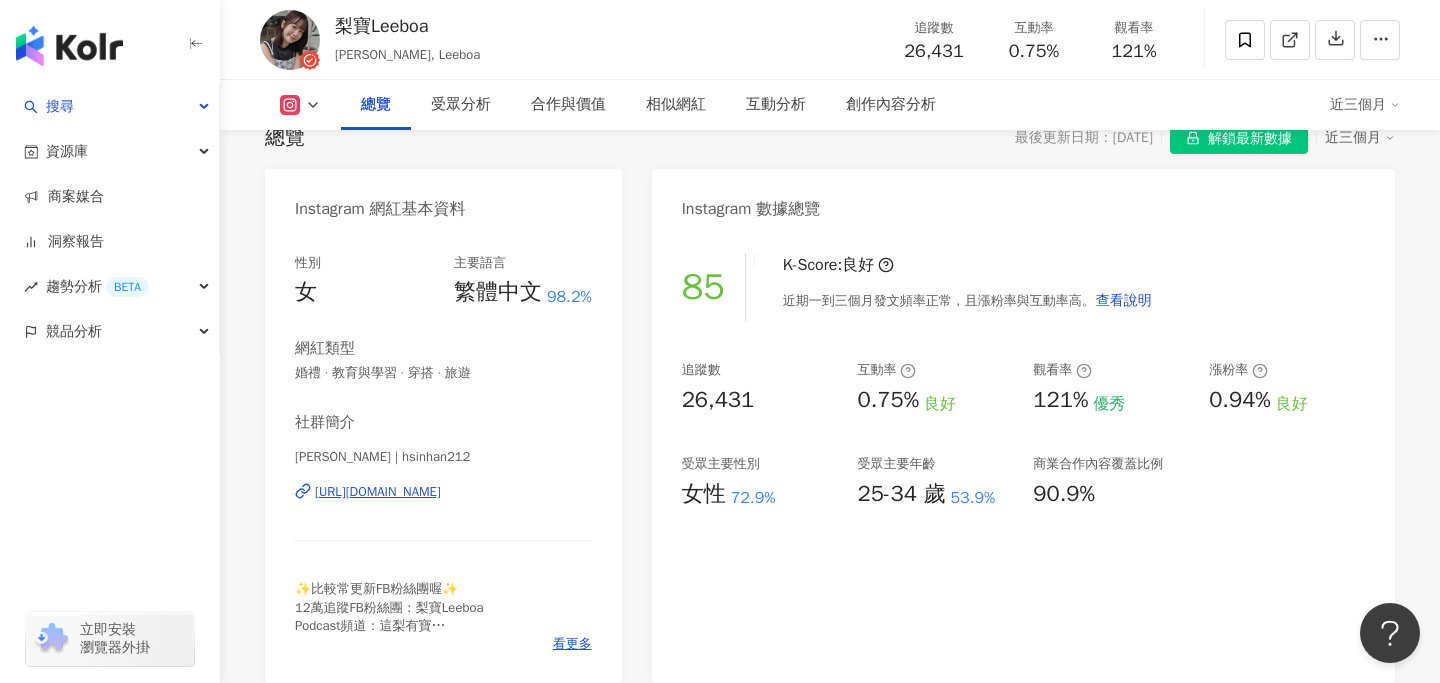 click 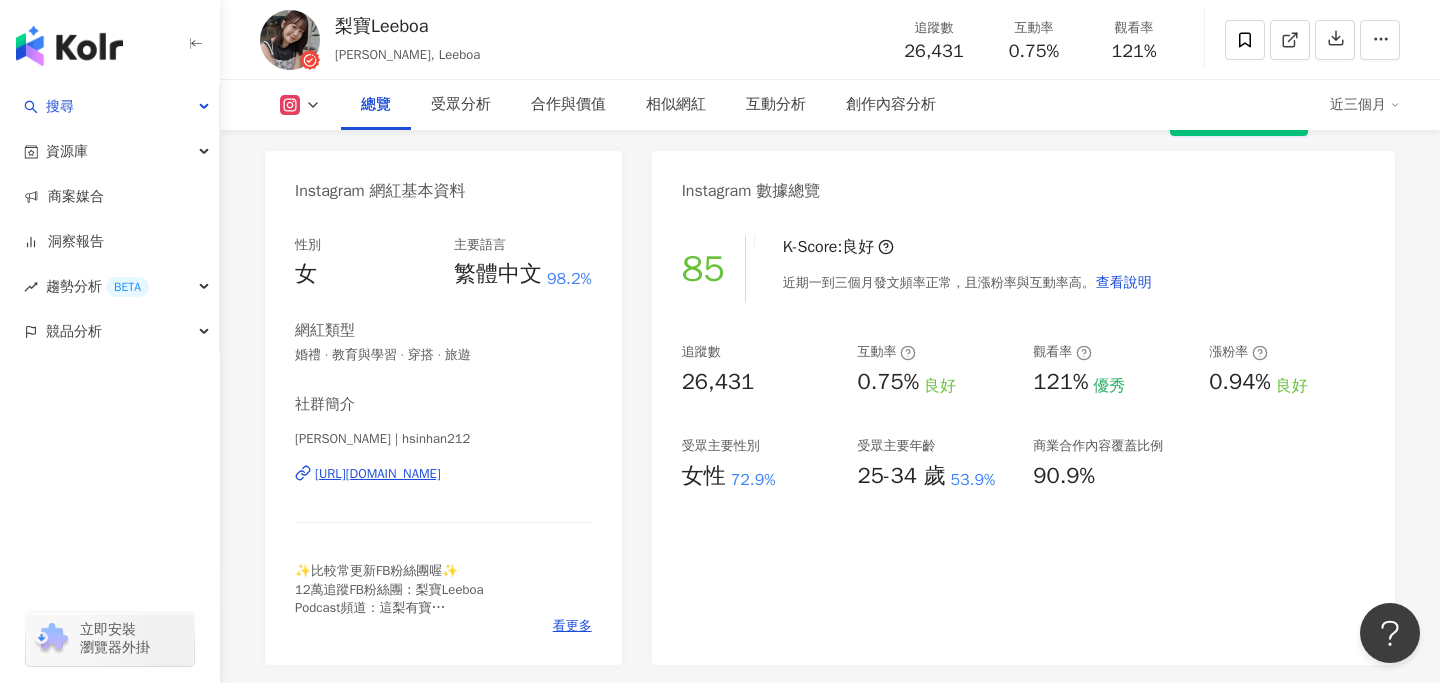 scroll, scrollTop: 161, scrollLeft: 0, axis: vertical 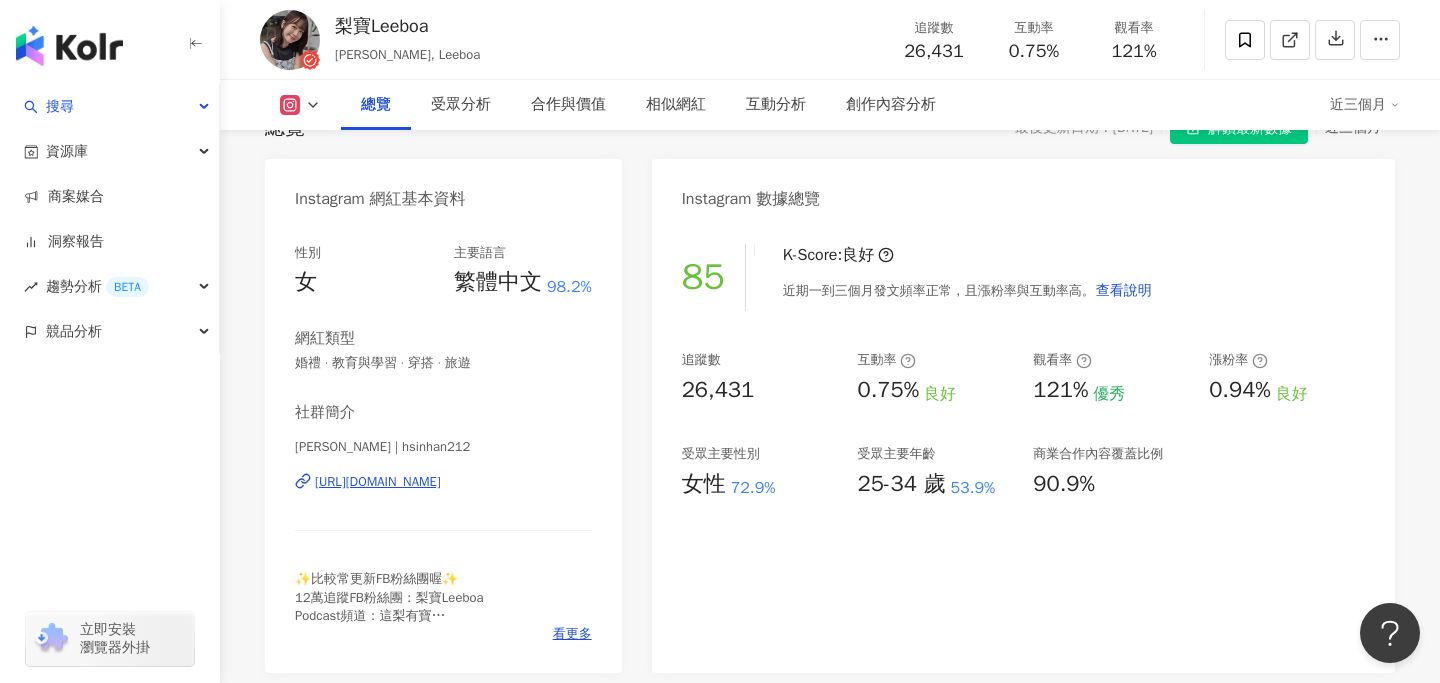 click on "追蹤數   26,431 互動率   0.75% 良好 觀看率   121% 優秀 漲粉率   0.94% 良好 受眾主要性別   女性 72.9% 受眾主要年齡   25-34 歲 53.9% 商業合作內容覆蓋比例   90.9%" at bounding box center (1023, 425) 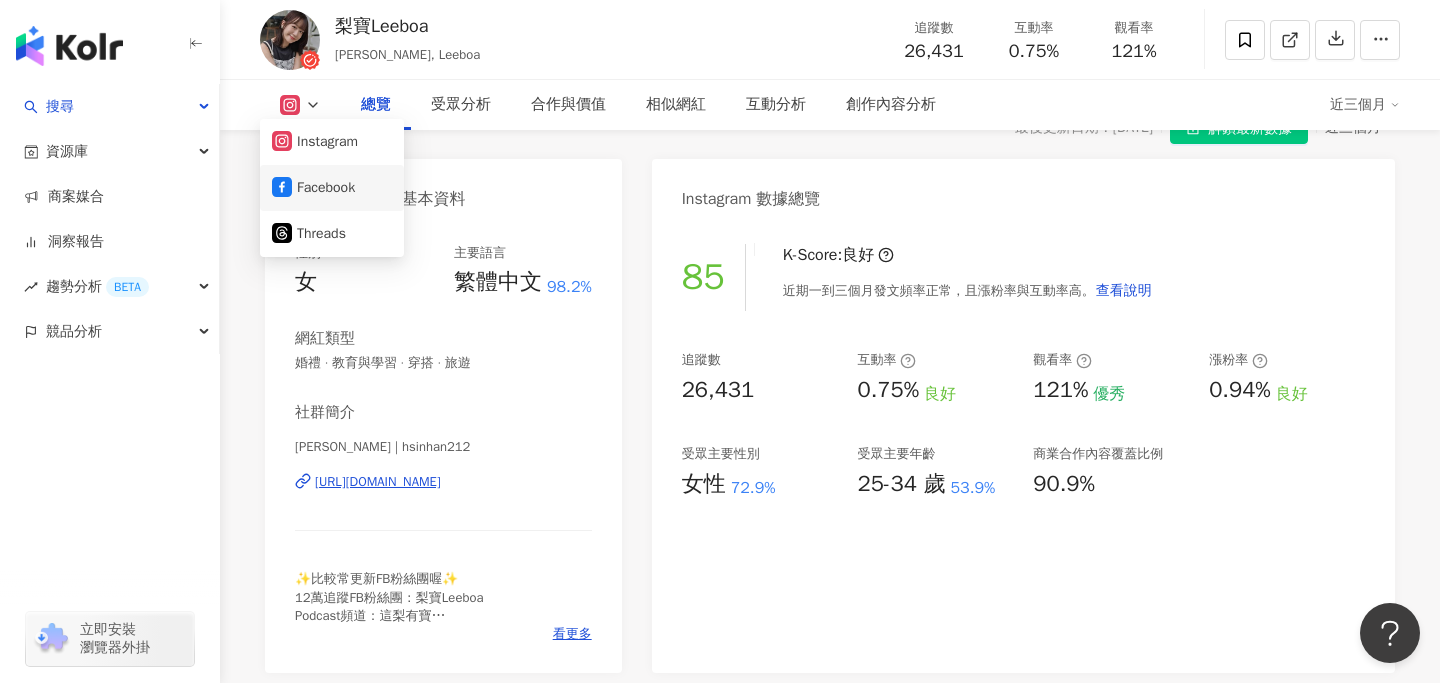 click on "Facebook" at bounding box center (332, 188) 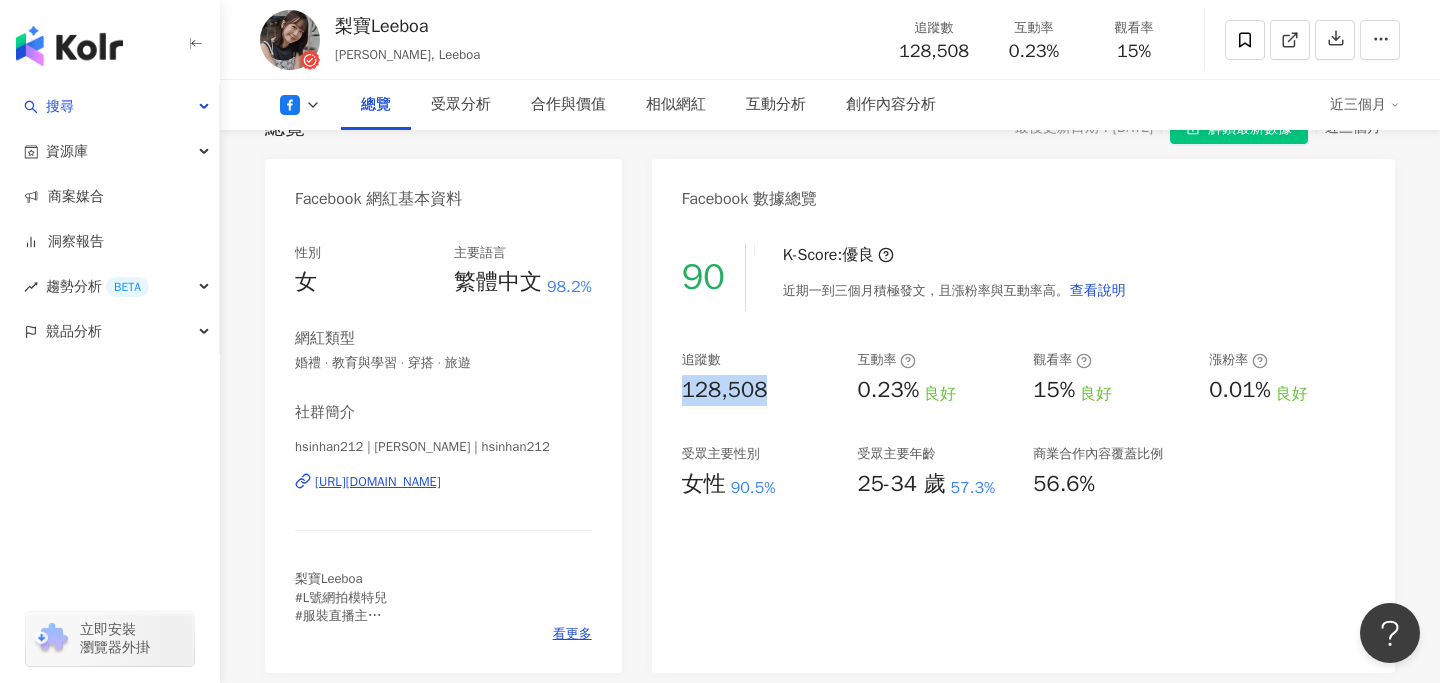 drag, startPoint x: 762, startPoint y: 391, endPoint x: 680, endPoint y: 391, distance: 82 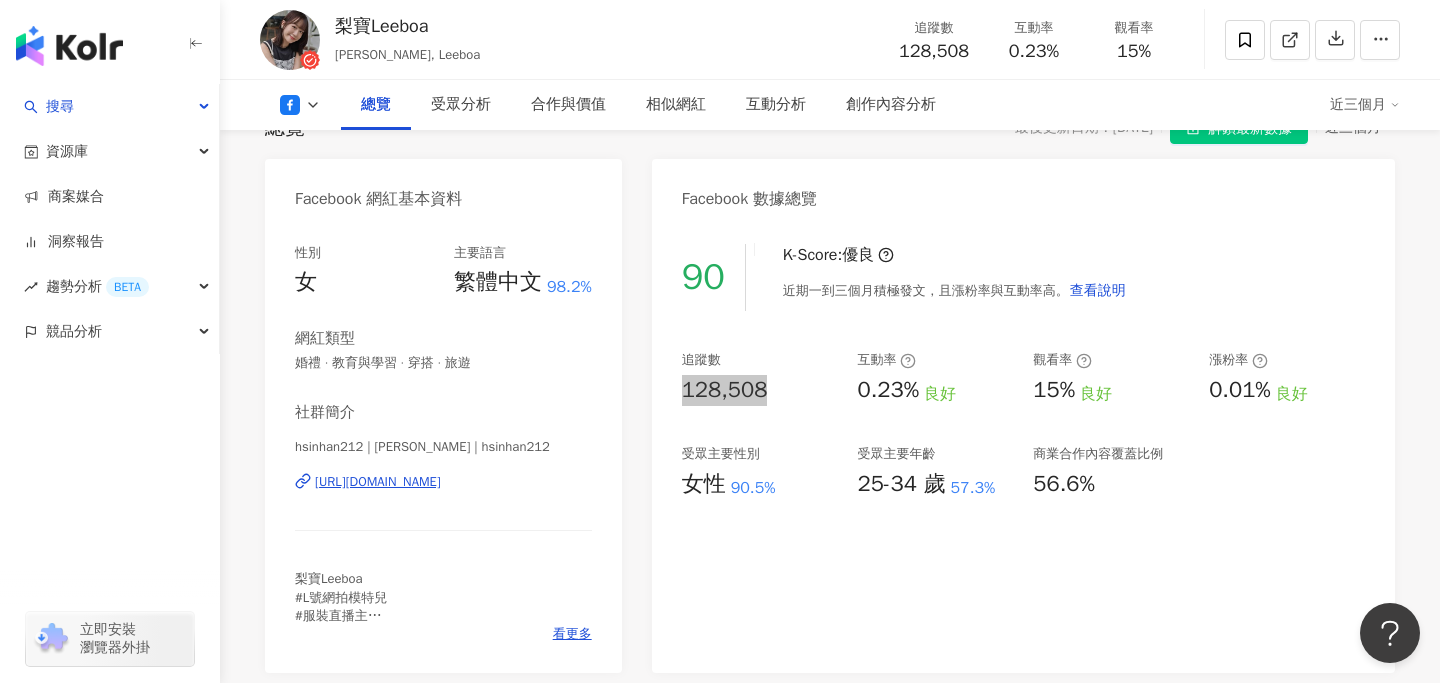 click on "搜尋 資源庫 商案媒合 洞察報告 趨勢分析 BETA 競品分析 立即安裝
瀏覽器外掛 繁體中文 活動訊息 M 2.6萬 12.9萬 8,842 梨寶Leeboa 梨寶, Leeboa 追蹤數 128,508 互動率 0.23% 觀看率 15% 總覽 受眾分析 合作與價值 相似網紅 互動分析 創作內容分析 近三個月 總覽 最後更新日期：2025/7/21 解鎖最新數據 近三個月 Facebook 網紅基本資料 性別   女 主要語言   繁體中文 98.2% 網紅類型 婚禮 · 教育與學習 · 穿搭 · 旅遊 社群簡介 hsinhan212 | 梨寶Leeboa | hsinhan212 https://www.facebook.com/278755578824516 梨寶Leeboa
#L號網拍模特兒
#服裝直播主
#部落客
#Podcaster 看更多 Facebook 數據總覽 90 K-Score :   優良 近期一到三個月積極發文，且漲粉率與互動率高。 查看說明 追蹤數   128,508 互動率   0.23% 良好 觀看率   15% 良好 漲粉率   0.01% 良好 受眾主要性別   女性 90.5% 受眾主要年齡   25-34 歲 57.3% 商業合作內容覆蓋比例" at bounding box center [720, 3384] 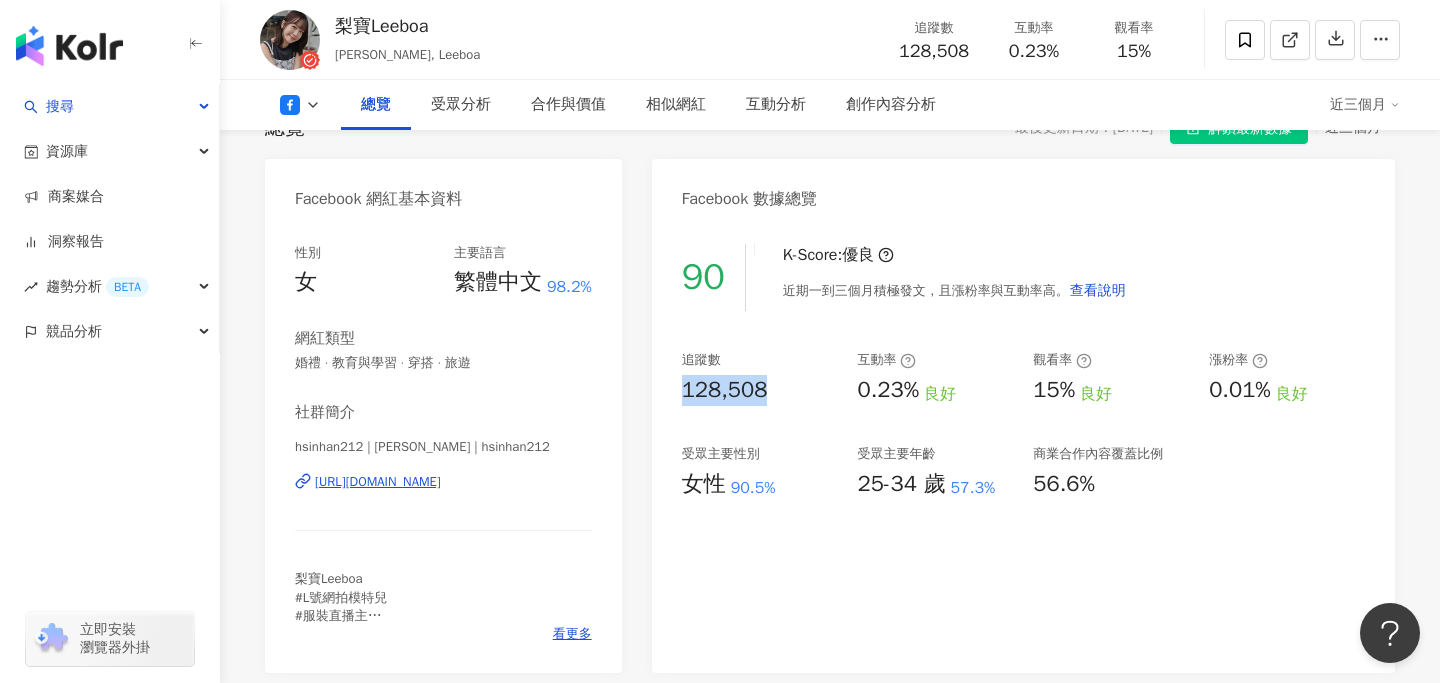 click on "互動率   0.23% 良好" at bounding box center [935, 378] 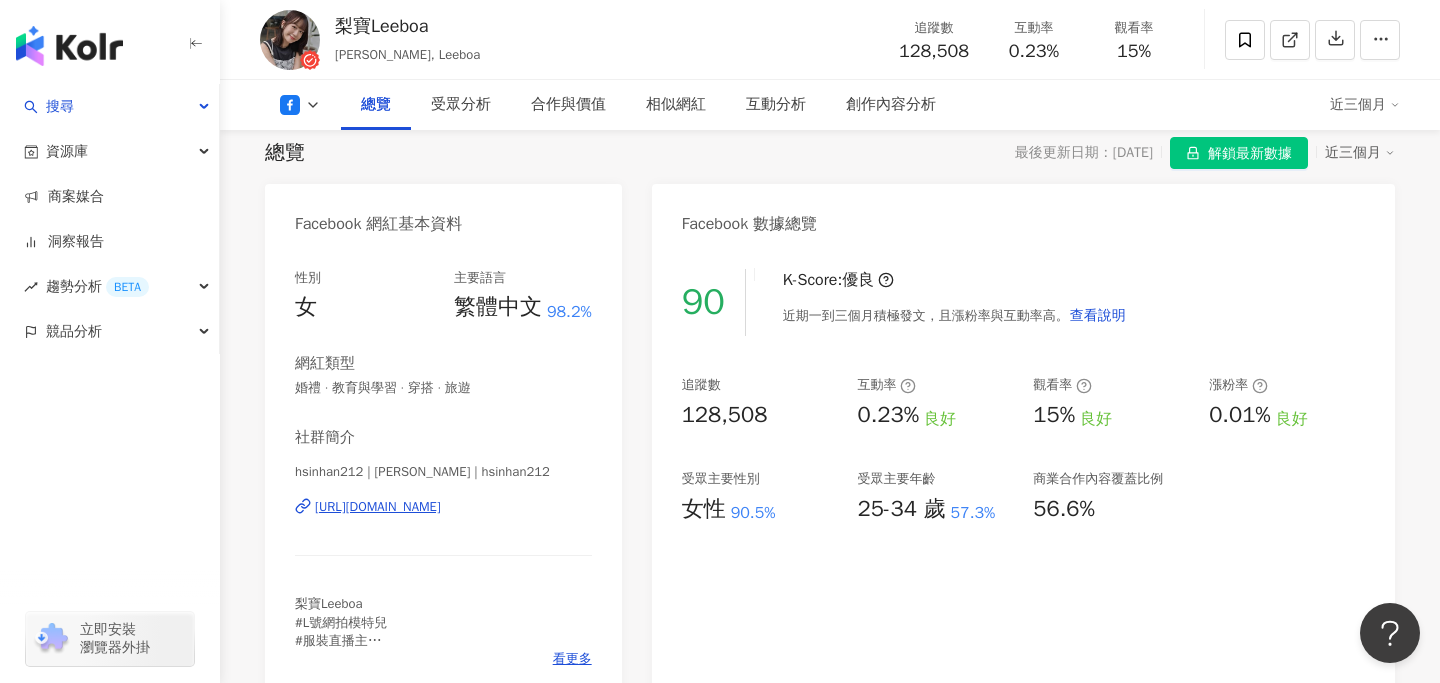 scroll, scrollTop: 129, scrollLeft: 0, axis: vertical 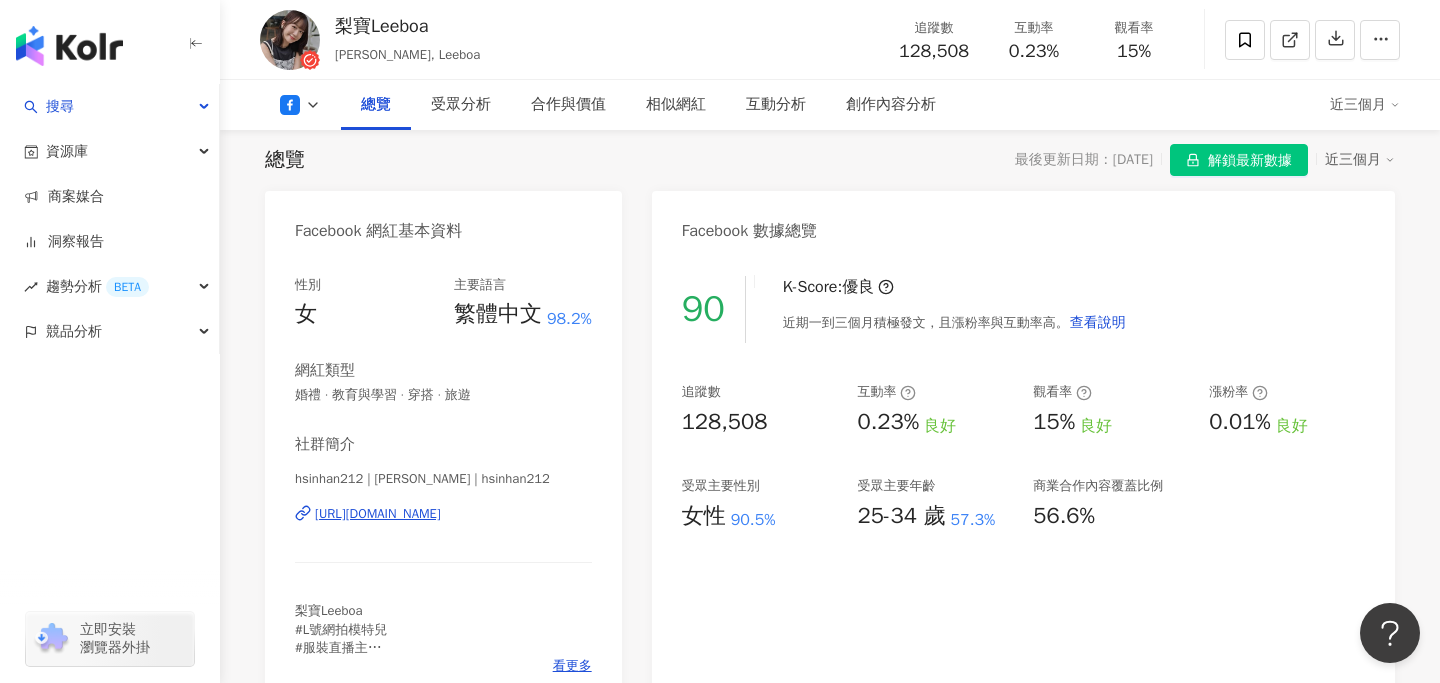 click at bounding box center [300, 105] 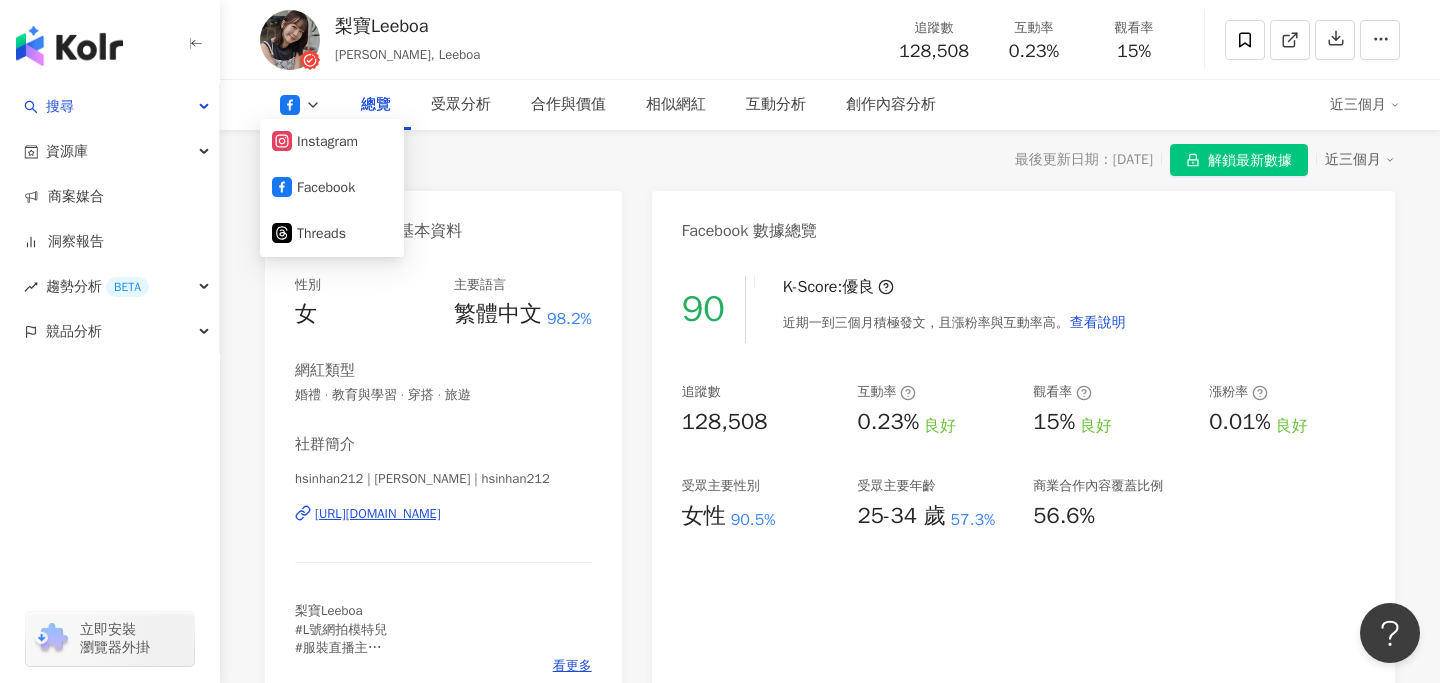 click on "Facebook 數據總覽" at bounding box center [1023, 223] 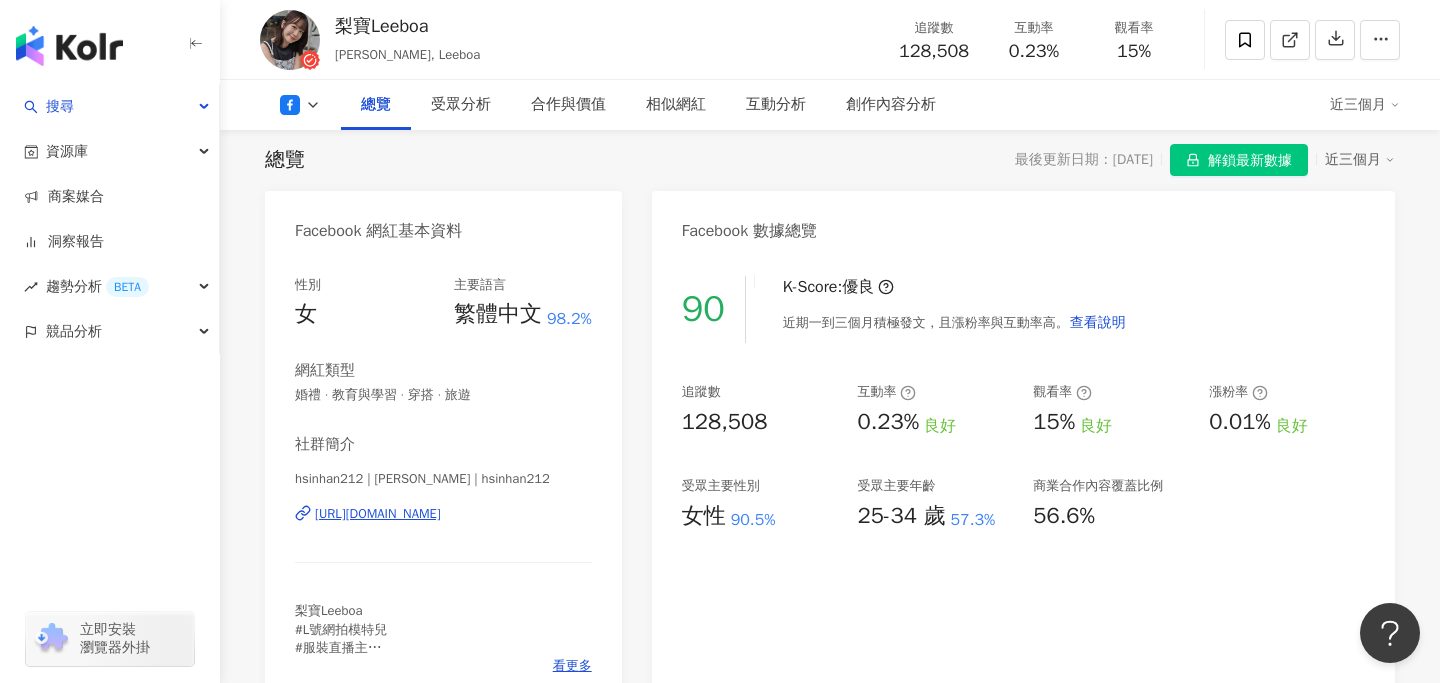 click at bounding box center [300, 105] 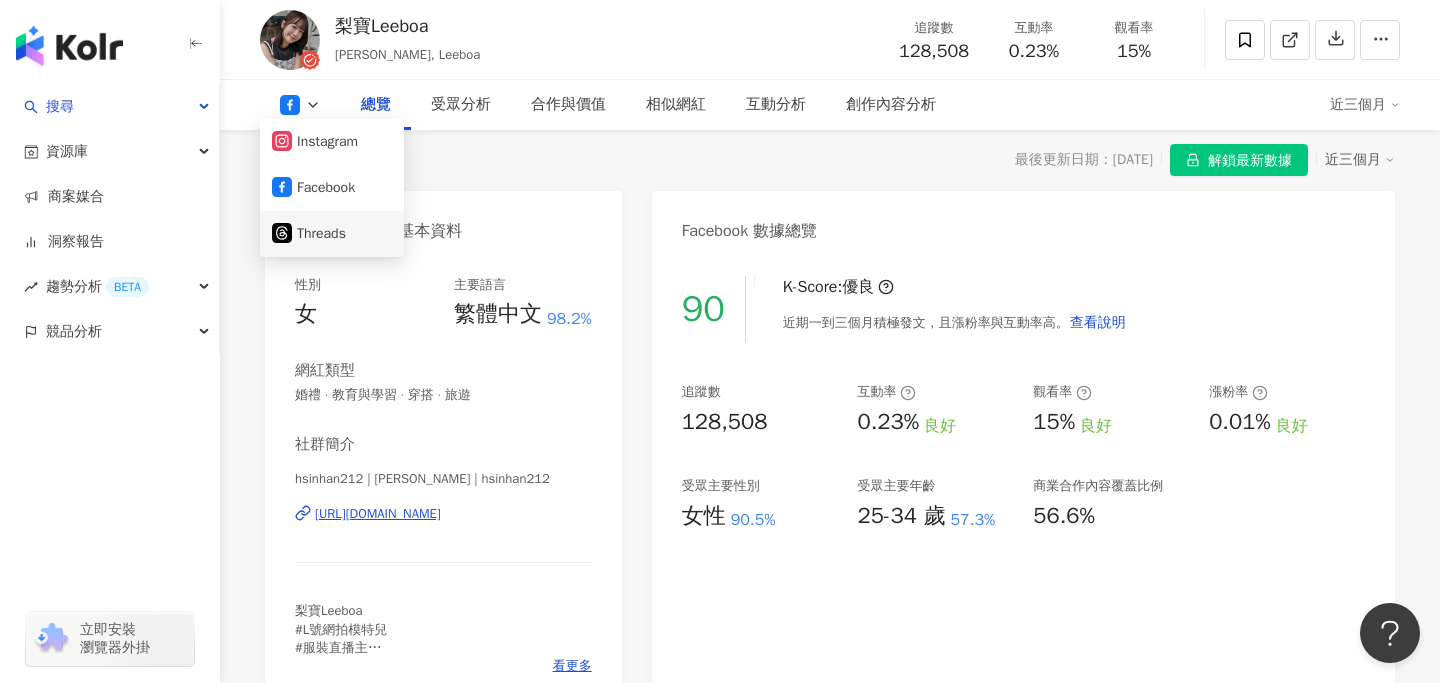 click on "Threads" at bounding box center (332, 234) 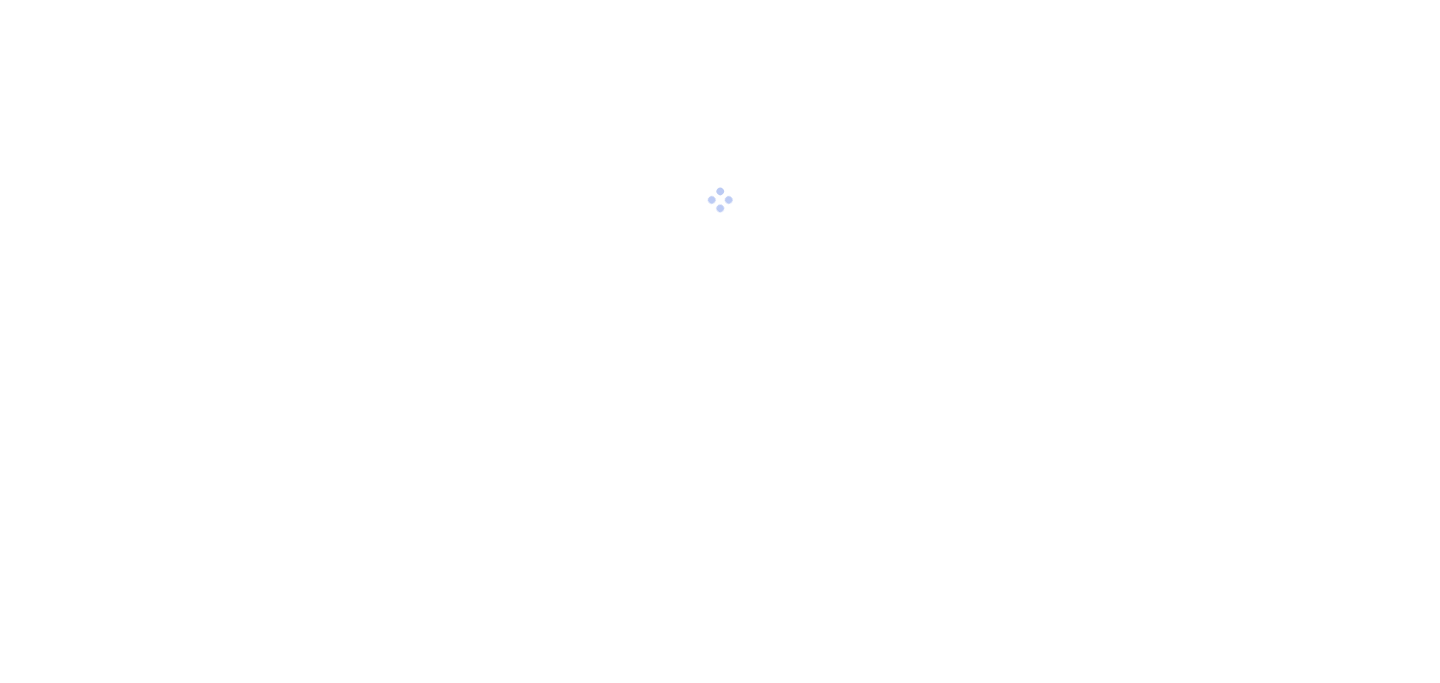 scroll, scrollTop: 0, scrollLeft: 0, axis: both 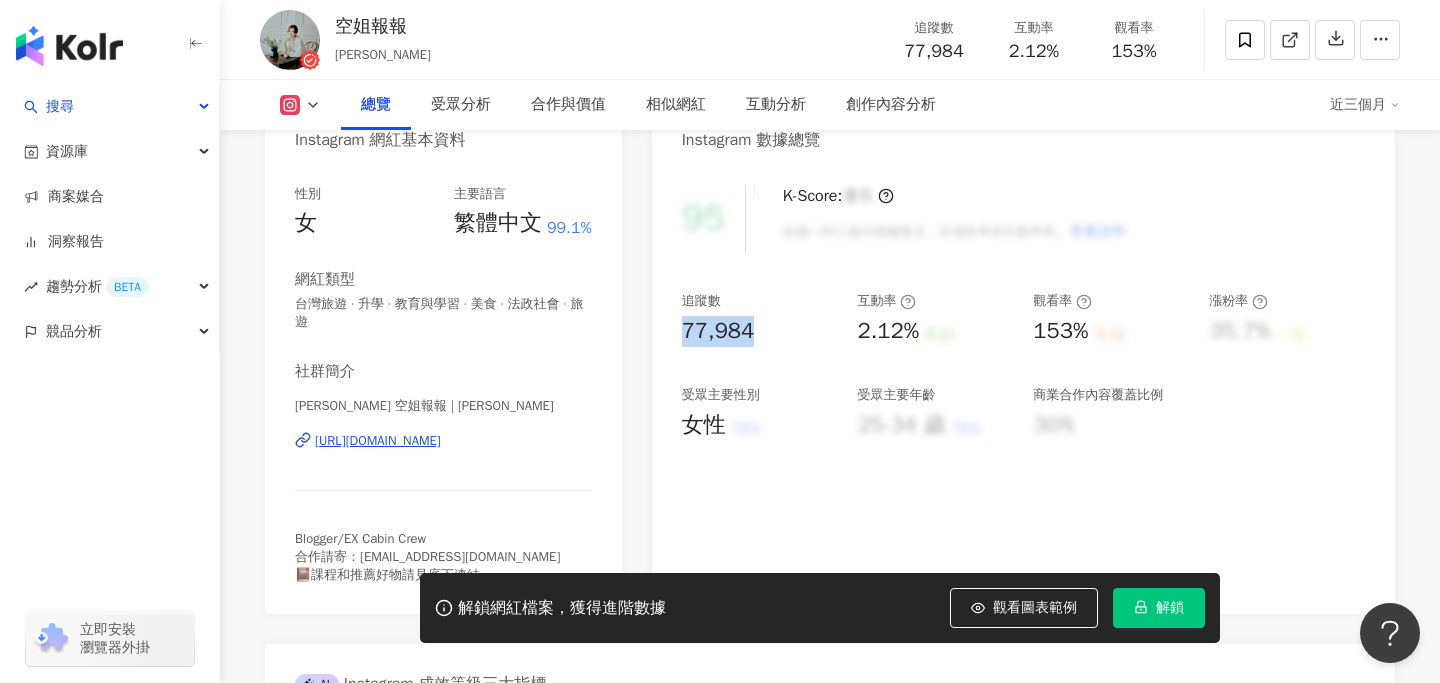 drag, startPoint x: 685, startPoint y: 333, endPoint x: 756, endPoint y: 335, distance: 71.02816 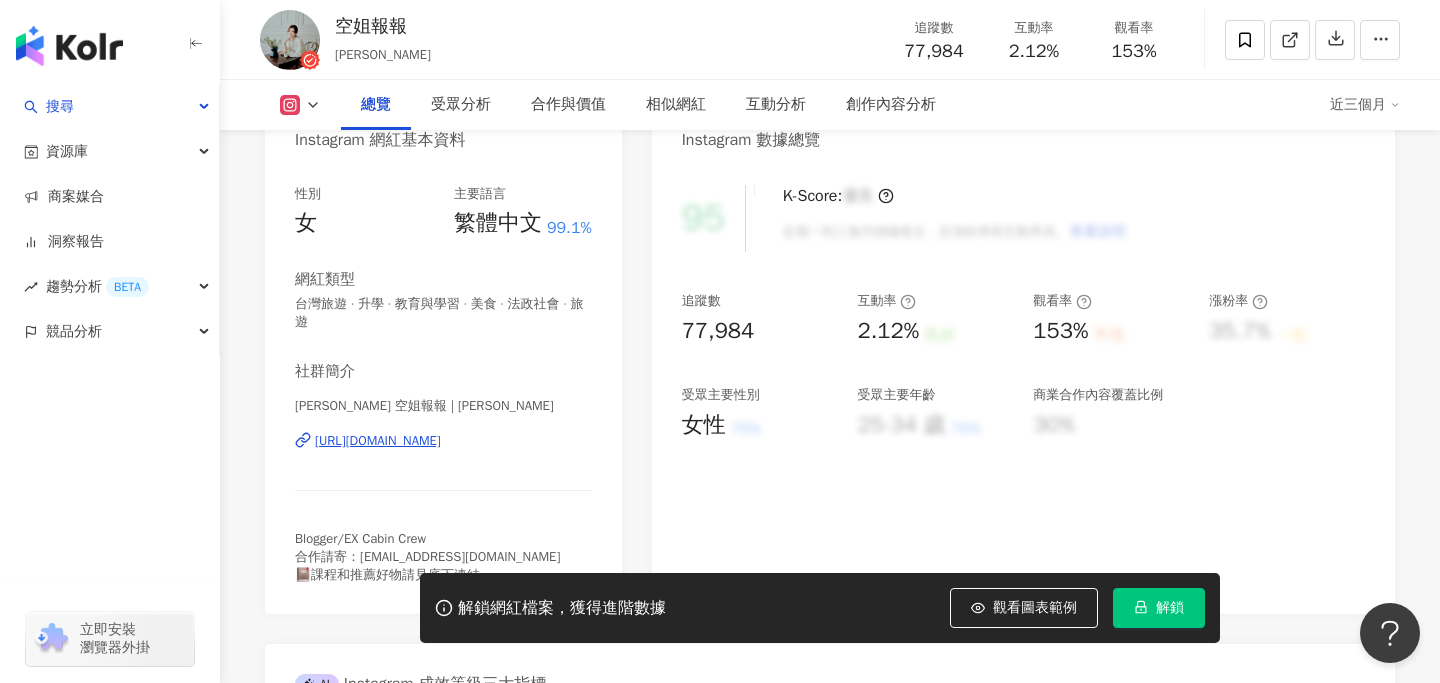 drag, startPoint x: 492, startPoint y: 442, endPoint x: 629, endPoint y: 36, distance: 428.49155 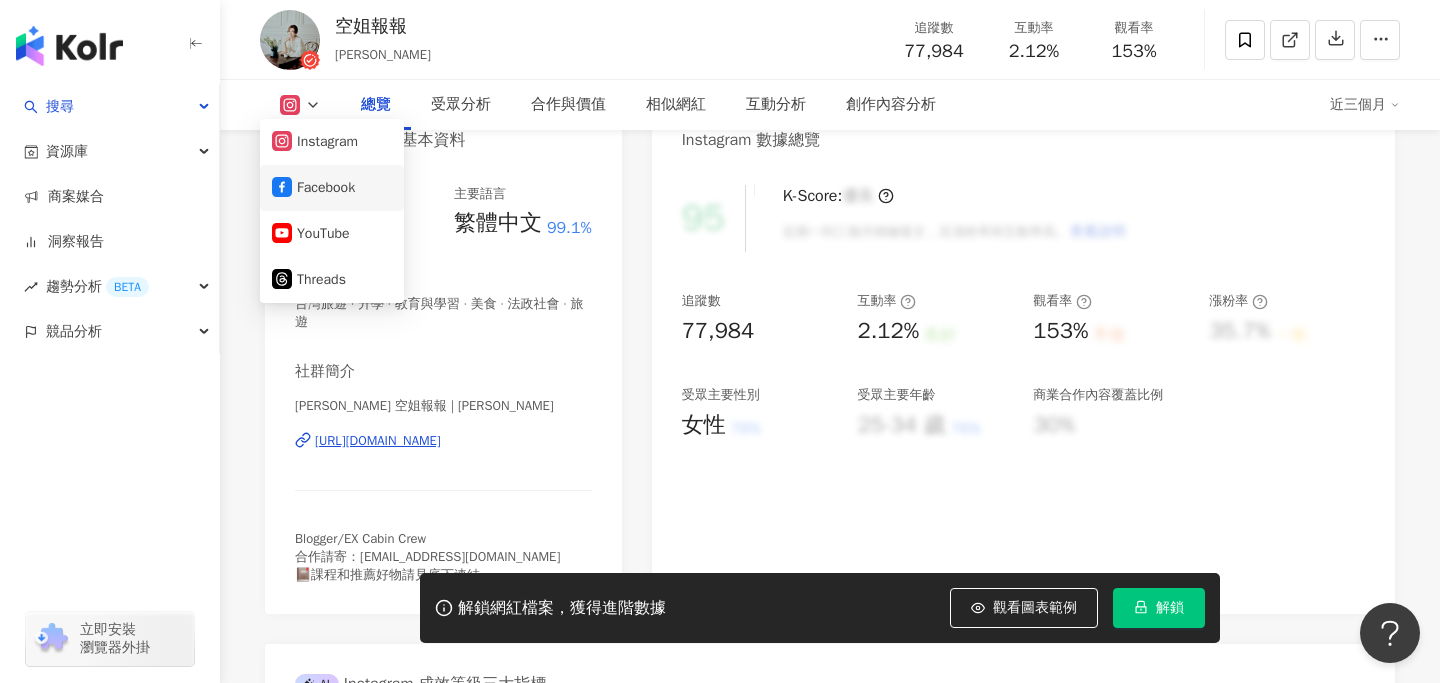 click on "Facebook" at bounding box center [332, 188] 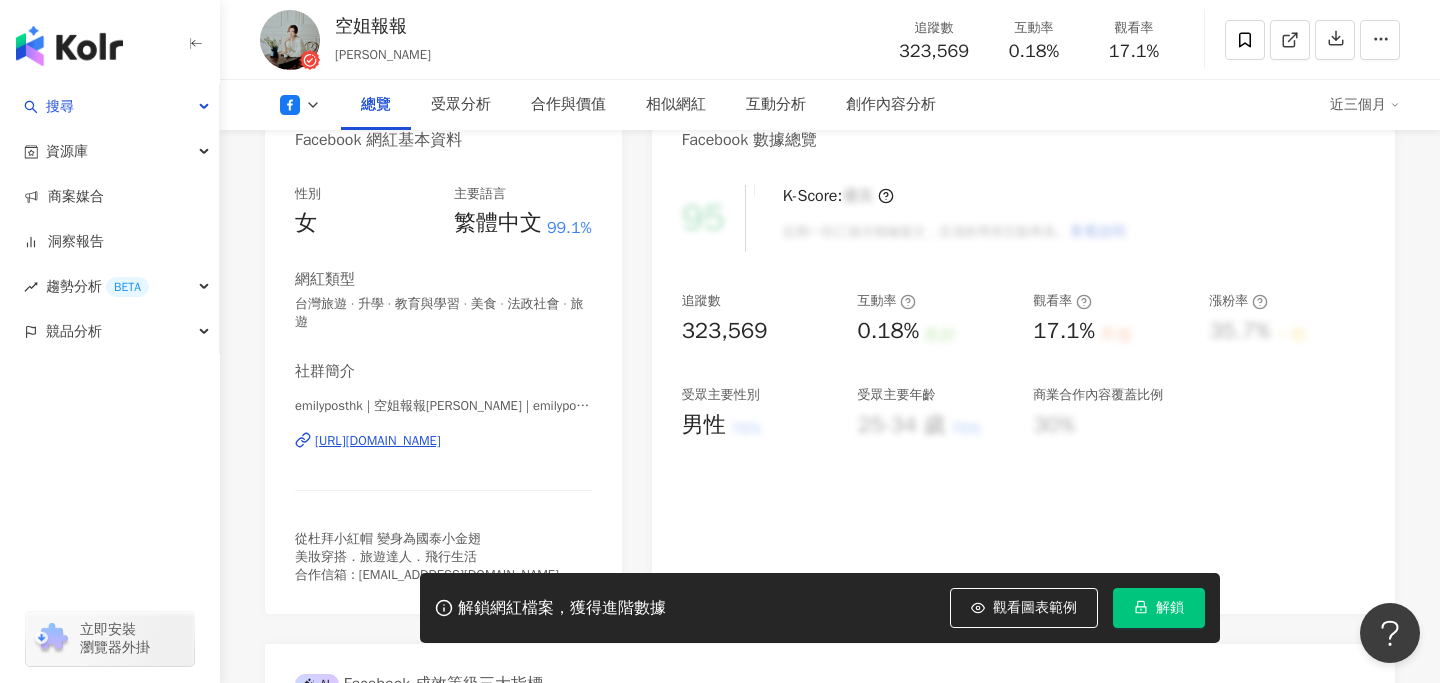 copy on "[URL][DOMAIN_NAME]" 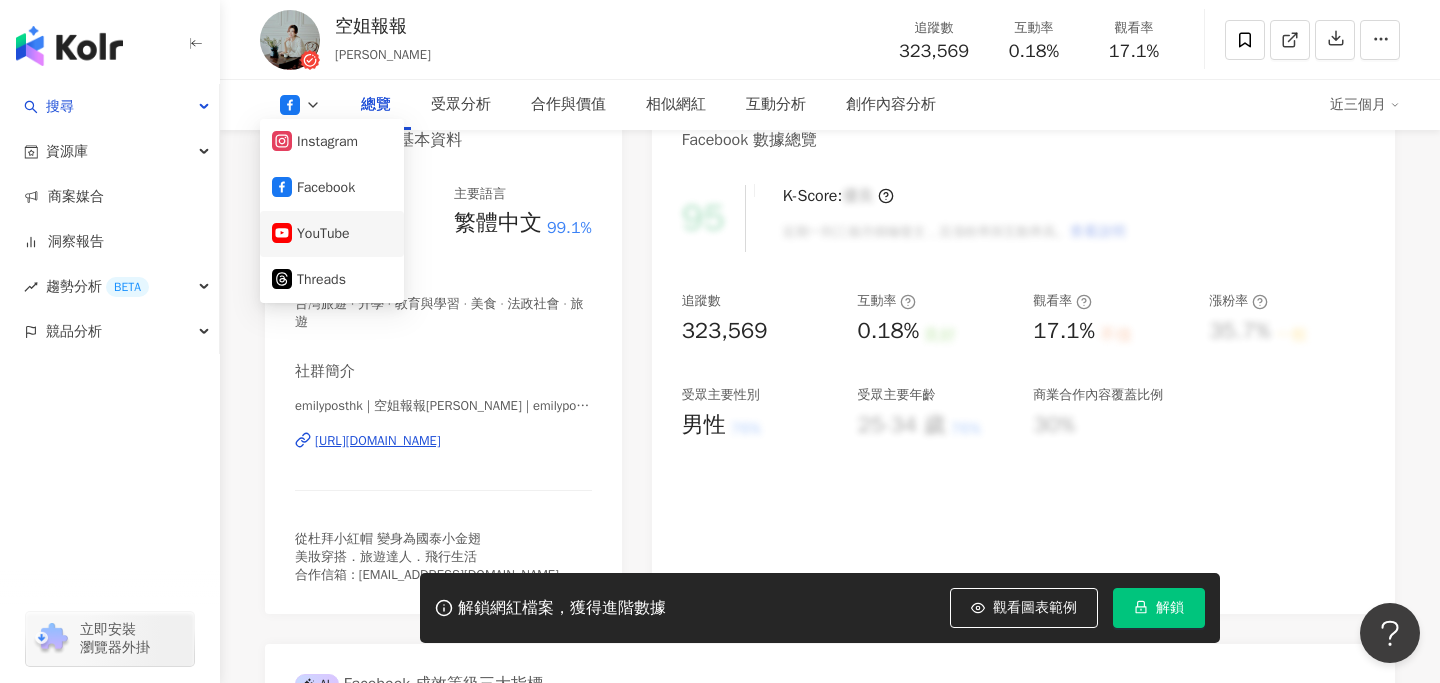 click on "YouTube" at bounding box center (332, 234) 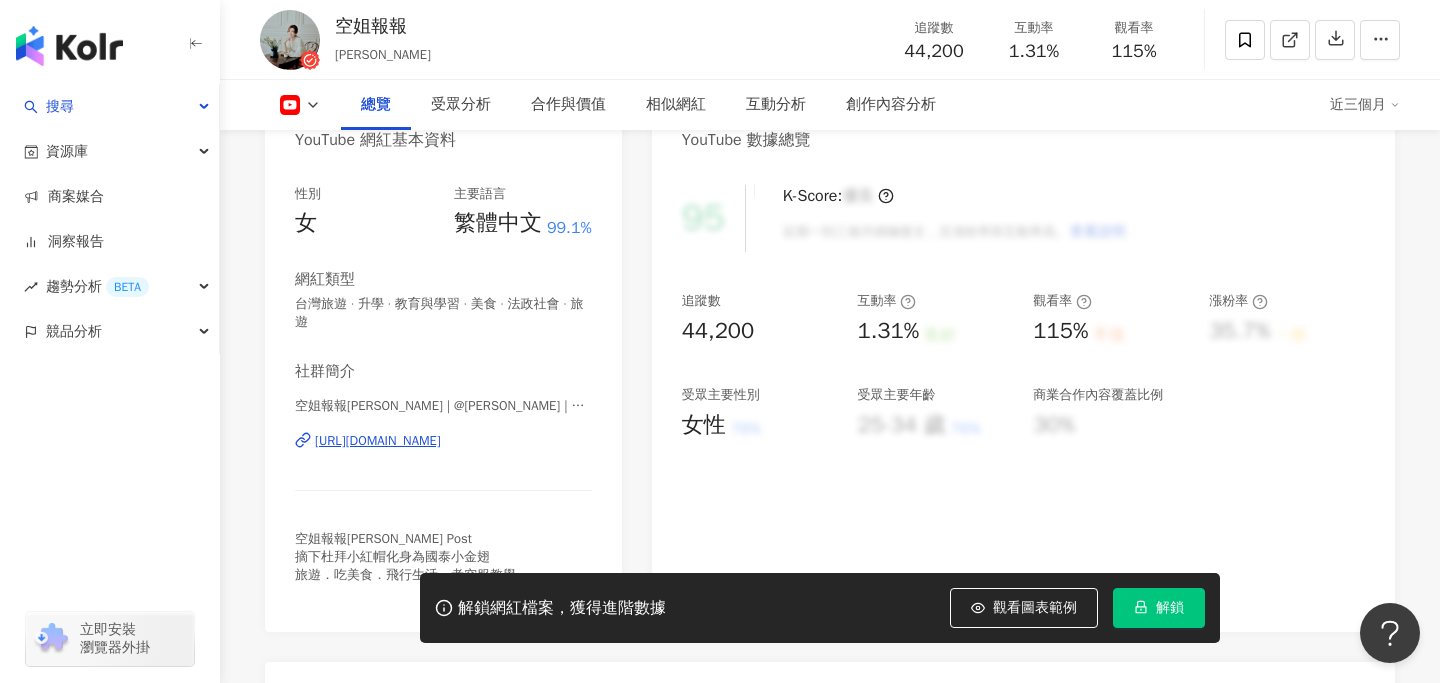 click at bounding box center [300, 105] 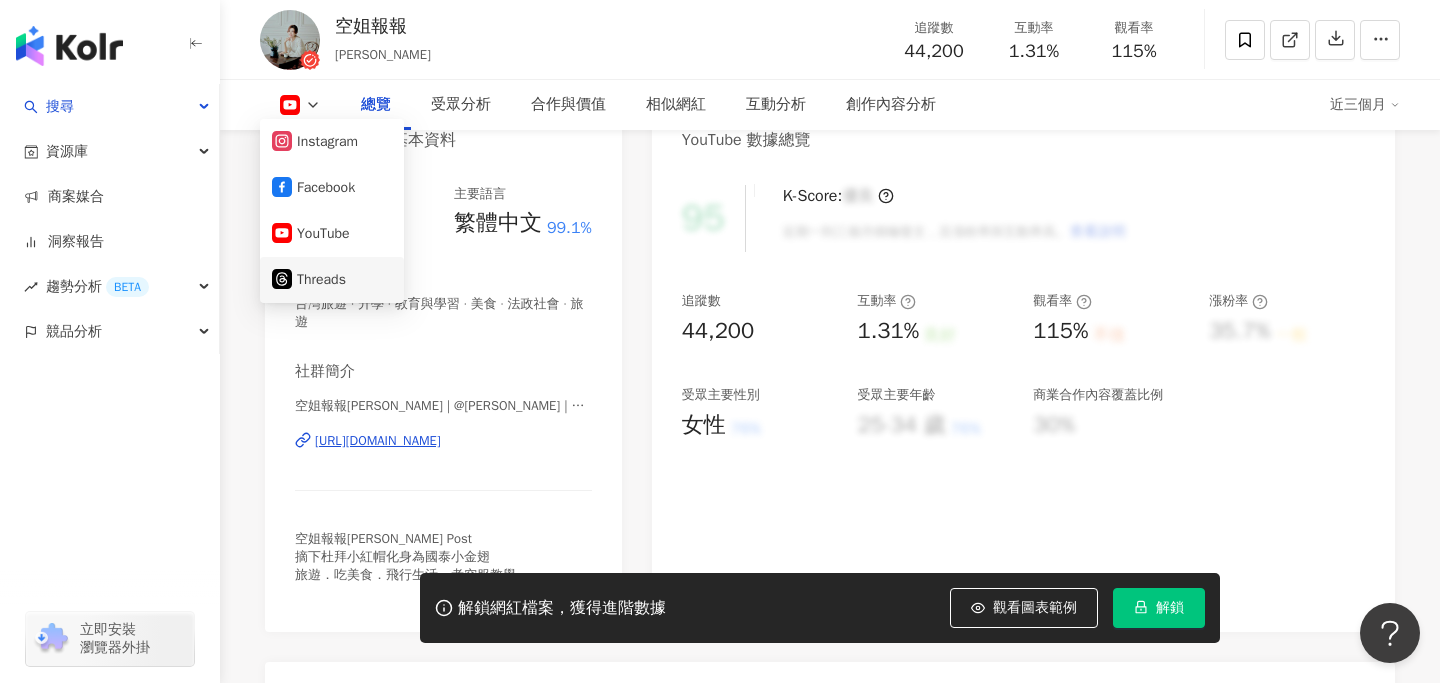click on "Threads" at bounding box center (332, 280) 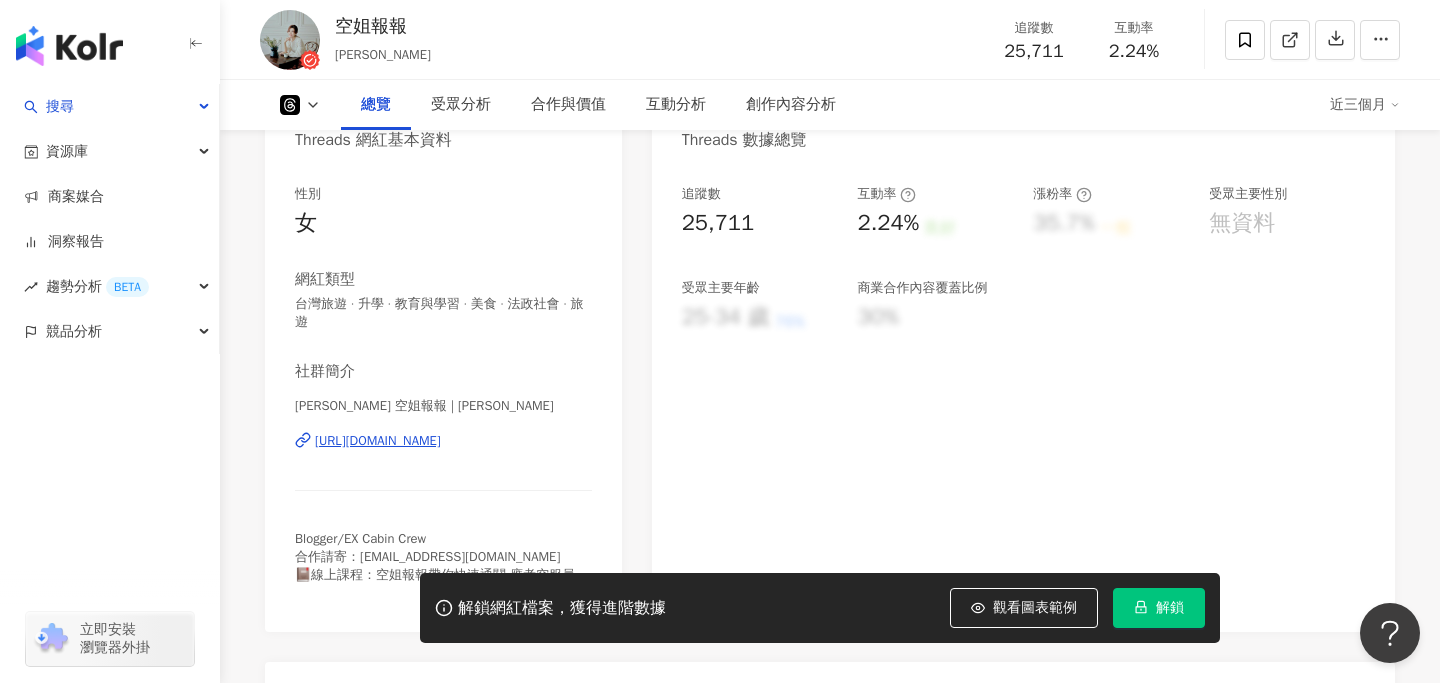 scroll, scrollTop: 176, scrollLeft: 0, axis: vertical 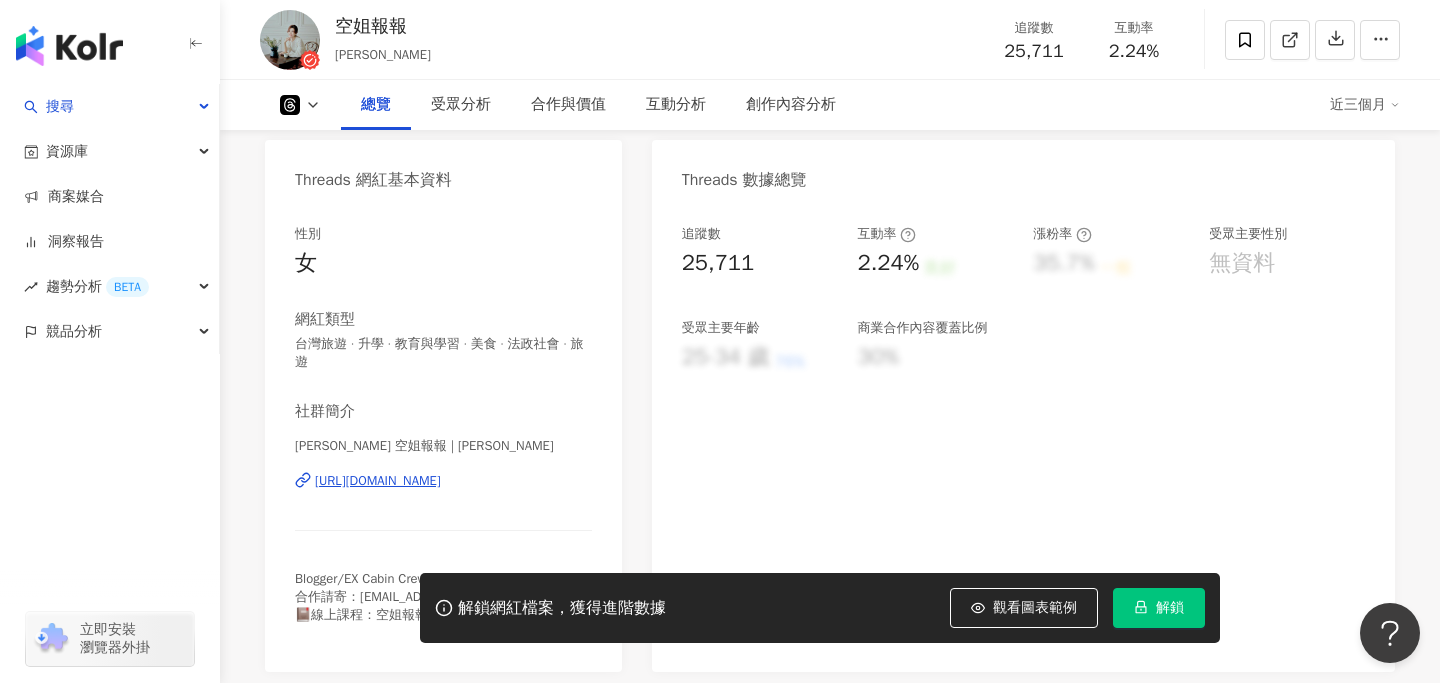 click 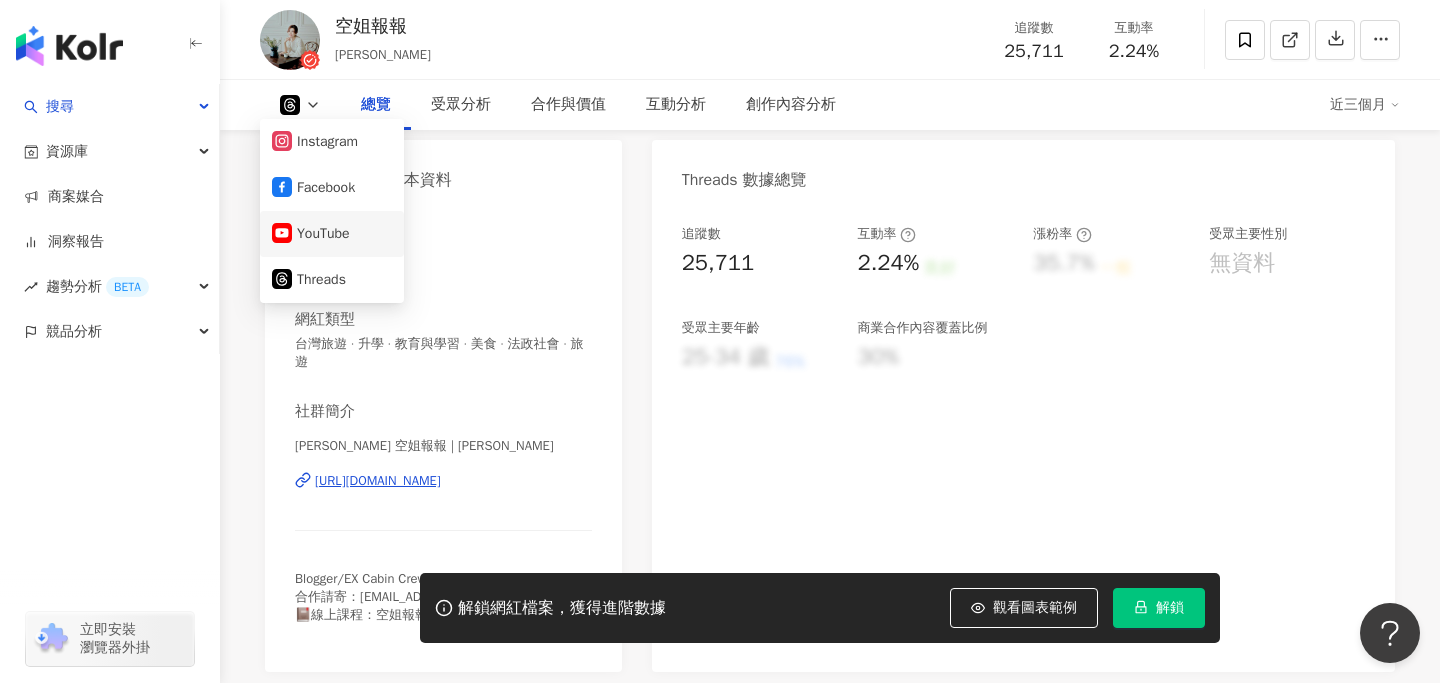 click on "YouTube" at bounding box center [332, 234] 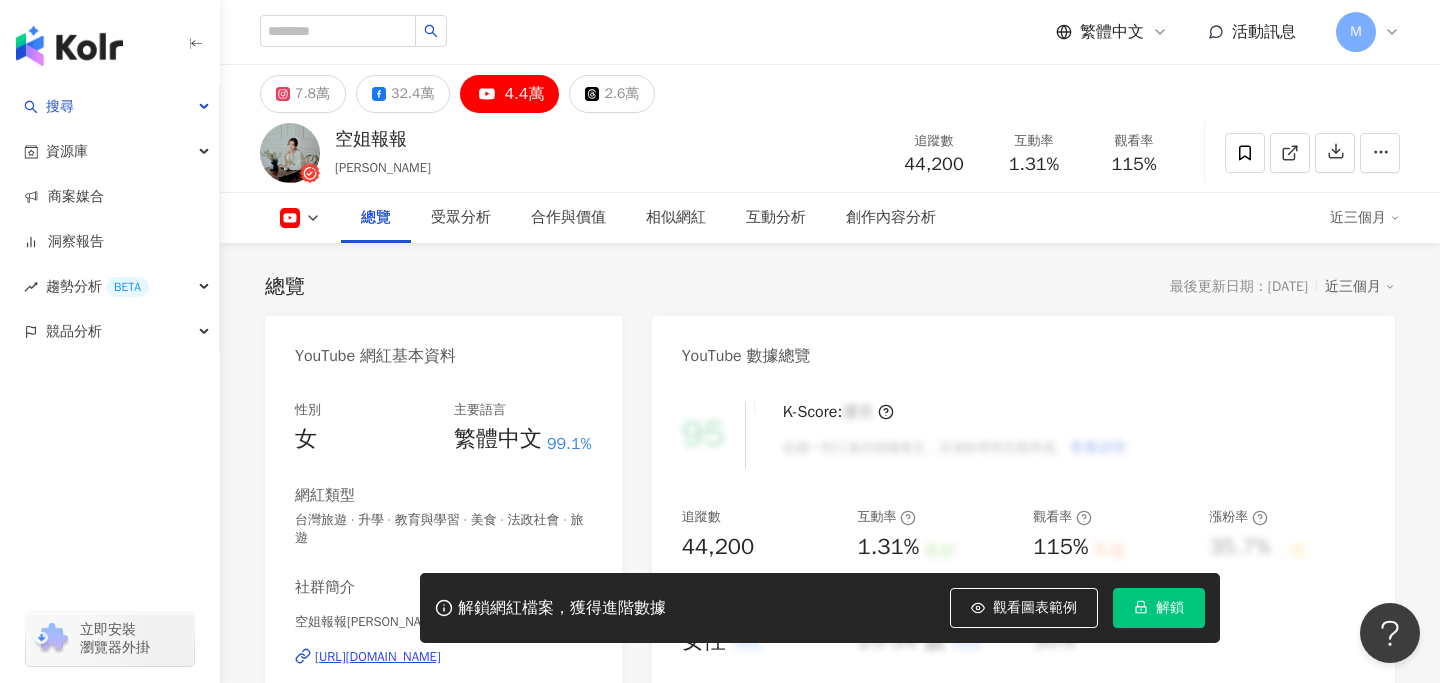 scroll, scrollTop: 176, scrollLeft: 0, axis: vertical 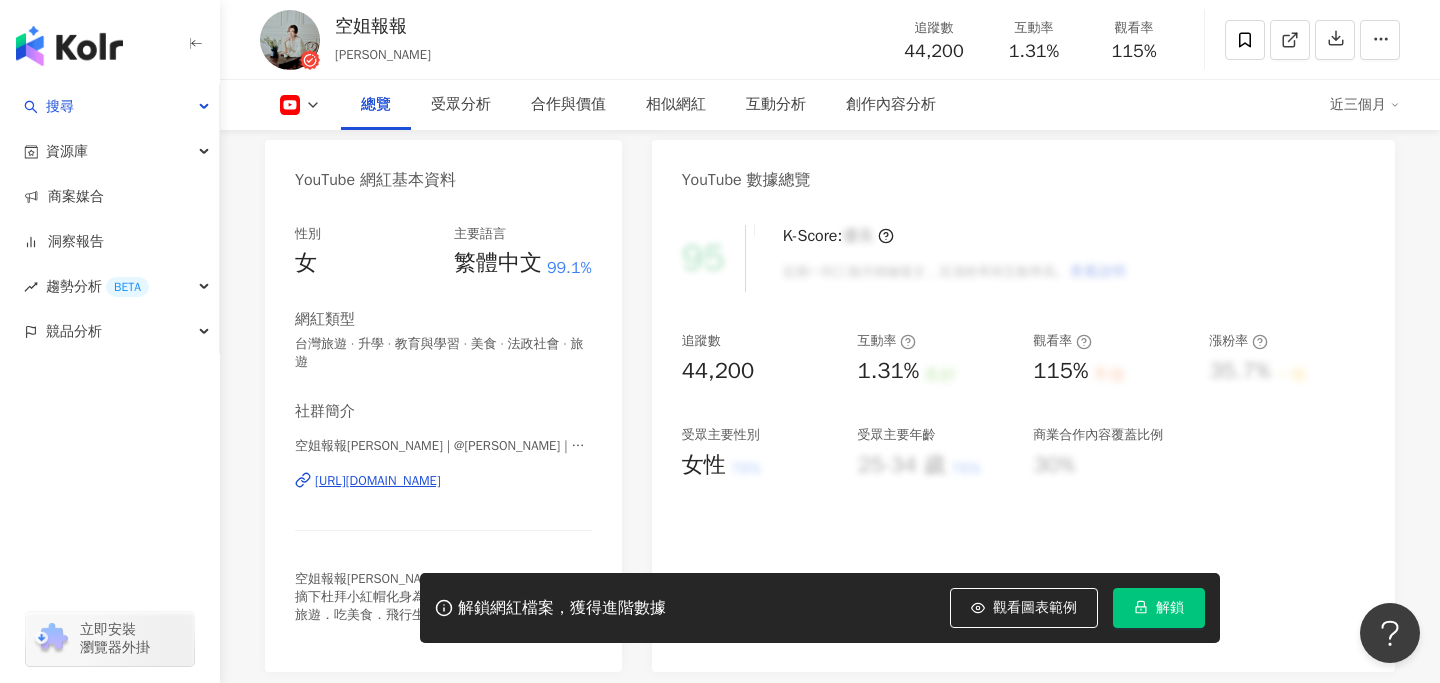 copy on "[URL][DOMAIN_NAME]" 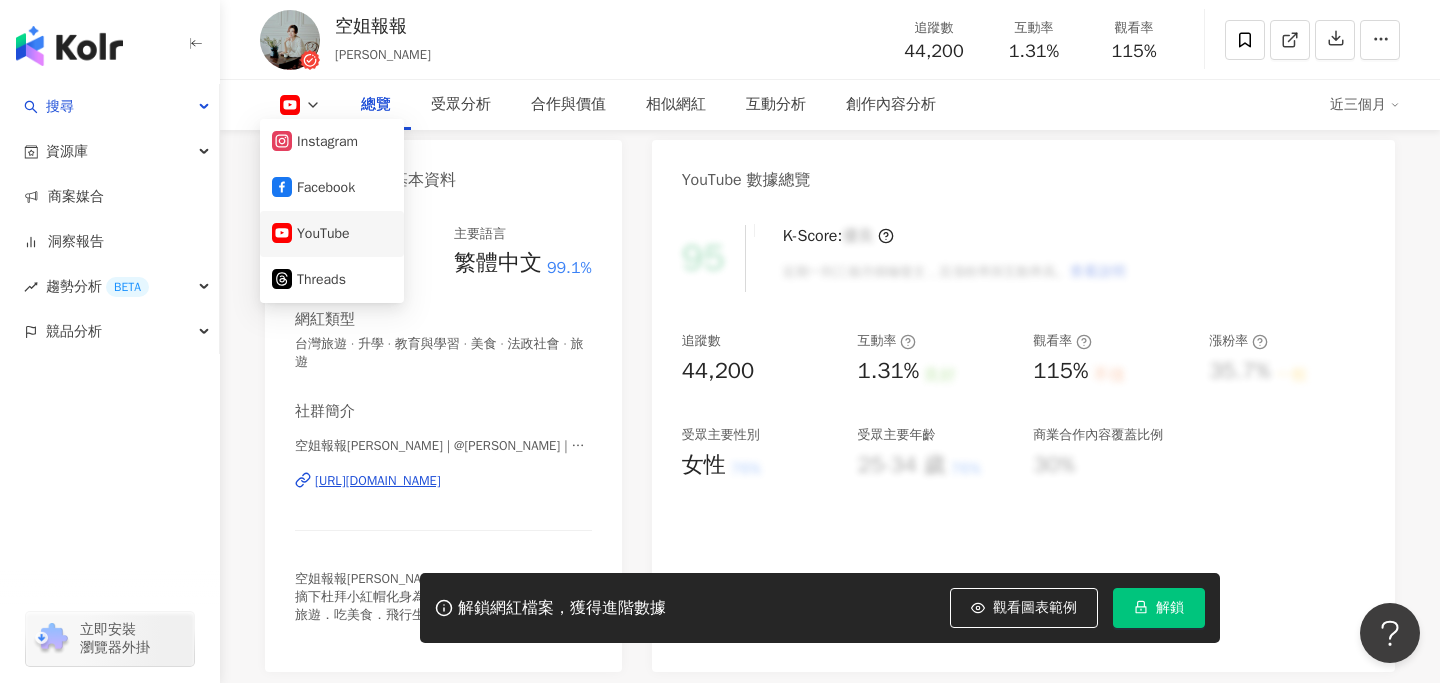 click on "YouTube" at bounding box center [332, 234] 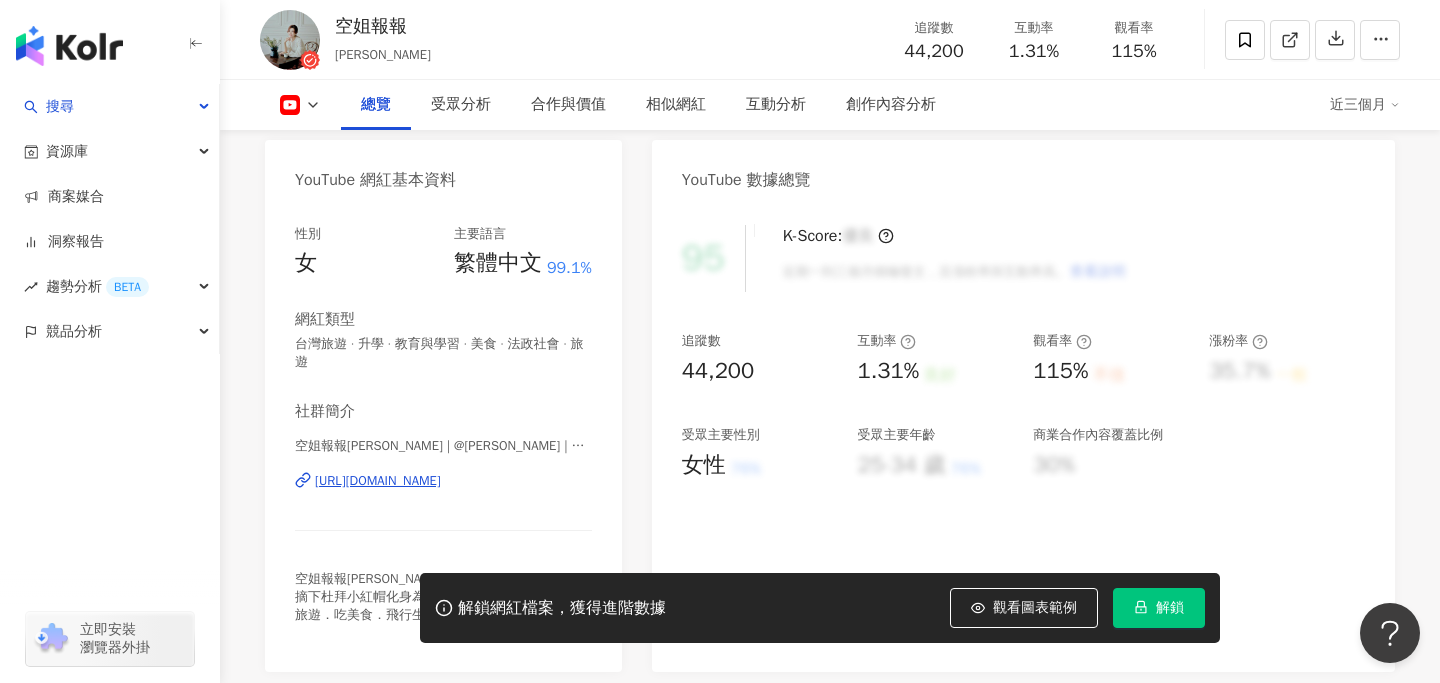 click 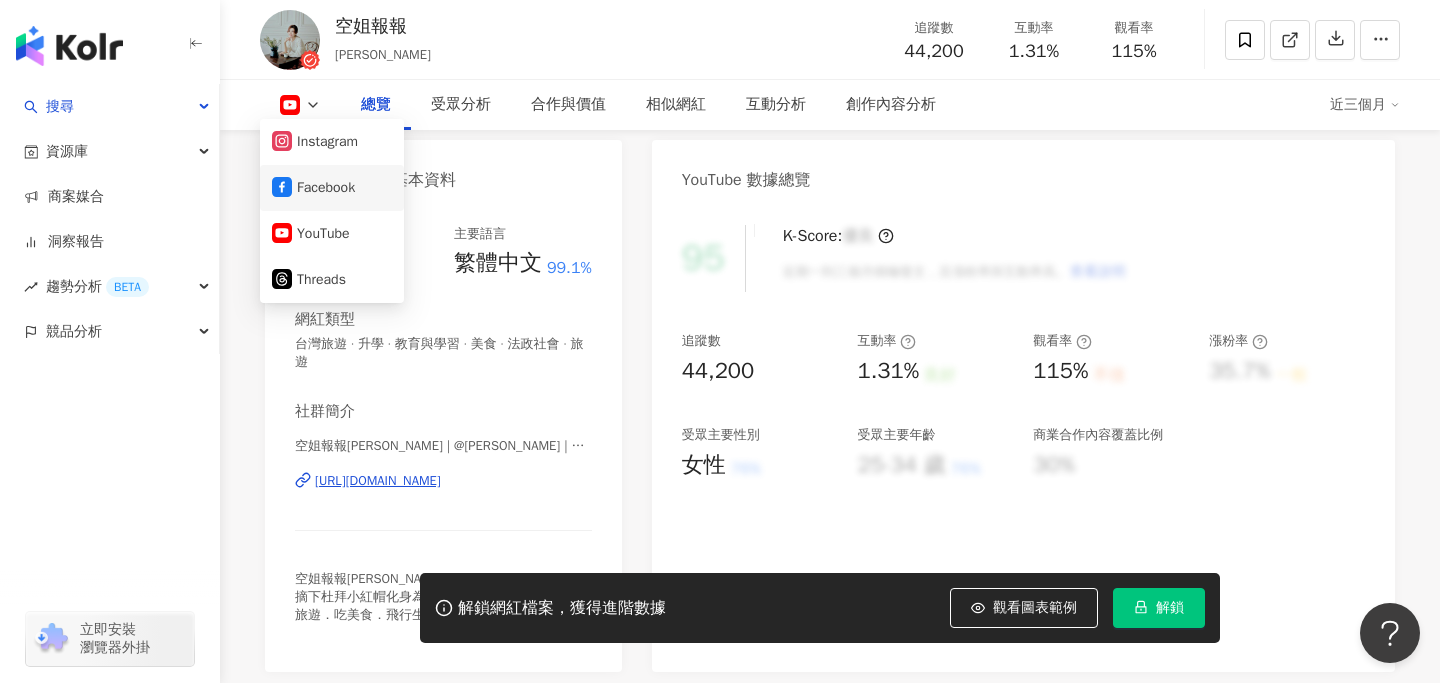 click on "Facebook" at bounding box center (332, 188) 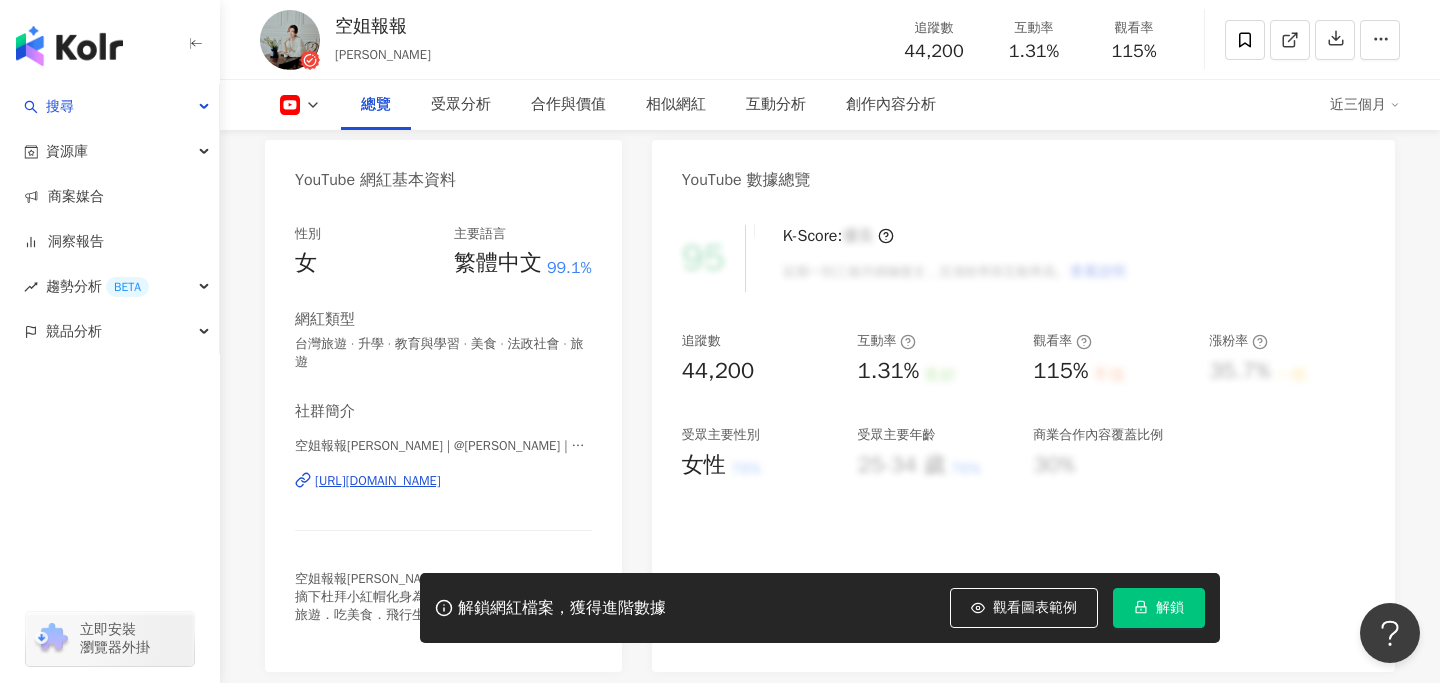 click 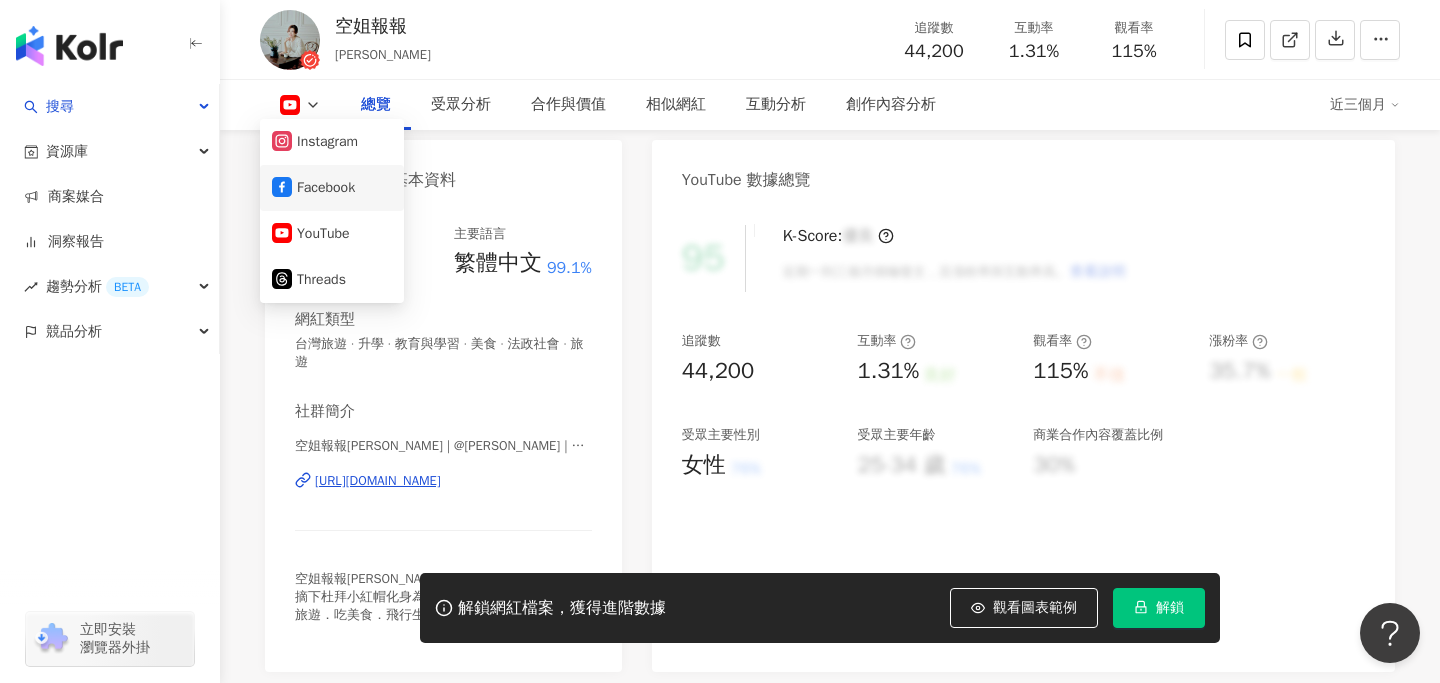 click on "Facebook" at bounding box center (332, 188) 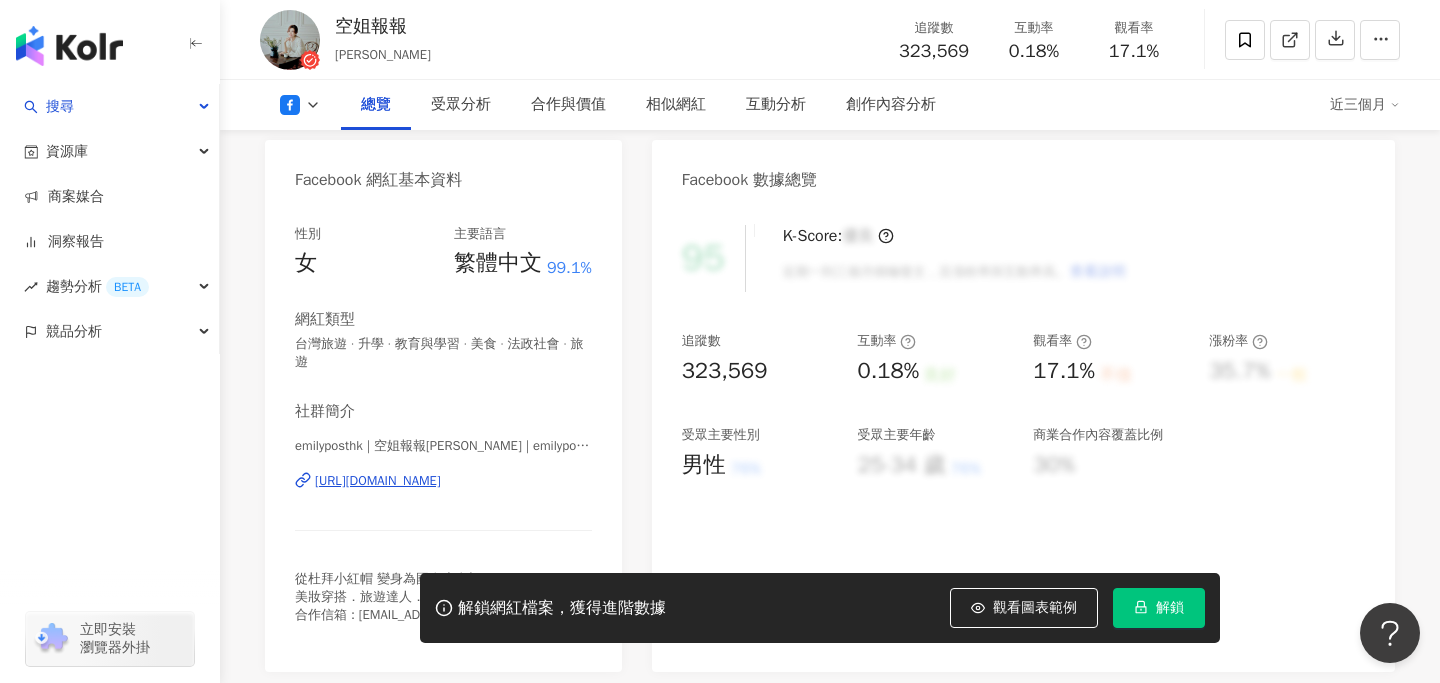 click on "總覽 受眾分析 合作與價值 相似網紅 互動分析 創作內容分析 近三個月" at bounding box center [830, 105] 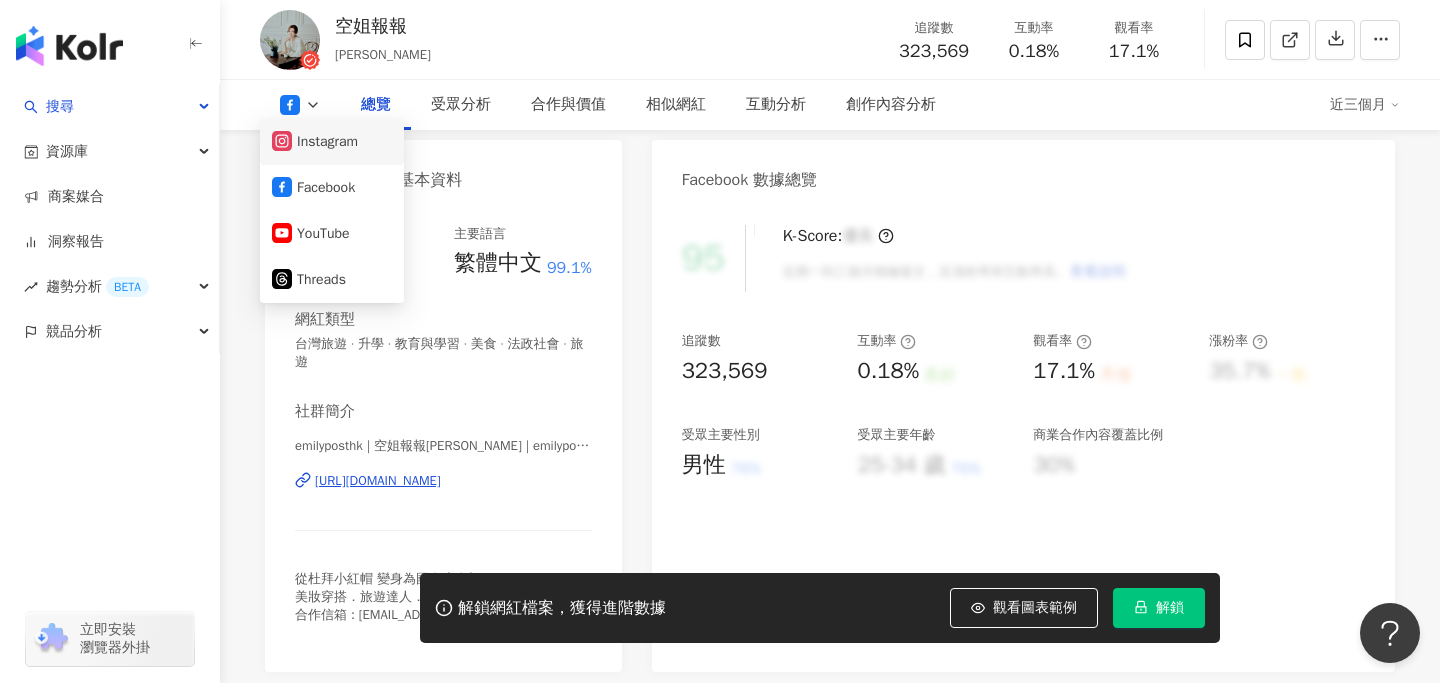click on "Instagram" at bounding box center (332, 142) 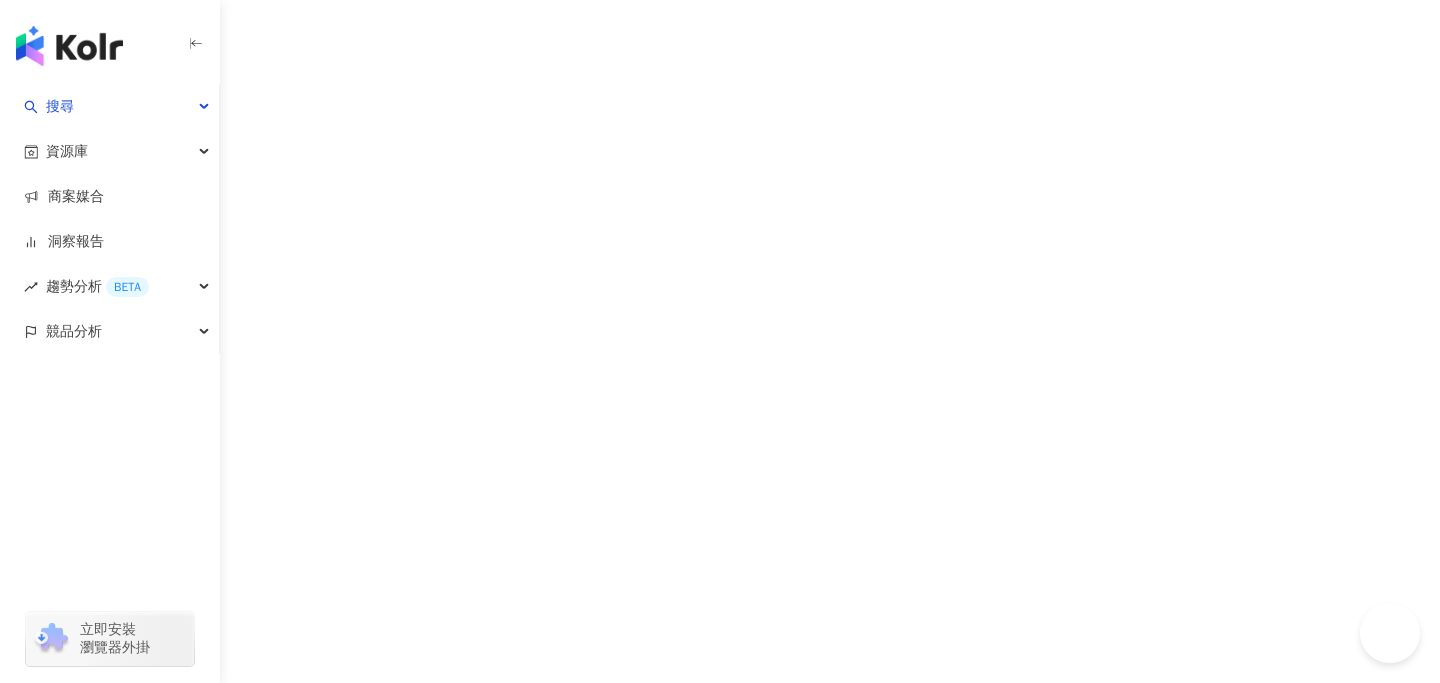 scroll, scrollTop: 0, scrollLeft: 0, axis: both 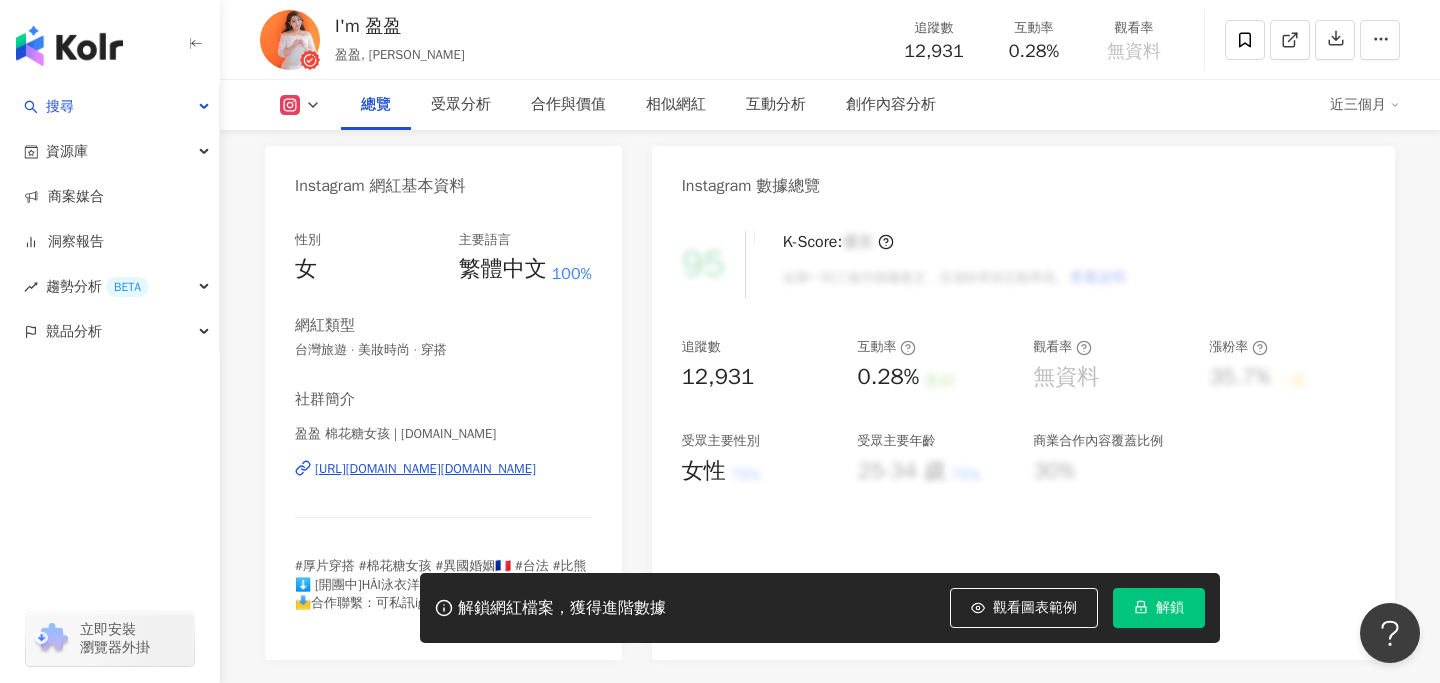 click on "解鎖" at bounding box center (1159, 608) 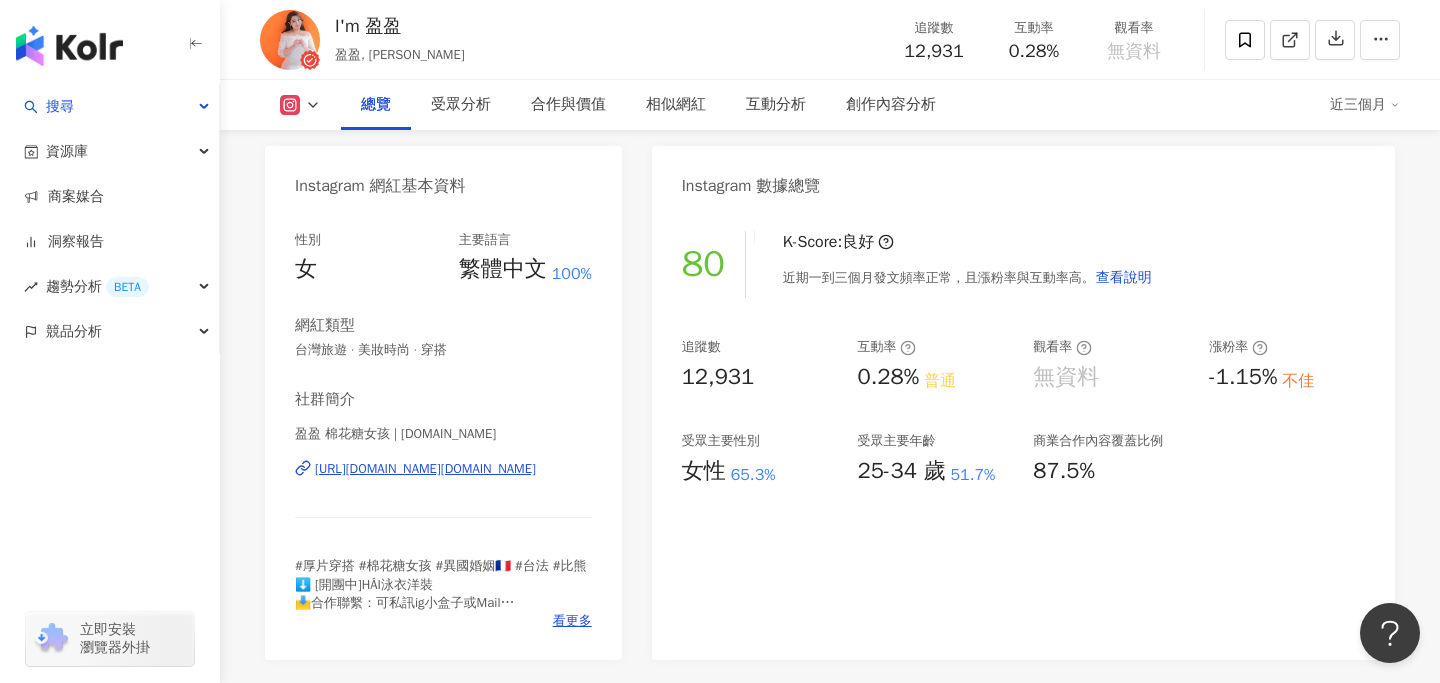 drag, startPoint x: 413, startPoint y: 470, endPoint x: 692, endPoint y: 5, distance: 542.2785 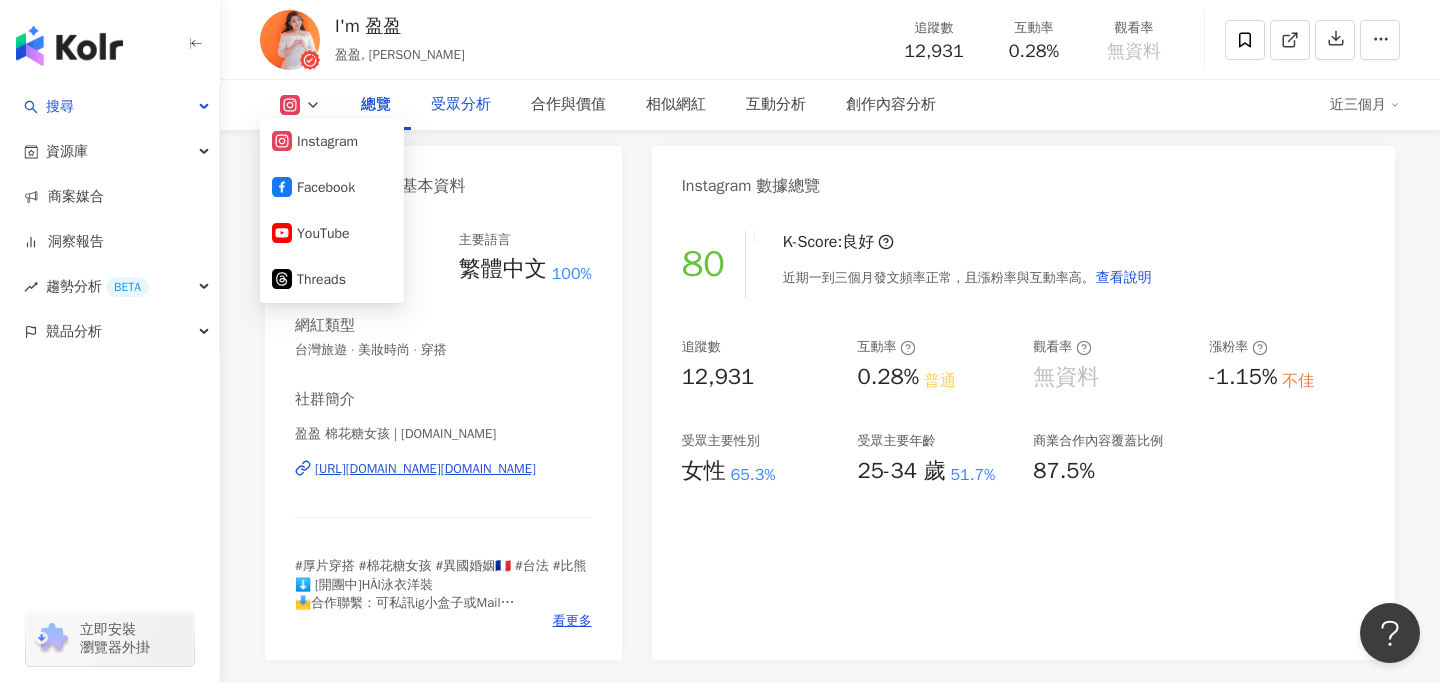 click on "受眾分析" at bounding box center (461, 105) 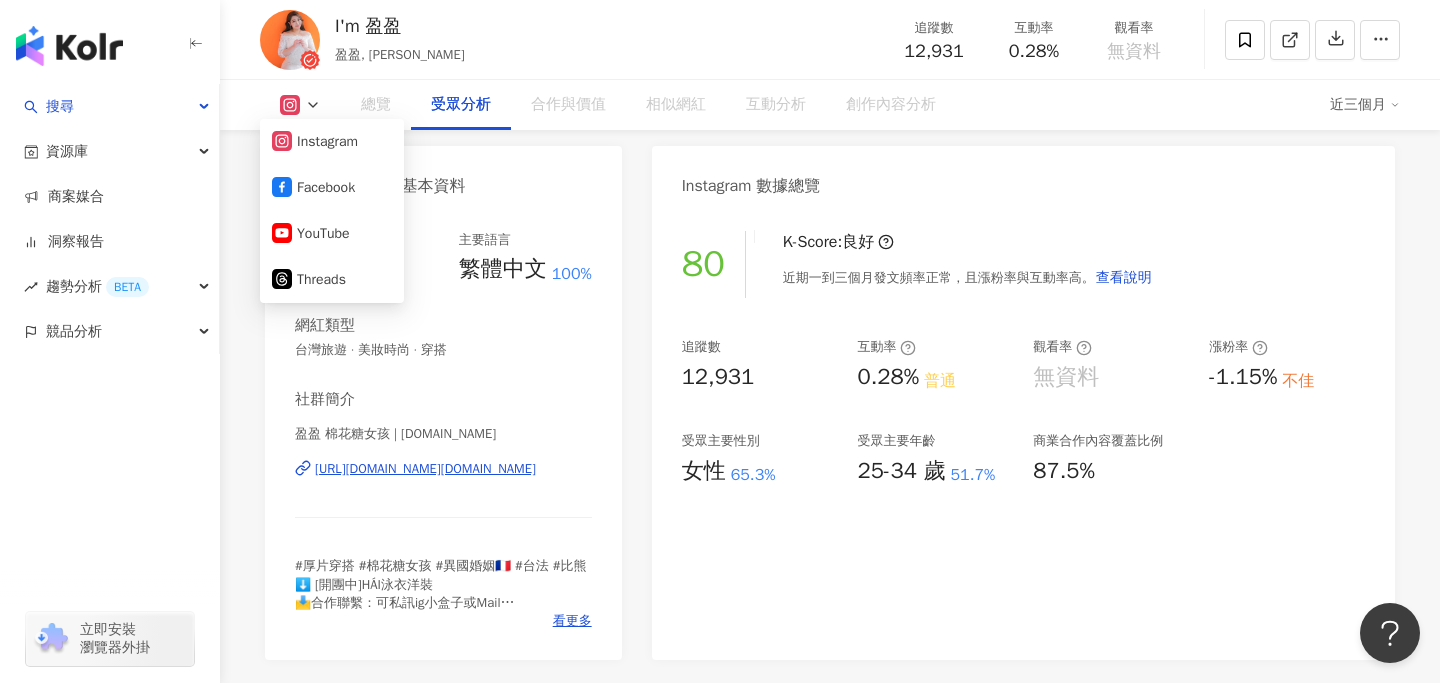 scroll, scrollTop: 1708, scrollLeft: 0, axis: vertical 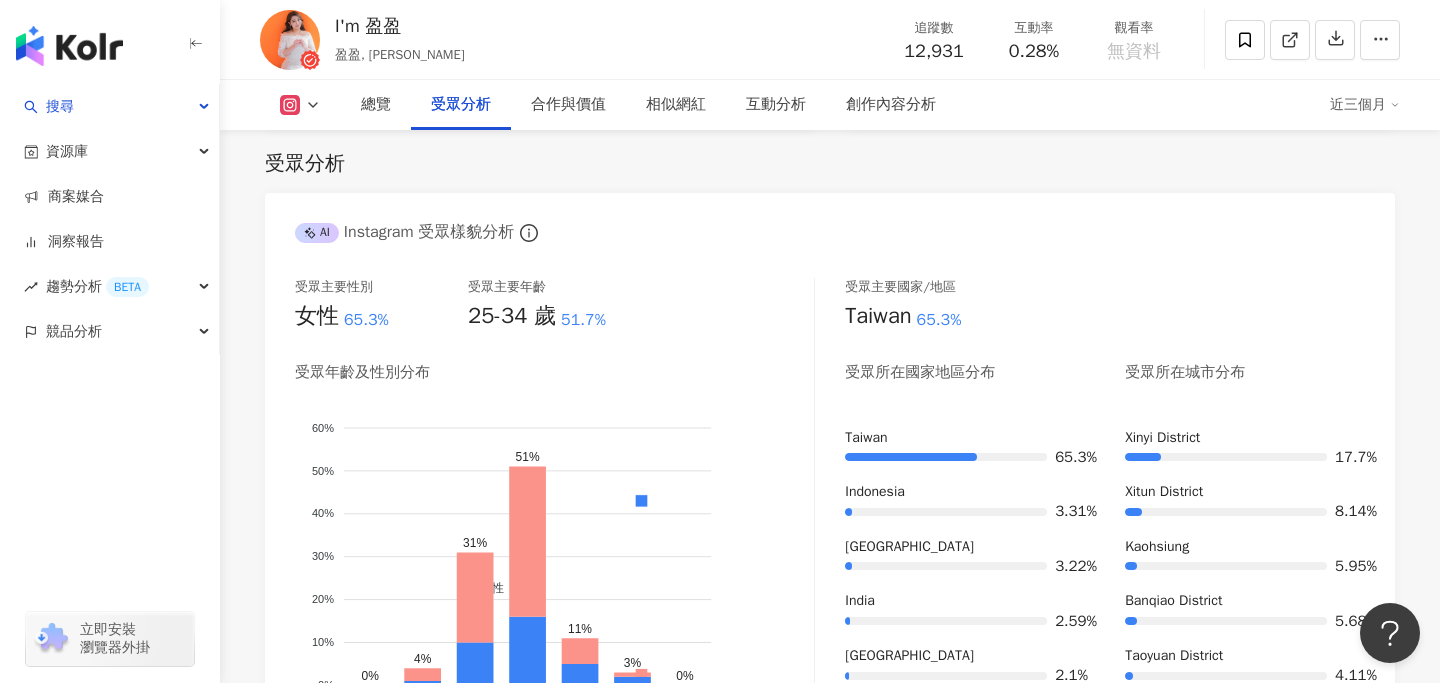 click on "受眾分析" at bounding box center [461, 105] 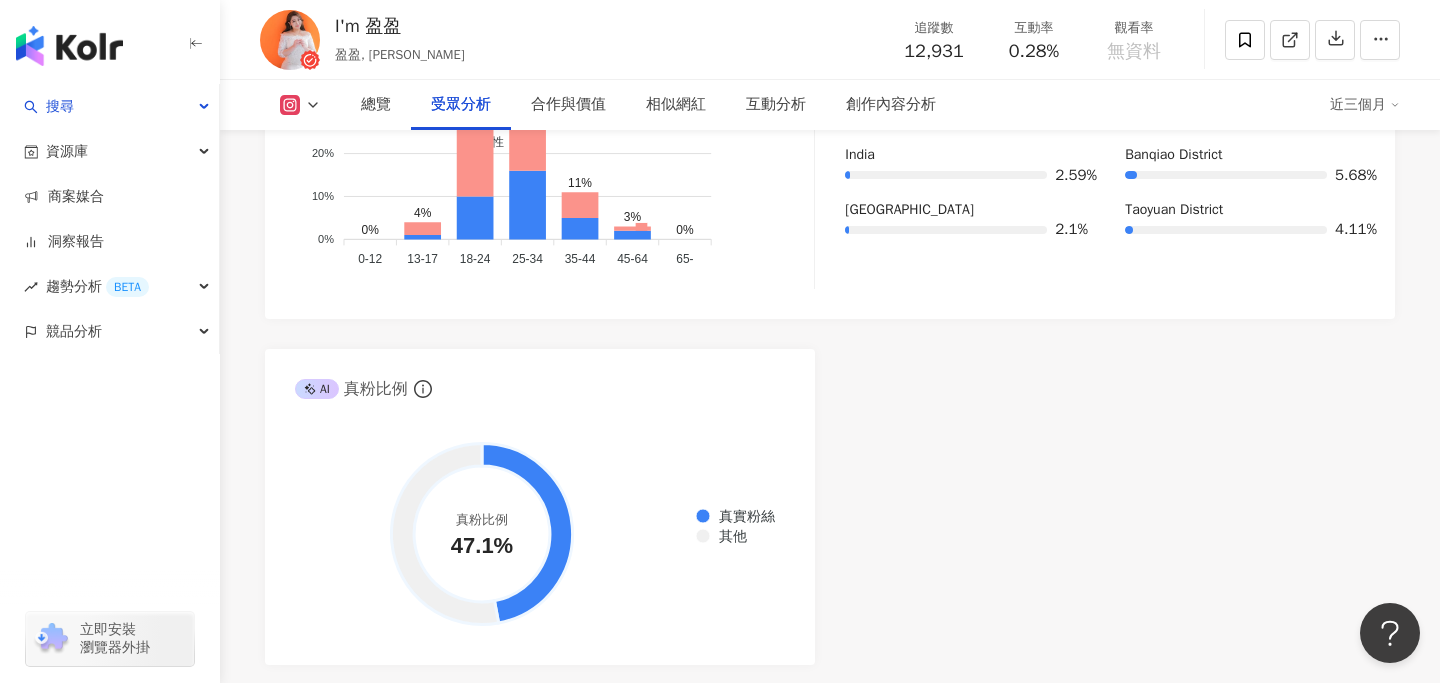 scroll, scrollTop: 1787, scrollLeft: 0, axis: vertical 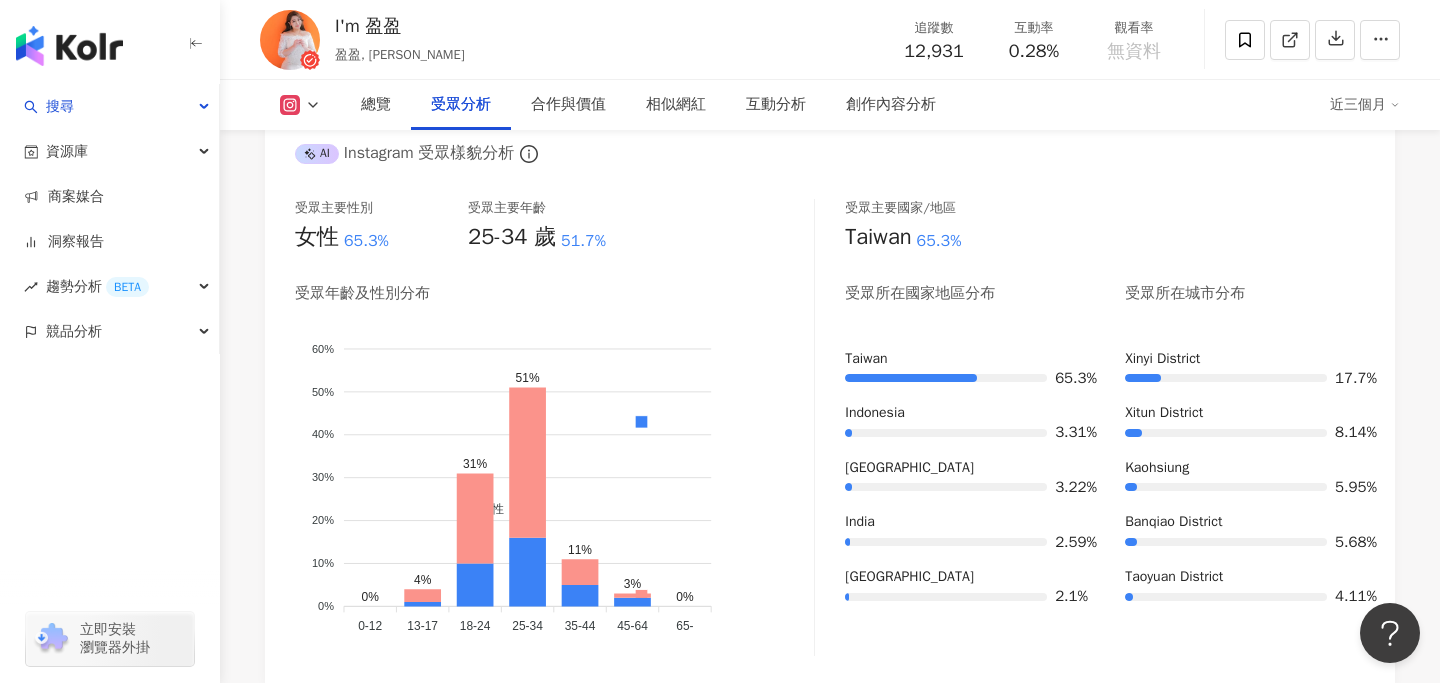 click 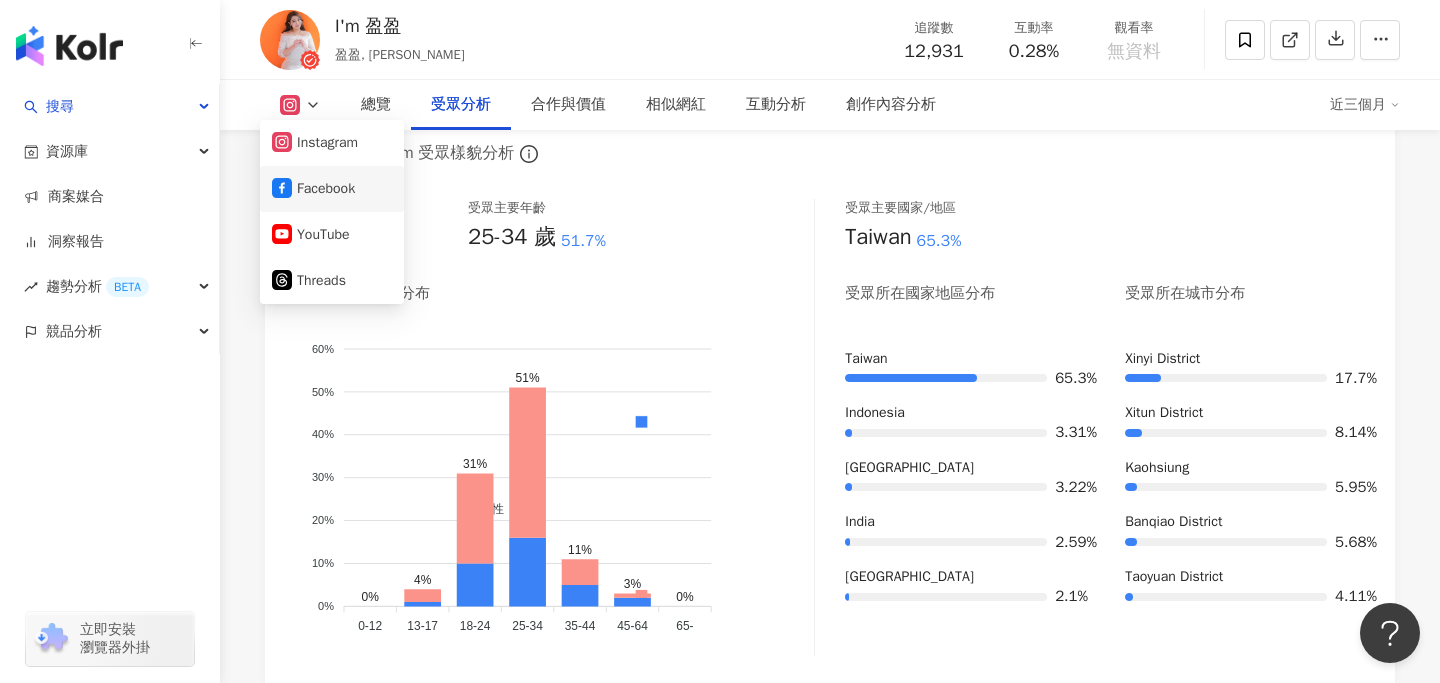 click on "Facebook" at bounding box center [332, 189] 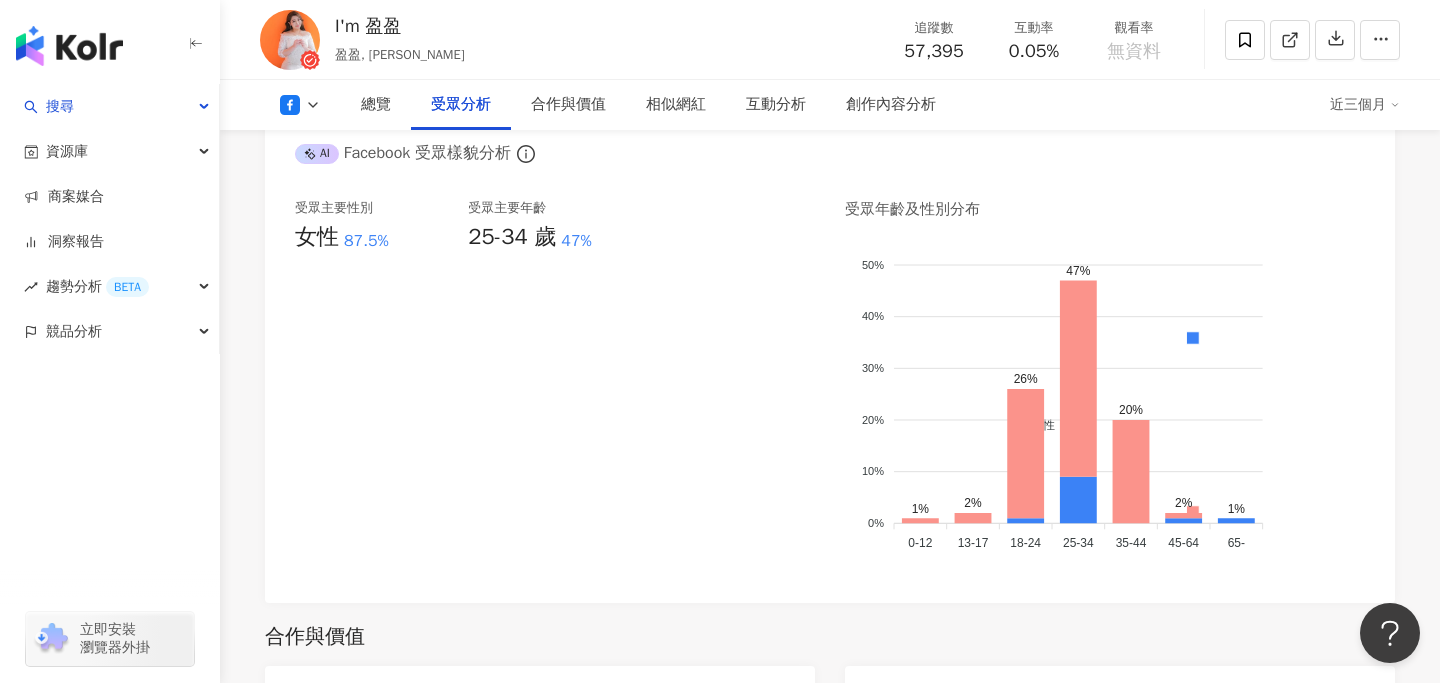 click at bounding box center [300, 105] 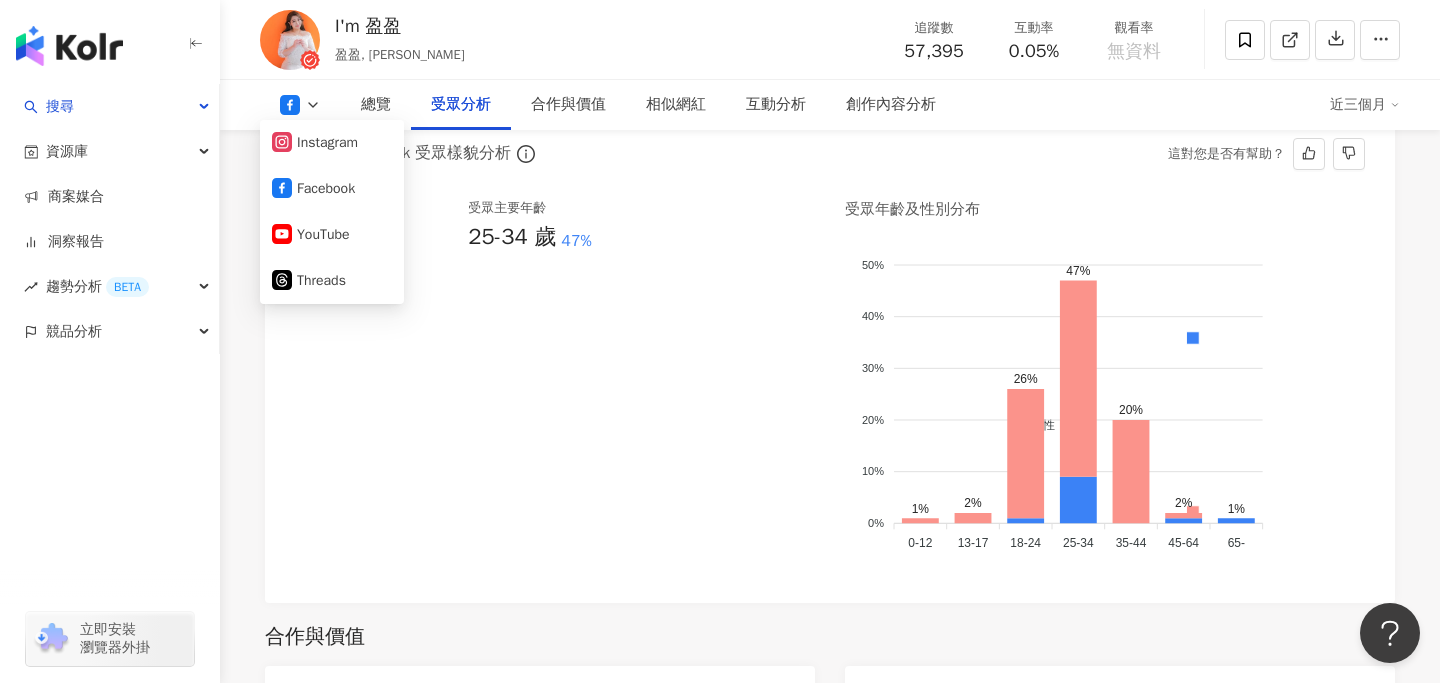 click on "受眾主要年齡   25-34 歲 47%" at bounding box center (554, 386) 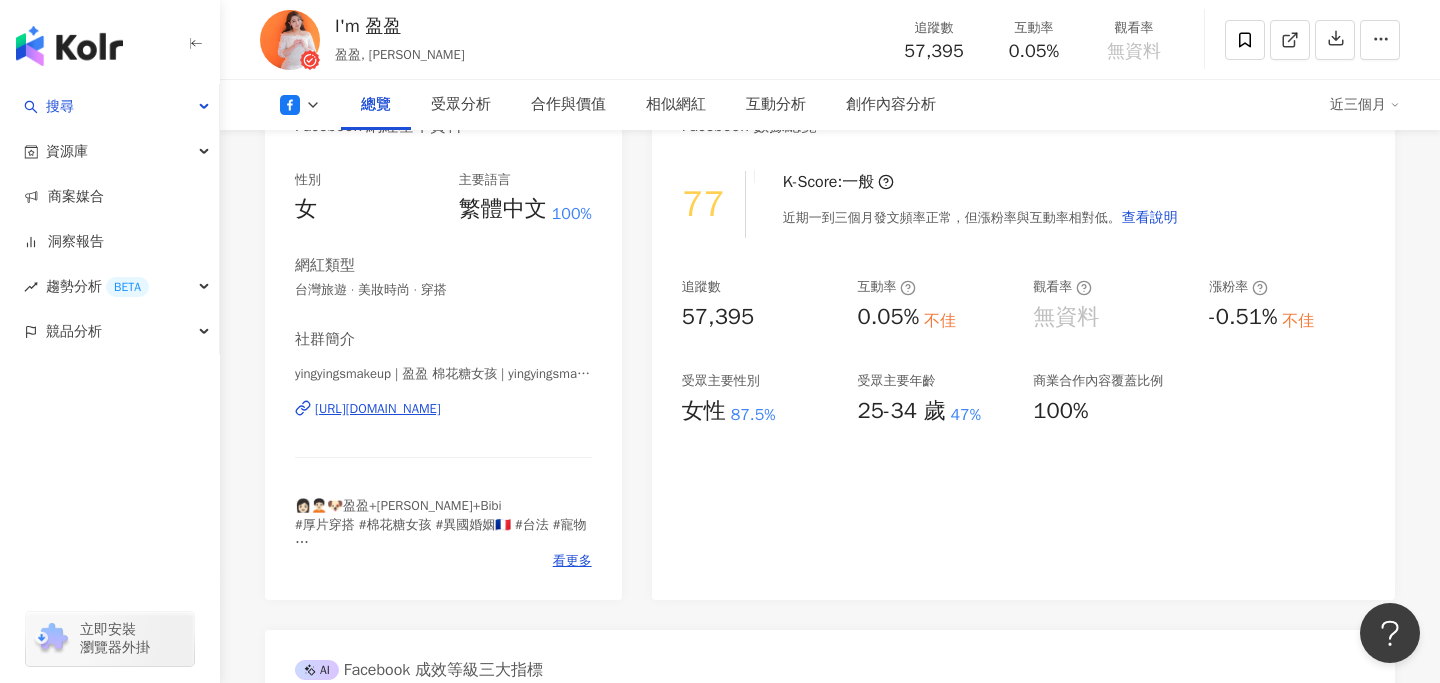 scroll, scrollTop: 0, scrollLeft: 0, axis: both 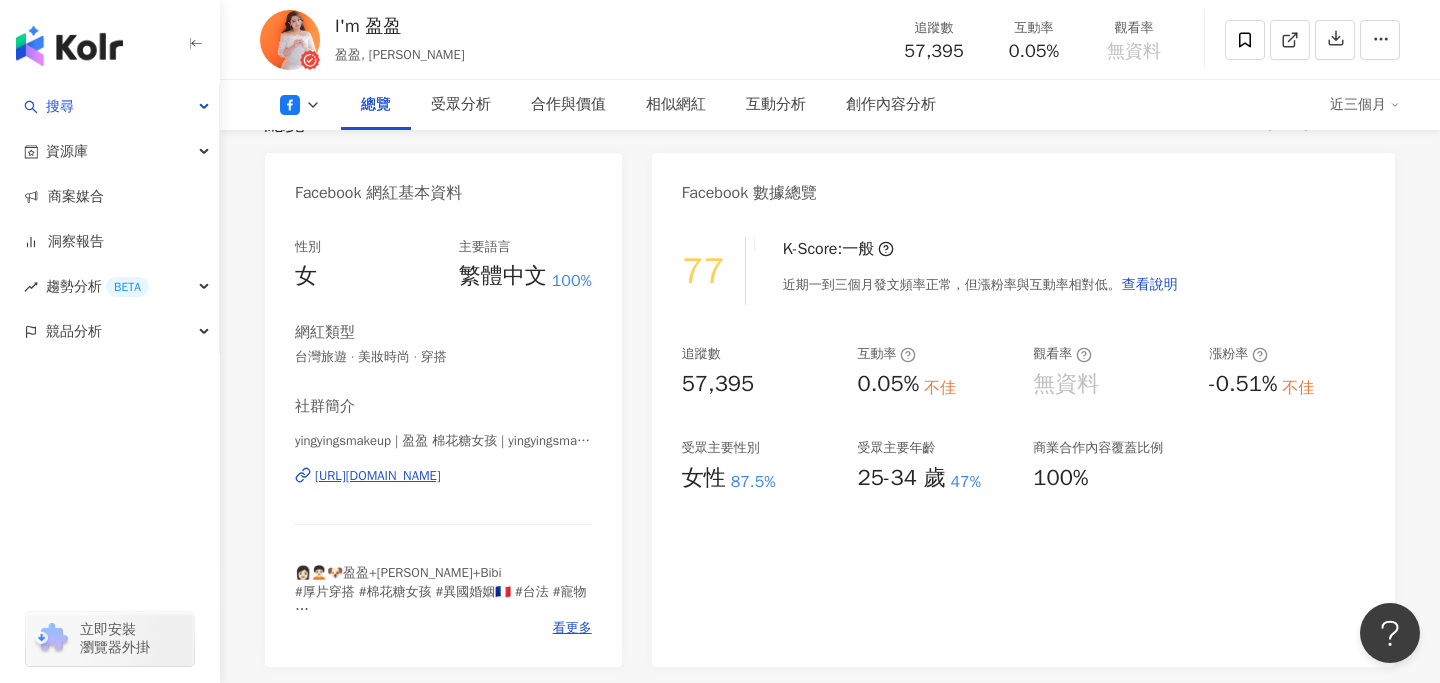 click on "主要語言" at bounding box center (525, 247) 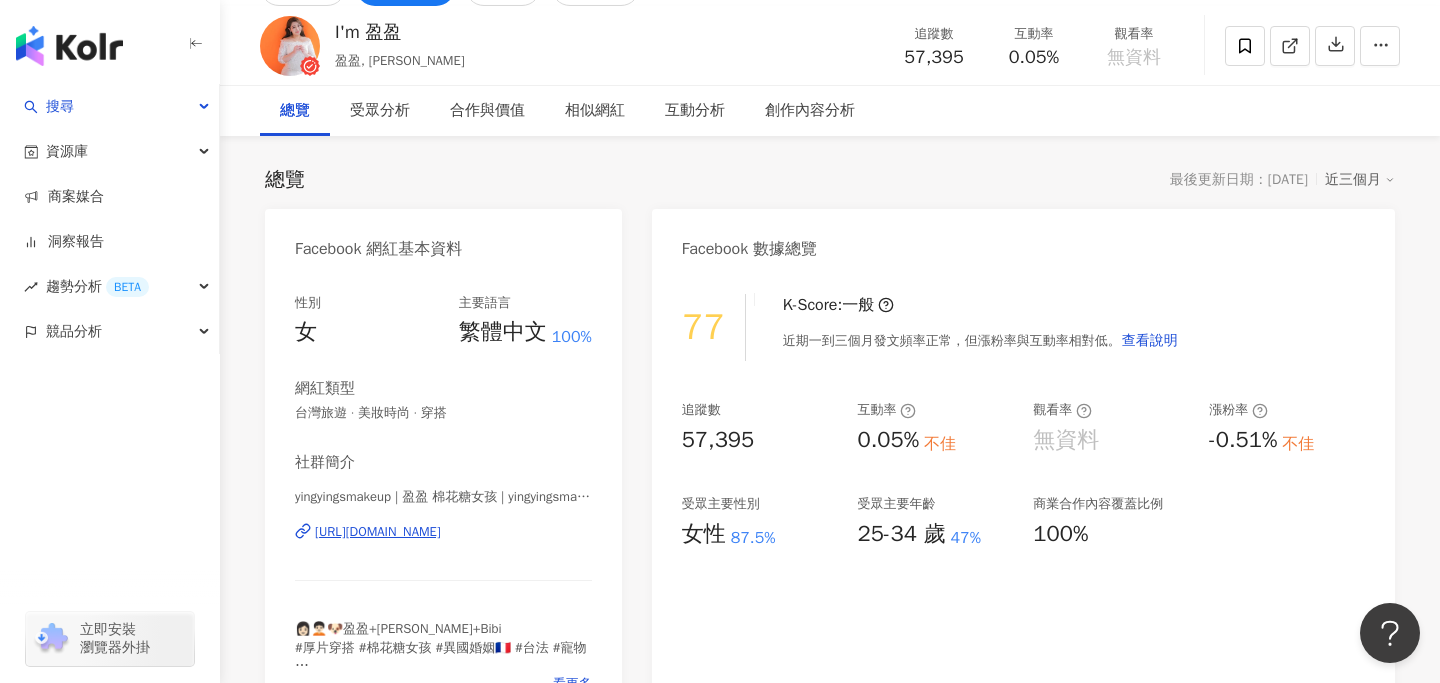 scroll, scrollTop: 59, scrollLeft: 0, axis: vertical 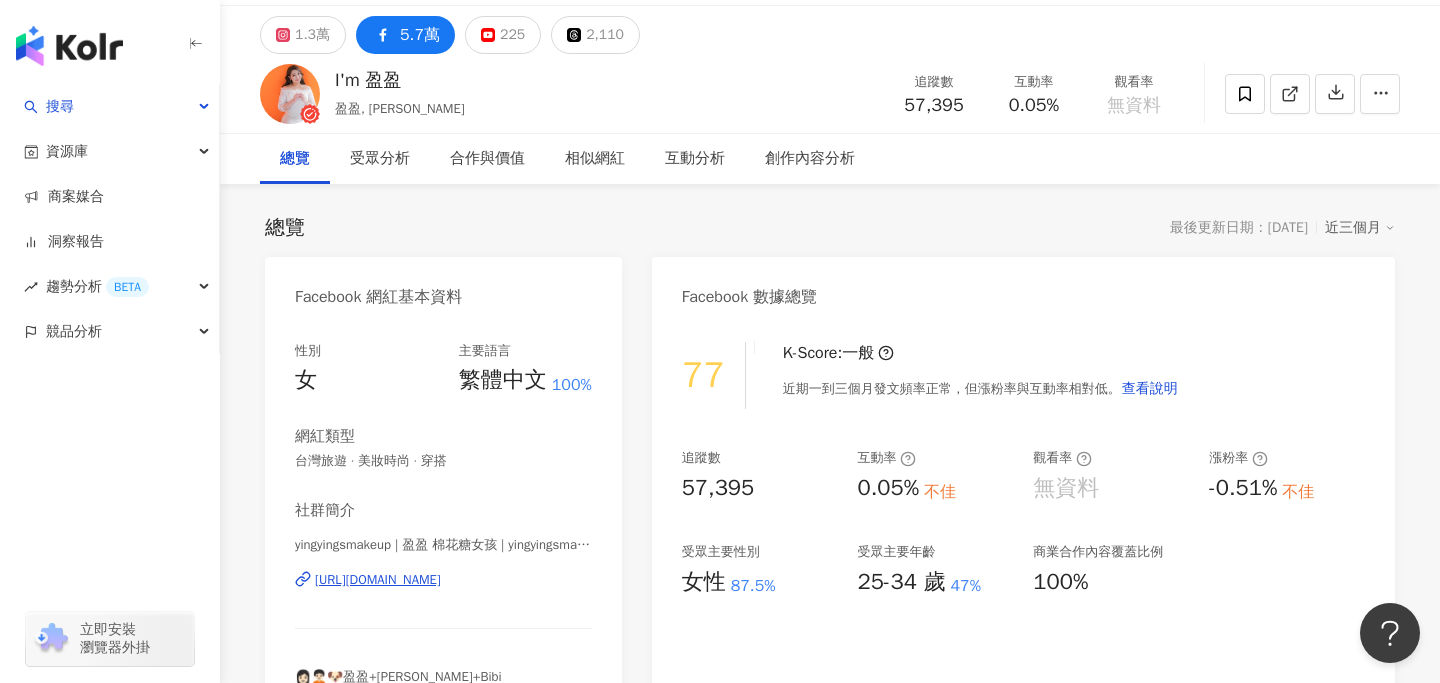 copy on "https://www.facebook.com/440707519345301" 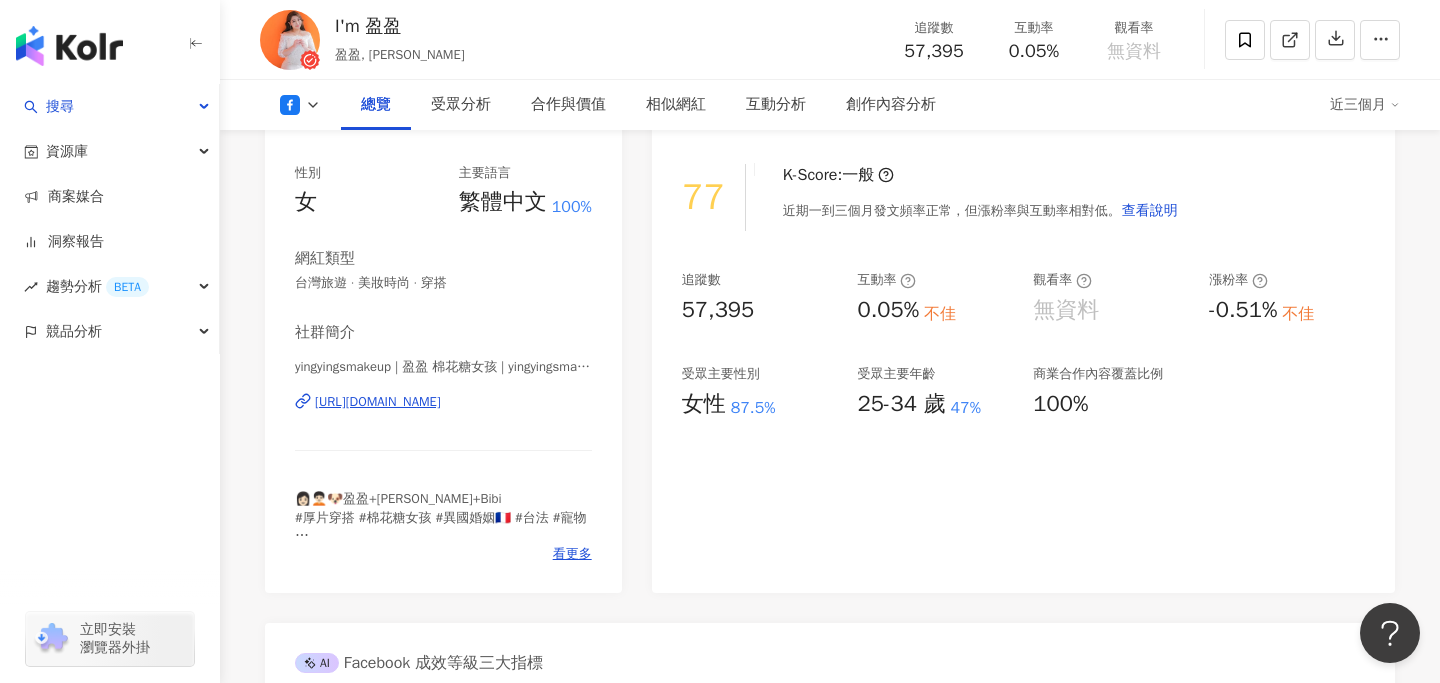 scroll, scrollTop: 287, scrollLeft: 0, axis: vertical 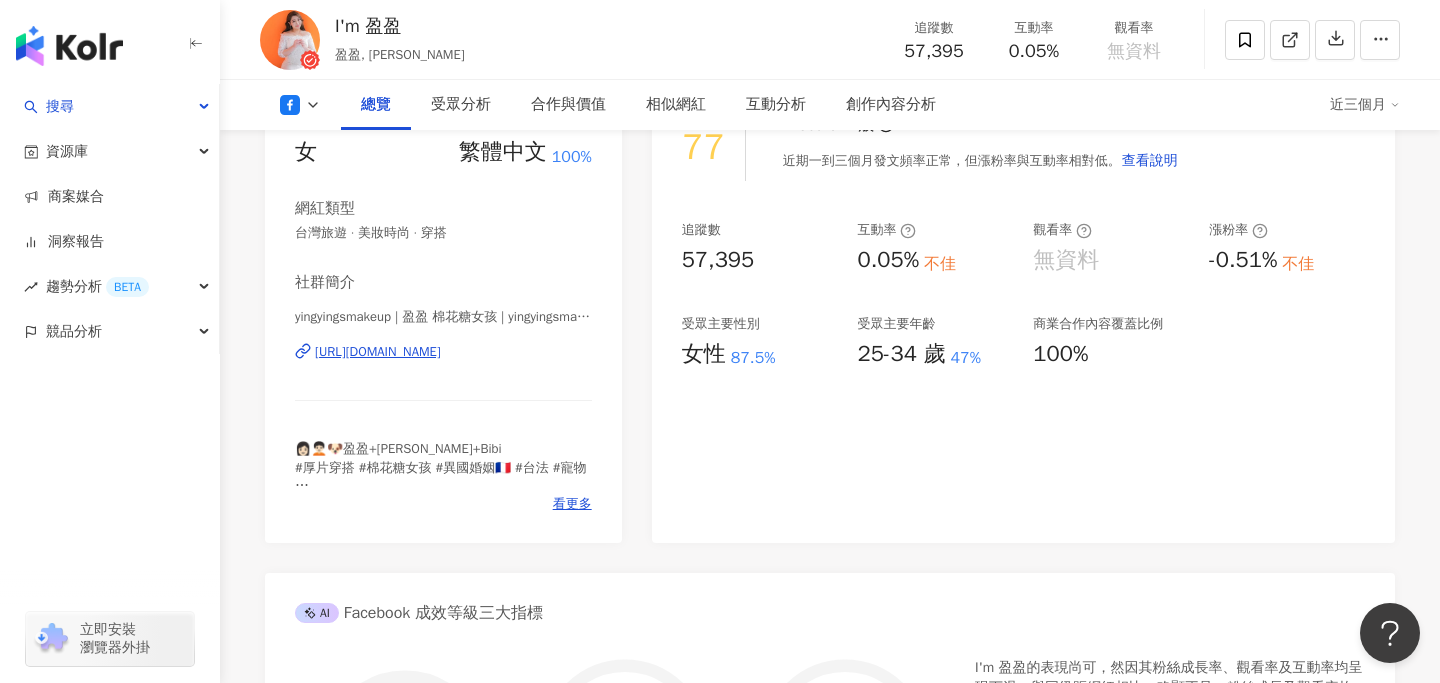 click 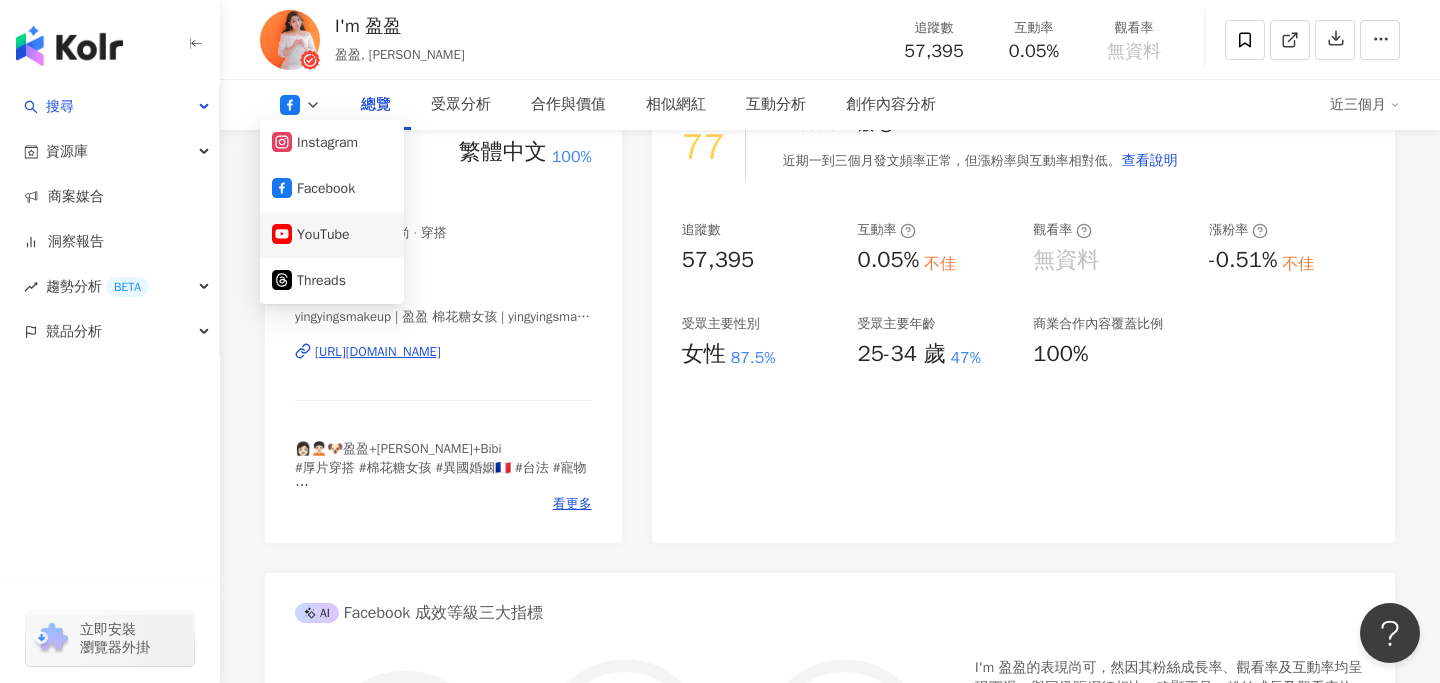 click on "YouTube" at bounding box center [332, 235] 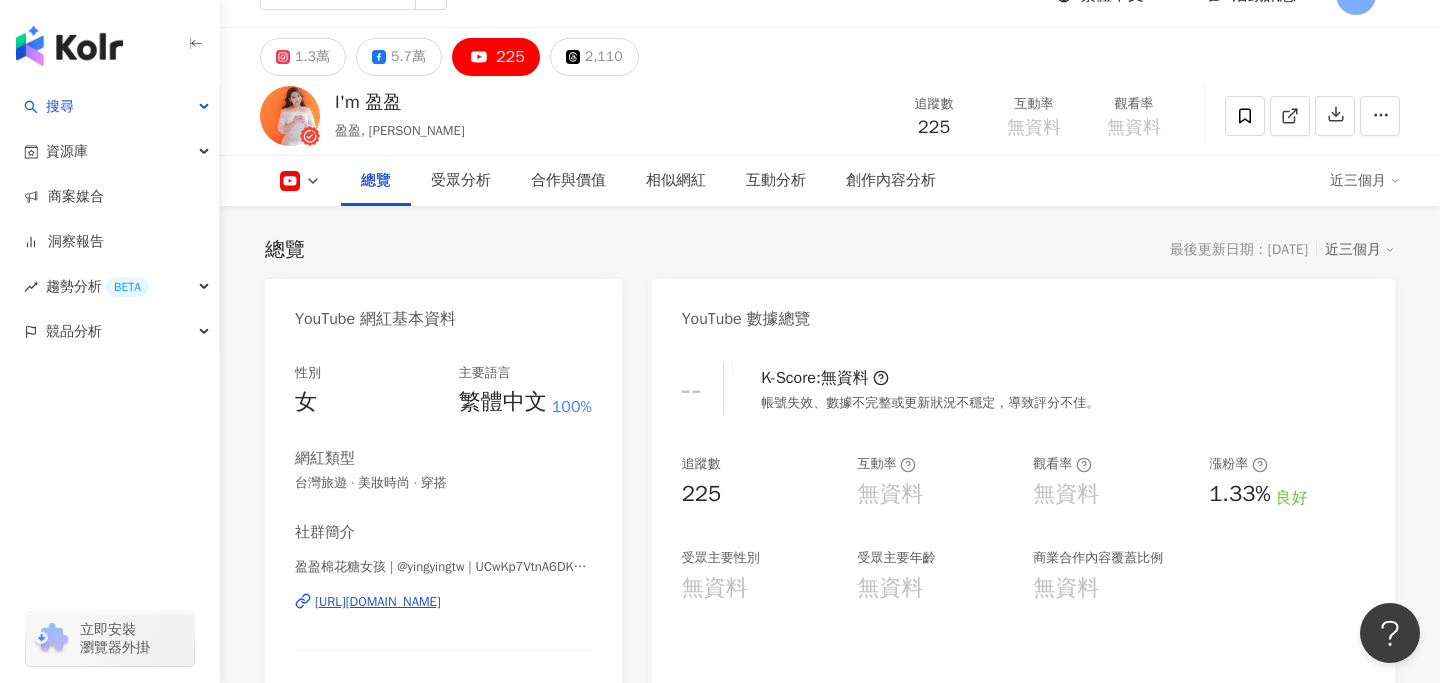 scroll, scrollTop: 144, scrollLeft: 0, axis: vertical 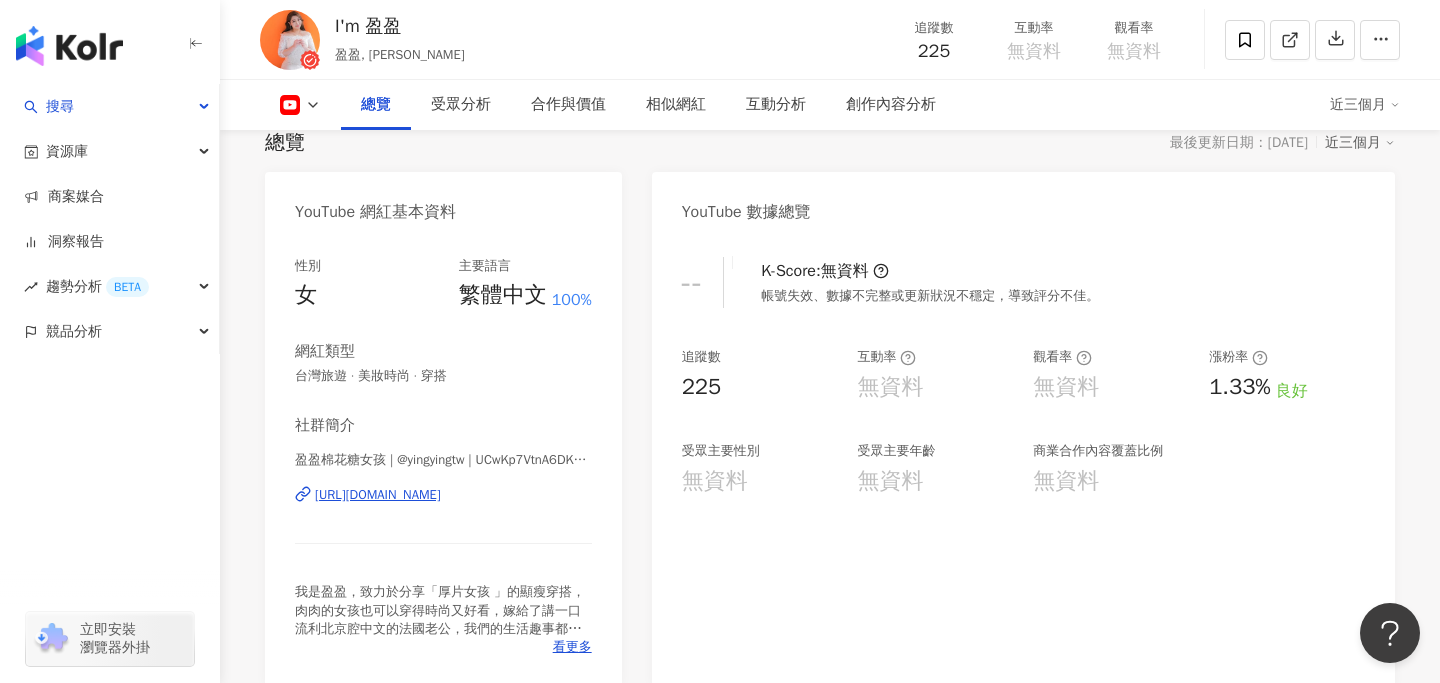 copy on "https://www.youtube.com/channel/UCwKp7VtnA6DKgxDdbnDaJqQ" 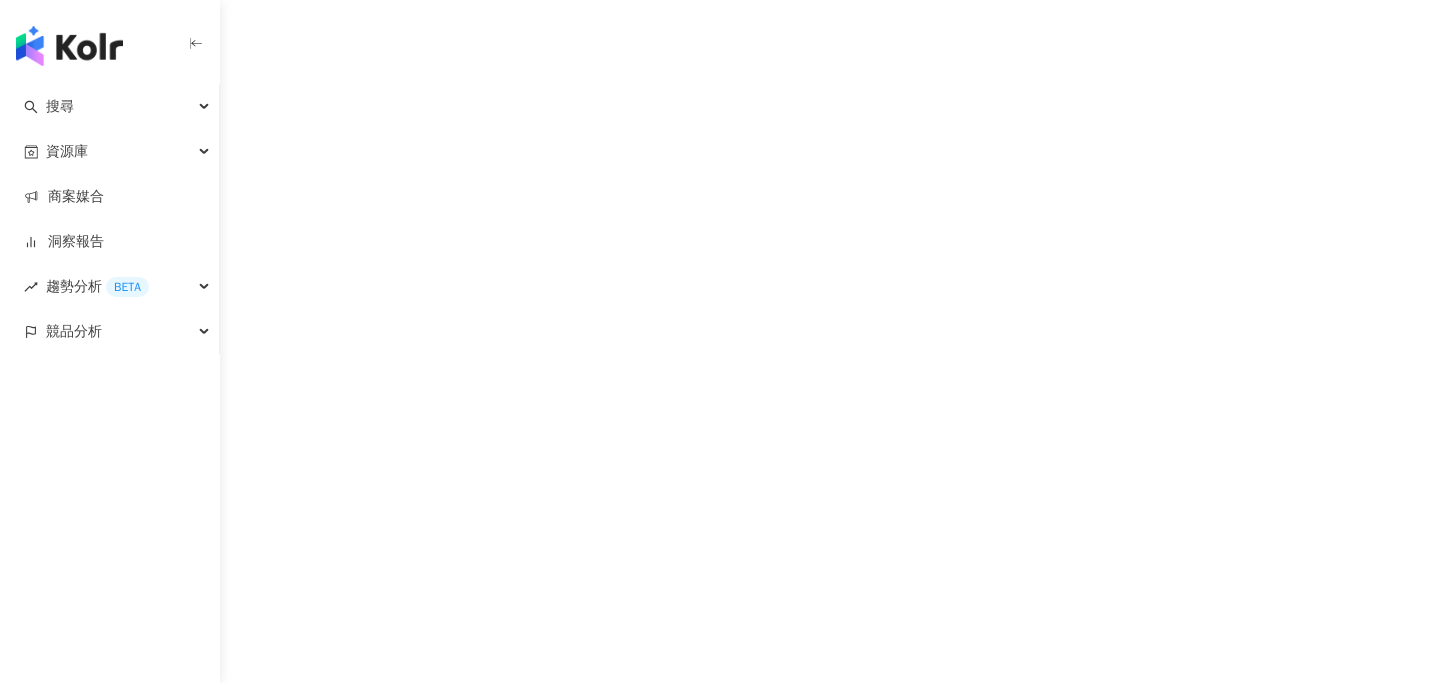 scroll, scrollTop: 0, scrollLeft: 0, axis: both 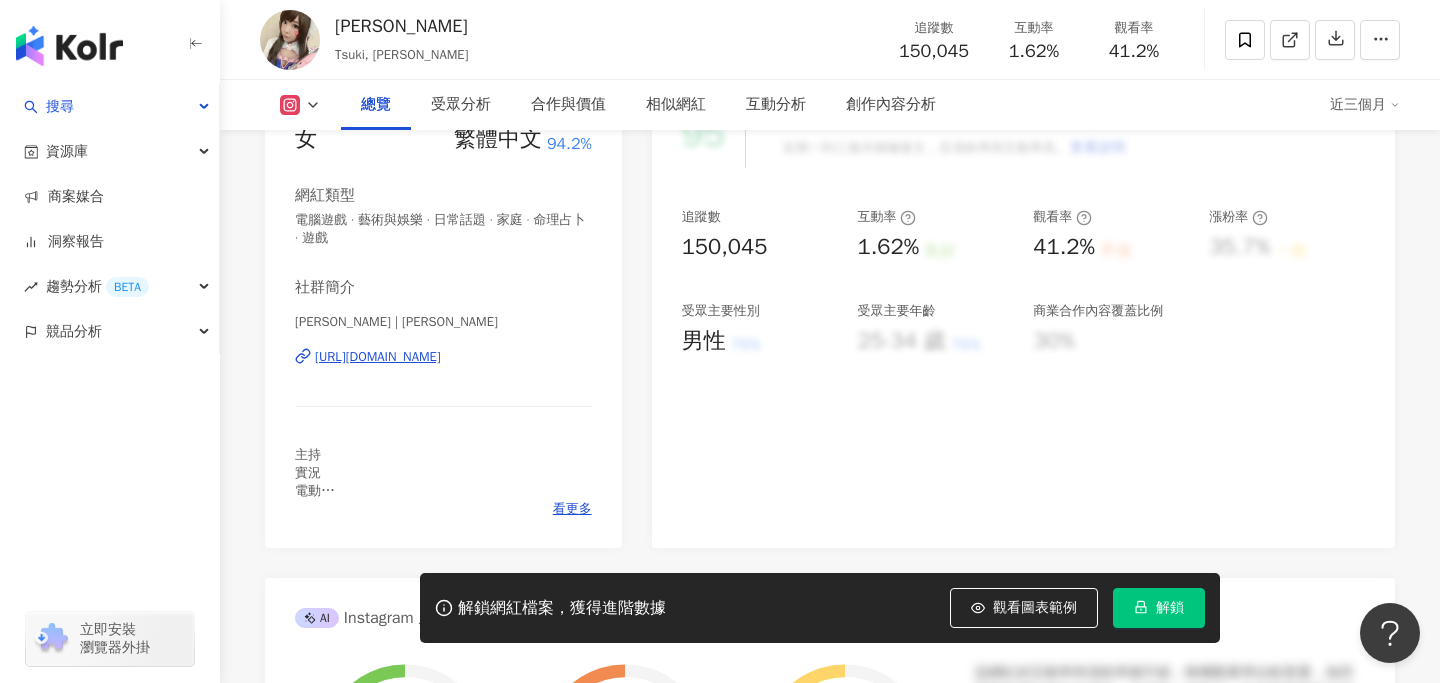 click on "https://www.instagram.com/lintsuki/" at bounding box center (378, 357) 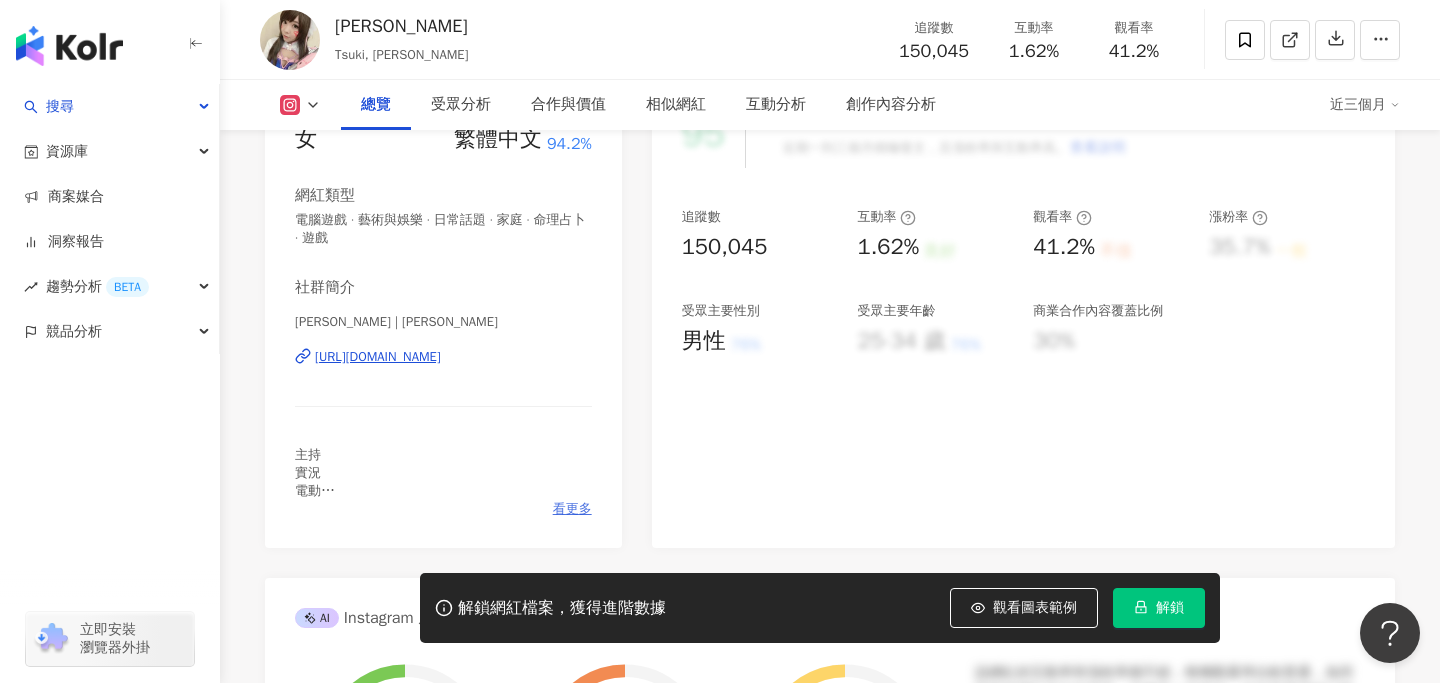 click on "看更多" at bounding box center (572, 509) 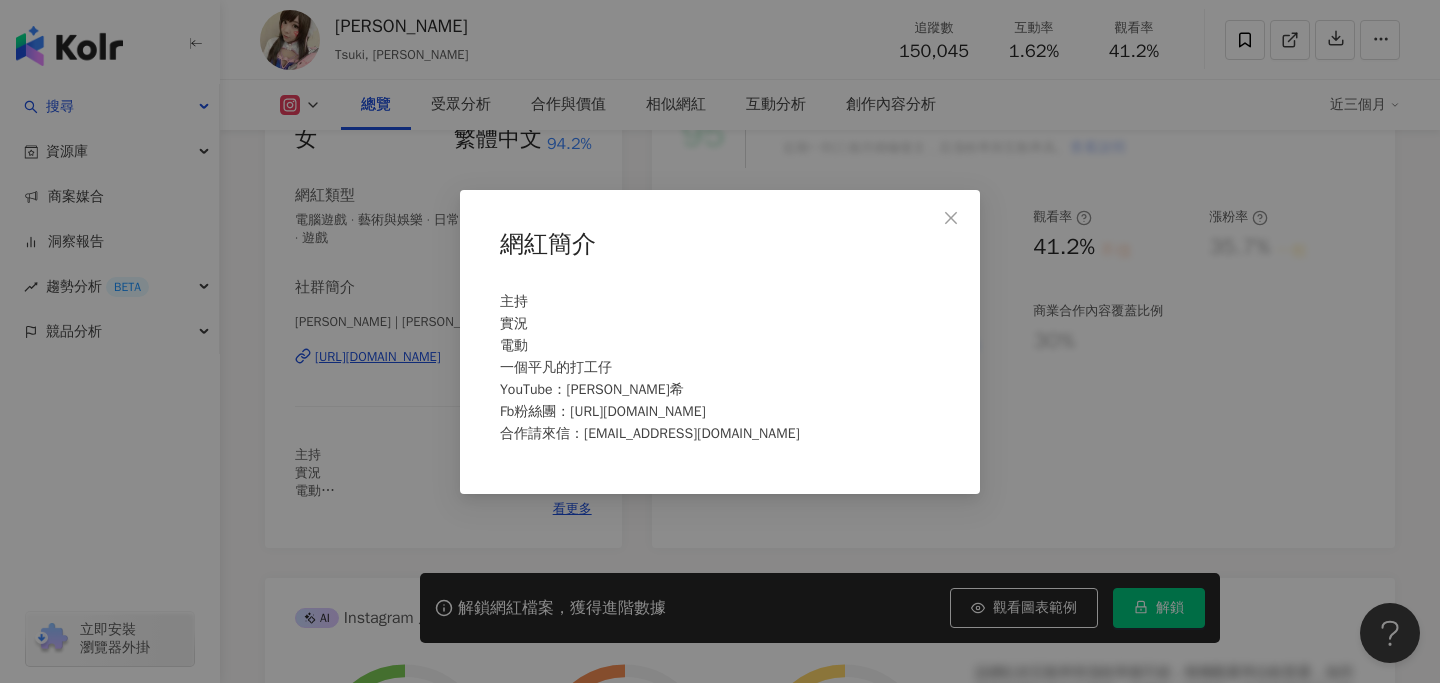 click on "網紅簡介 主持
實況
電動
一個平凡的打工仔
YouTube：Tsuki月希
Fb粉絲團：https://m.facebook.com/tsuki1226
合作請來信：monthhao1226@gmail.com" at bounding box center [720, 341] 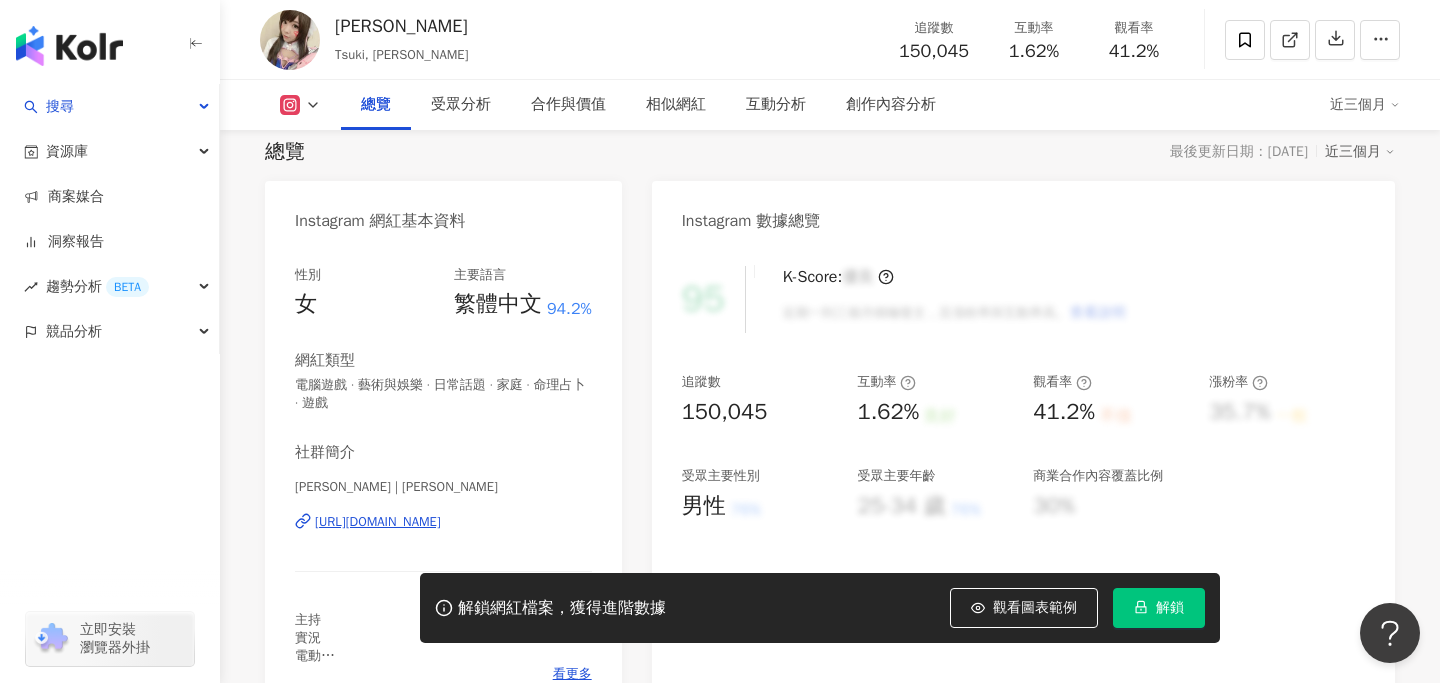scroll, scrollTop: 138, scrollLeft: 0, axis: vertical 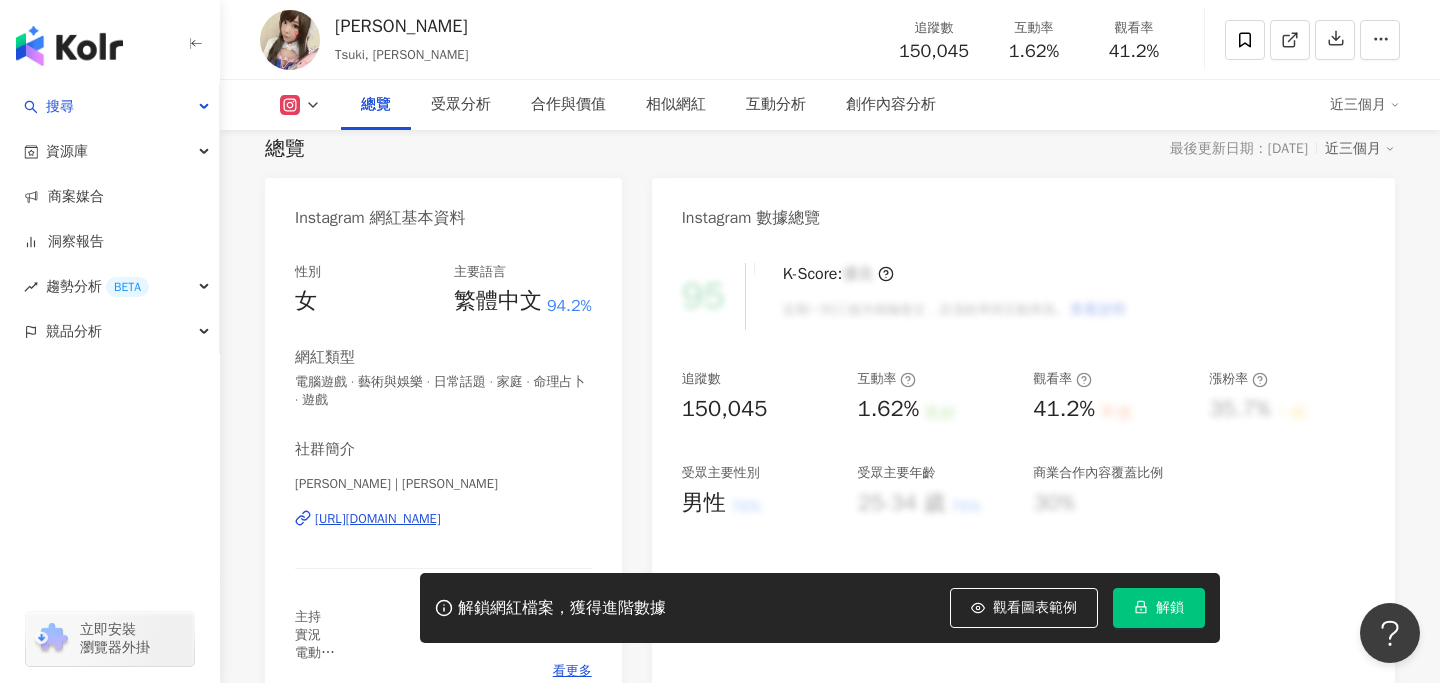 copy on "https://www.instagram.com/lintsuki/" 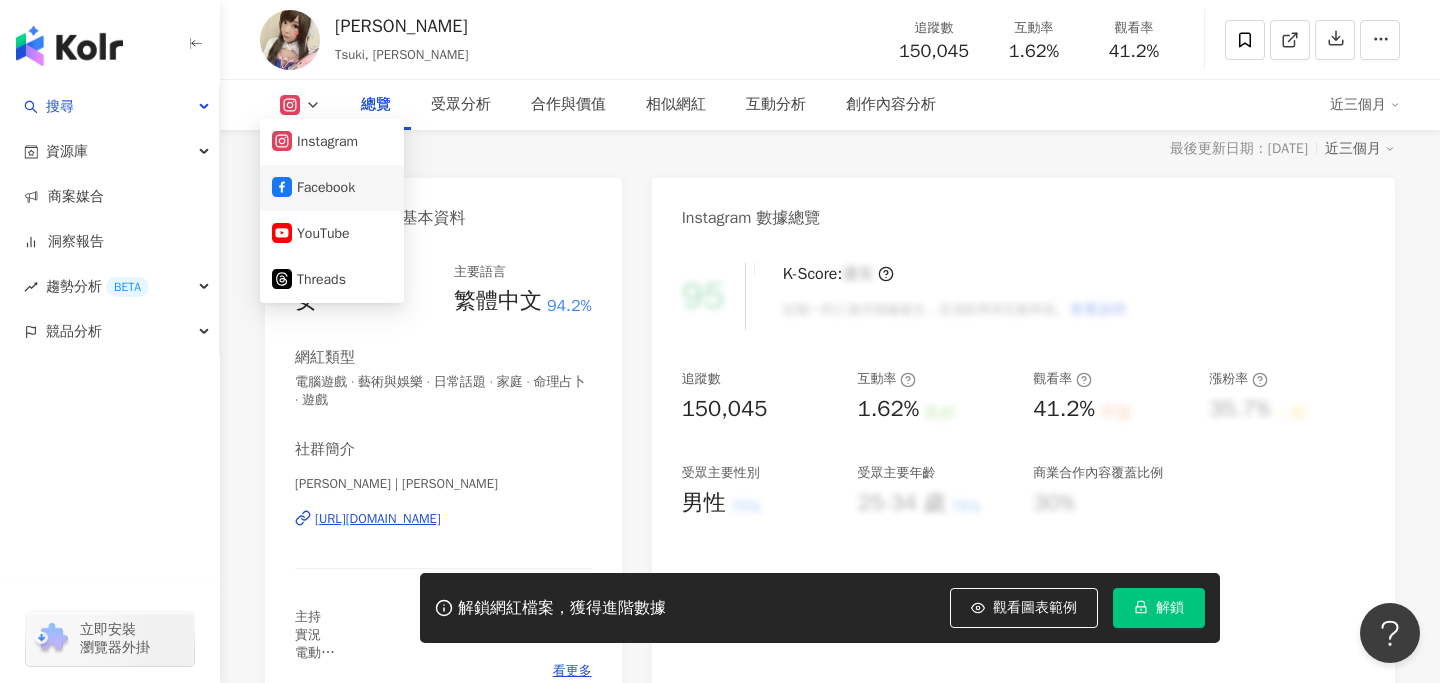 click on "Facebook" at bounding box center (332, 188) 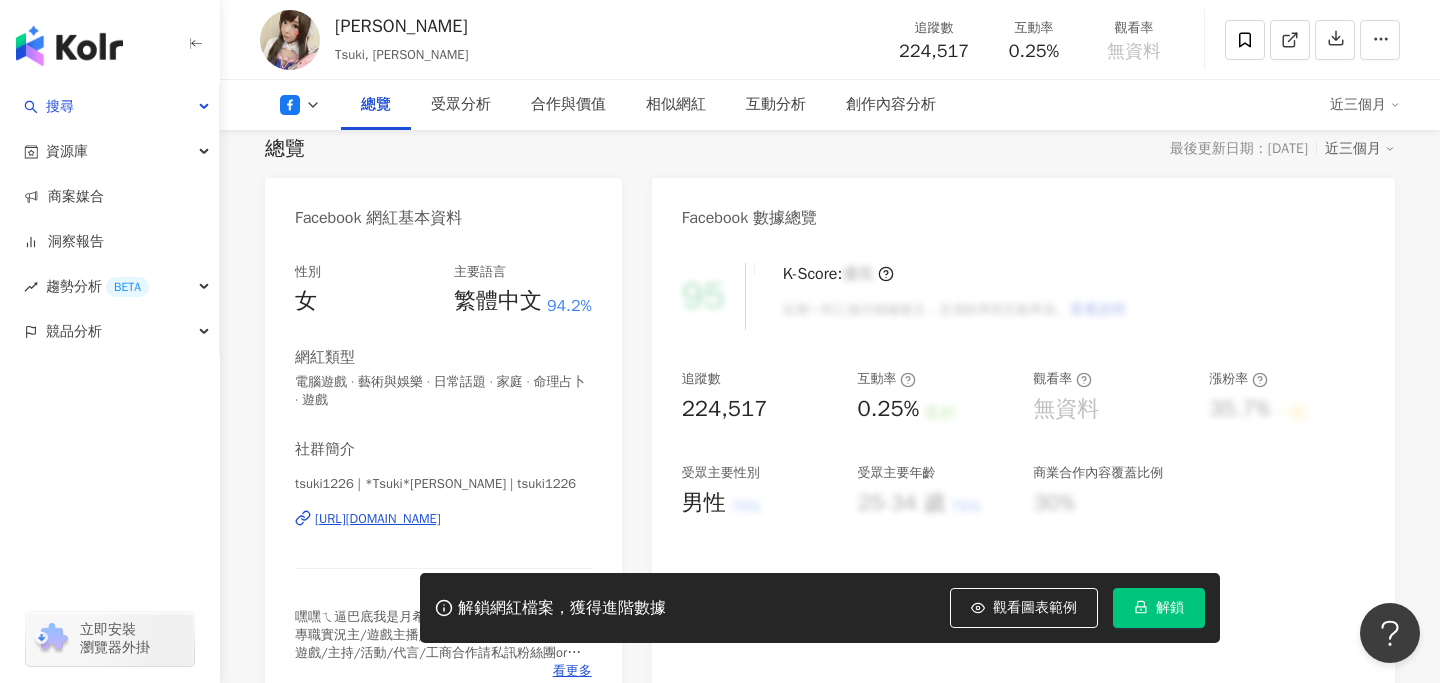 scroll, scrollTop: 161, scrollLeft: 0, axis: vertical 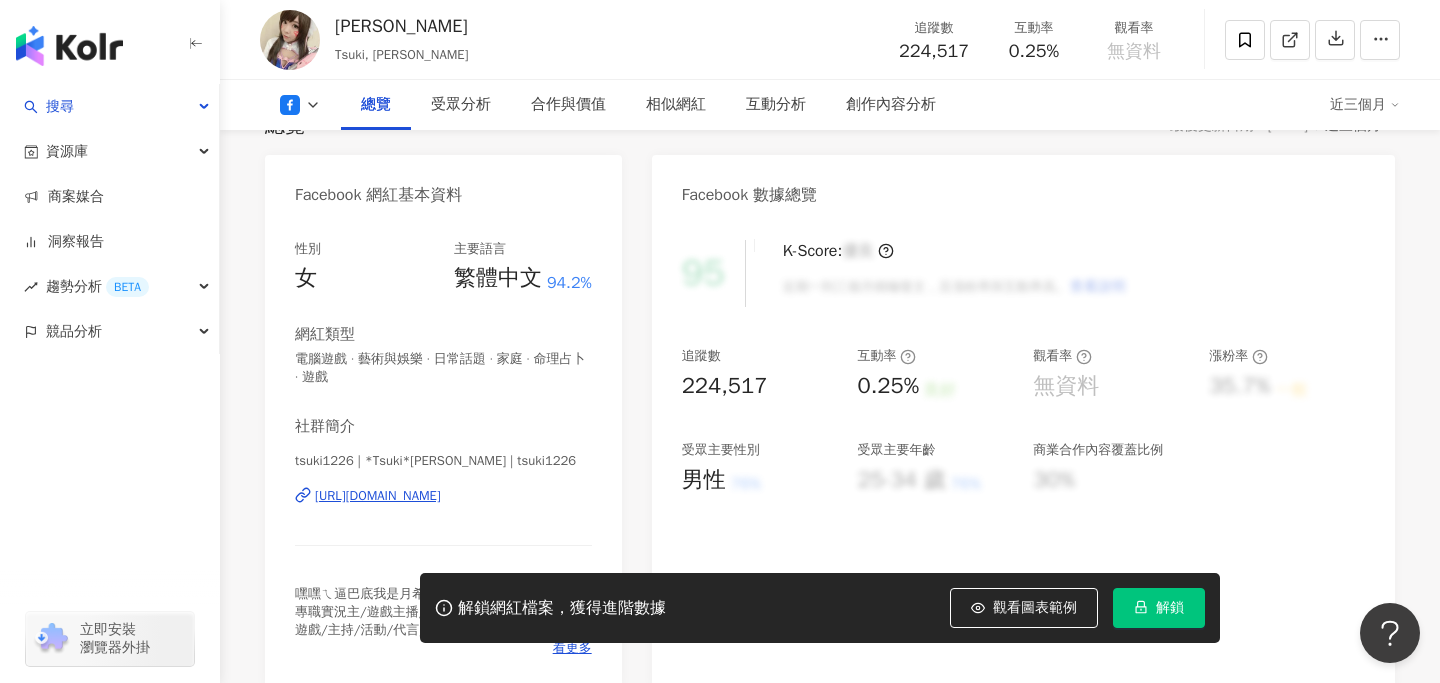 drag, startPoint x: 558, startPoint y: 502, endPoint x: 691, endPoint y: 22, distance: 498.08533 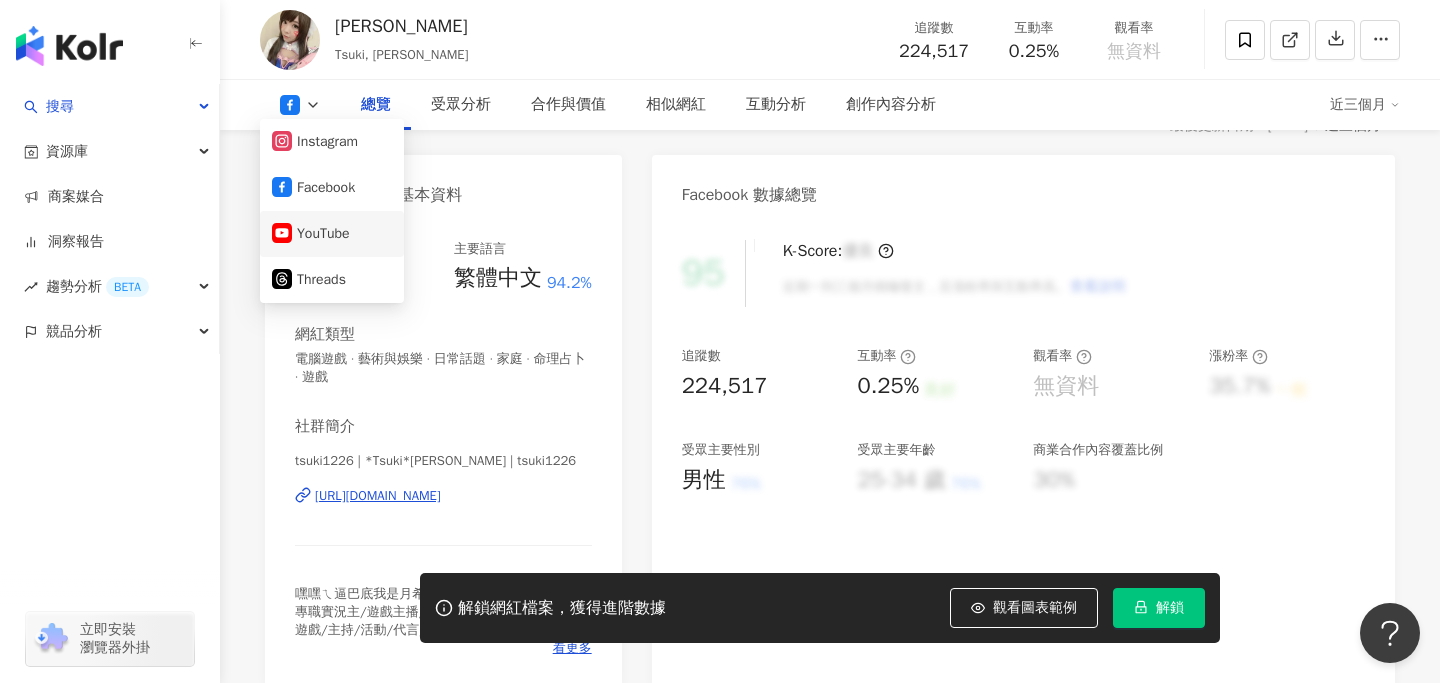 click on "YouTube" at bounding box center (332, 234) 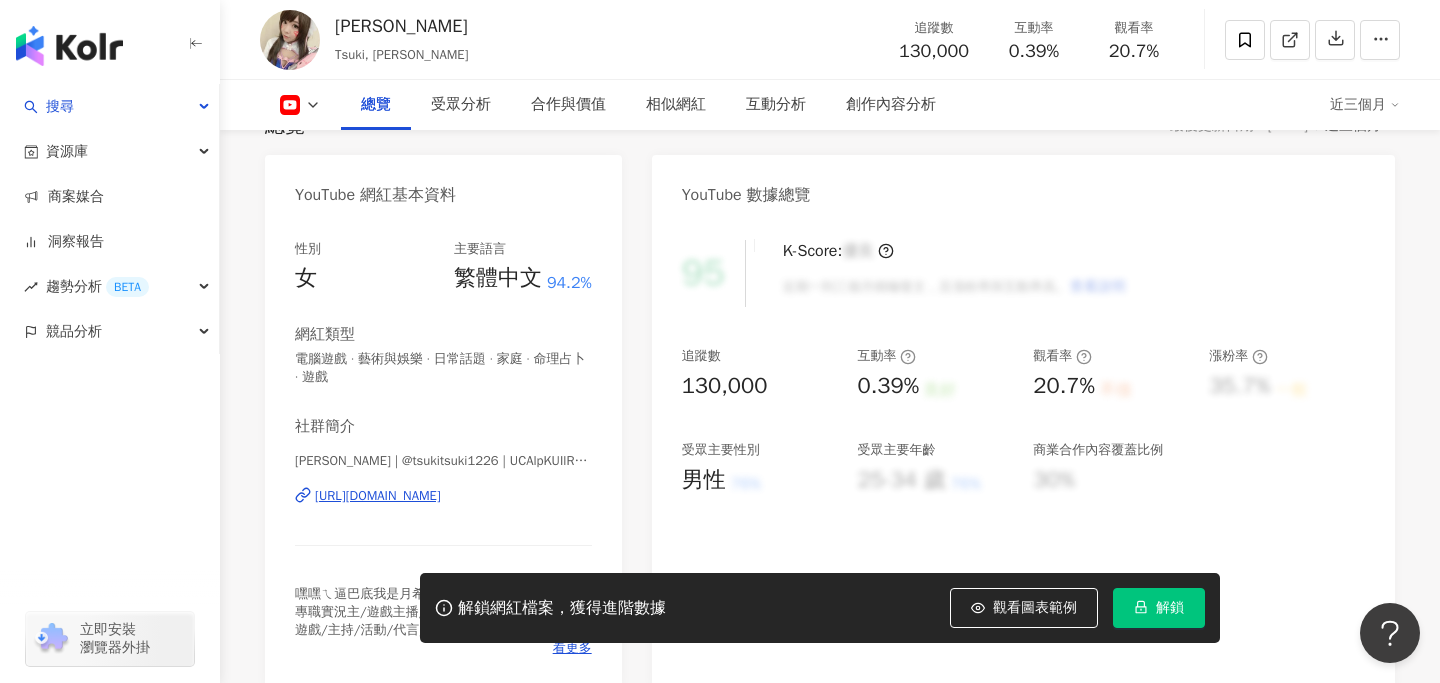 click on "https://www.youtube.com/channel/UCAlpKUIlRkiESXBl9tlIx9w" at bounding box center (378, 496) 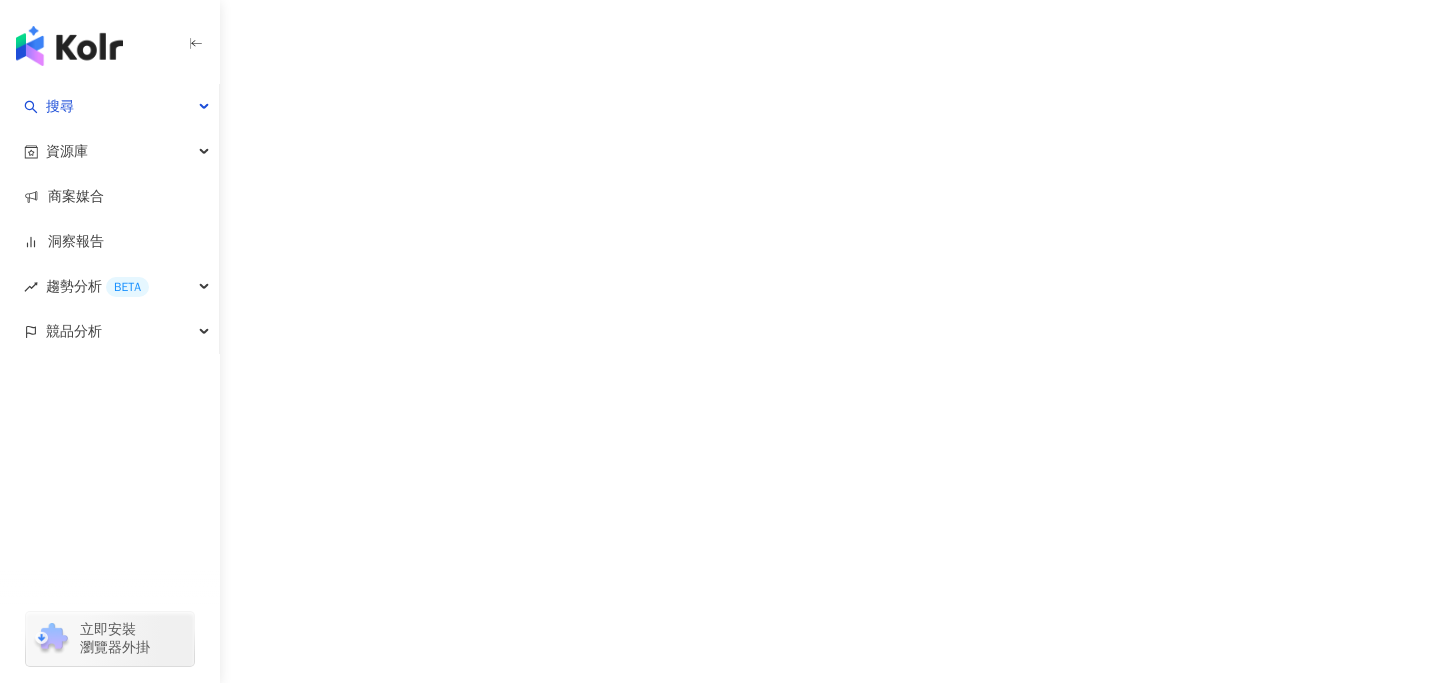 scroll, scrollTop: 0, scrollLeft: 0, axis: both 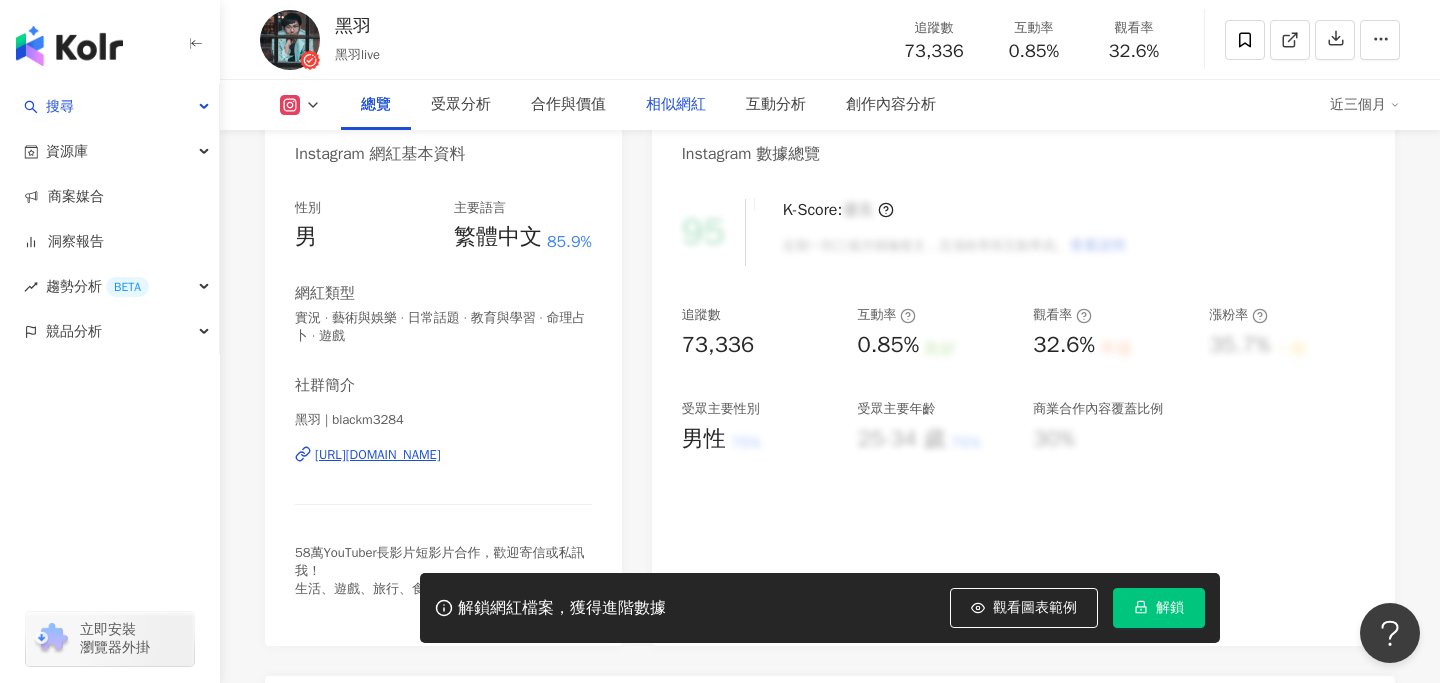 drag, startPoint x: 483, startPoint y: 450, endPoint x: 656, endPoint y: 96, distance: 394.0114 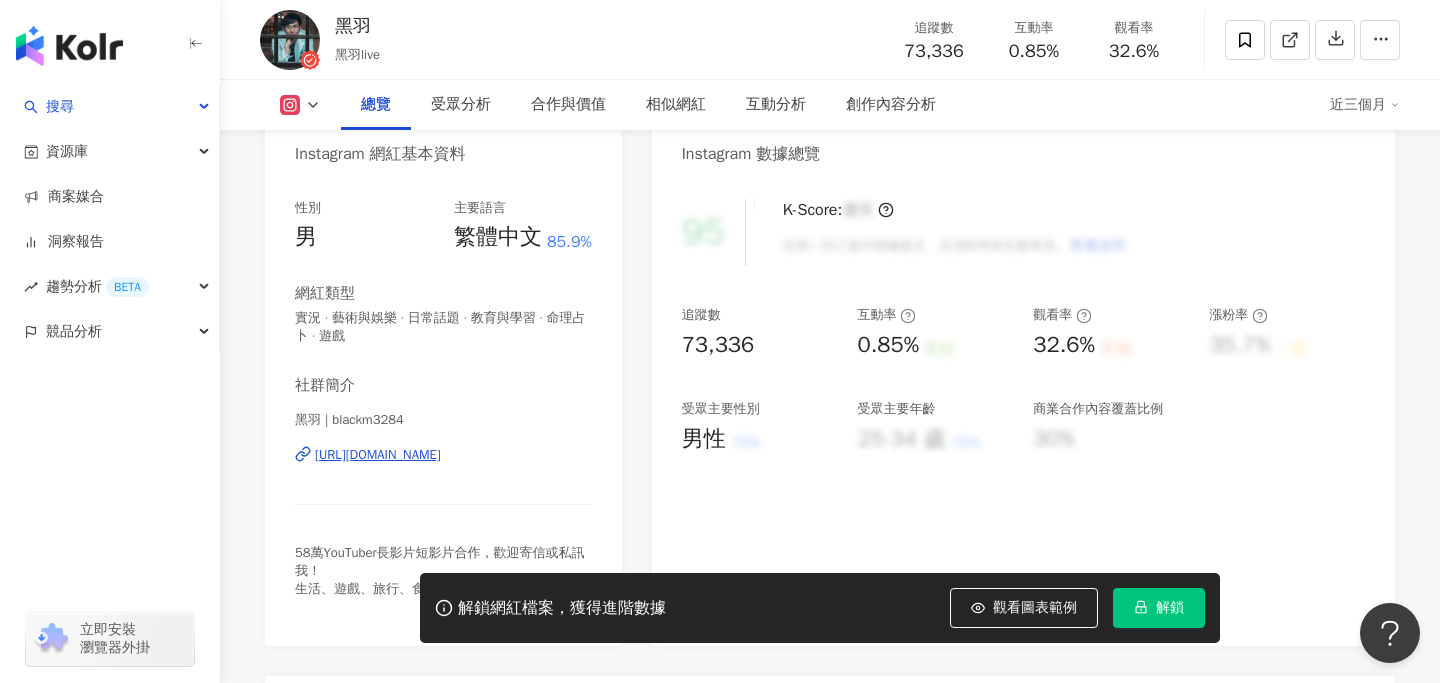 click 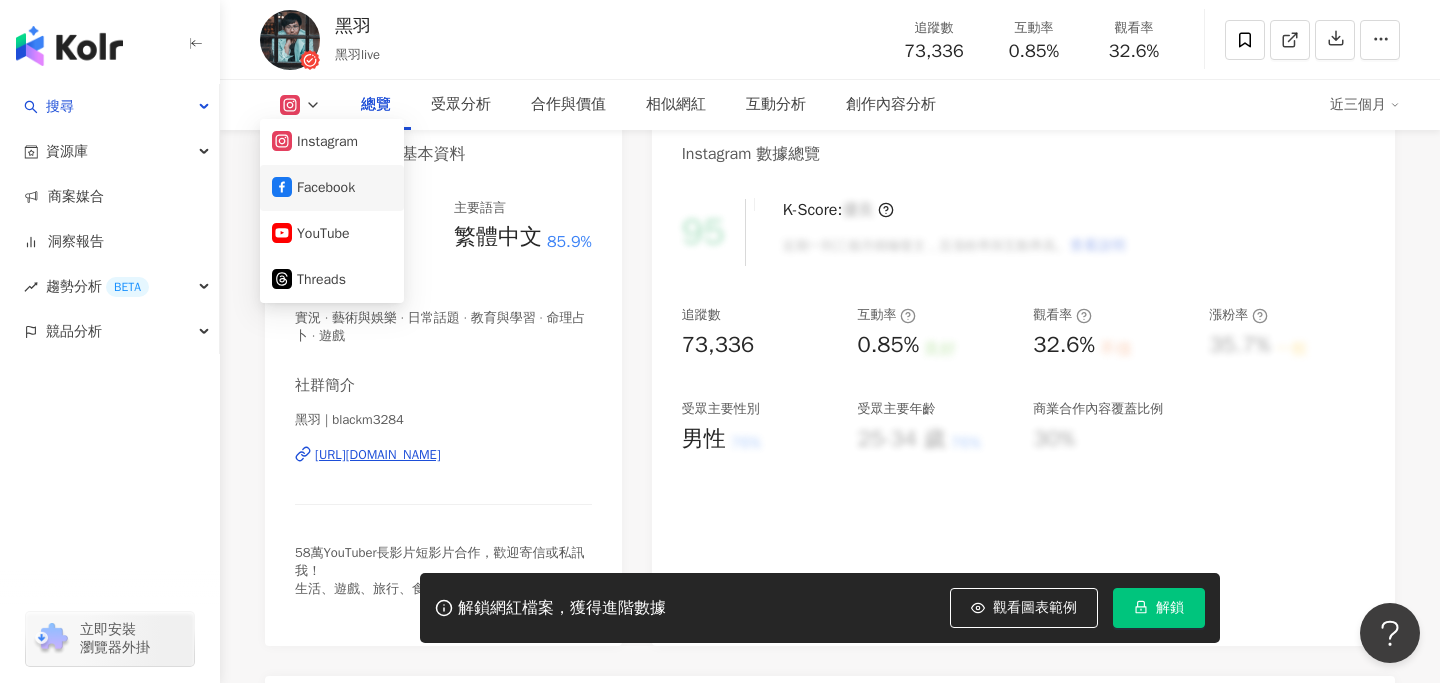 click on "Facebook" at bounding box center [332, 188] 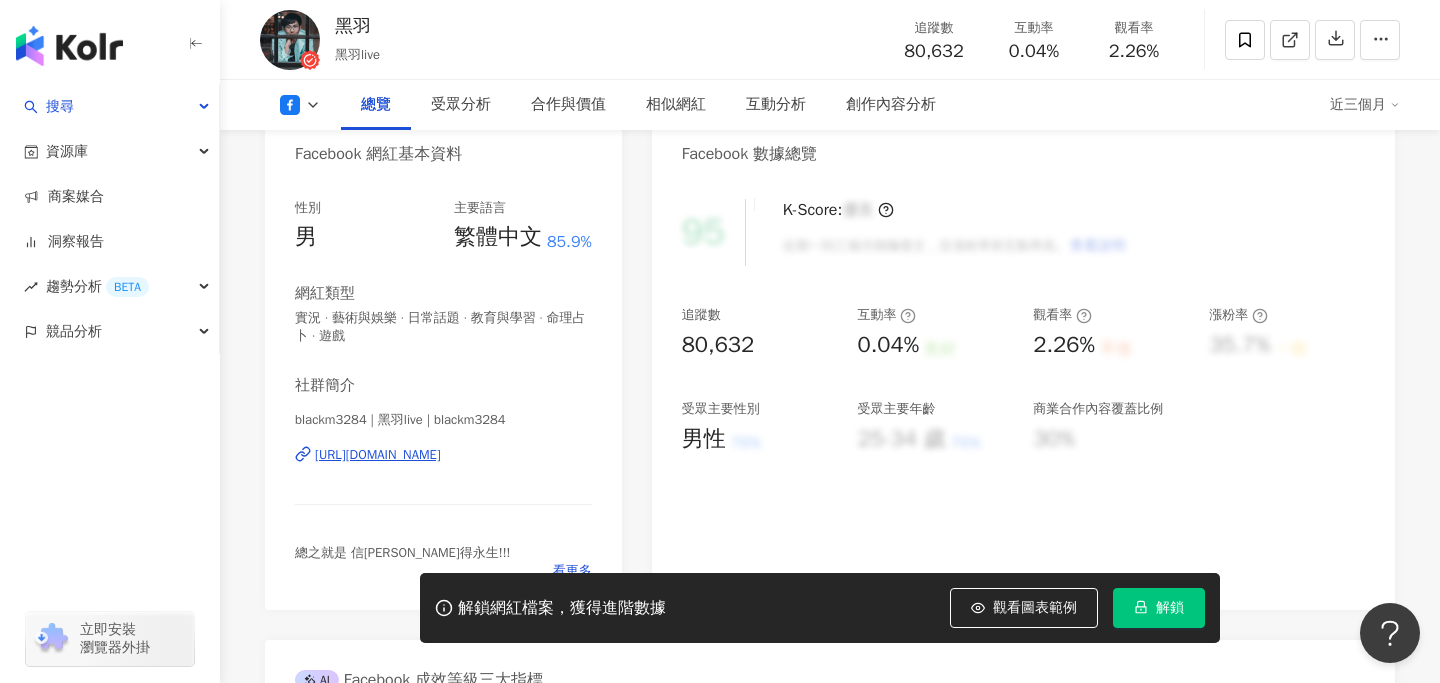 copy on "[URL][DOMAIN_NAME]" 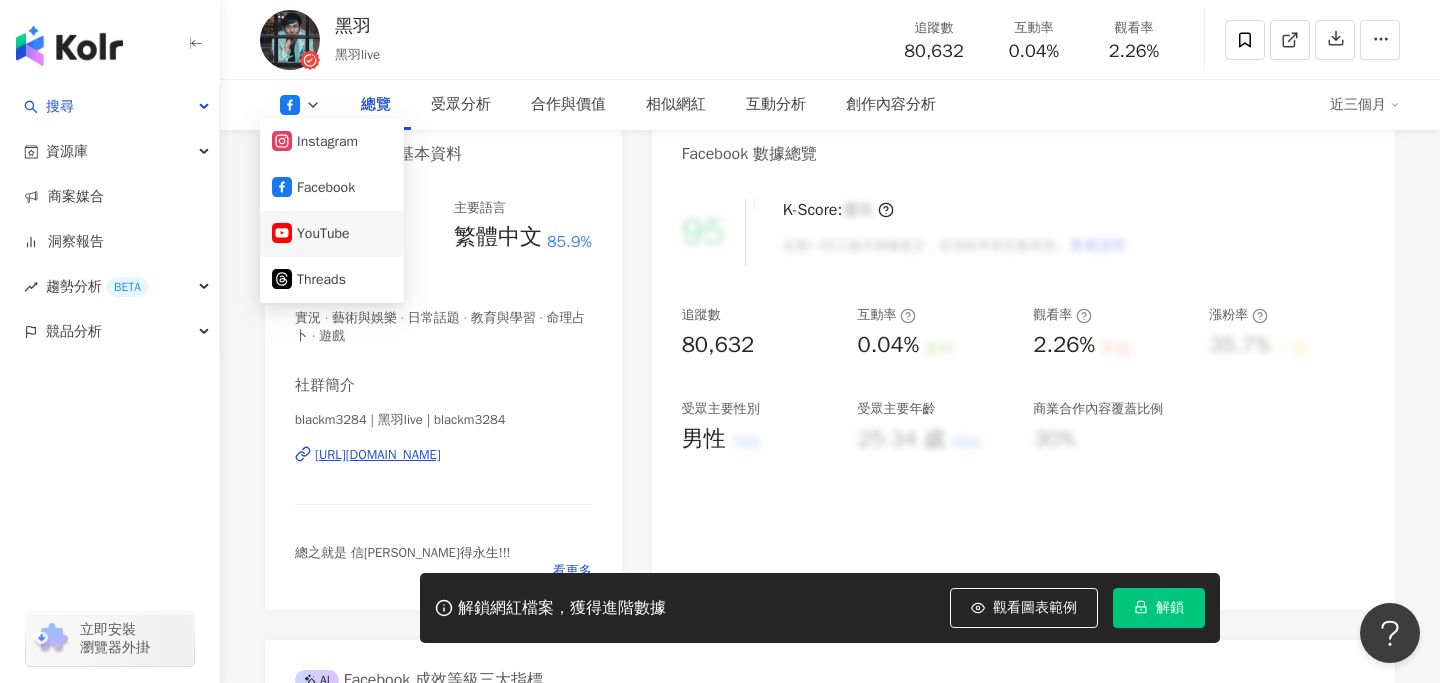 click on "YouTube" at bounding box center [332, 234] 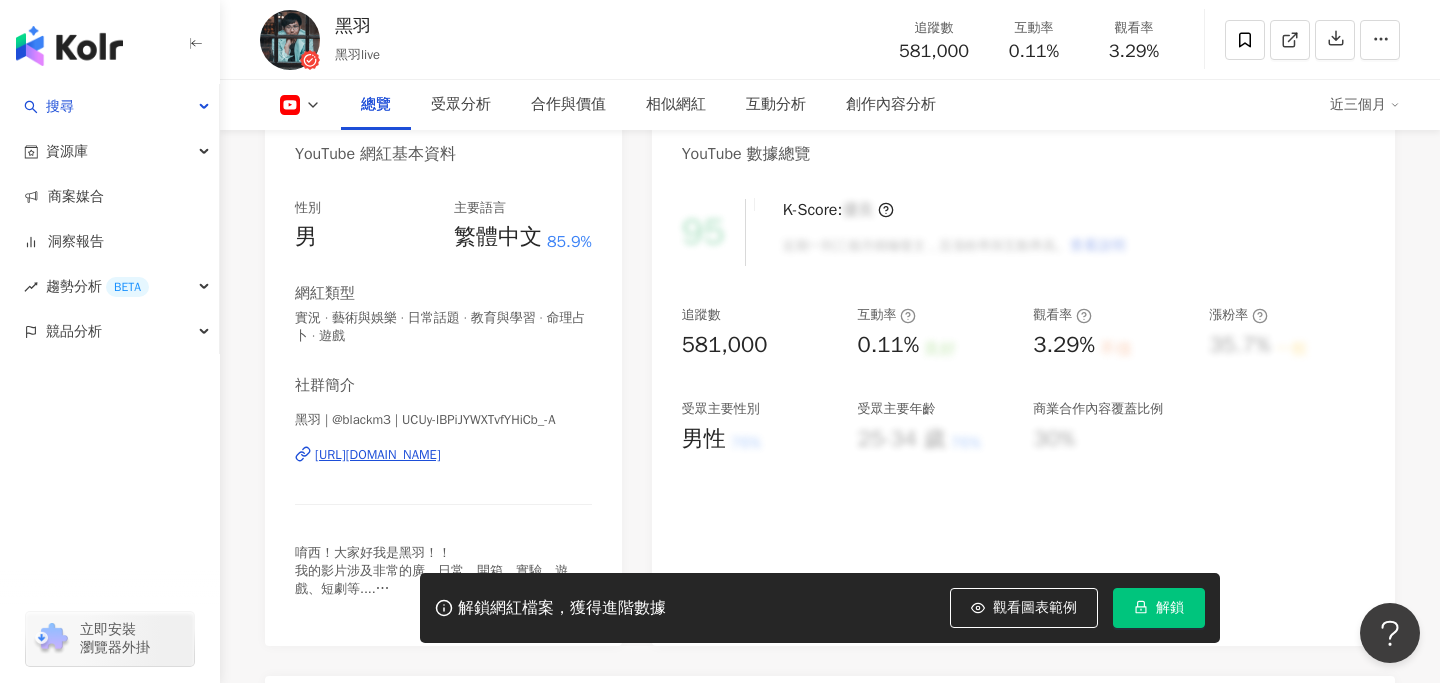 drag, startPoint x: 545, startPoint y: 457, endPoint x: 707, endPoint y: 2, distance: 482.9793 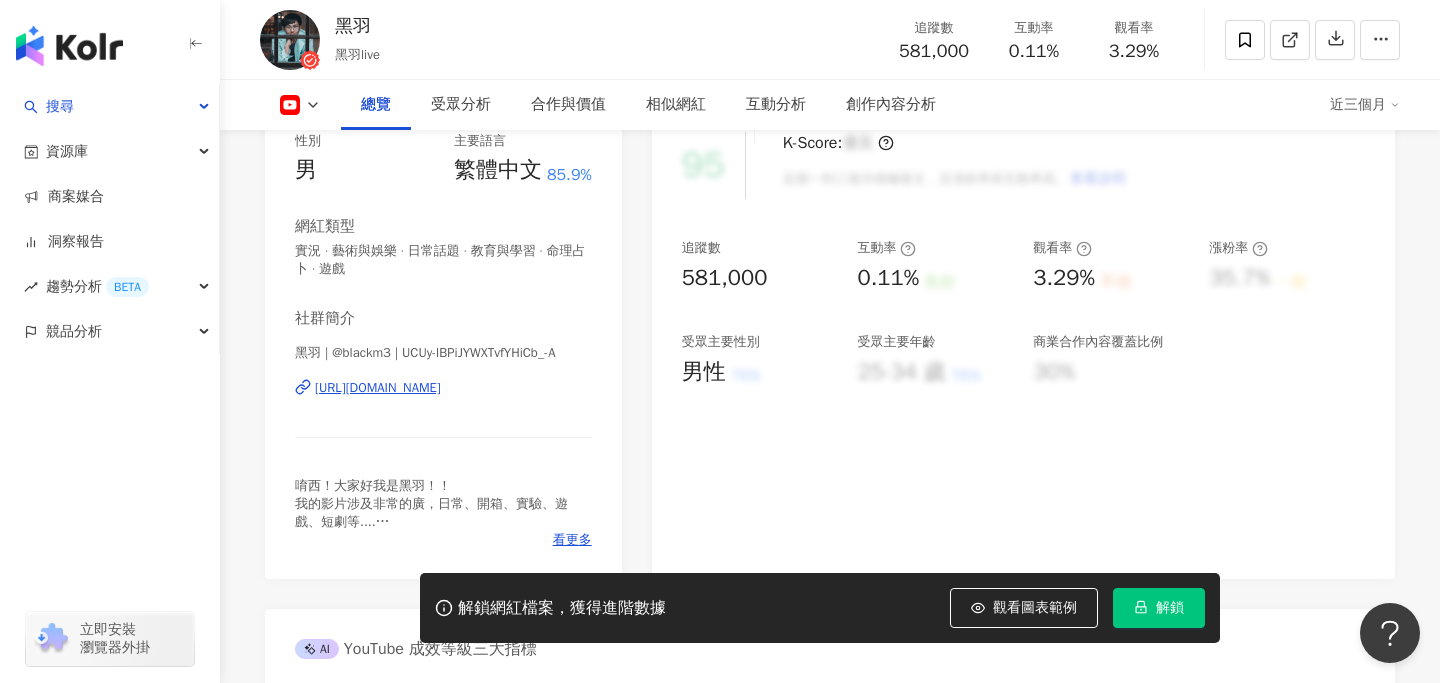 scroll, scrollTop: 280, scrollLeft: 0, axis: vertical 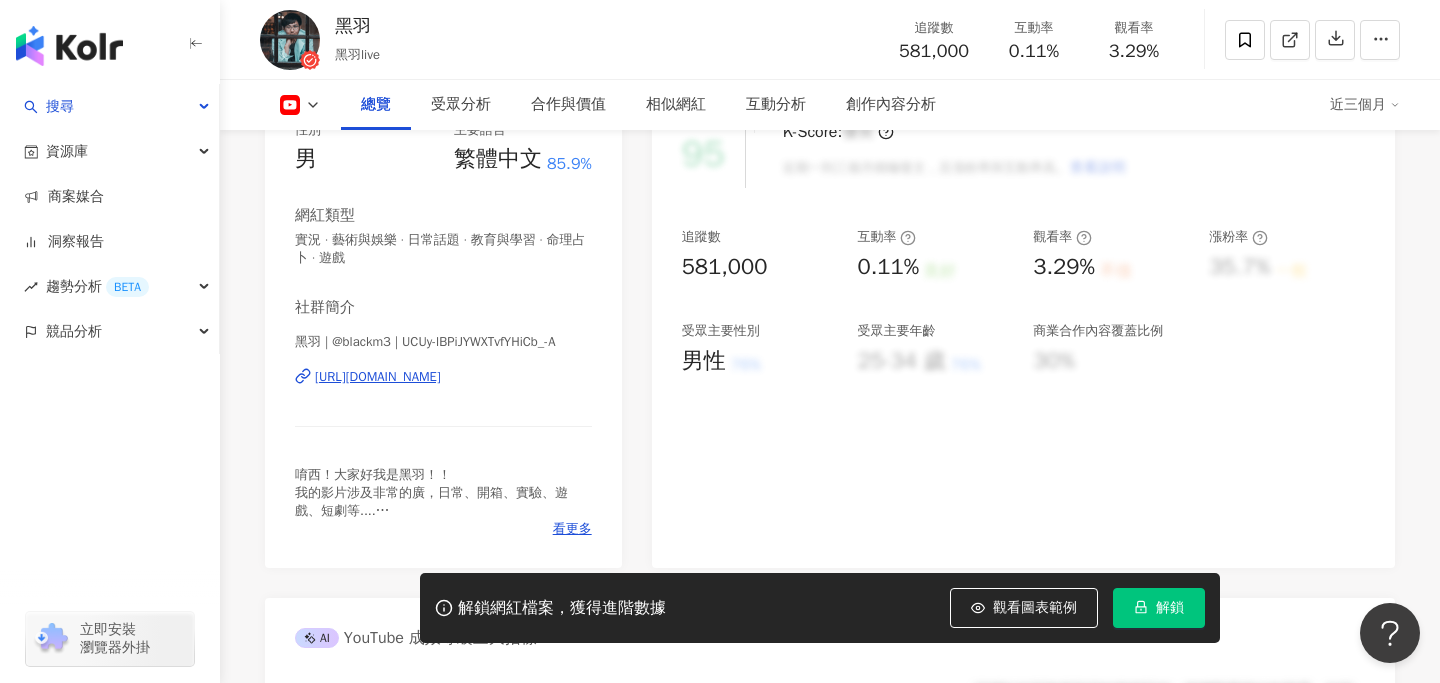click on "唷西！大家好我是黑羽！！
我的影片涉及非常的廣，日常、開箱、實驗、遊戲、短劇等....
只要我有興趣的我都會想嘗試ヽ(✿ﾟ▽ﾟ)ノ
各位如果有興趣的話歡迎訂閱把我融入到你的生活中ヽ(́◕◞౪◟◕‵)ﾉ
合作邀約：[EMAIL_ADDRESS][DOMAIN_NAME]
工商洽談：[EMAIL_ADDRESS][DOMAIN_NAME]" at bounding box center (443, 493) 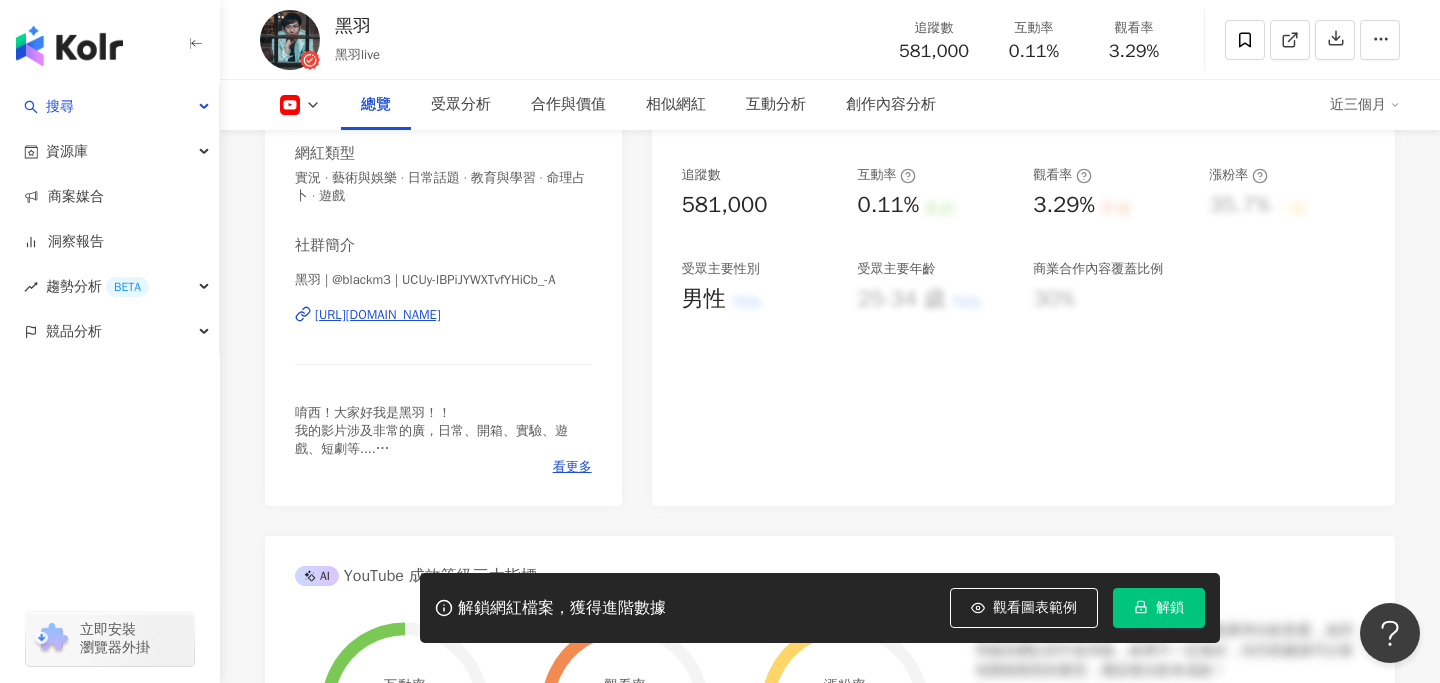 scroll, scrollTop: 343, scrollLeft: 0, axis: vertical 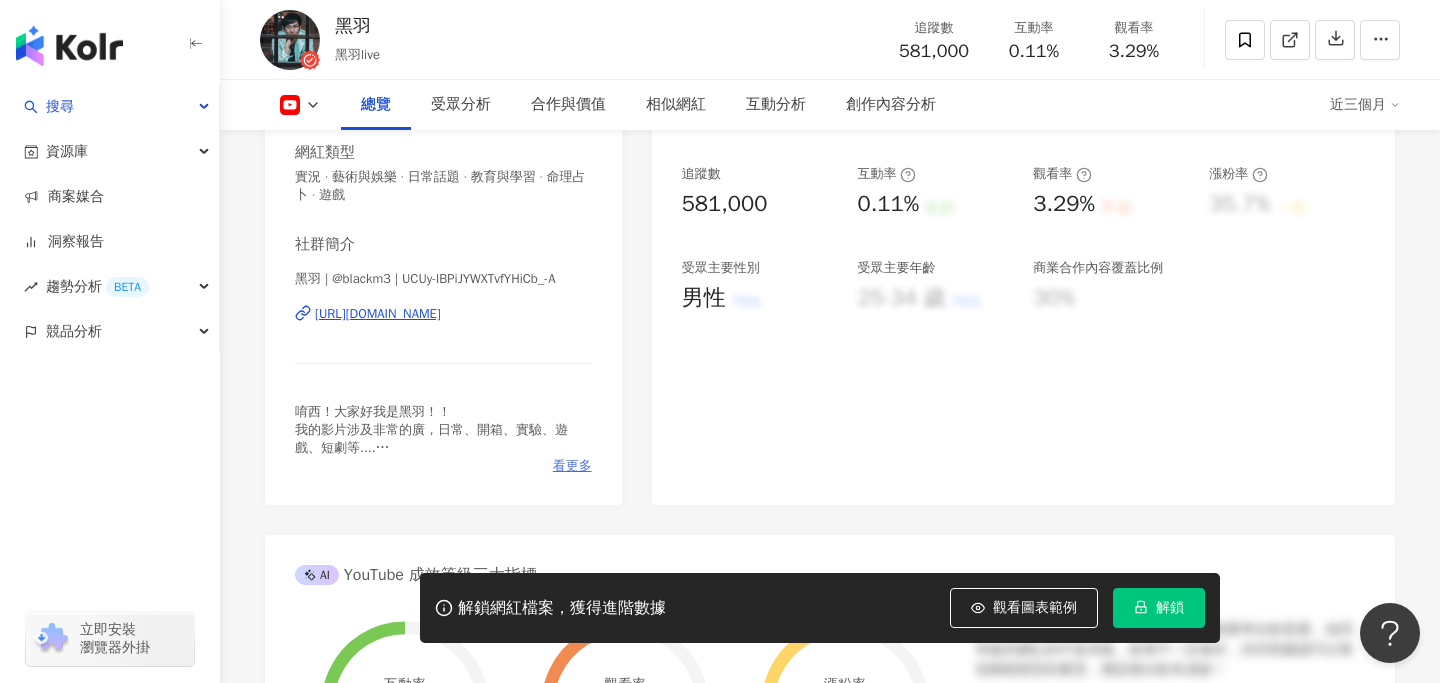 click on "看更多" at bounding box center [572, 466] 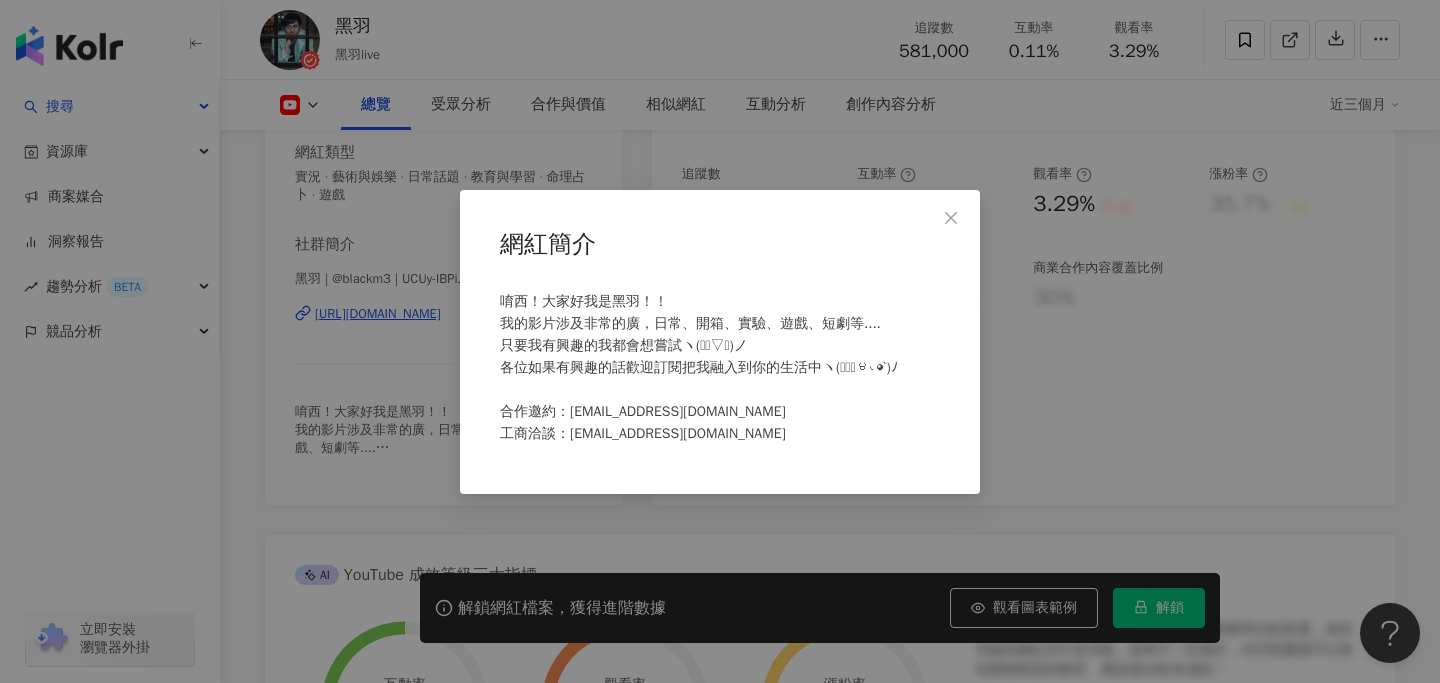 click on "網紅簡介 唷西！大家好我是黑羽！！
我的影片涉及非常的廣，日常、開箱、實驗、遊戲、短劇等....
只要我有興趣的我都會想嘗試ヽ(✿ﾟ▽ﾟ)ノ
各位如果有興趣的話歡迎訂閱把我融入到你的生活中ヽ(́◕◞౪◟◕‵)ﾉ
合作邀約：blackm314968@gmail.com
工商洽談：HeiYu@capsuleinc.cc" at bounding box center (720, 341) 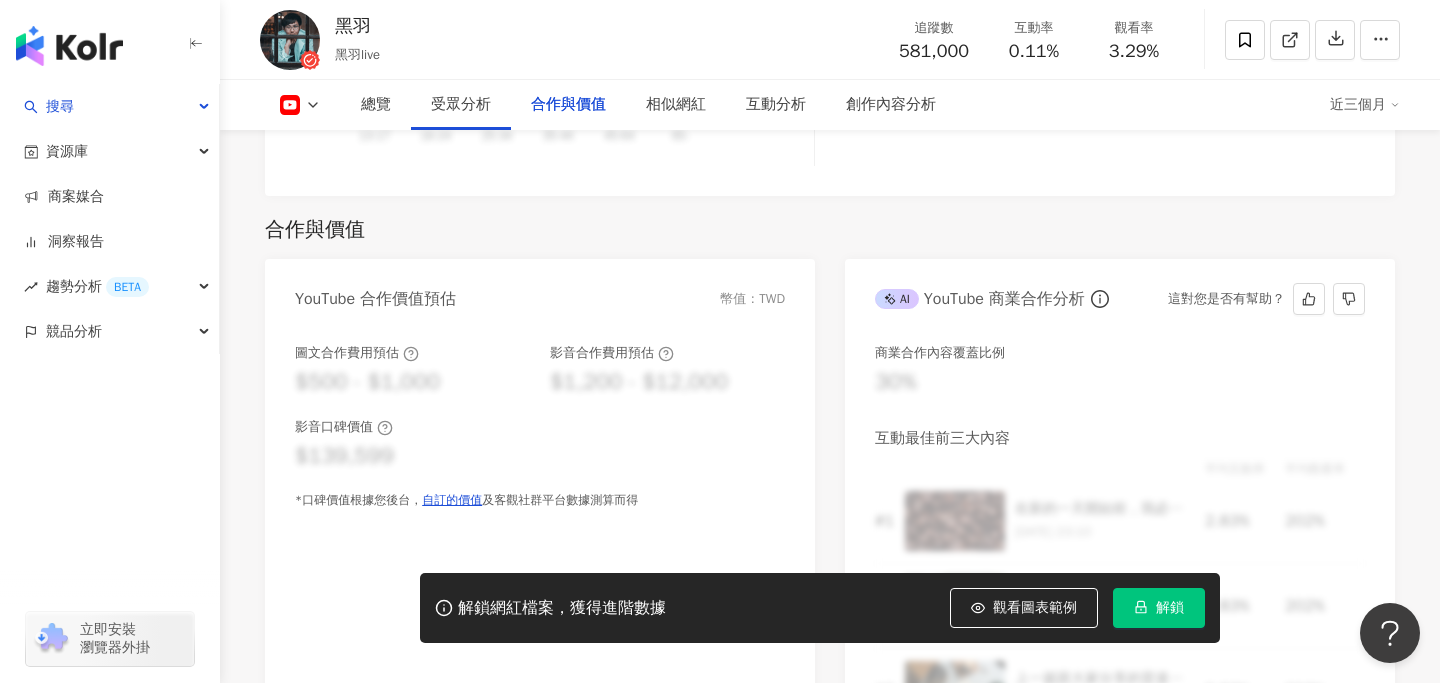 scroll, scrollTop: 2626, scrollLeft: 0, axis: vertical 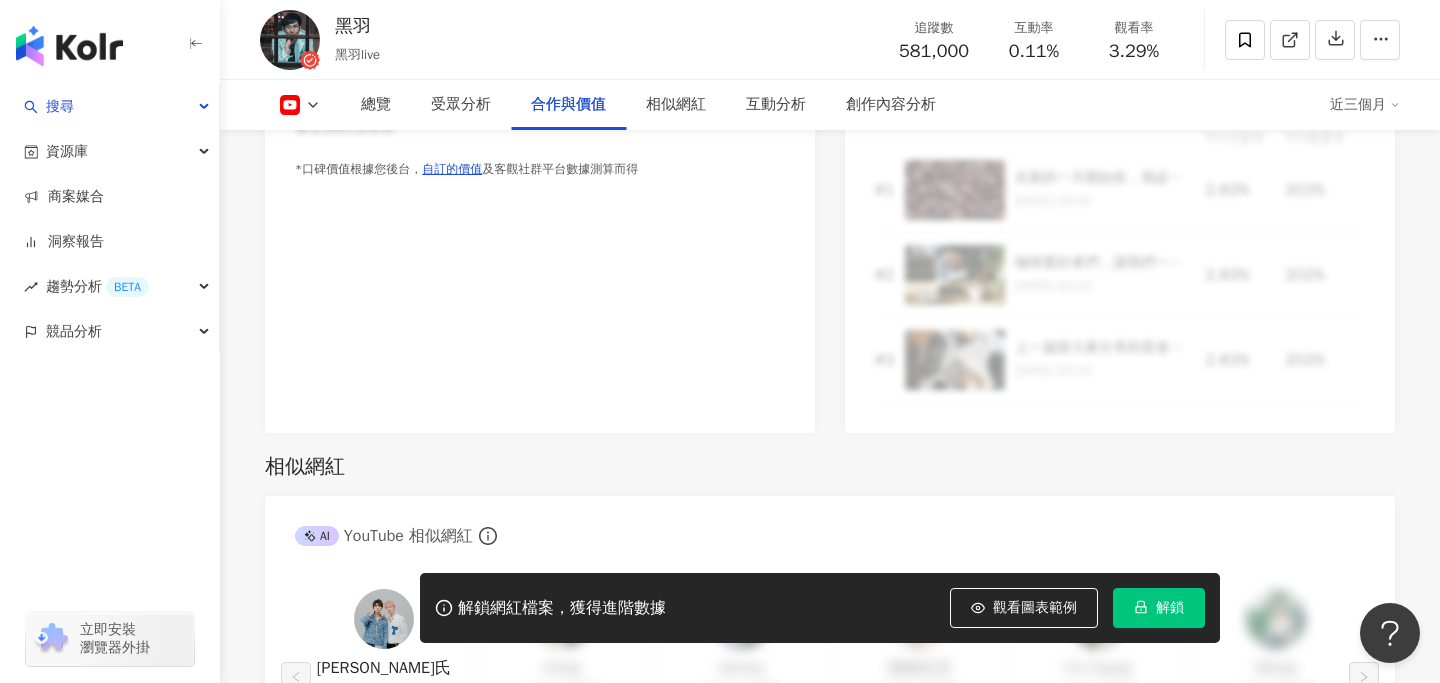 click on "圖文合作費用預估   $500 - $1,000 影音合作費用預估   $1,200 - $12,000 影音口碑價值   $139,599 *口碑價值根據您後台， 自訂的價值 及客觀社群平台數據測算而得" at bounding box center [540, 213] 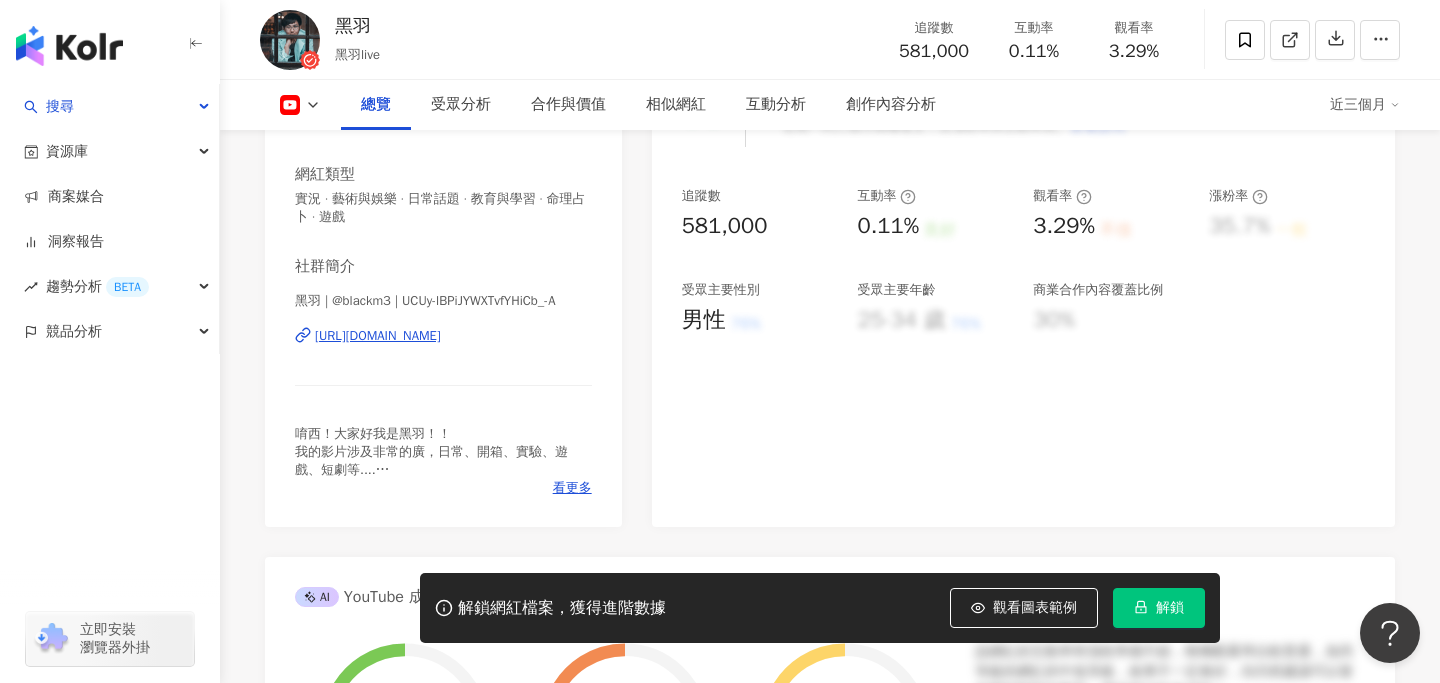 scroll, scrollTop: 322, scrollLeft: 0, axis: vertical 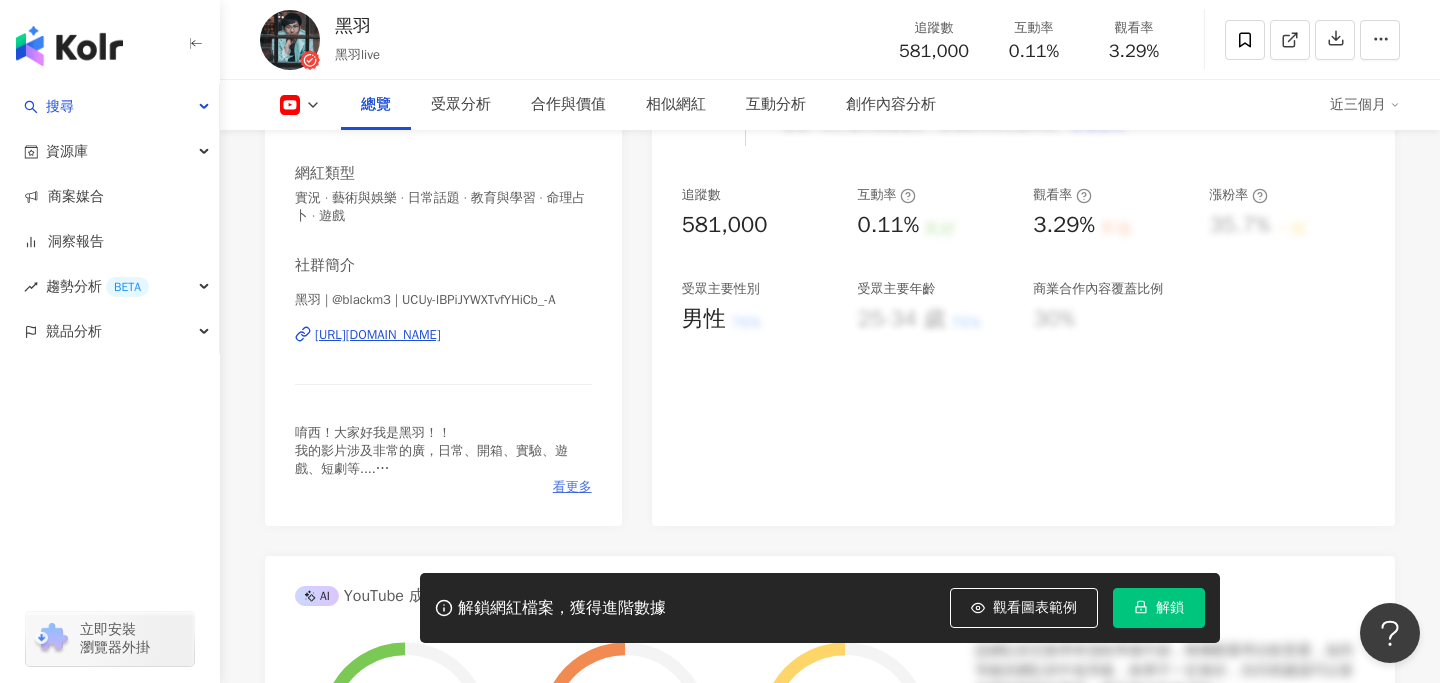click on "看更多" at bounding box center [572, 487] 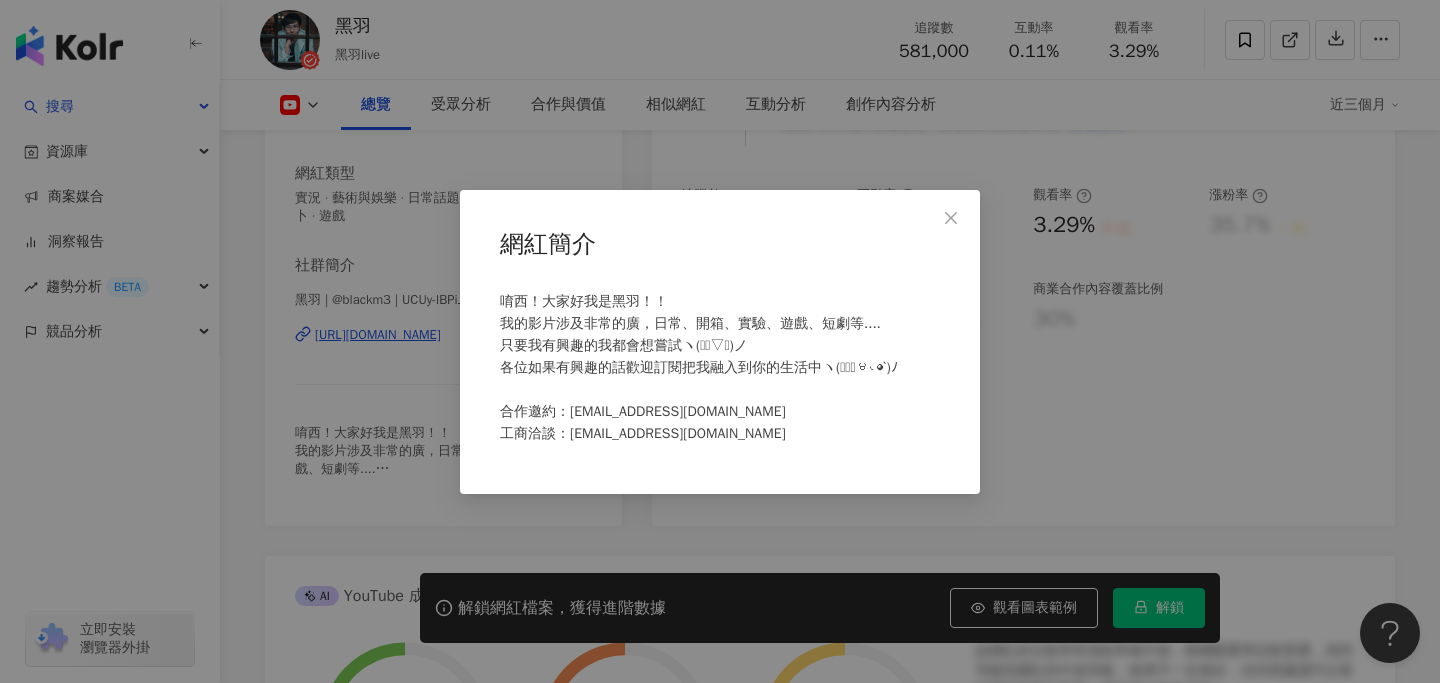 click on "網紅簡介 唷西！大家好我是黑羽！！
我的影片涉及非常的廣，日常、開箱、實驗、遊戲、短劇等....
只要我有興趣的我都會想嘗試ヽ(✿ﾟ▽ﾟ)ノ
各位如果有興趣的話歡迎訂閱把我融入到你的生活中ヽ(́◕◞౪◟◕‵)ﾉ
合作邀約：blackm314968@gmail.com
工商洽談：HeiYu@capsuleinc.cc" at bounding box center (720, 341) 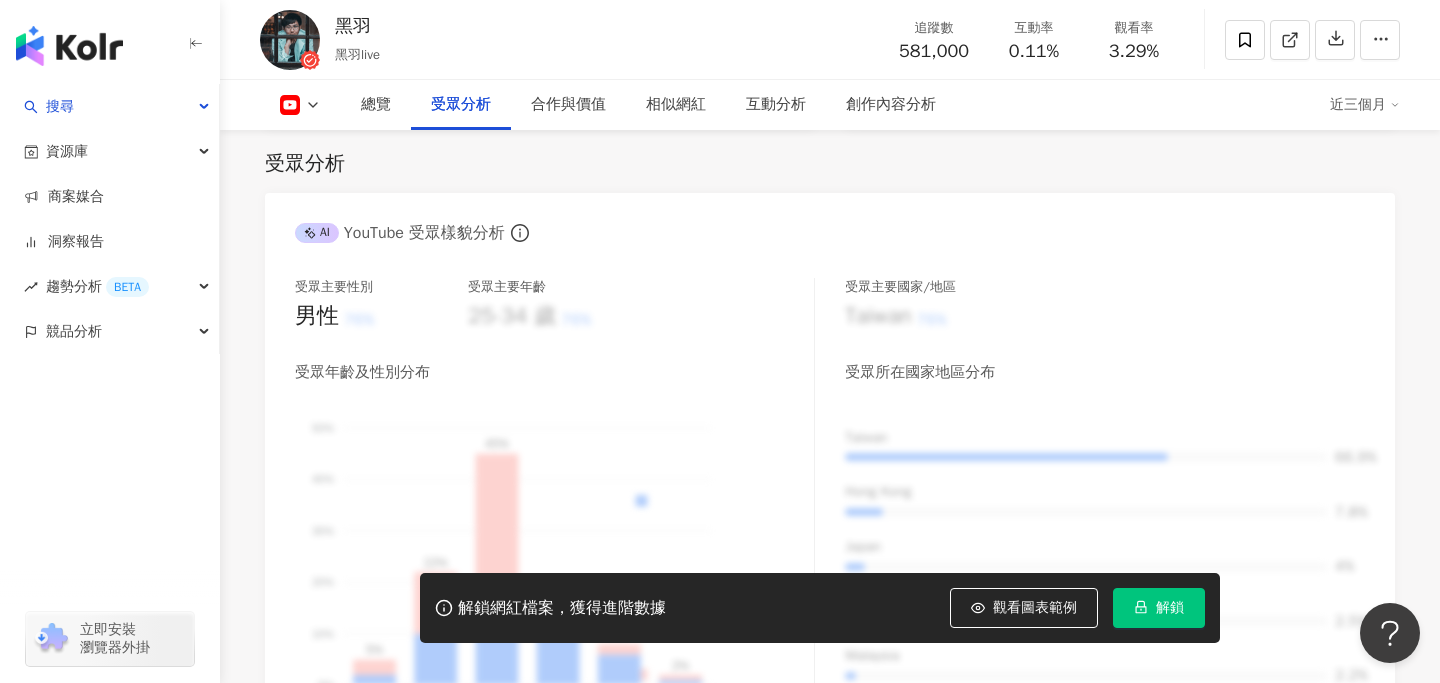scroll, scrollTop: 1748, scrollLeft: 0, axis: vertical 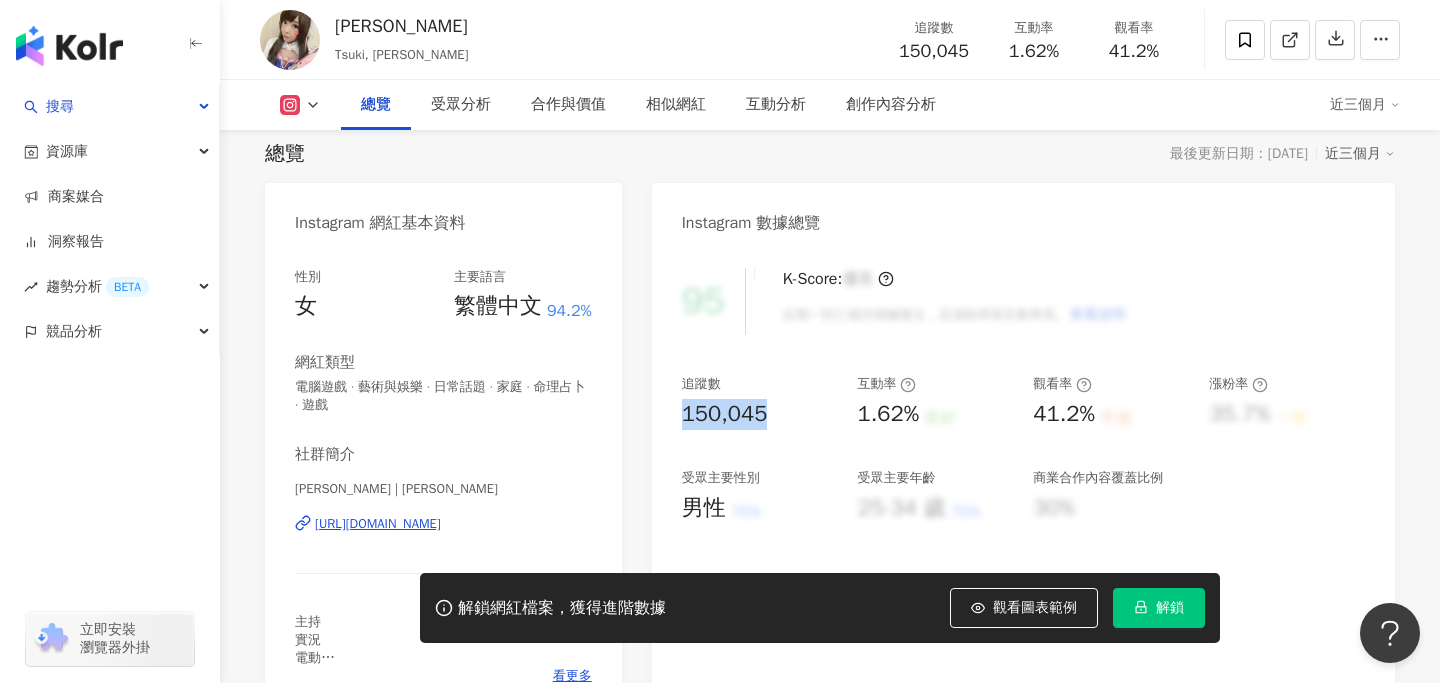 drag, startPoint x: 682, startPoint y: 412, endPoint x: 760, endPoint y: 417, distance: 78.160095 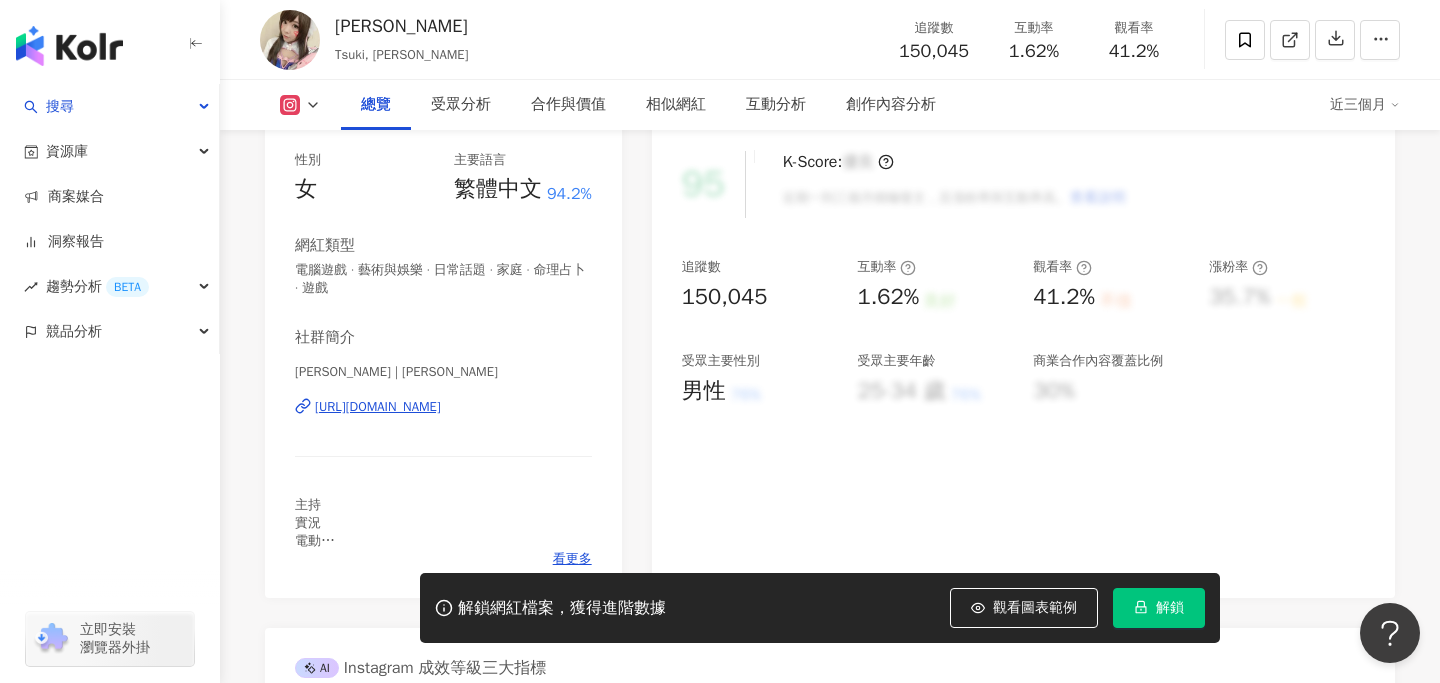 scroll, scrollTop: 151, scrollLeft: 0, axis: vertical 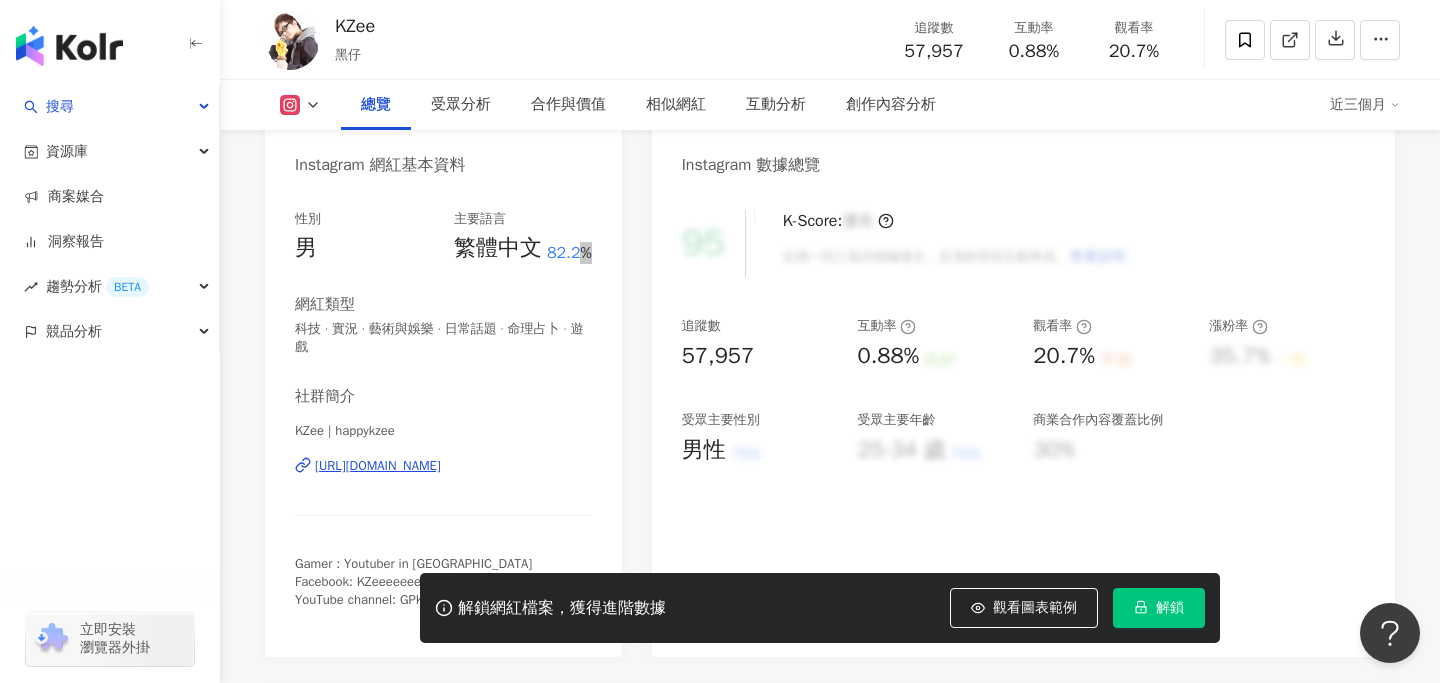 drag, startPoint x: 484, startPoint y: 467, endPoint x: 780, endPoint y: 43, distance: 517.0996 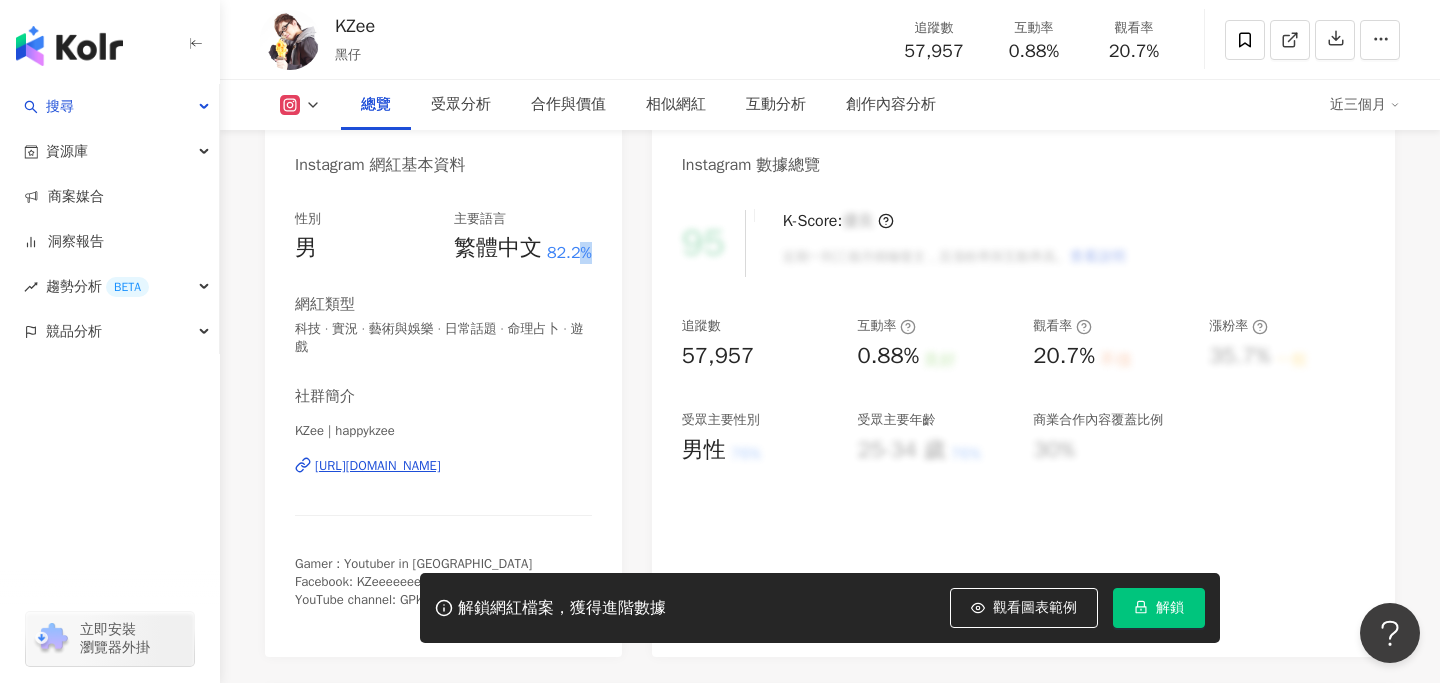 click on "社群簡介" at bounding box center (443, 396) 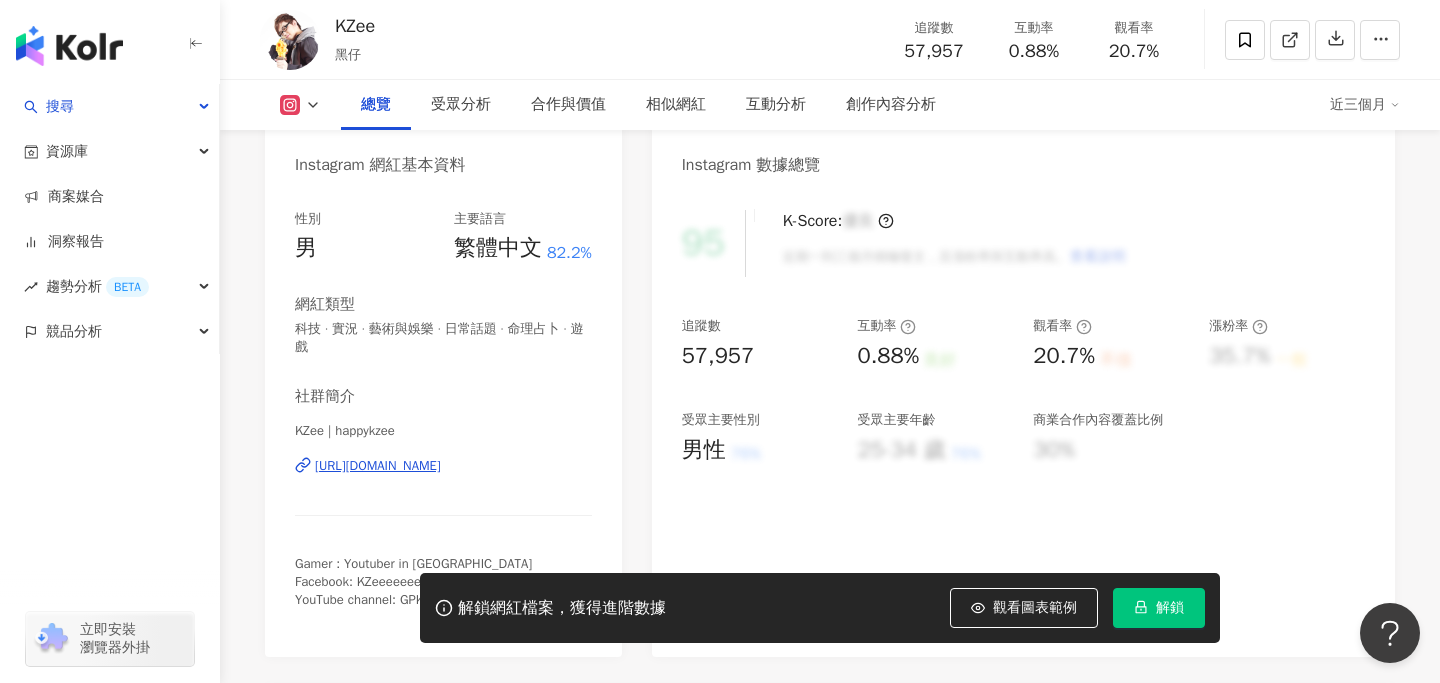 click 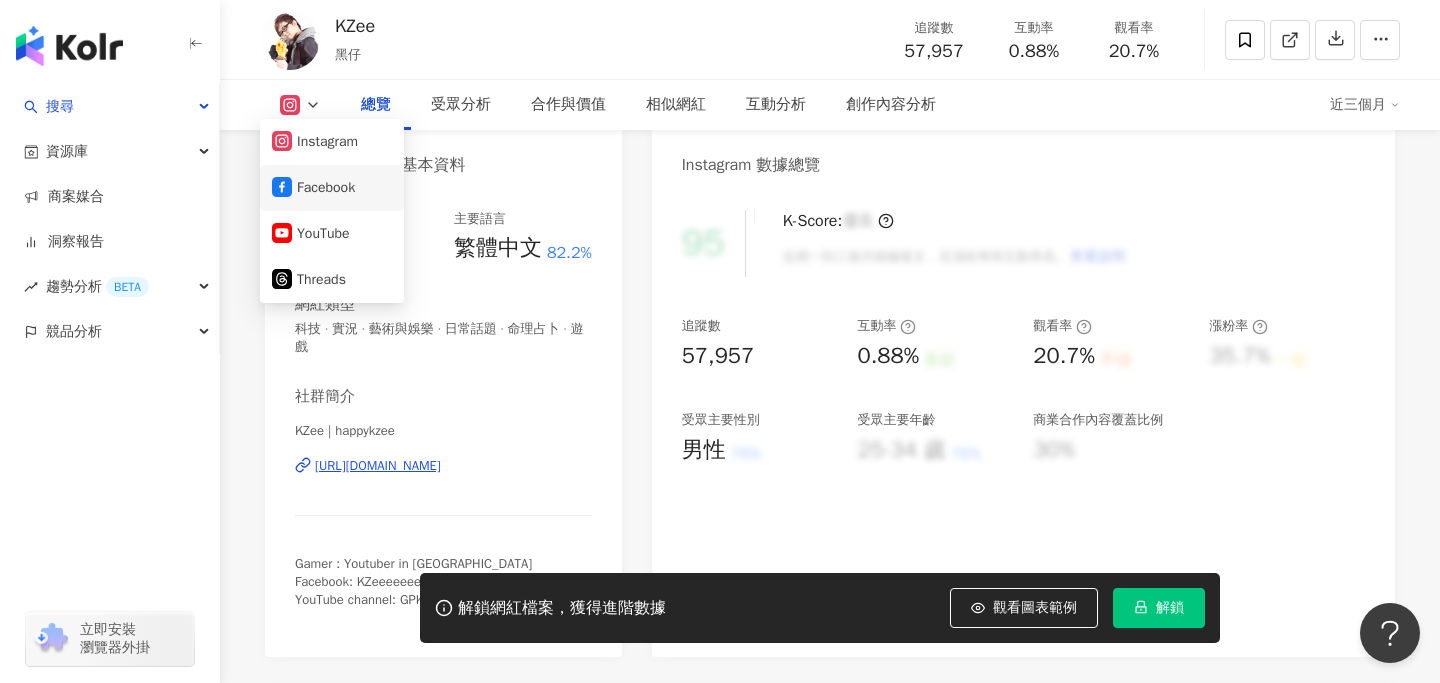 click on "Facebook" at bounding box center [332, 188] 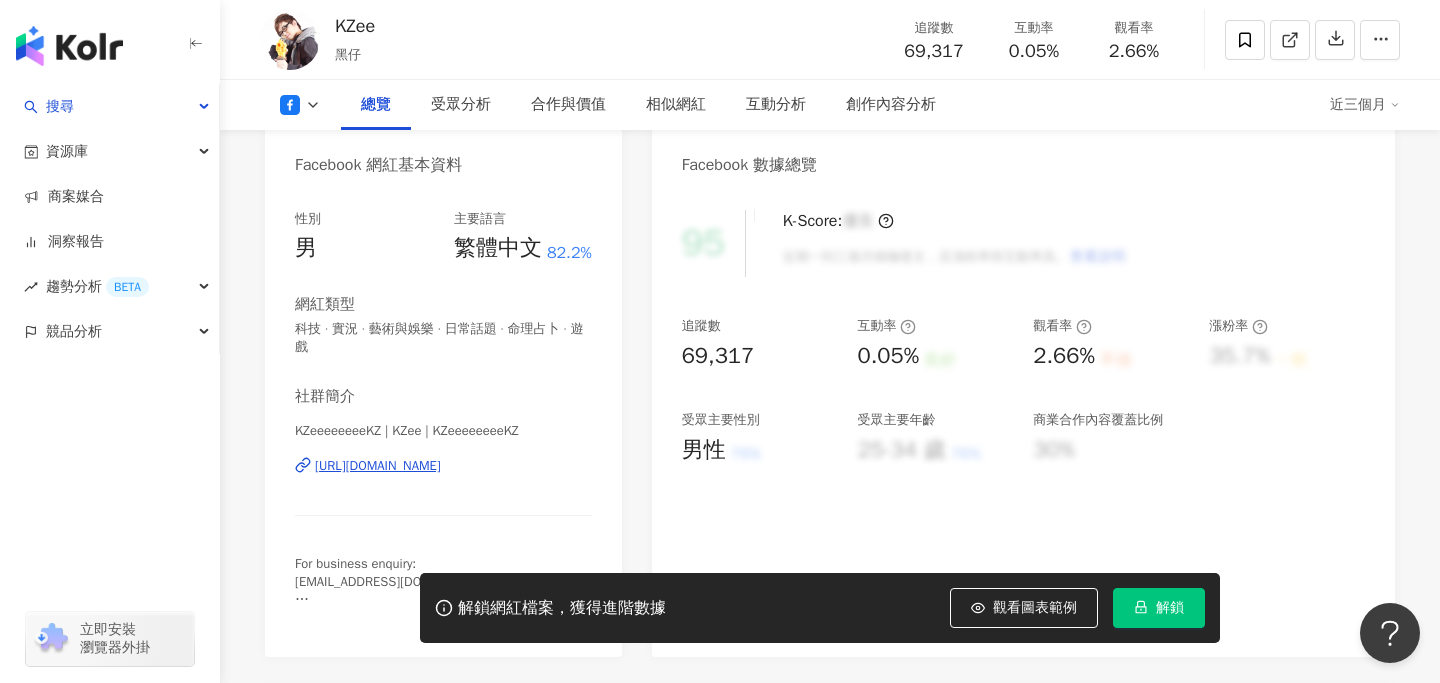 drag, startPoint x: 543, startPoint y: 464, endPoint x: 784, endPoint y: 10, distance: 514.001 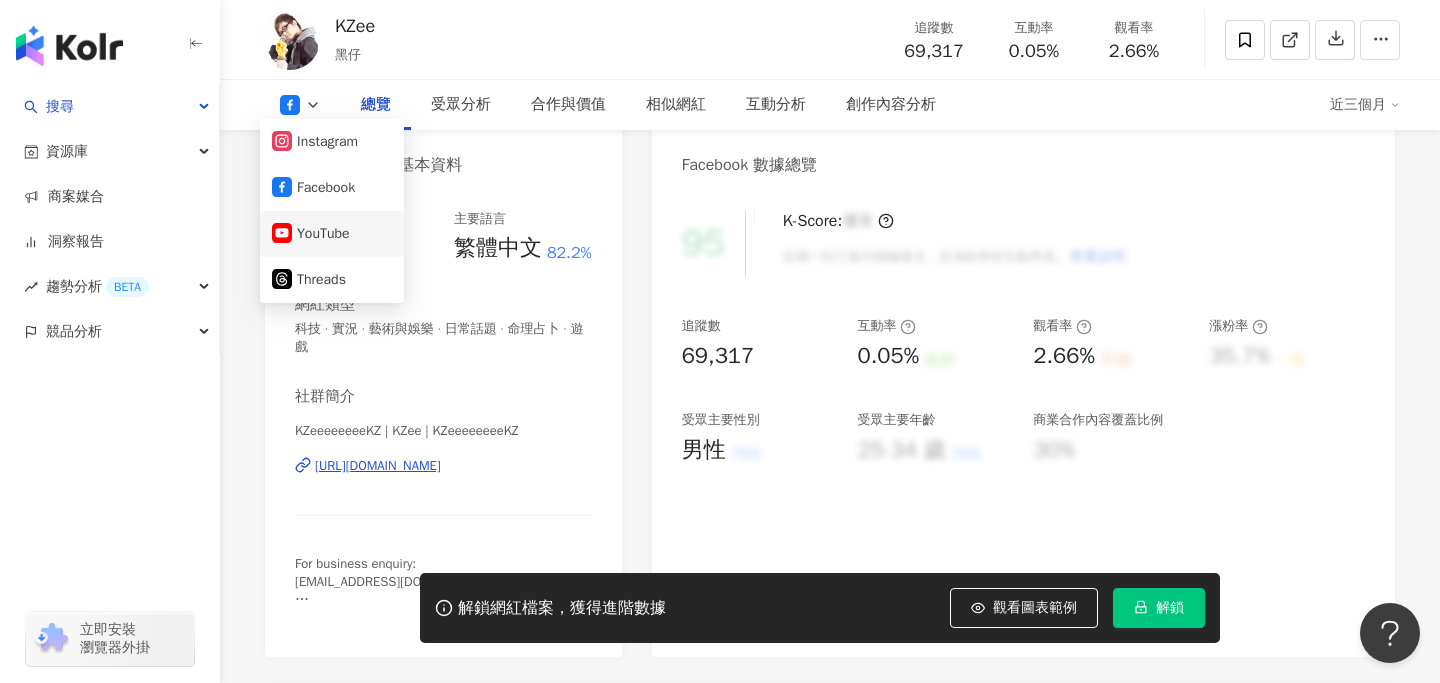click on "YouTube" at bounding box center [332, 234] 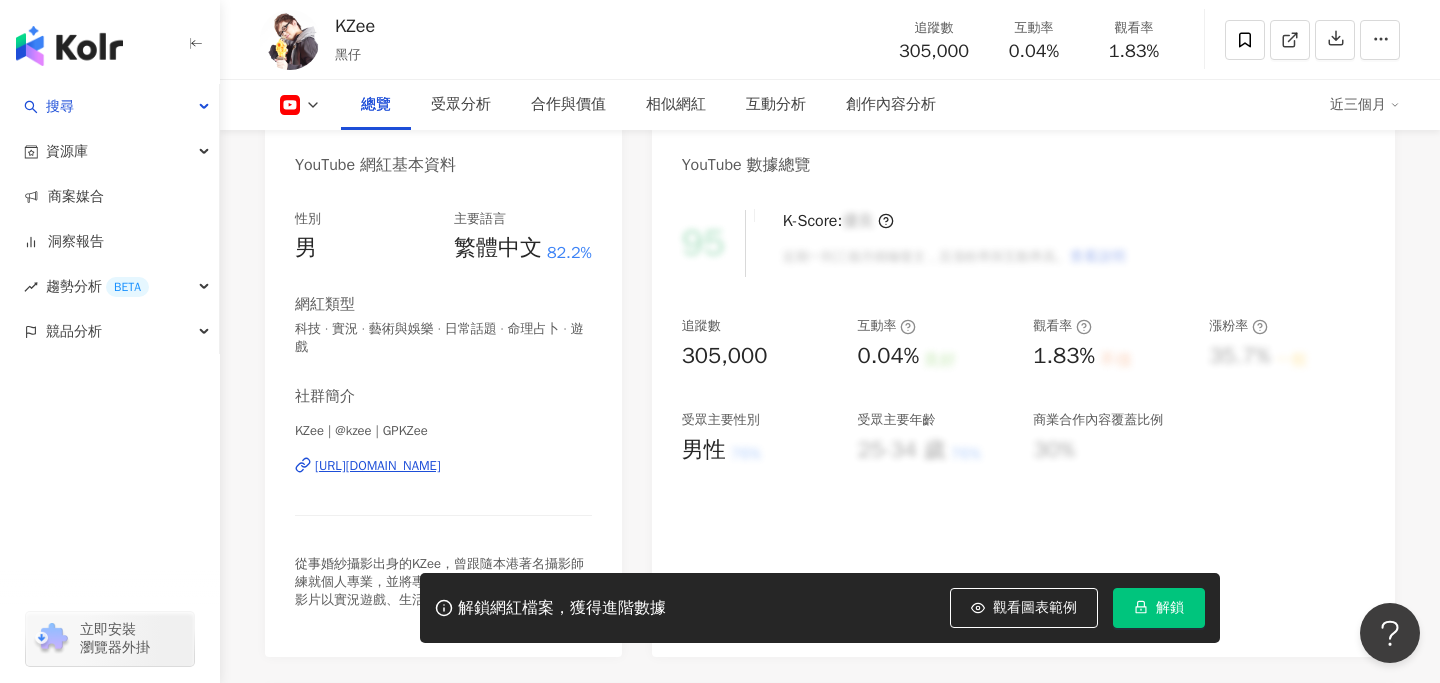 drag, startPoint x: 457, startPoint y: 465, endPoint x: 710, endPoint y: 10, distance: 520.60925 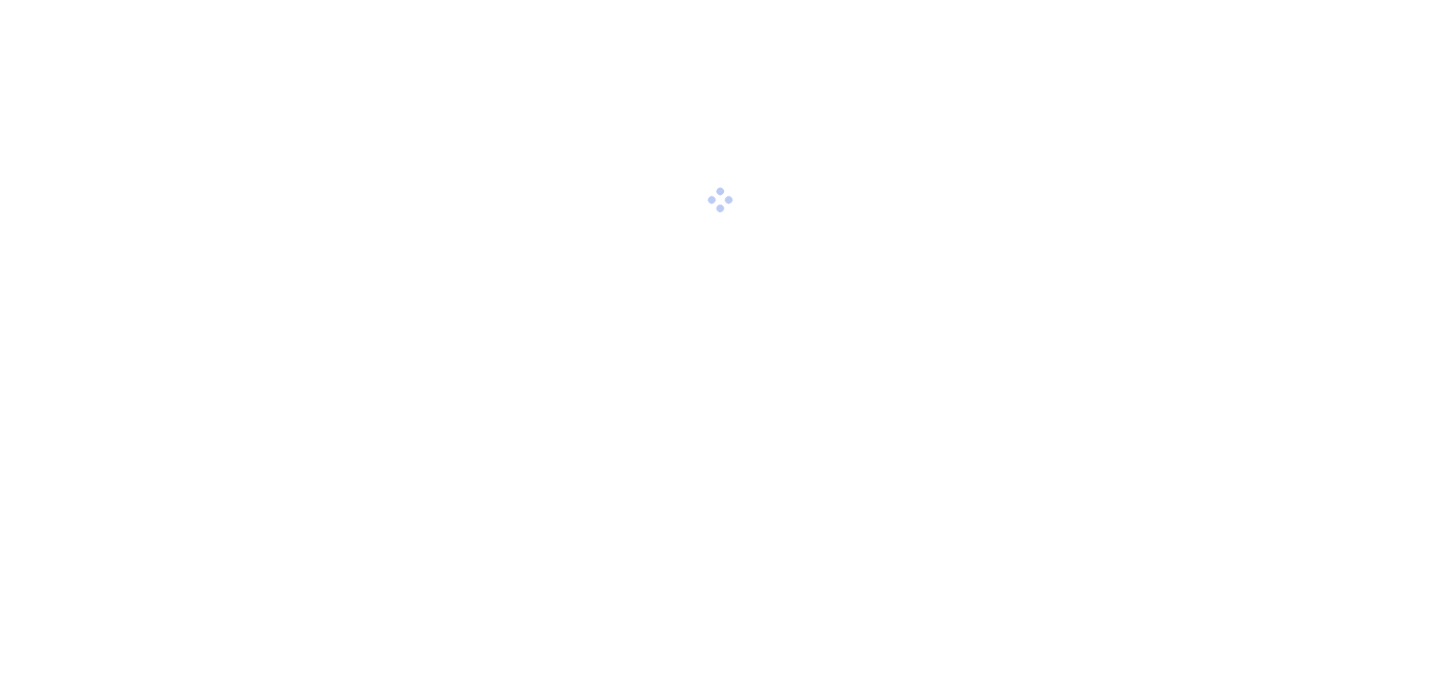 scroll, scrollTop: 0, scrollLeft: 0, axis: both 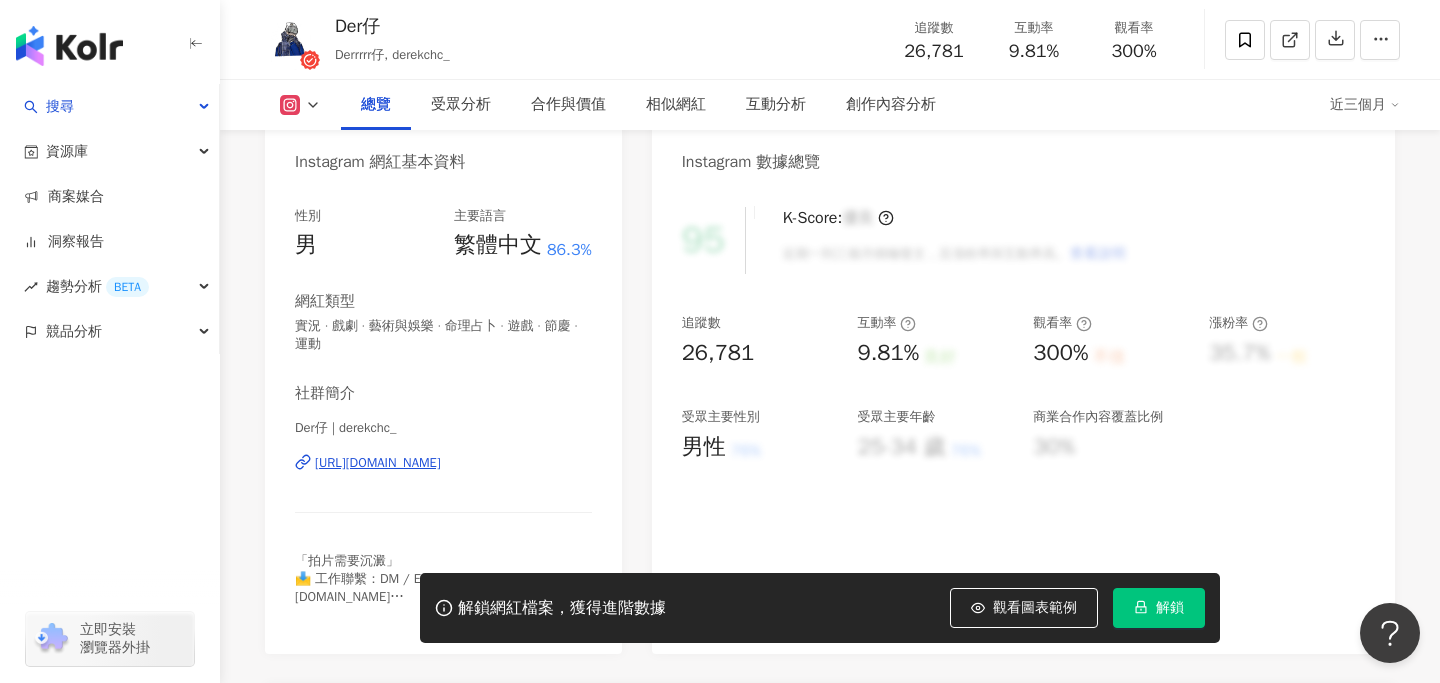 drag, startPoint x: 495, startPoint y: 464, endPoint x: 700, endPoint y: 3, distance: 504.5255 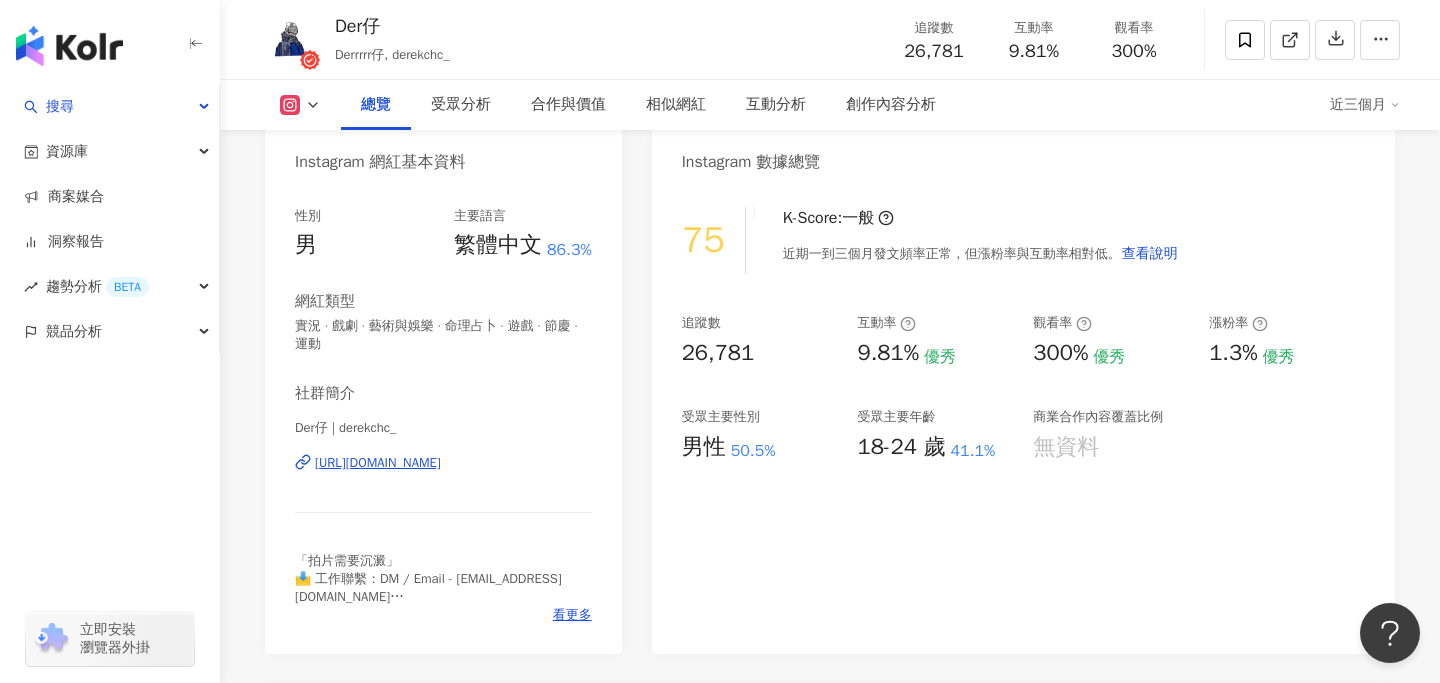 click 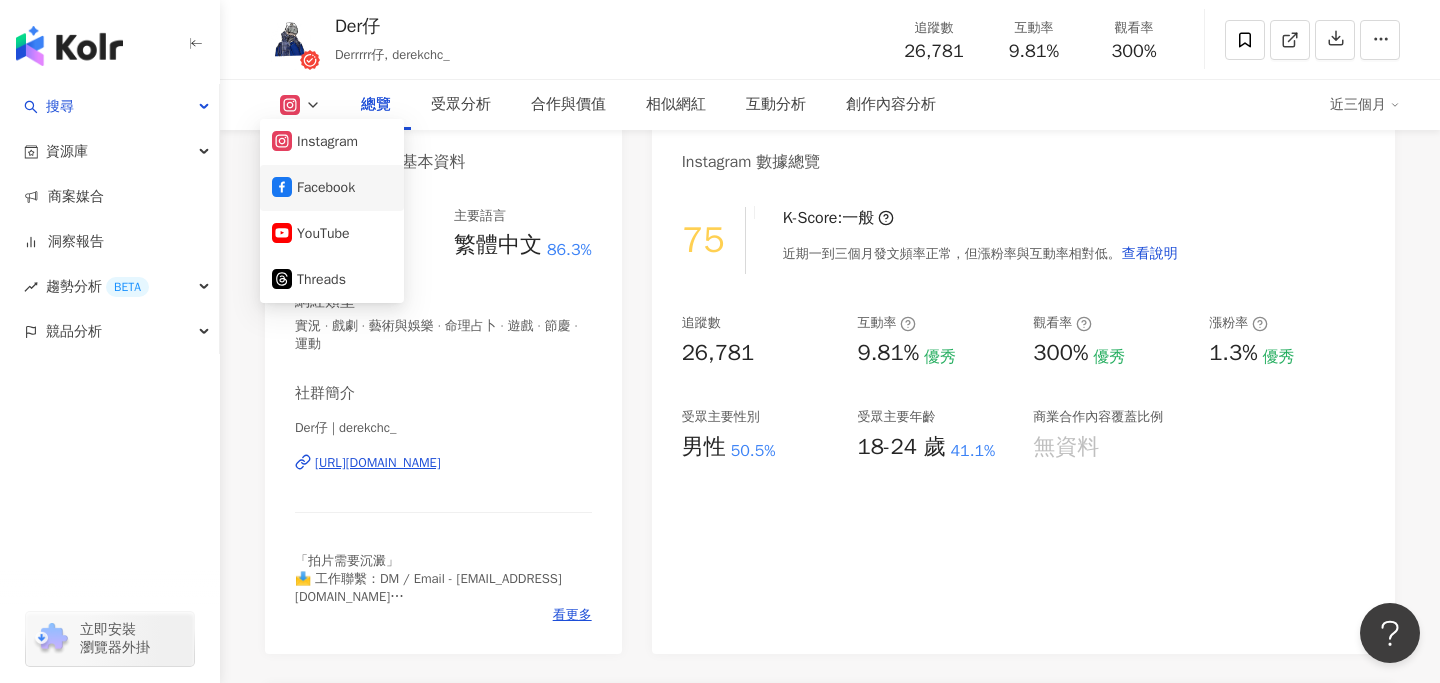 click on "Facebook" at bounding box center [332, 188] 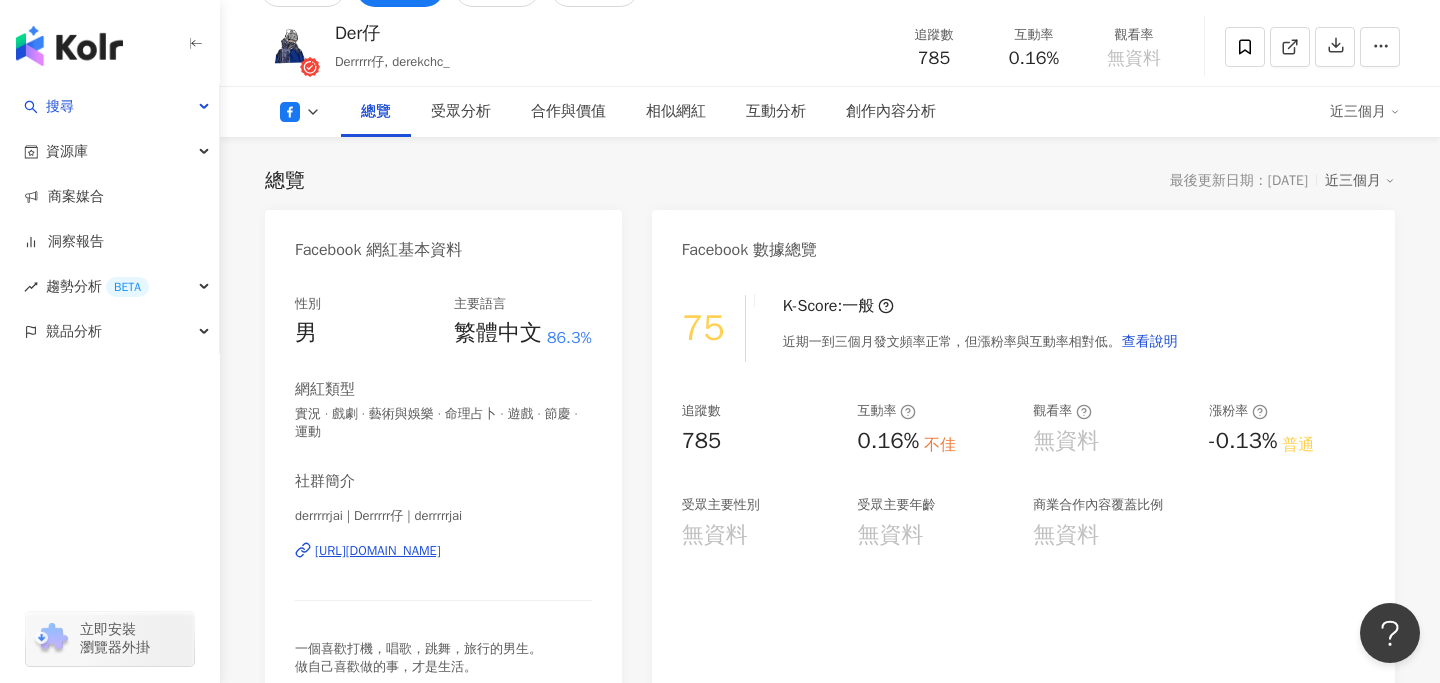 scroll, scrollTop: 215, scrollLeft: 0, axis: vertical 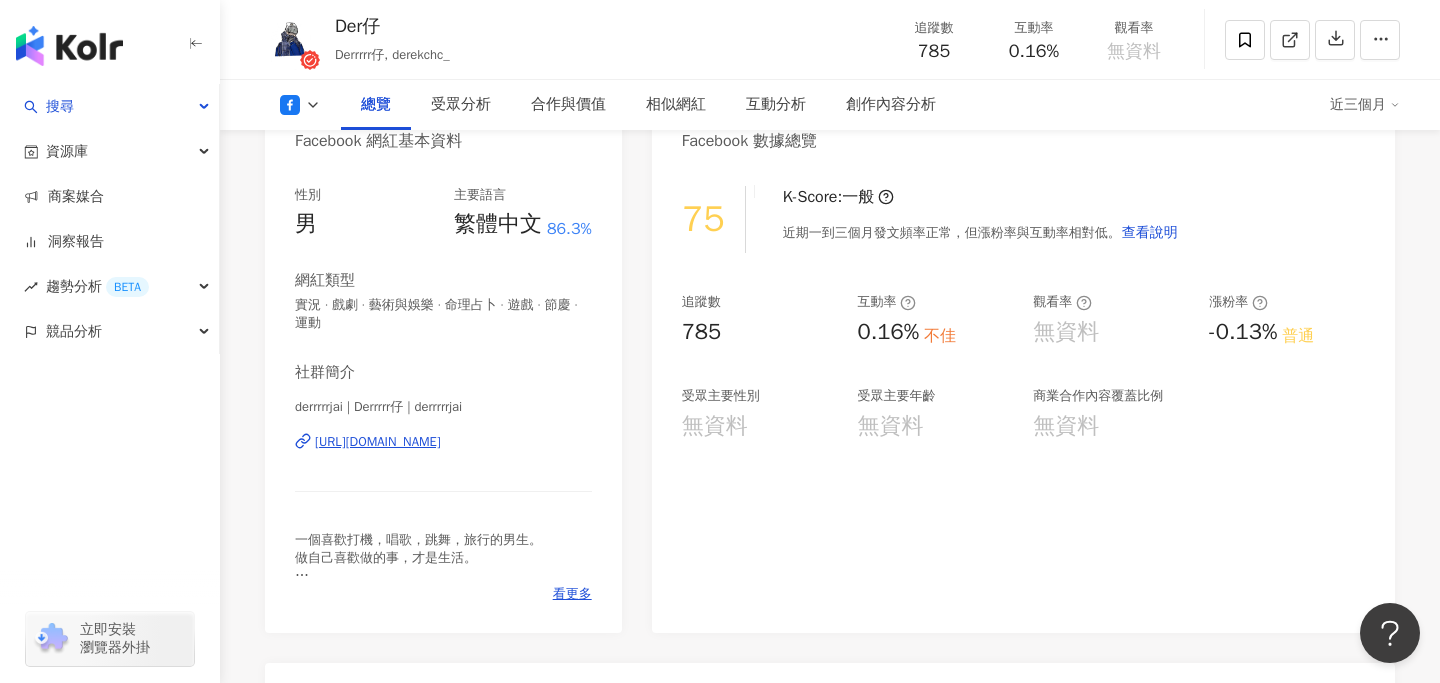 click at bounding box center [300, 105] 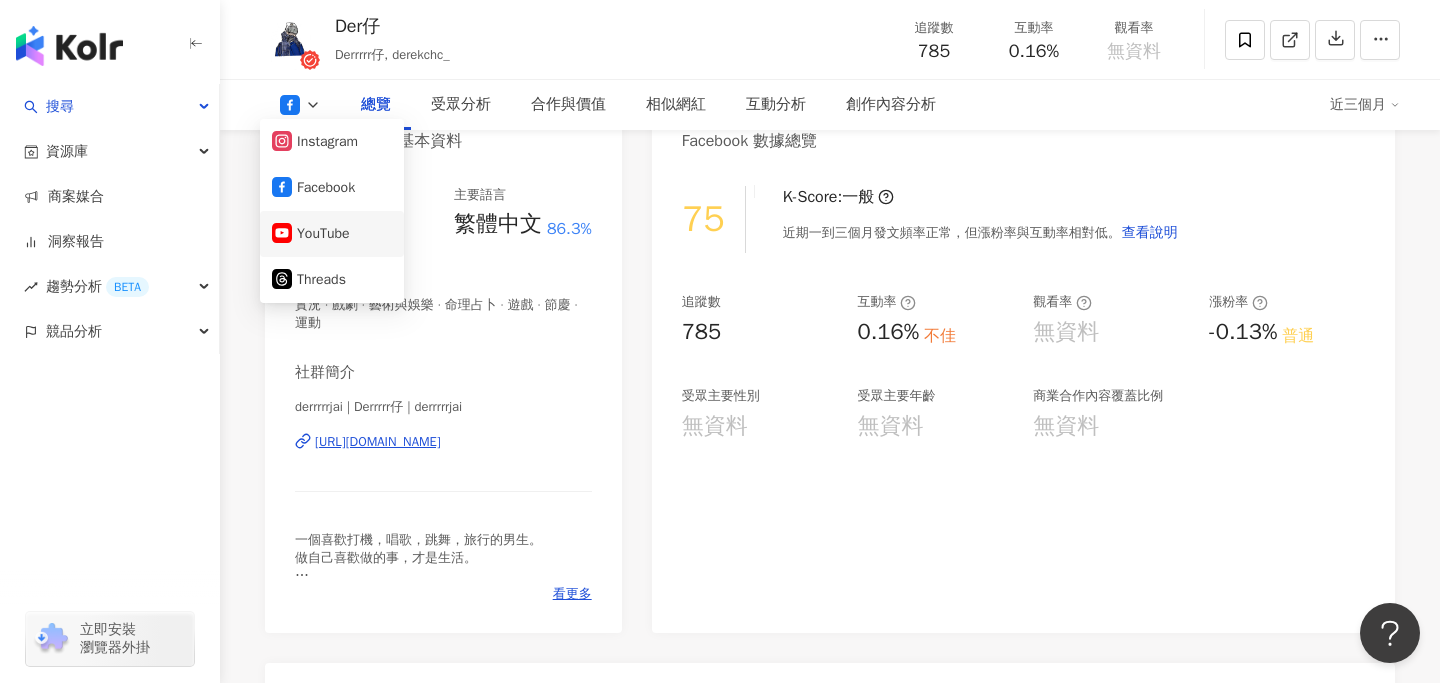 click on "YouTube" at bounding box center [332, 234] 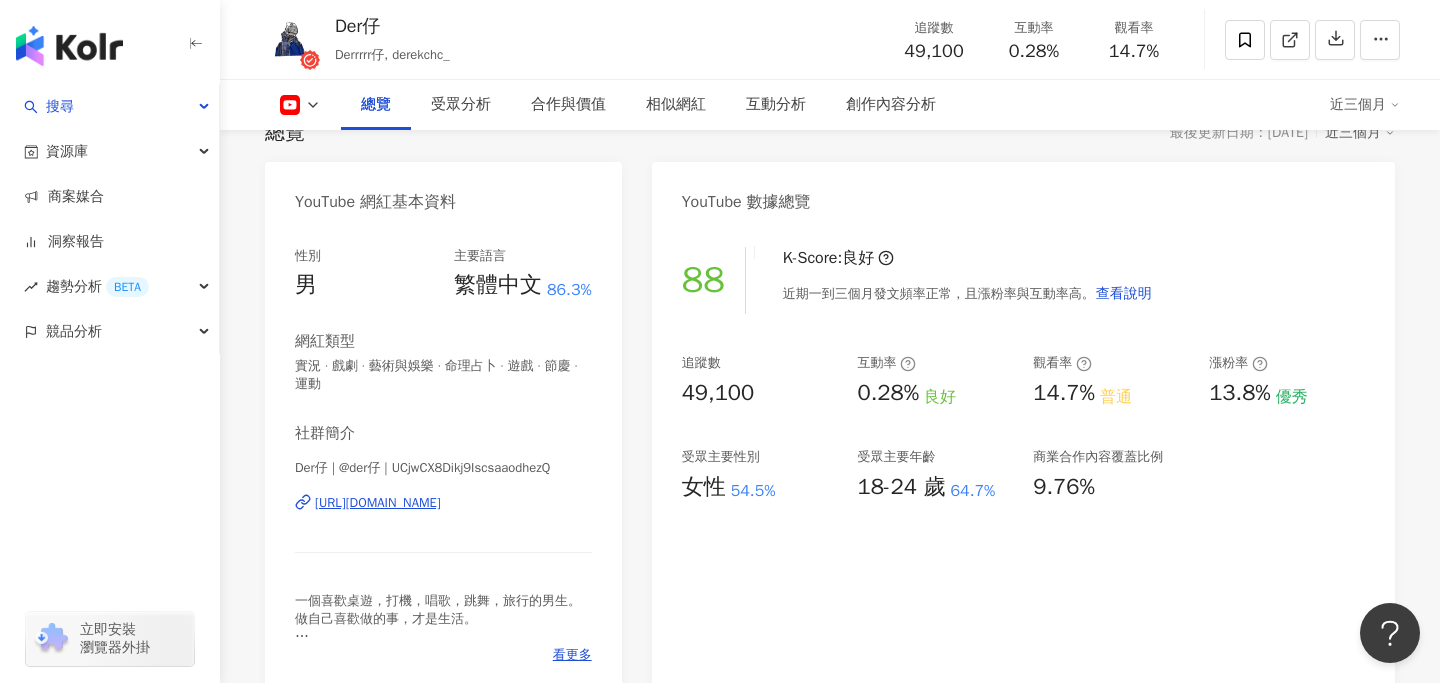 scroll, scrollTop: 164, scrollLeft: 0, axis: vertical 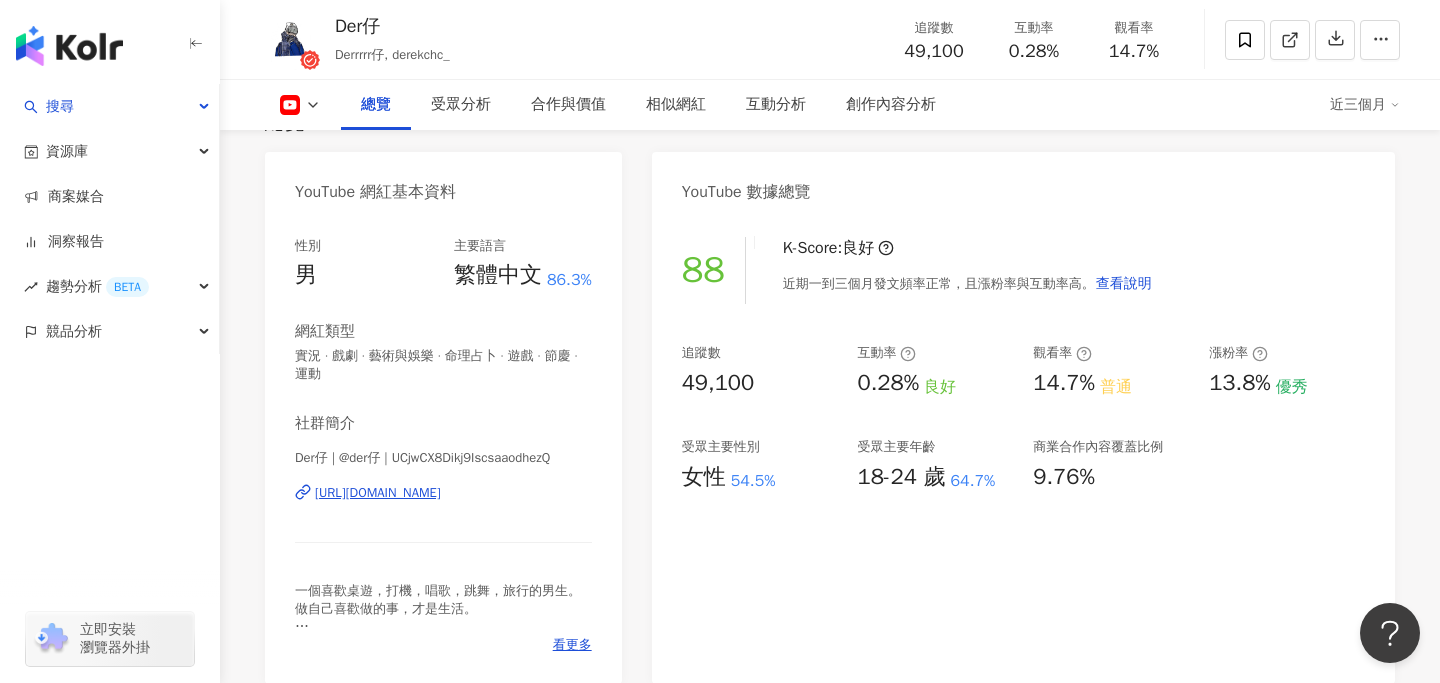 copy on "https://www.youtube.com/channel/UCjwCX8Dikj9IscsaaodhezQ" 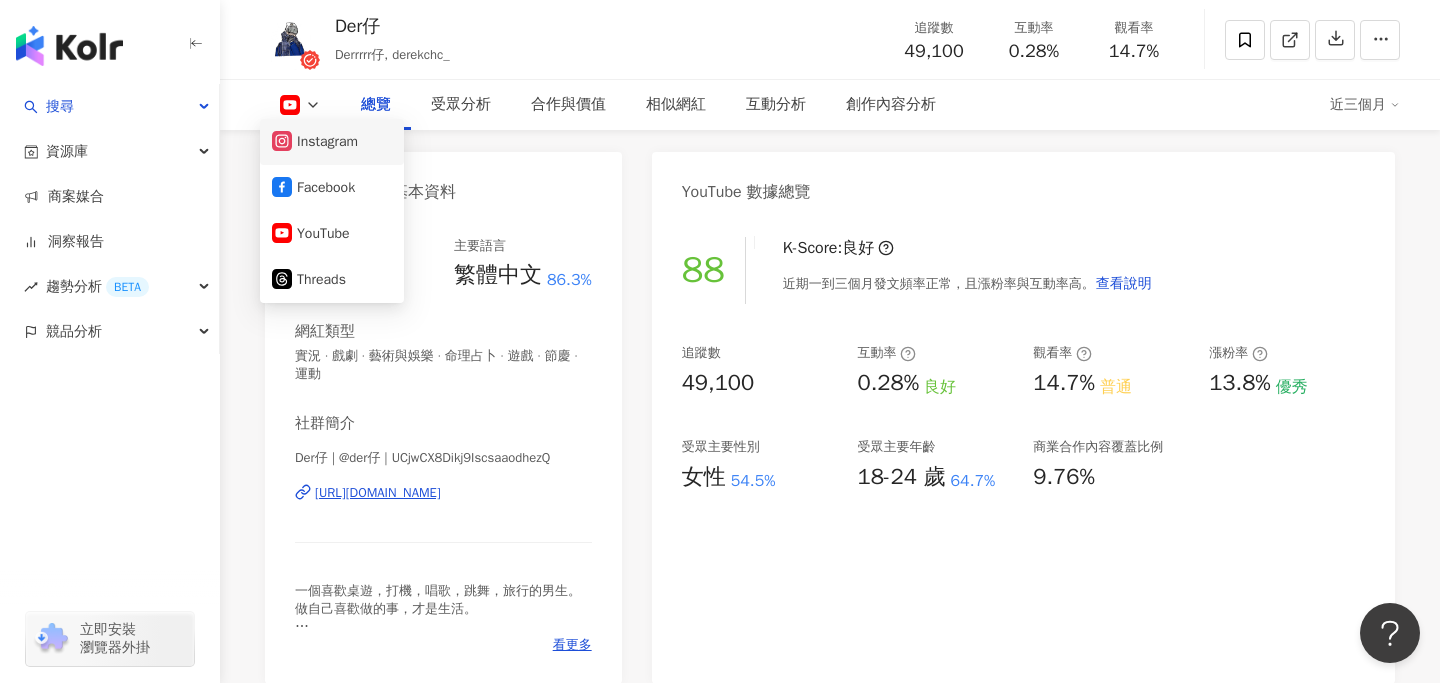click on "Instagram" at bounding box center (332, 142) 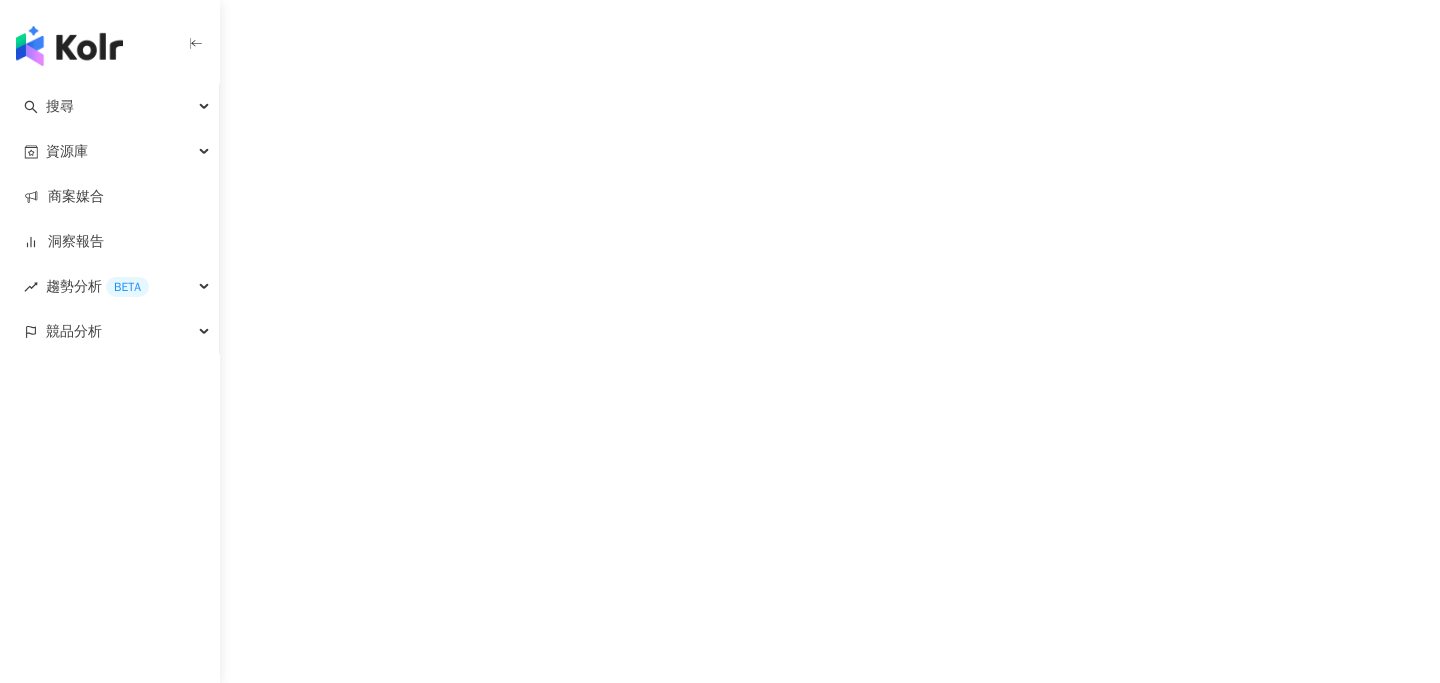 scroll, scrollTop: 0, scrollLeft: 0, axis: both 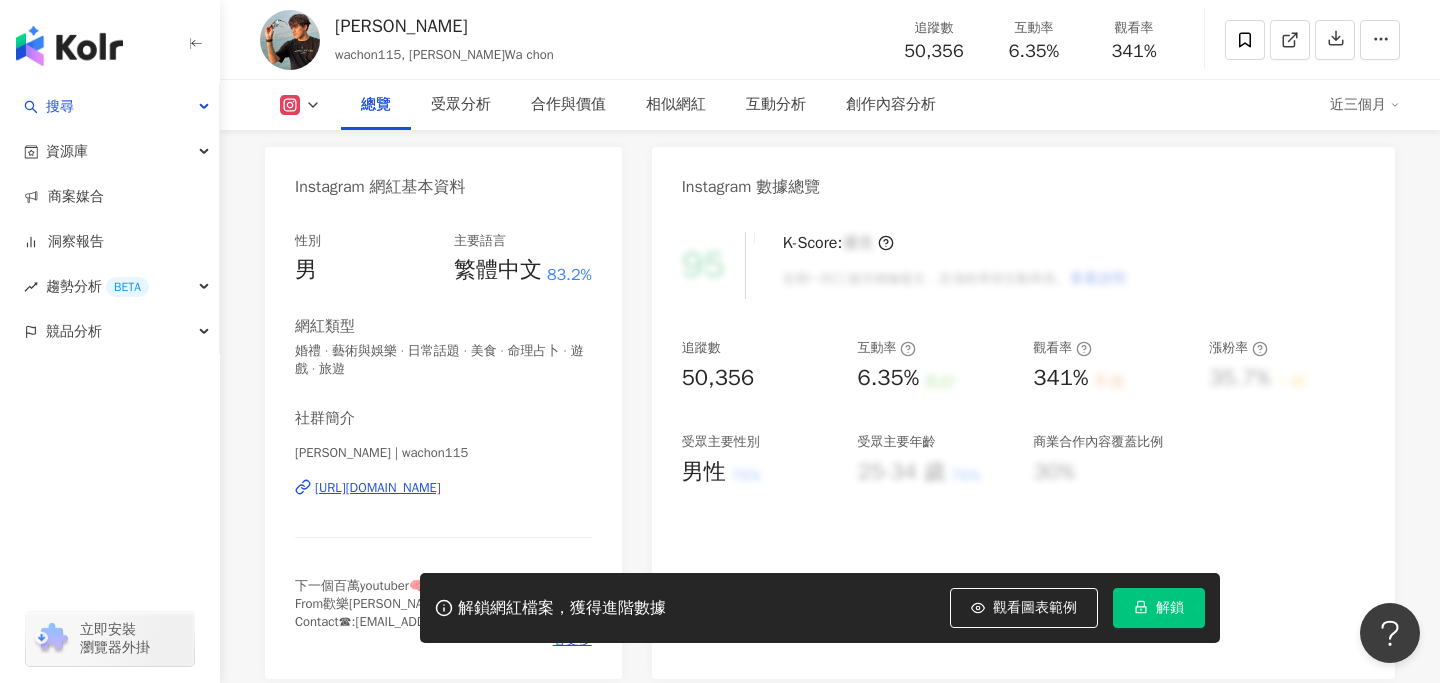 click on "[PERSON_NAME] Wachon | wachon115 [URL][DOMAIN_NAME]" at bounding box center (443, 502) 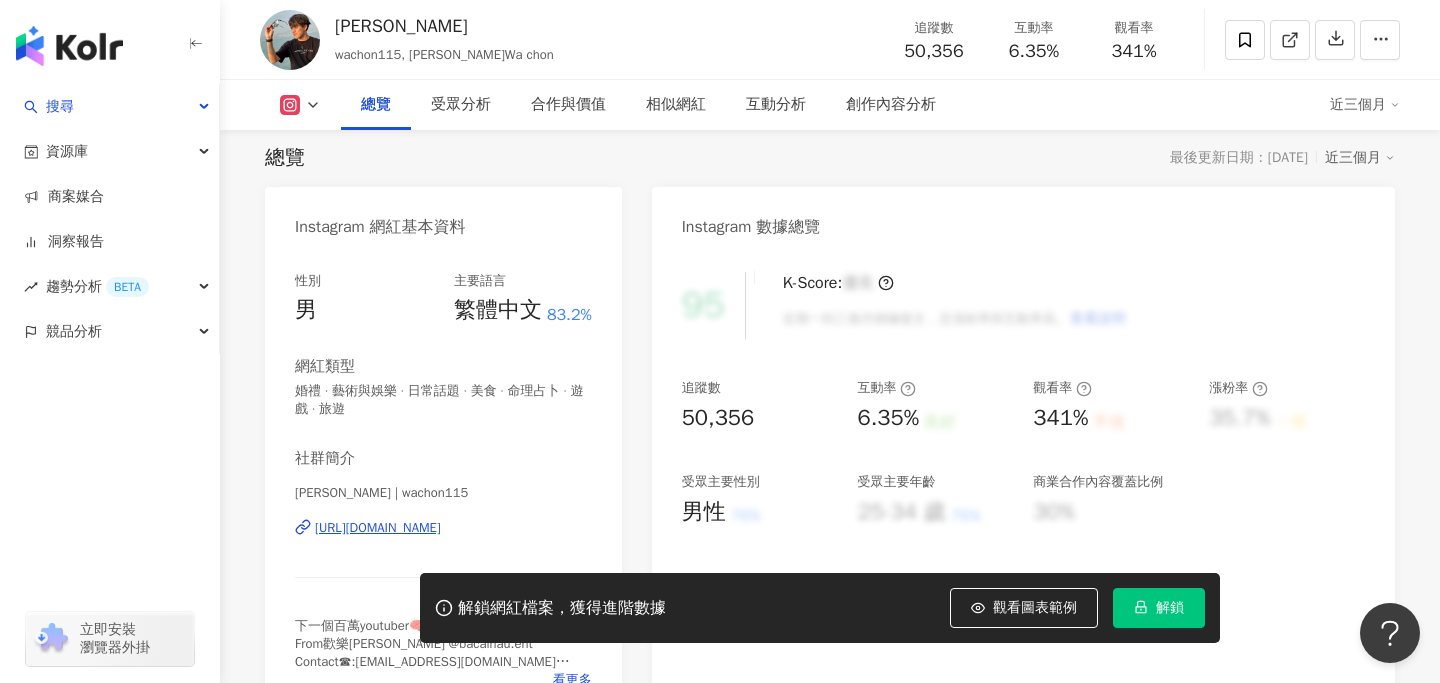 scroll, scrollTop: 144, scrollLeft: 0, axis: vertical 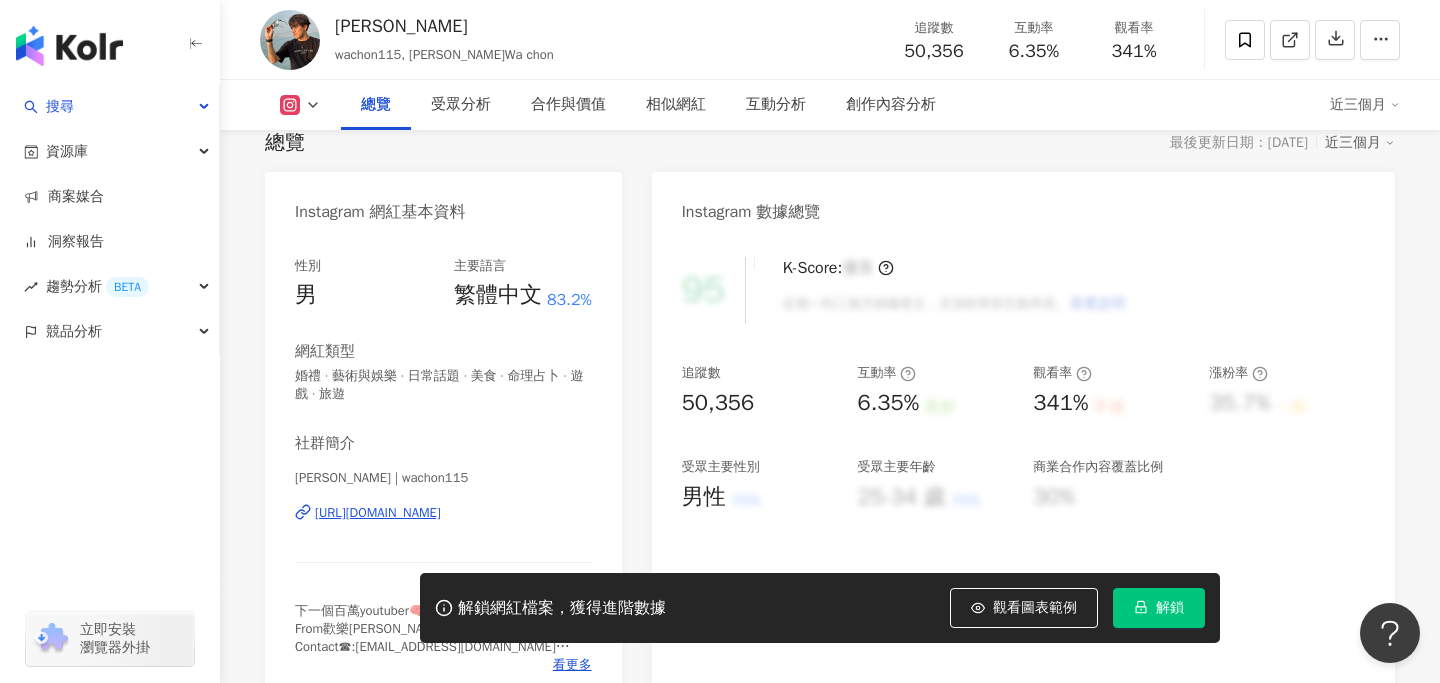 drag, startPoint x: 503, startPoint y: 489, endPoint x: 585, endPoint y: 10, distance: 485.9681 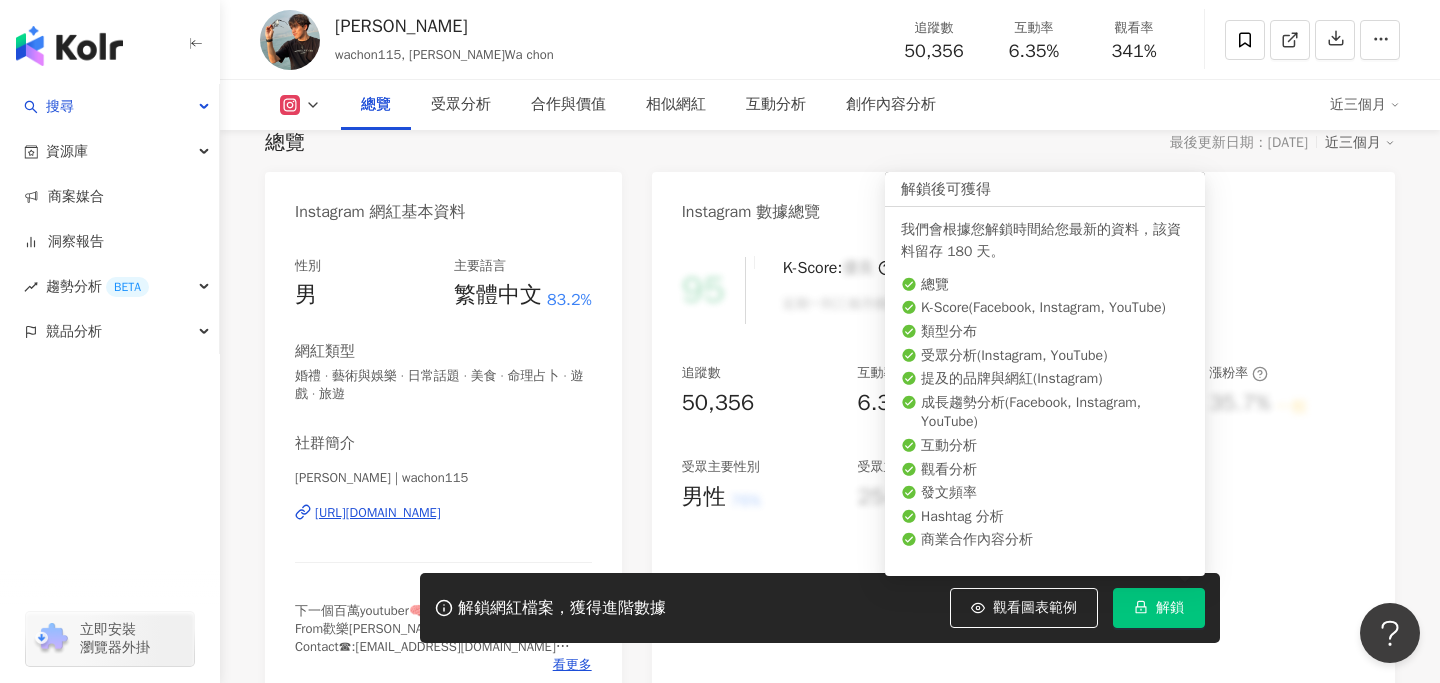 click on "解鎖" at bounding box center [1170, 608] 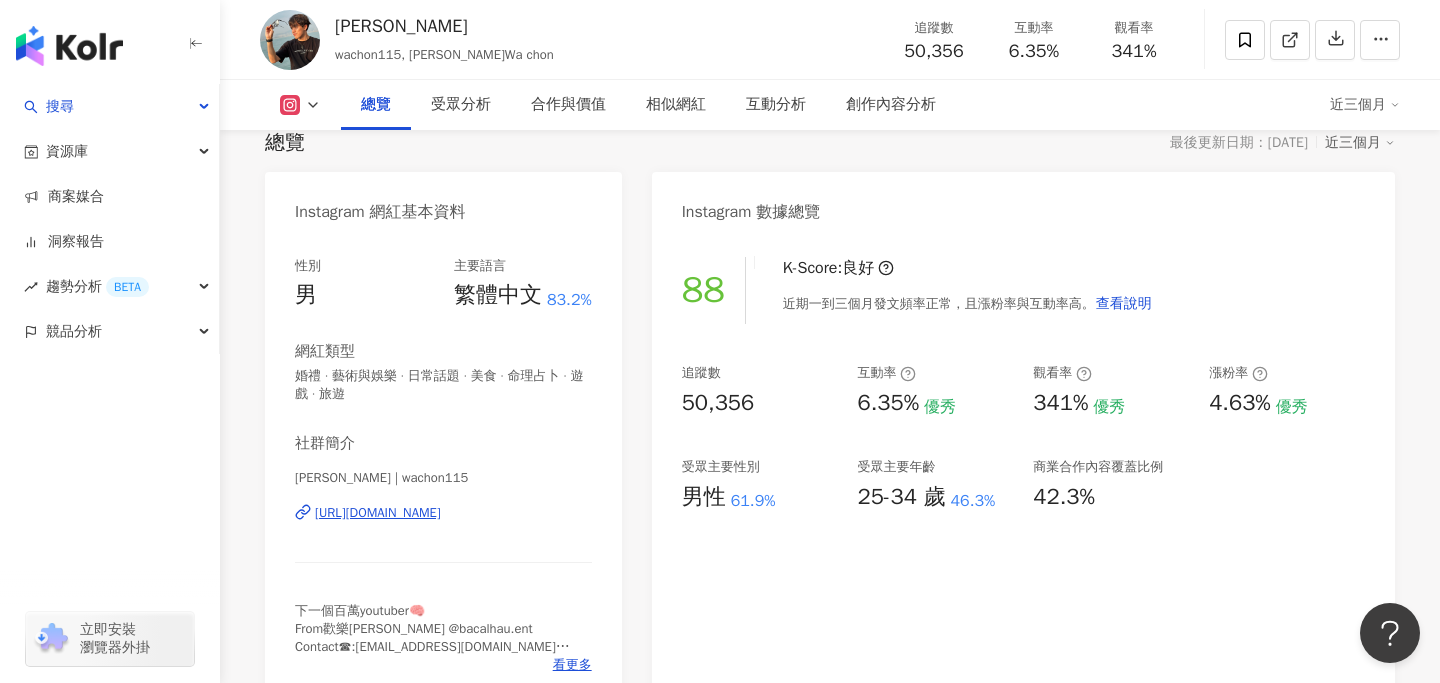 click at bounding box center (300, 105) 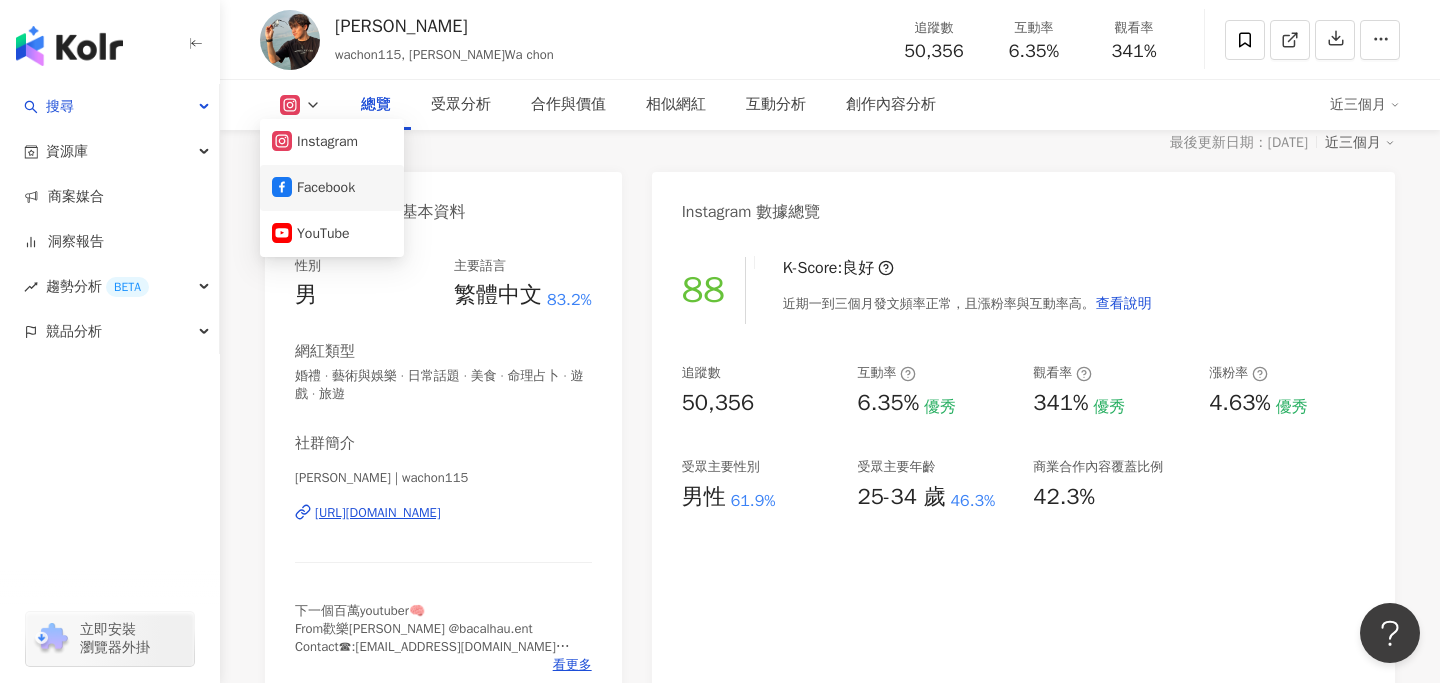 click on "Facebook" at bounding box center (332, 188) 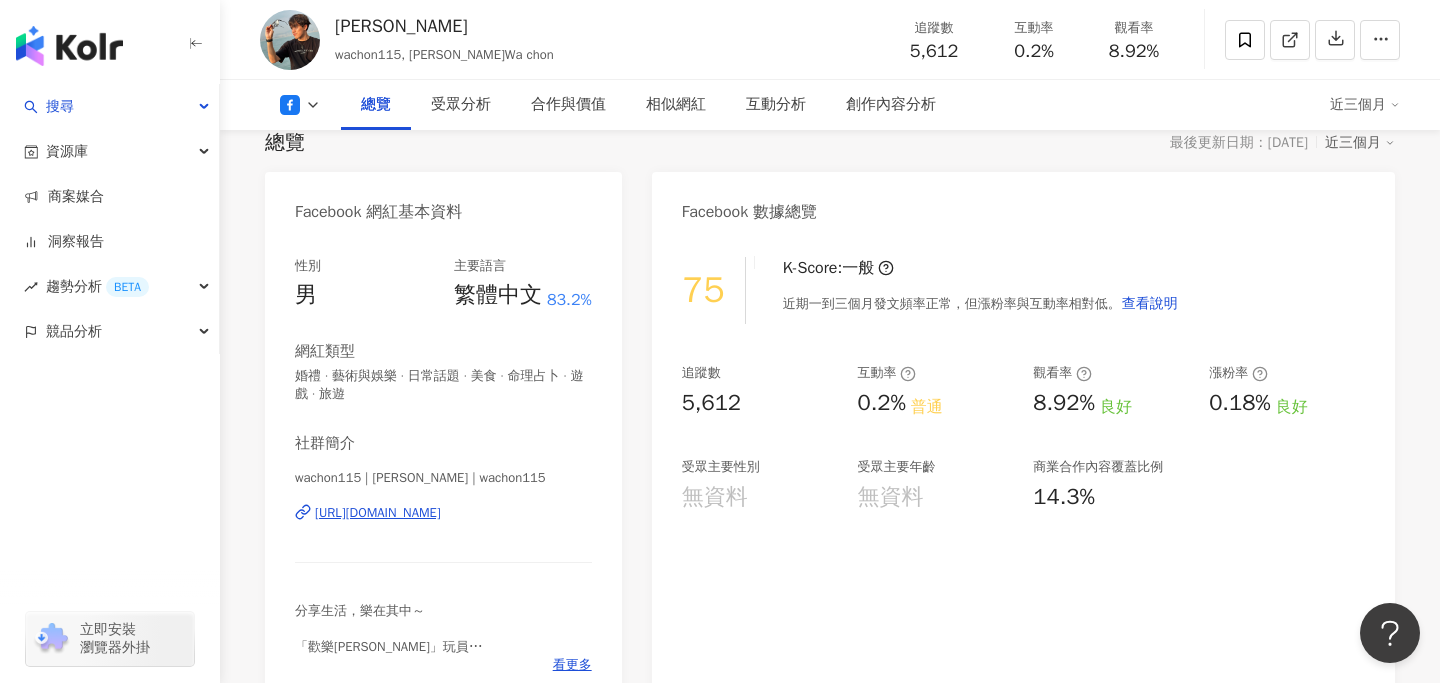 drag, startPoint x: 500, startPoint y: 520, endPoint x: 717, endPoint y: 12, distance: 552.40656 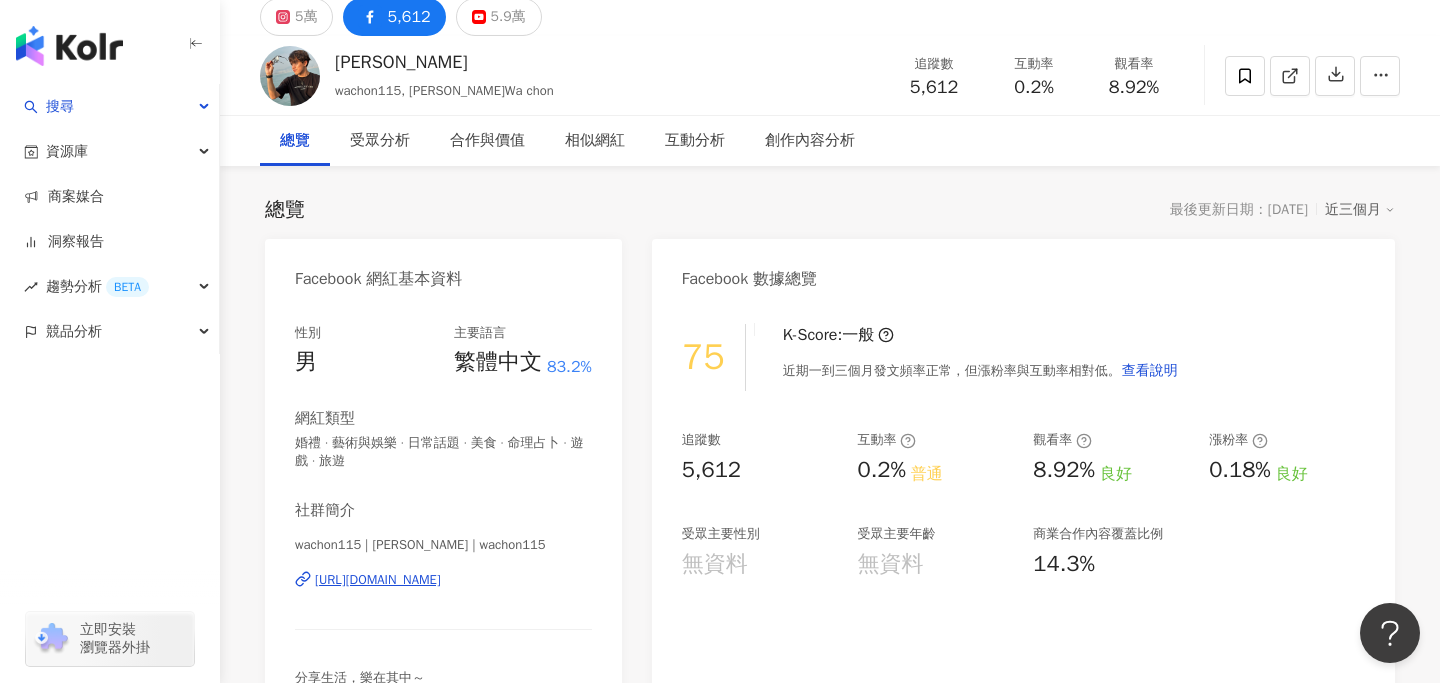 scroll, scrollTop: 160, scrollLeft: 0, axis: vertical 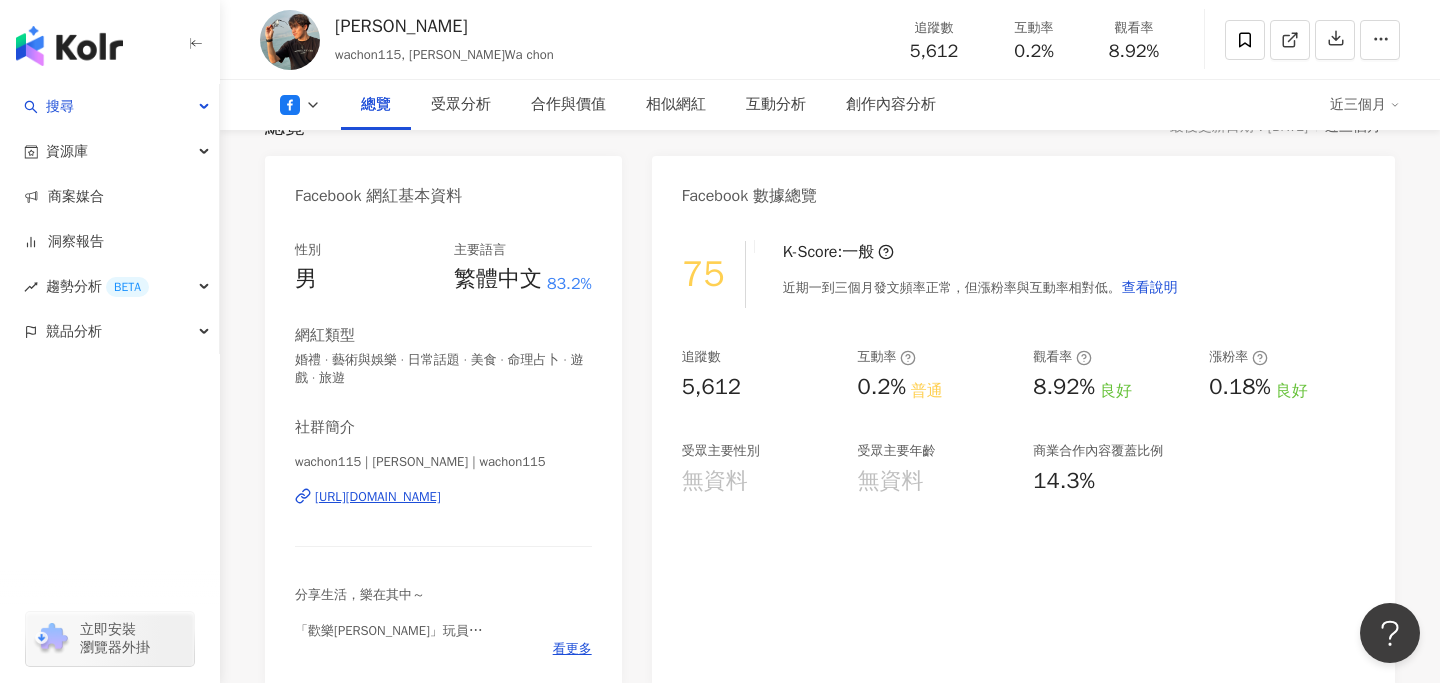 click 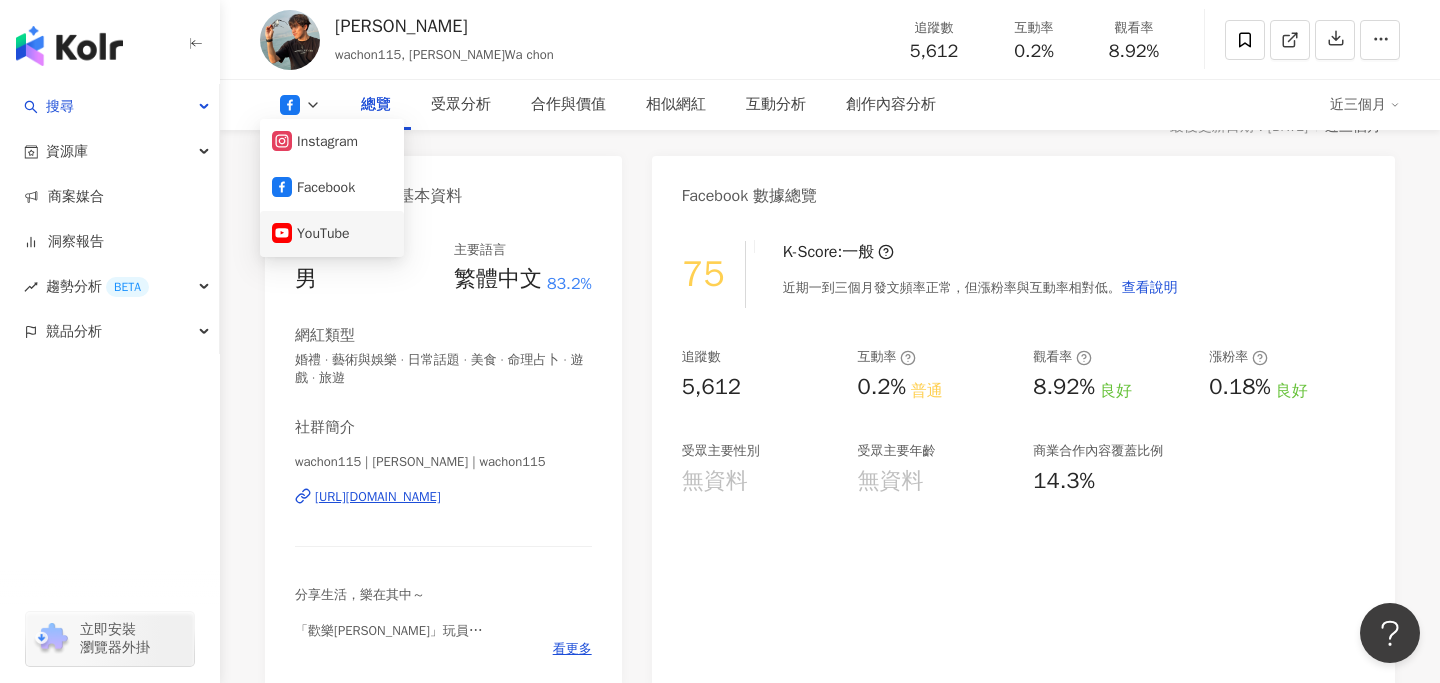 click on "YouTube" at bounding box center [332, 234] 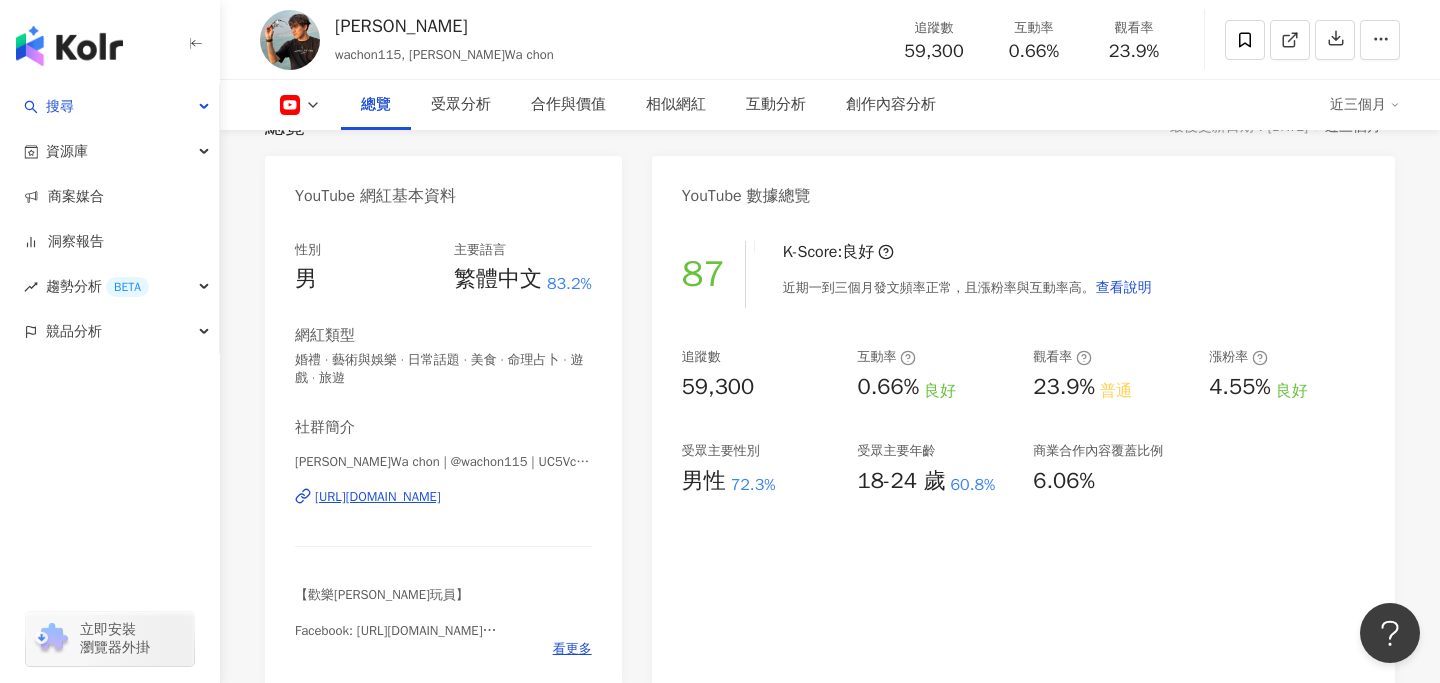 drag, startPoint x: 508, startPoint y: 497, endPoint x: 901, endPoint y: 3, distance: 631.25665 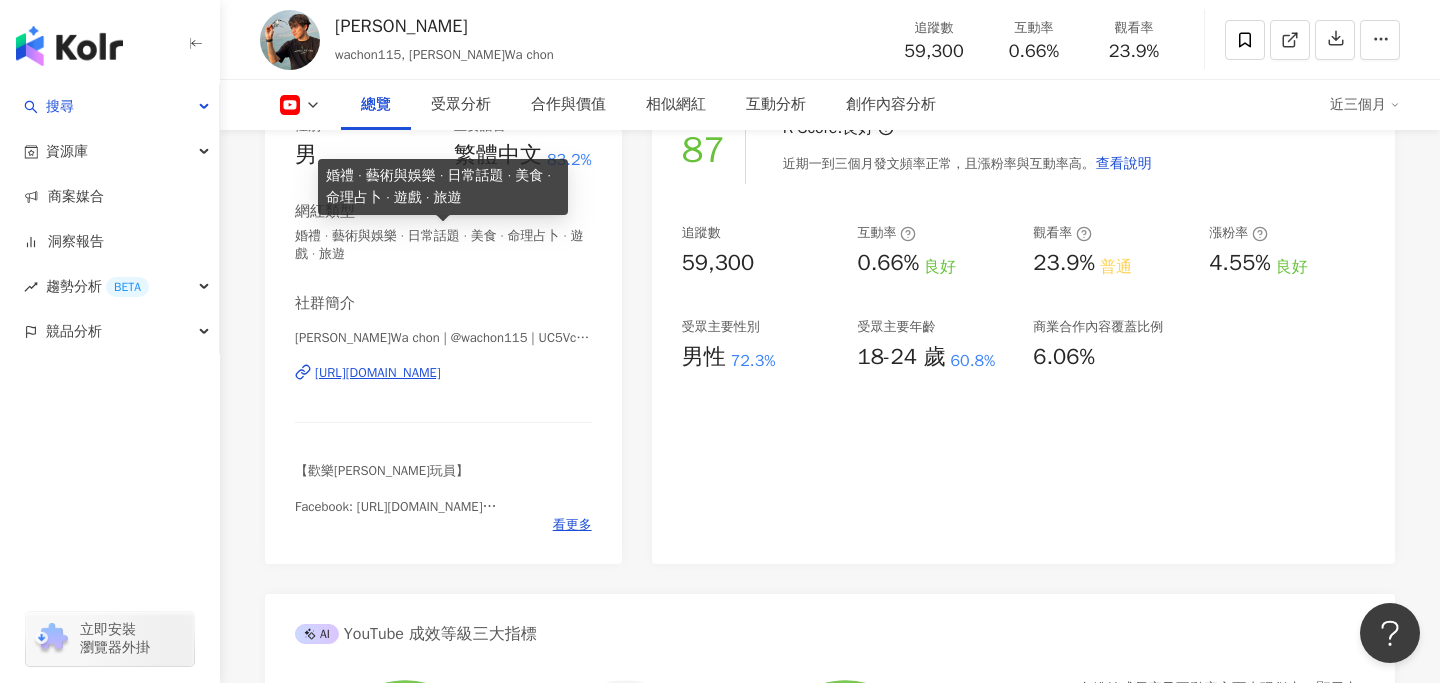 scroll, scrollTop: 469, scrollLeft: 0, axis: vertical 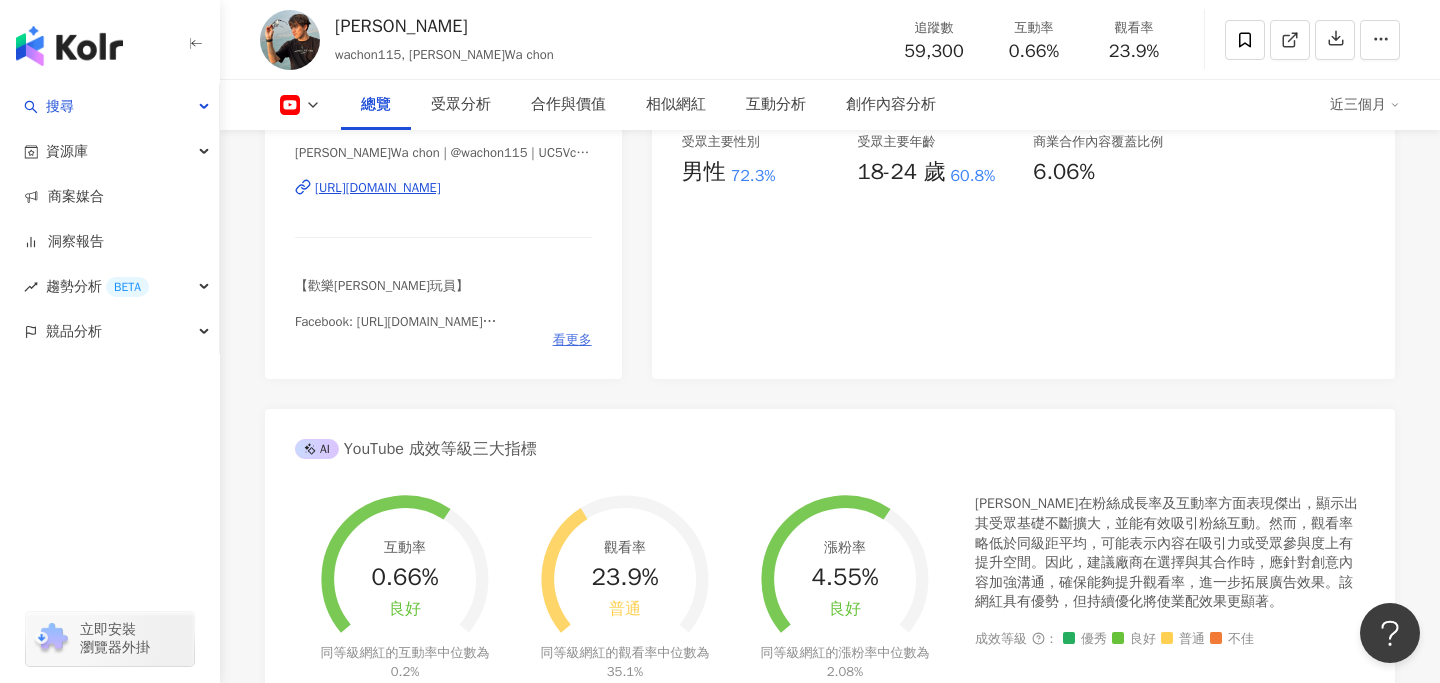 click on "看更多" at bounding box center (572, 340) 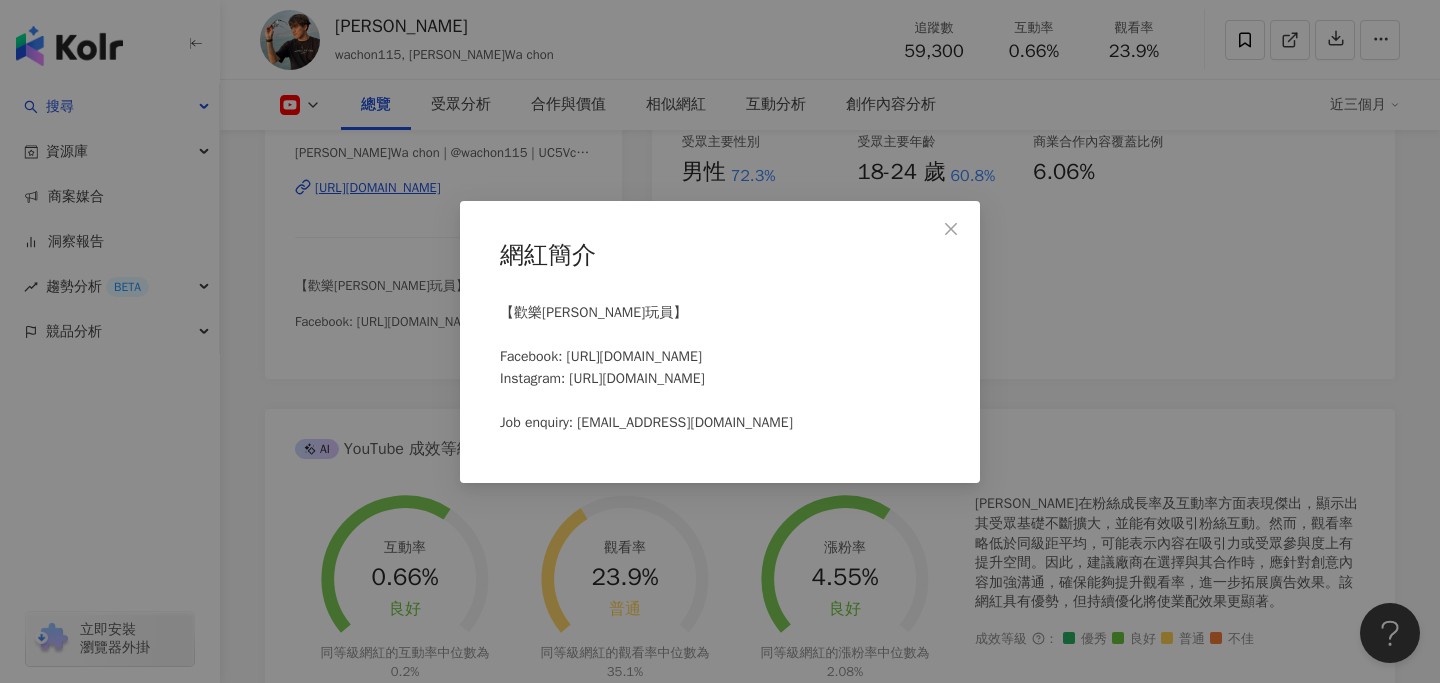 click on "網紅簡介 【歡樂馬介休玩員】
Facebook: https://www.facebook.com/wachon115/
Instagram: https://www.instagram.com/wachon115/
Job enquiry: artist@bacalhauent.com" at bounding box center (720, 341) 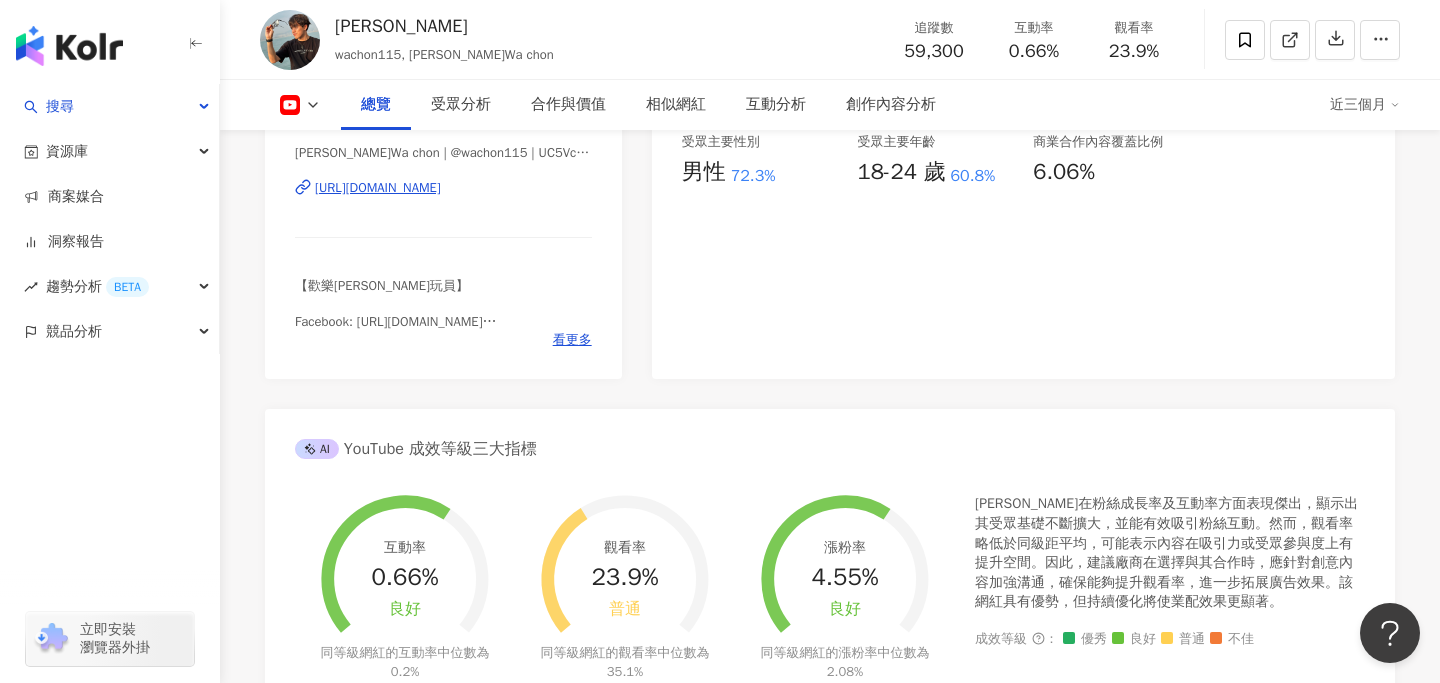 scroll, scrollTop: 529, scrollLeft: 0, axis: vertical 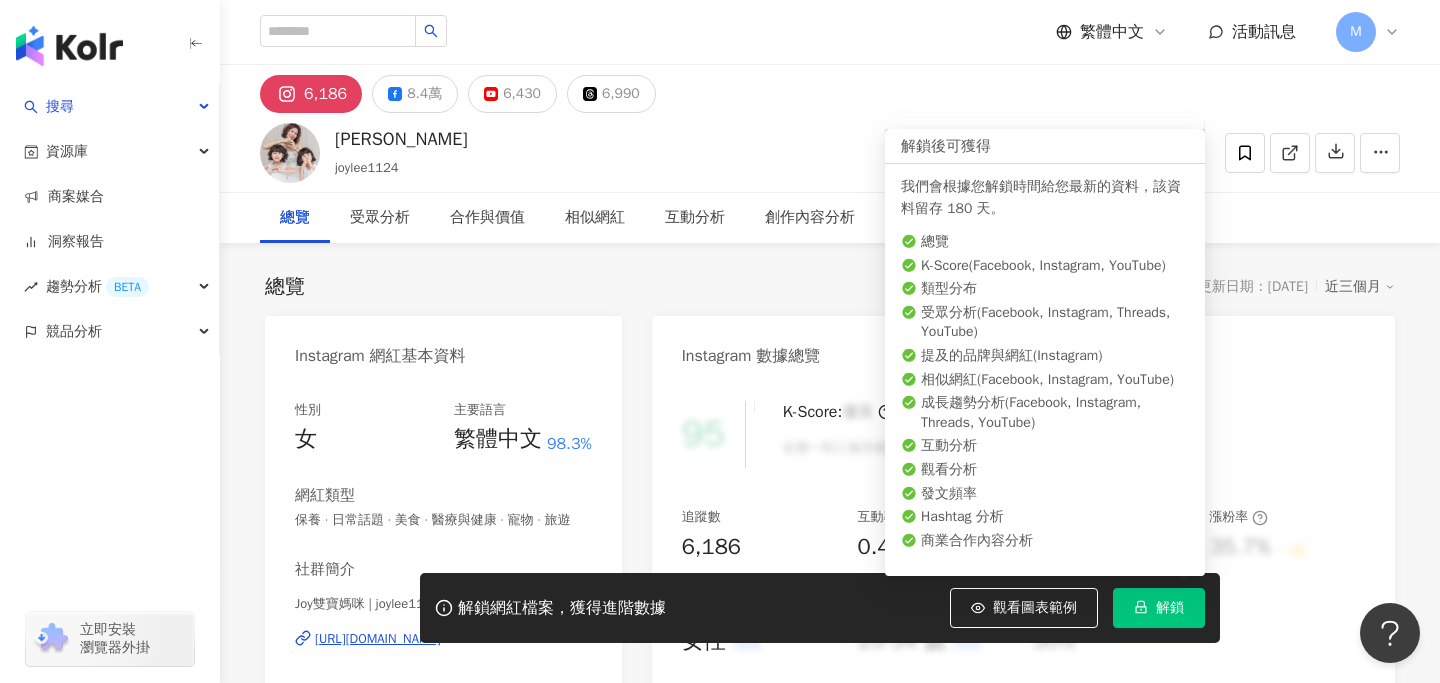 click on "解鎖" at bounding box center (1159, 608) 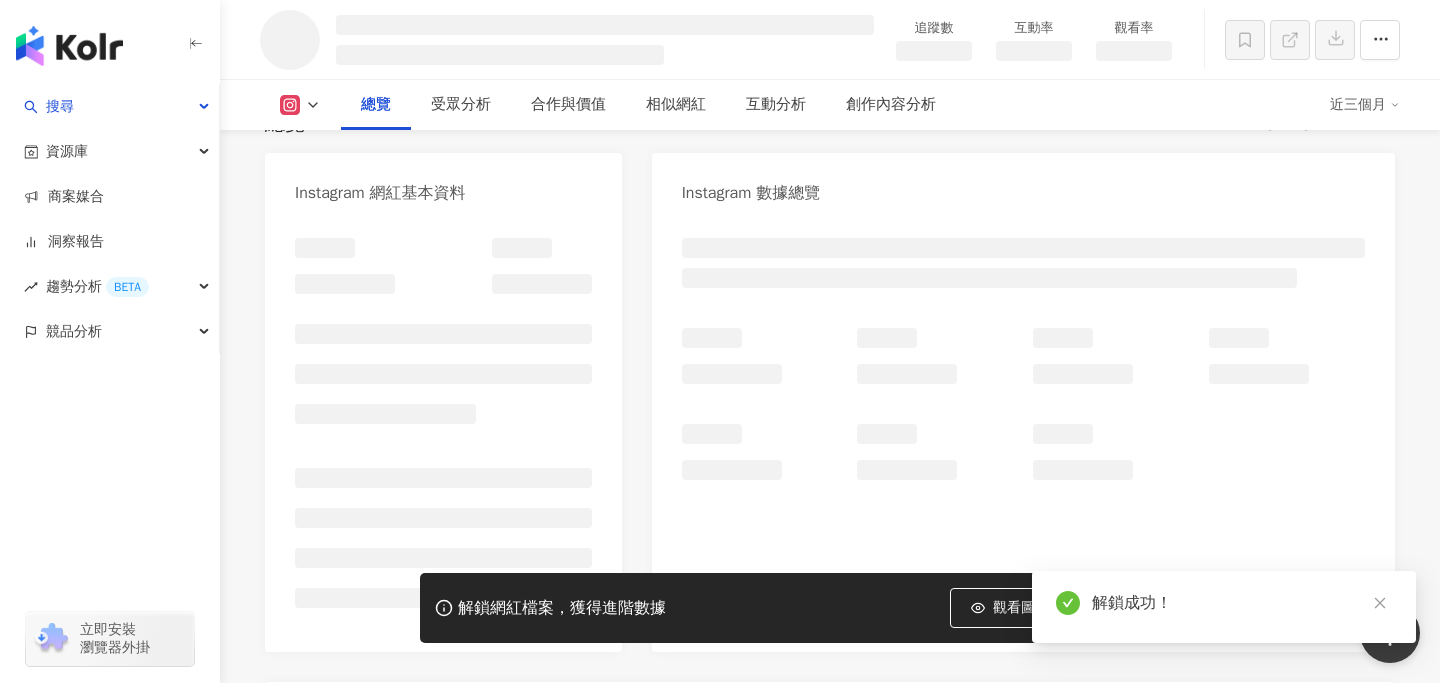 scroll, scrollTop: 164, scrollLeft: 0, axis: vertical 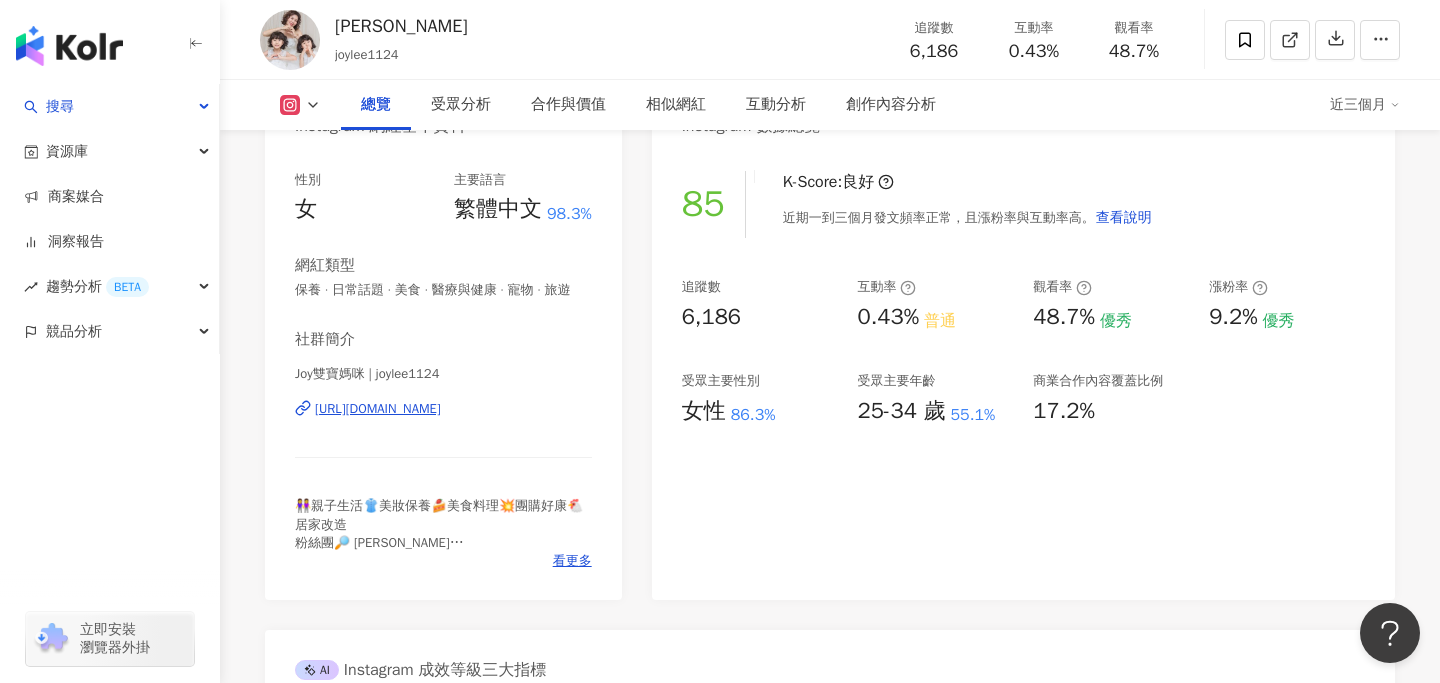 drag, startPoint x: 521, startPoint y: 410, endPoint x: 794, endPoint y: 5, distance: 488.4199 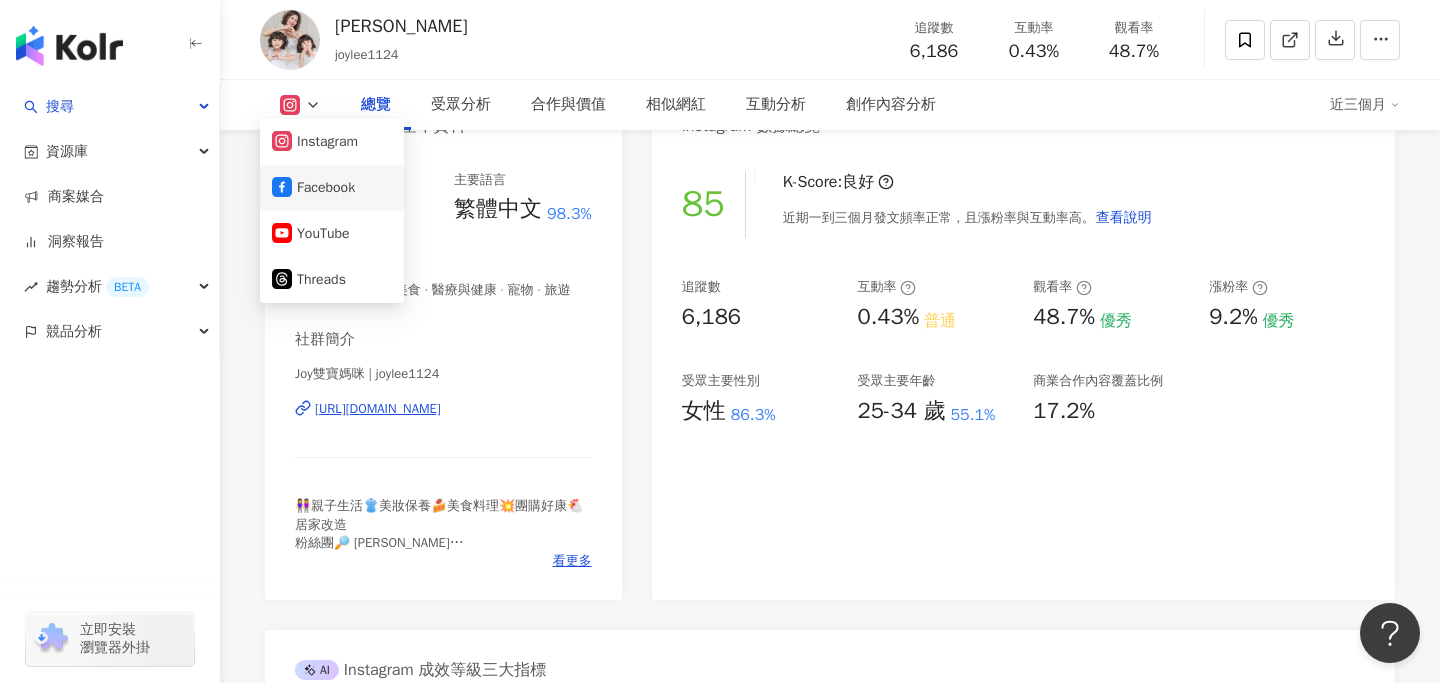 click on "Facebook" at bounding box center [332, 188] 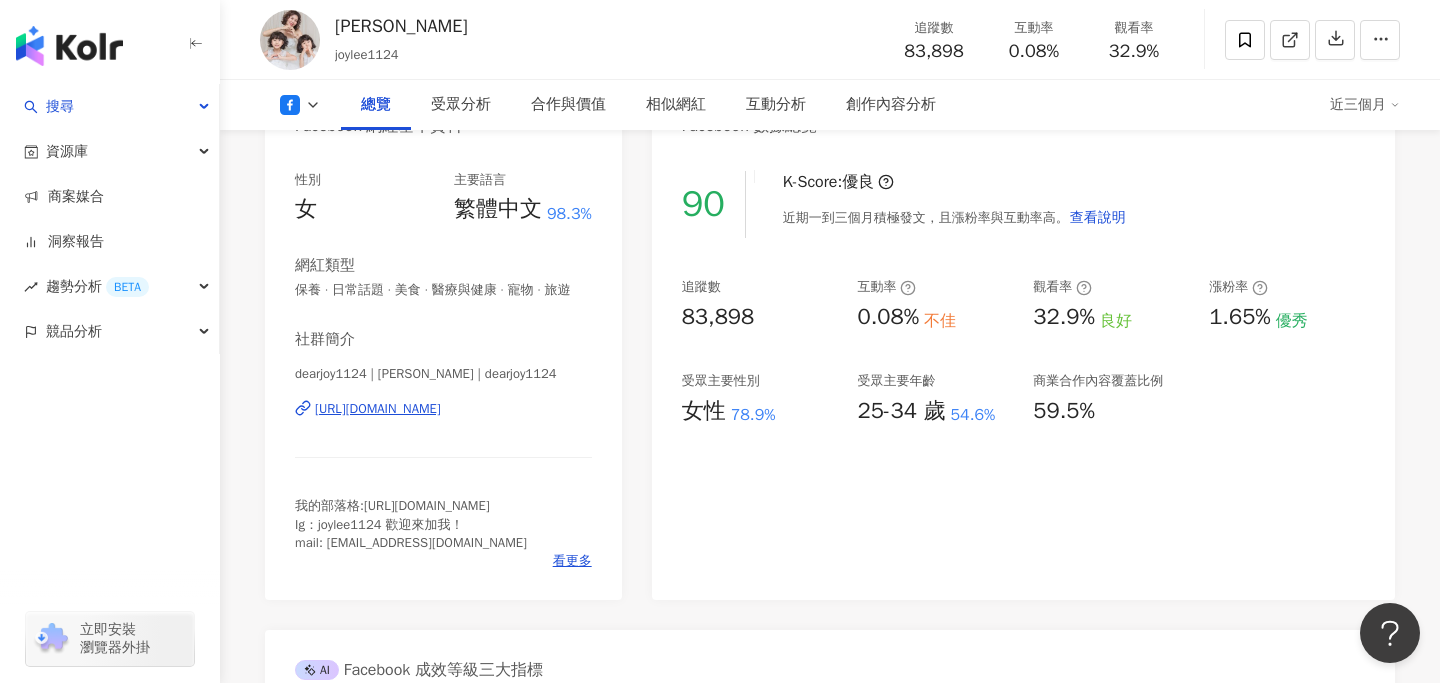 drag, startPoint x: 526, startPoint y: 409, endPoint x: 701, endPoint y: 63, distance: 387.7383 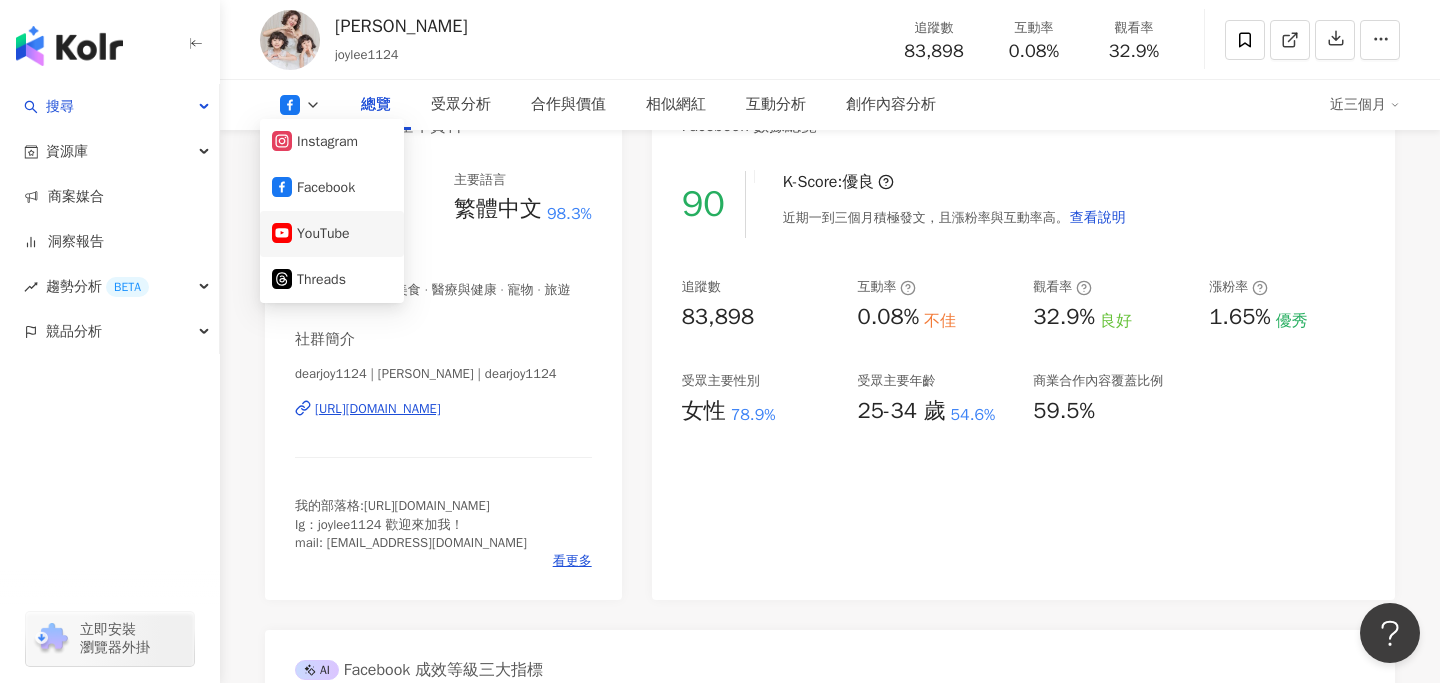 click on "YouTube" at bounding box center [332, 234] 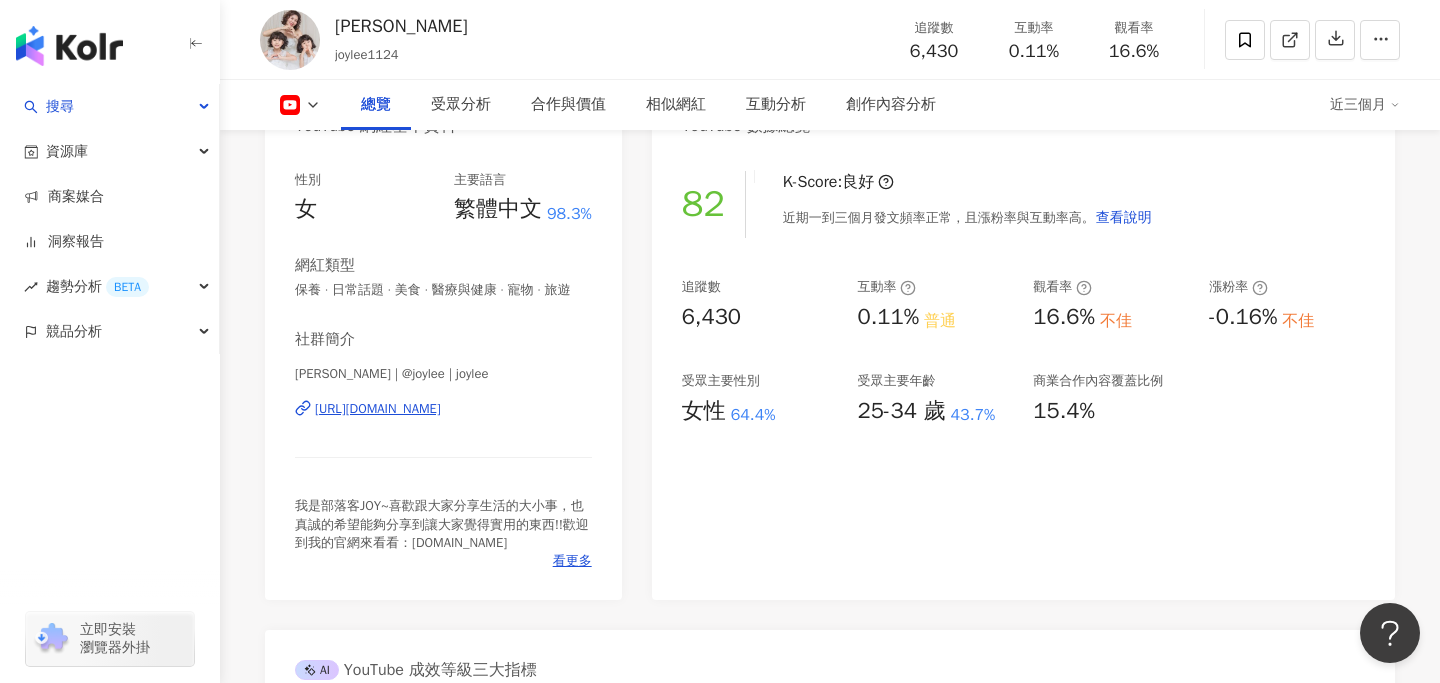 copy on "https://www.youtube.com/channel/UCRZcQHxUA2LDSeAWoGlK-eg" 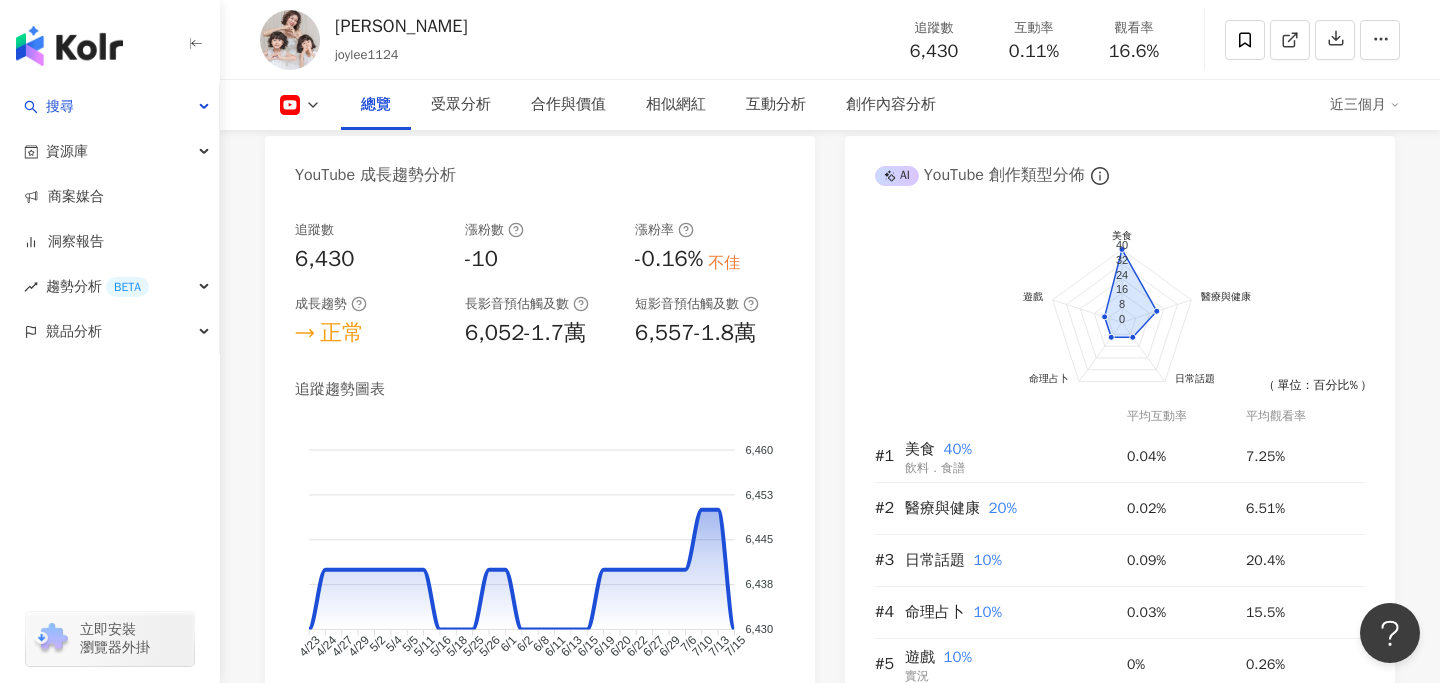 scroll, scrollTop: 1226, scrollLeft: 0, axis: vertical 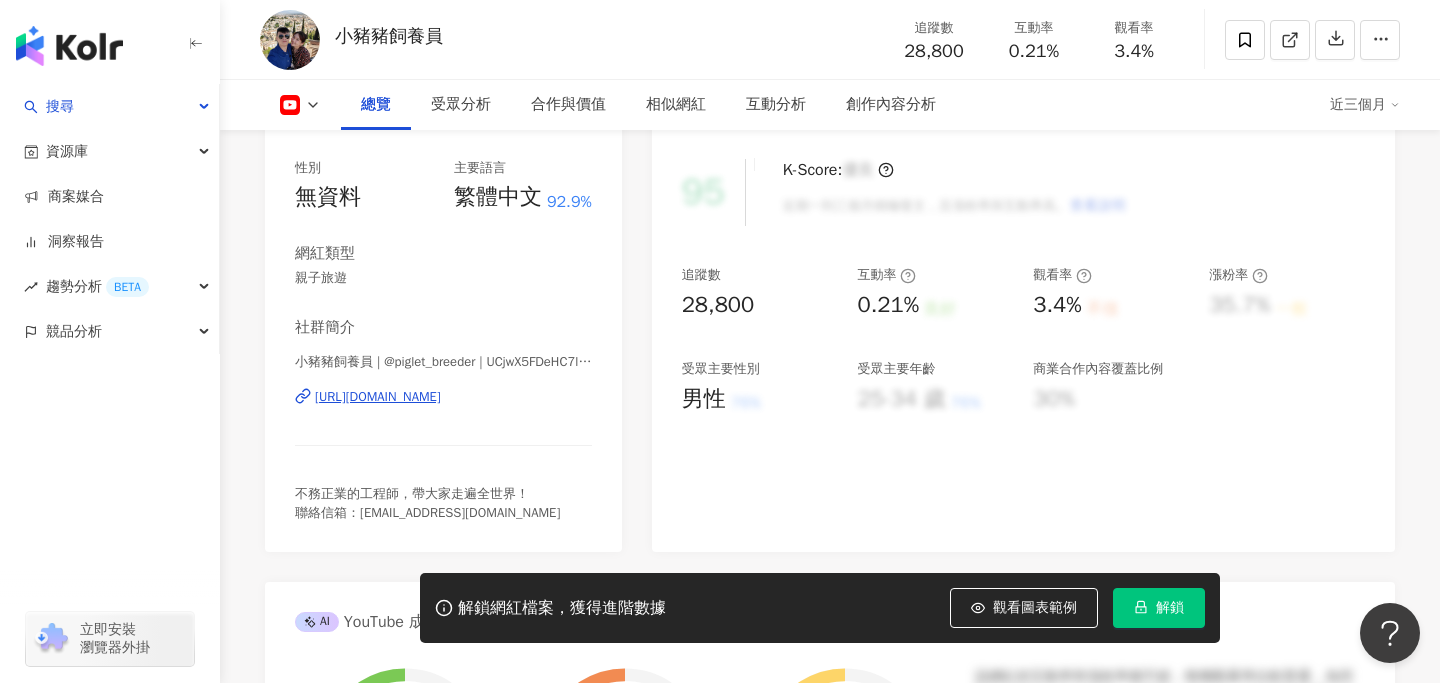 click 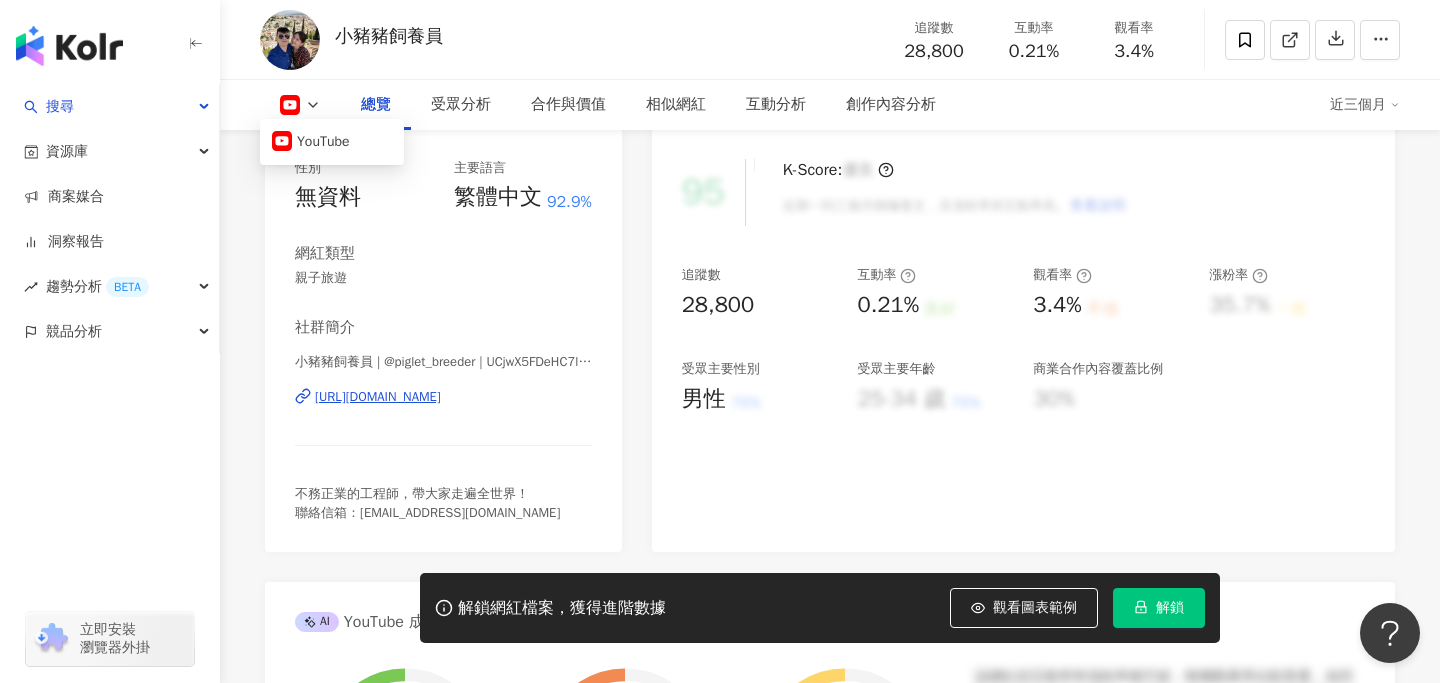 click 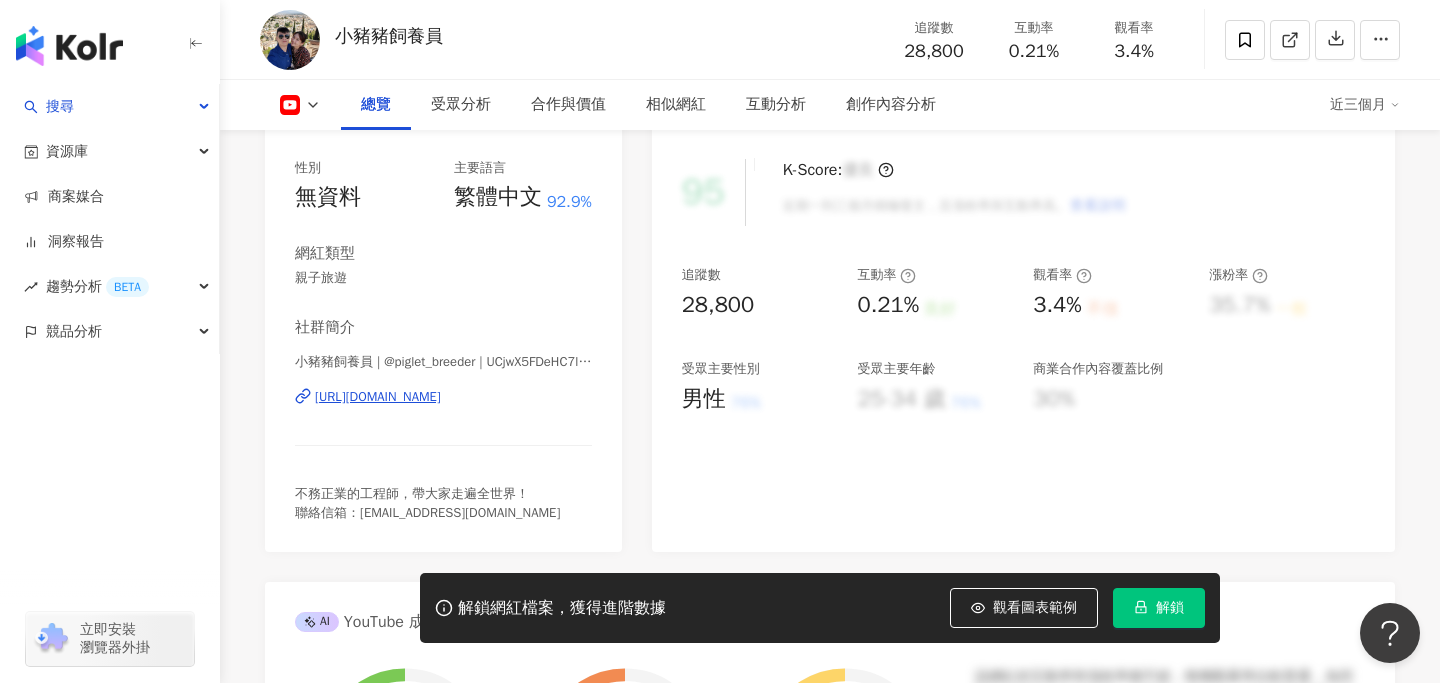 type 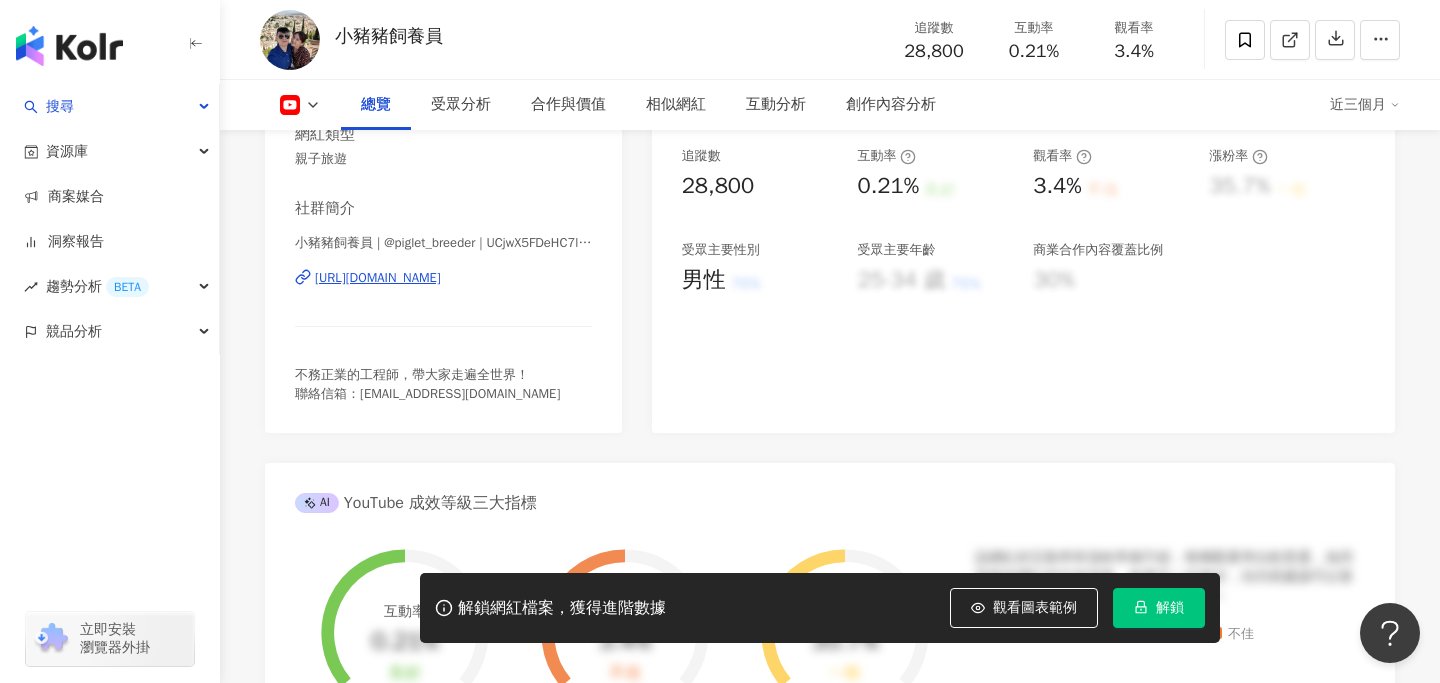 scroll, scrollTop: 326, scrollLeft: 0, axis: vertical 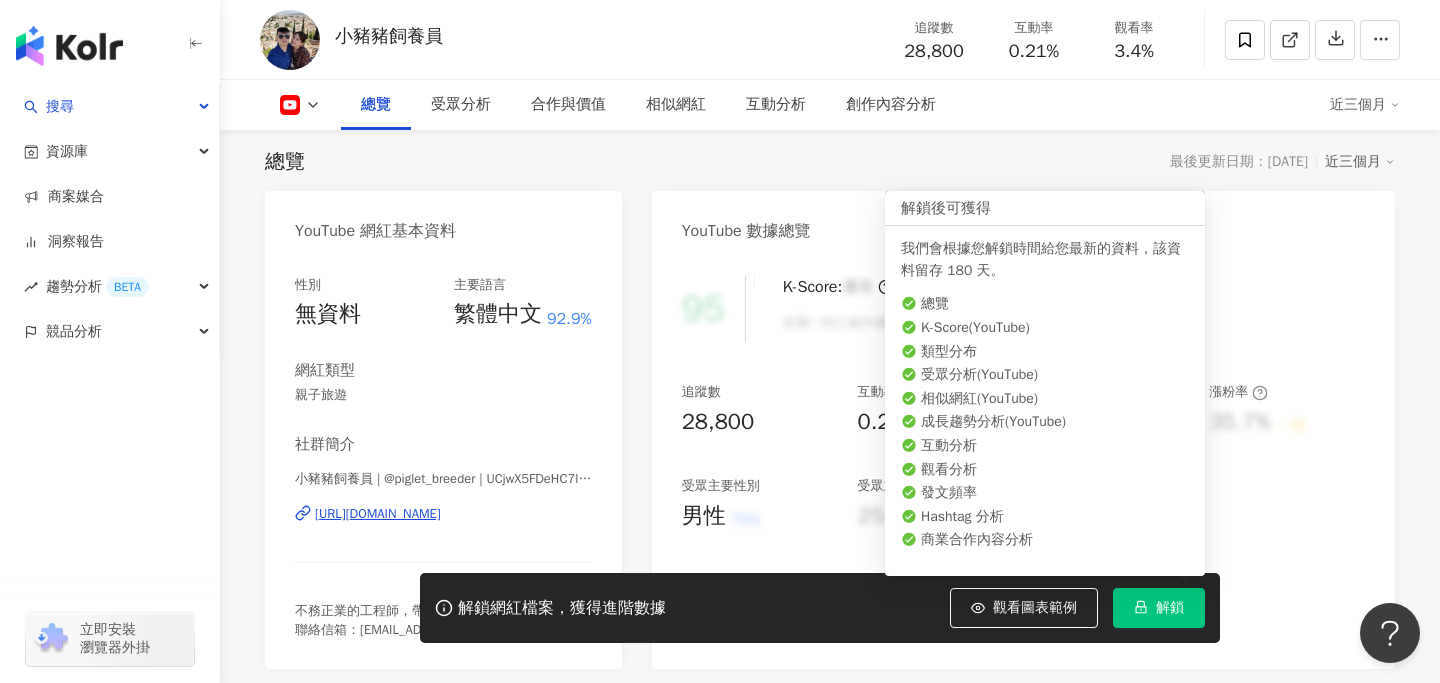 click on "解鎖" at bounding box center [1170, 608] 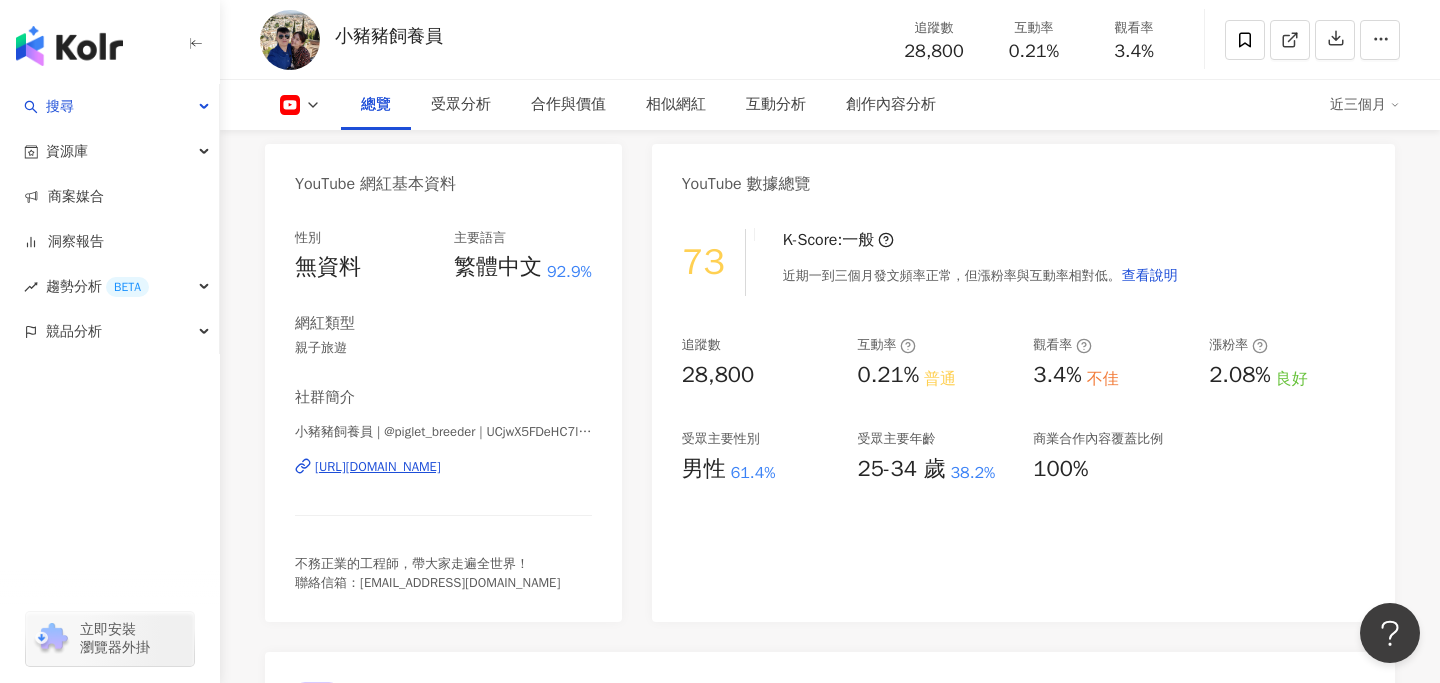 scroll, scrollTop: 500, scrollLeft: 0, axis: vertical 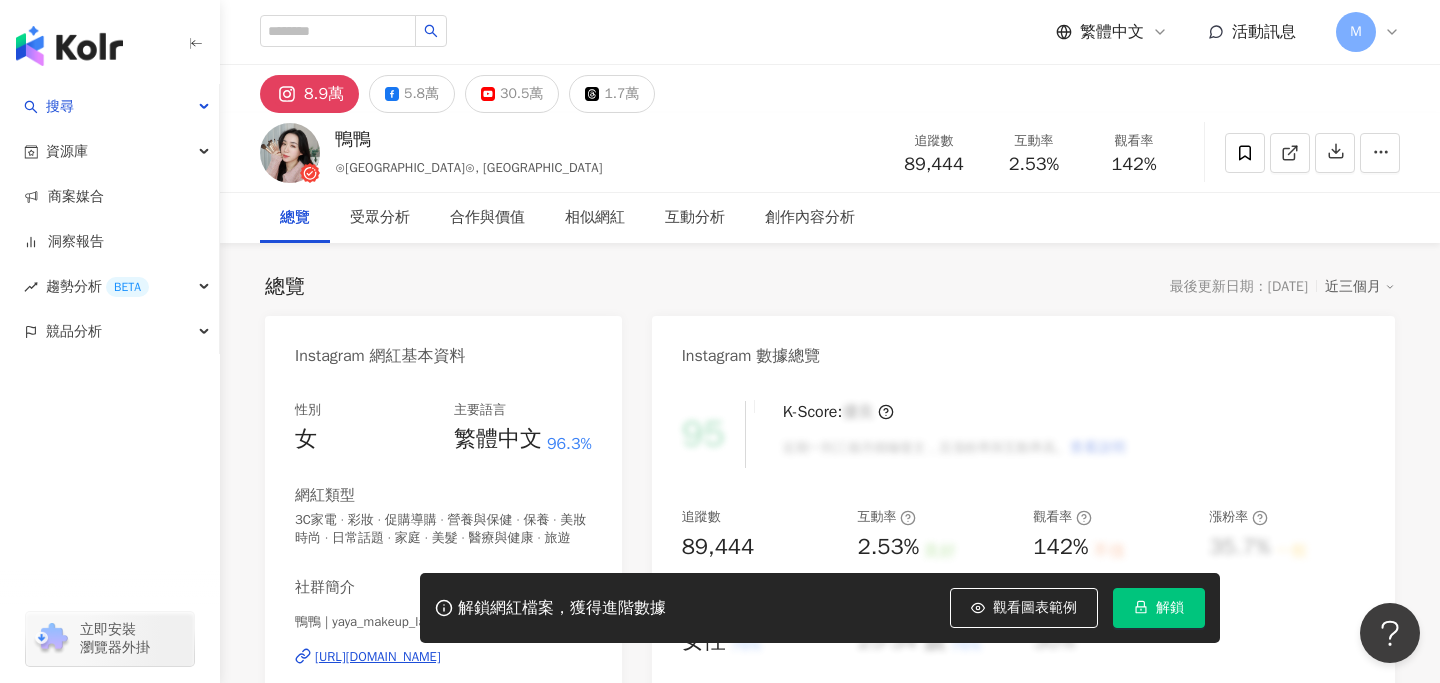 click on "總覽 最後更新日期：[DATE] 近三個月 Instagram 網紅基本資料 性別   女 主要語言   繁體中文 96.3% 網紅類型 3C家電 · 彩妝 · 促購導購 · 營養與保健 · 保養 · 美妝時尚 · 日常話題 · 家庭 · 美髮 · 醫療與健康 · 旅遊 社群簡介 鴨鴨 | yaya_makeup_lab [URL][DOMAIN_NAME] 工作請mail：[EMAIL_ADDRESS][DOMAIN_NAME]
我的Youtube頻道：鴨鴨YAYA 👇🏻 Instagram 數據總覽 95 K-Score :   優良 近期一到三個月積極發文，且漲粉率與互動率高。 查看說明 追蹤數   89,444 互動率   2.53% 良好 觀看率   142% 不佳 漲粉率   35.7% 一般 受眾主要性別   女性 76% 受眾主要年齡   25-34 歲 76% 商業合作內容覆蓋比例   30% AI Instagram 成效等級三大指標 互動率 2.53% 良好 同等級網紅的互動率中位數為  0.19% 觀看率 142% 不佳 同等級網紅的觀看率中位數為  35.5% 漲粉率 35.7% 一般 同等級網紅的漲粉率中位數為  0.8% ：" at bounding box center [830, 1036] 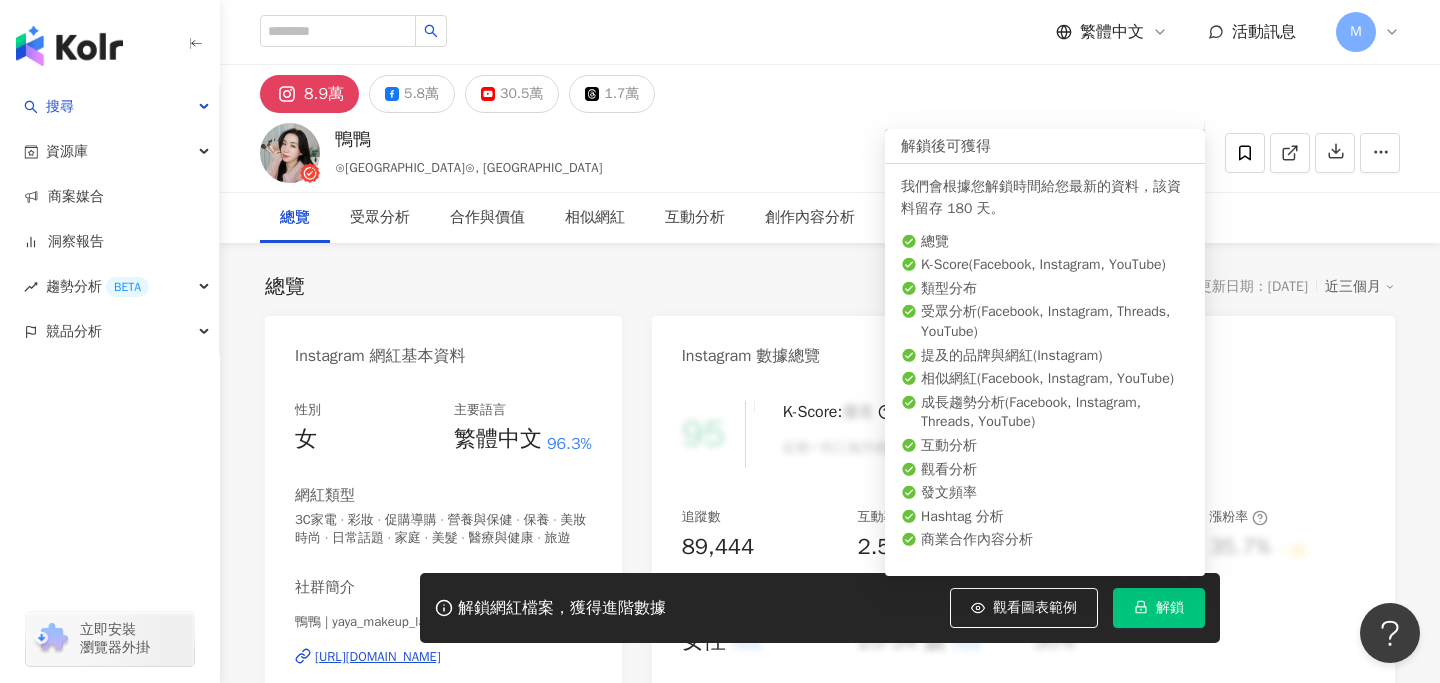 click on "解鎖" at bounding box center (1159, 608) 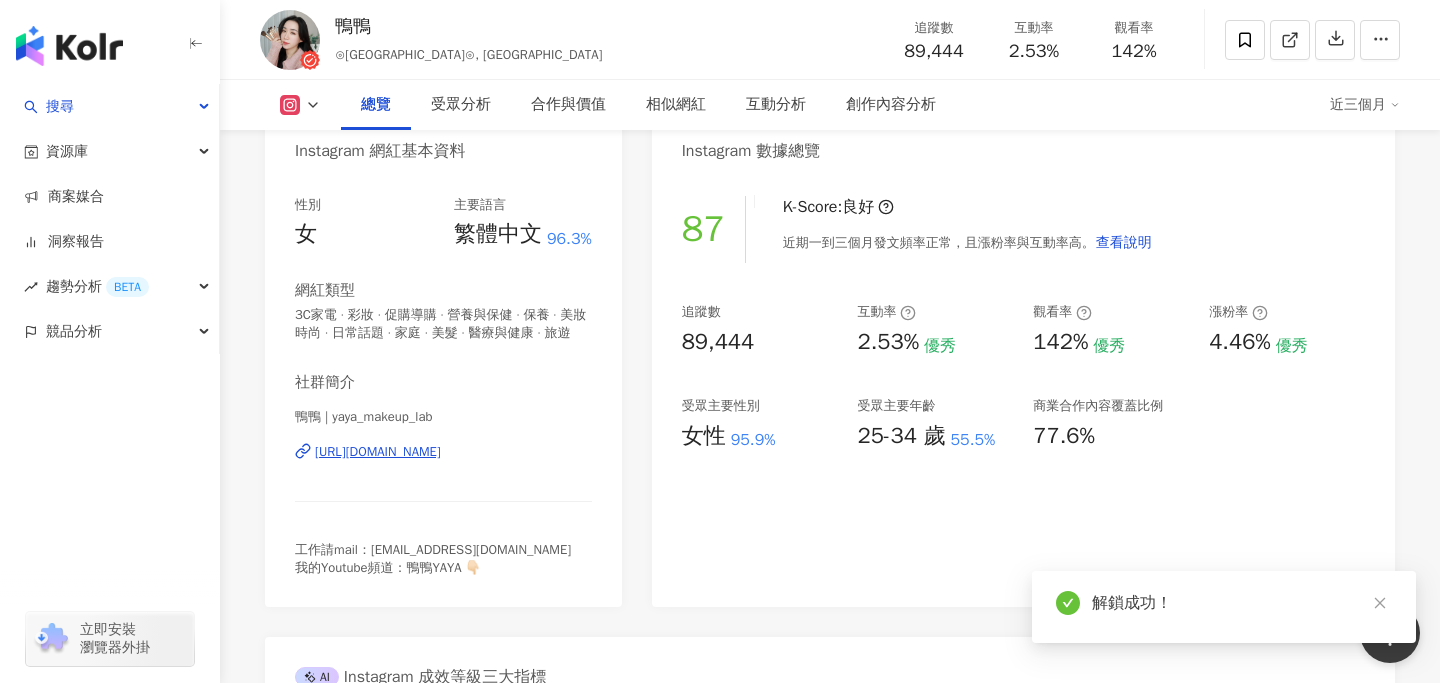 scroll, scrollTop: 215, scrollLeft: 0, axis: vertical 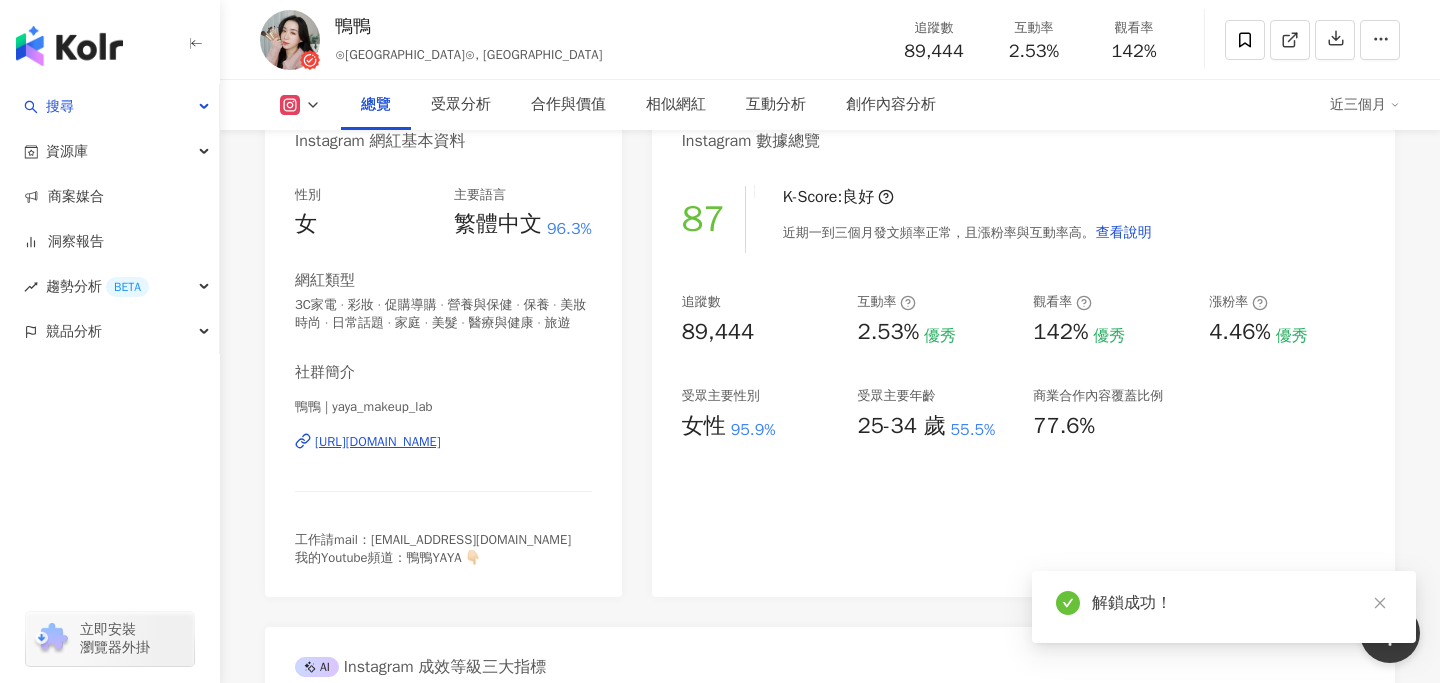 click on "總覽 受眾分析 合作與價值 相似網紅 互動分析 創作內容分析 近三個月" at bounding box center [830, 105] 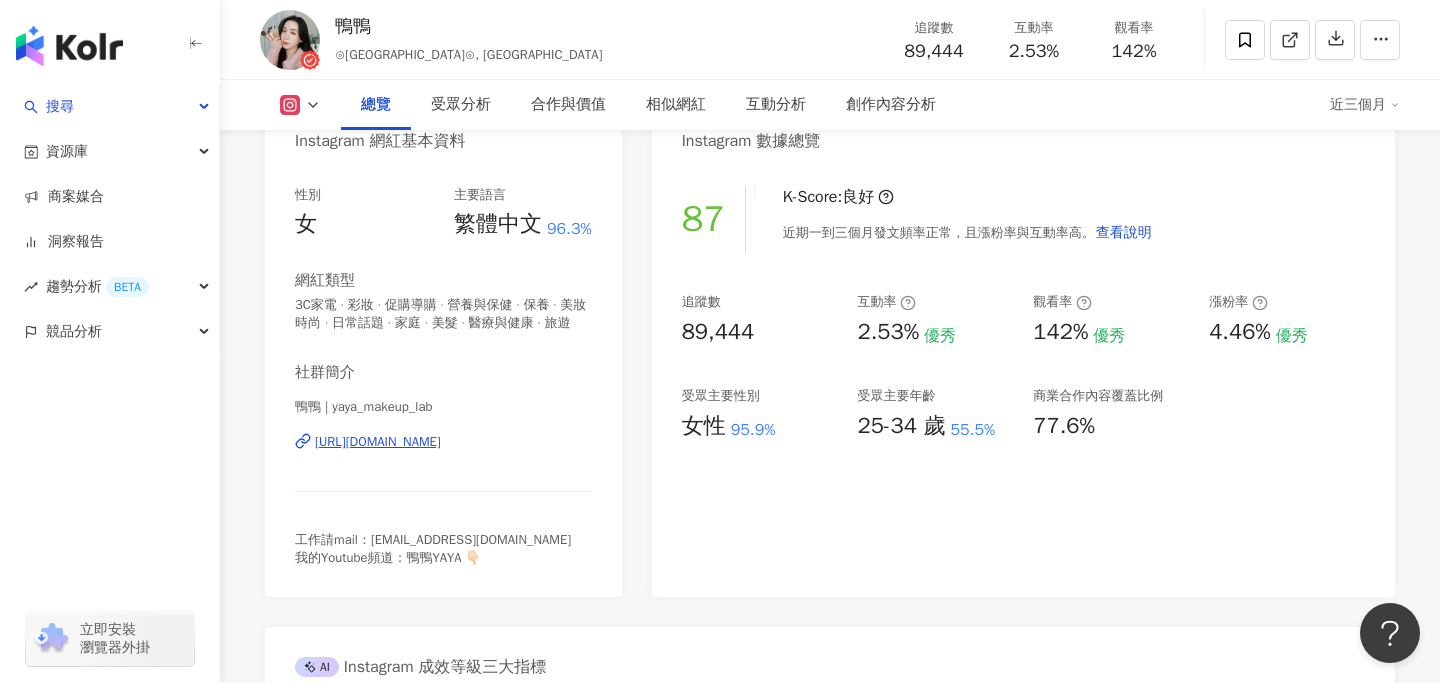 click 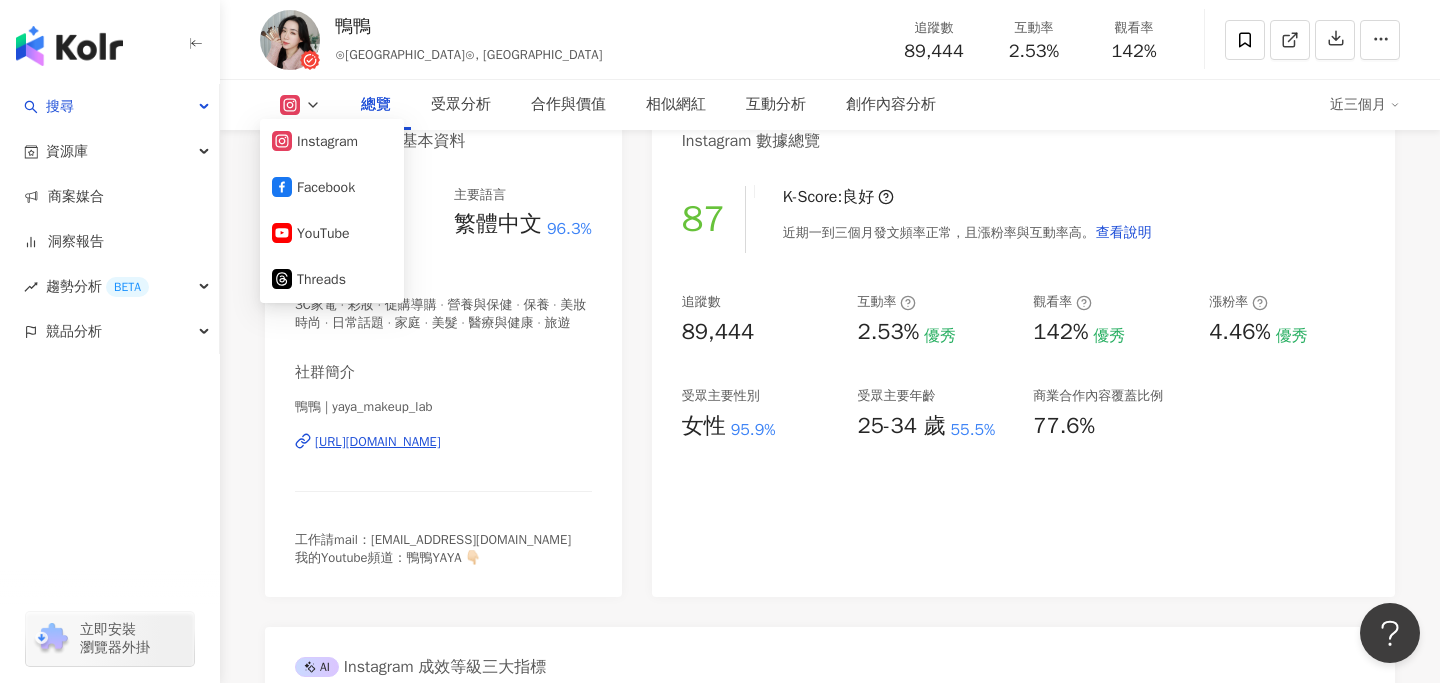 click 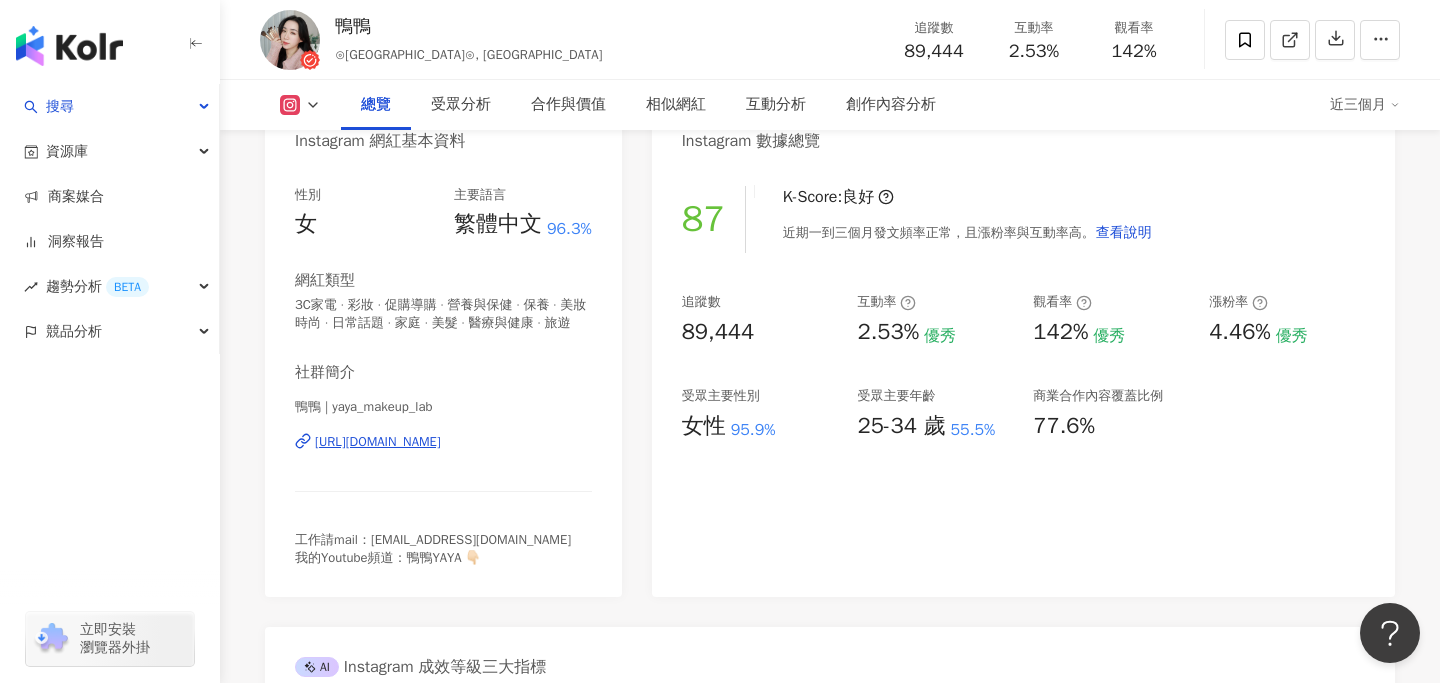 type 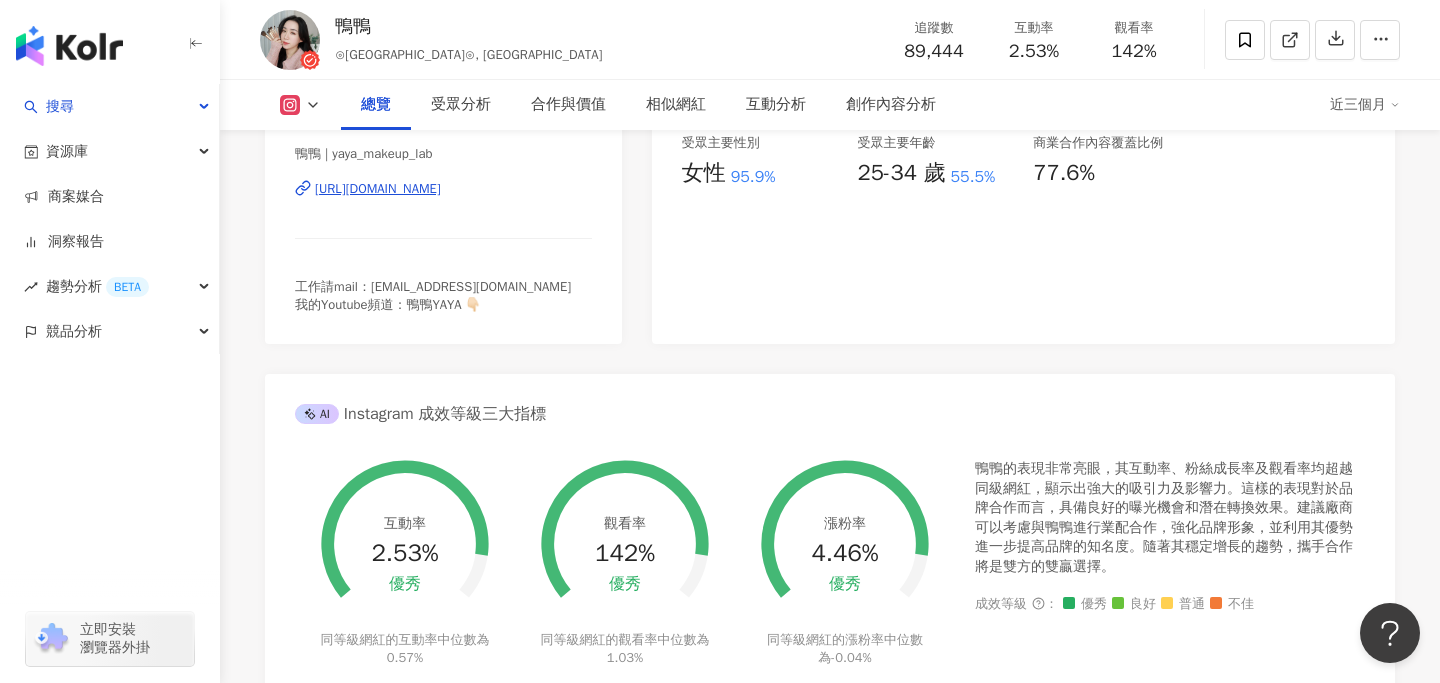 scroll, scrollTop: 156, scrollLeft: 0, axis: vertical 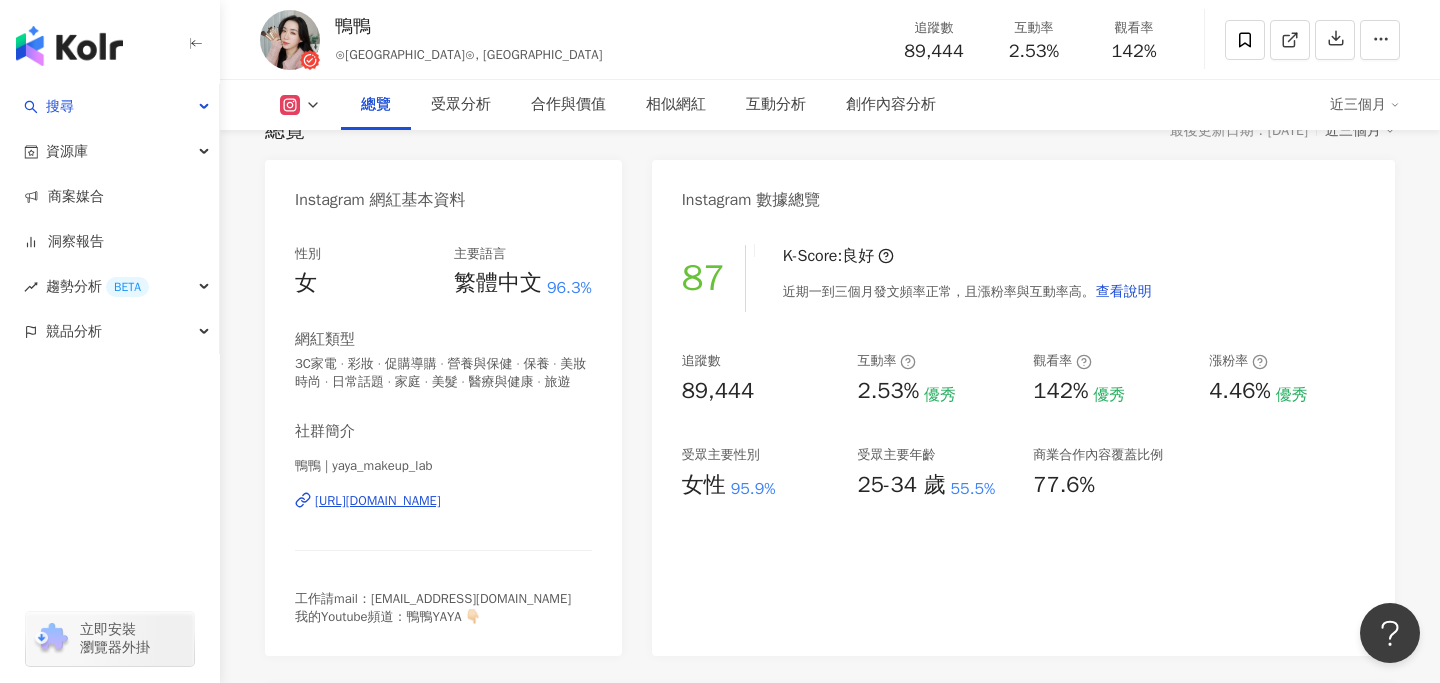 click 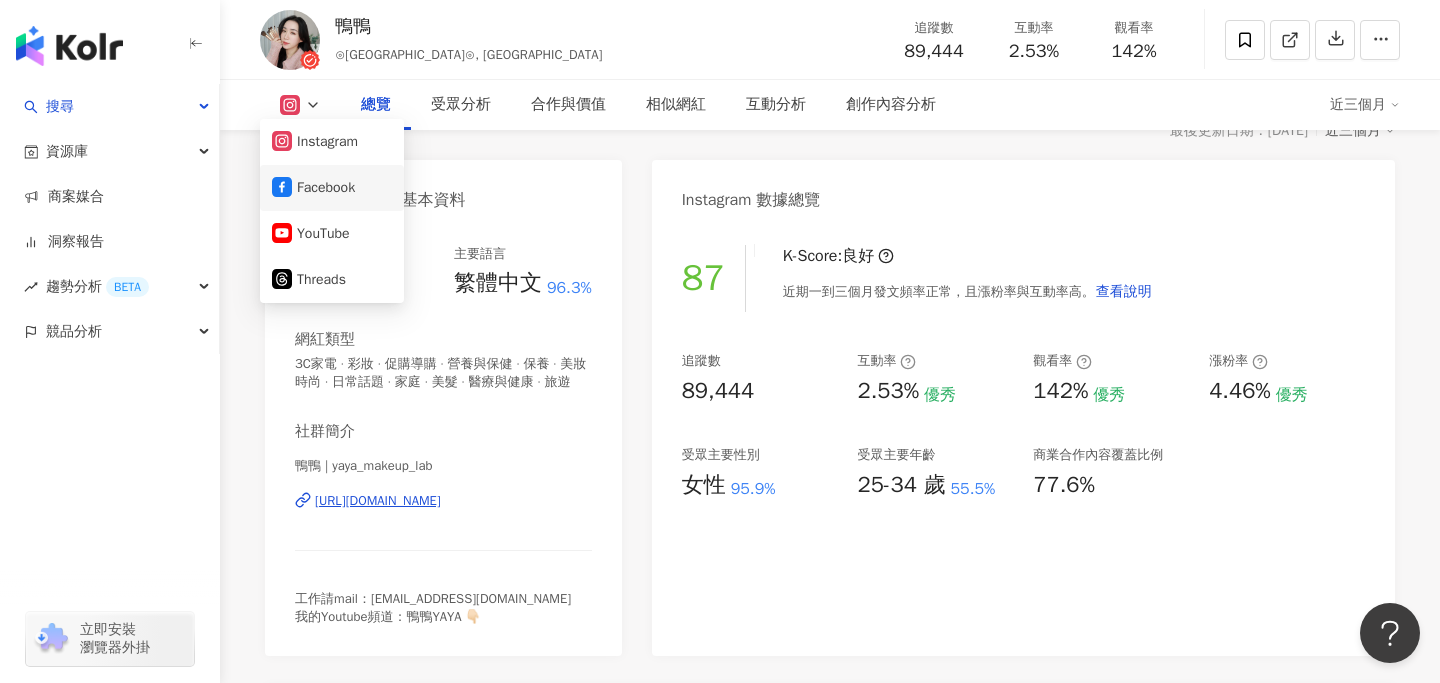 click on "Facebook" at bounding box center [332, 188] 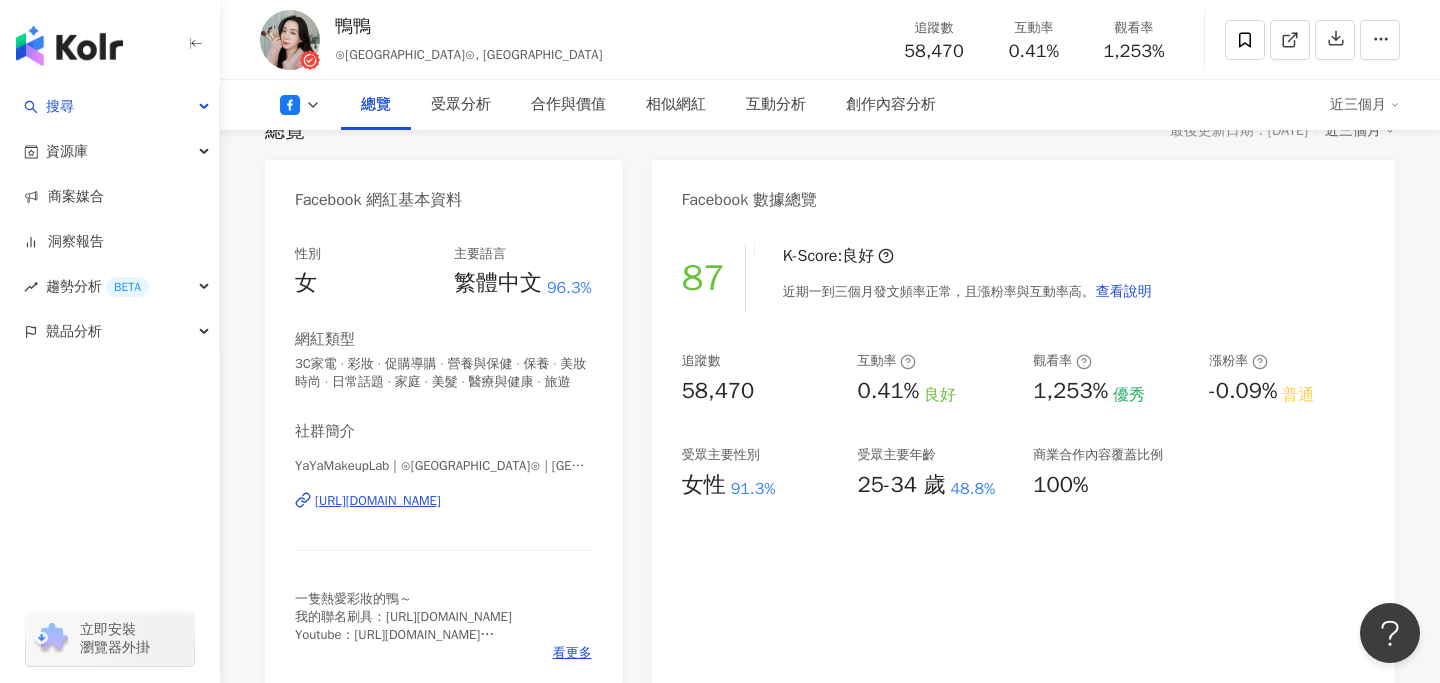 copy on "https://www.facebook.com/905478582882139" 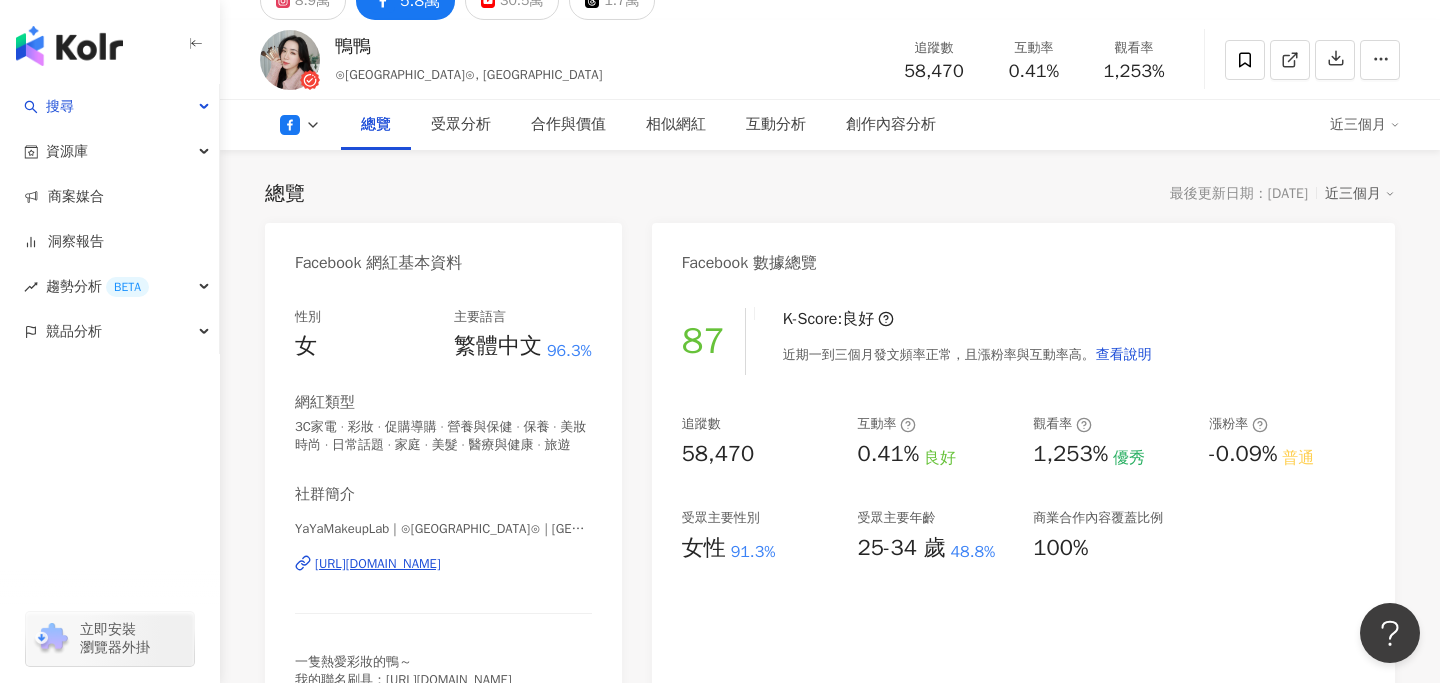 scroll, scrollTop: 87, scrollLeft: 0, axis: vertical 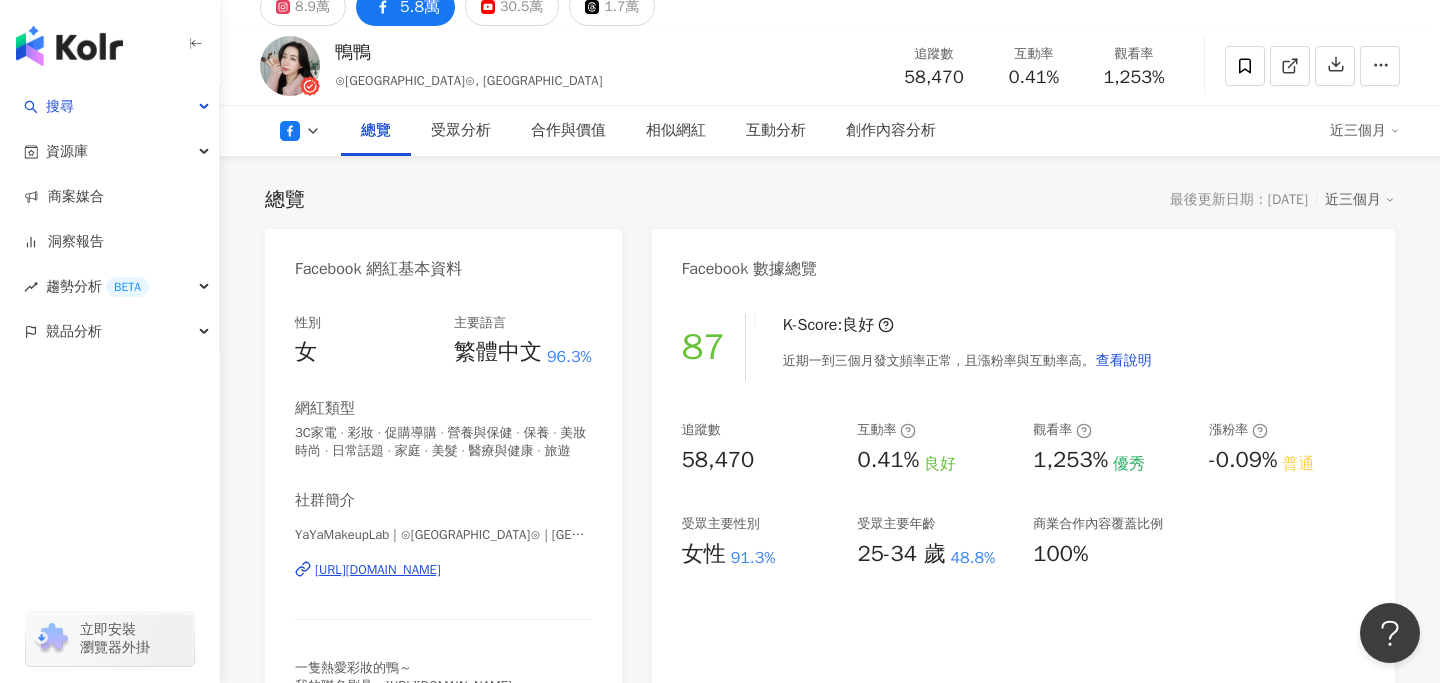 click 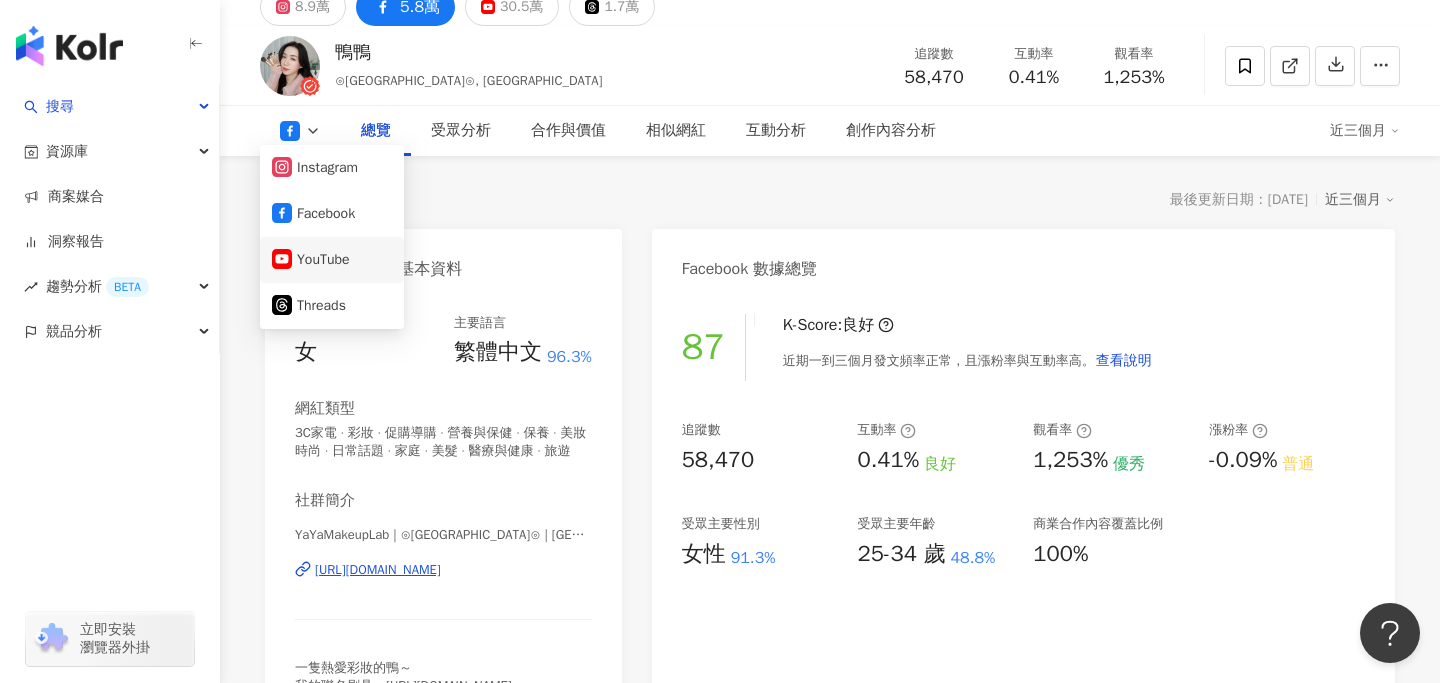 click on "YouTube" at bounding box center (332, 260) 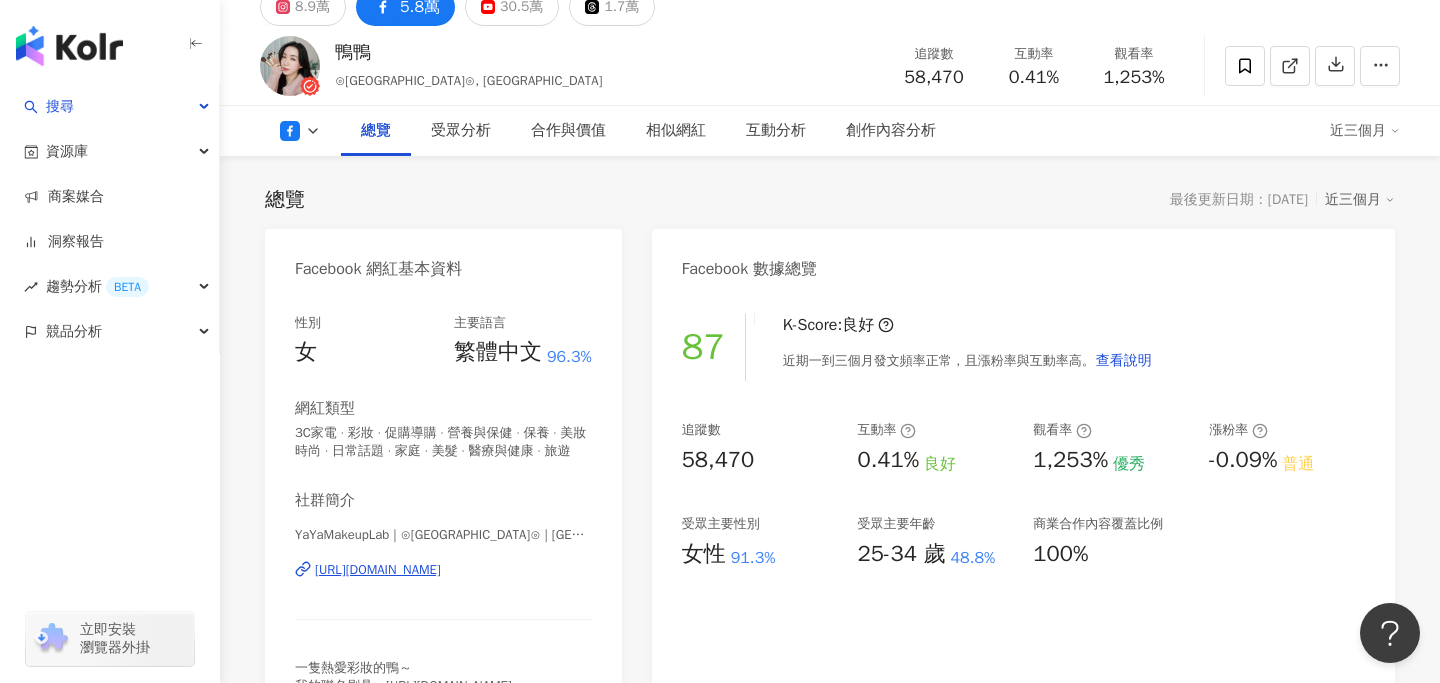 click 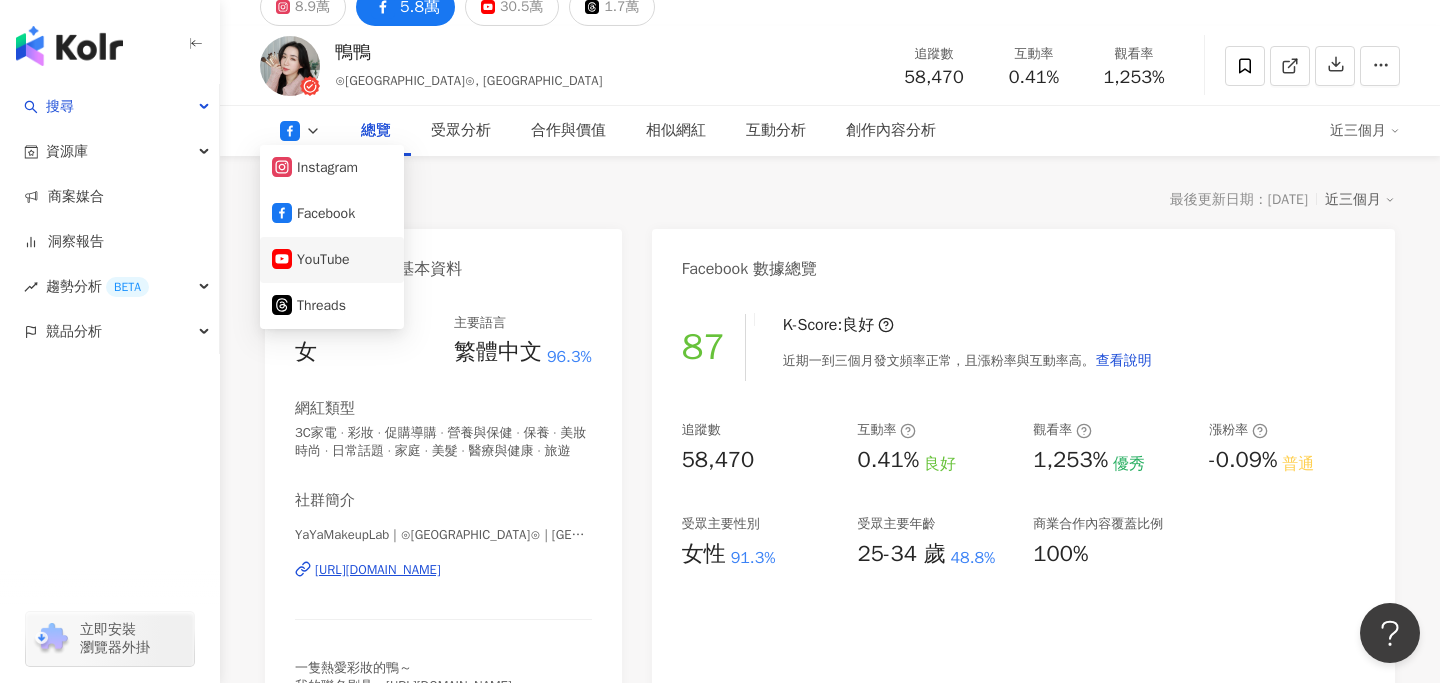 click on "YouTube" at bounding box center (332, 260) 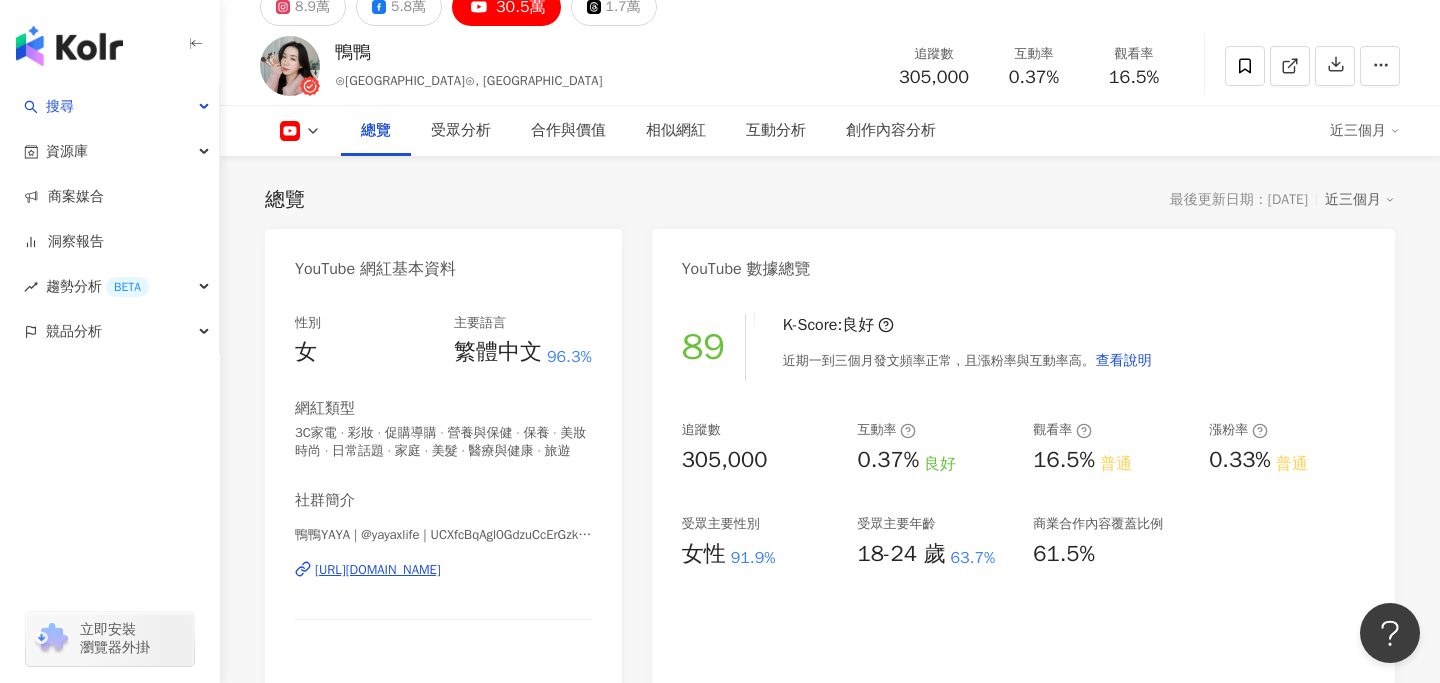 drag, startPoint x: 482, startPoint y: 575, endPoint x: 720, endPoint y: 1, distance: 621.38556 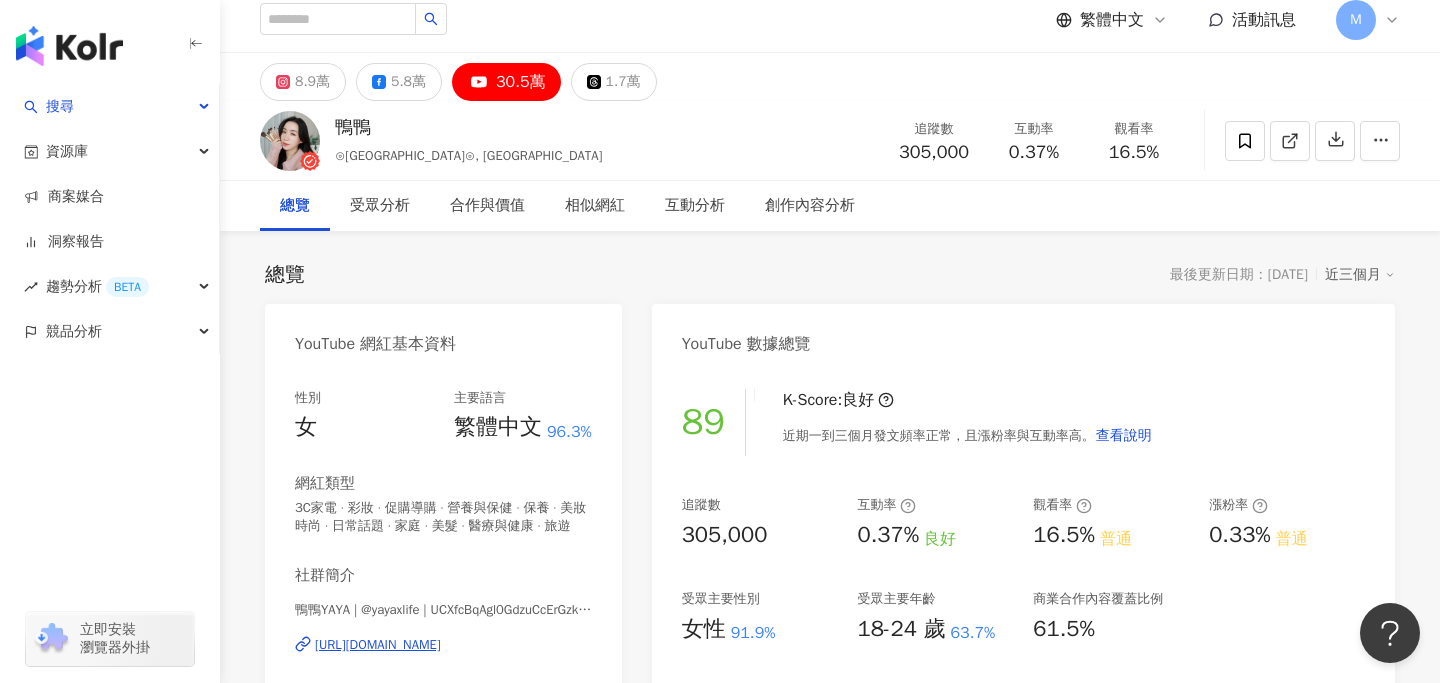 scroll, scrollTop: 14, scrollLeft: 0, axis: vertical 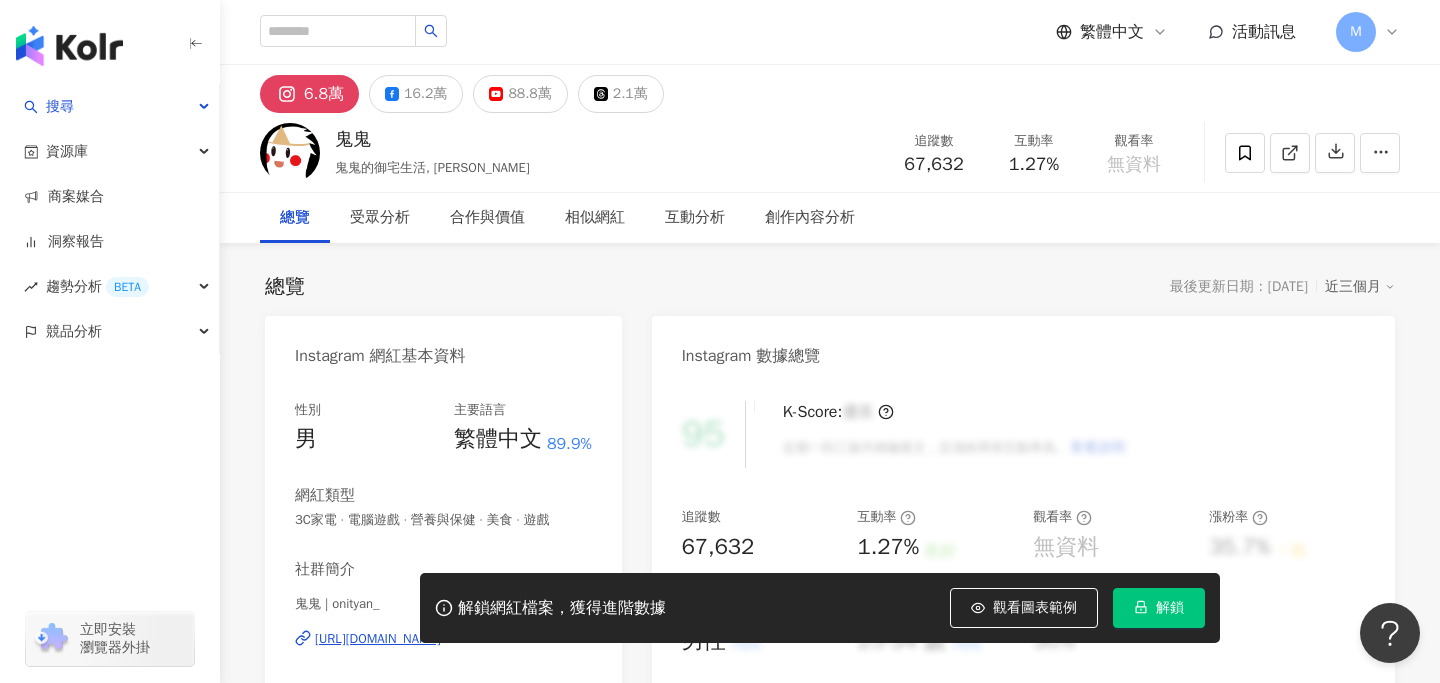 click on "解鎖" at bounding box center [1159, 608] 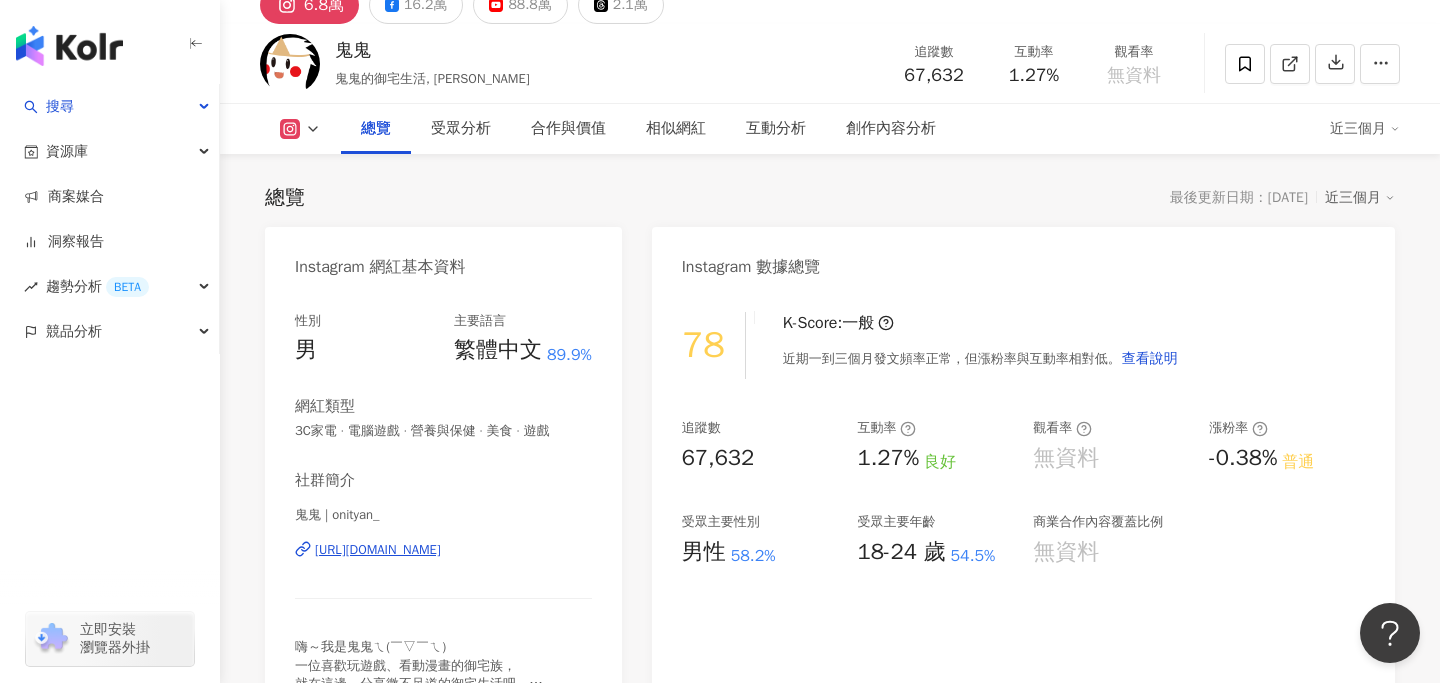 scroll, scrollTop: 95, scrollLeft: 0, axis: vertical 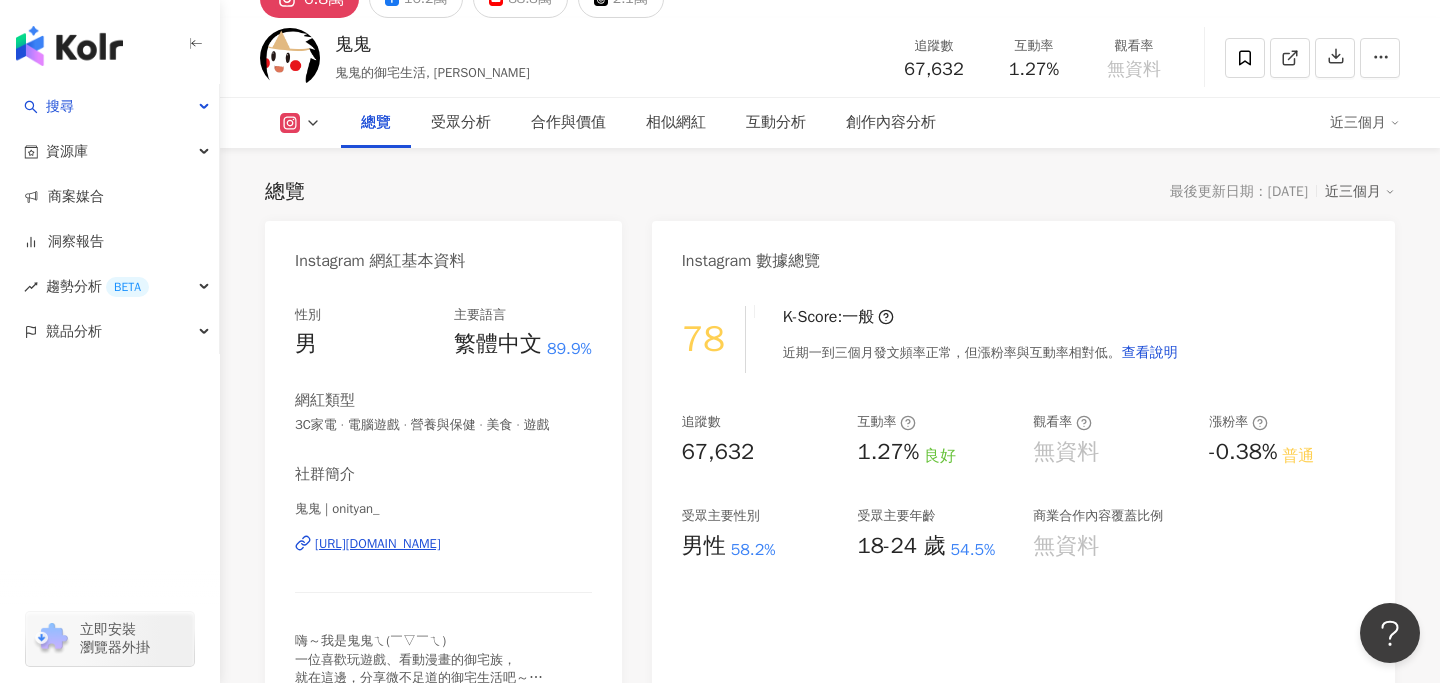 drag, startPoint x: 449, startPoint y: 550, endPoint x: 750, endPoint y: 0, distance: 626.97766 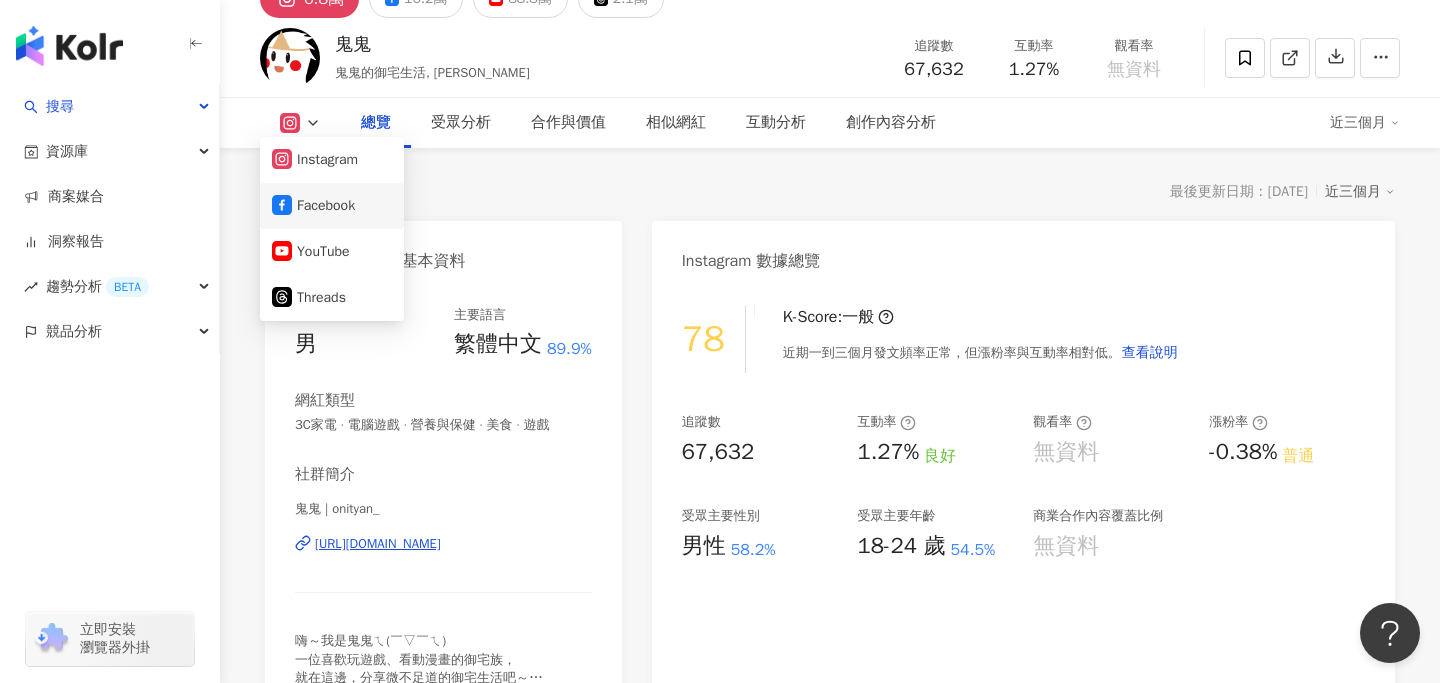 click on "Facebook" at bounding box center [332, 206] 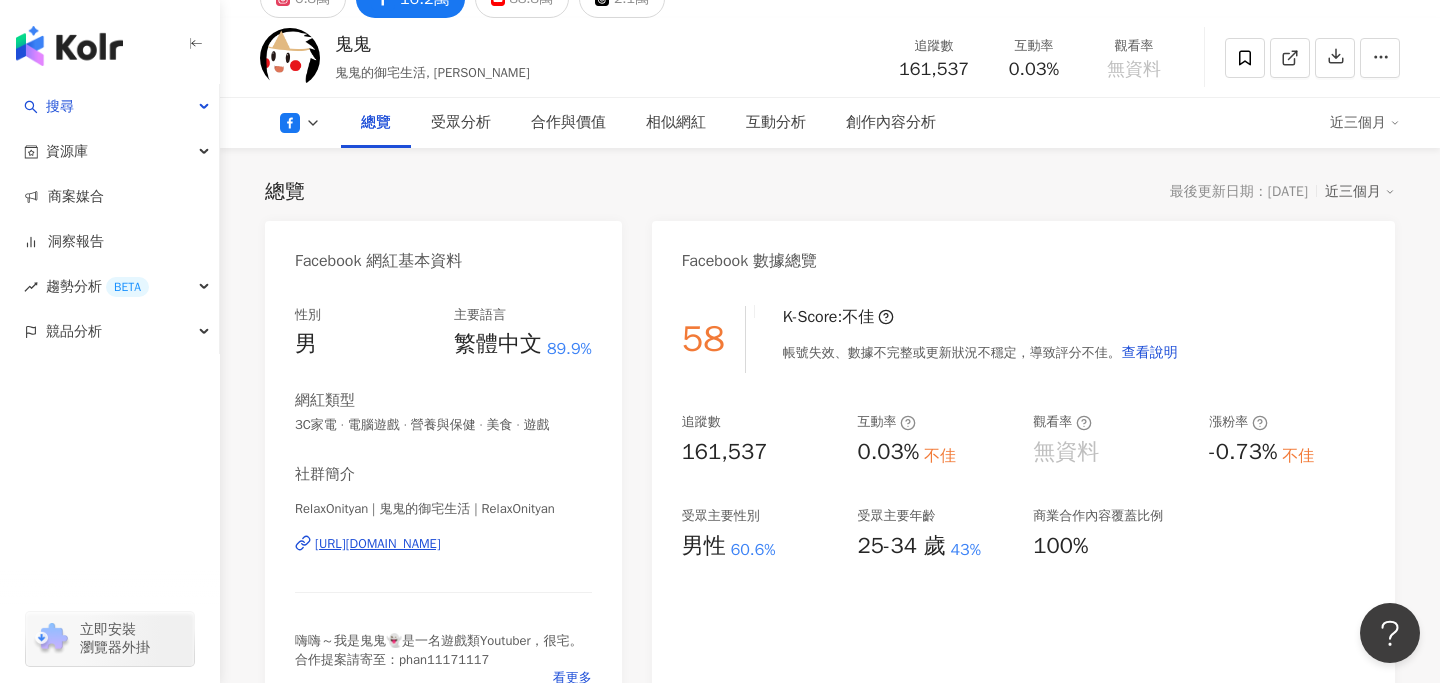 copy on "https://www.facebook.com/132483000154489" 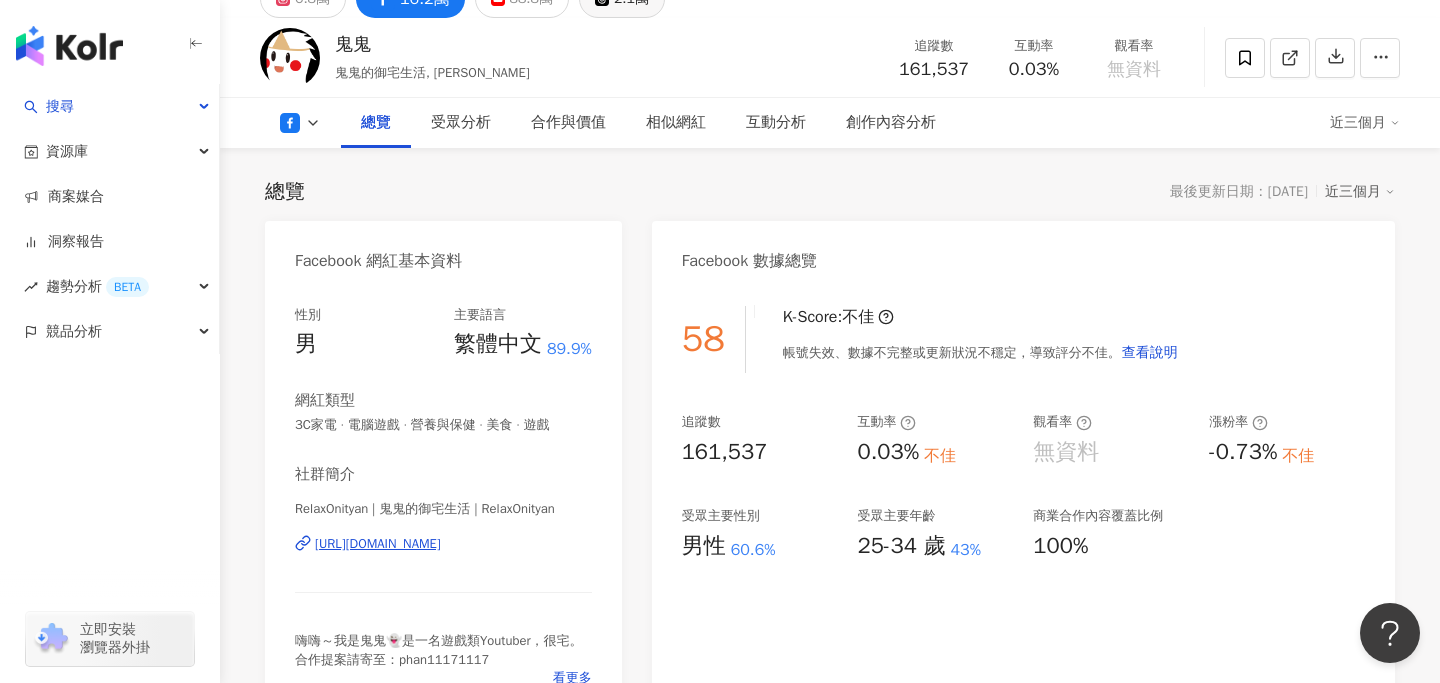 drag, startPoint x: 474, startPoint y: 546, endPoint x: 581, endPoint y: 7, distance: 549.51794 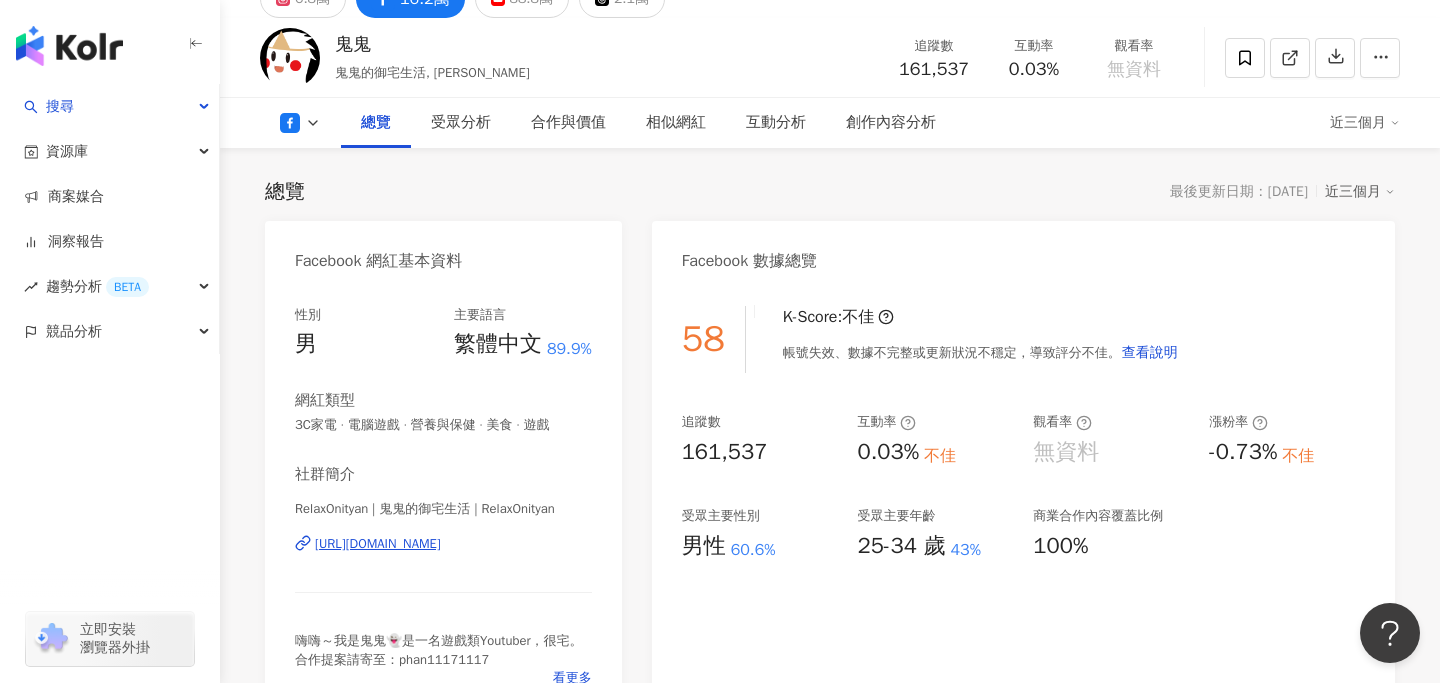 click at bounding box center [300, 123] 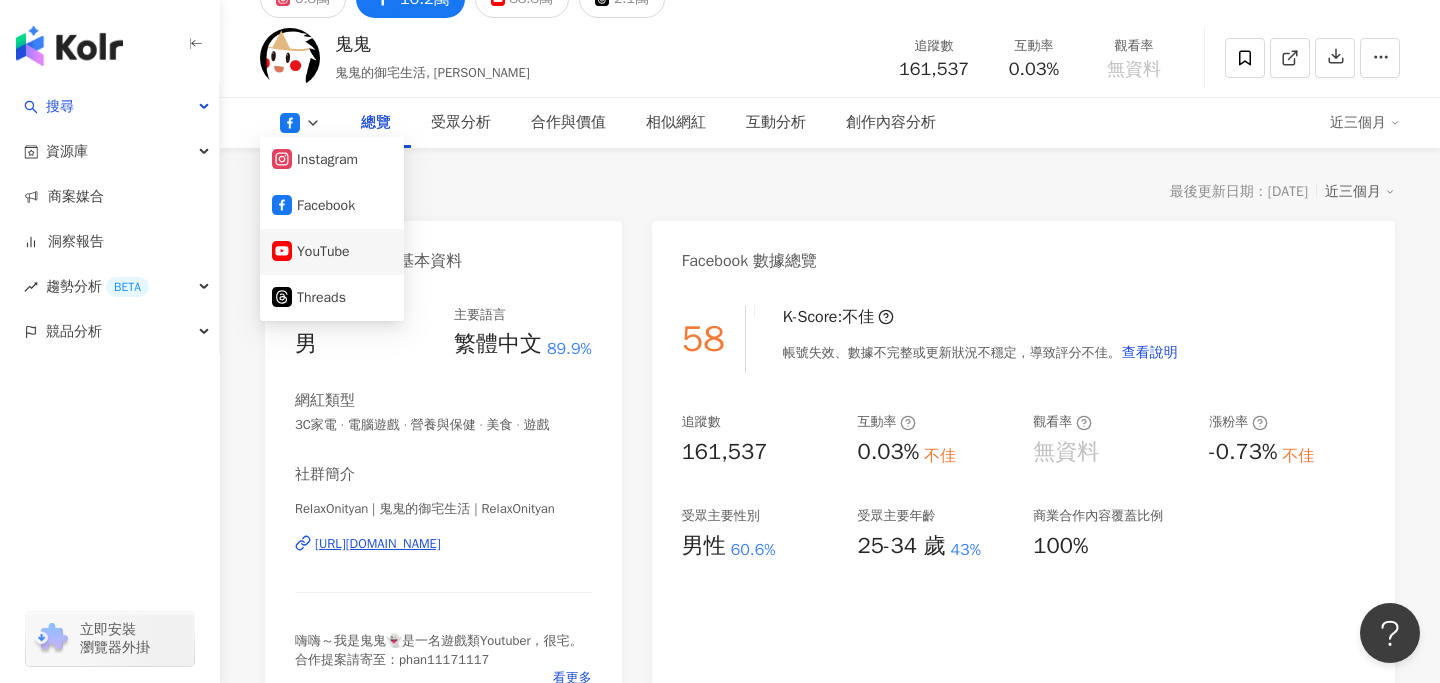click on "YouTube" at bounding box center (332, 252) 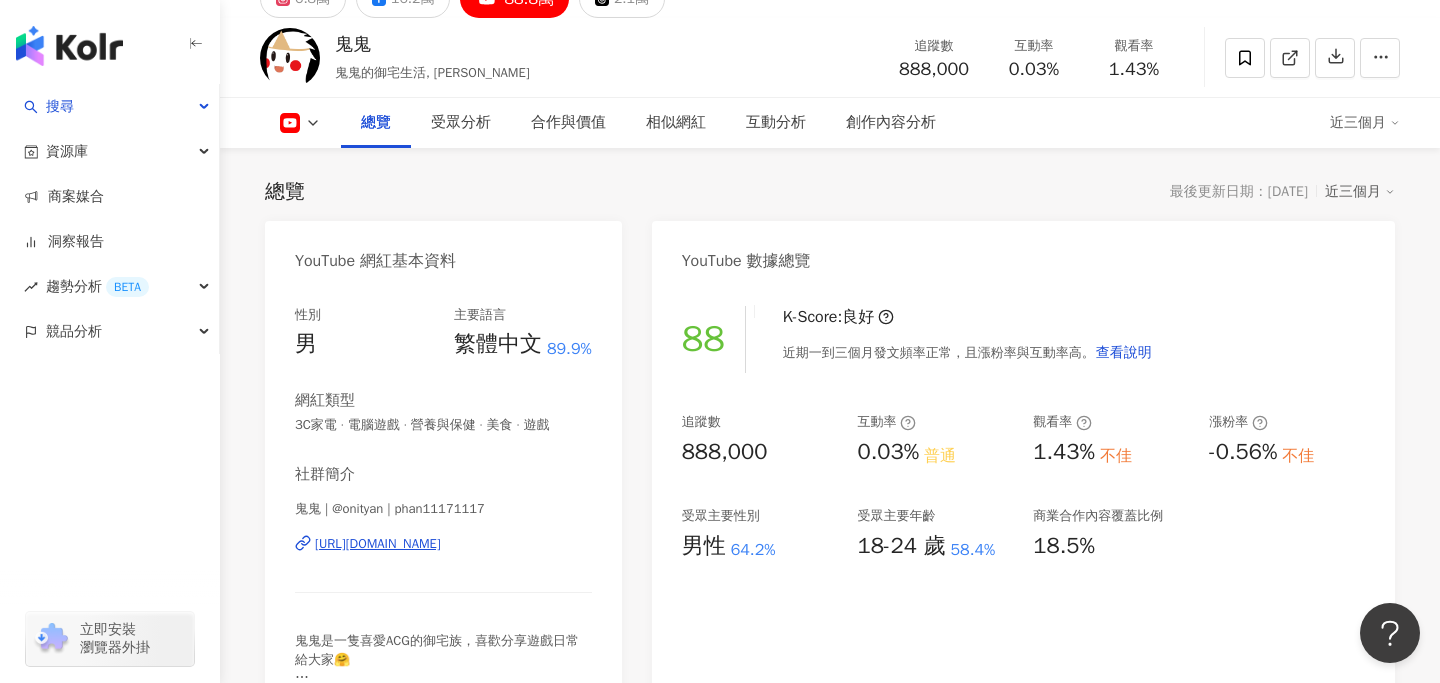 copy on "https://www.youtube.com/channel/UC7SHHIlKiJs_-ORerKPL1kA" 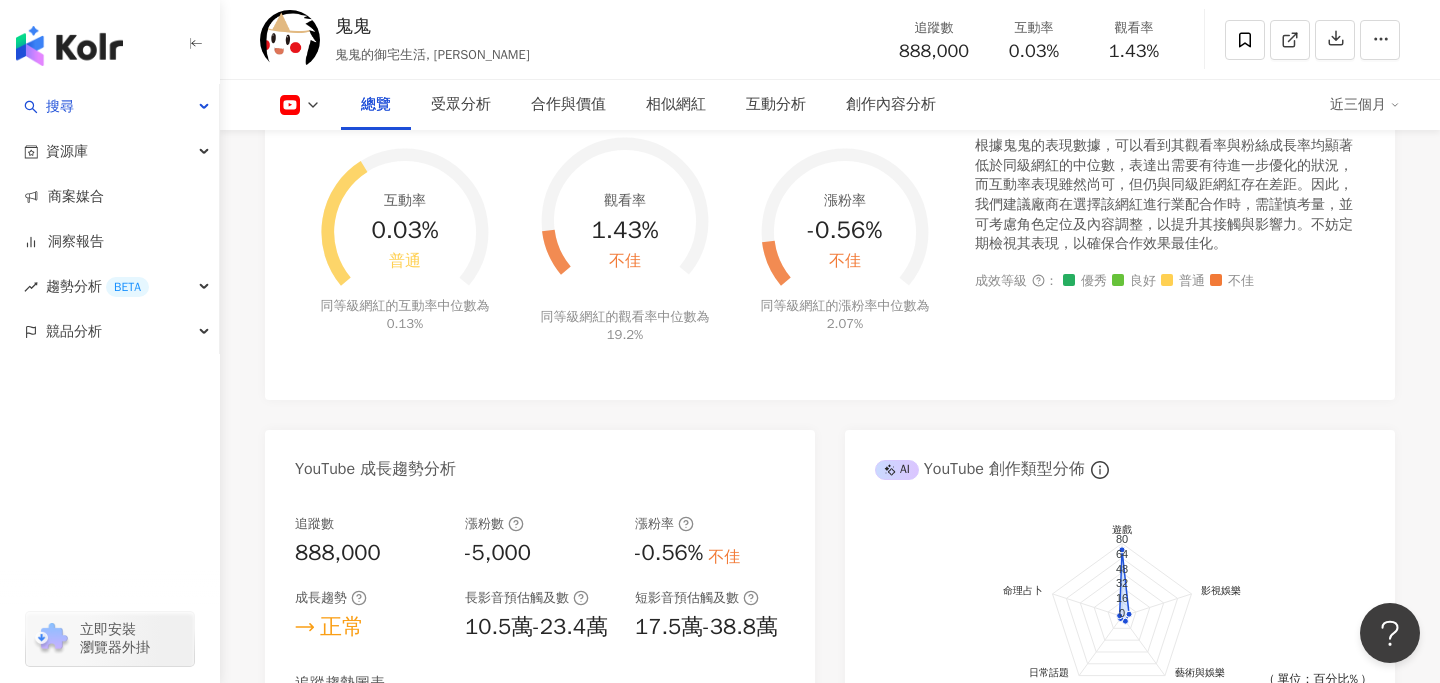 scroll, scrollTop: 731, scrollLeft: 0, axis: vertical 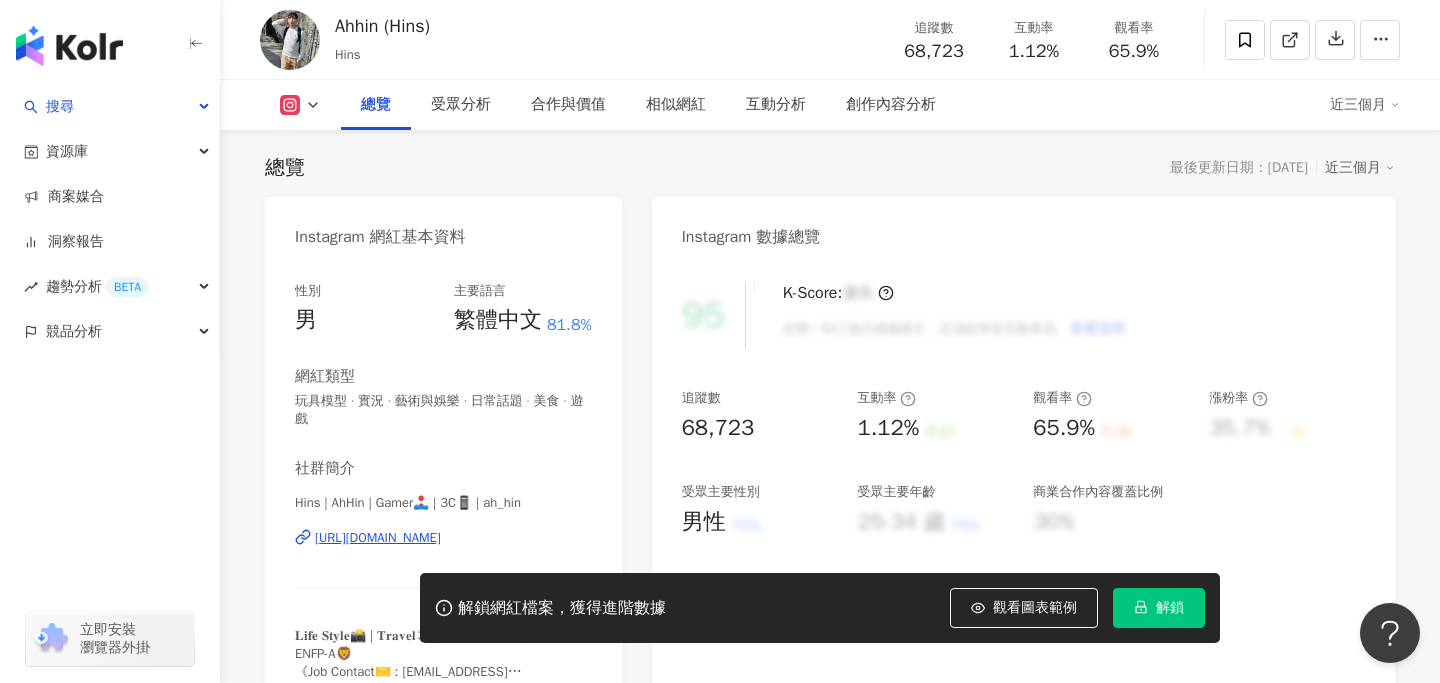 click on "解鎖" at bounding box center [1170, 608] 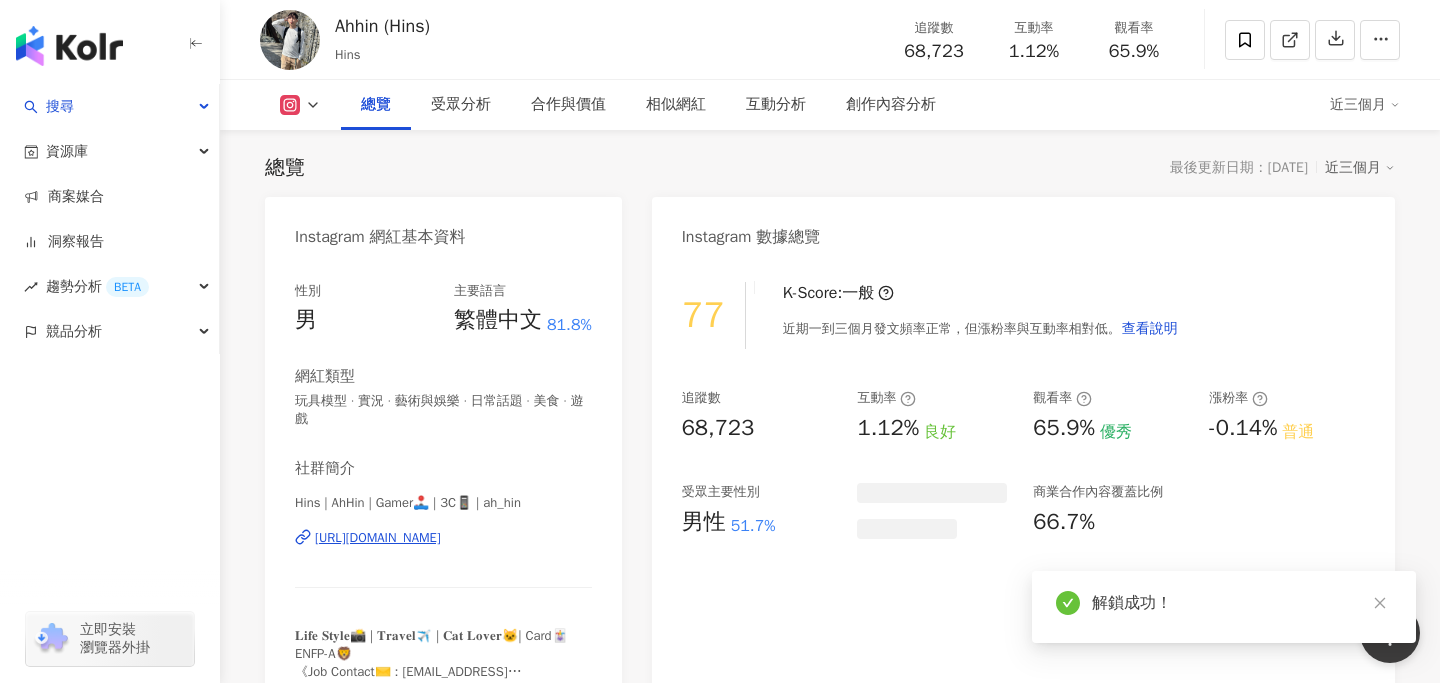scroll, scrollTop: 320, scrollLeft: 0, axis: vertical 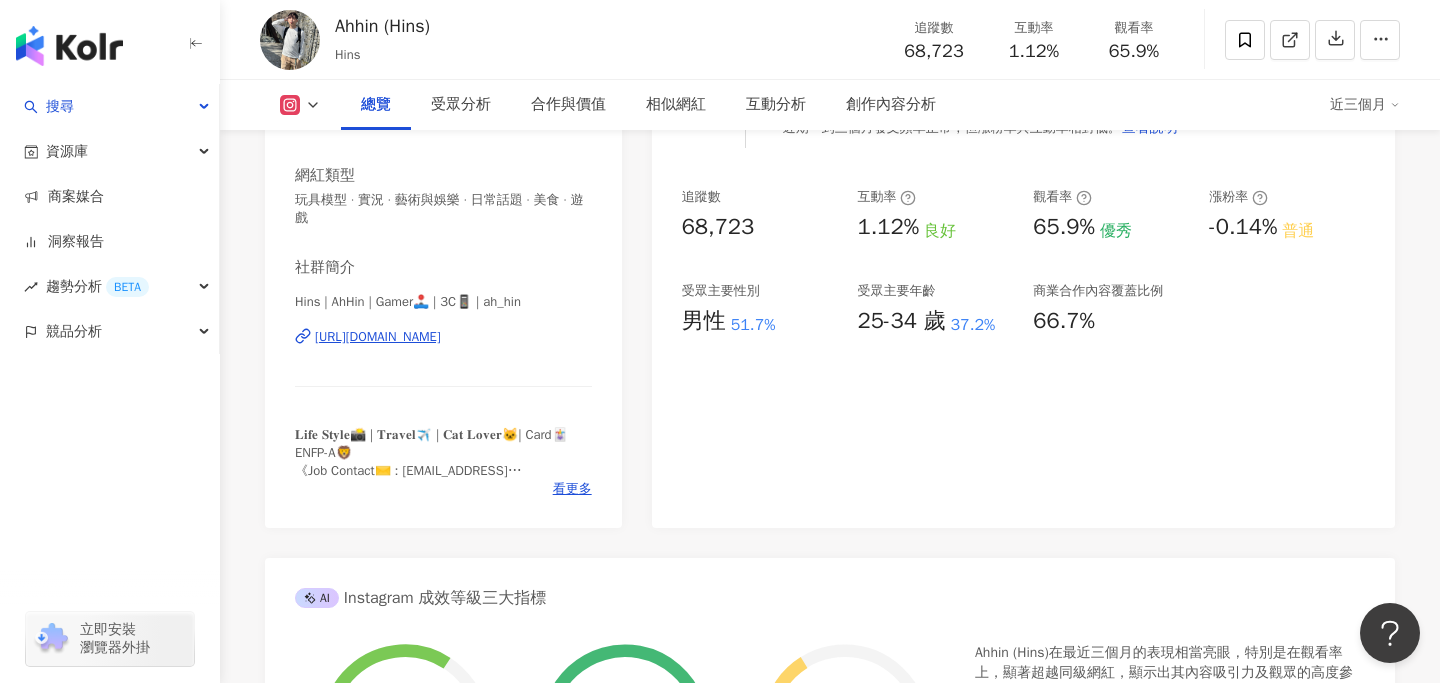 drag, startPoint x: 446, startPoint y: 344, endPoint x: 500, endPoint y: 4, distance: 344.26154 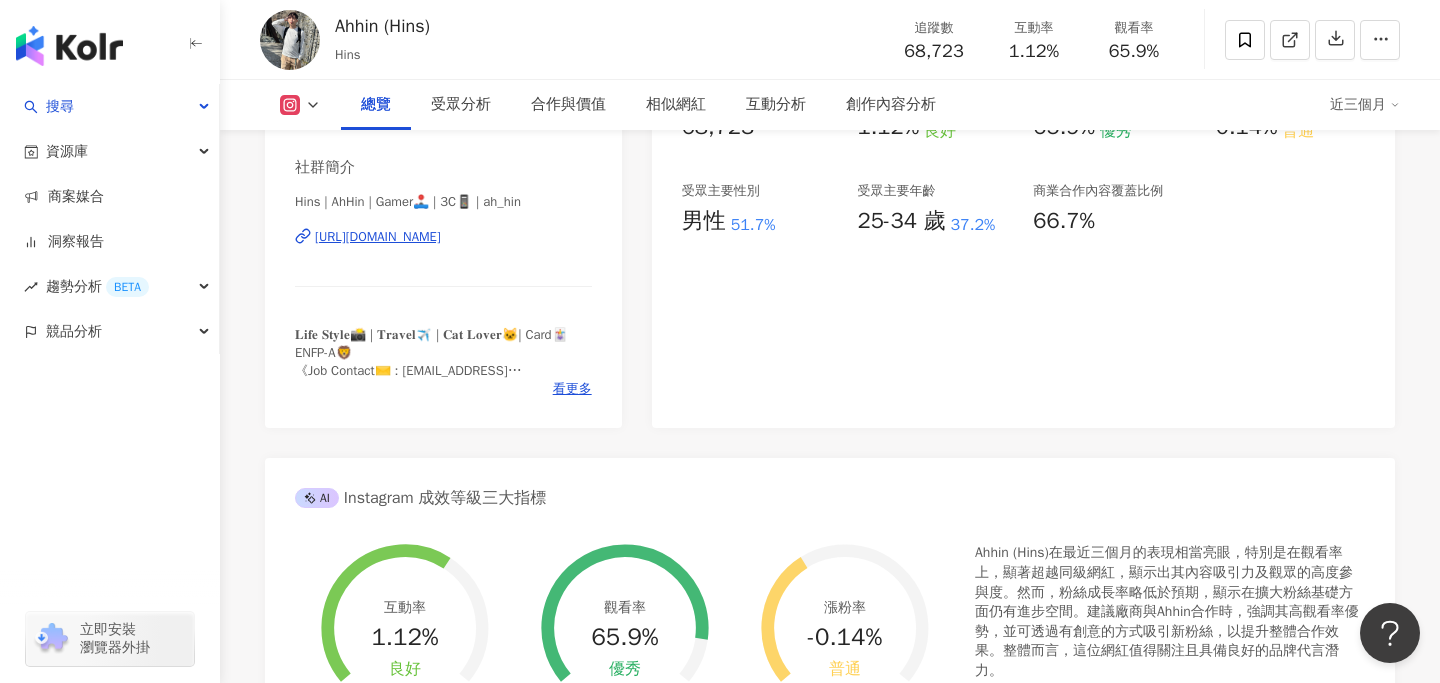 scroll, scrollTop: 398, scrollLeft: 0, axis: vertical 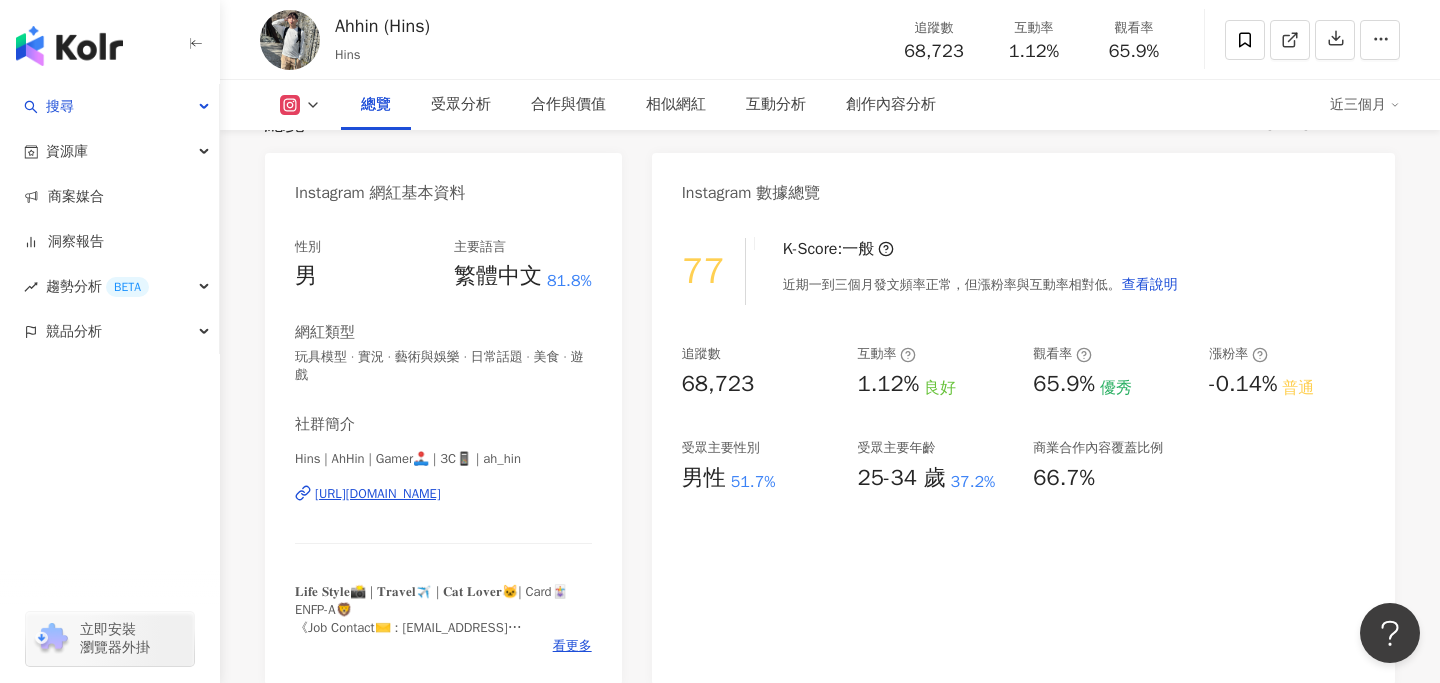 click on "追蹤數" at bounding box center (760, 354) 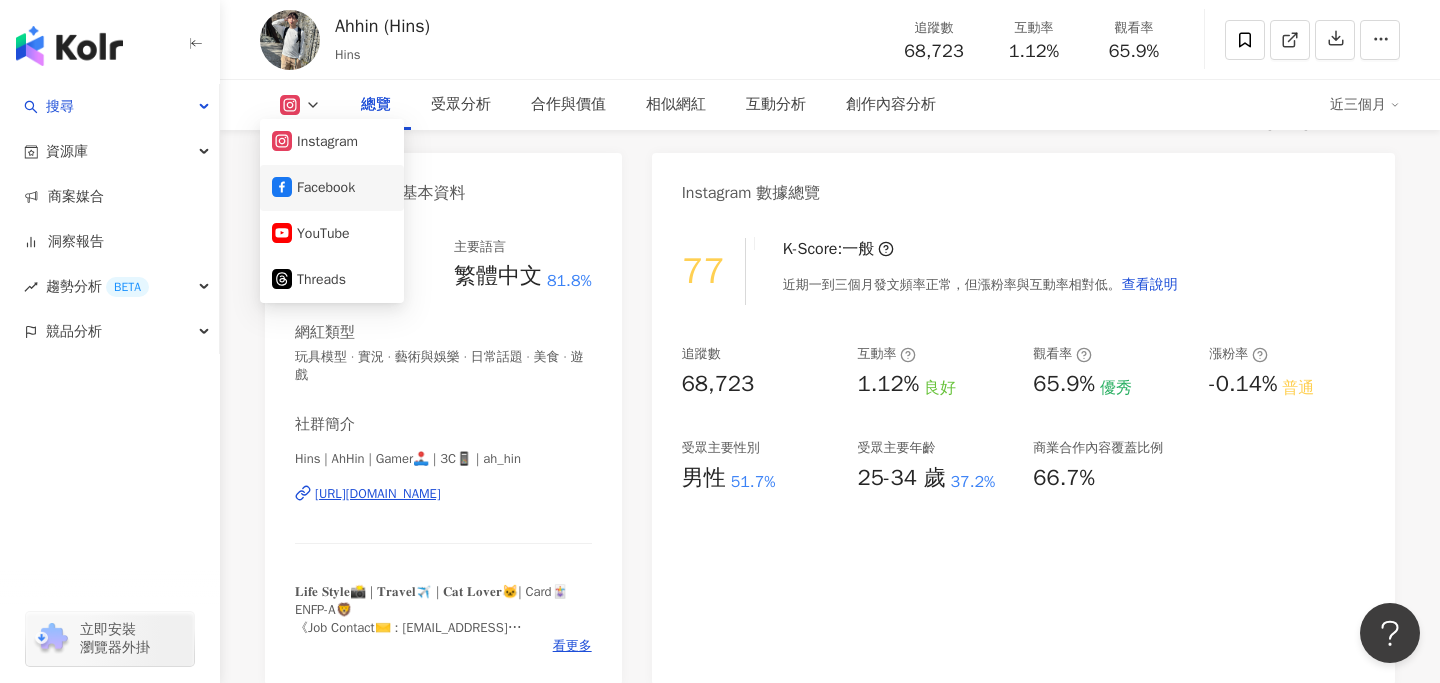 click on "Facebook" at bounding box center (332, 188) 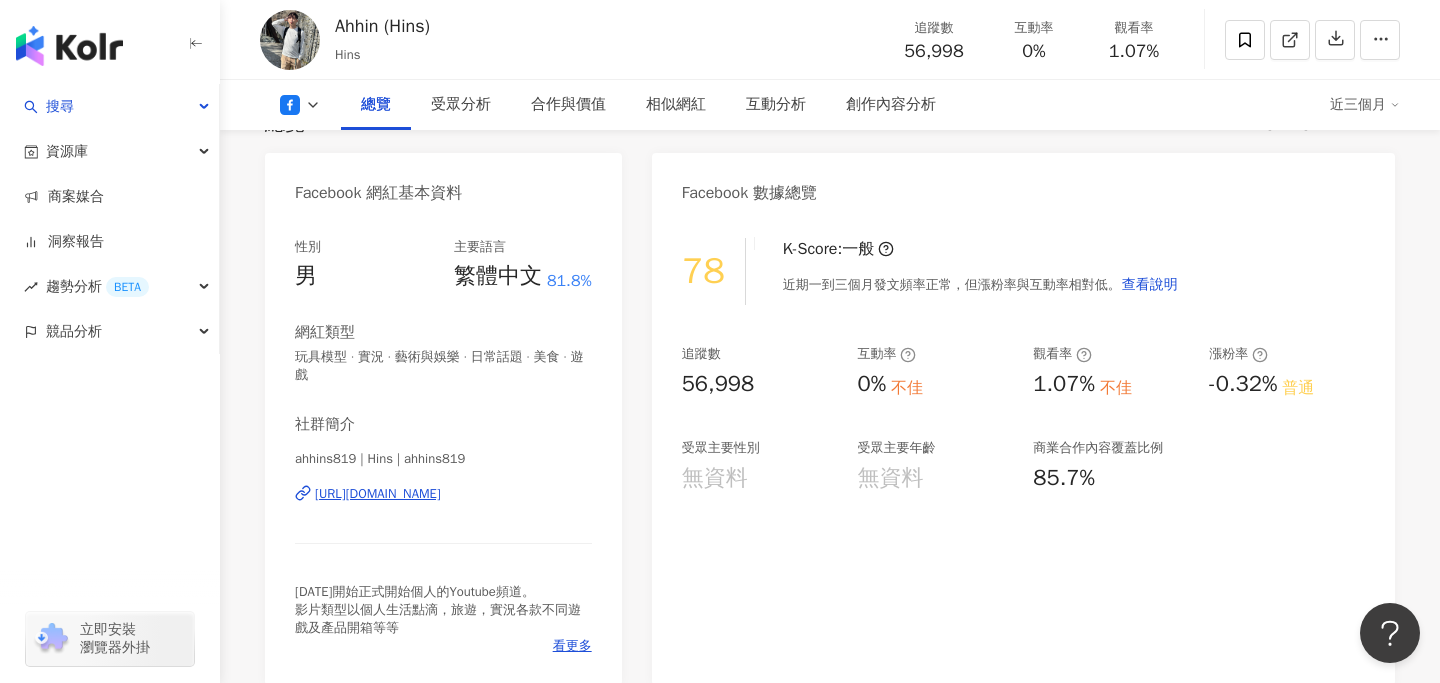 click at bounding box center (300, 105) 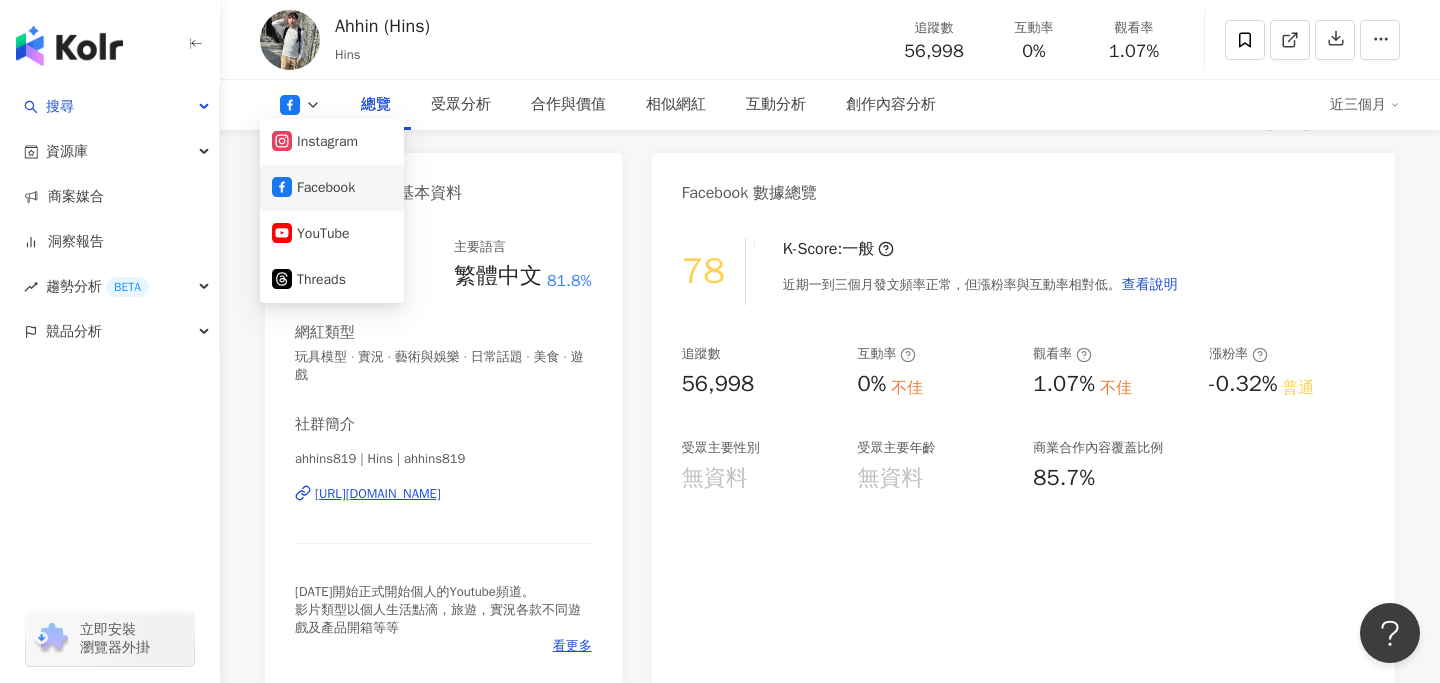click on "Facebook" at bounding box center [332, 188] 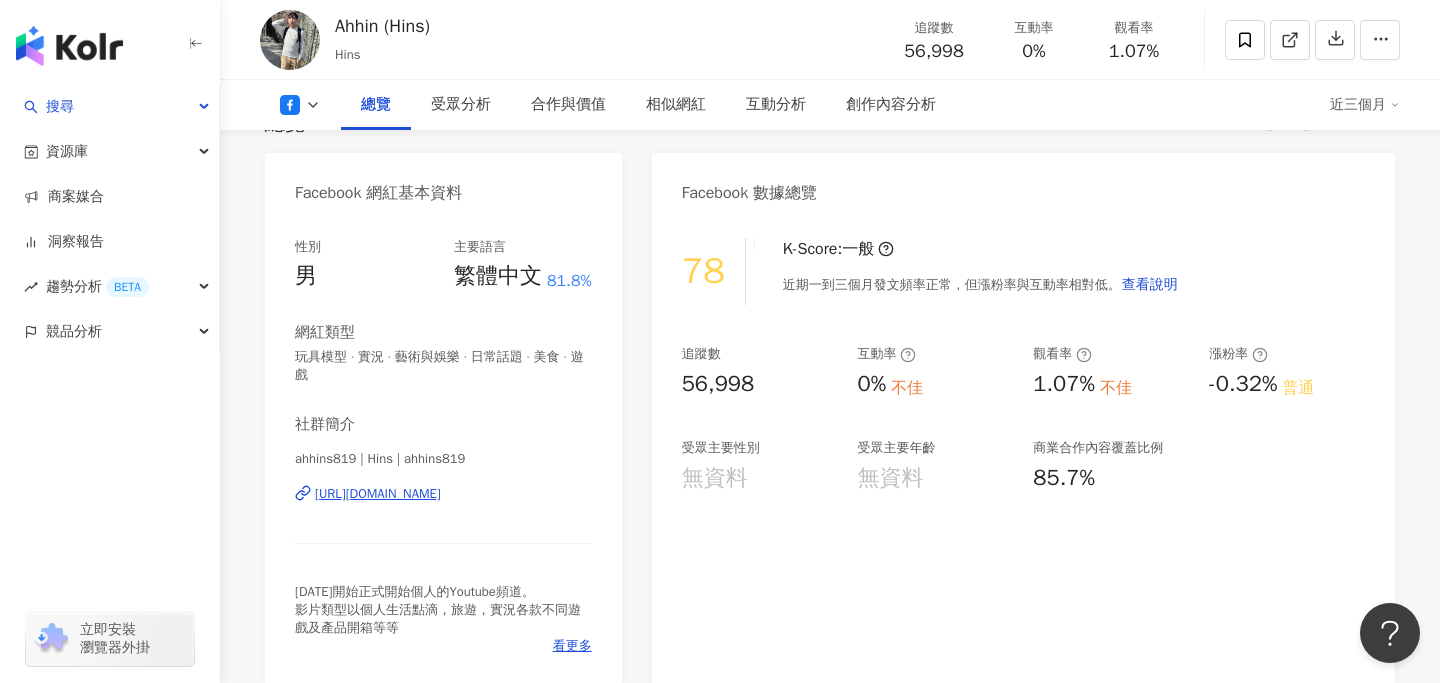 click on "追蹤數" at bounding box center [760, 354] 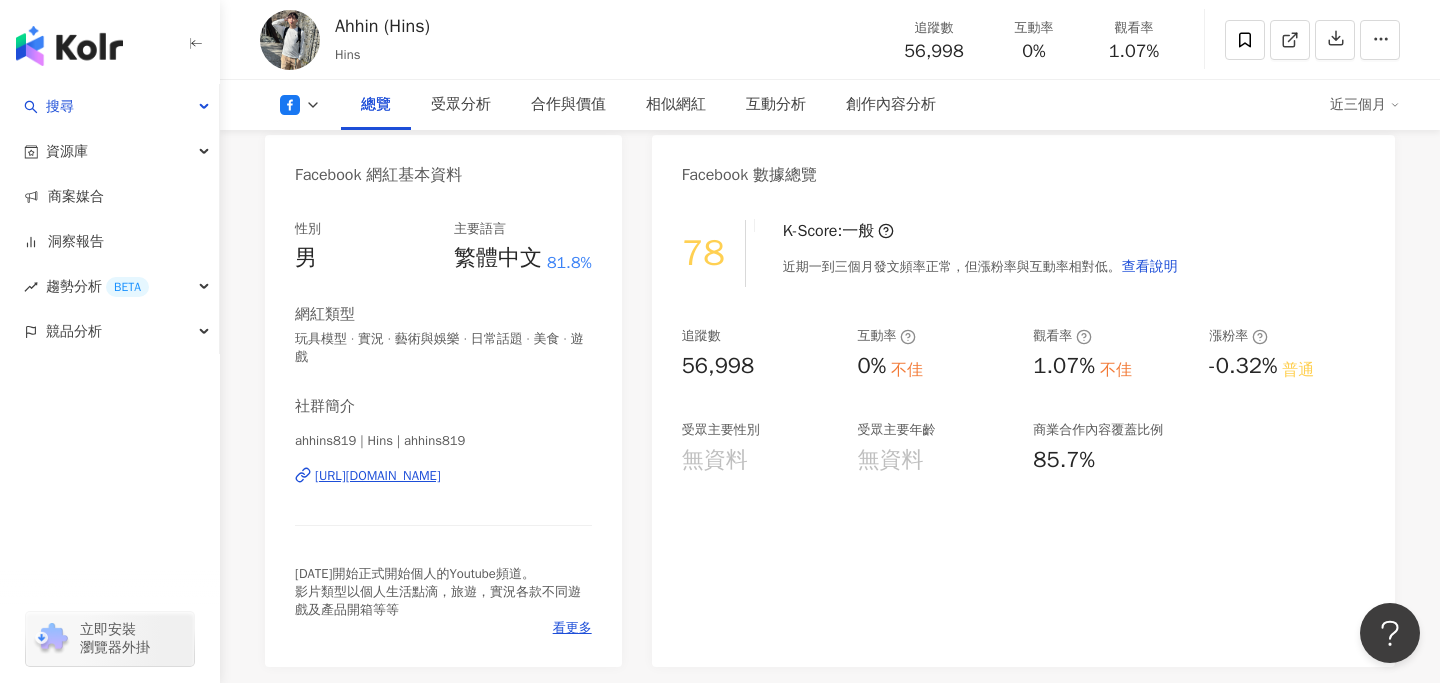 scroll, scrollTop: 201, scrollLeft: 0, axis: vertical 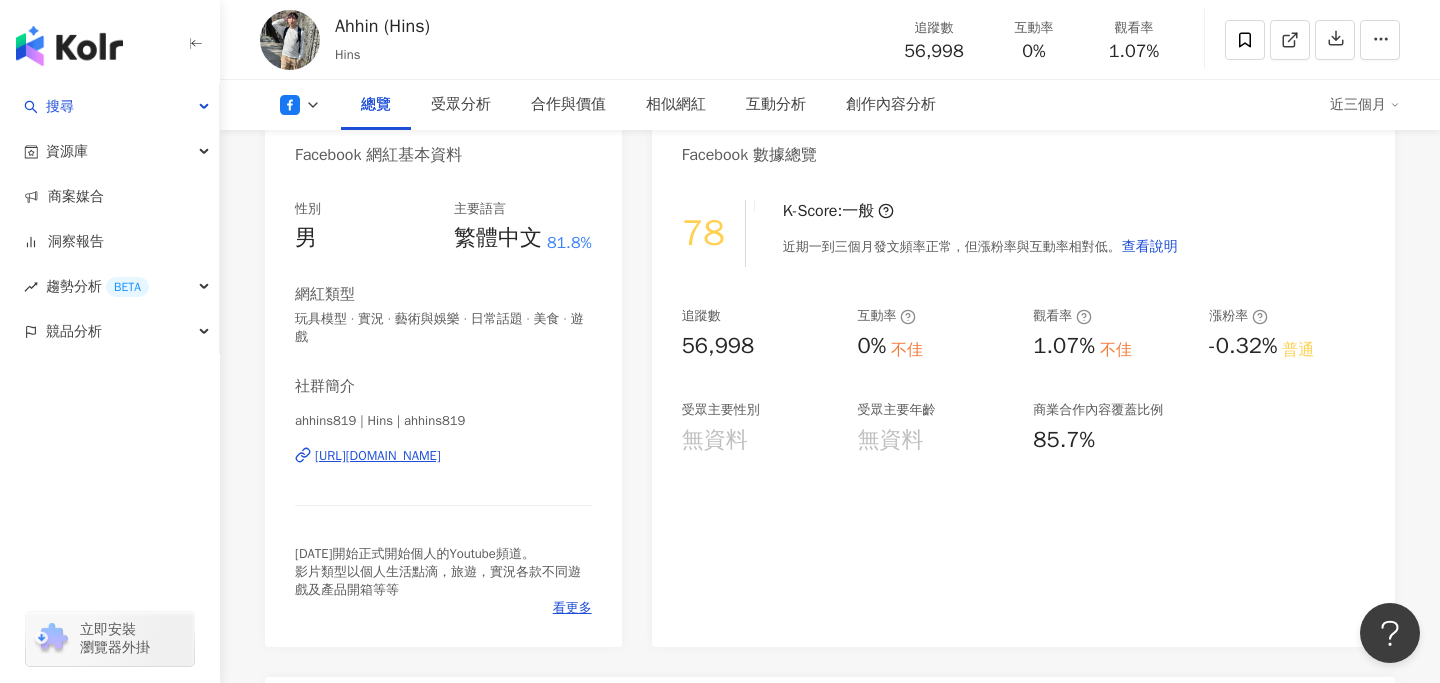 copy on "https://www.facebook.com/204321446389047" 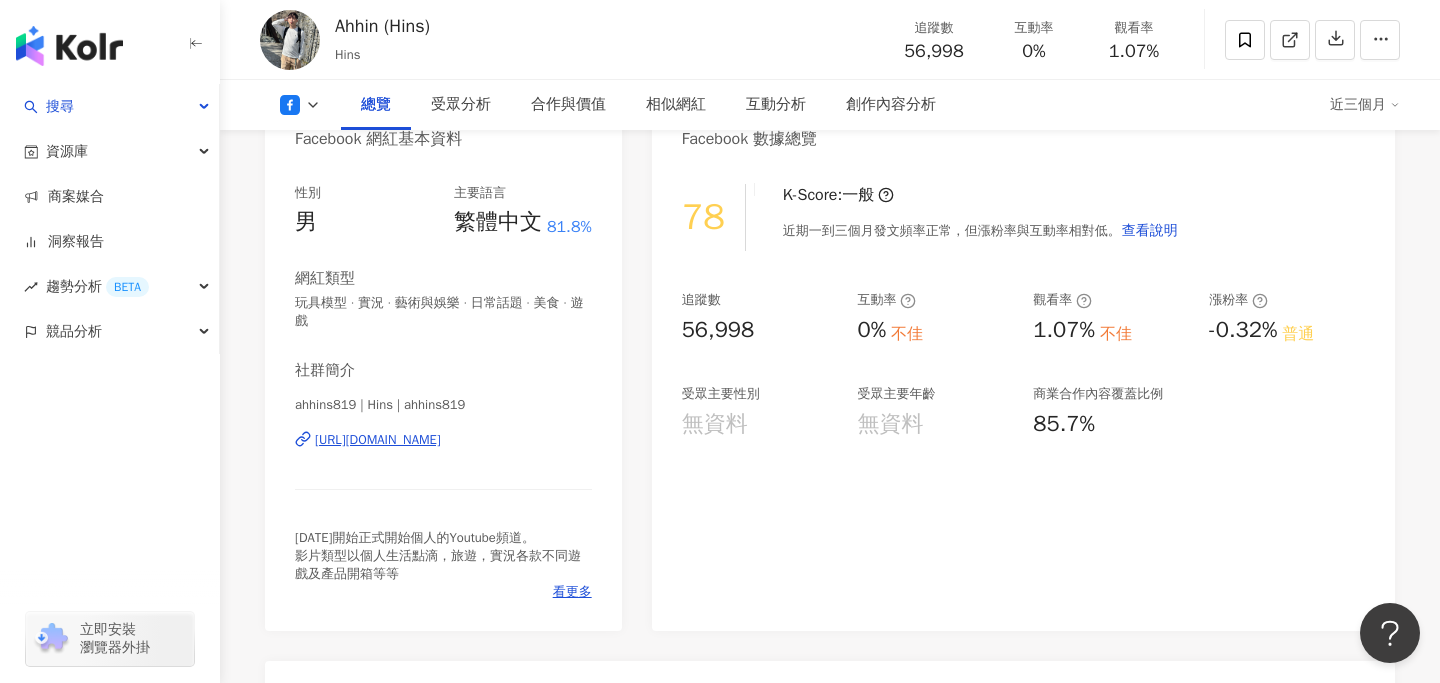 click 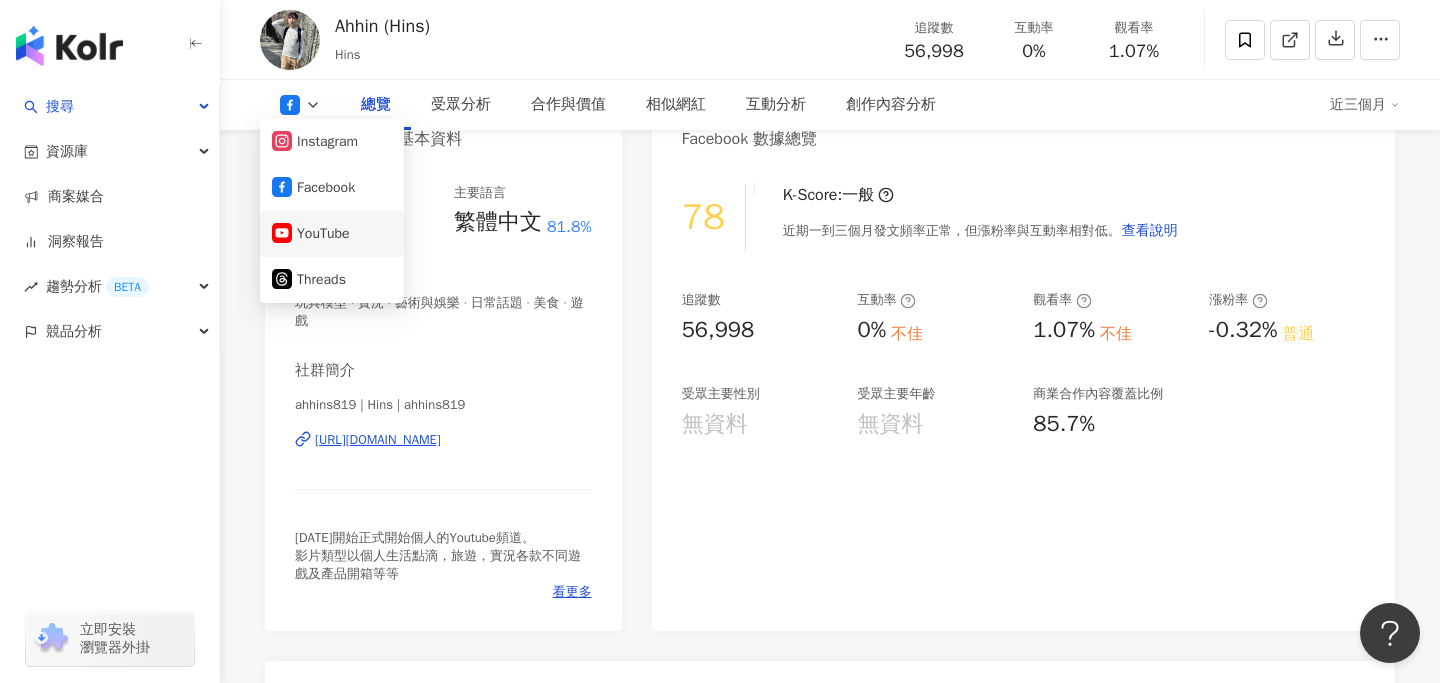 click on "YouTube" at bounding box center (332, 234) 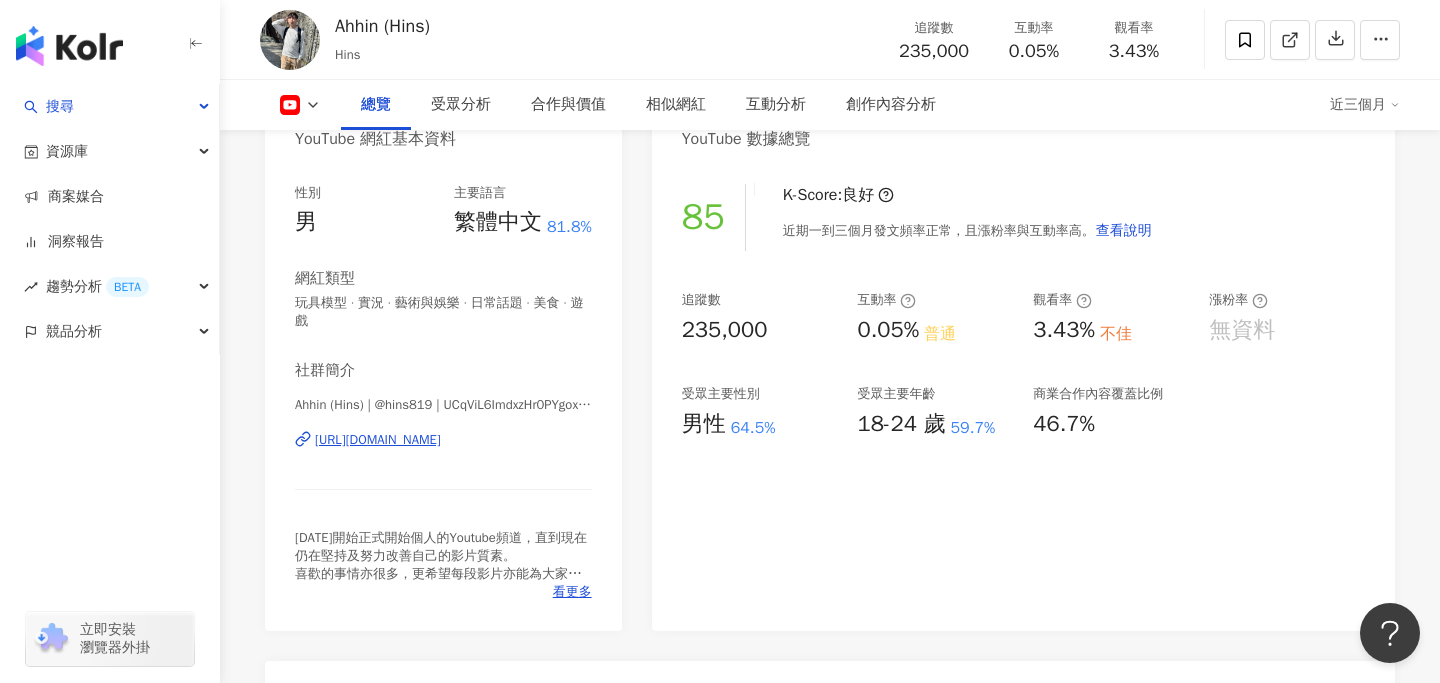 copy on "https://www.youtube.com/channel/UCqViL6ImdxzHr0PYgoxigYw" 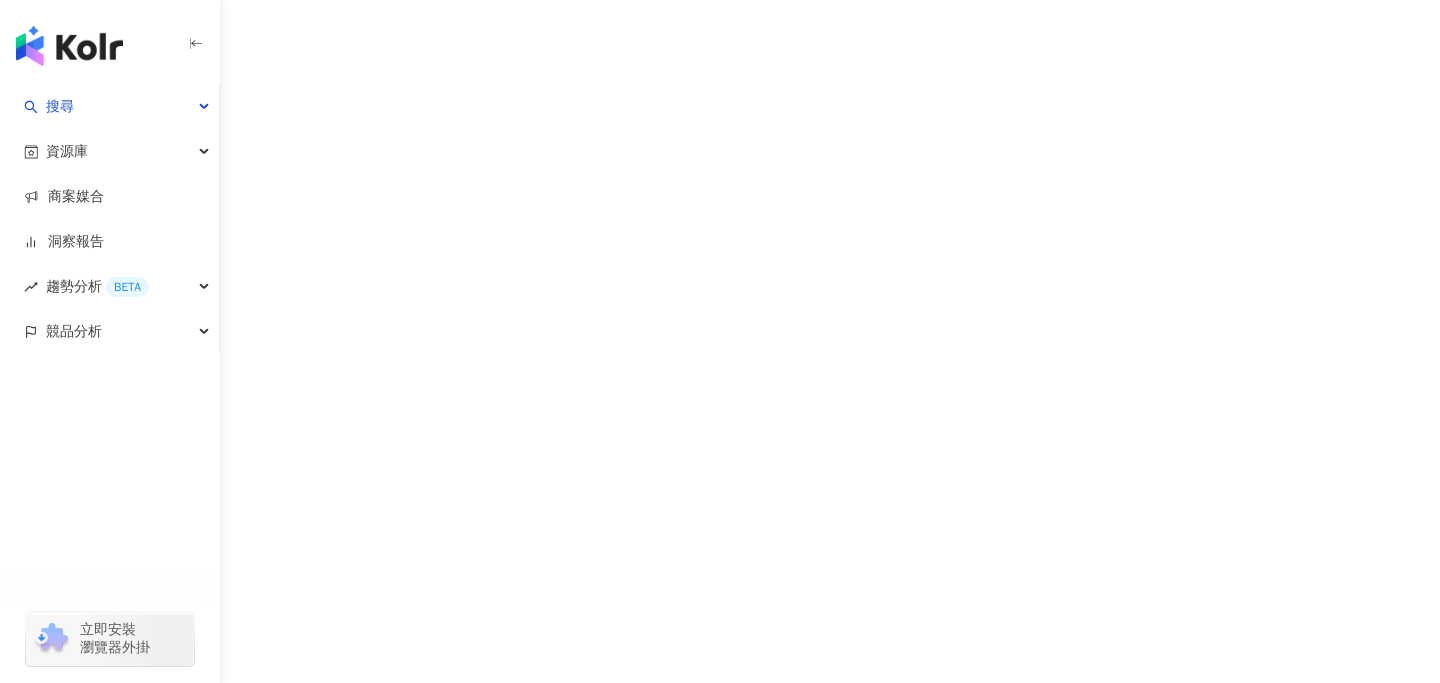 scroll, scrollTop: 0, scrollLeft: 0, axis: both 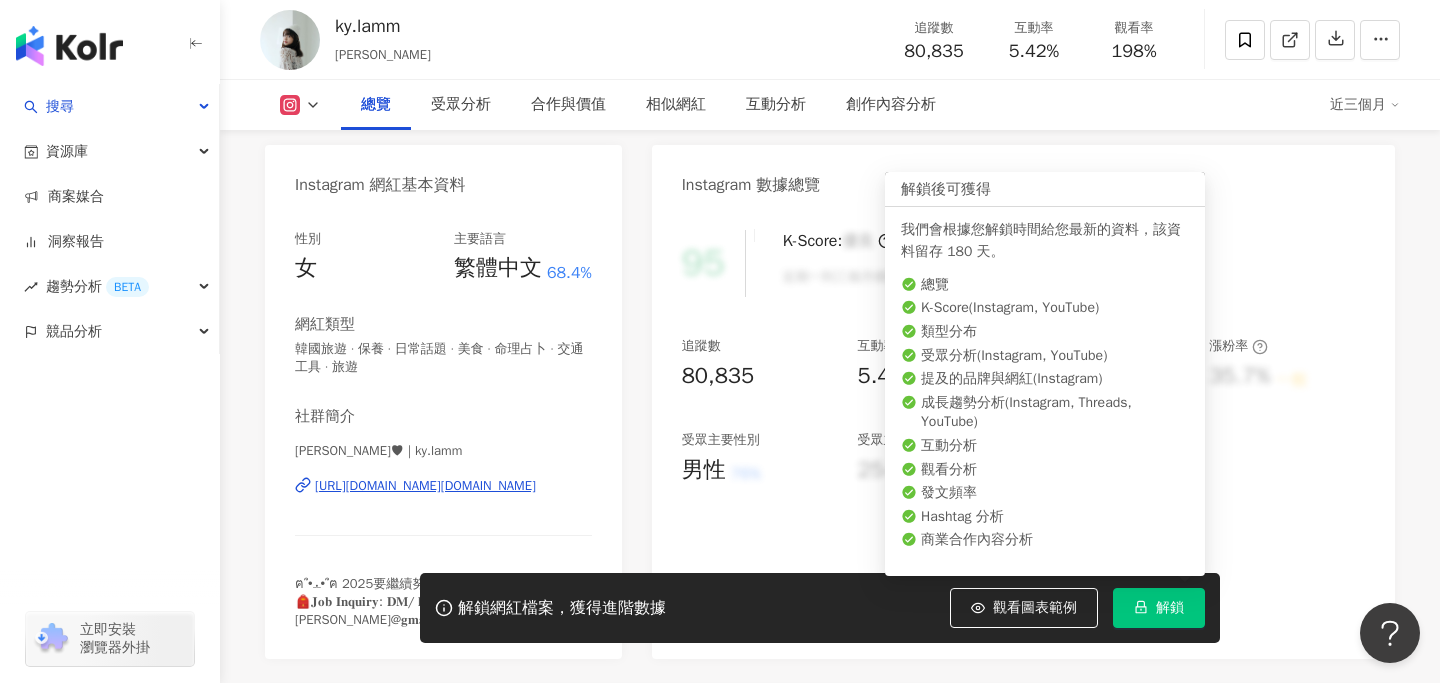 click on "解鎖" at bounding box center (1159, 608) 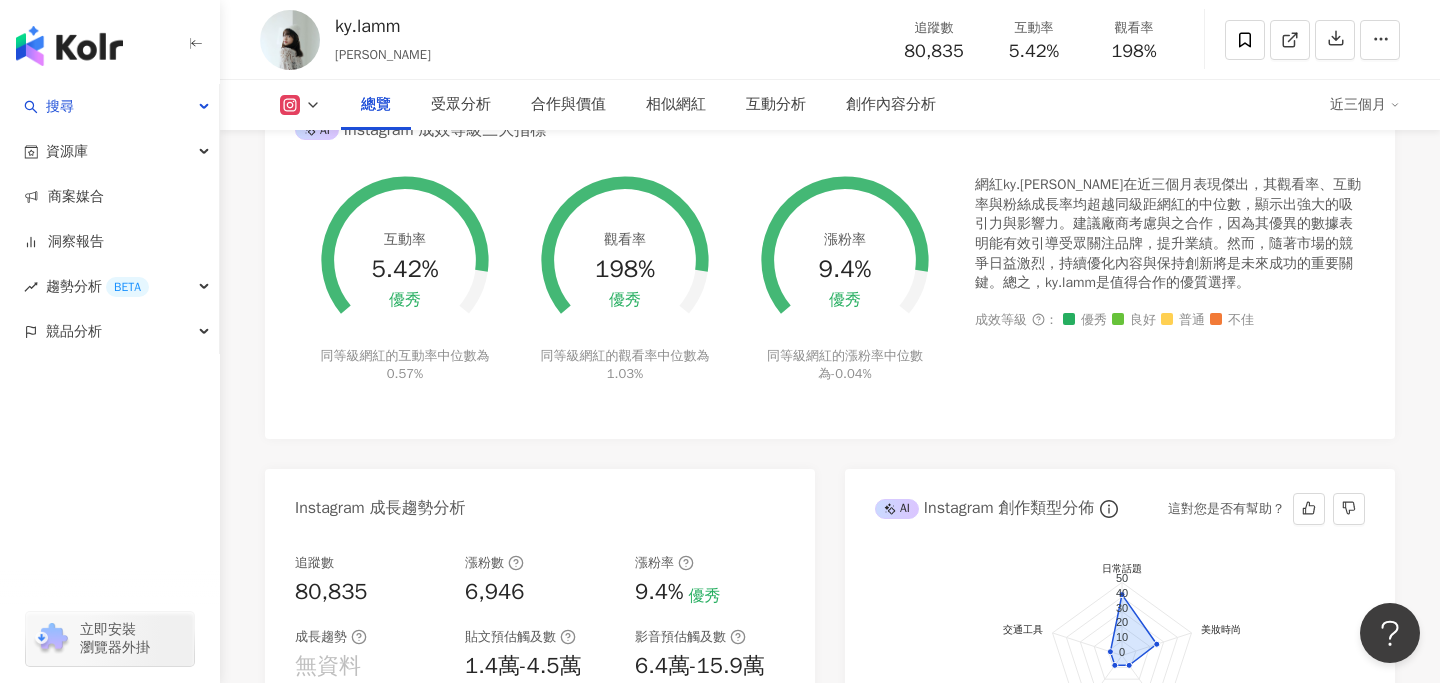 scroll, scrollTop: 751, scrollLeft: 0, axis: vertical 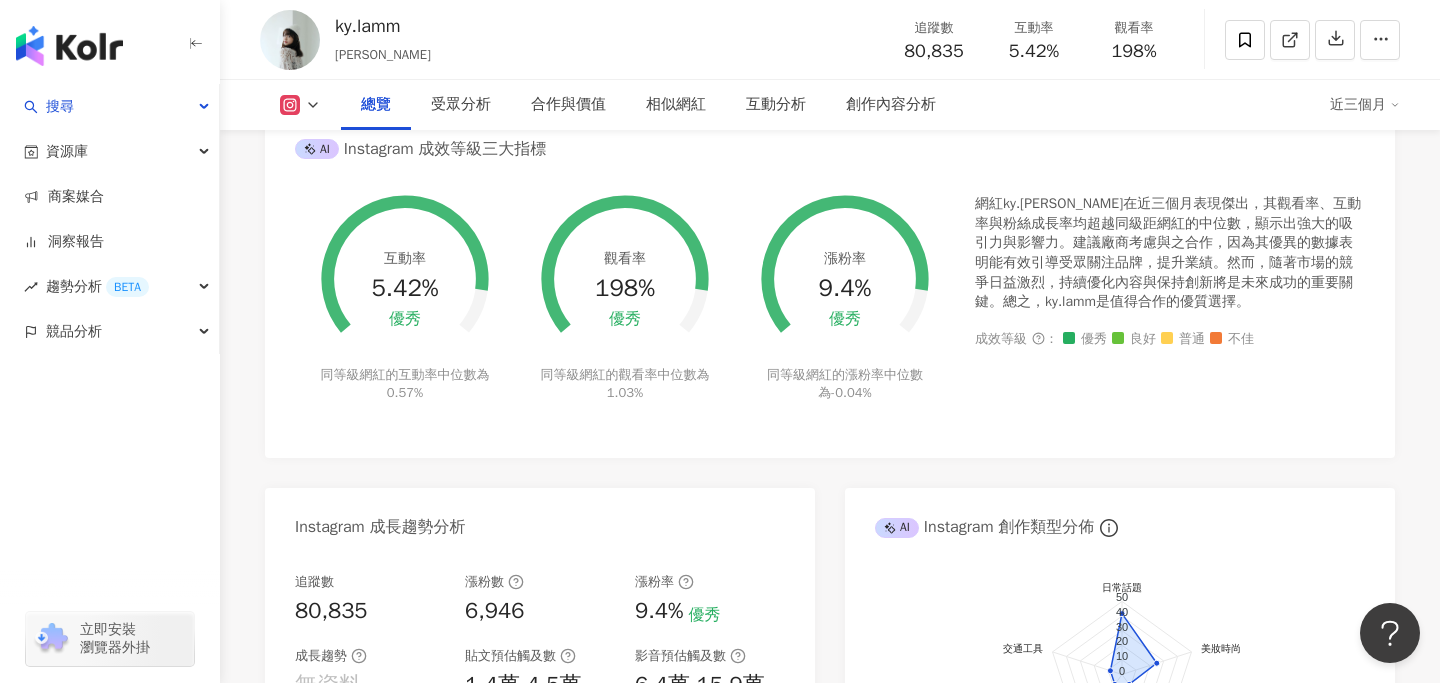 click 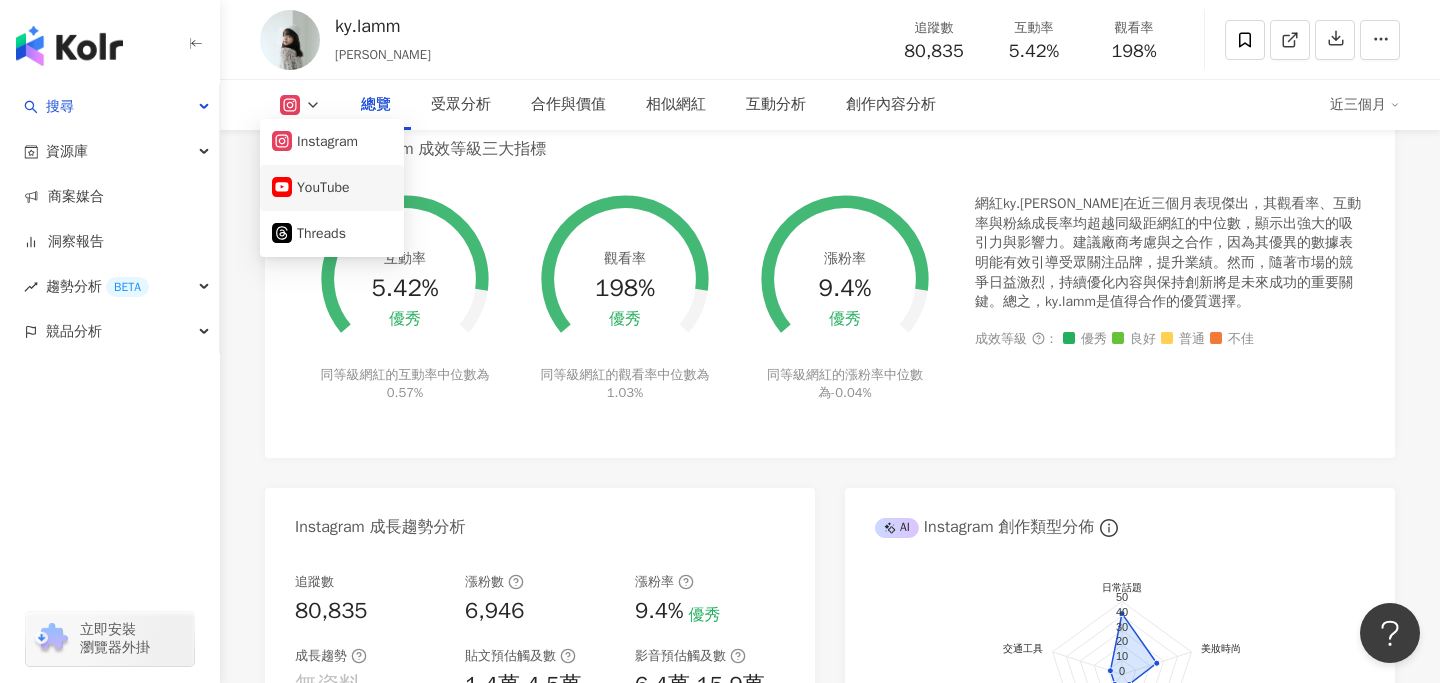 click on "YouTube" at bounding box center [332, 188] 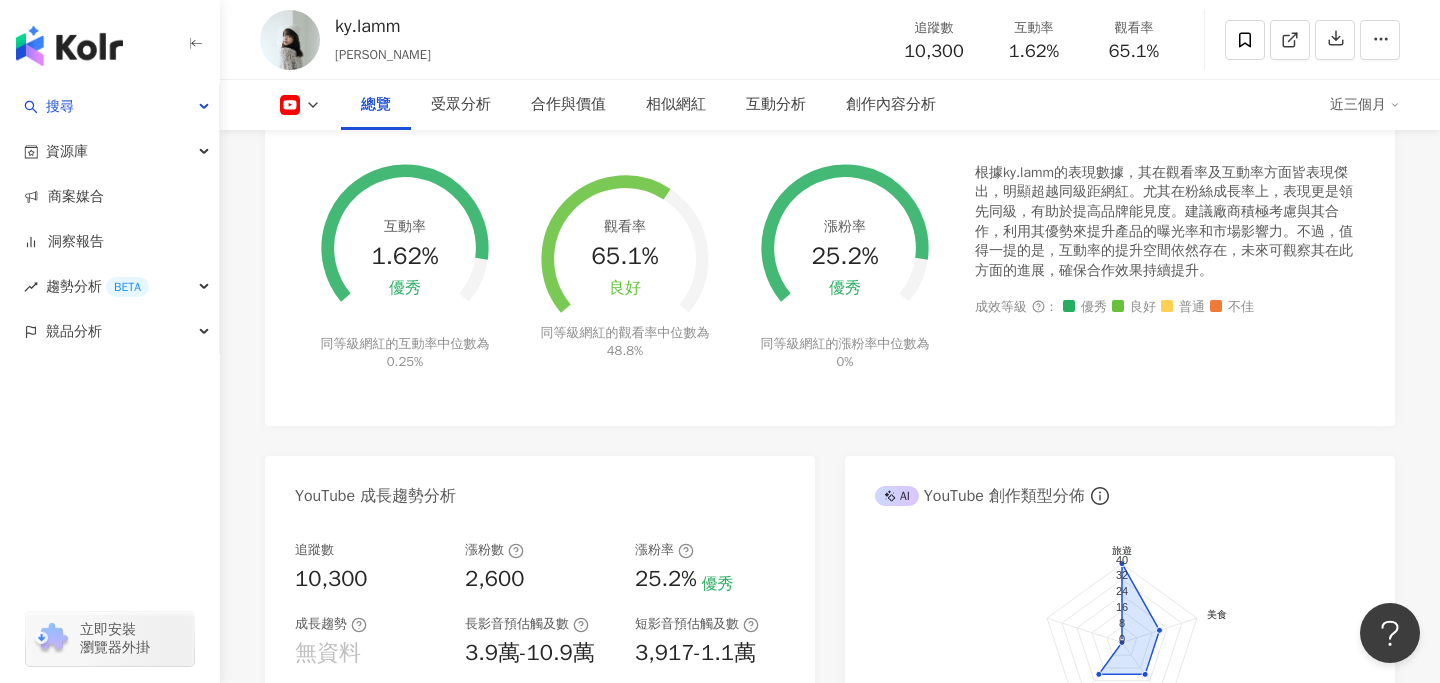 scroll, scrollTop: 129, scrollLeft: 0, axis: vertical 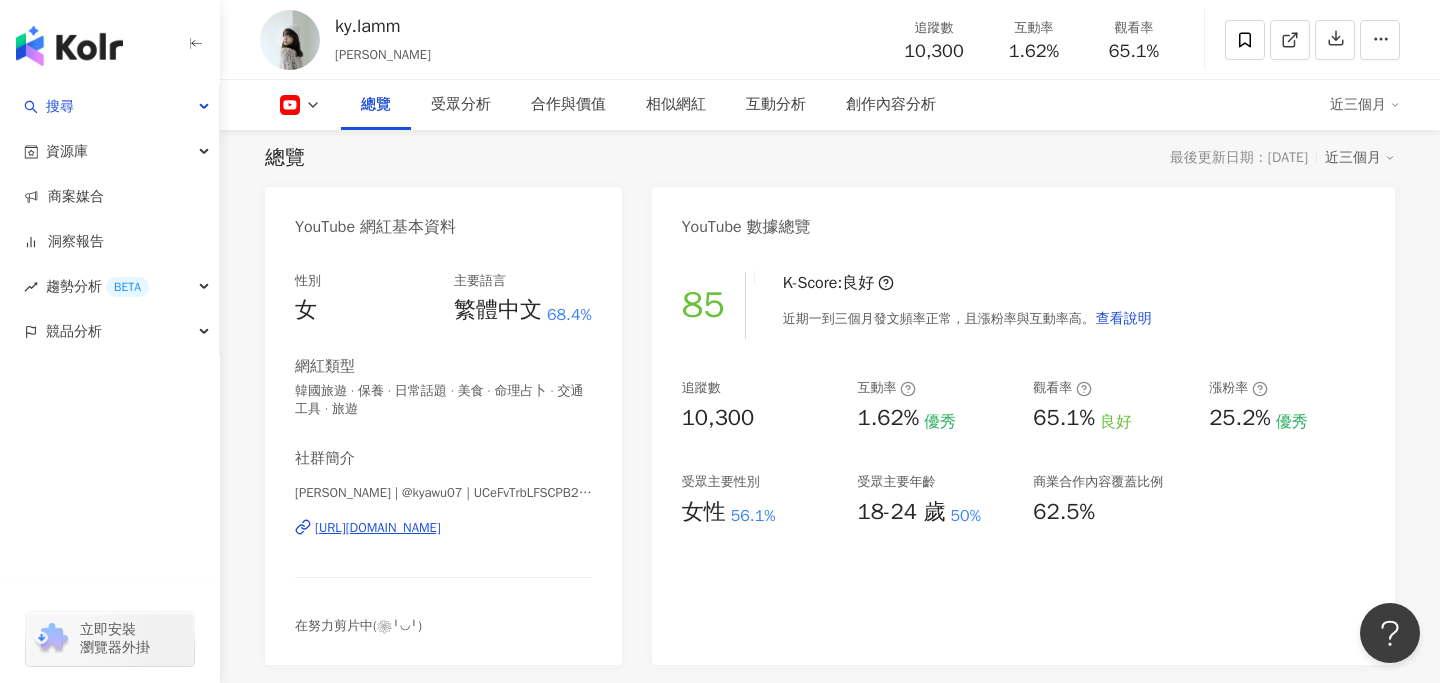copy on "[URL][DOMAIN_NAME]" 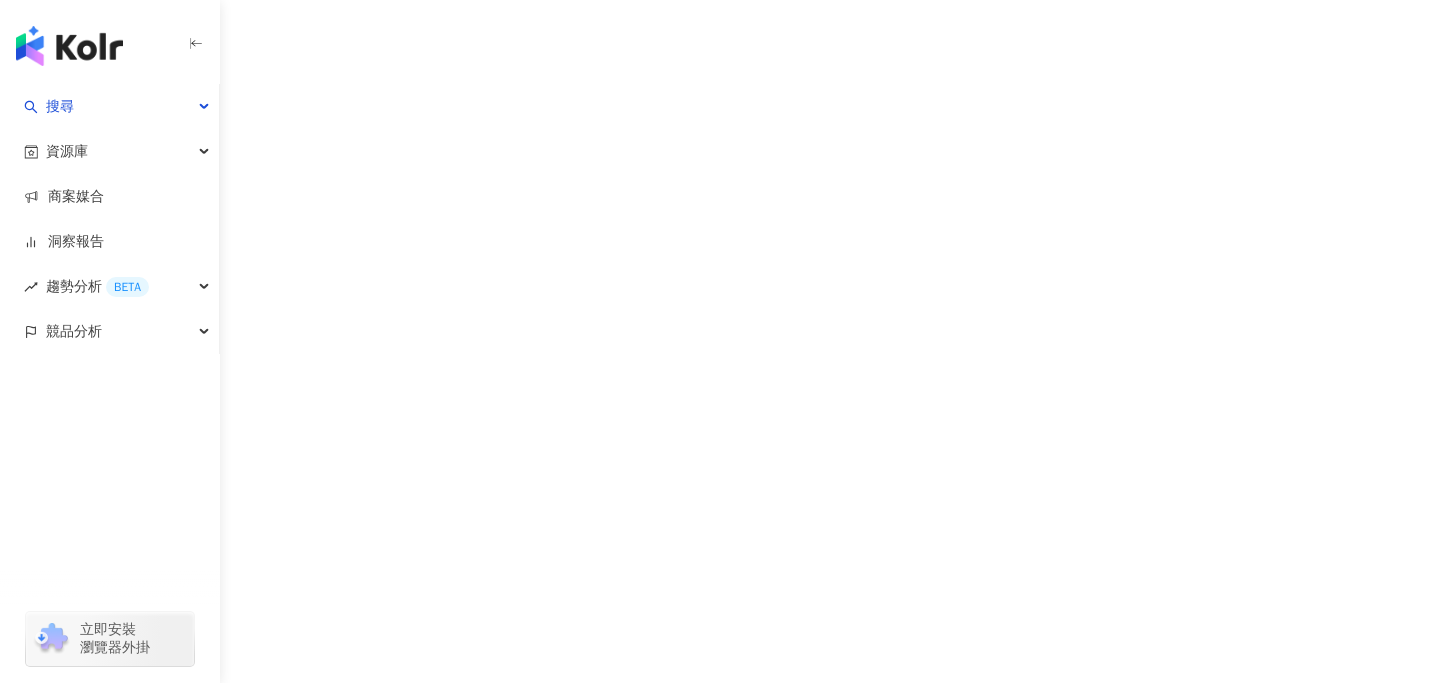 scroll, scrollTop: 0, scrollLeft: 0, axis: both 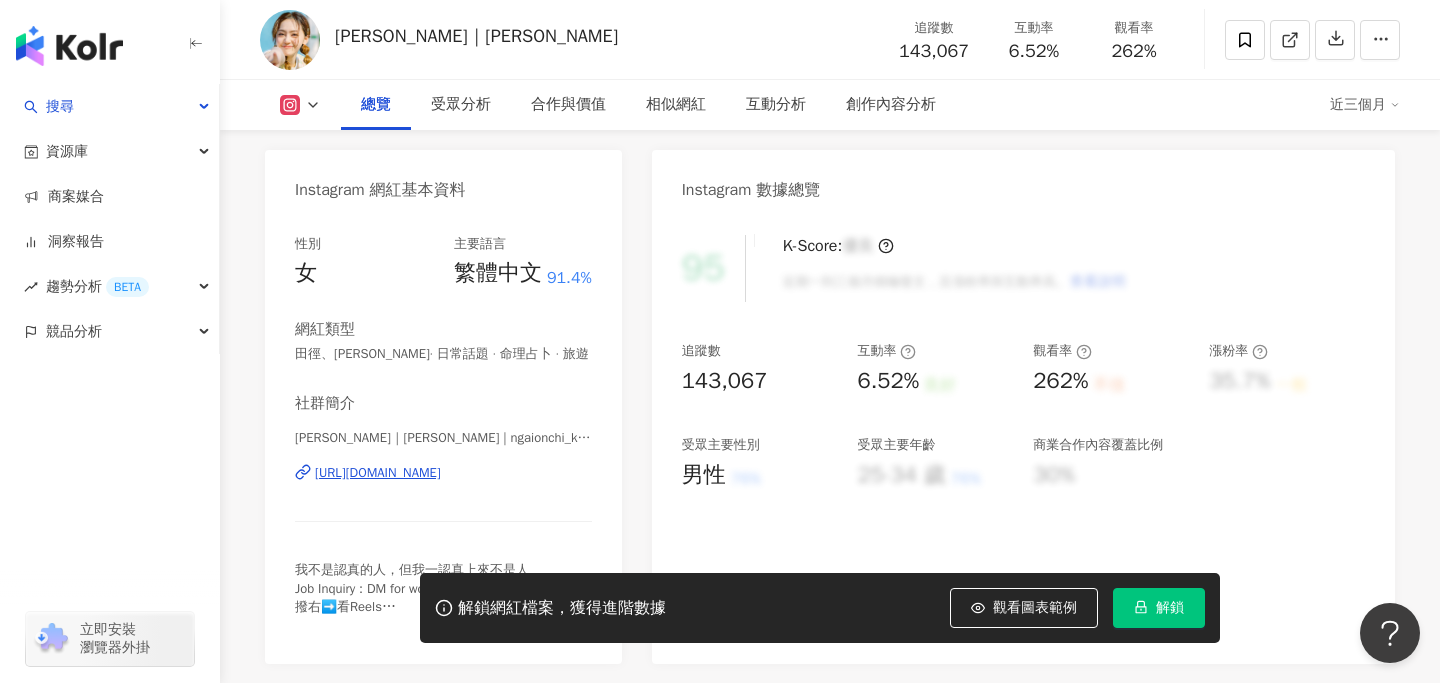 click on "阿慈｜倪安慈 Kathy Ngai | ngaionchi_kathy https://www.instagram.com/ngaionchi_kathy/" at bounding box center [443, 487] 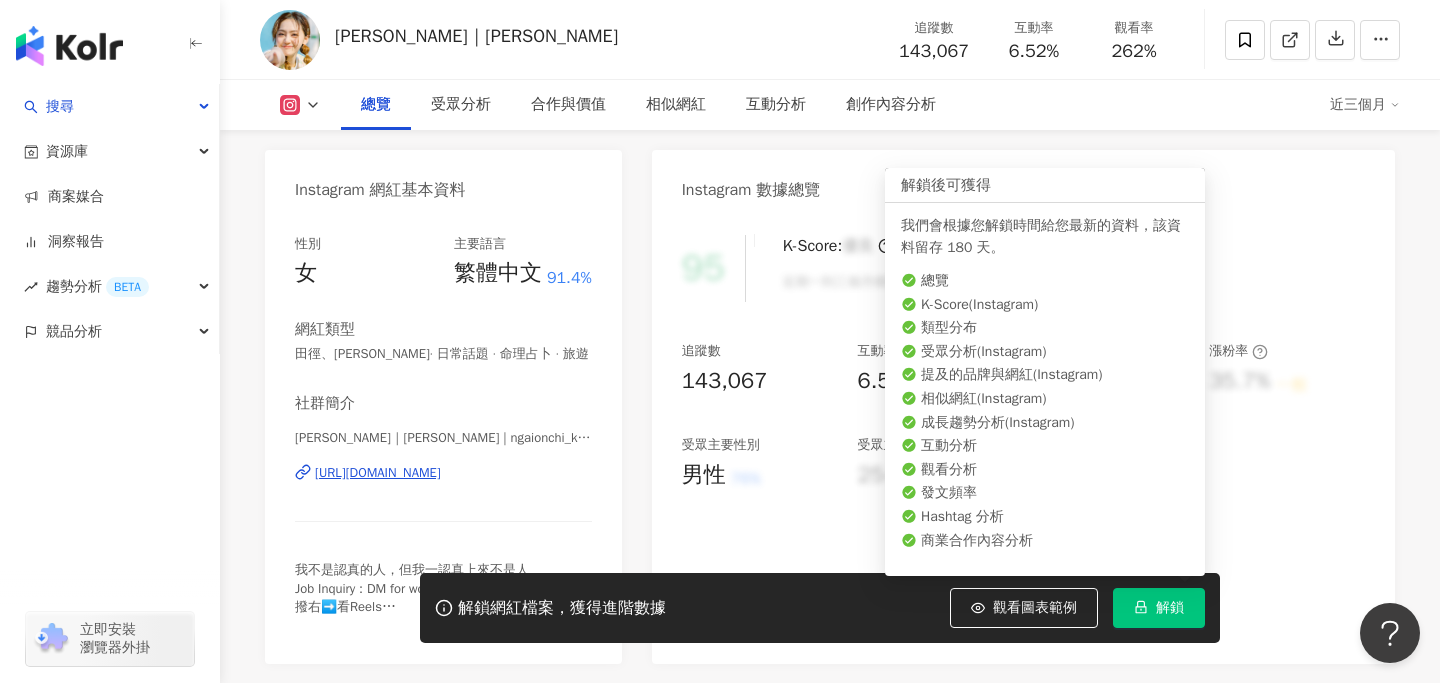 click on "解鎖" at bounding box center [1159, 608] 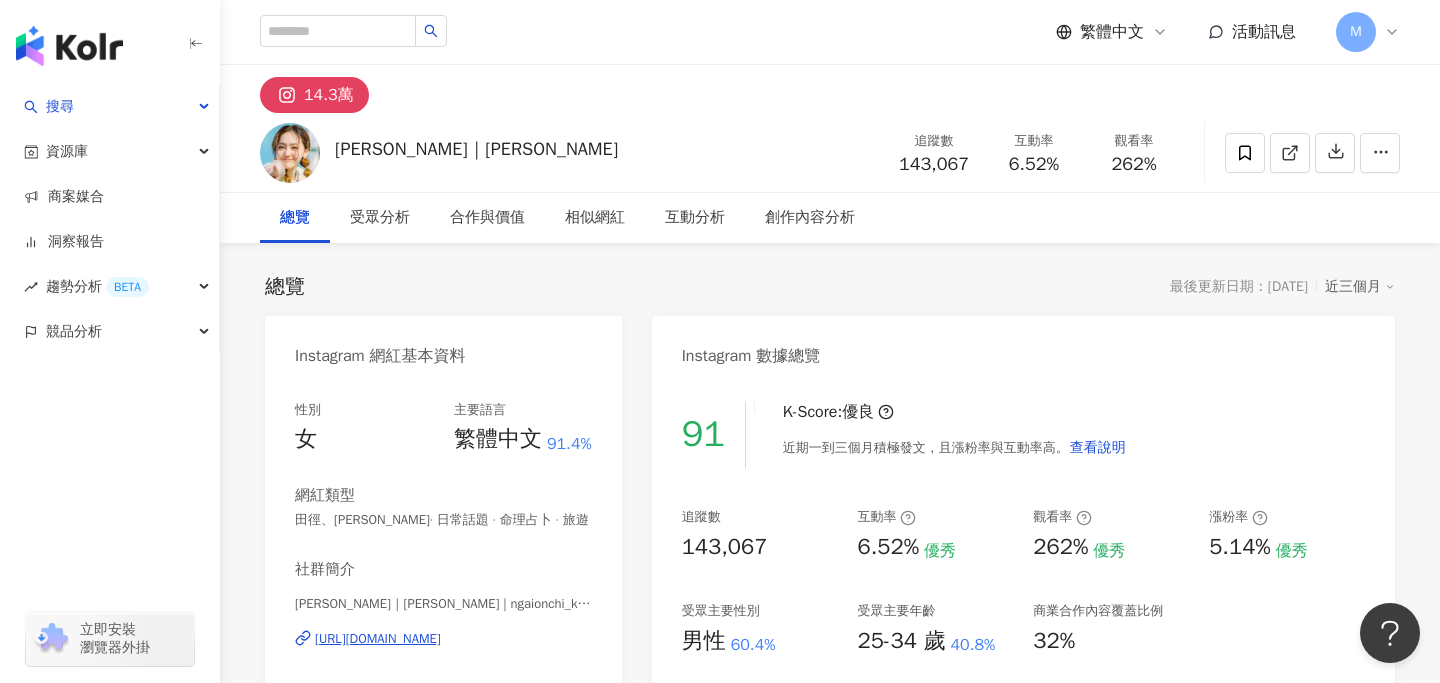 scroll, scrollTop: 247, scrollLeft: 0, axis: vertical 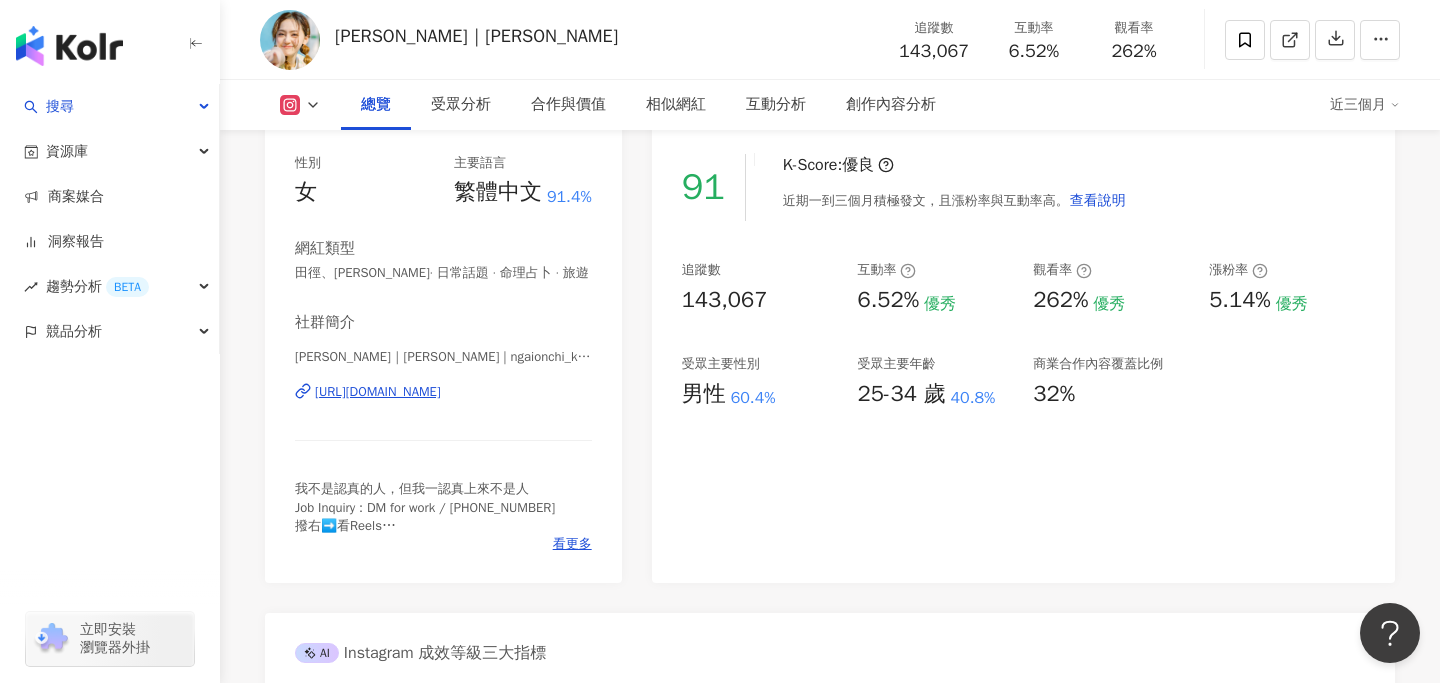 click at bounding box center (300, 105) 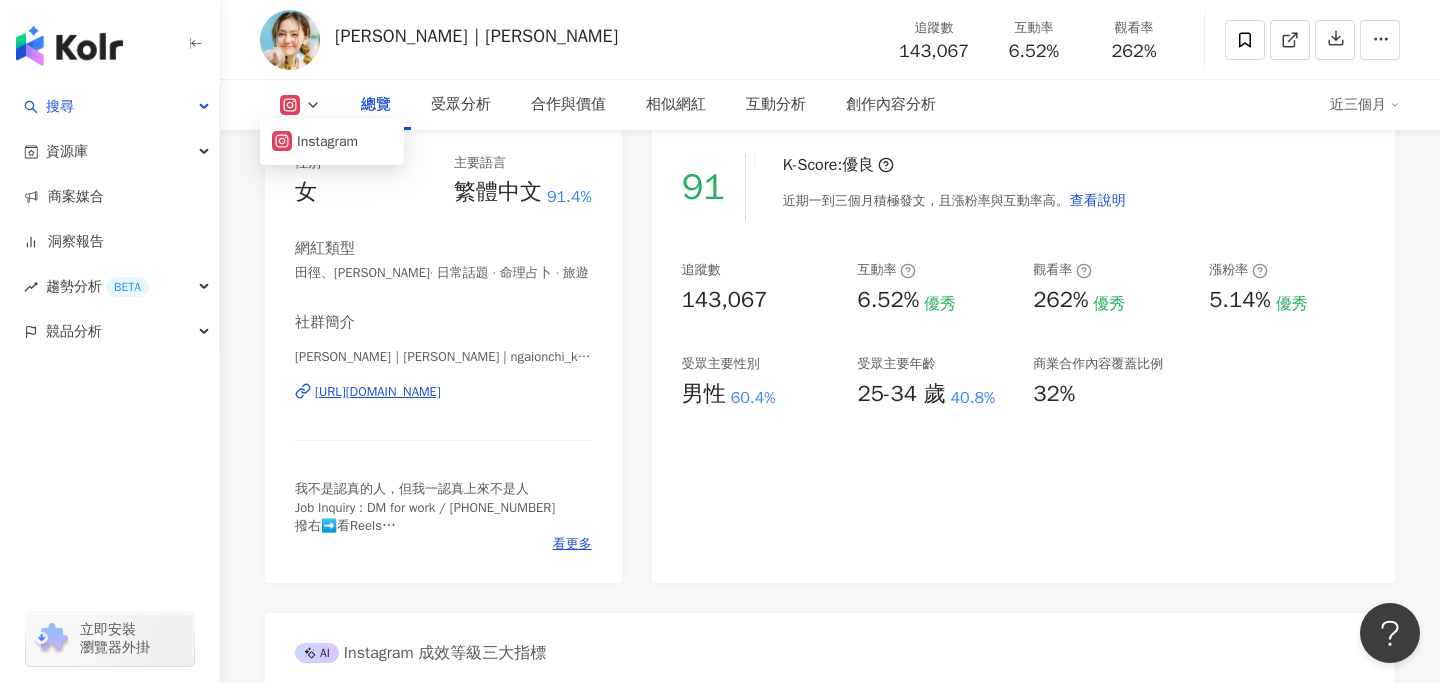 click on "性別   女 主要語言   繁體中文 91.4% 網紅類型 田徑、馬拉松 · 日常話題 · 命理占卜 · 旅遊 社群簡介 阿慈｜倪安慈 Kathy Ngai | ngaionchi_kathy https://www.instagram.com/ngaionchi_kathy/ 我不是認真的人，但我一認真上來不是人
Job Inquiry : DM for work / +852 9359 6092
撥右➡️看Reels
YouTube: 阿慈 @ngaionchi 🇭🇰
多謝支慈 @chichi_jumboclub 看更多" at bounding box center (443, 353) 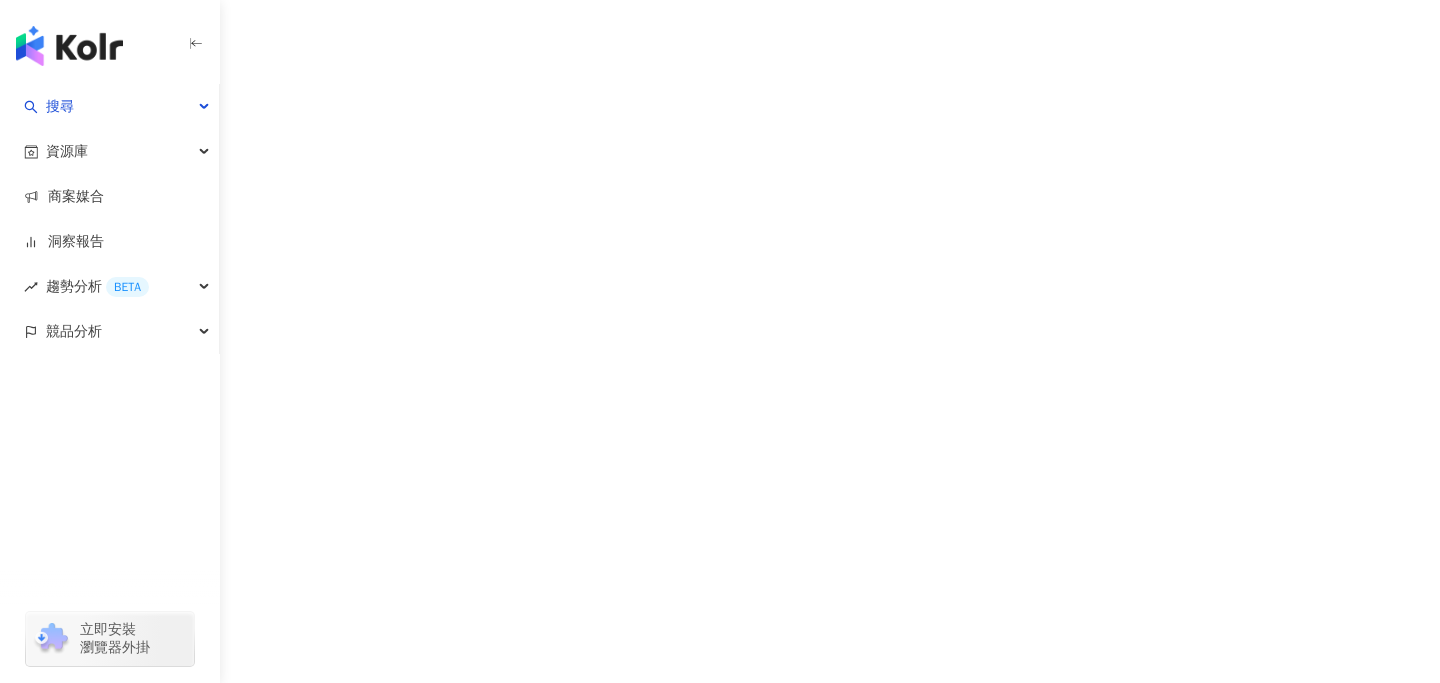 scroll, scrollTop: 0, scrollLeft: 0, axis: both 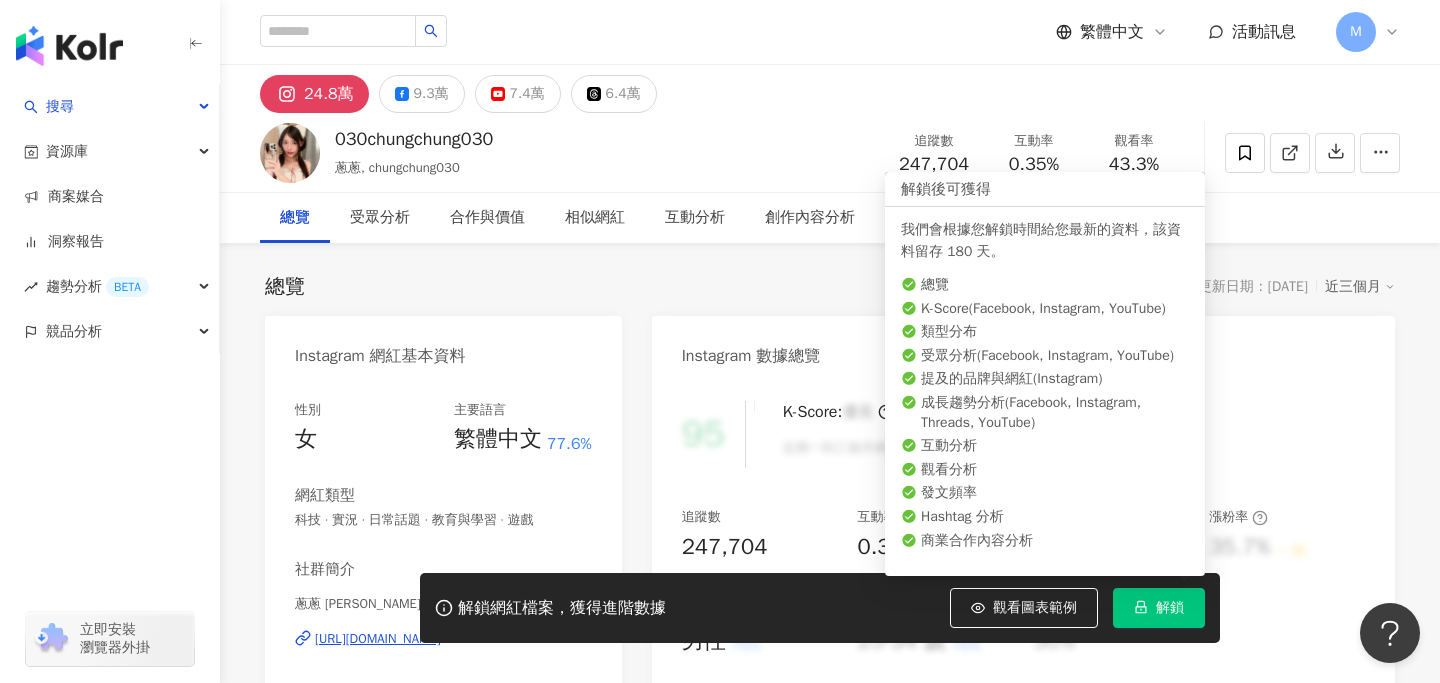 click on "解鎖" at bounding box center (1170, 608) 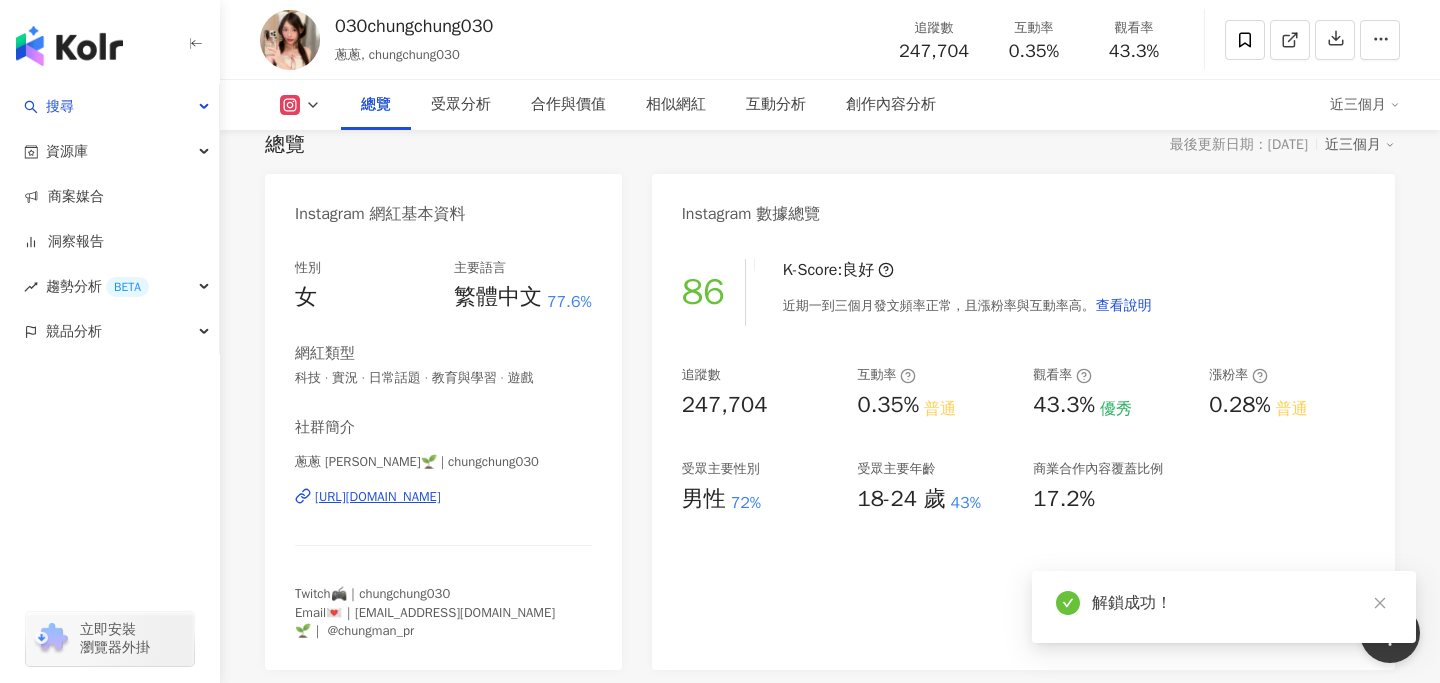 scroll, scrollTop: 185, scrollLeft: 0, axis: vertical 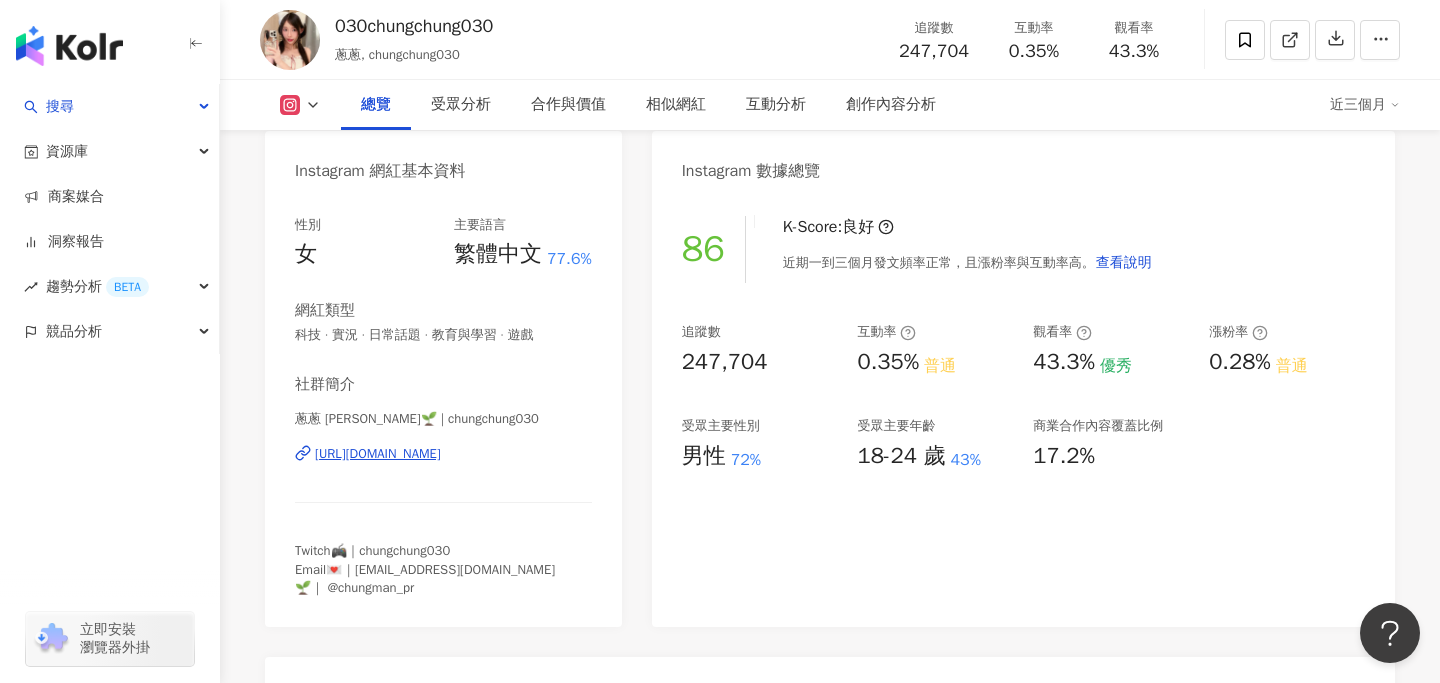 drag, startPoint x: 530, startPoint y: 459, endPoint x: 589, endPoint y: 38, distance: 425.1141 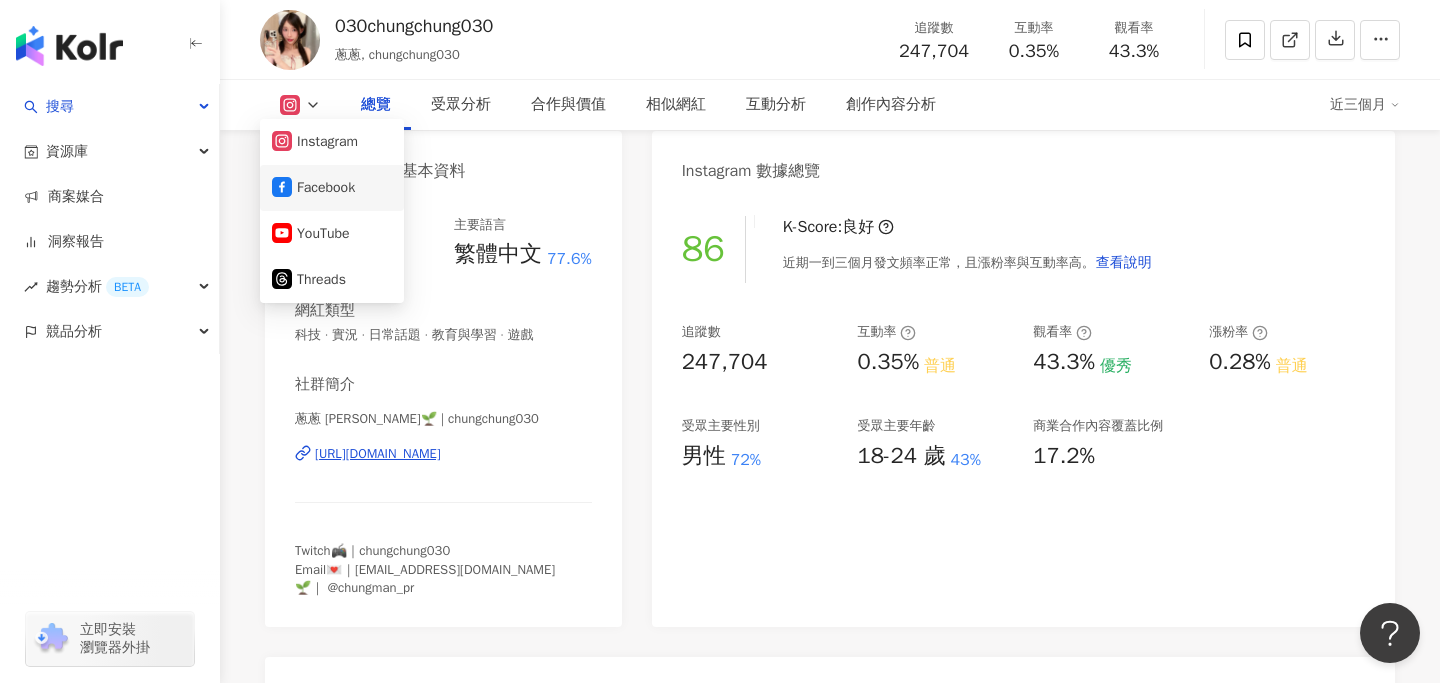 click on "Facebook" at bounding box center [332, 188] 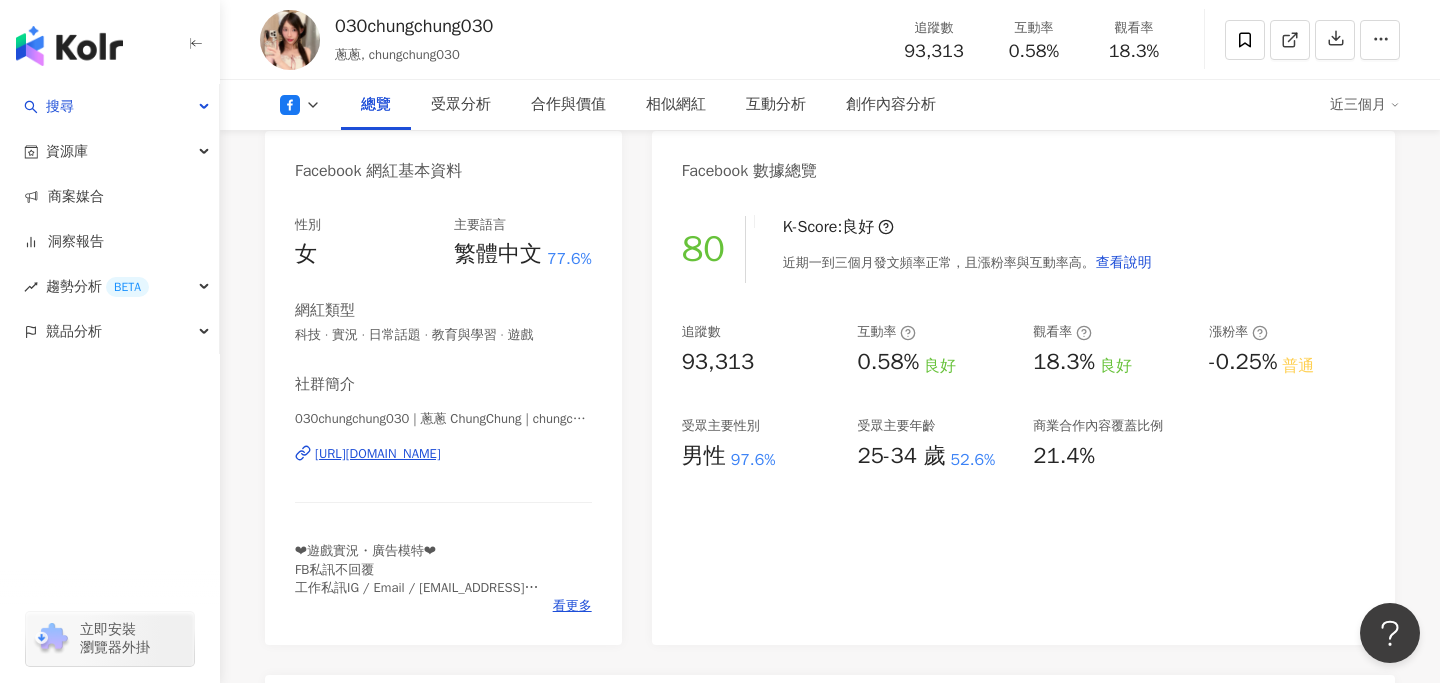 click on "總覽 受眾分析 合作與價值 相似網紅 互動分析 創作內容分析 近三個月" at bounding box center (830, 105) 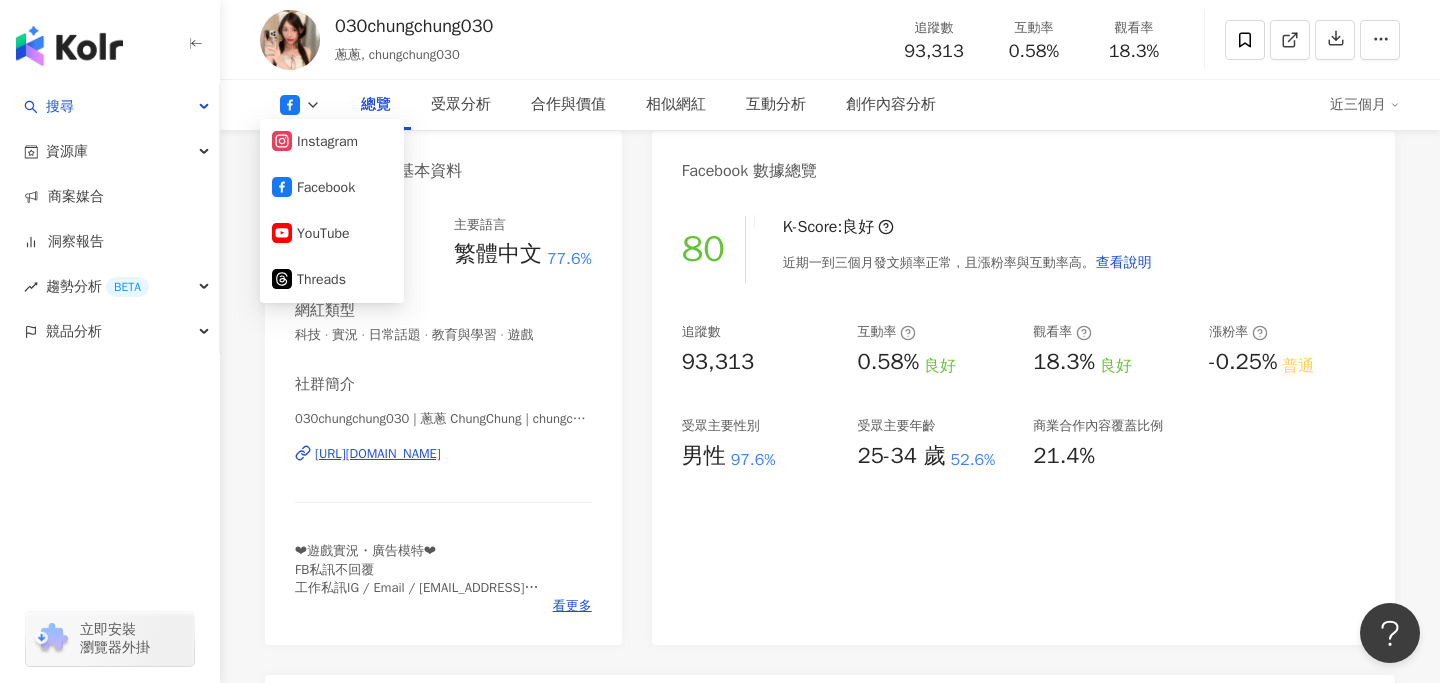 click on "女" at bounding box center [308, 254] 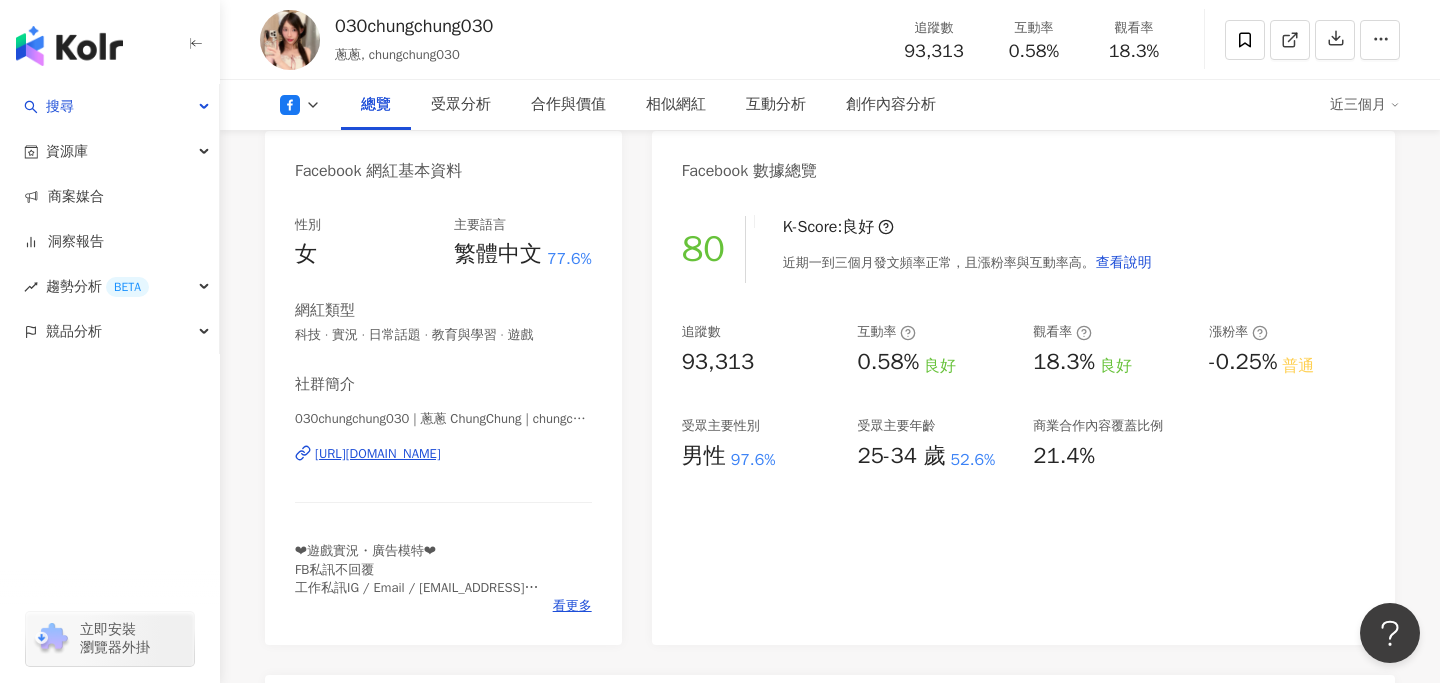 click at bounding box center [300, 105] 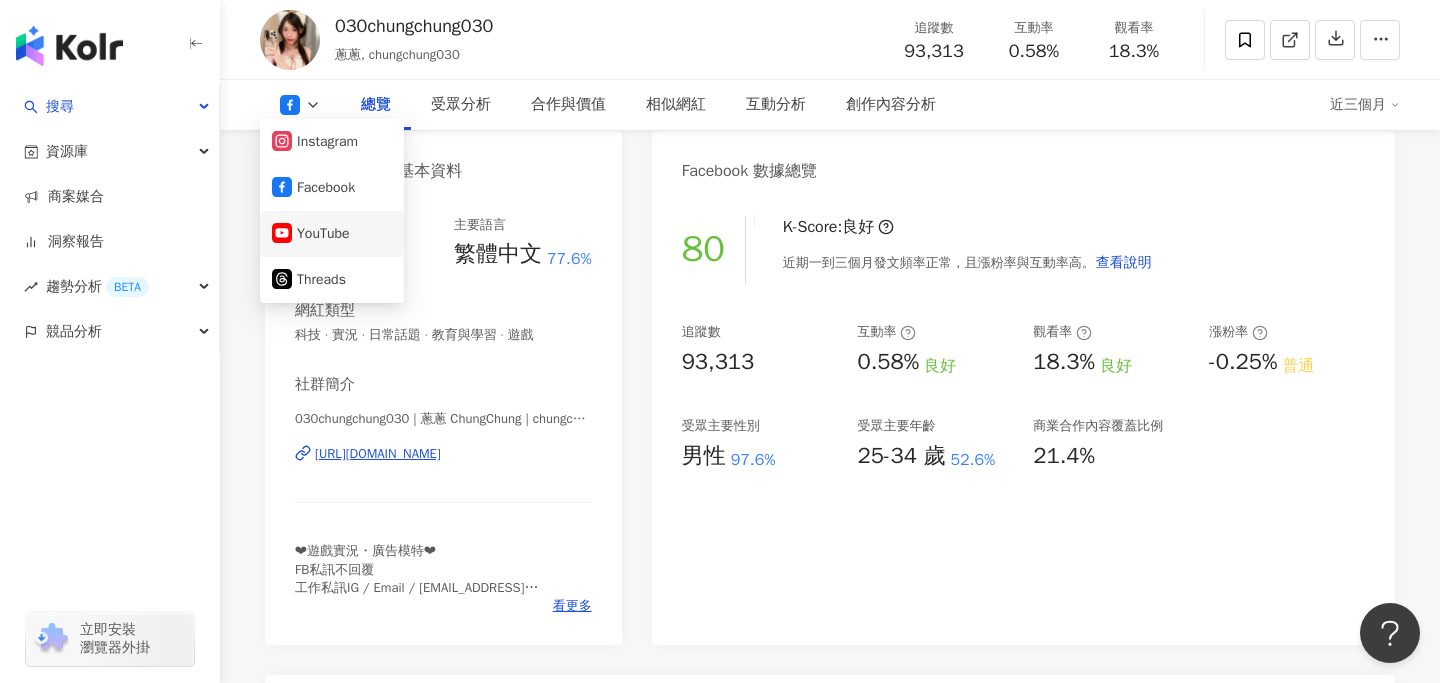 click on "YouTube" at bounding box center [332, 234] 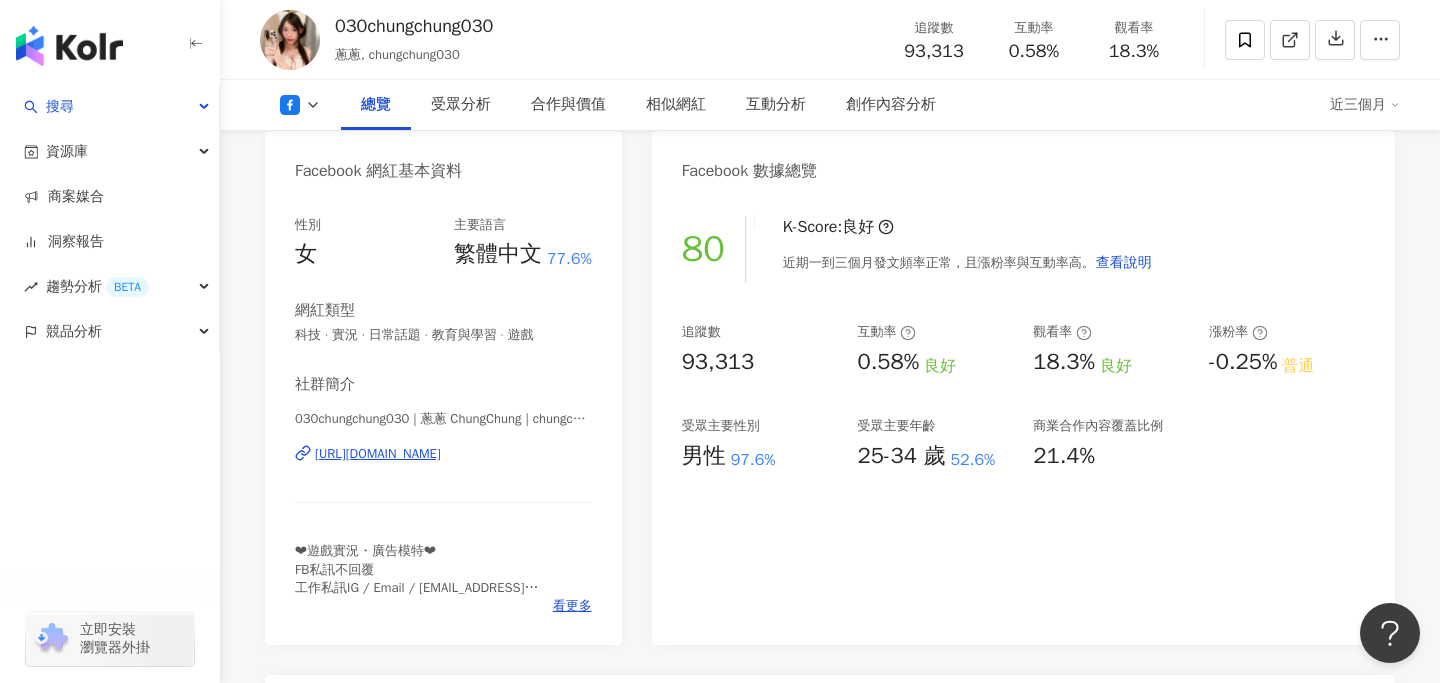 click at bounding box center [300, 105] 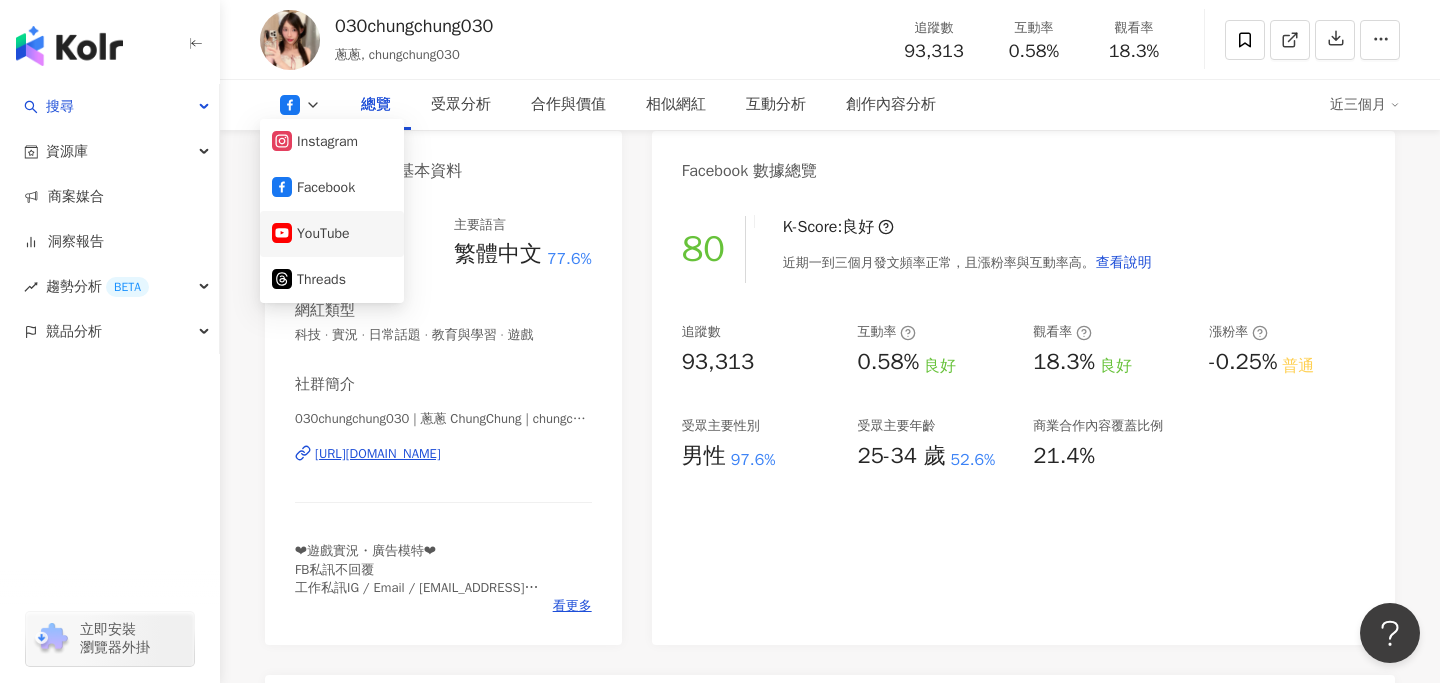 click on "YouTube" at bounding box center [332, 234] 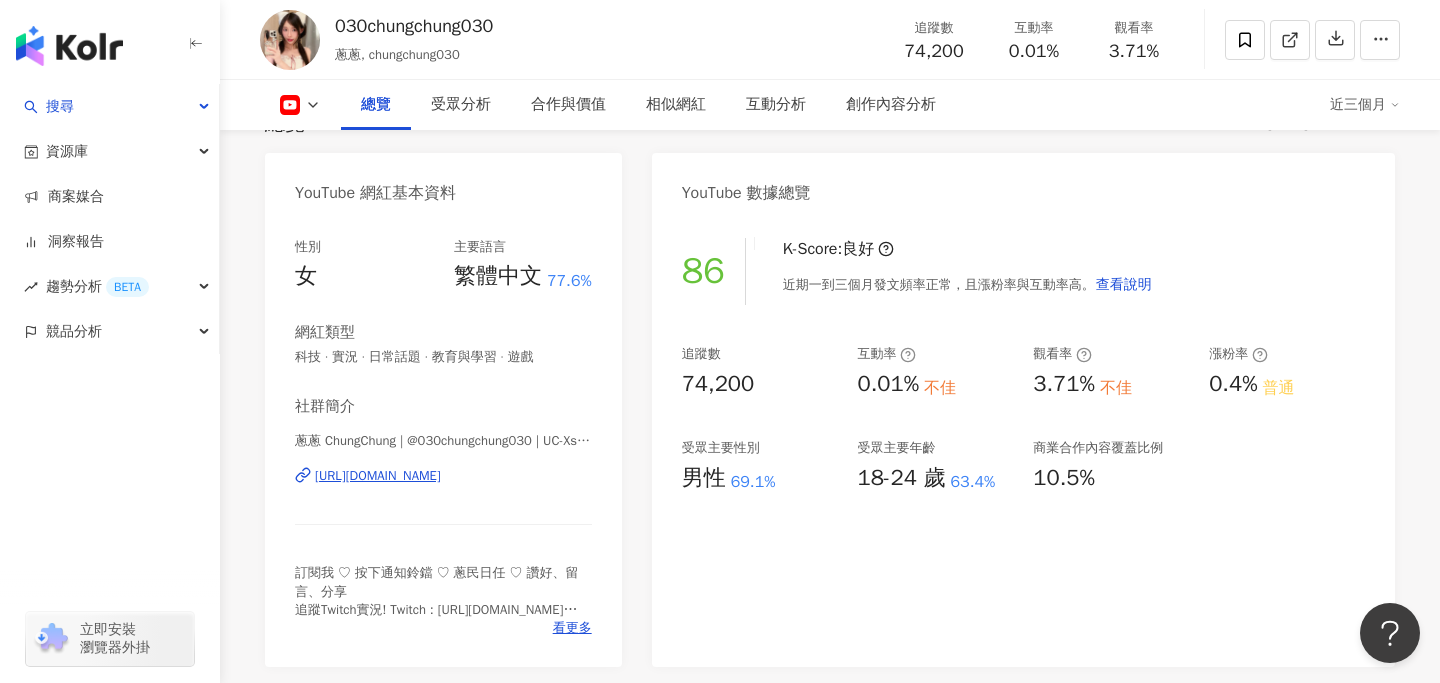 scroll, scrollTop: 162, scrollLeft: 0, axis: vertical 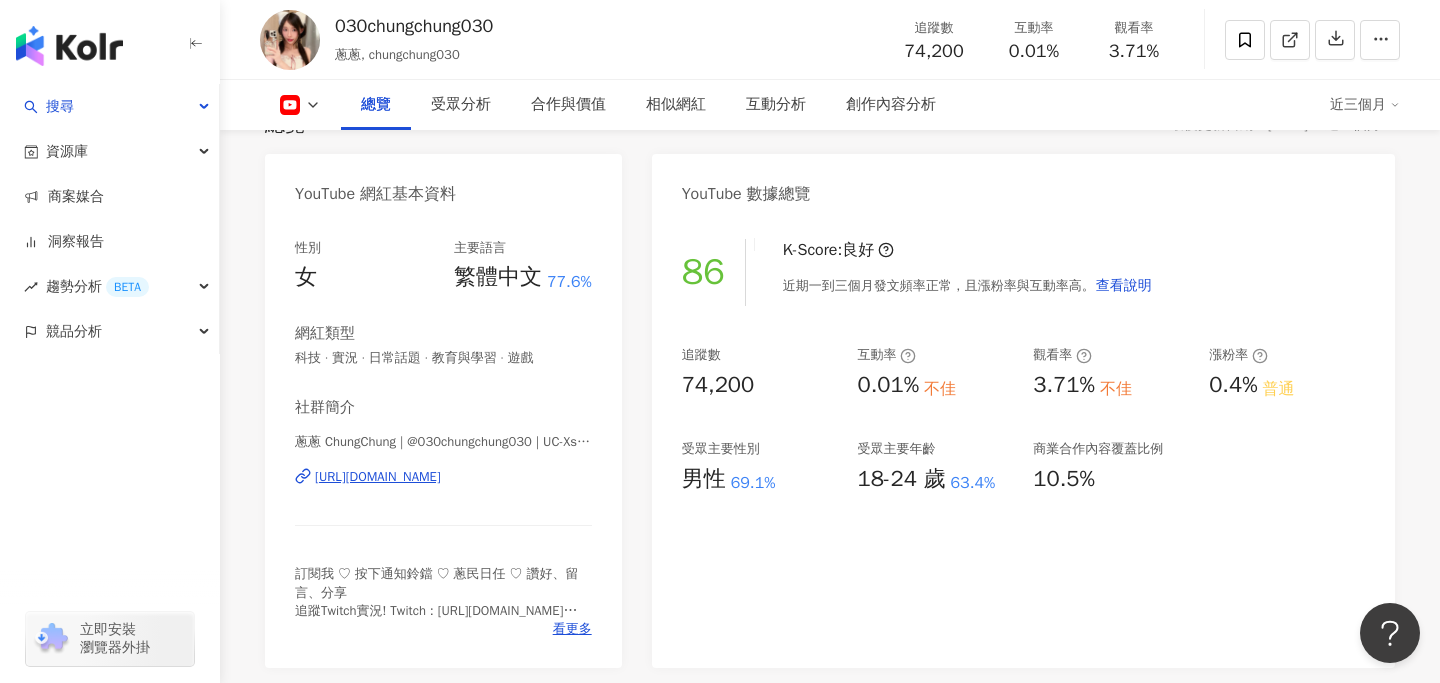 click at bounding box center [300, 105] 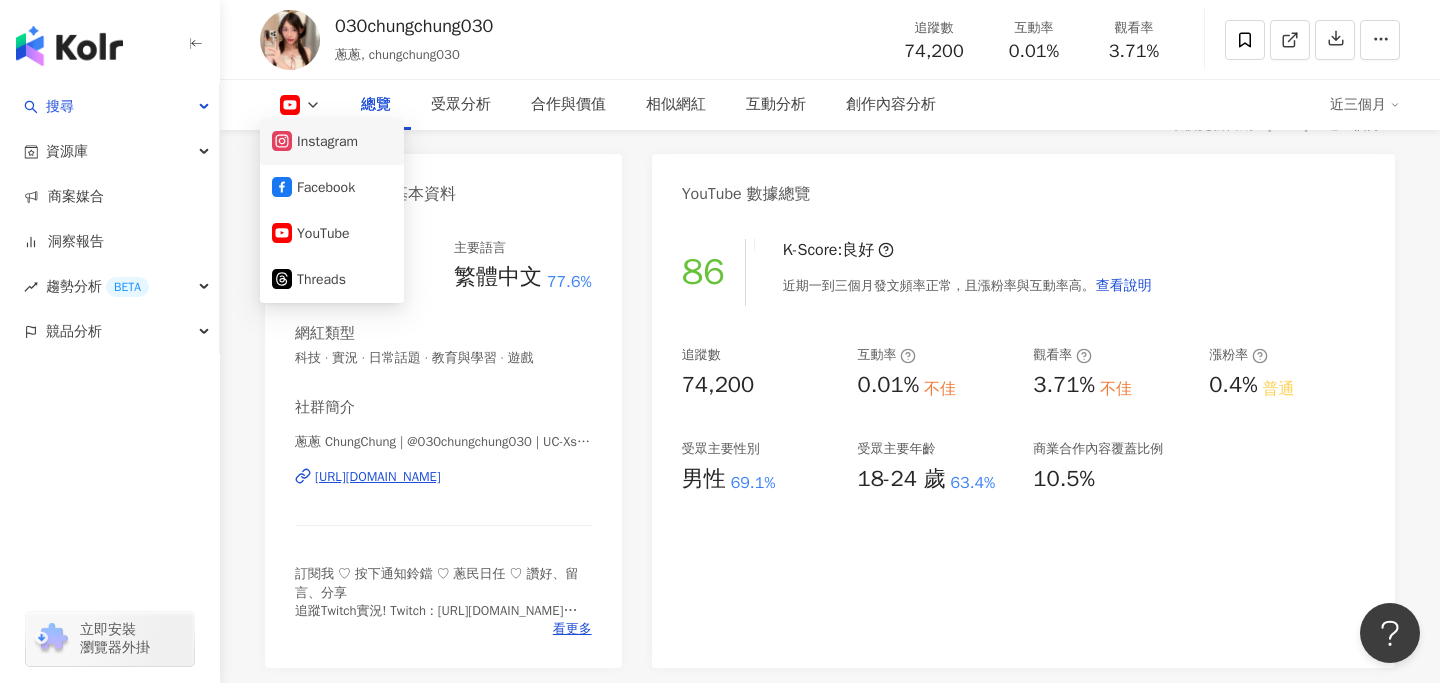 click on "Instagram" at bounding box center (332, 142) 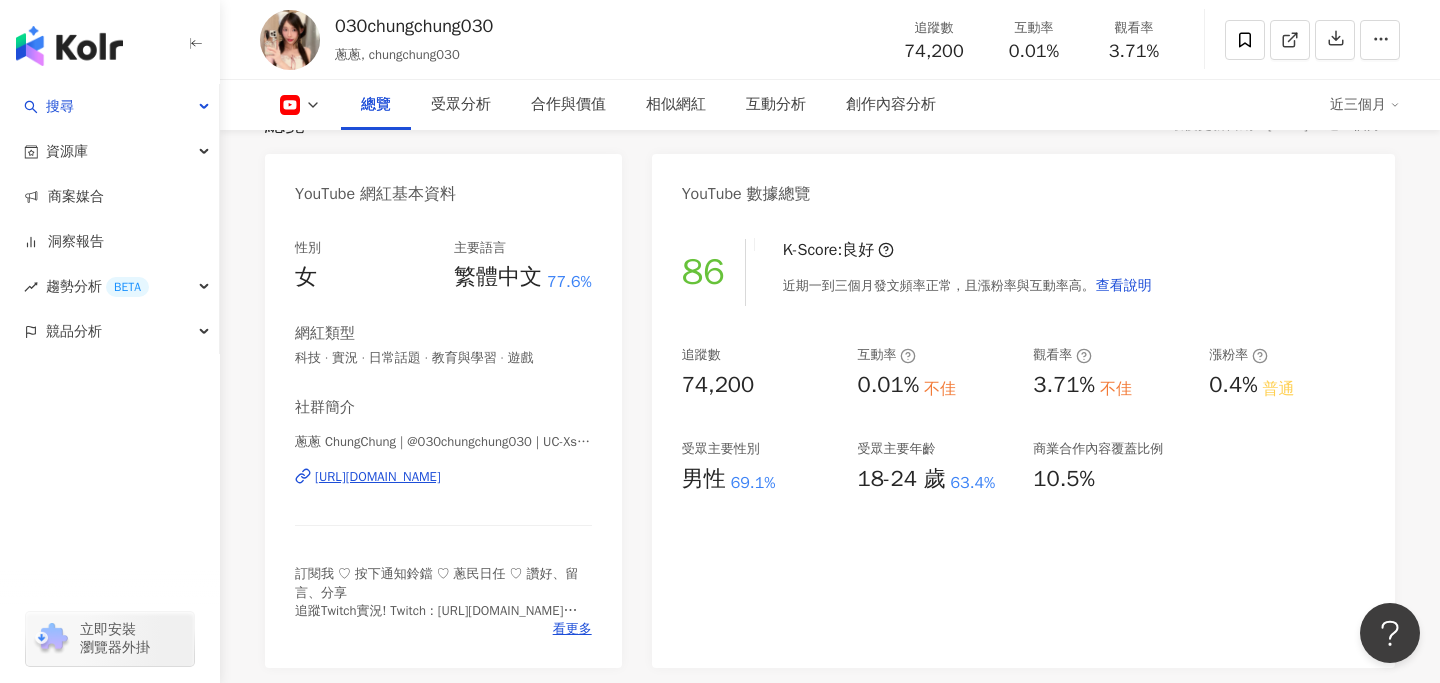 click 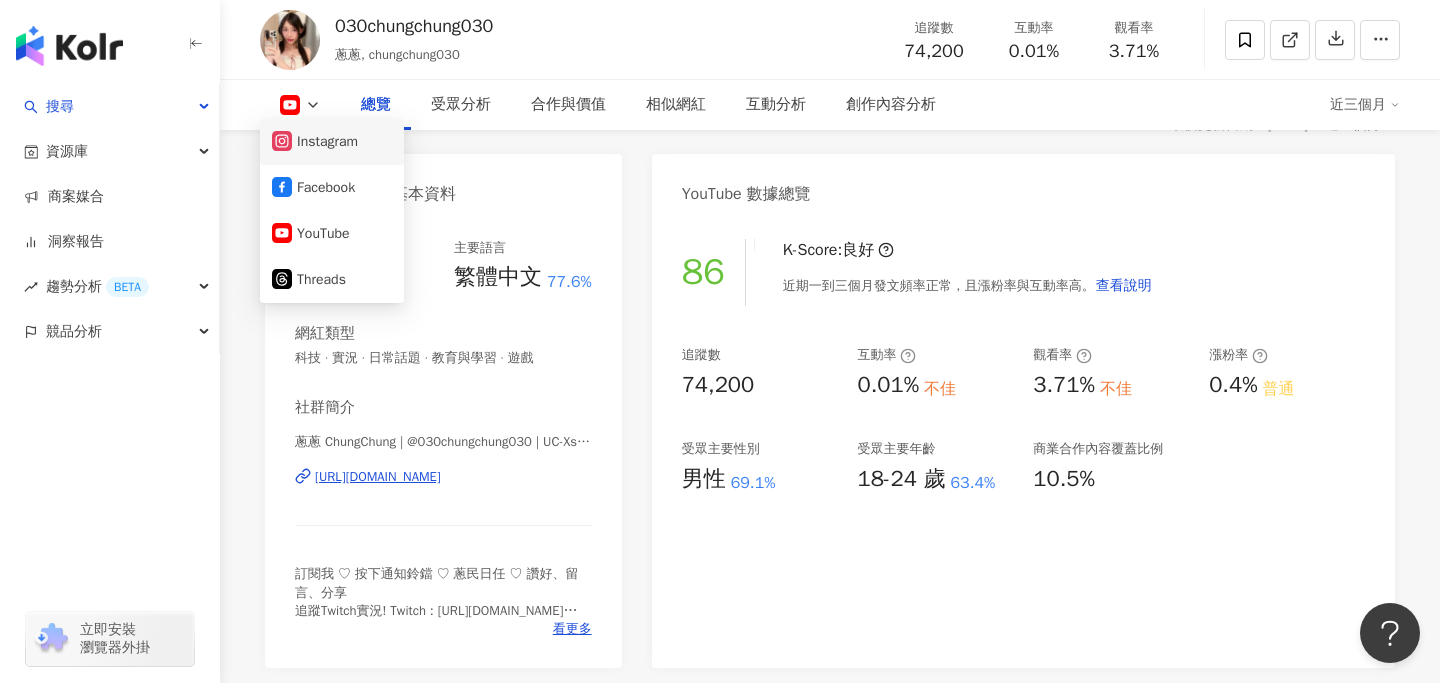 click on "Instagram" at bounding box center [332, 142] 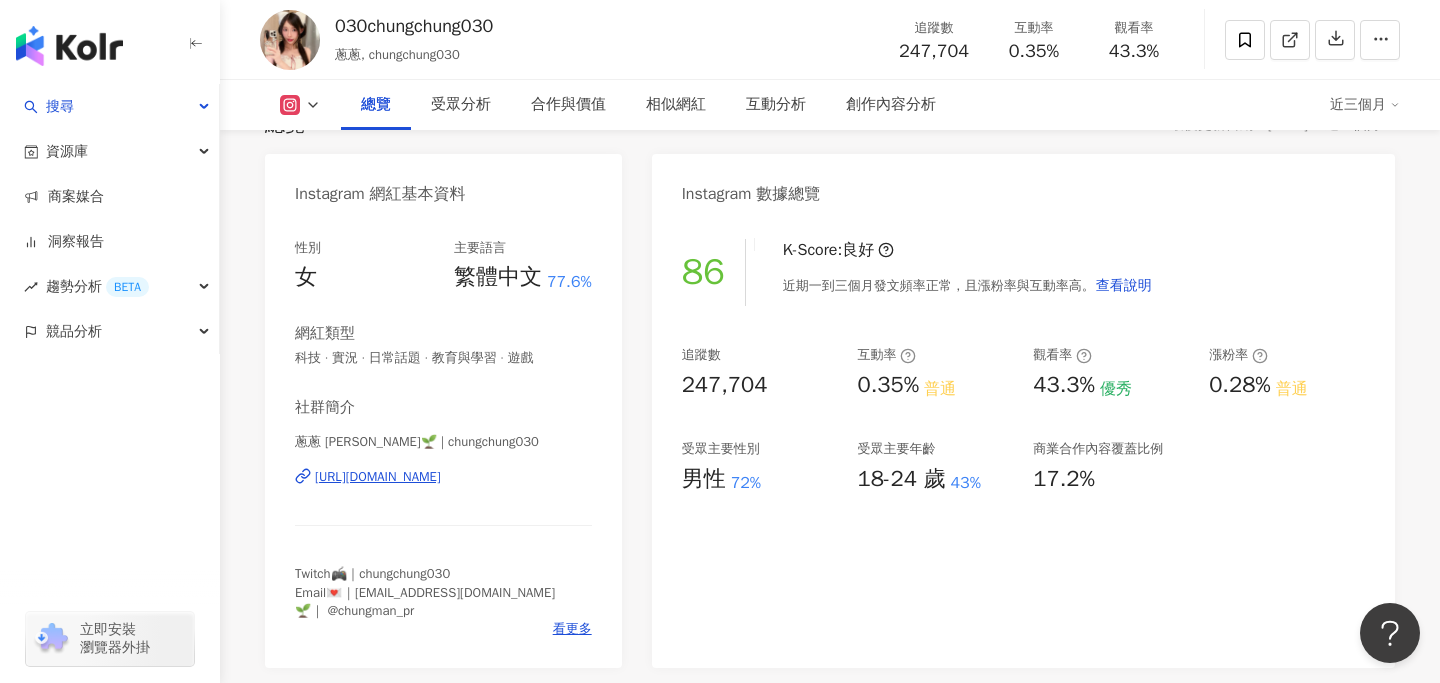 click on "總覽 受眾分析 合作與價值 相似網紅 互動分析 創作內容分析 近三個月" at bounding box center (830, 105) 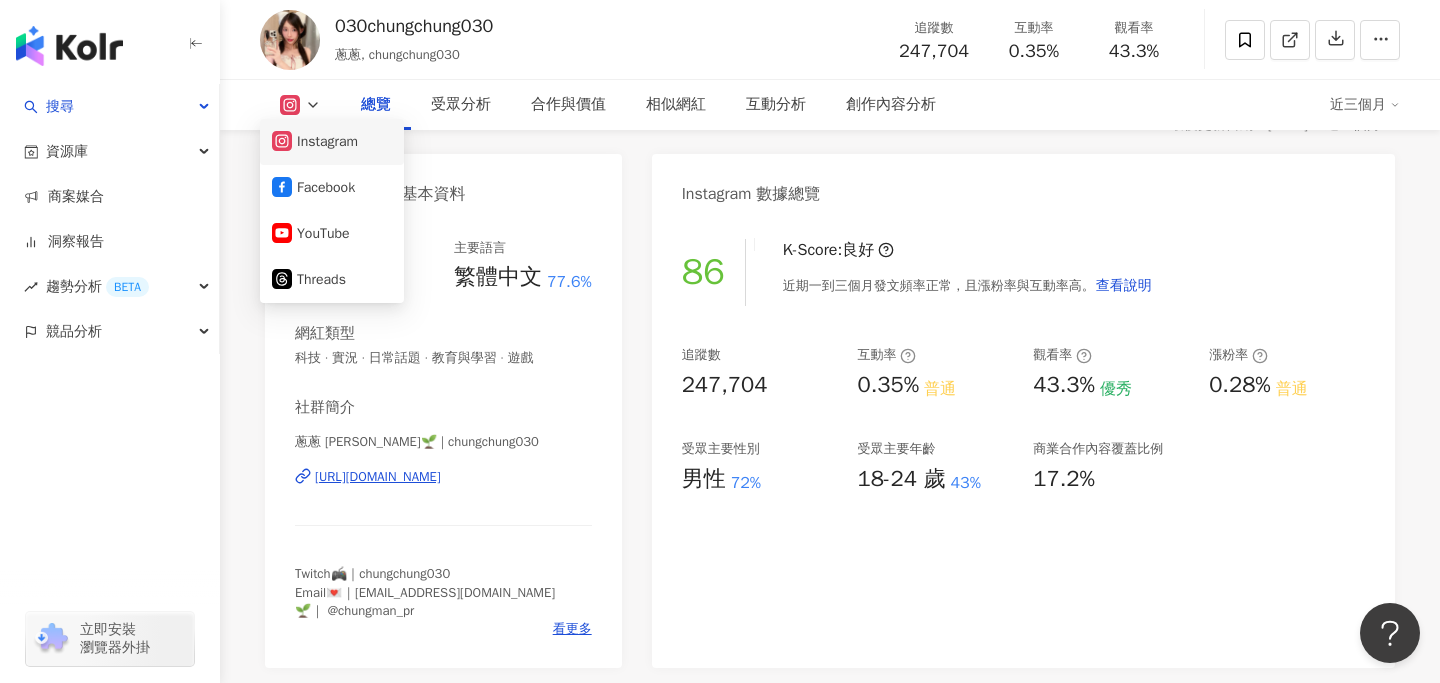 click on "Instagram" at bounding box center [332, 142] 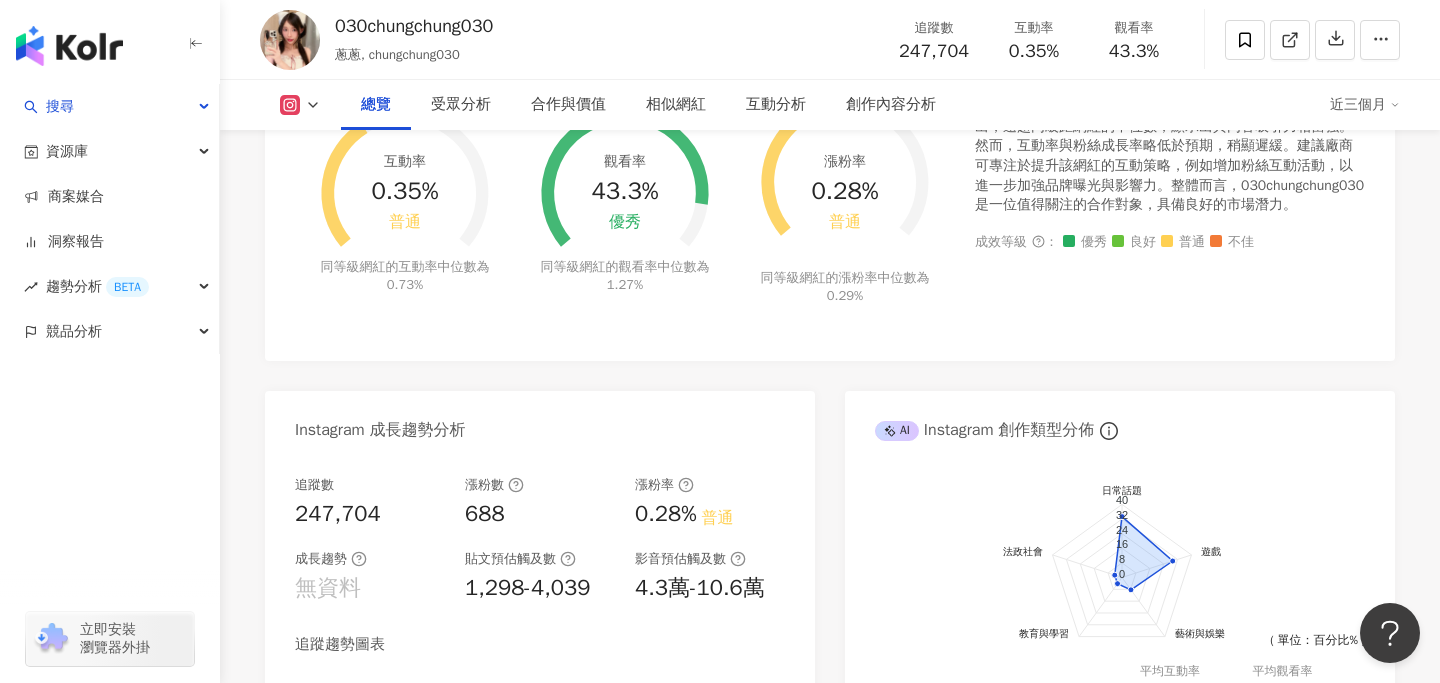 scroll, scrollTop: 1091, scrollLeft: 0, axis: vertical 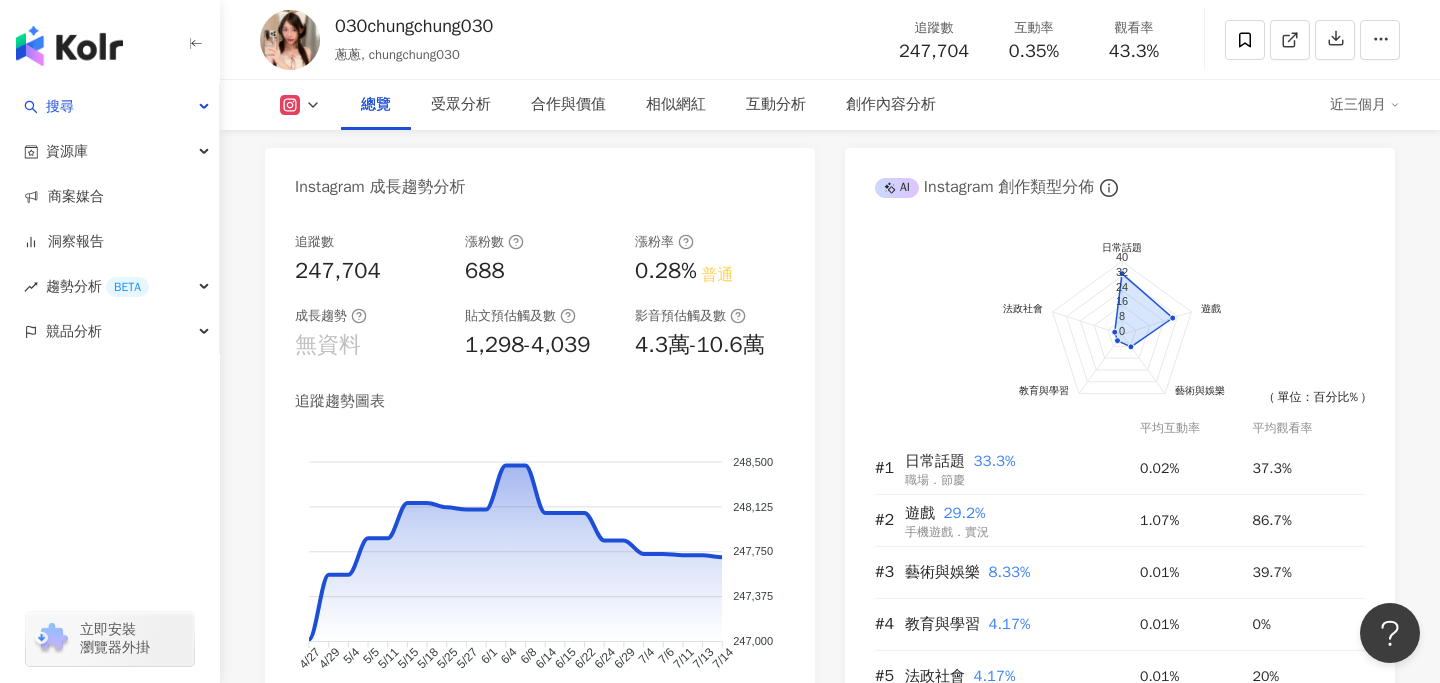 click 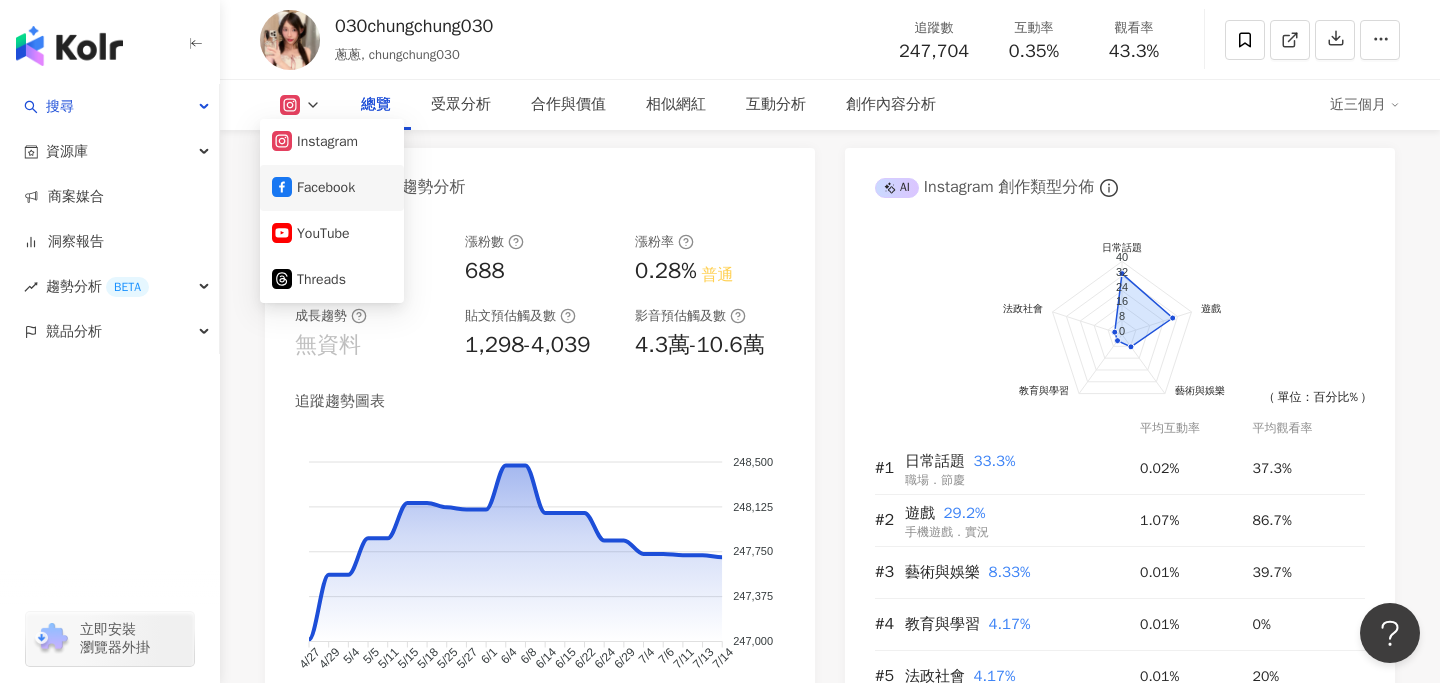 click on "Facebook" at bounding box center [332, 188] 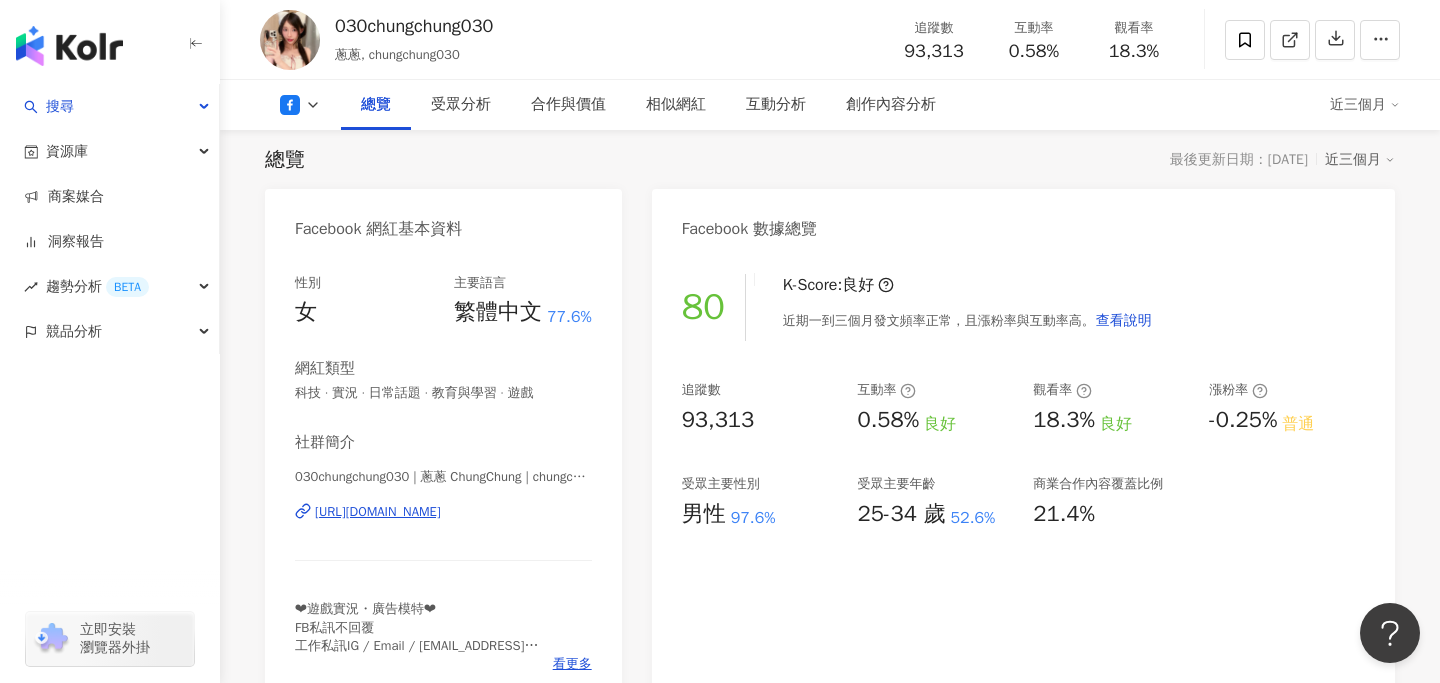 scroll, scrollTop: 129, scrollLeft: 0, axis: vertical 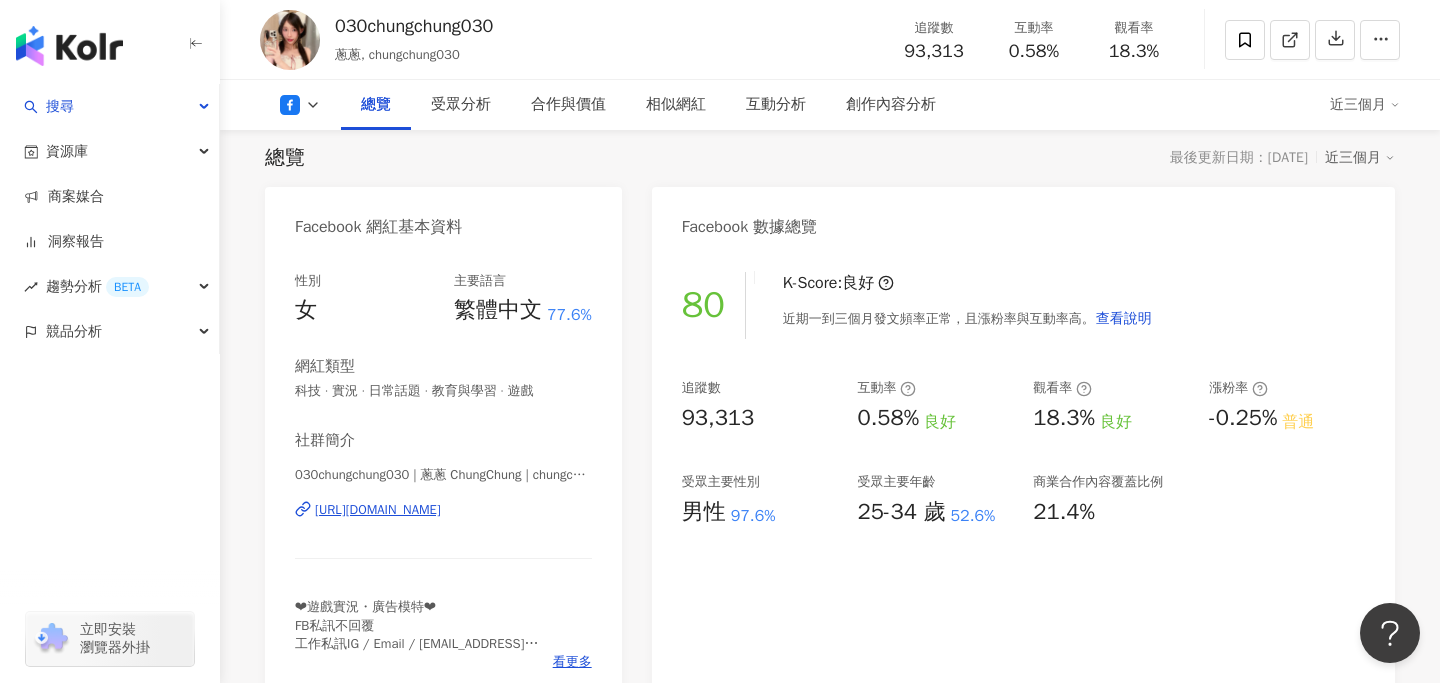 drag, startPoint x: 464, startPoint y: 508, endPoint x: 495, endPoint y: 75, distance: 434.10828 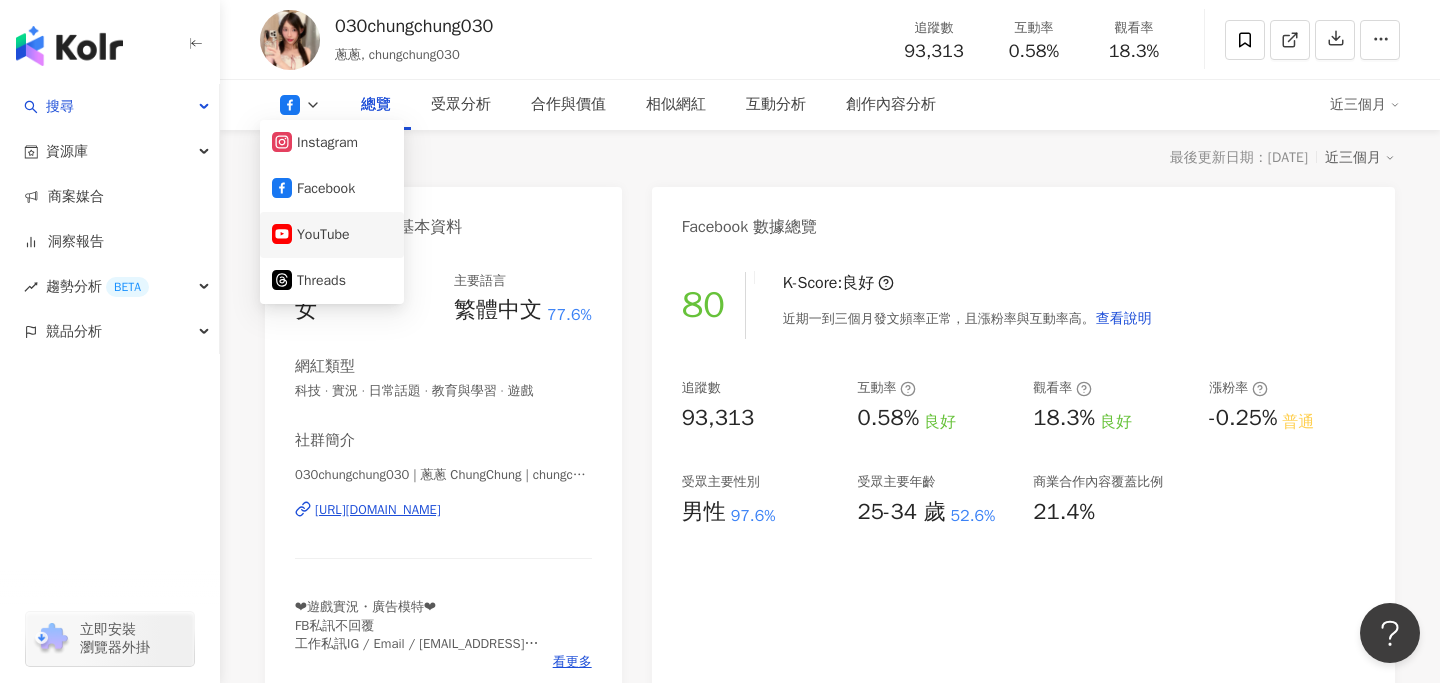 click on "YouTube" at bounding box center (332, 235) 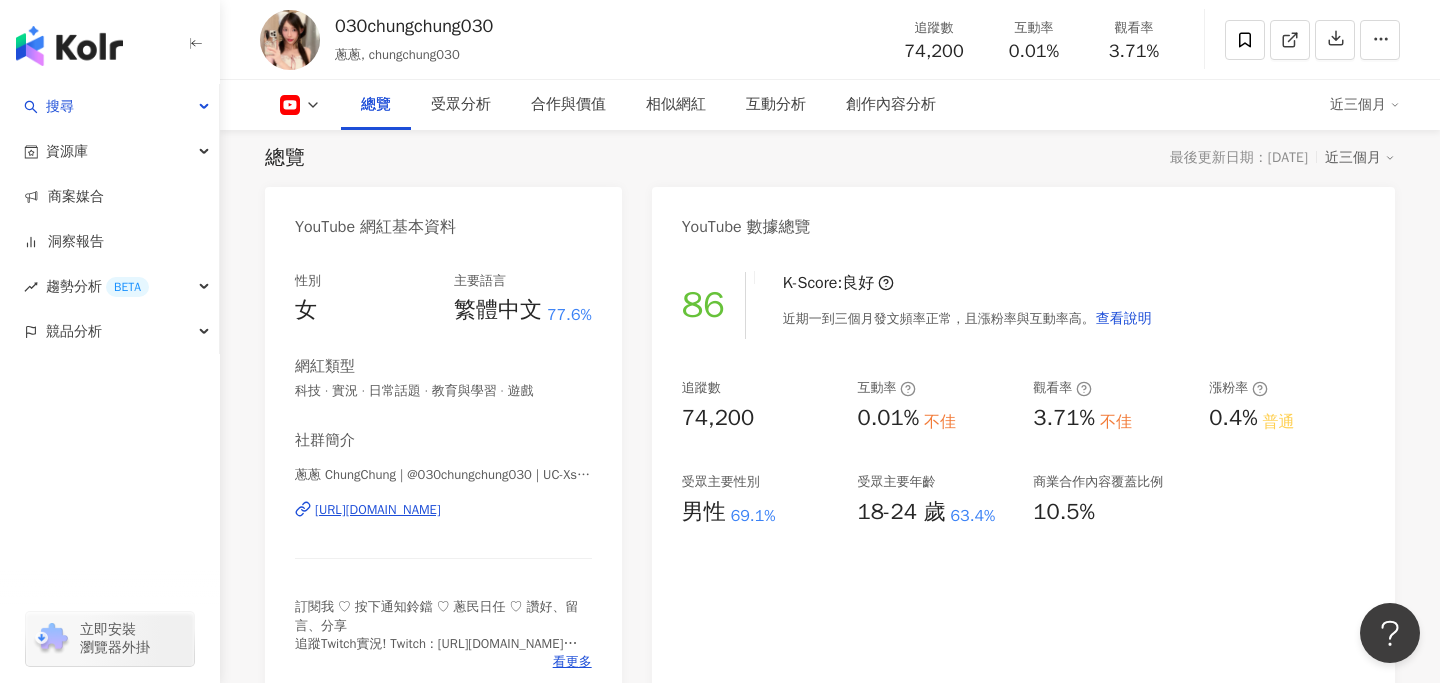 copy on "https://www.youtube.com/channel/UC-XsAJp_jdbFCYHDpSc5kuw" 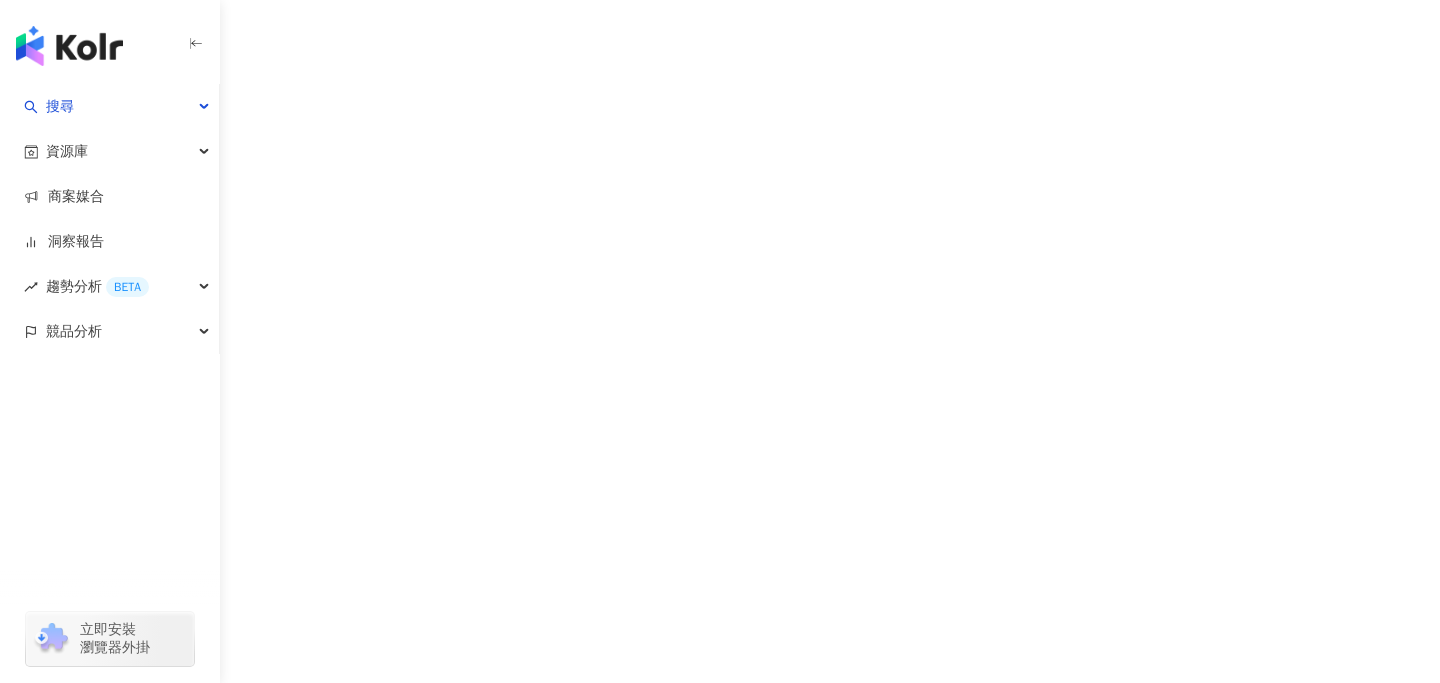 scroll, scrollTop: 0, scrollLeft: 0, axis: both 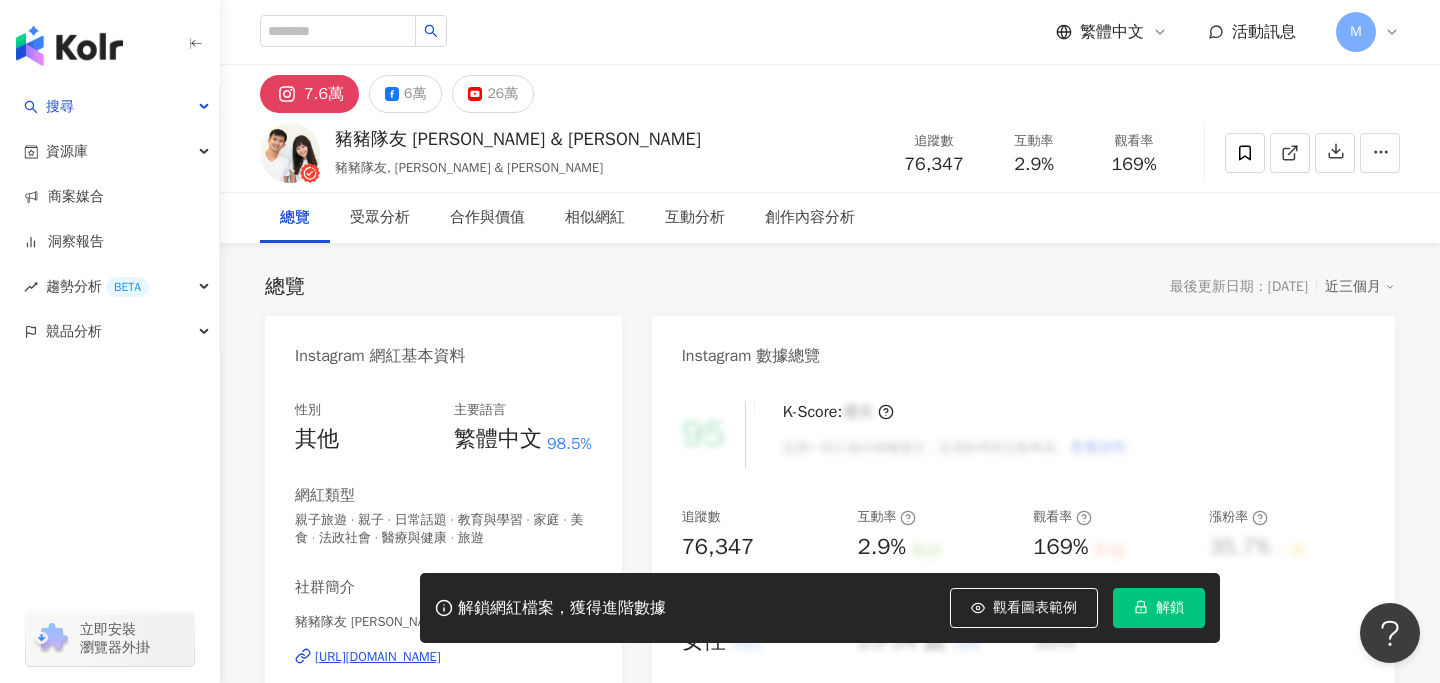 click on "解鎖" at bounding box center [1159, 608] 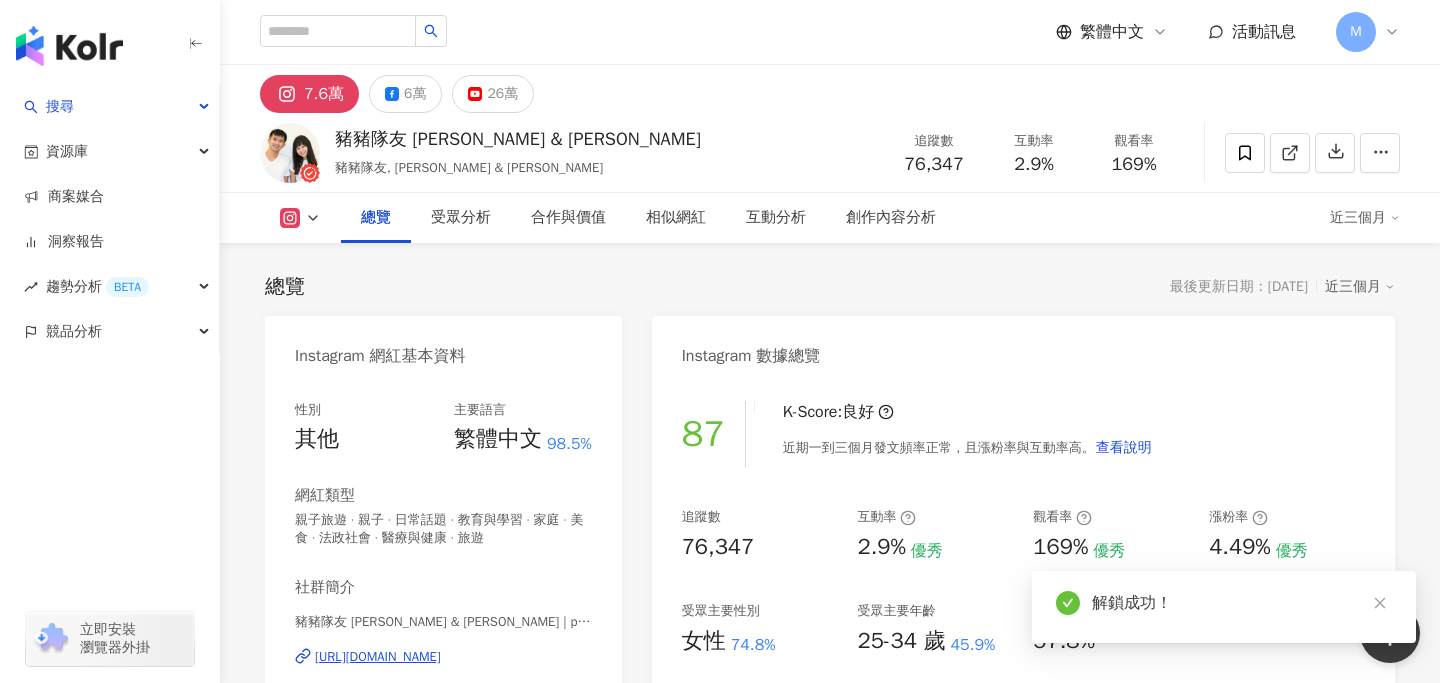scroll, scrollTop: 165, scrollLeft: 0, axis: vertical 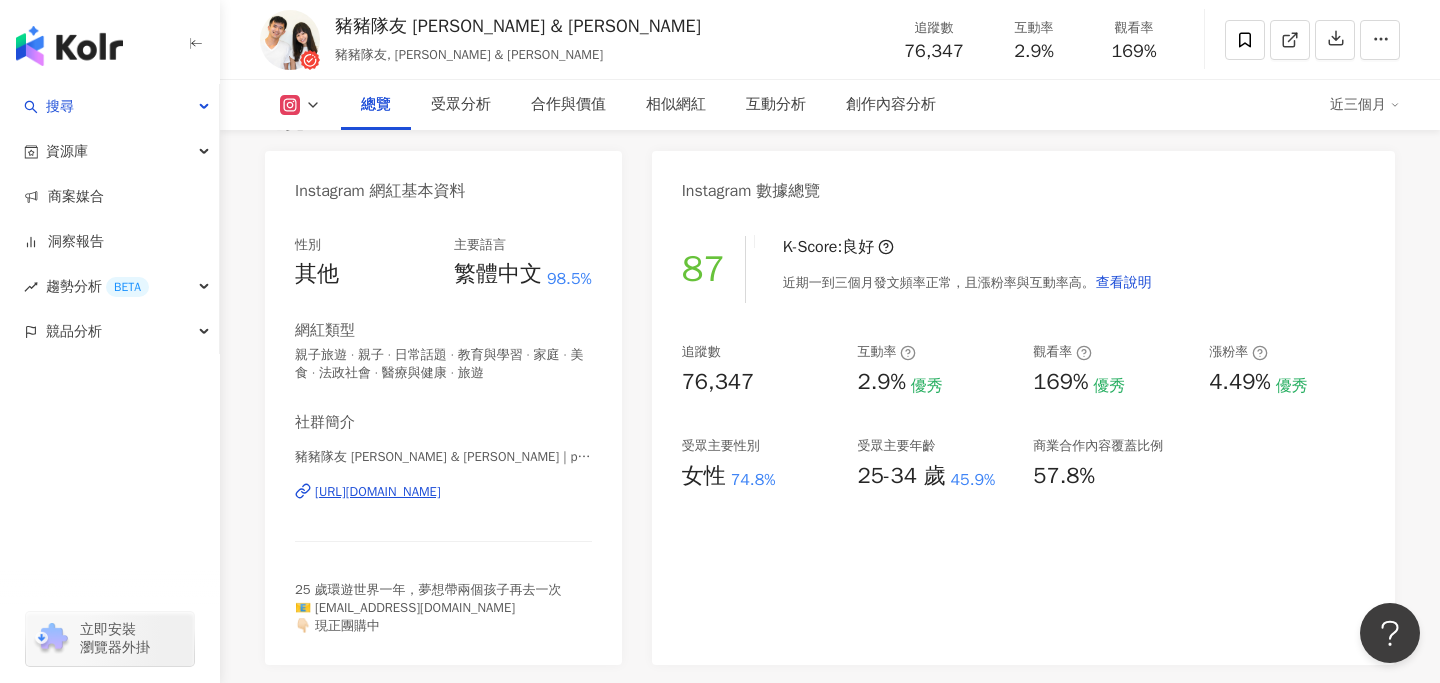 drag, startPoint x: 508, startPoint y: 493, endPoint x: 542, endPoint y: 15, distance: 479.20767 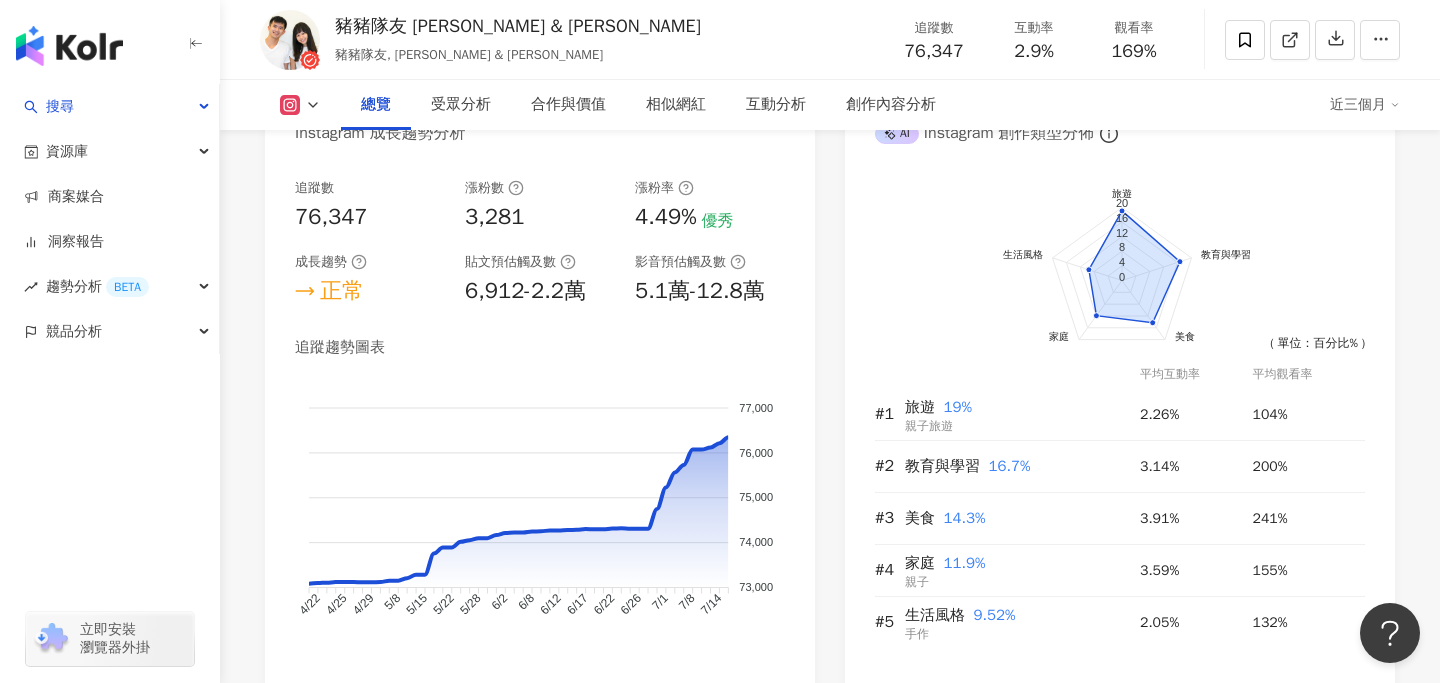 scroll, scrollTop: 1147, scrollLeft: 0, axis: vertical 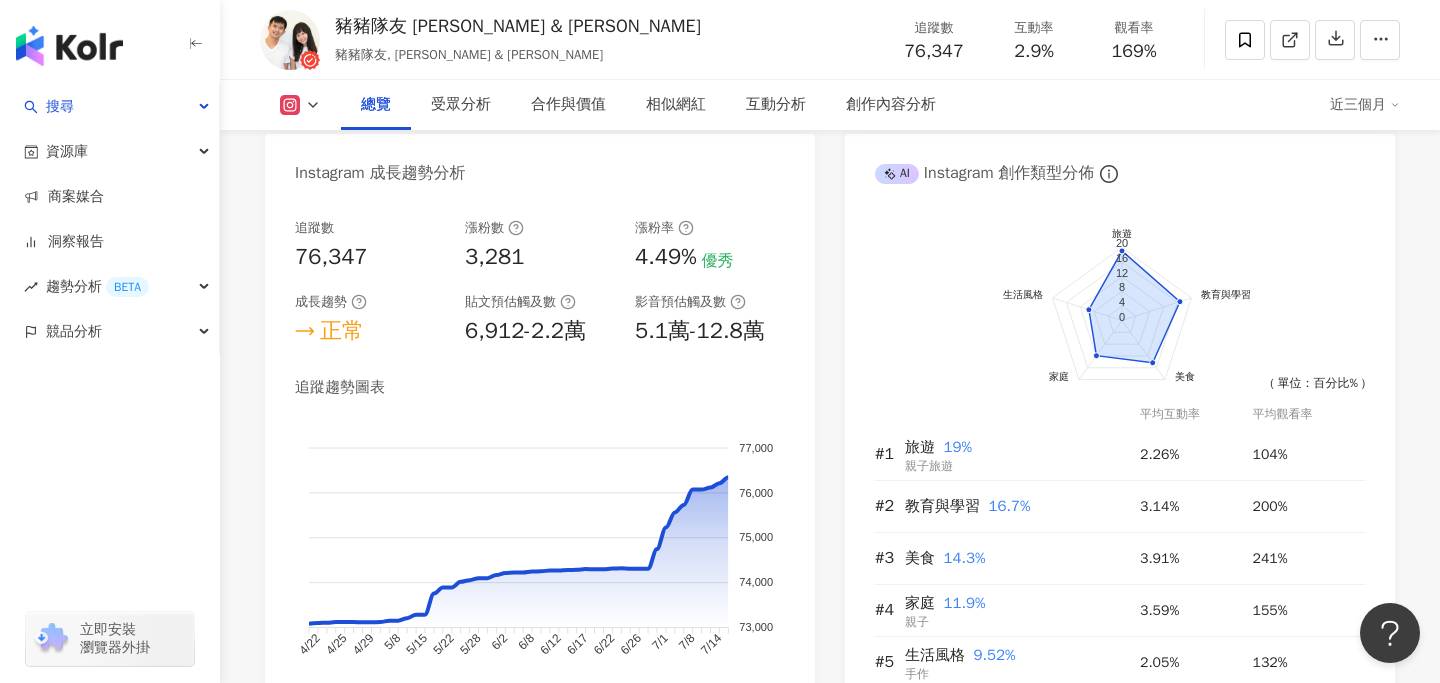 click 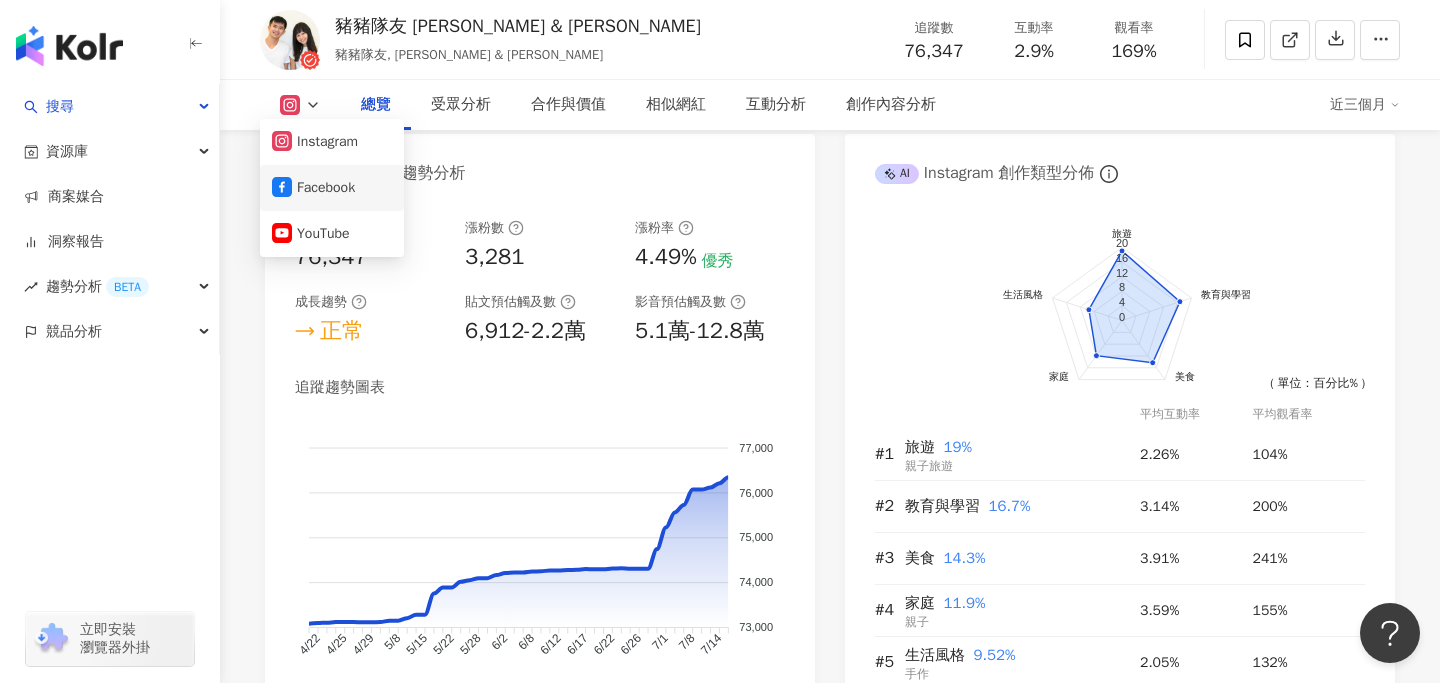 click on "Facebook" at bounding box center [332, 188] 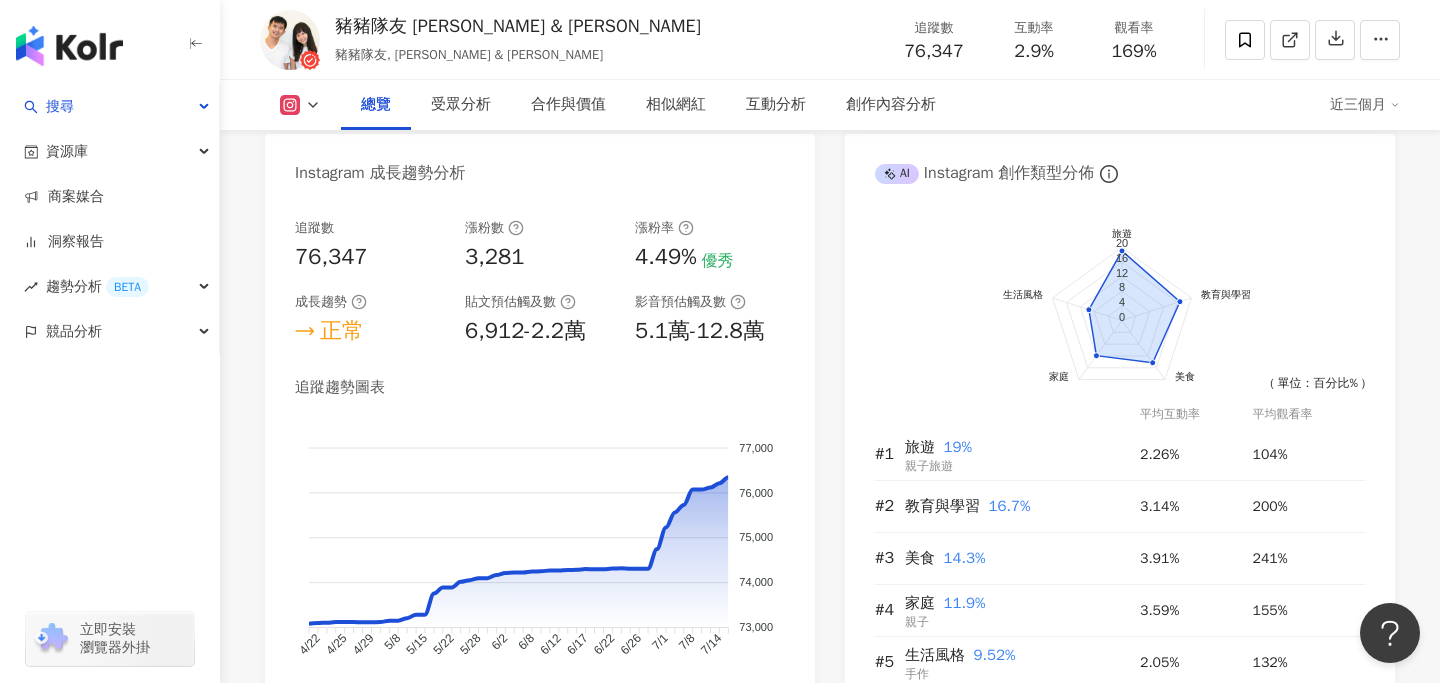 click 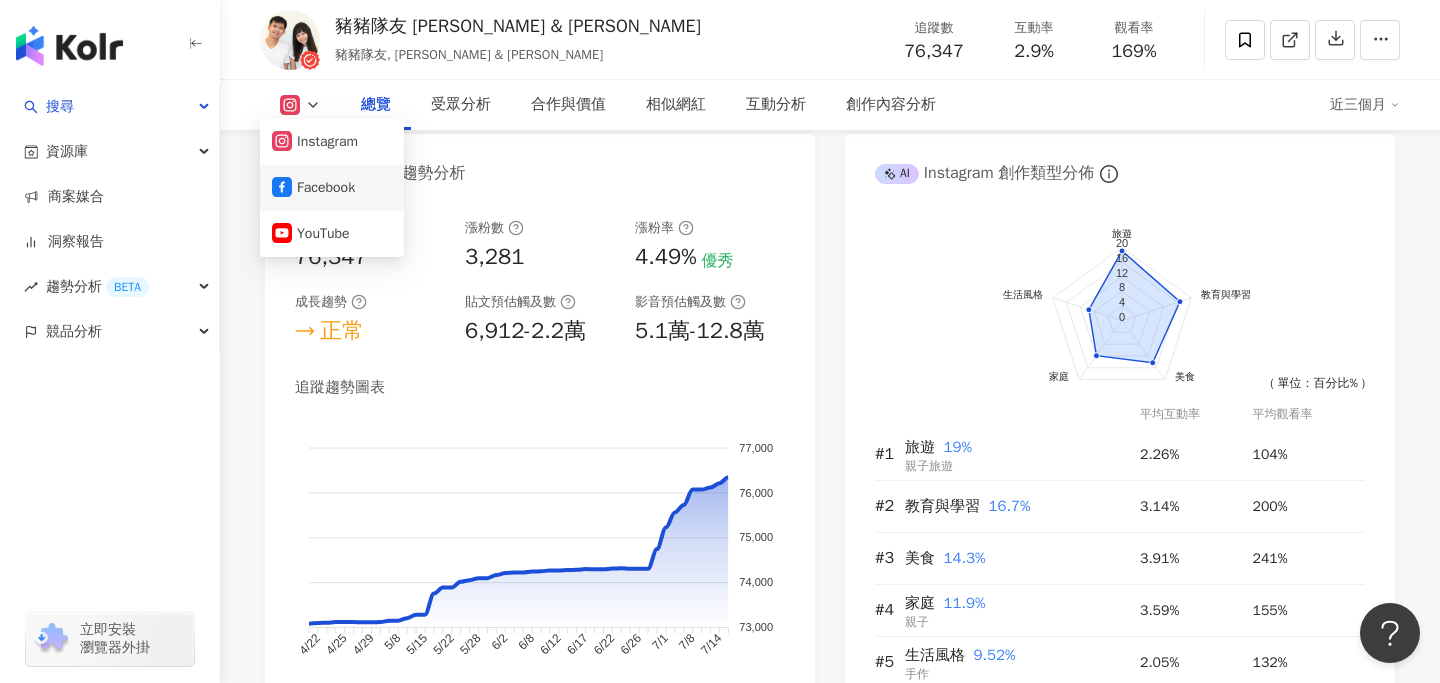 click on "Facebook" at bounding box center [332, 188] 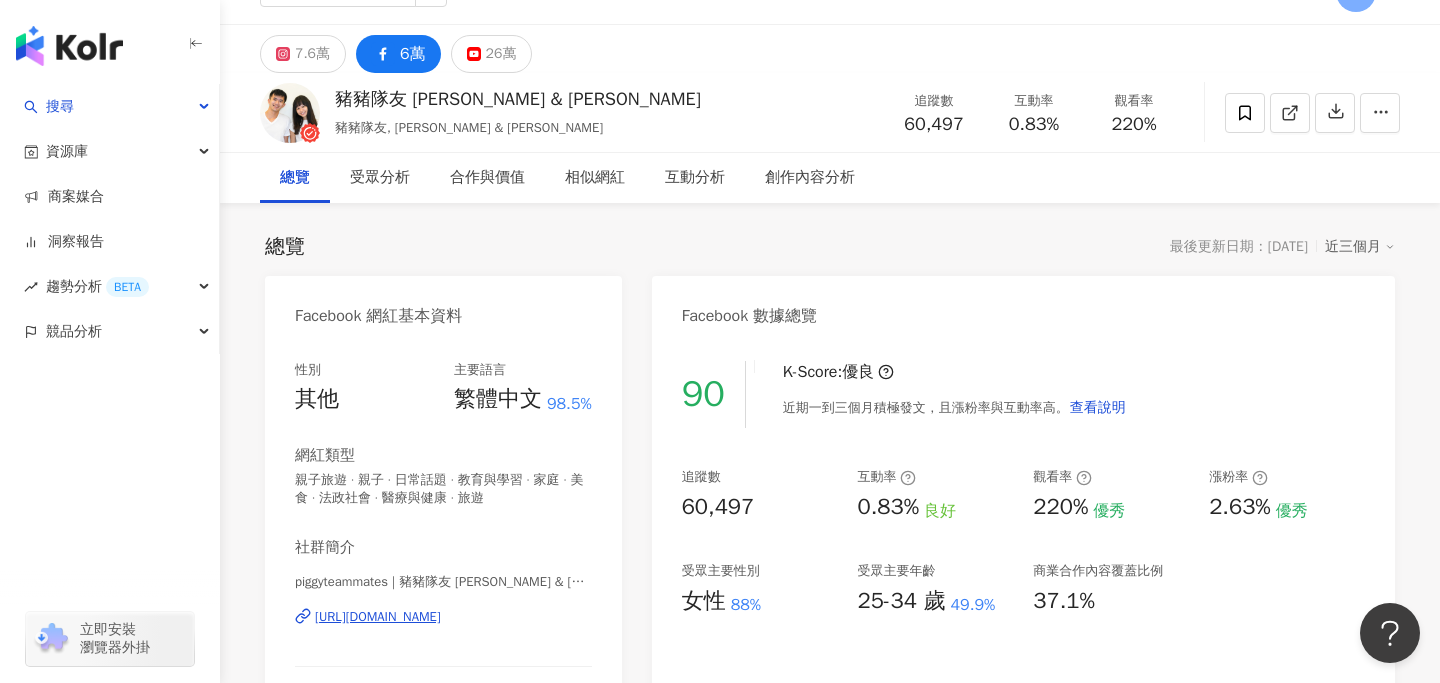 scroll, scrollTop: 53, scrollLeft: 0, axis: vertical 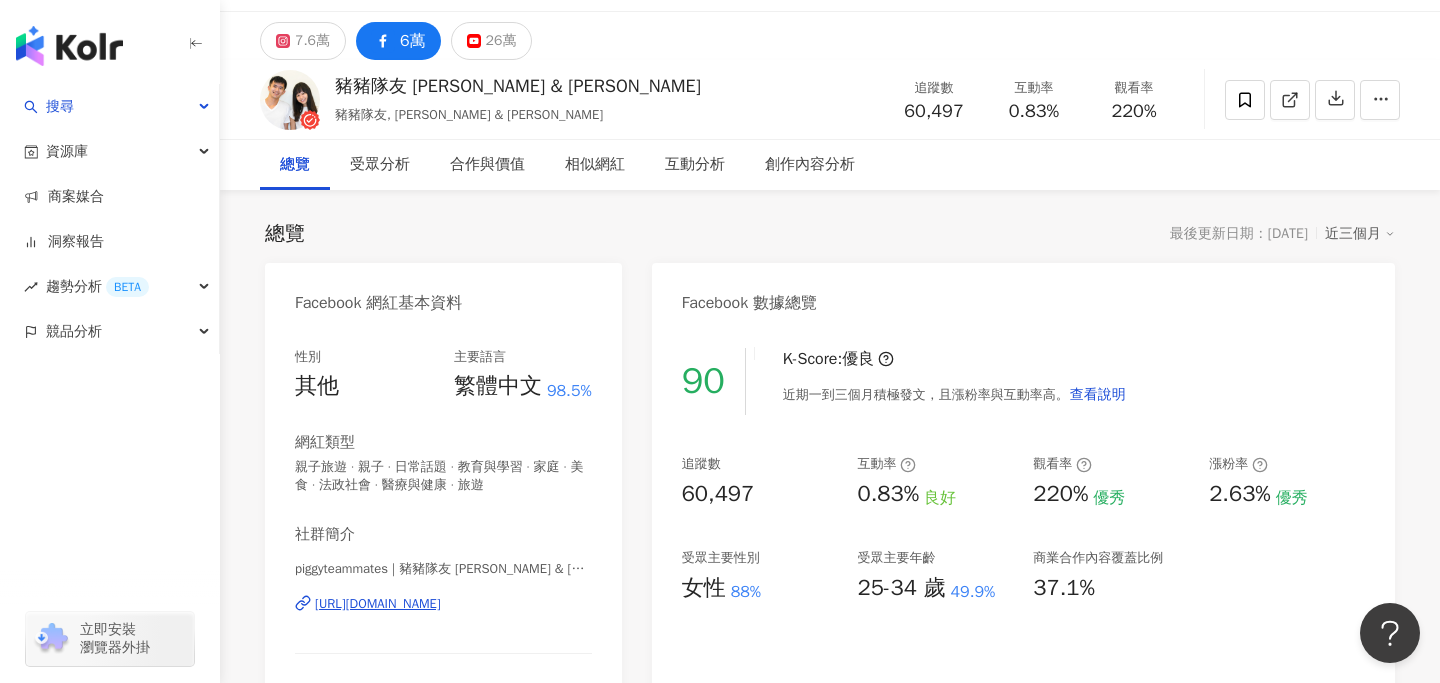 drag, startPoint x: 461, startPoint y: 602, endPoint x: 716, endPoint y: 3, distance: 651.0192 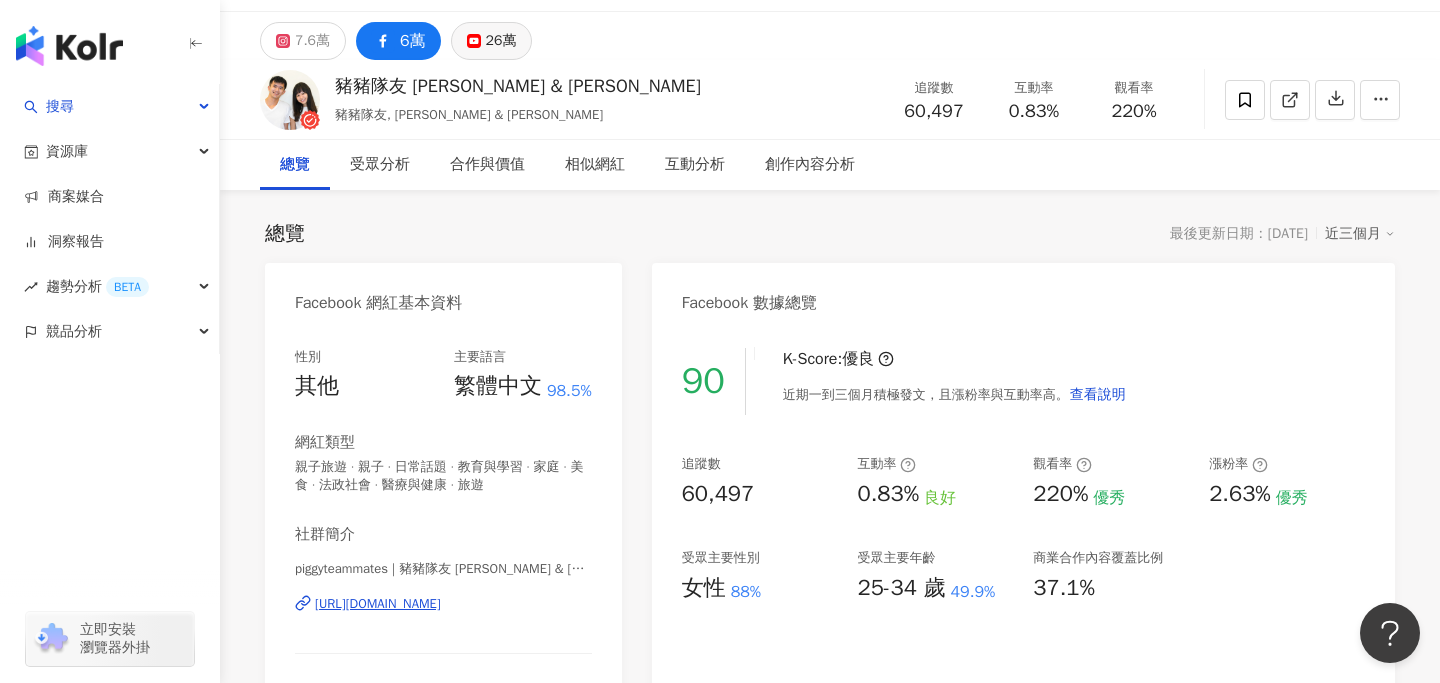 click on "26萬" at bounding box center [501, 41] 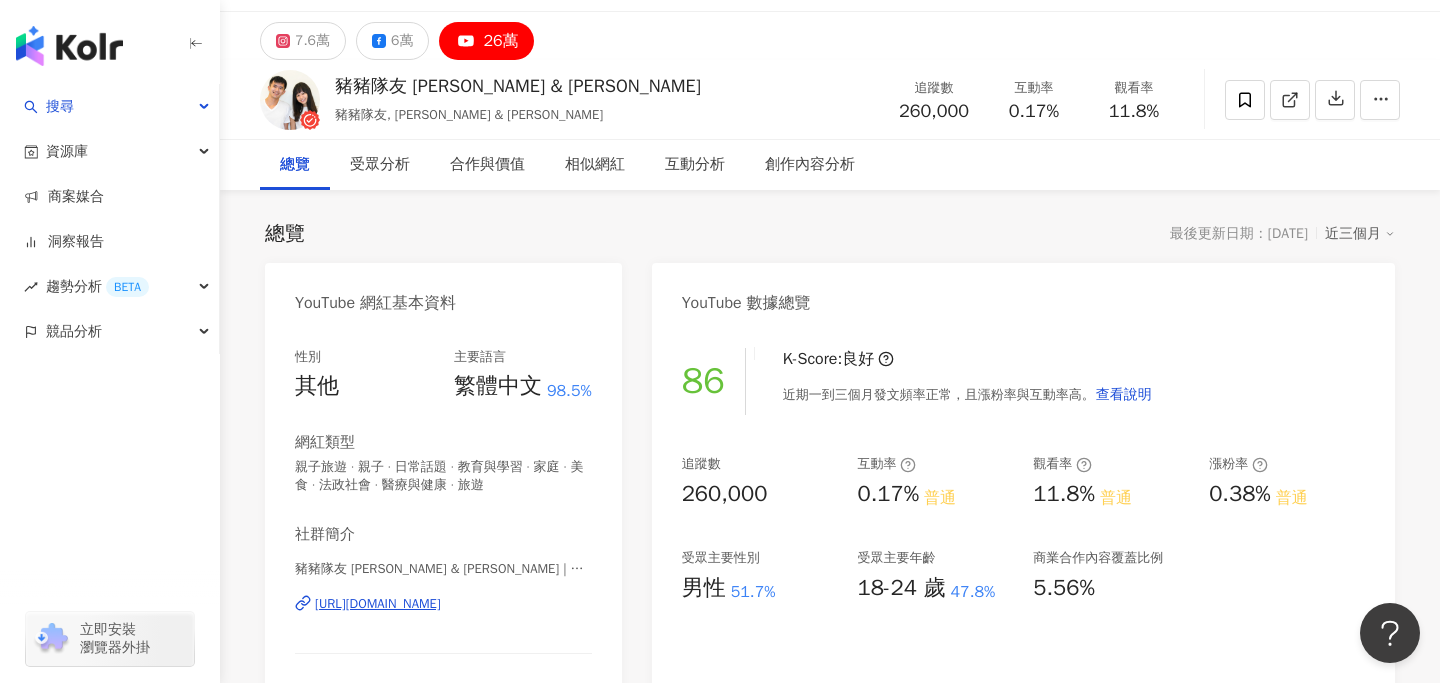 type 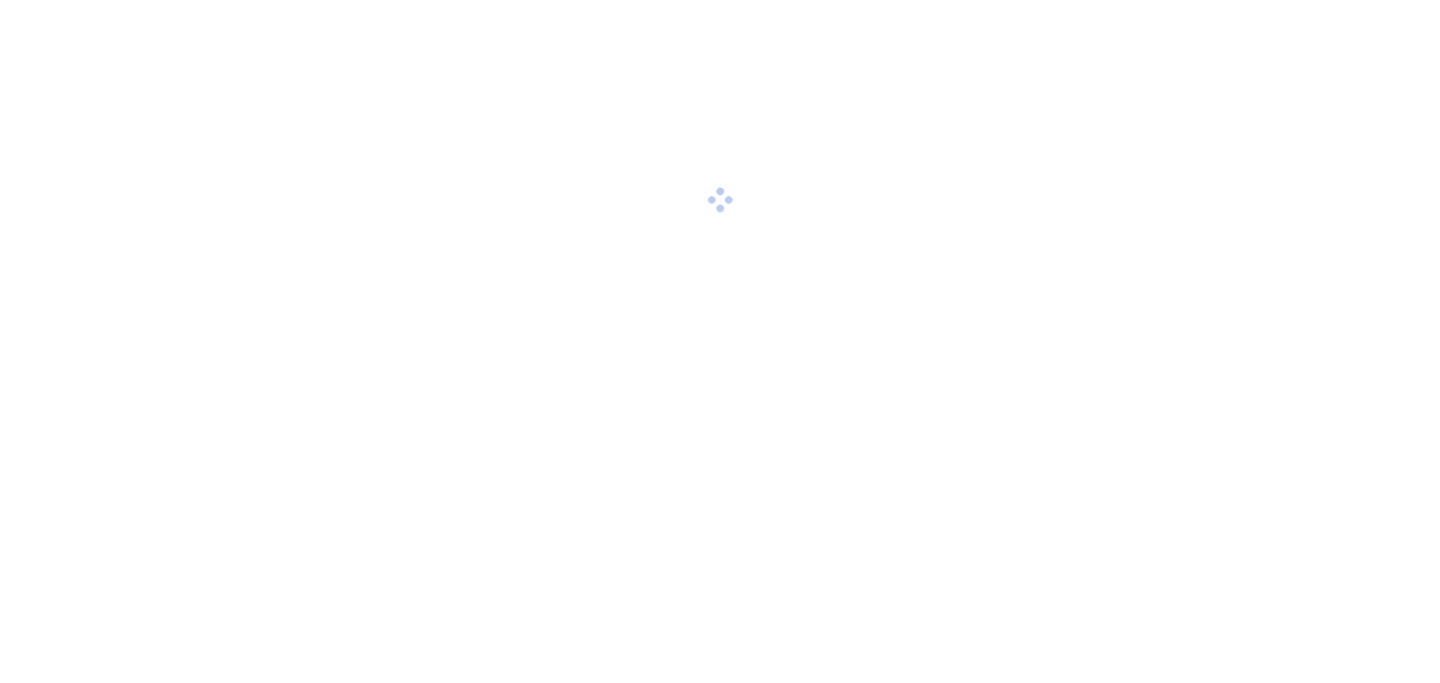 scroll, scrollTop: 0, scrollLeft: 0, axis: both 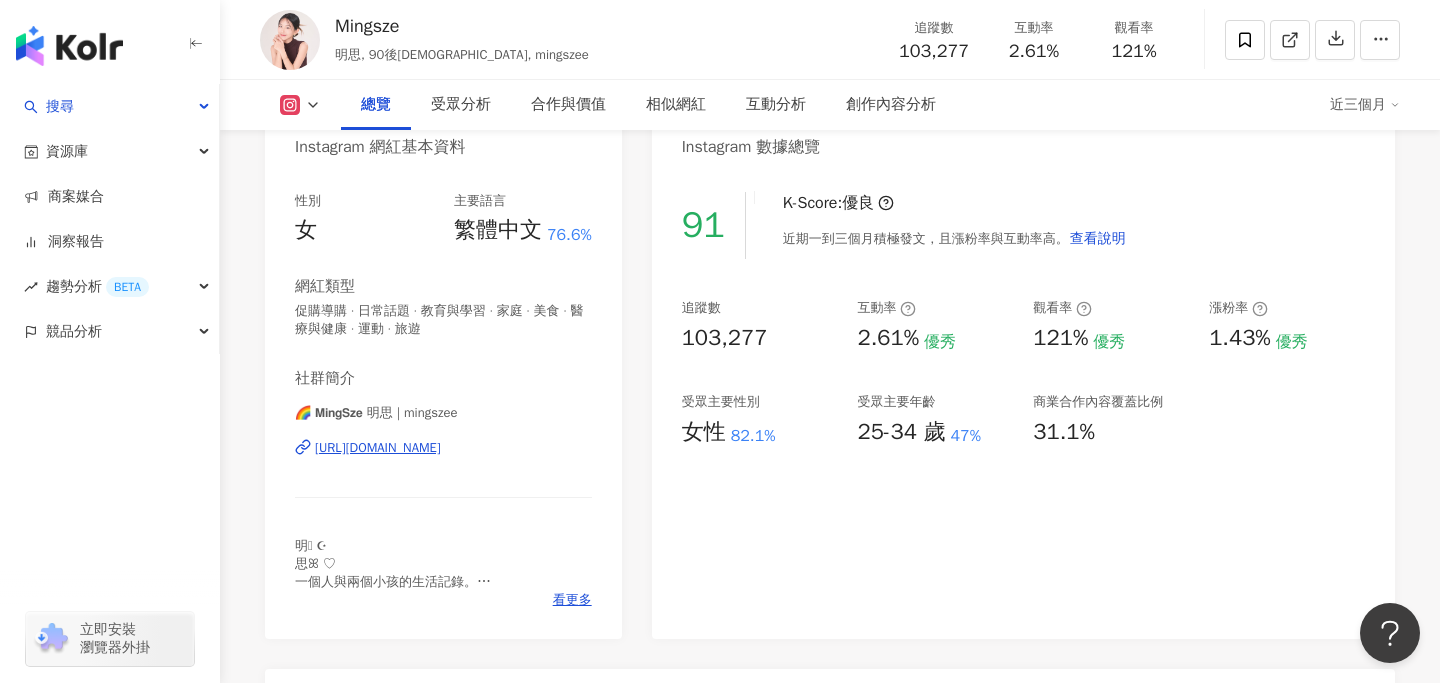 click on "🌈 𝗠𝗶𝗻𝗴𝗦𝘇𝗲 明思 | mingszee https://www.instagram.com/mingszee/" at bounding box center (443, 462) 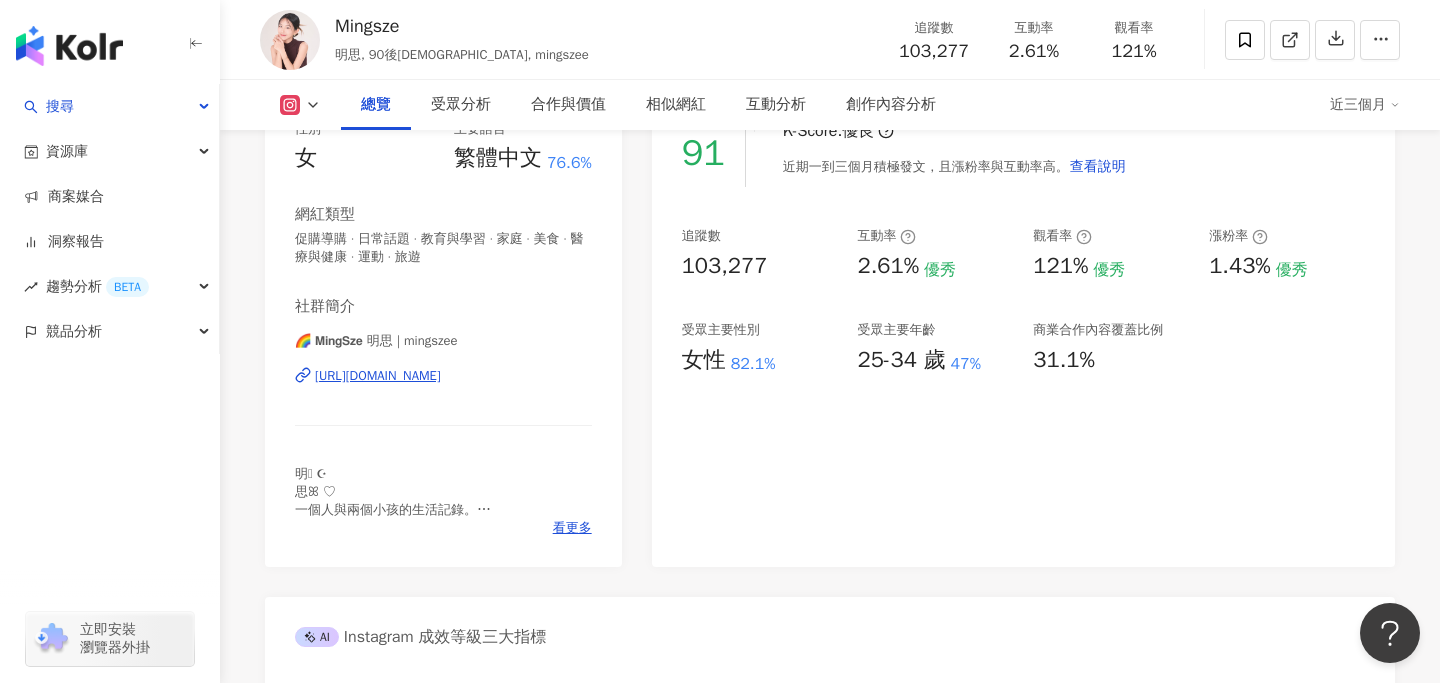 scroll, scrollTop: 0, scrollLeft: 0, axis: both 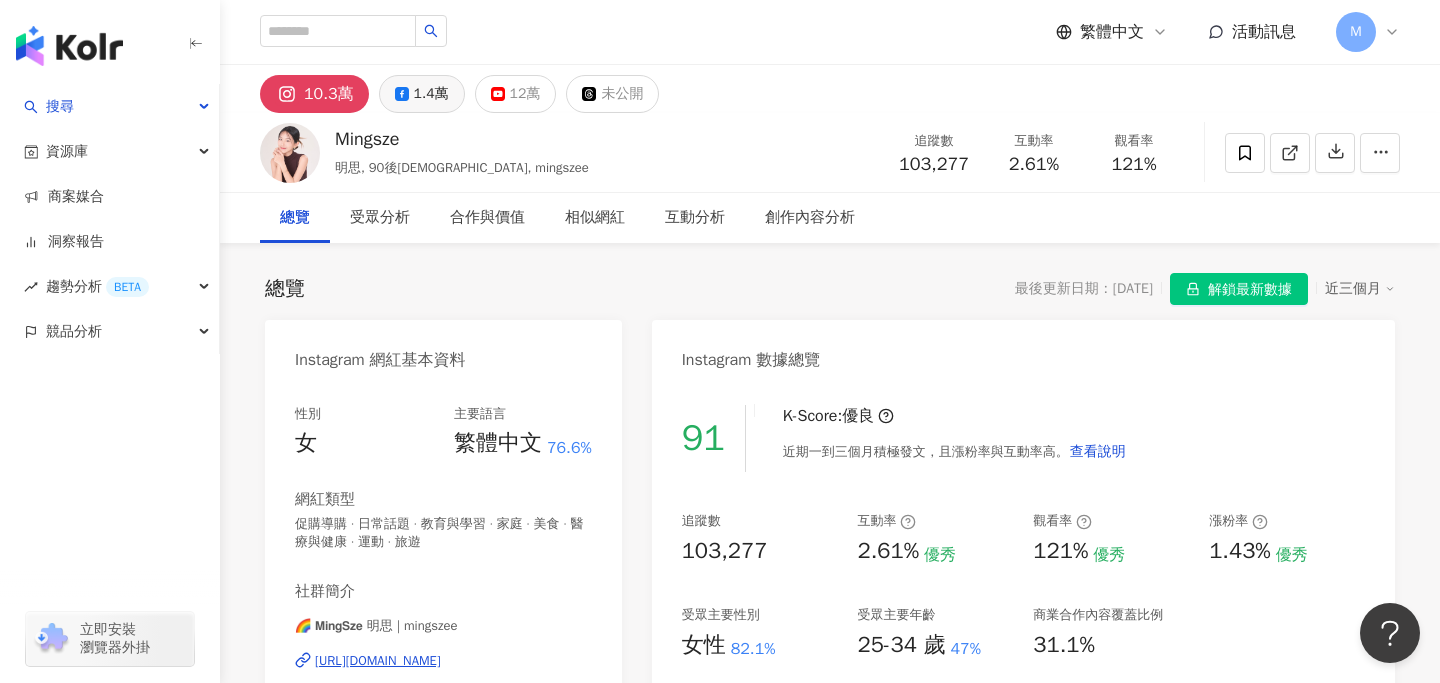 click on "1.4萬" at bounding box center [422, 94] 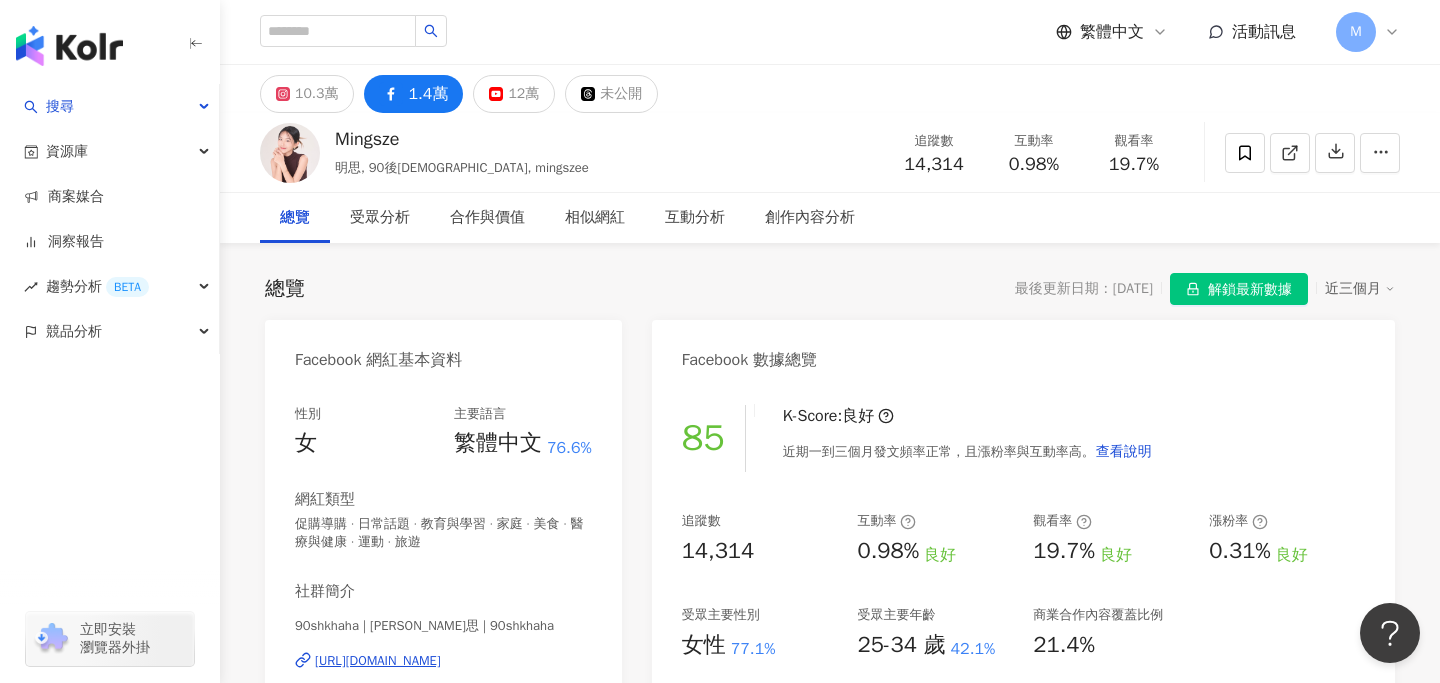 scroll, scrollTop: 53, scrollLeft: 0, axis: vertical 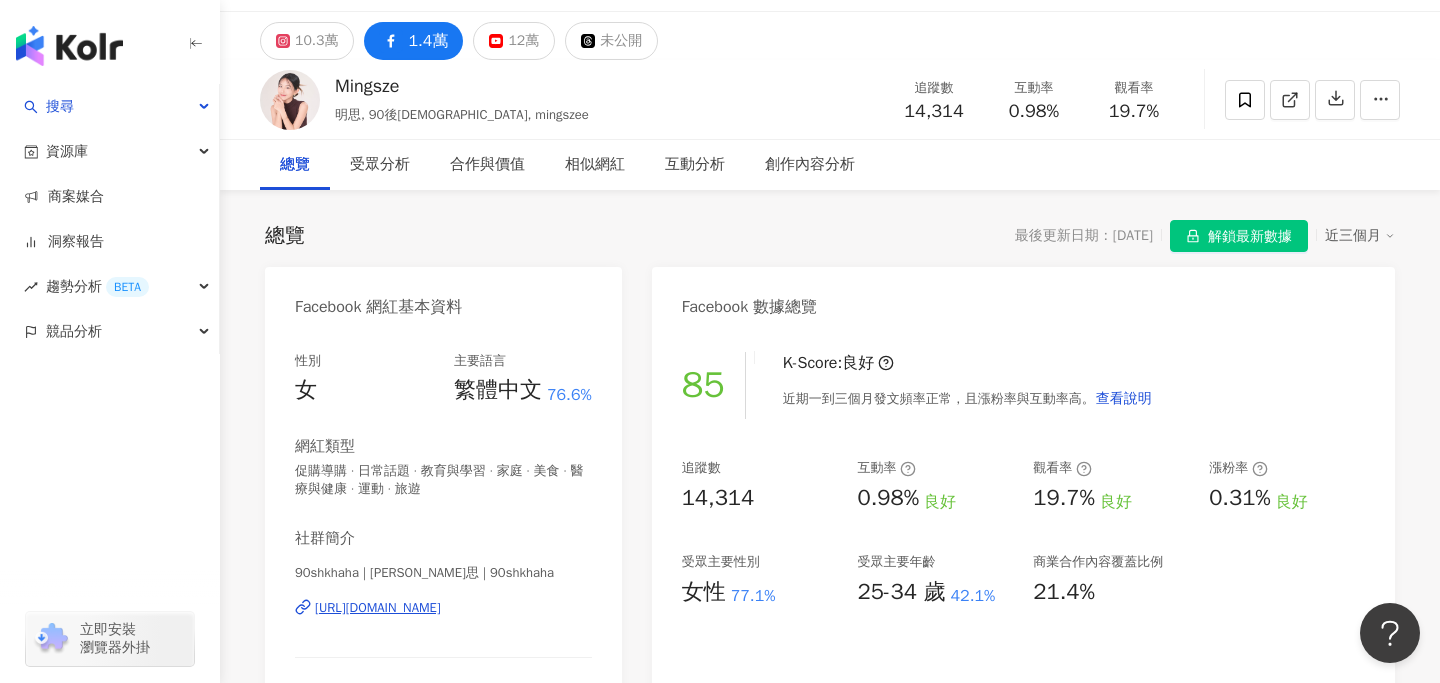 type 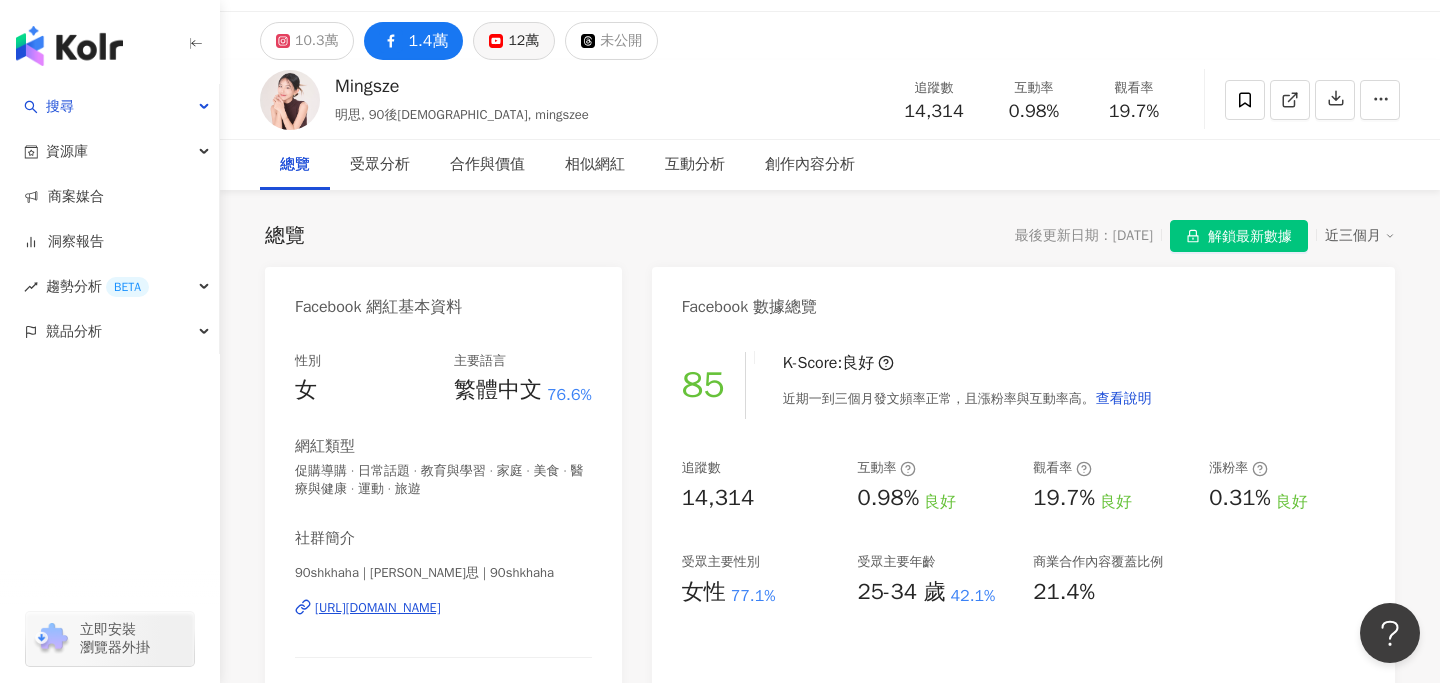 click 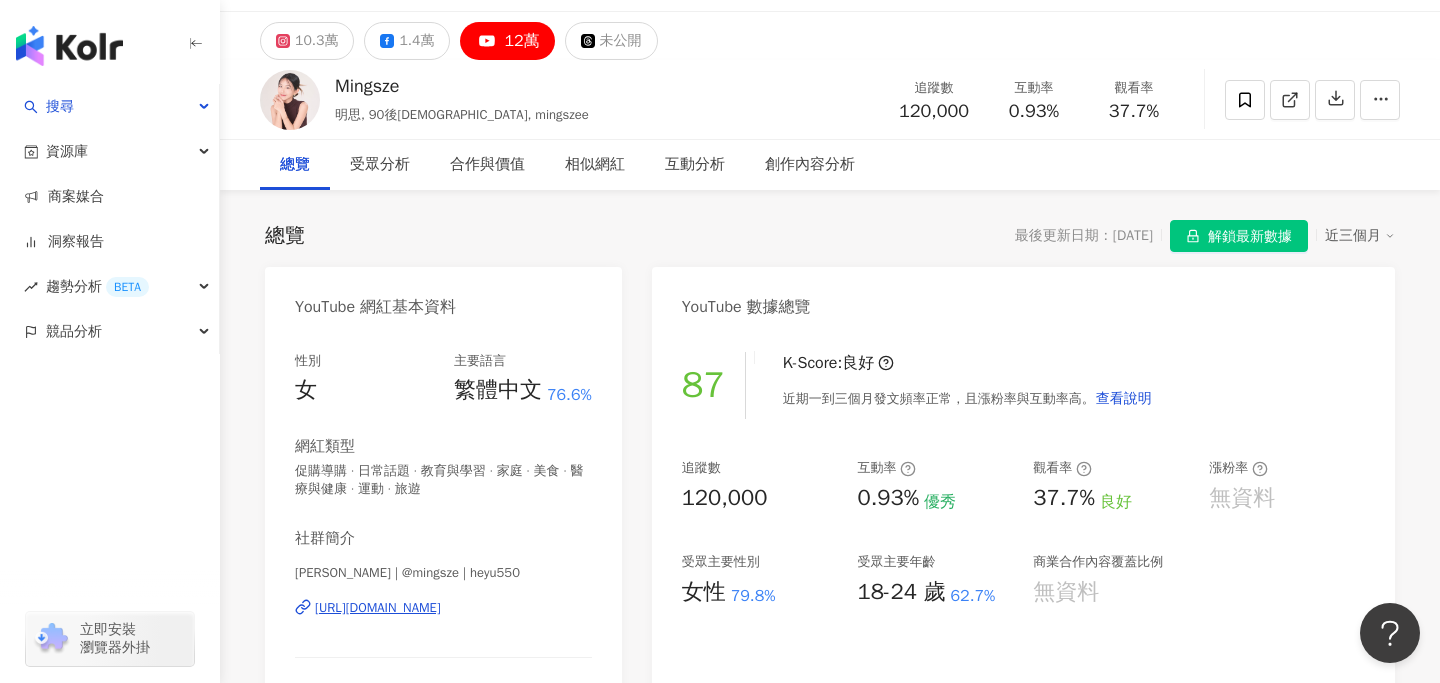 click on "K-Score :   良好 近期一到三個月發文頻率正常，且漲粉率與互動率高。 查看說明" at bounding box center (958, 385) 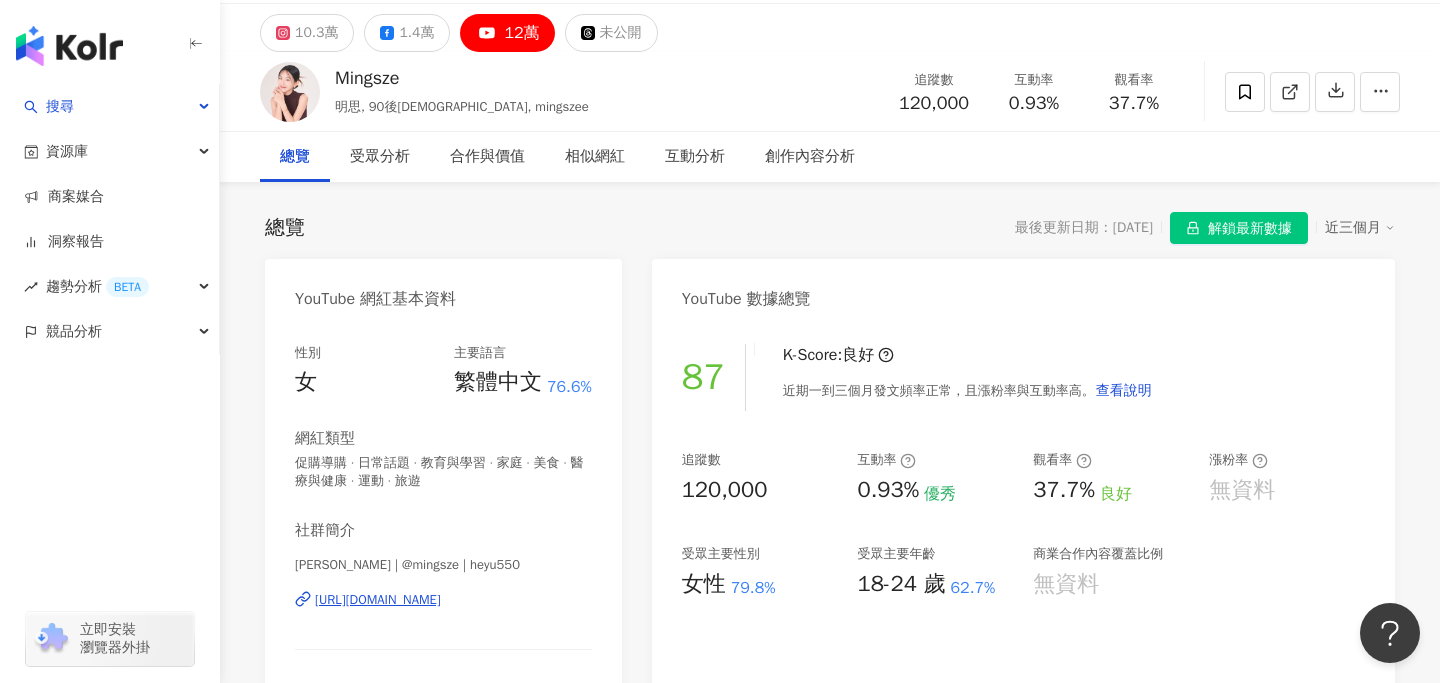 scroll, scrollTop: 63, scrollLeft: 0, axis: vertical 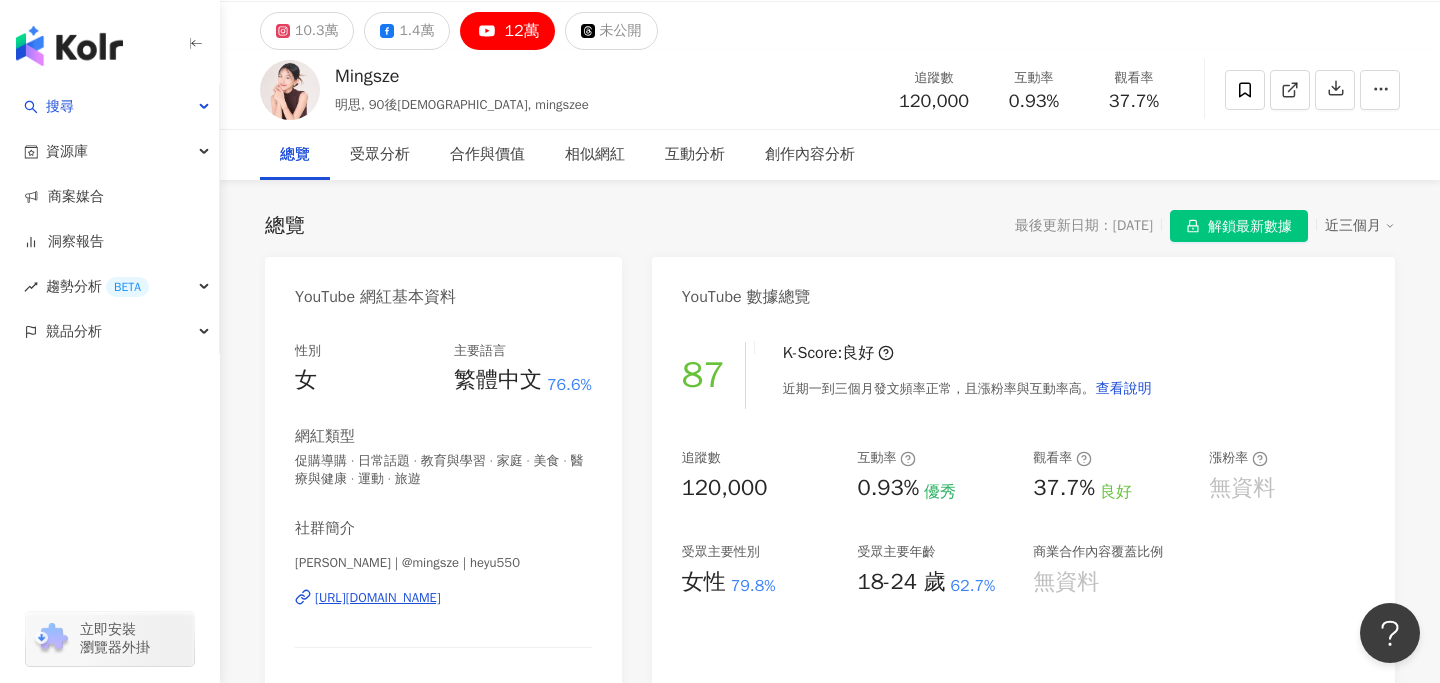 copy on "https://www.youtube.com/channel/UCAc66_2OK8quFuOnNDk3wrA" 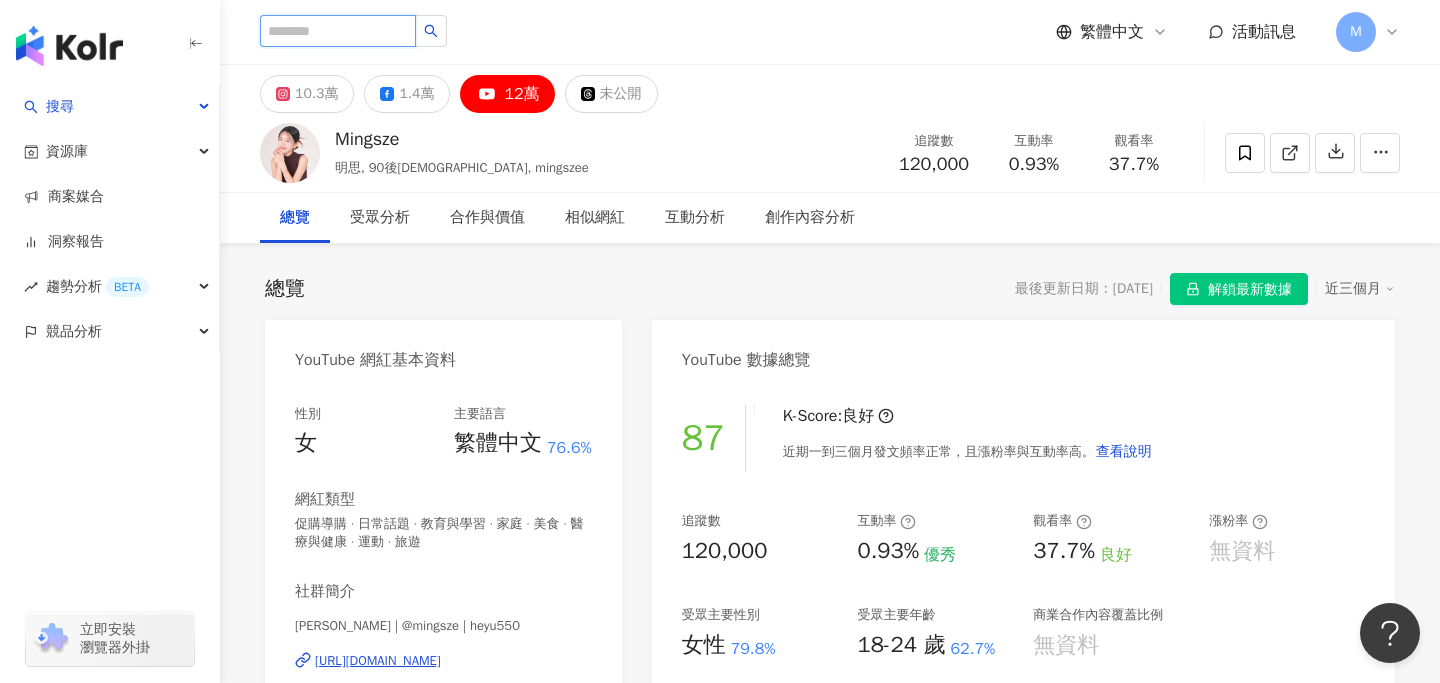 click at bounding box center [338, 31] 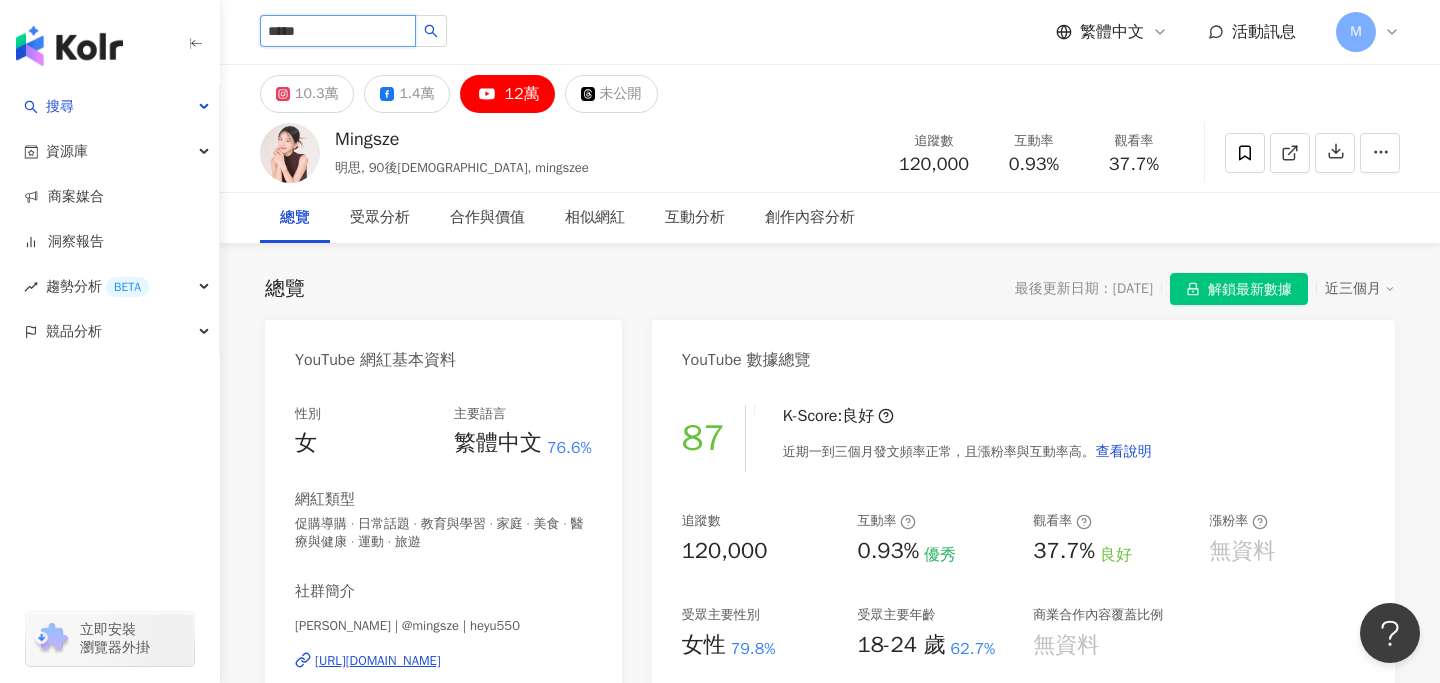 type on "*****" 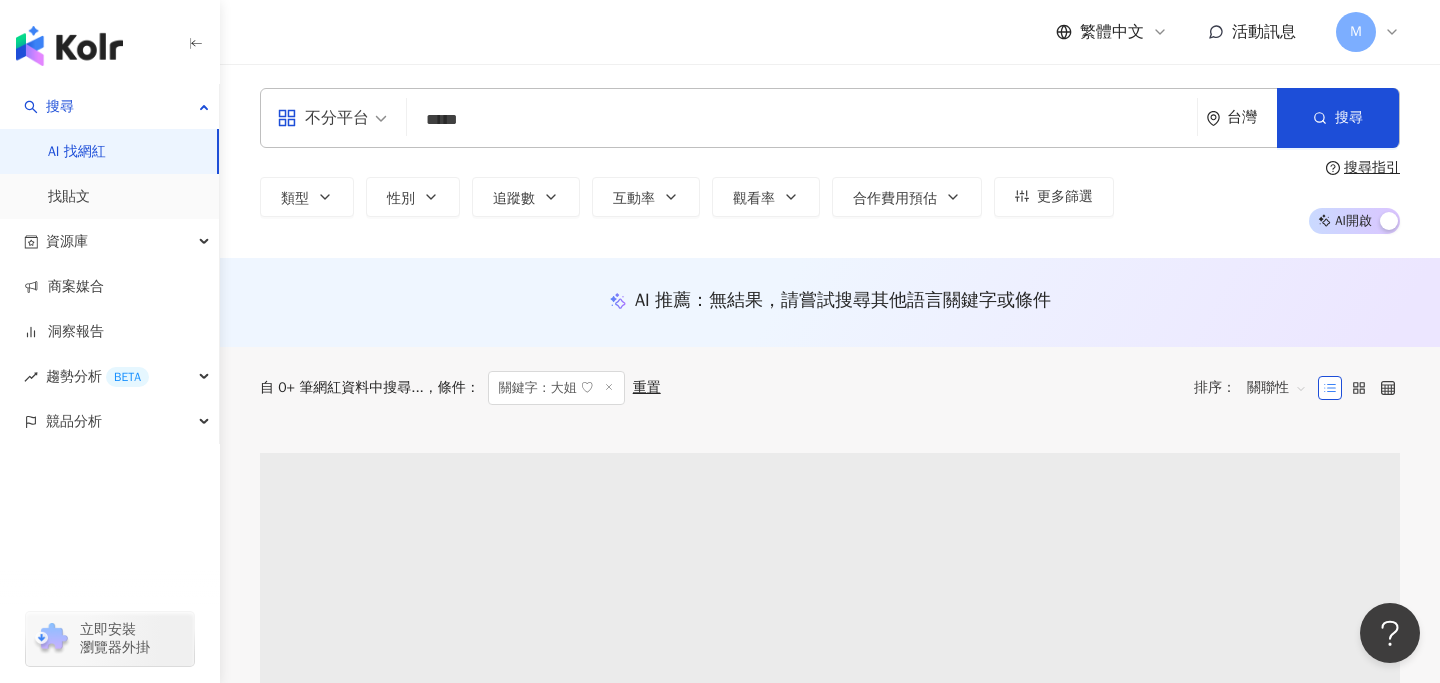 click on "*****" at bounding box center (802, 120) 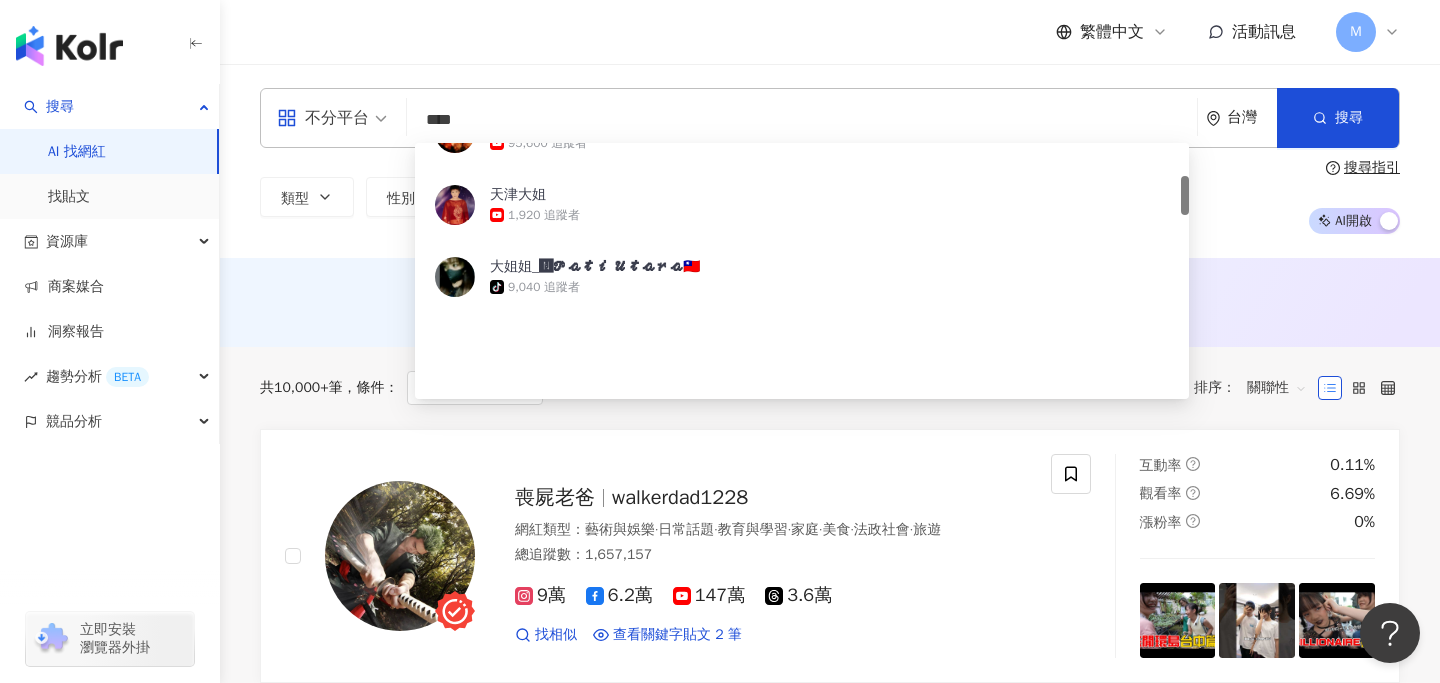 scroll, scrollTop: 406, scrollLeft: 0, axis: vertical 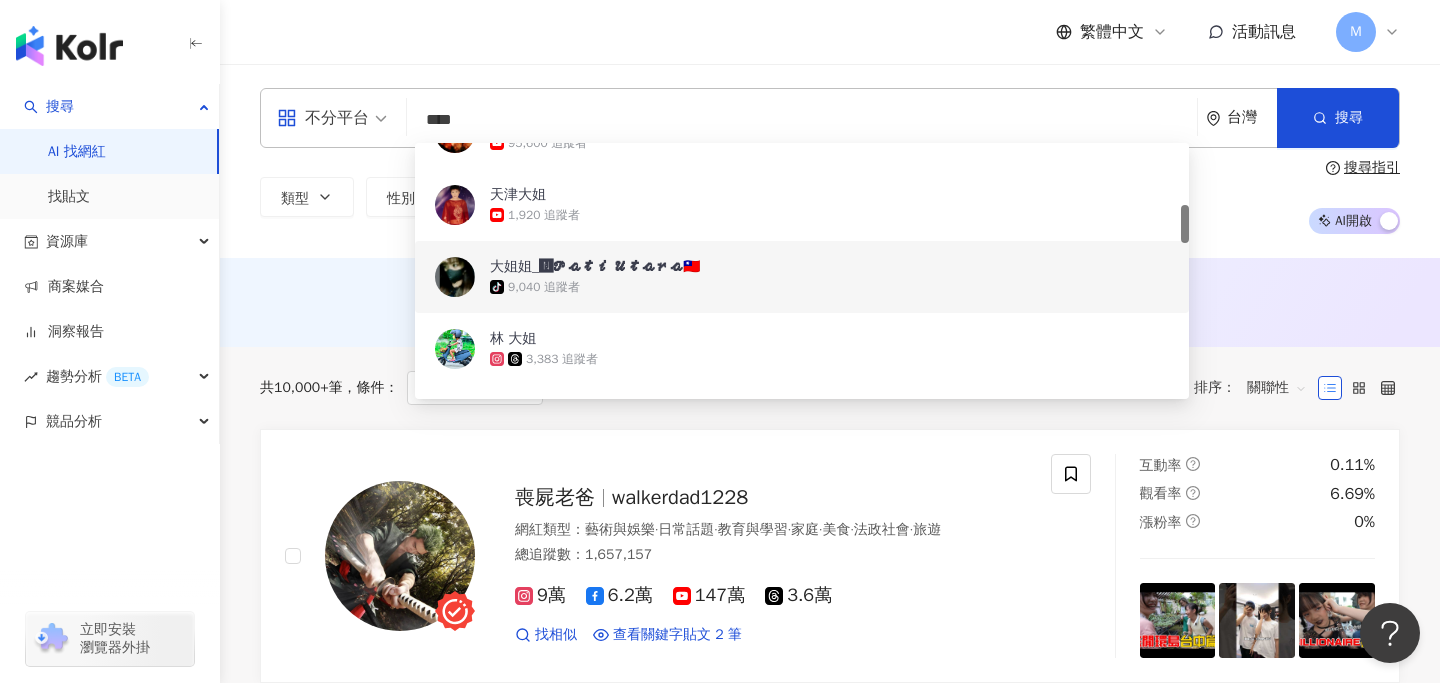 type on "****" 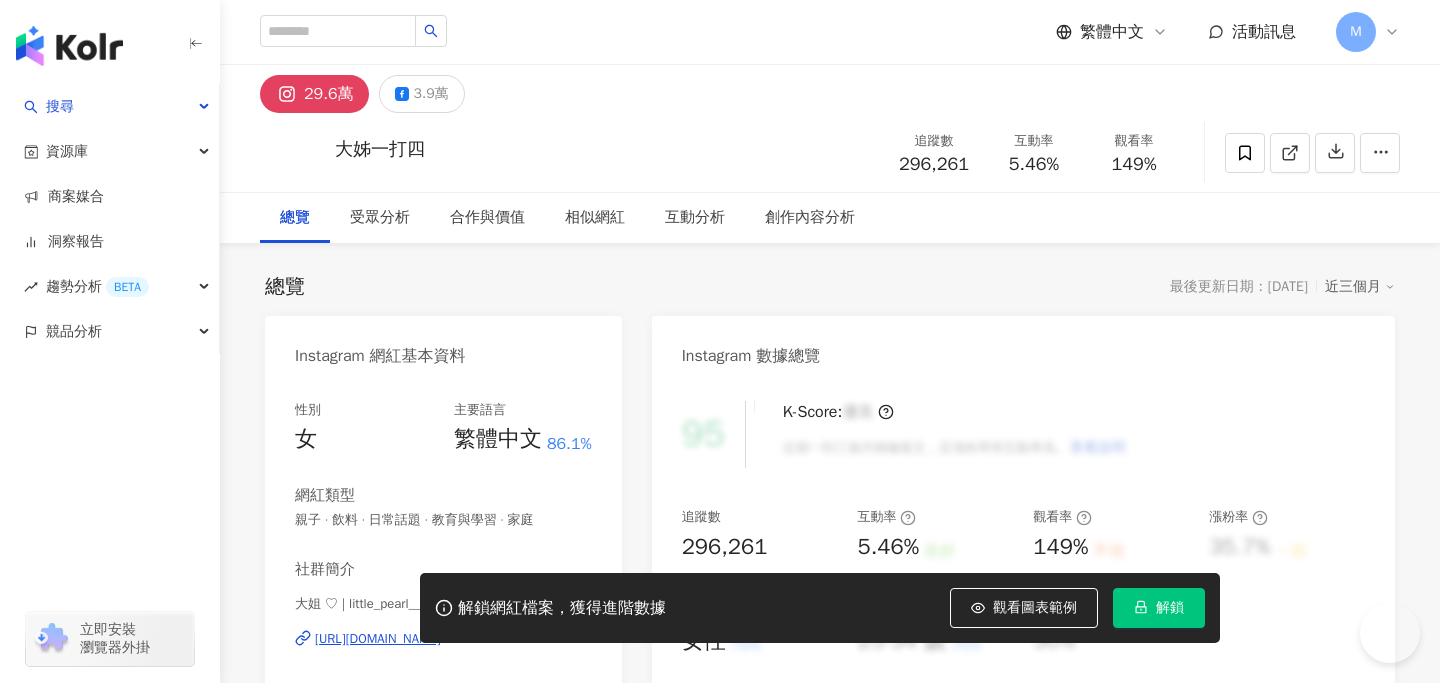 scroll, scrollTop: 0, scrollLeft: 0, axis: both 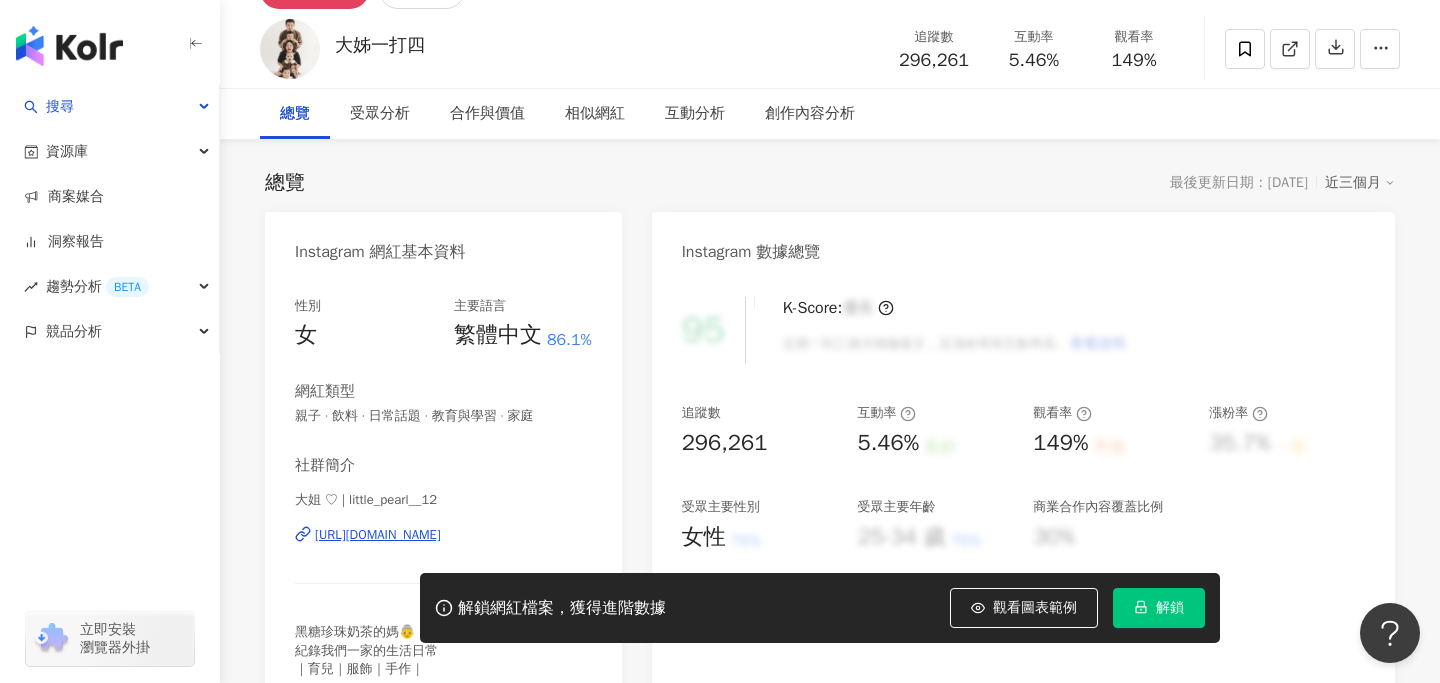 click on "解鎖" at bounding box center [1170, 608] 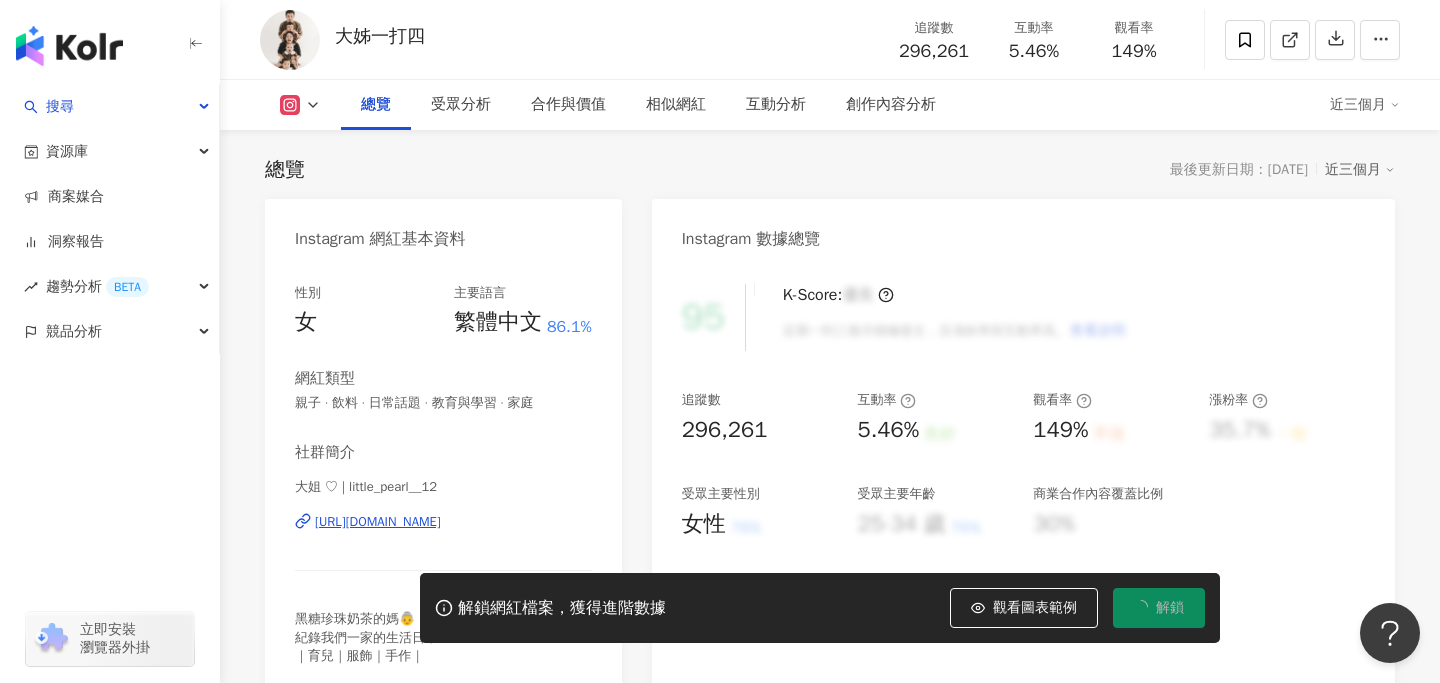 scroll, scrollTop: 129, scrollLeft: 0, axis: vertical 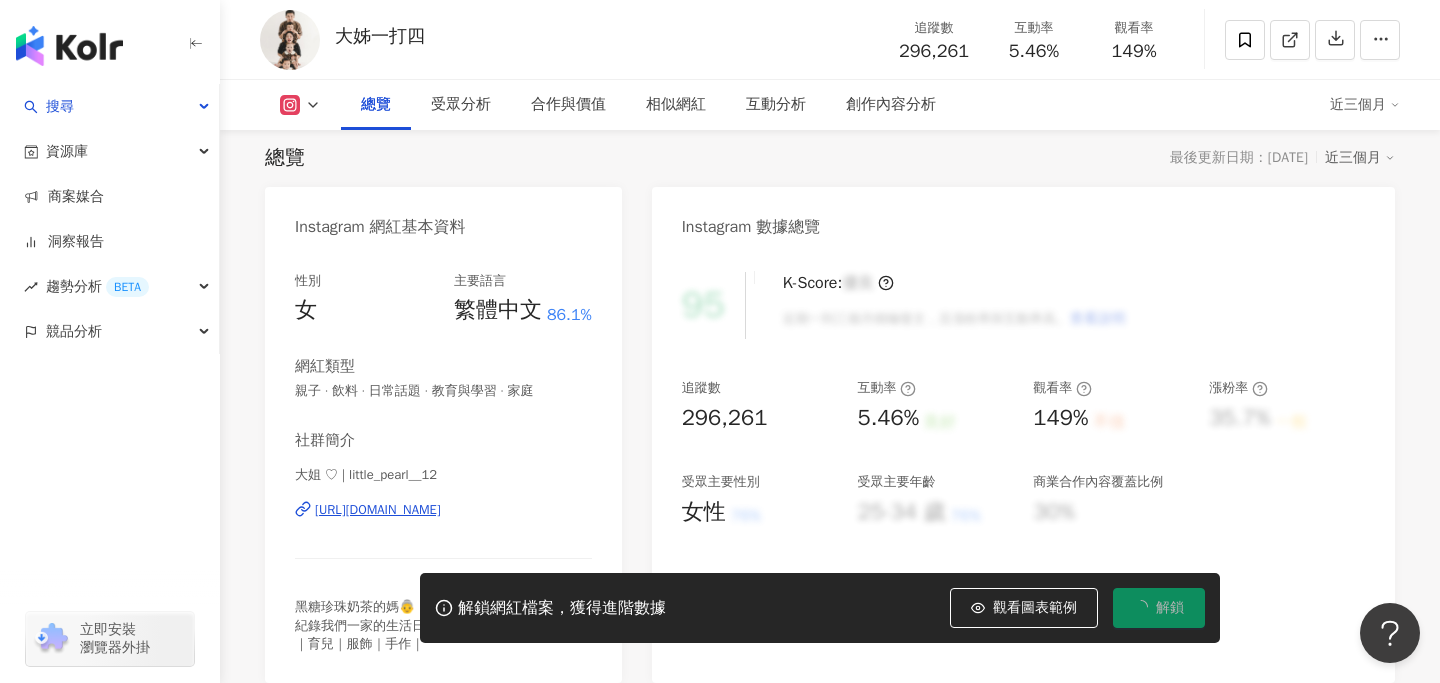 type 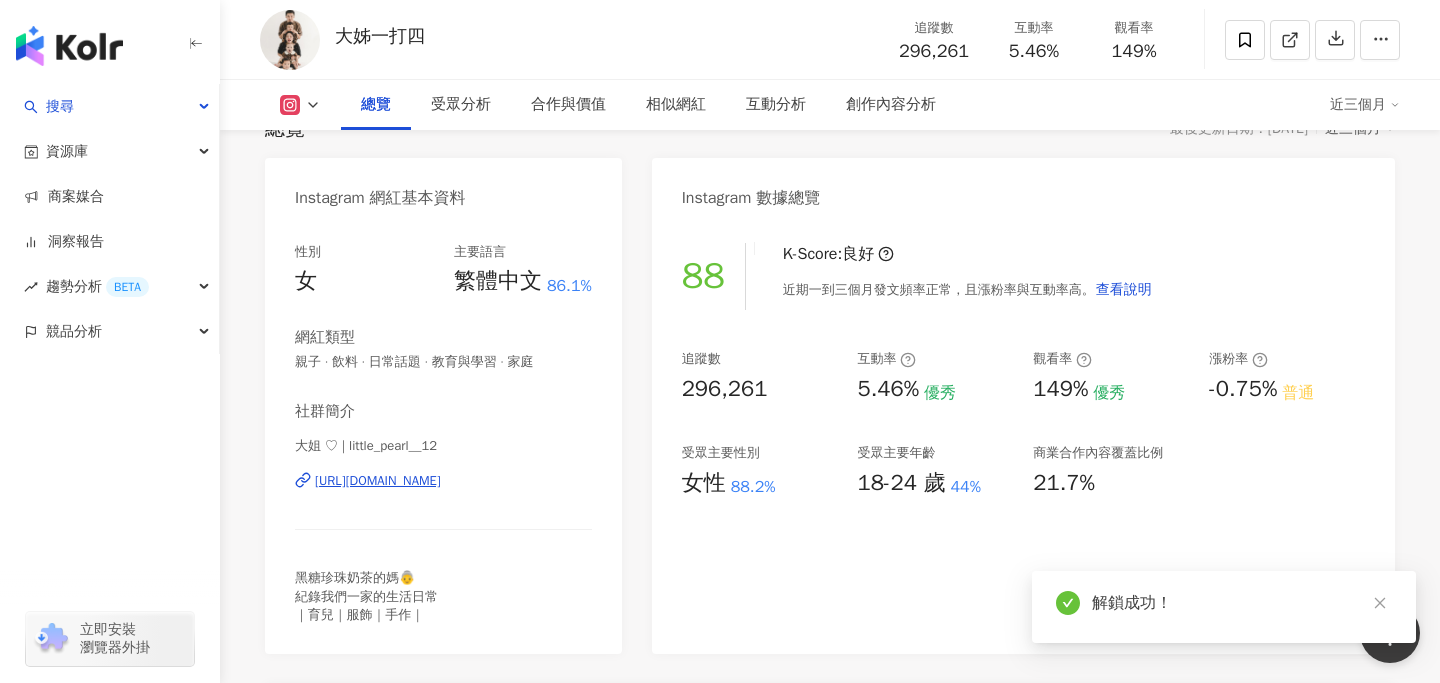 scroll, scrollTop: 87, scrollLeft: 0, axis: vertical 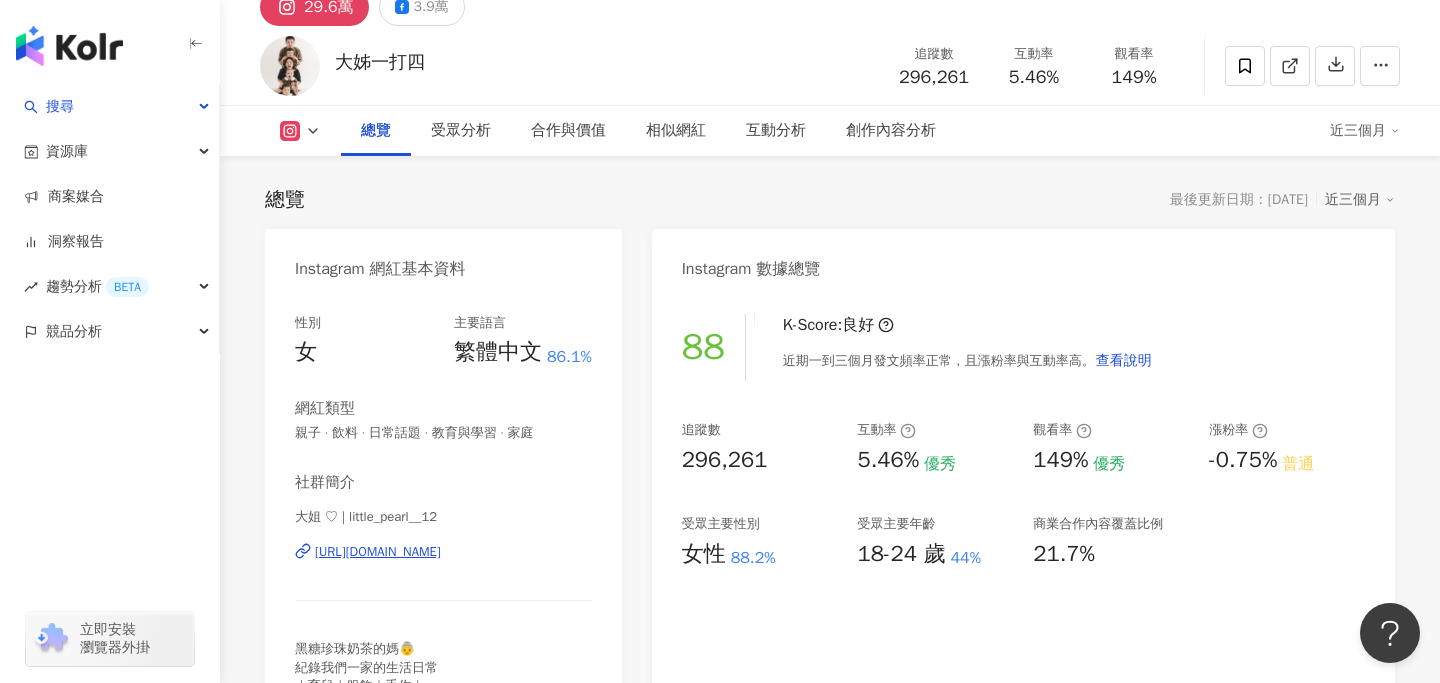 drag, startPoint x: 475, startPoint y: 508, endPoint x: 568, endPoint y: 4, distance: 512.50854 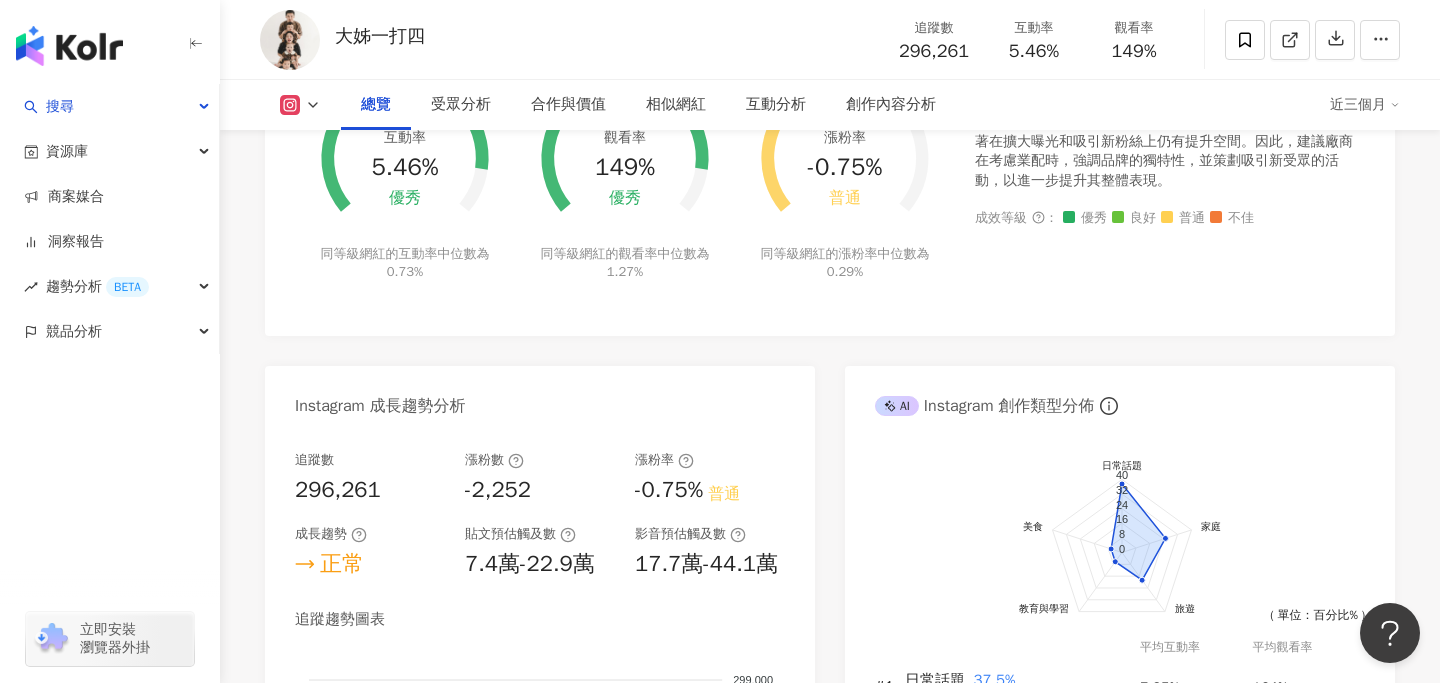 scroll, scrollTop: 595, scrollLeft: 0, axis: vertical 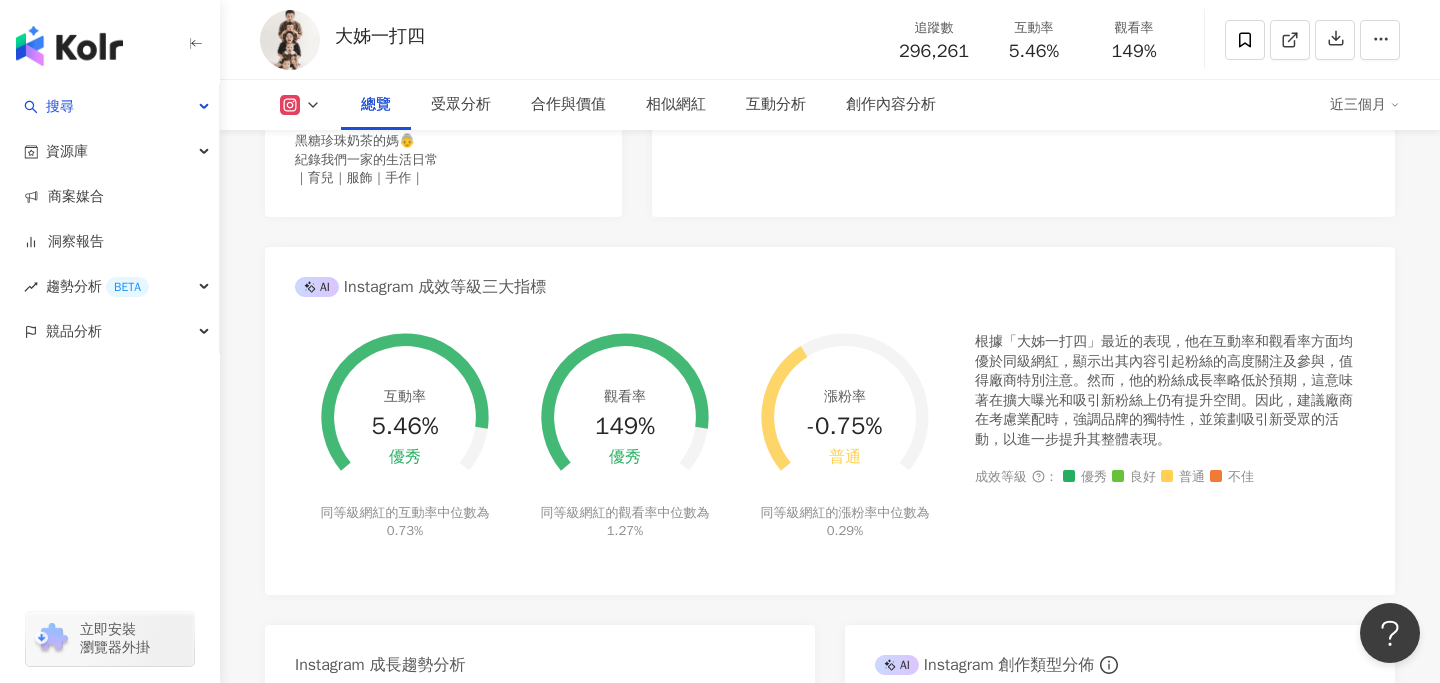 click on "總覽 受眾分析 合作與價值 相似網紅 互動分析 創作內容分析 近三個月" at bounding box center [830, 105] 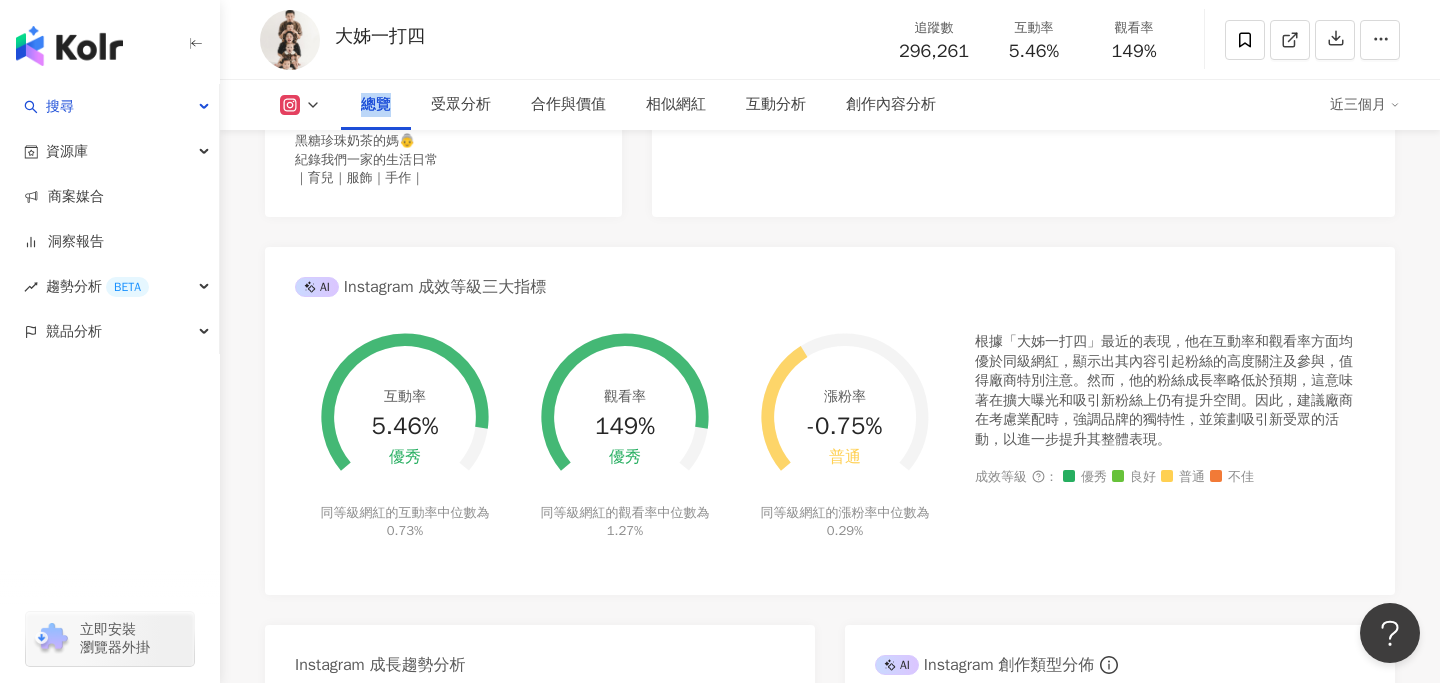 click on "總覽 受眾分析 合作與價值 相似網紅 互動分析 創作內容分析 近三個月" at bounding box center (830, 105) 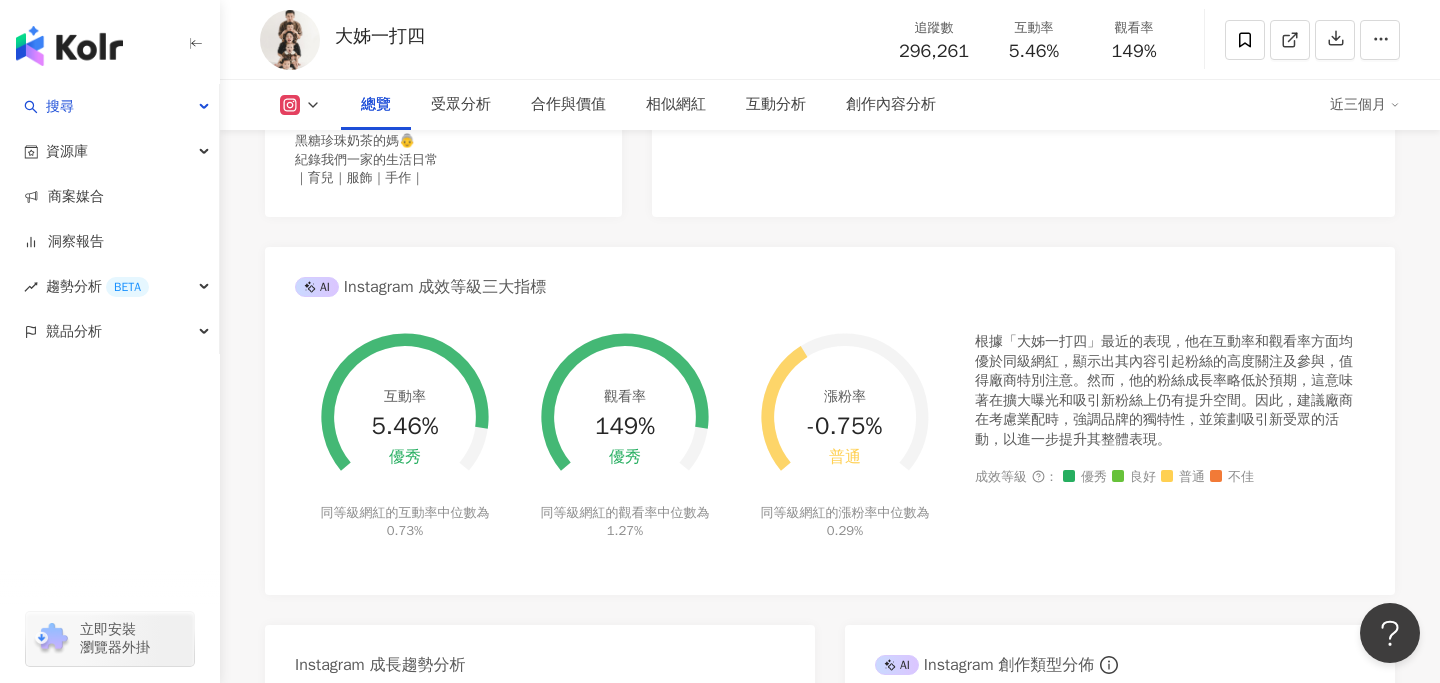 click 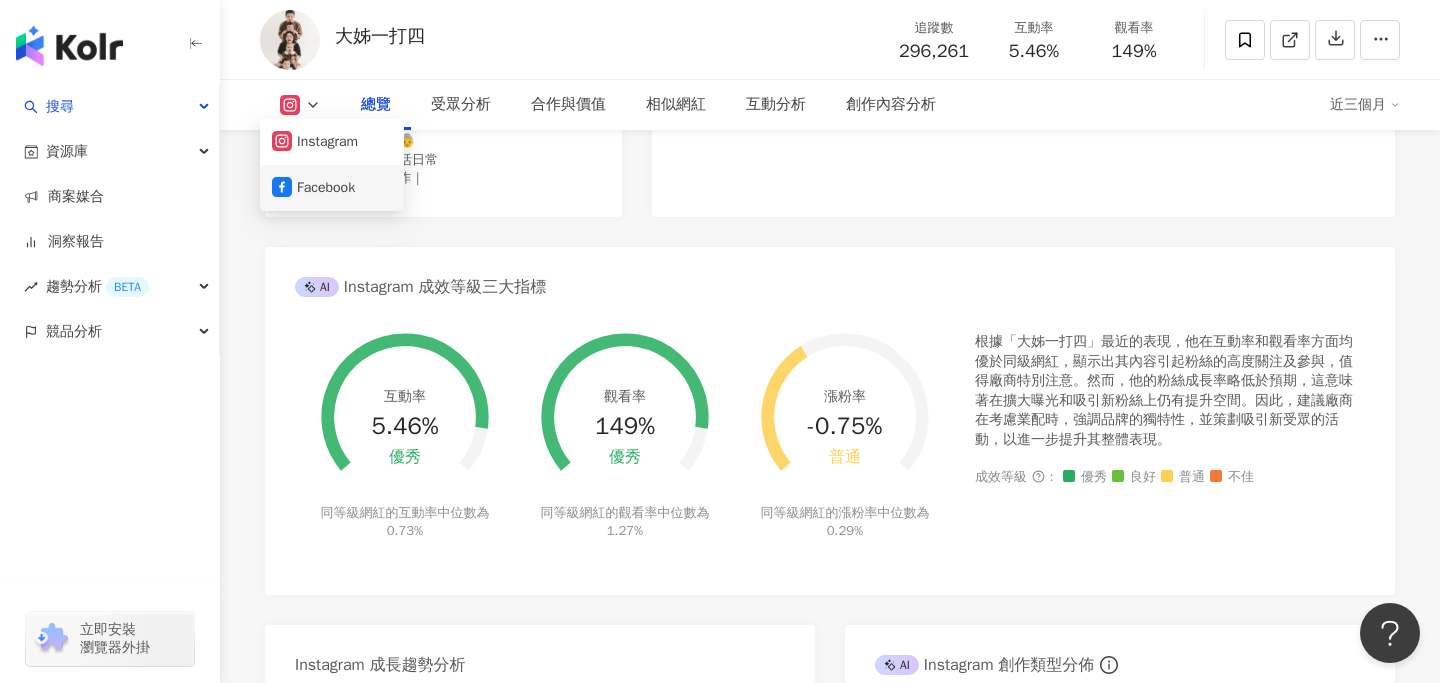 click on "Facebook" at bounding box center [332, 188] 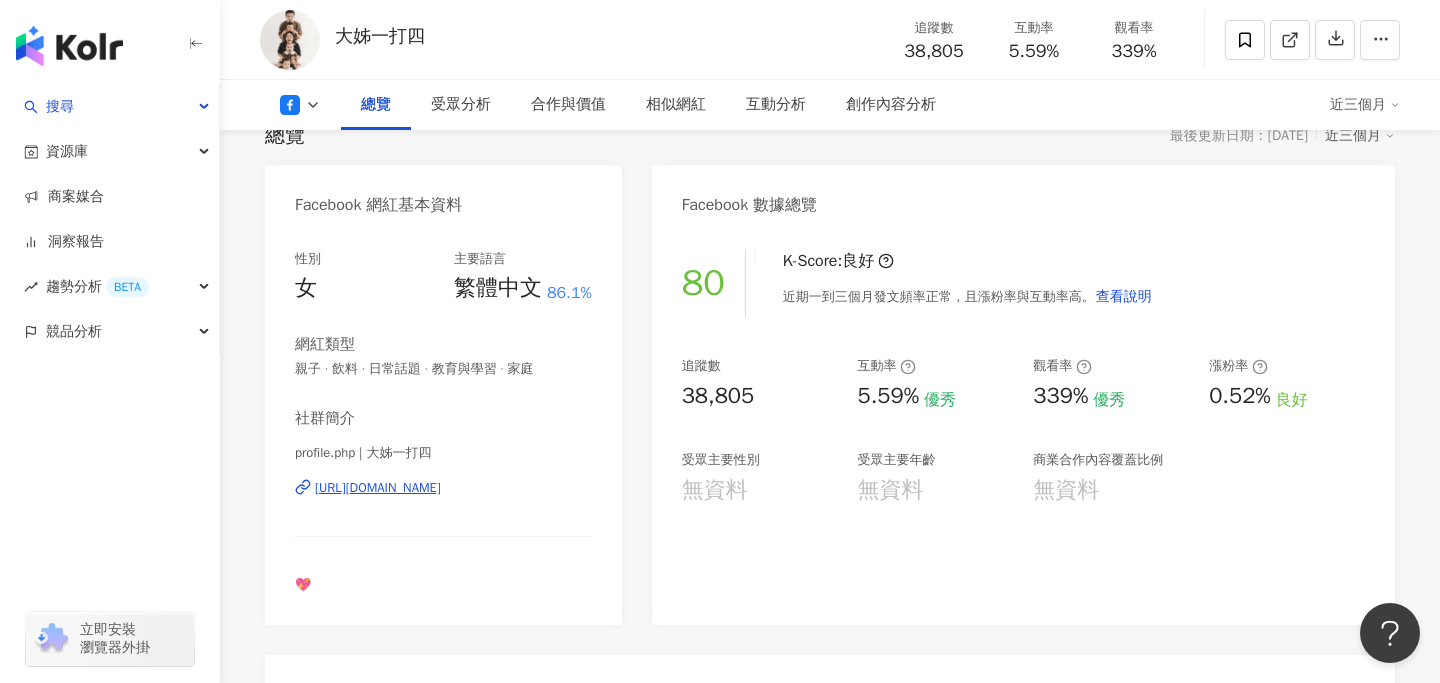 scroll, scrollTop: 145, scrollLeft: 0, axis: vertical 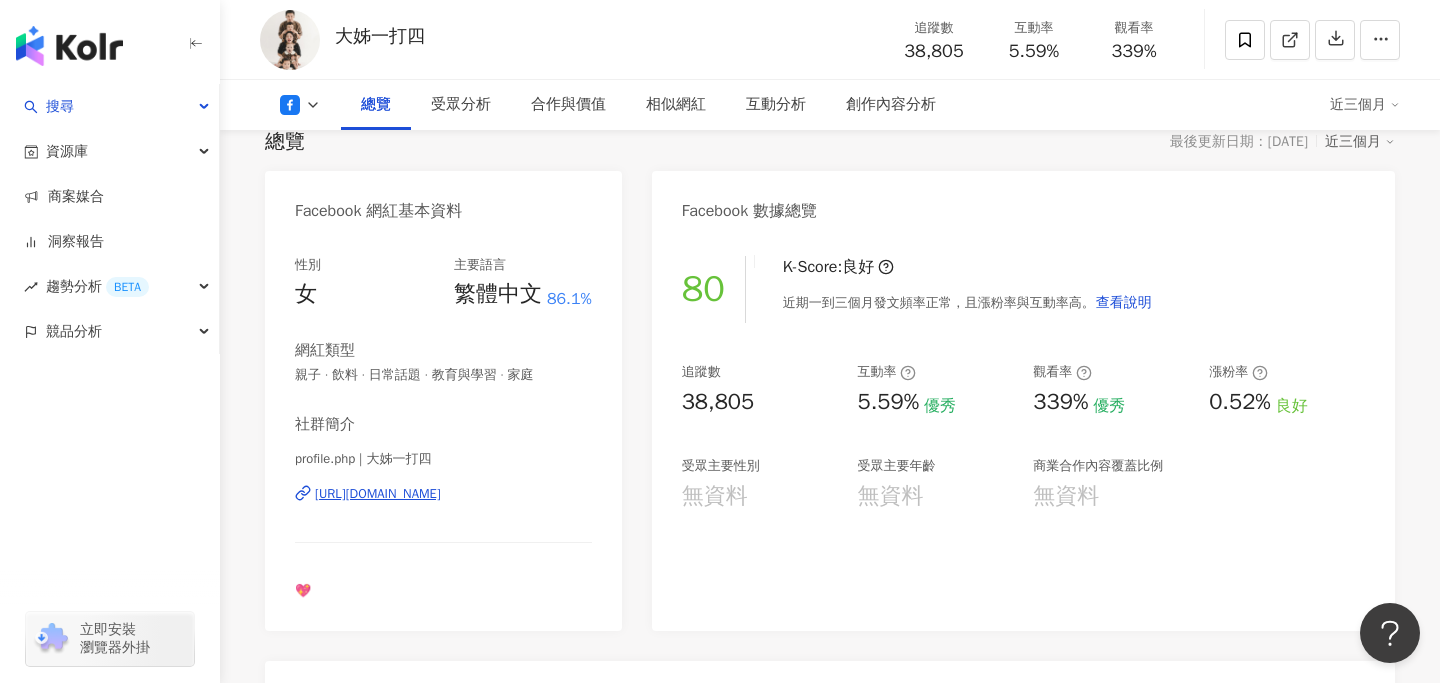 drag, startPoint x: 507, startPoint y: 488, endPoint x: 562, endPoint y: 23, distance: 468.2414 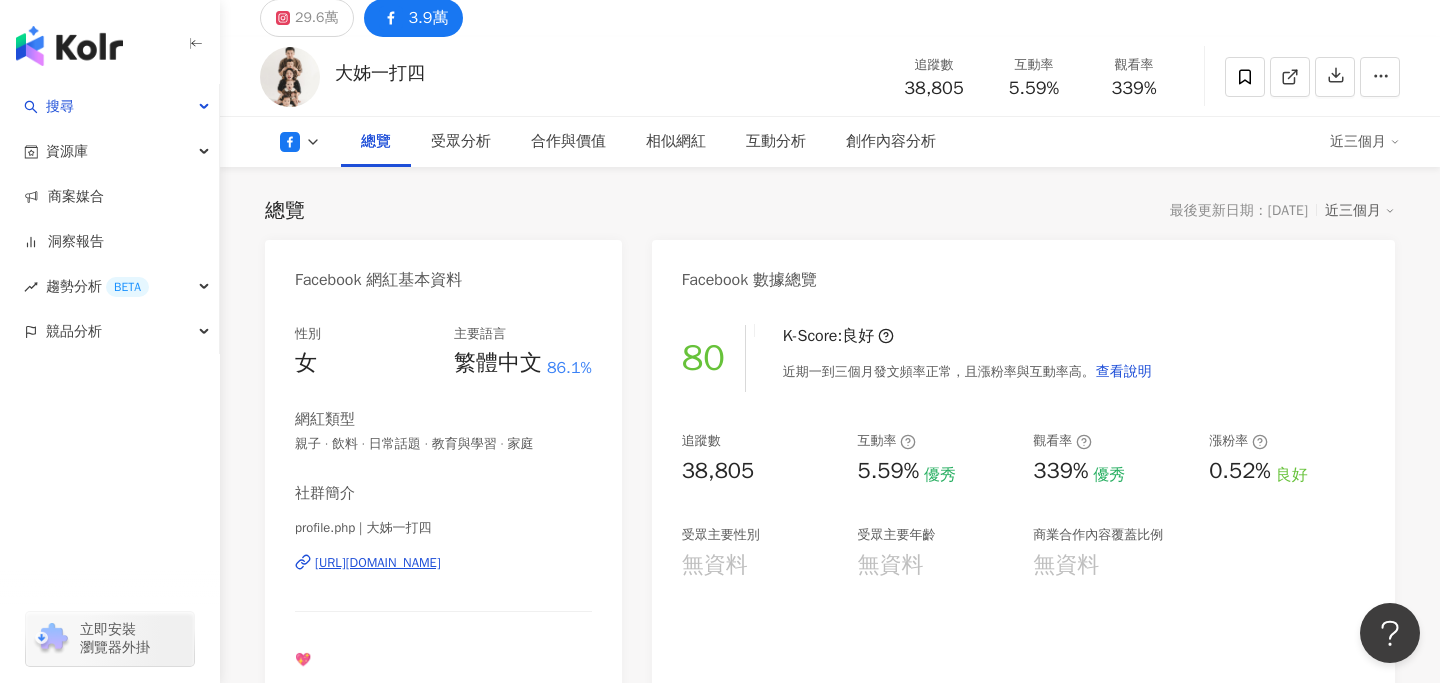 scroll, scrollTop: 207, scrollLeft: 0, axis: vertical 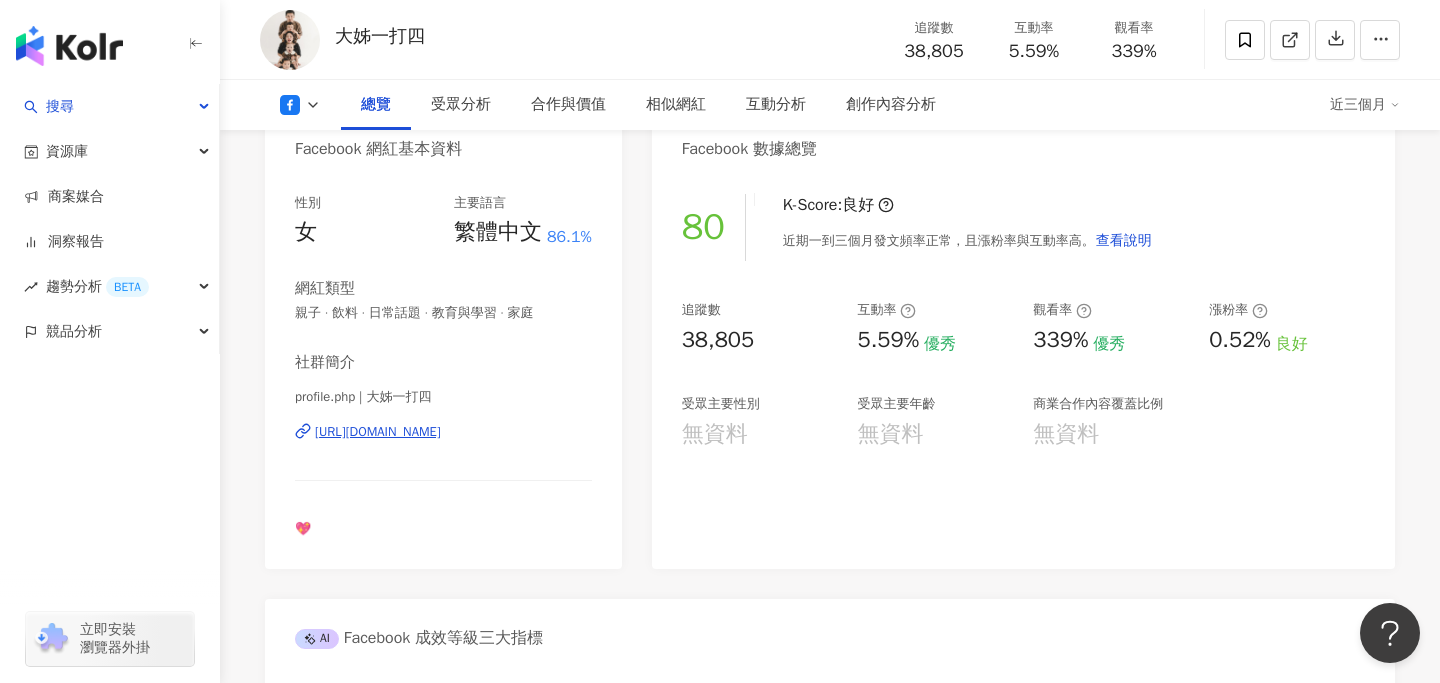 click 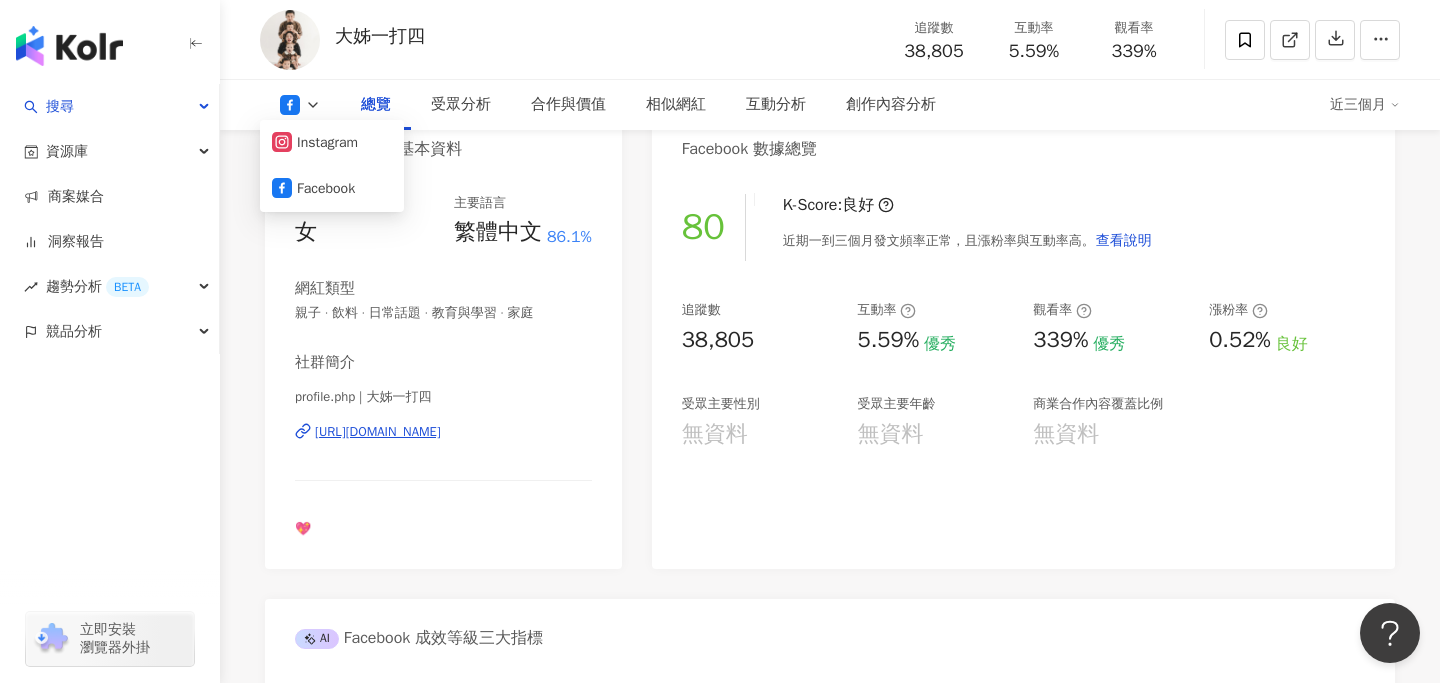 click on "網紅類型" at bounding box center [443, 288] 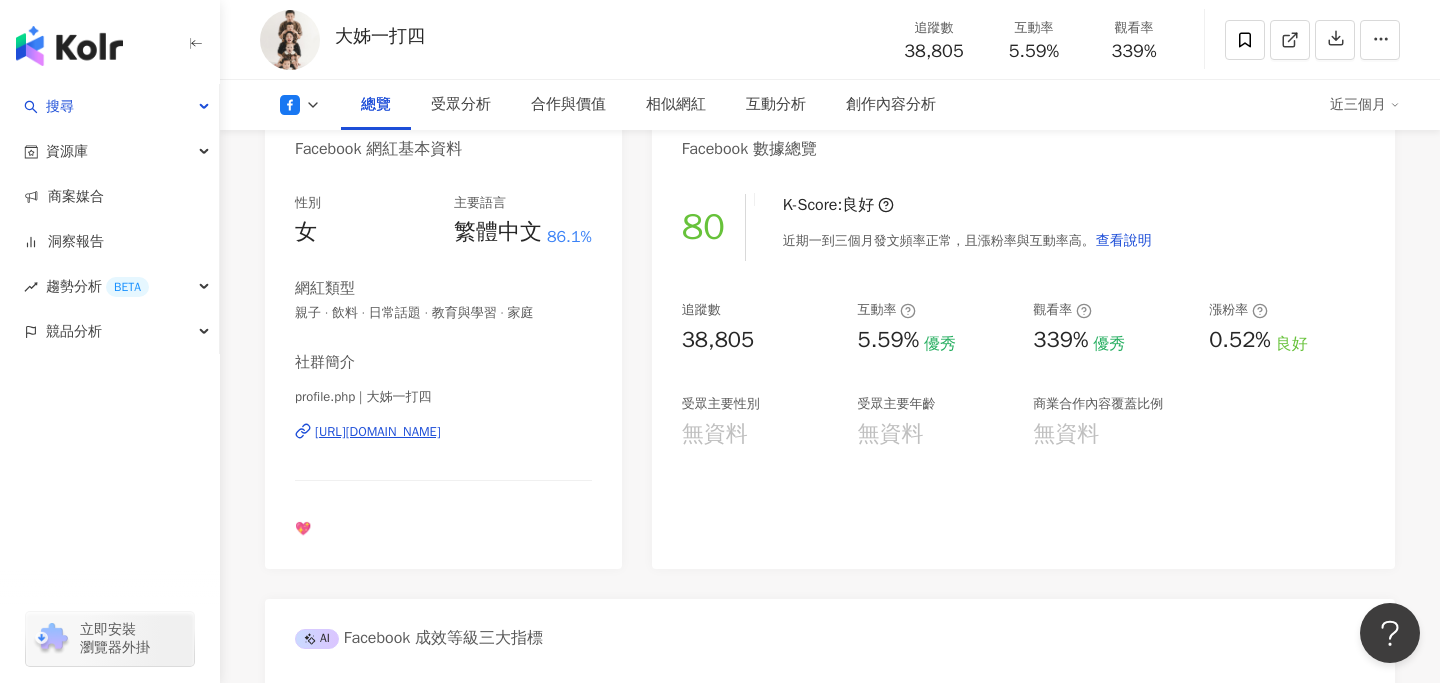 scroll, scrollTop: 0, scrollLeft: 0, axis: both 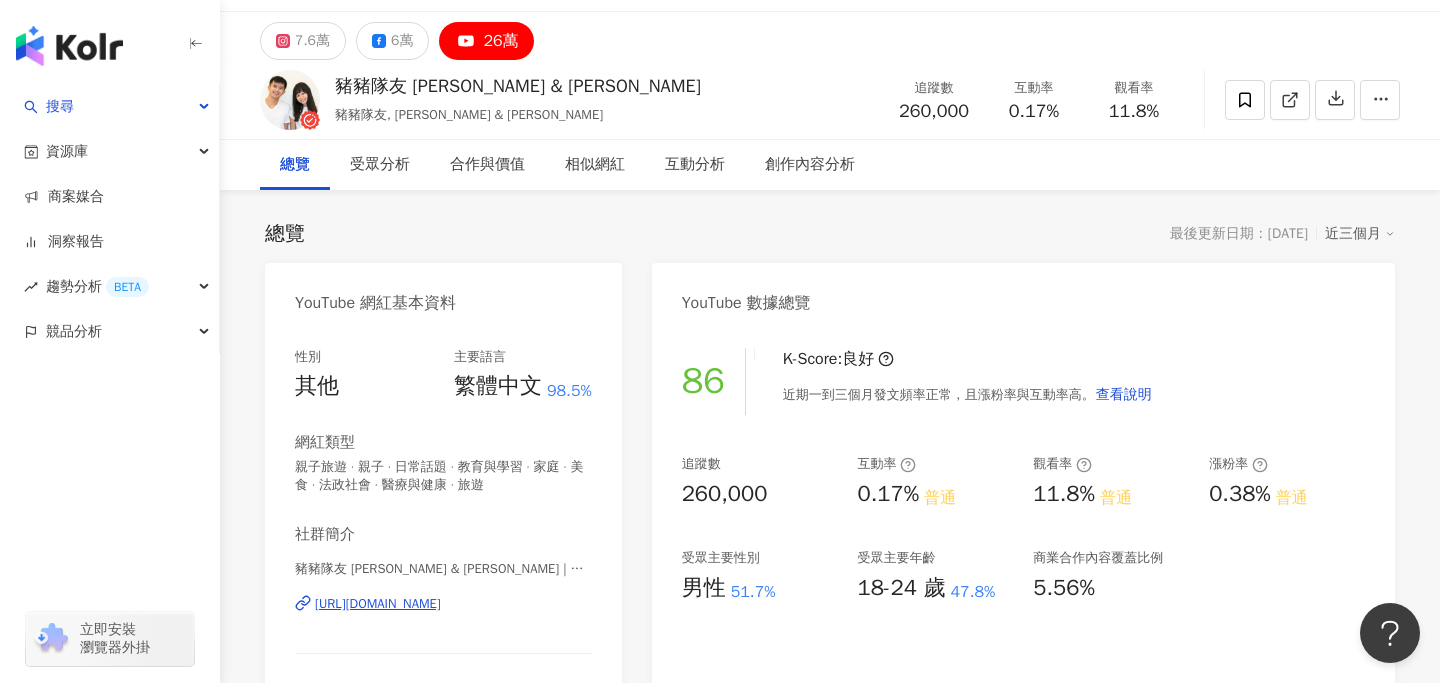 click on "總覽 最後更新日期：2025/7/18 近三個月 YouTube 網紅基本資料 性別   其他 主要語言   繁體中文 98.5% 網紅類型 親子旅遊 · 親子 · 日常話題 · 教育與學習 · 家庭 · 美食 · 法政社會 · 醫療與健康 · 旅遊 社群簡介 豬豬隊友 Scott & Wendy | @豬豬隊友scottandwendy | UCmcfZ1mCHeJ3Bzpm0dy1sSA https://www.youtube.com/channel/UCmcfZ1mCHeJ3Bzpm0dy1sSA 25 歲環遊世界一年，夢想帶兩個孩子再去一次
合作邀約｜piggyteammates@capsuleinc.cc
現正開團｜https://portaly.cc/piggyteammates 看更多 YouTube 數據總覽 86 K-Score :   良好 近期一到三個月發文頻率正常，且漲粉率與互動率高。 查看說明 追蹤數   260,000 互動率   0.17% 普通 觀看率   11.8% 普通 漲粉率   0.38% 普通 受眾主要性別   男性 51.7% 受眾主要年齡   18-24 歲 47.8% 商業合作內容覆蓋比例   5.56% AI YouTube 成效等級三大指標 互動率 0.17% 普通 同等級網紅的互動率中位數為  0.19%" at bounding box center (830, 990) 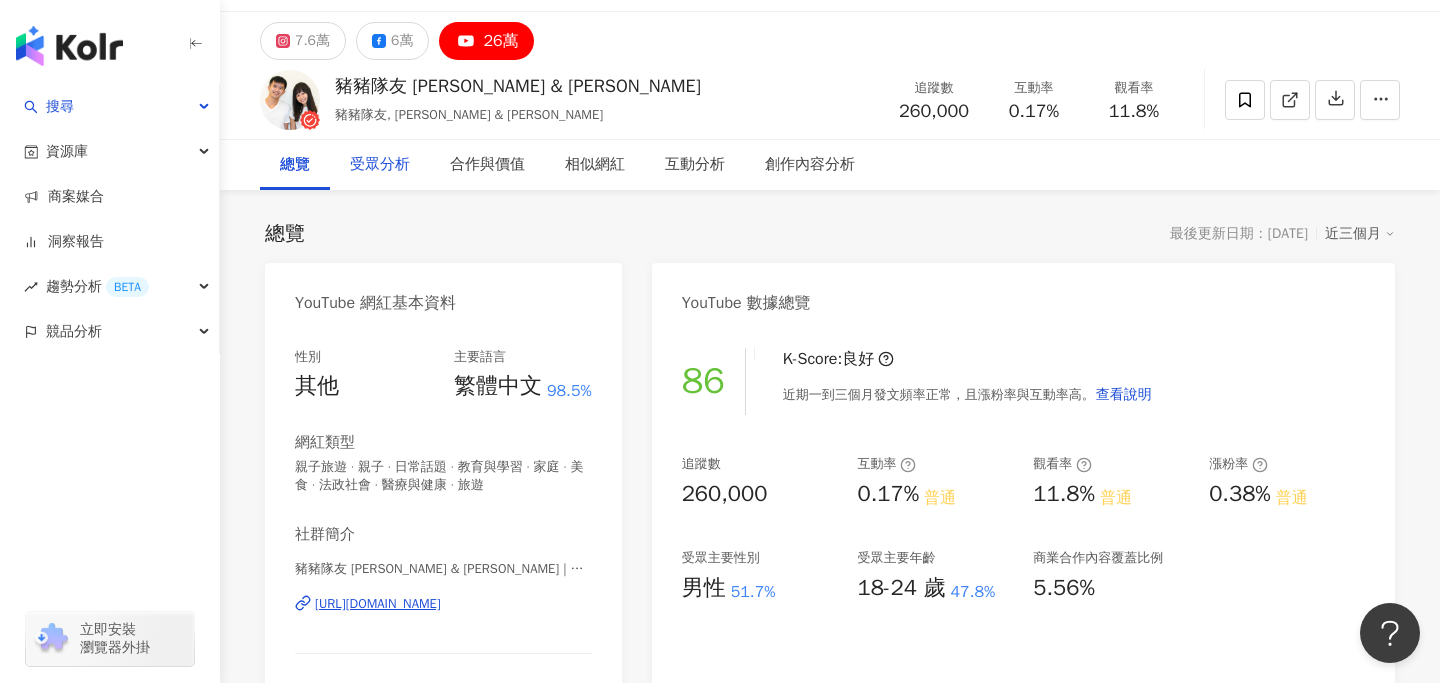 scroll, scrollTop: 0, scrollLeft: 0, axis: both 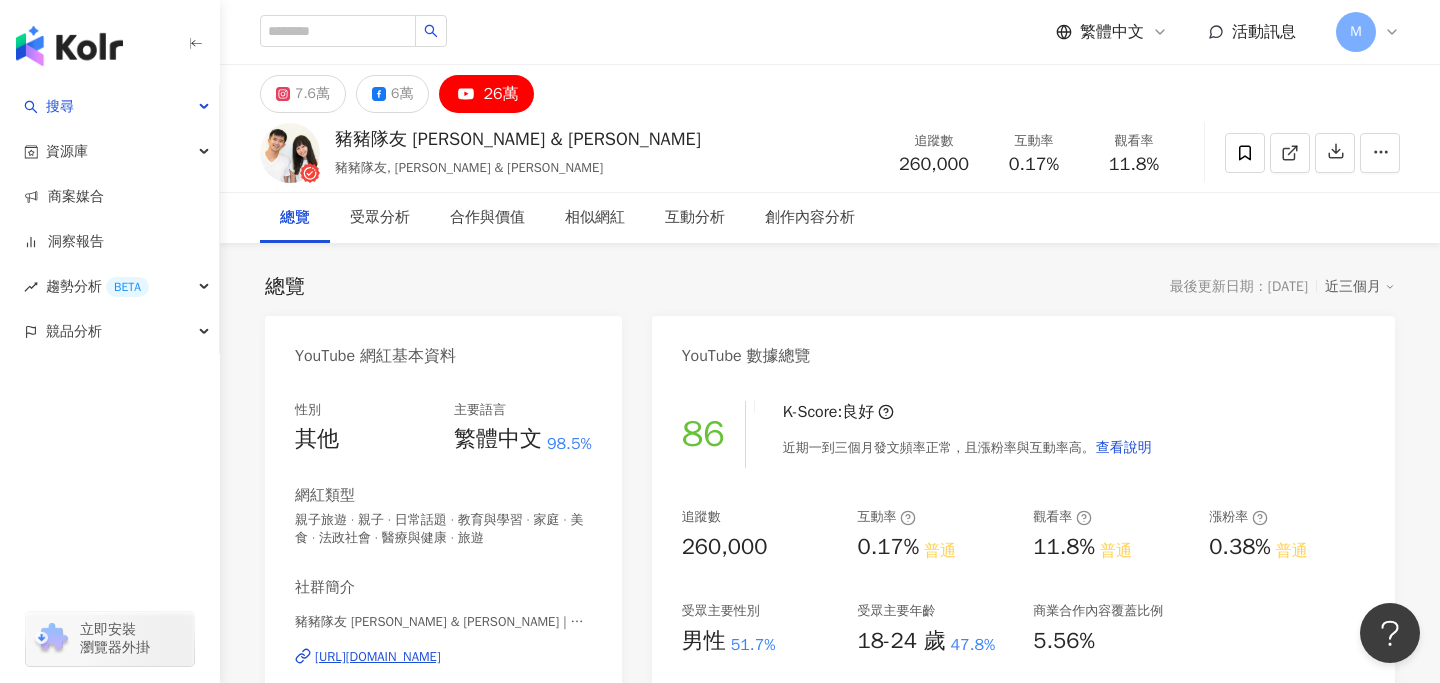 click at bounding box center [69, 46] 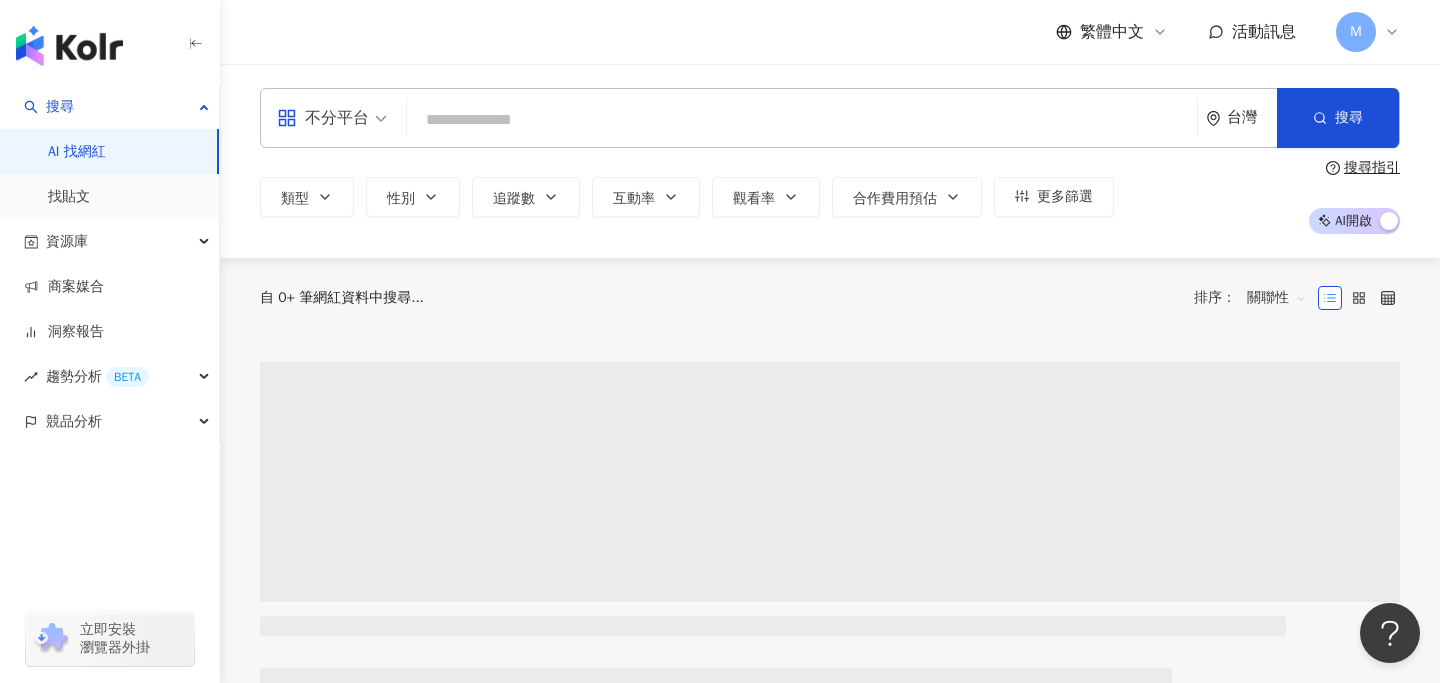 click on "繁體中文 活動訊息 M" at bounding box center (830, 32) 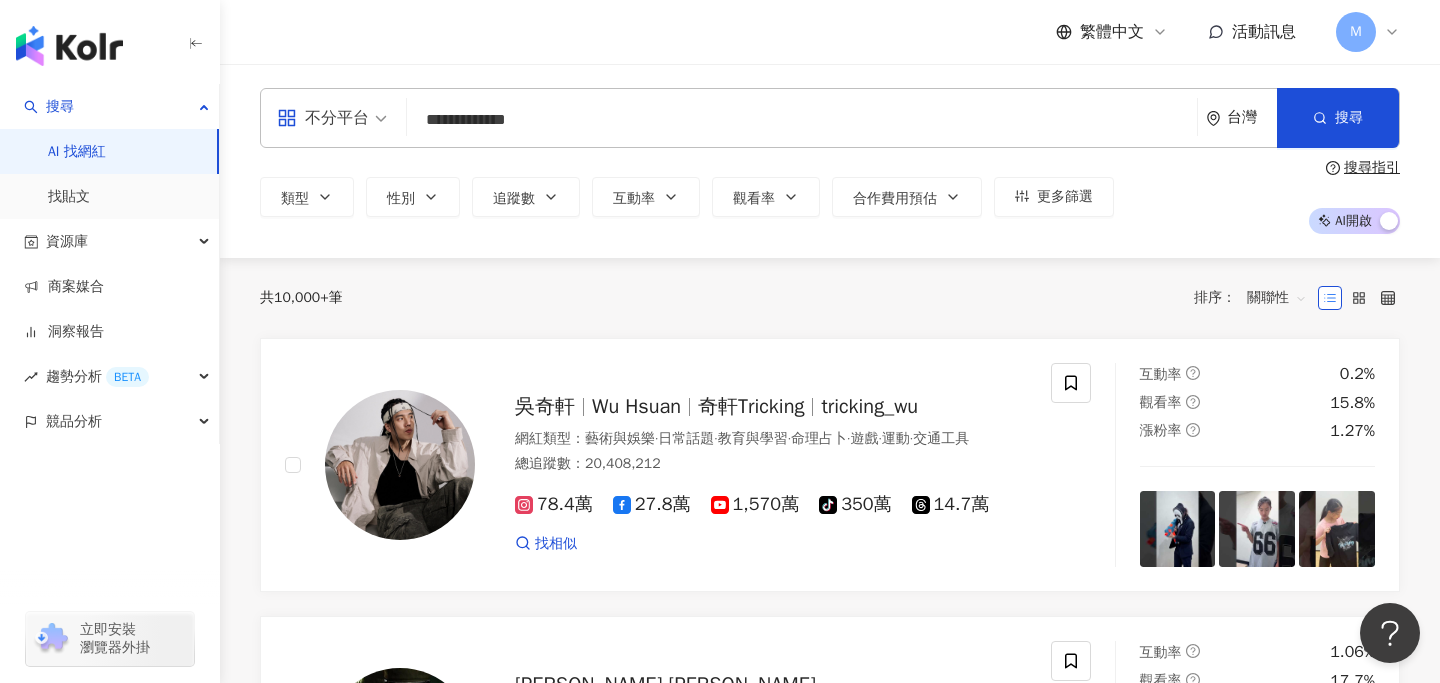 type on "**********" 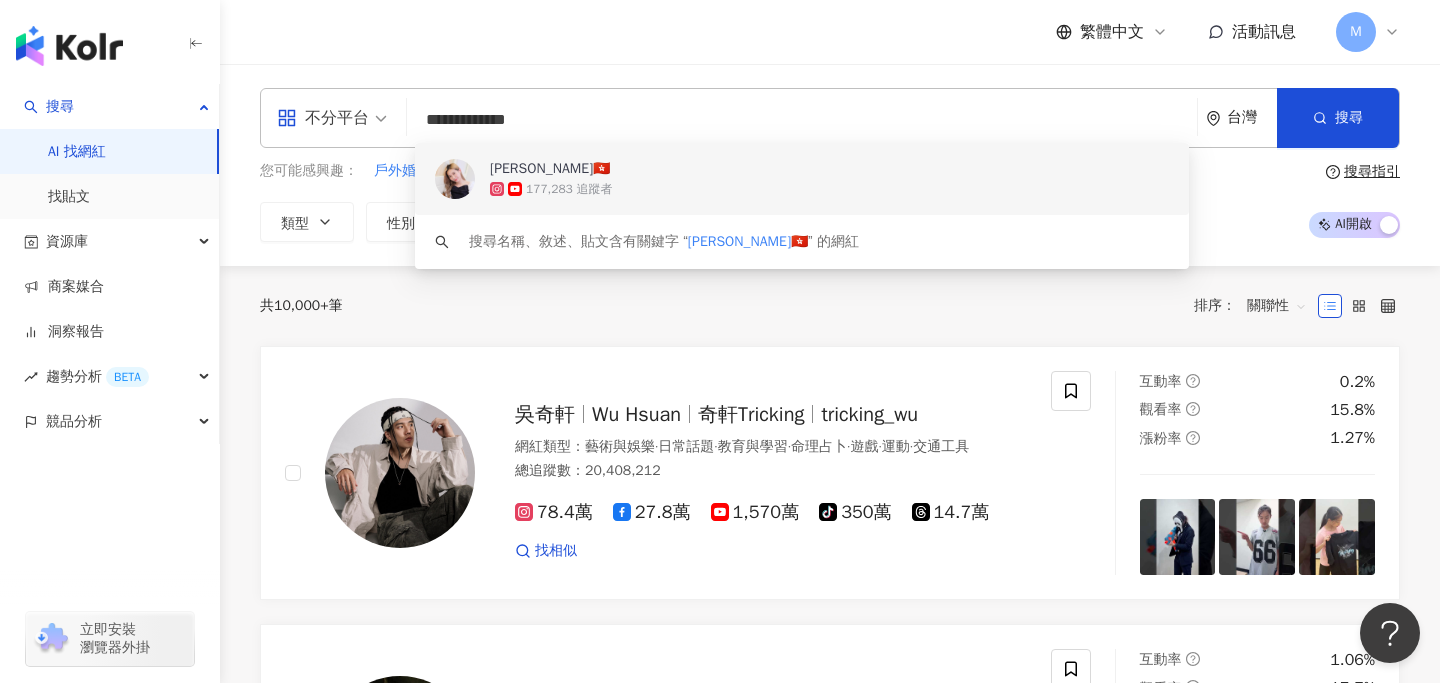 click on "Gutgut 吉吉🇭🇰" at bounding box center [550, 169] 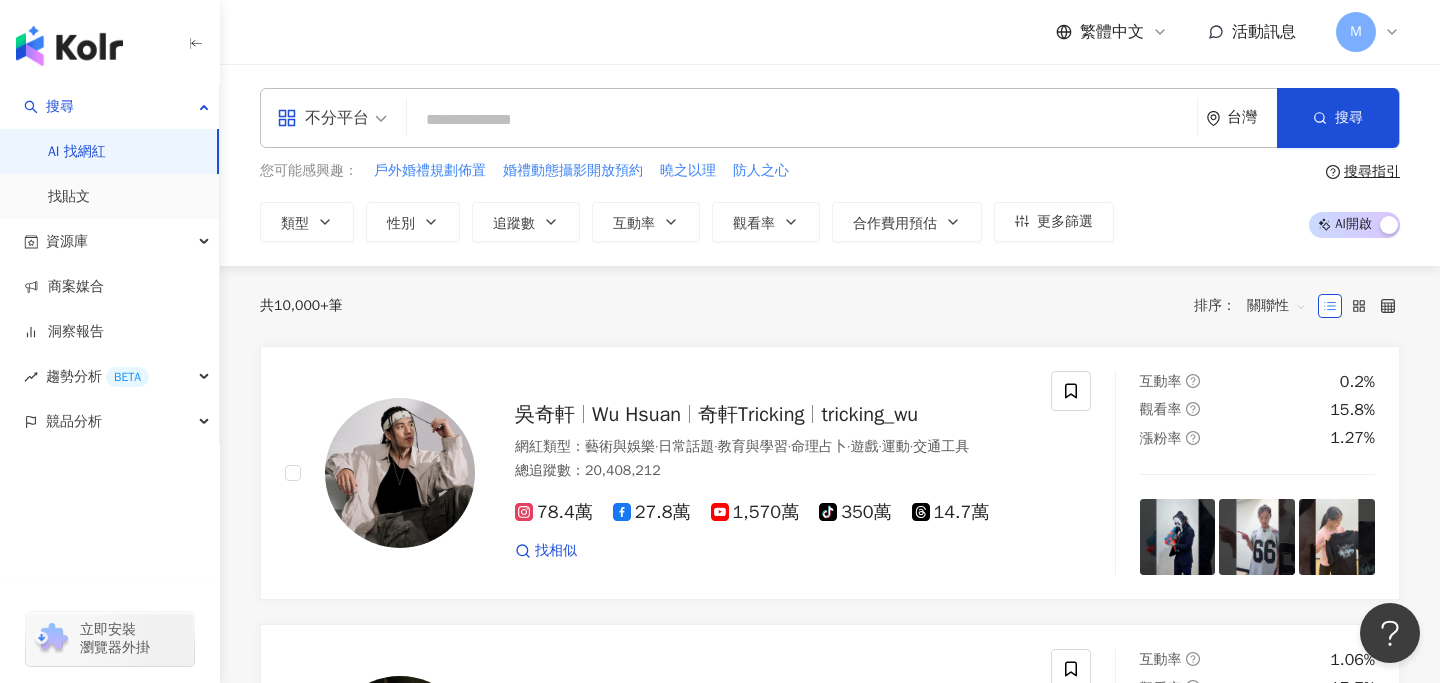 paste on "**********" 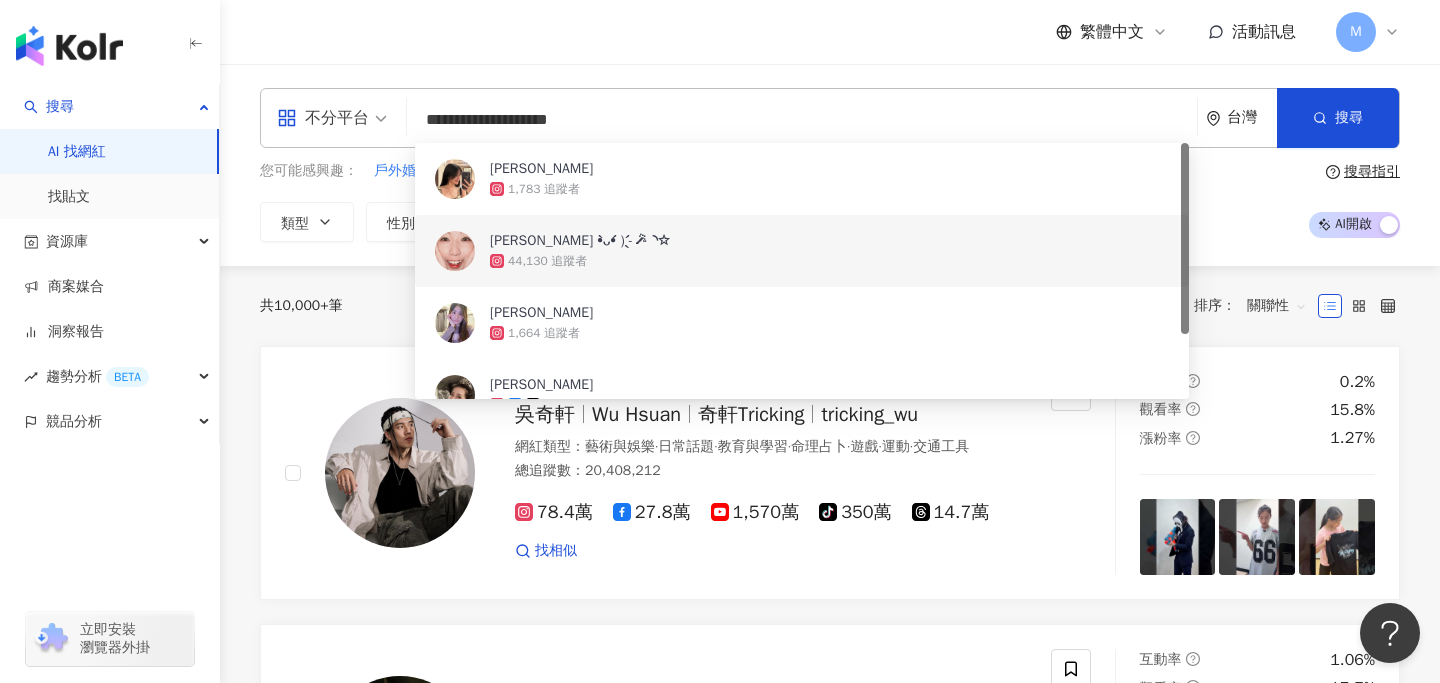 click on "44,130   追蹤者" at bounding box center (829, 261) 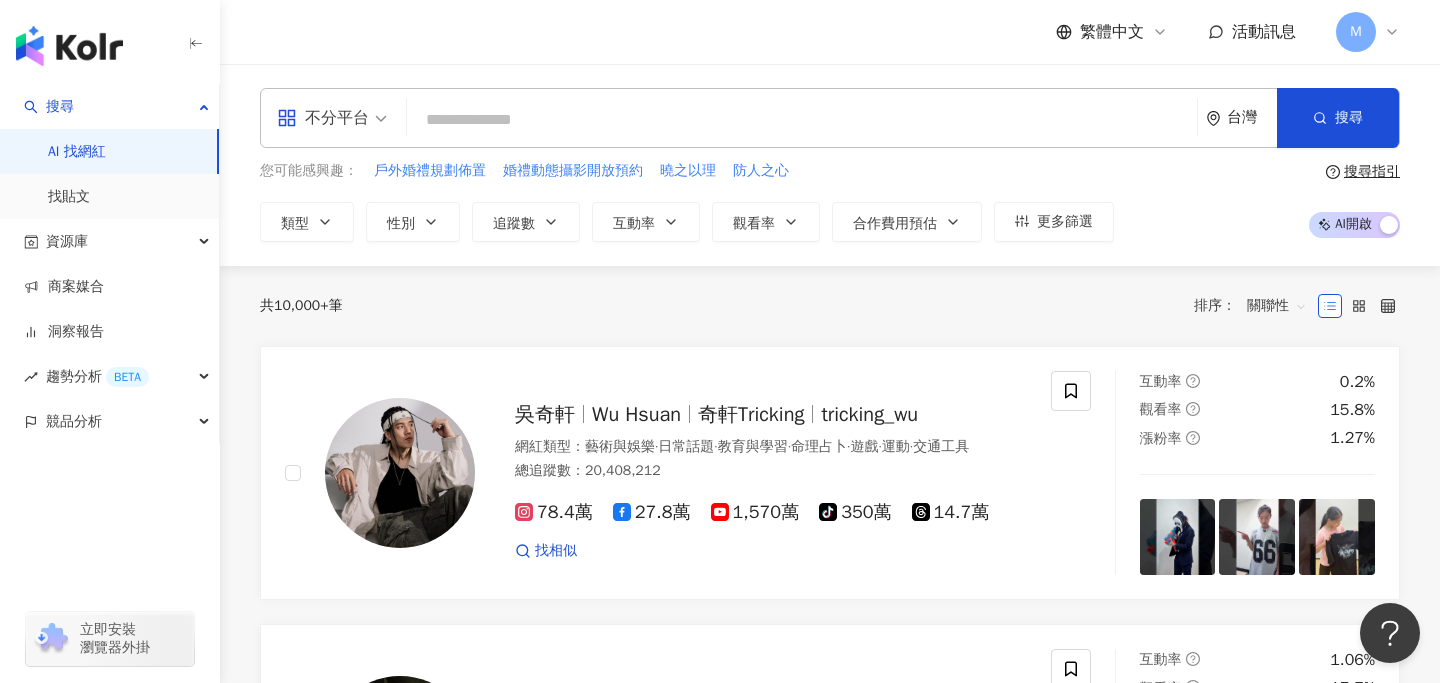 click at bounding box center (802, 120) 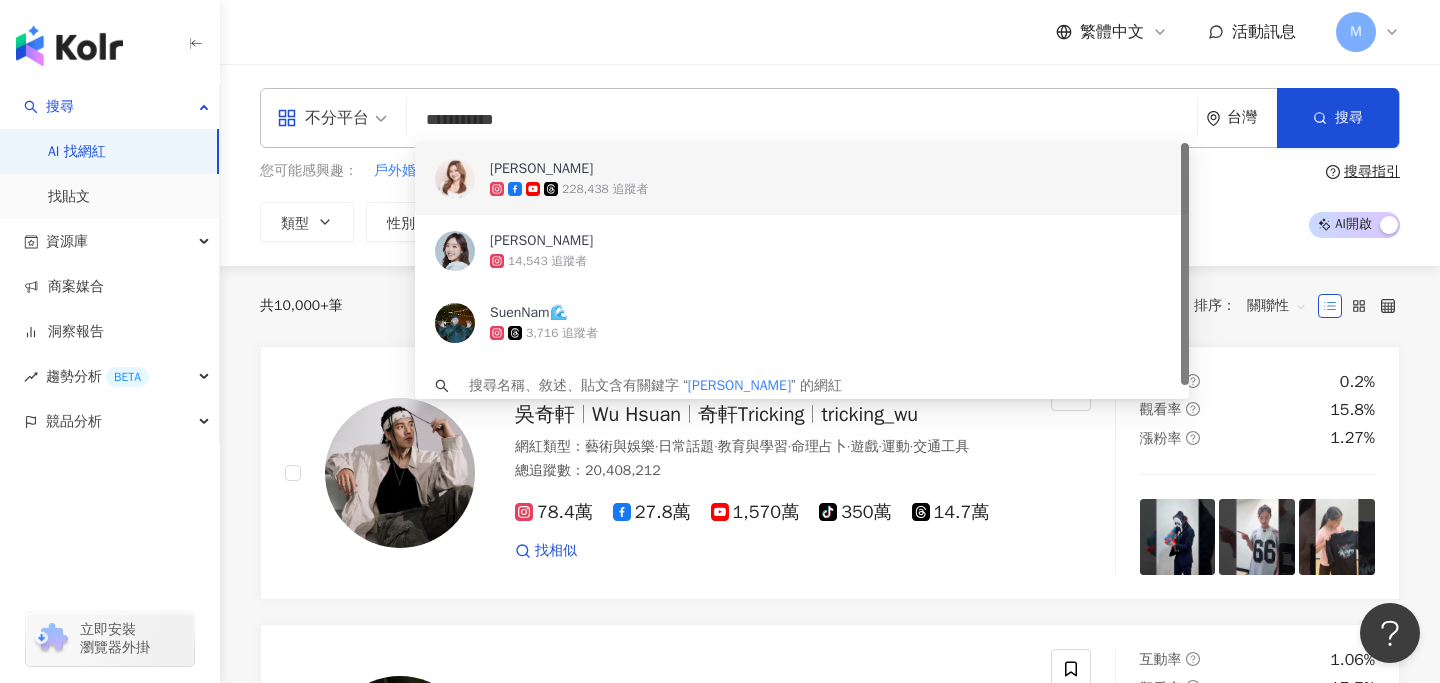 click on "228,438   追蹤者" at bounding box center [829, 189] 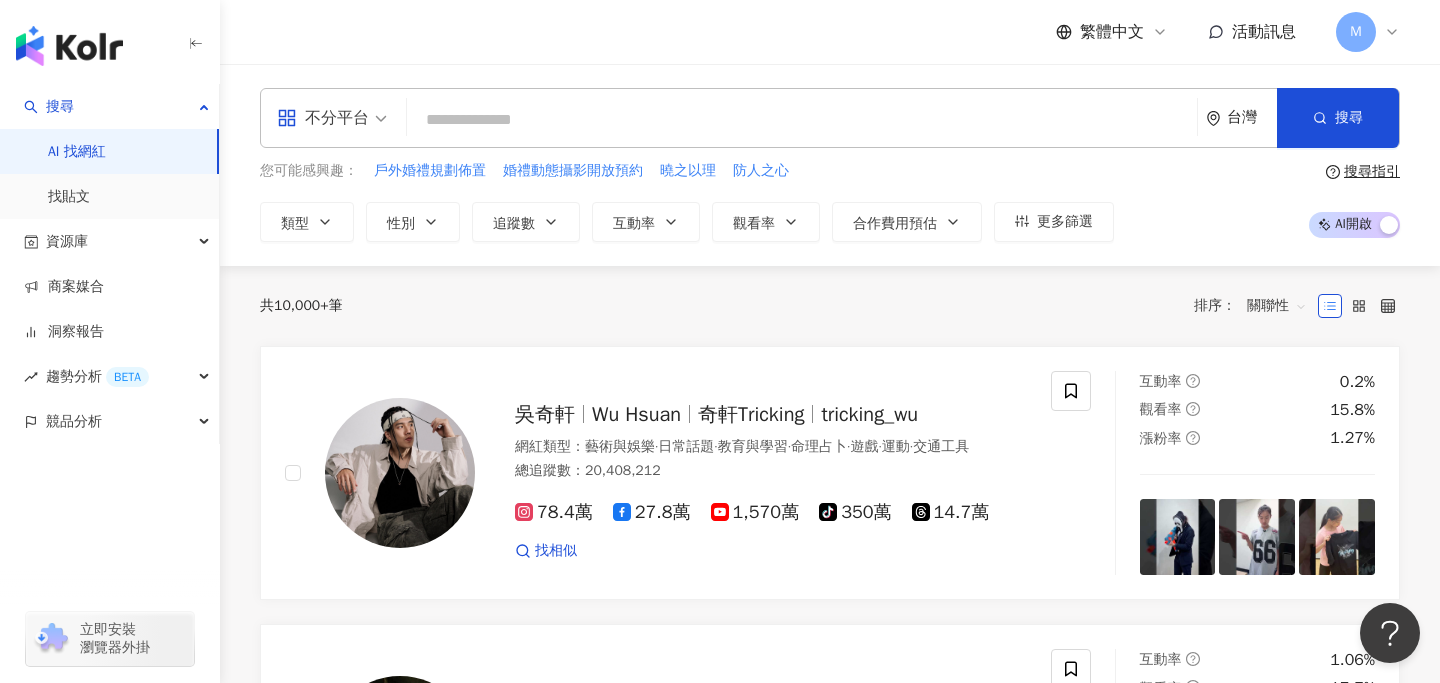 click at bounding box center (802, 120) 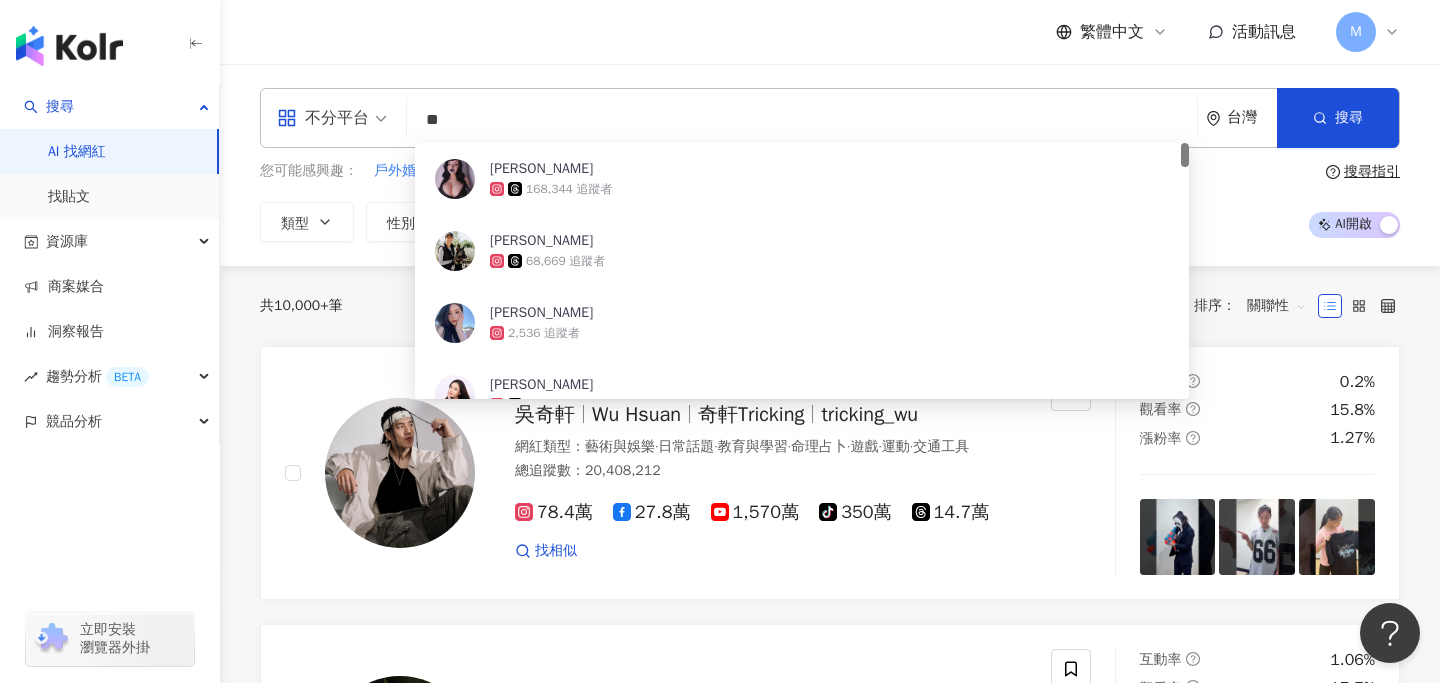 type on "*" 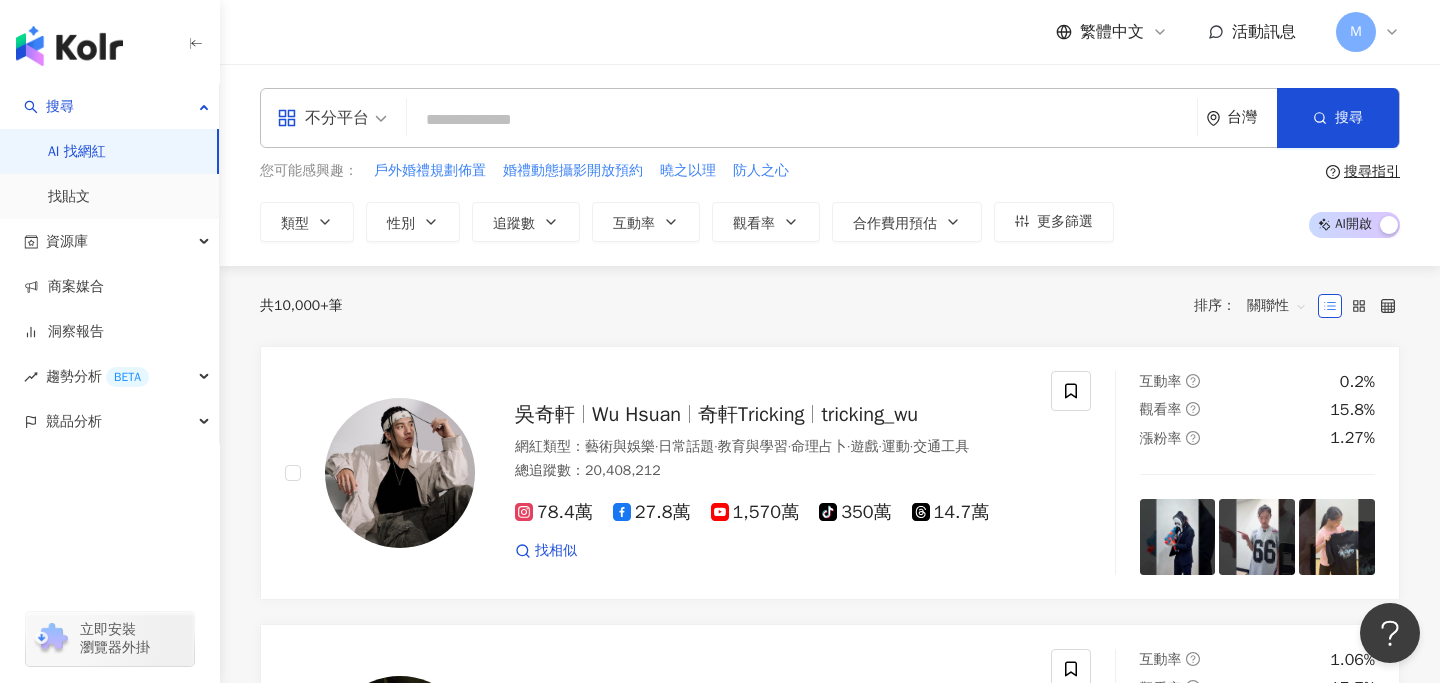 paste on "**********" 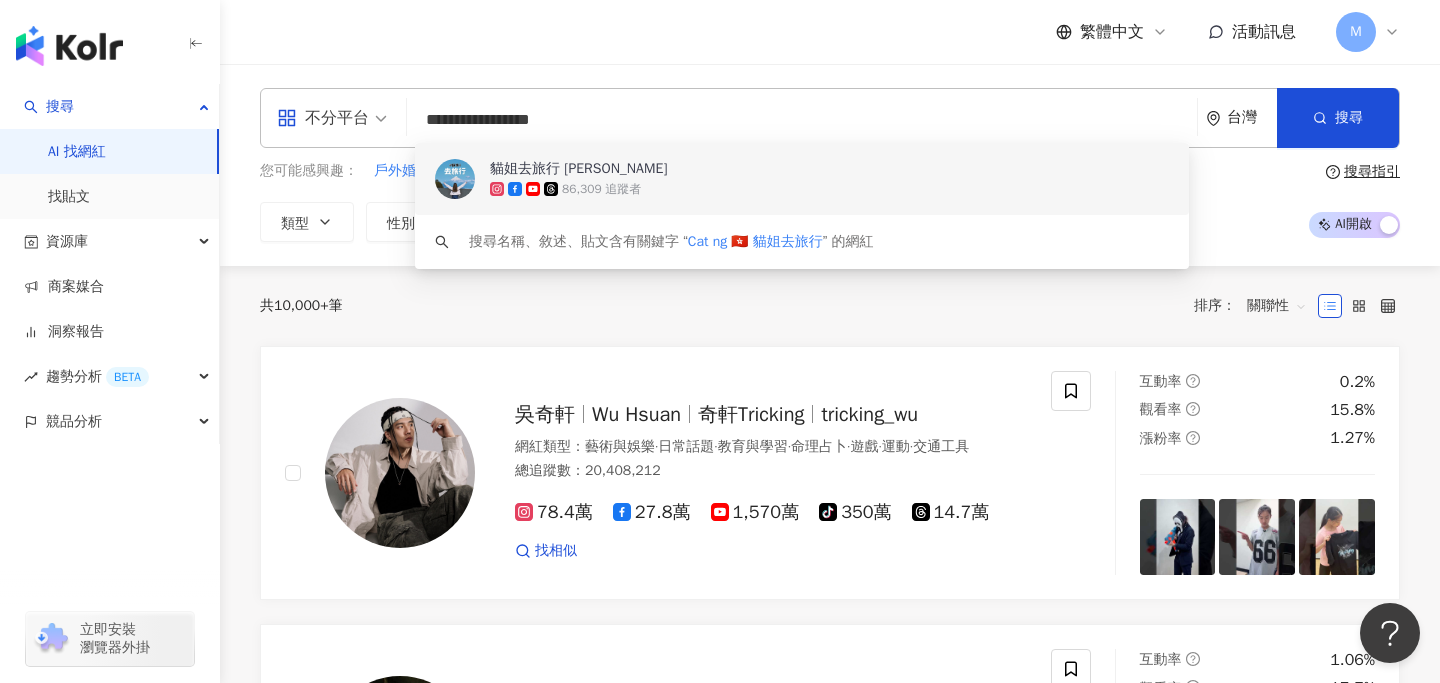 click on "86,309   追蹤者" at bounding box center [829, 189] 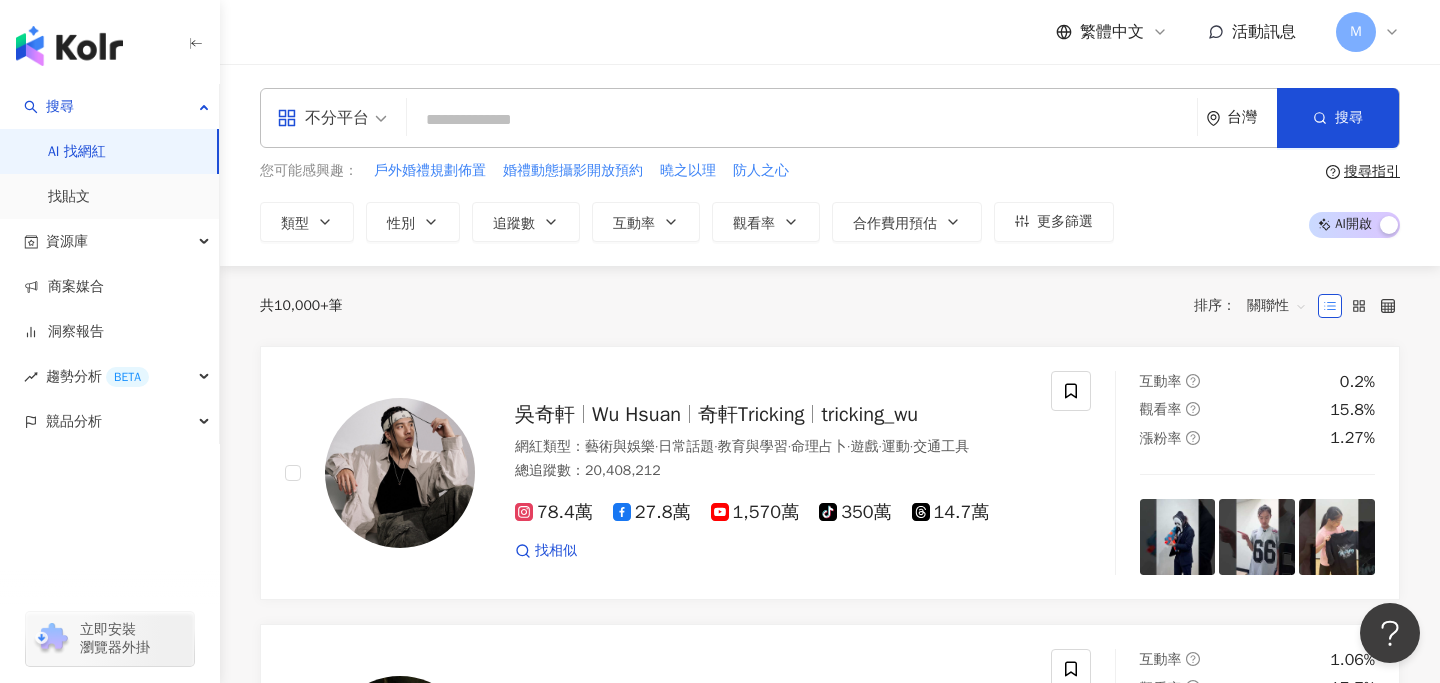 paste on "**" 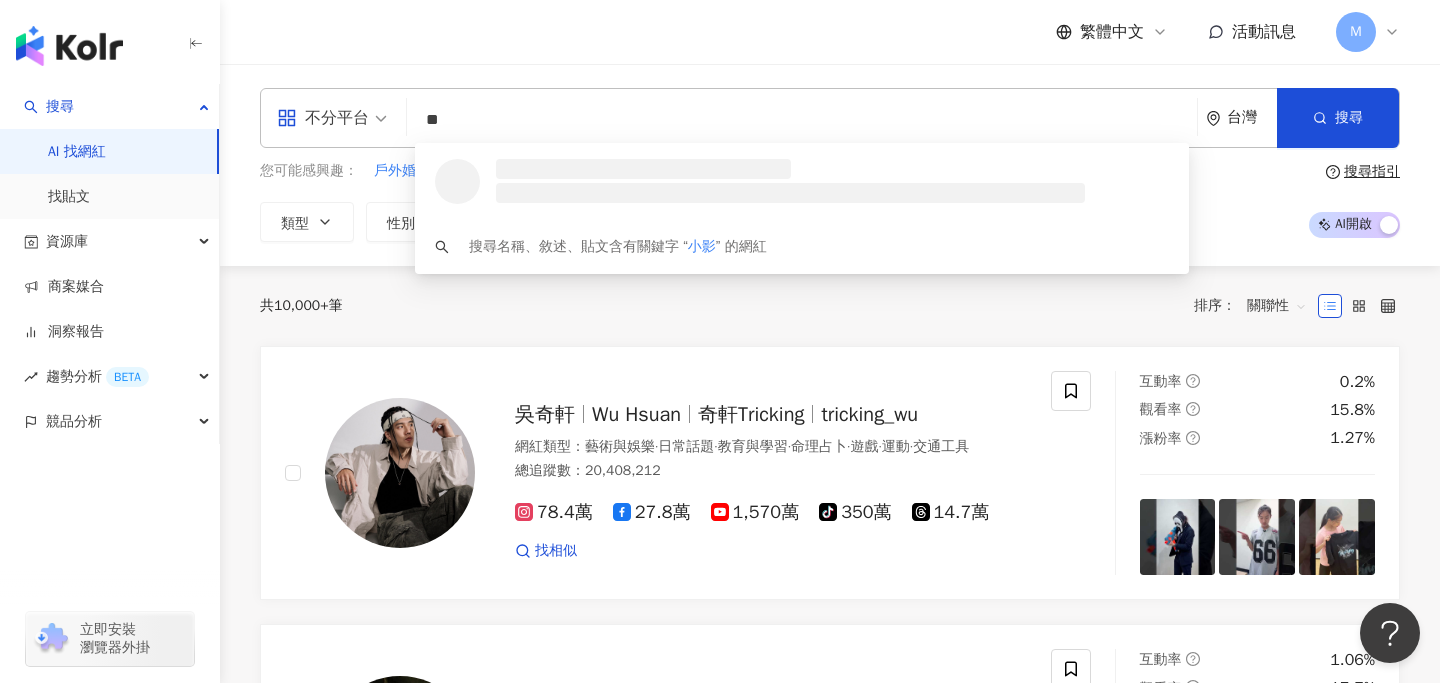 type on "**" 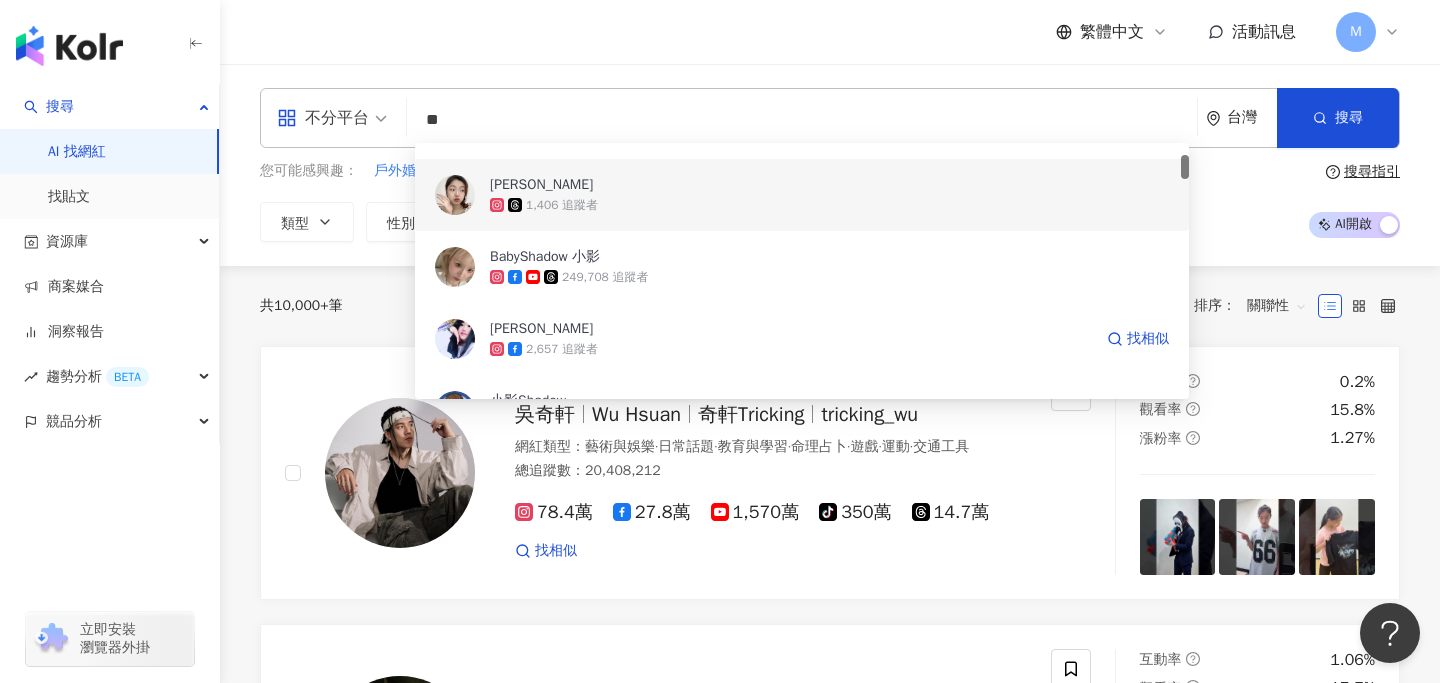 scroll, scrollTop: 129, scrollLeft: 0, axis: vertical 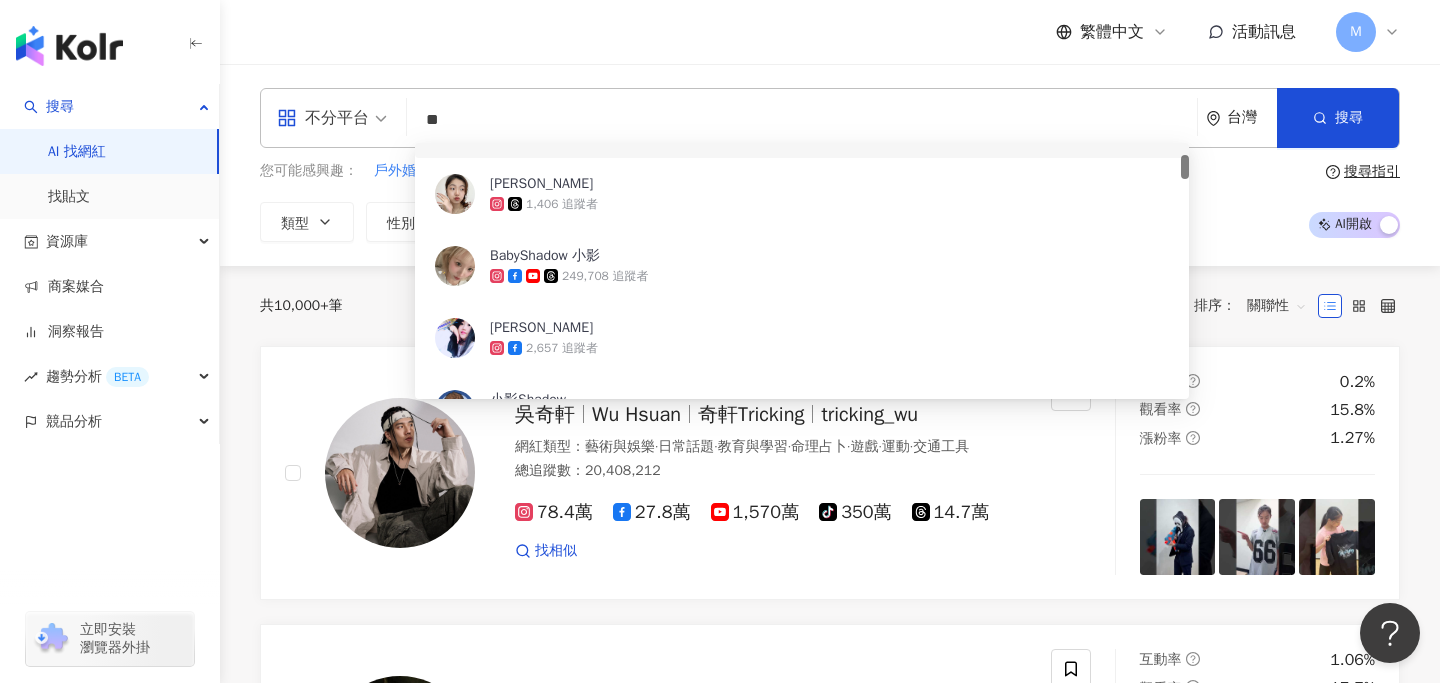 drag, startPoint x: 590, startPoint y: 128, endPoint x: 403, endPoint y: 112, distance: 187.68324 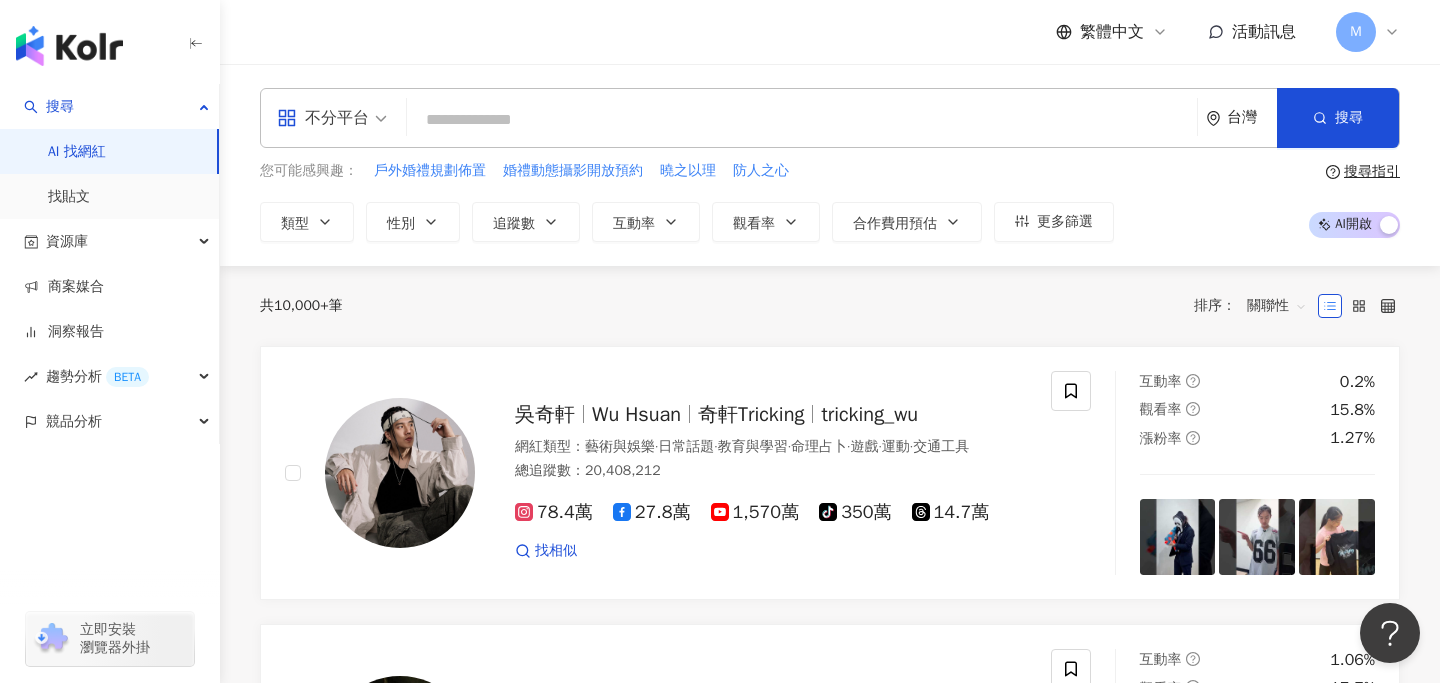 paste on "**********" 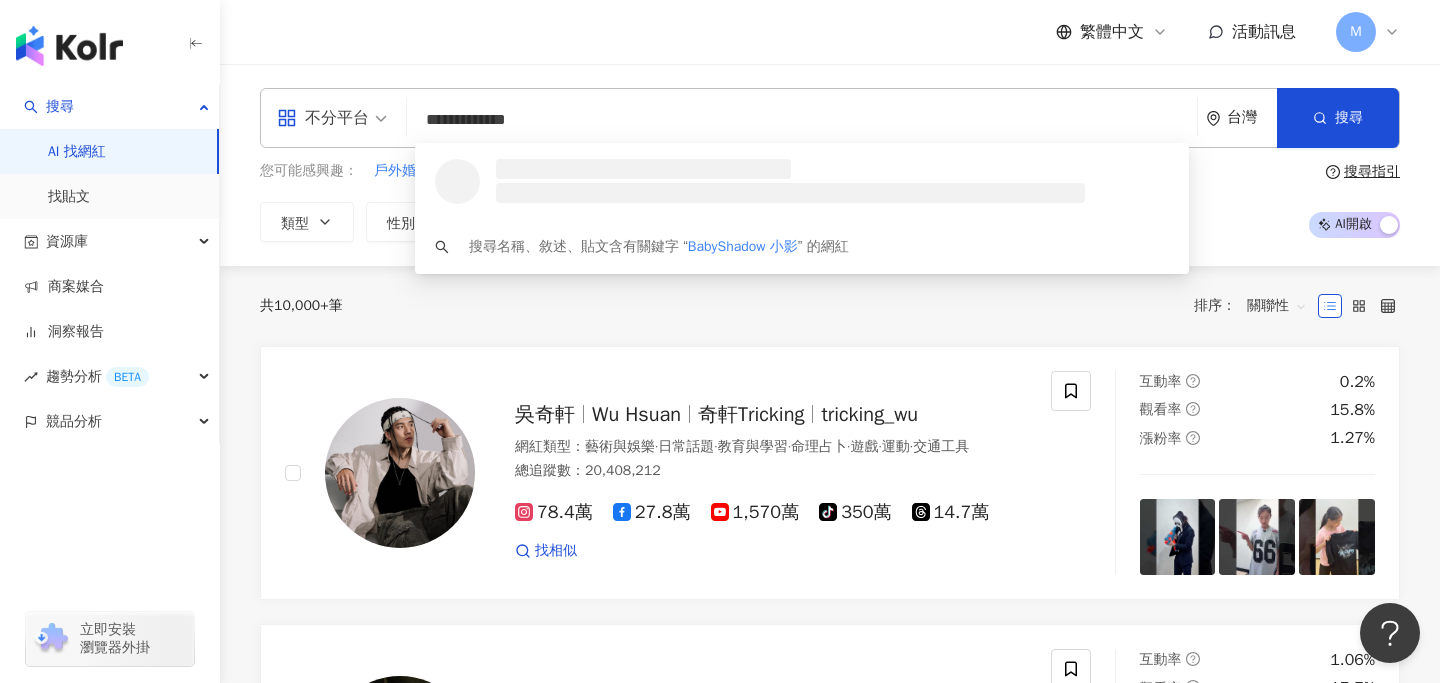 scroll, scrollTop: 0, scrollLeft: 0, axis: both 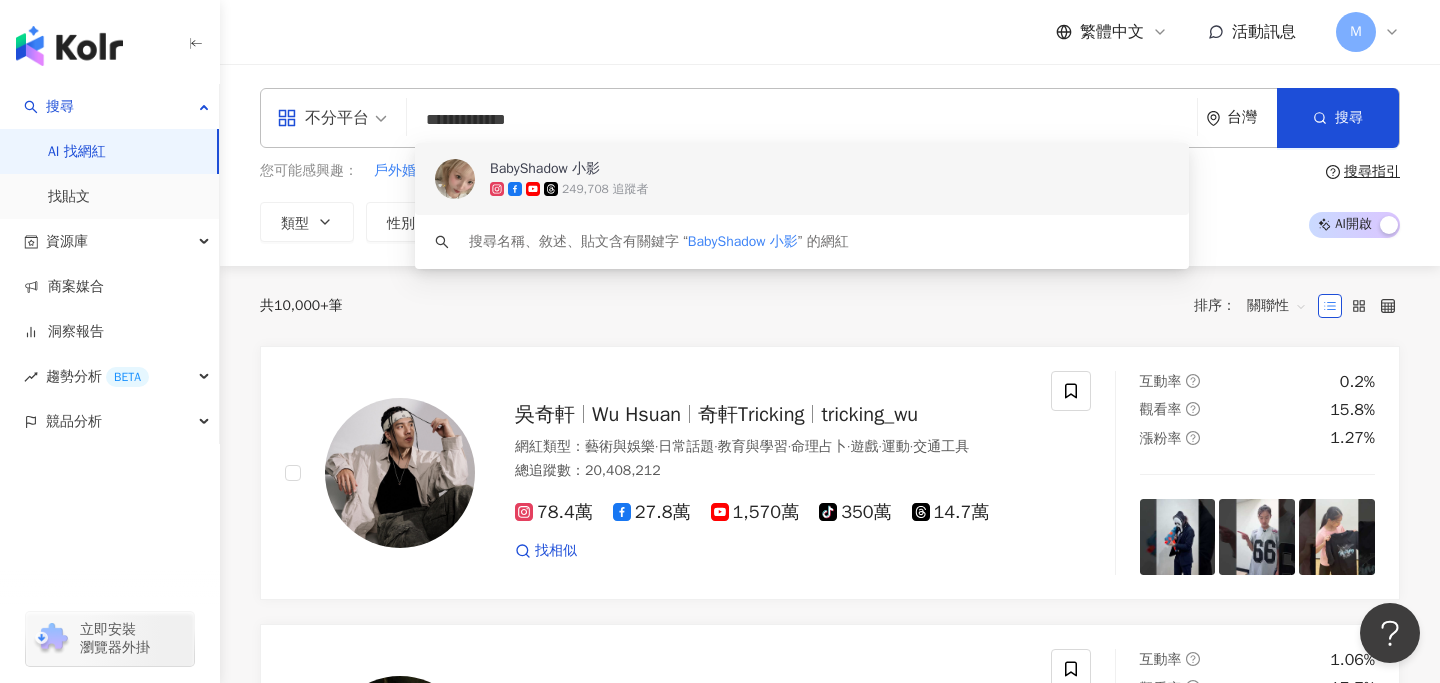 click on "249,708   追蹤者" at bounding box center (605, 189) 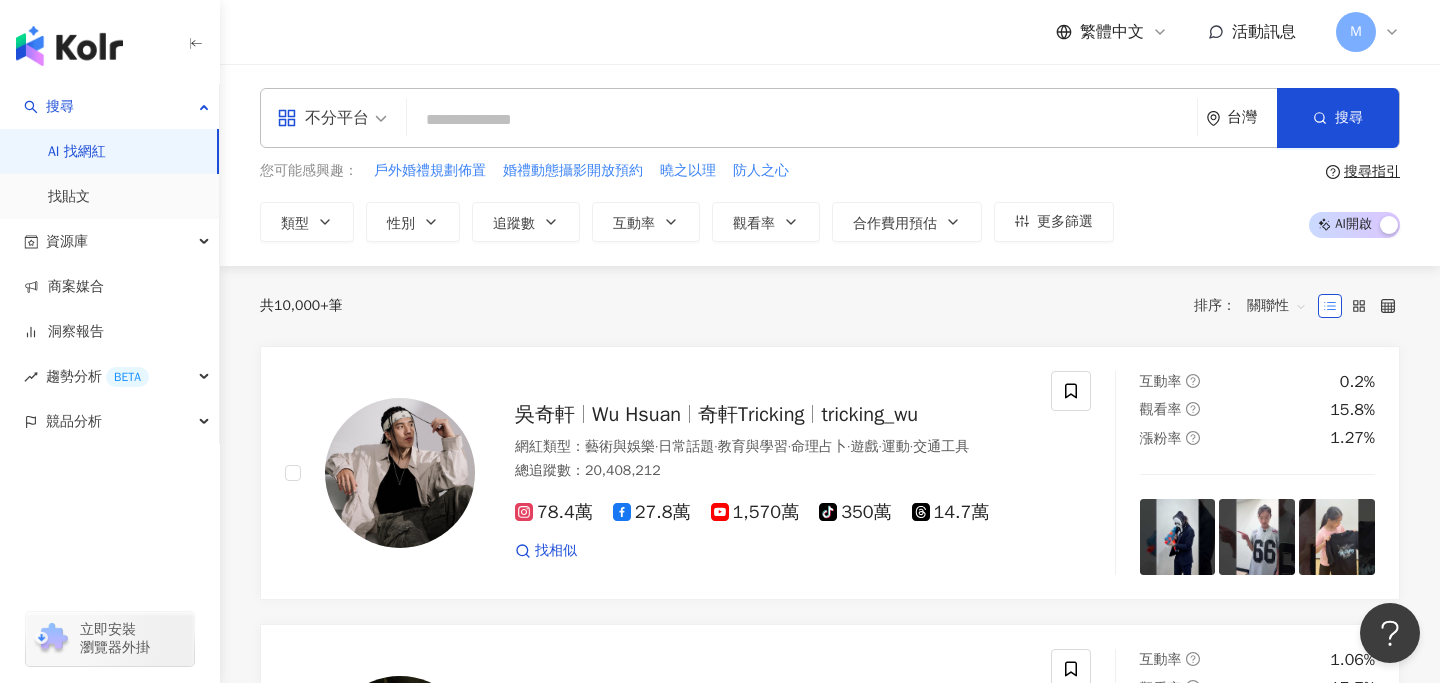 click at bounding box center [802, 120] 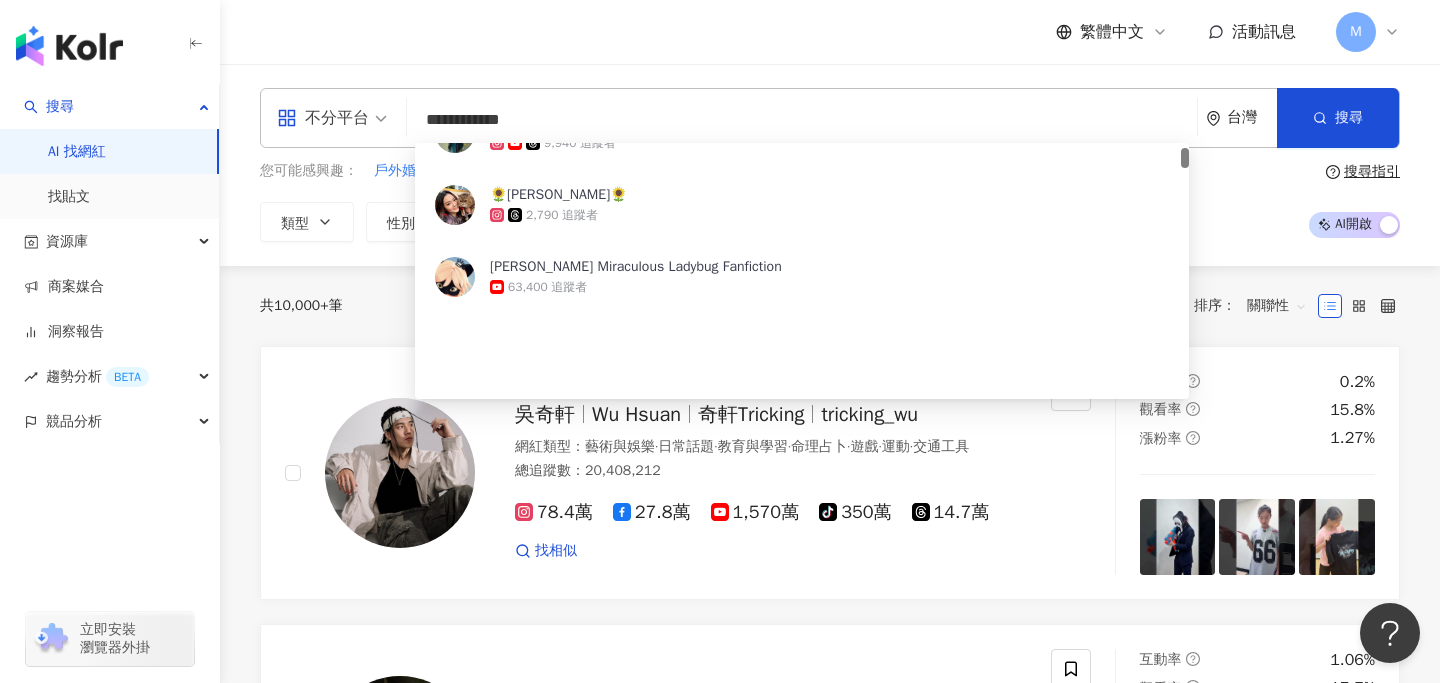 scroll, scrollTop: 0, scrollLeft: 0, axis: both 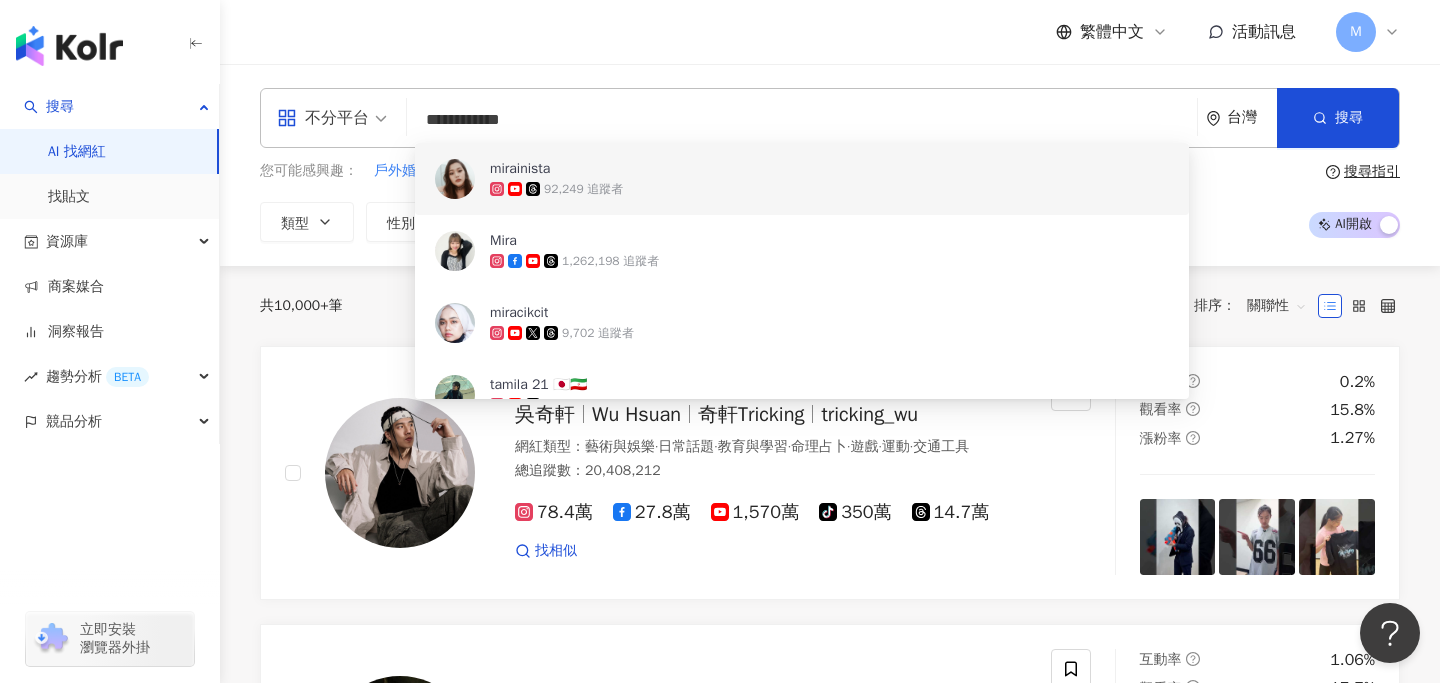 click on "**********" at bounding box center [802, 120] 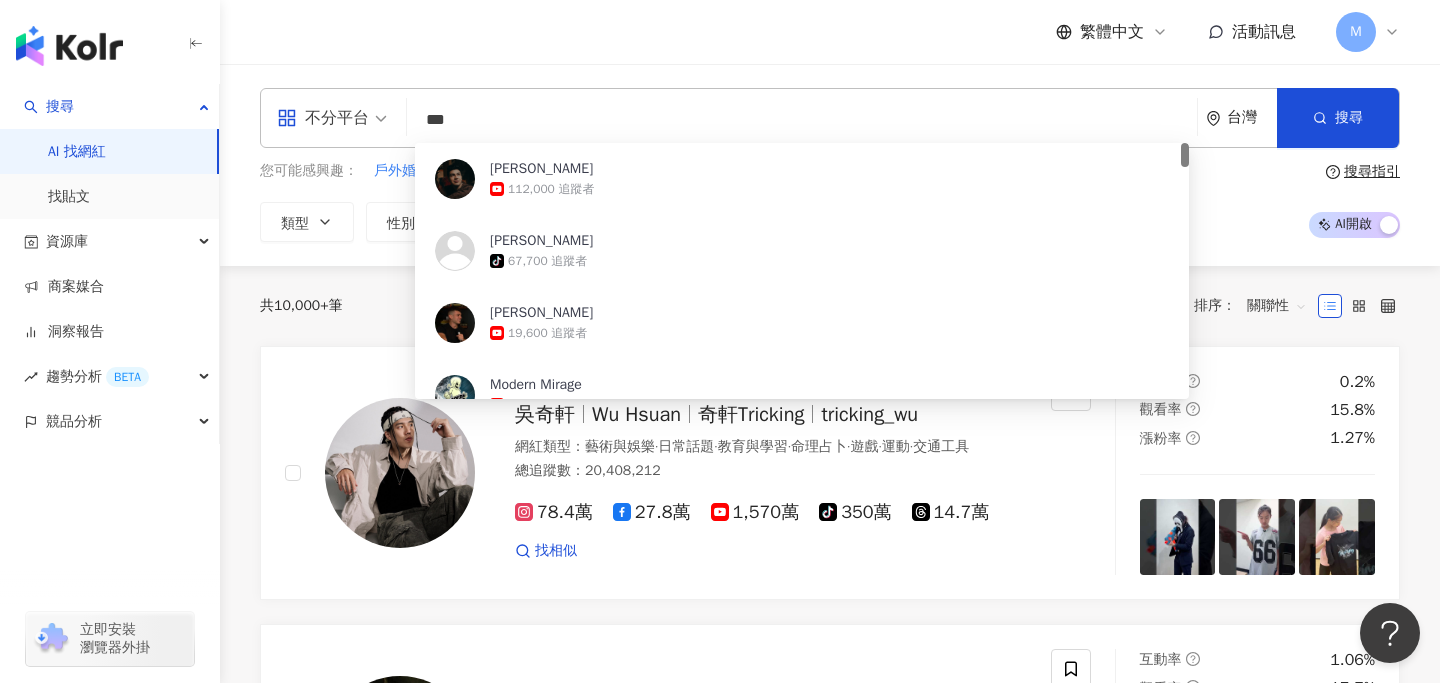 type on "*" 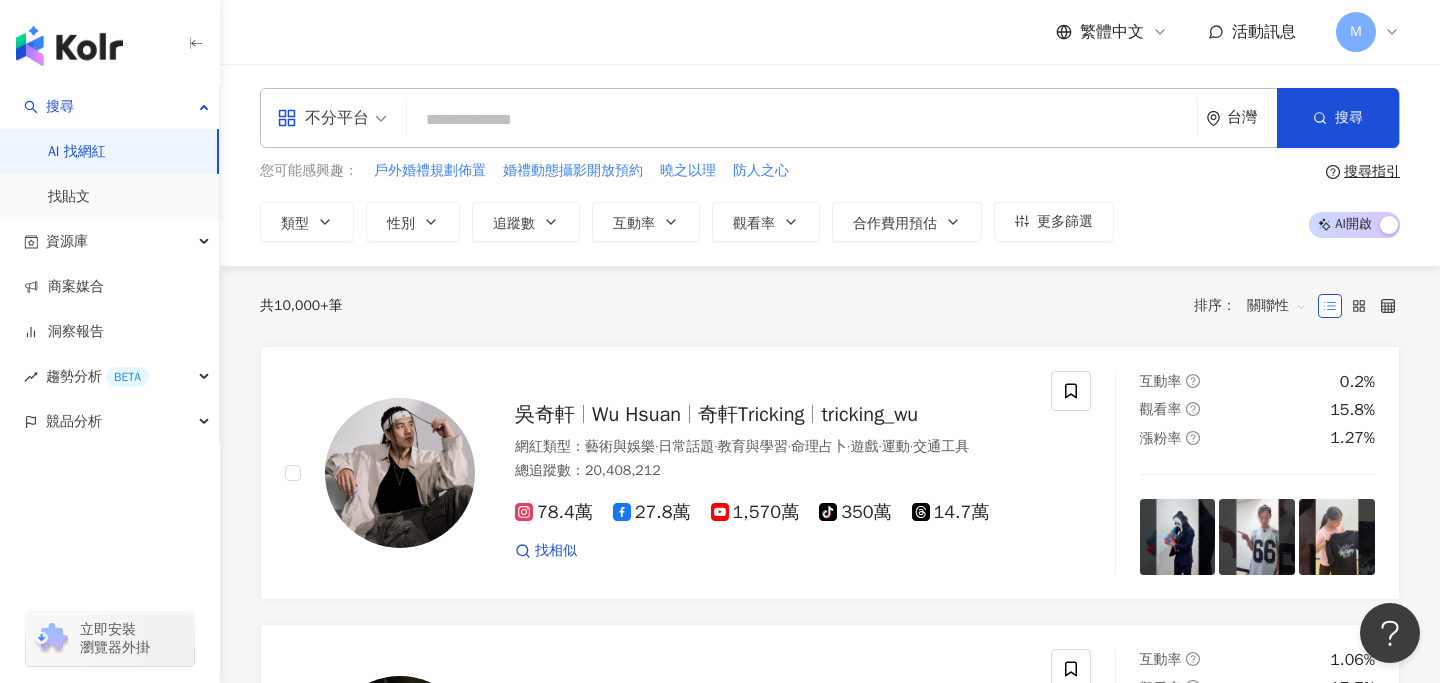 paste on "**********" 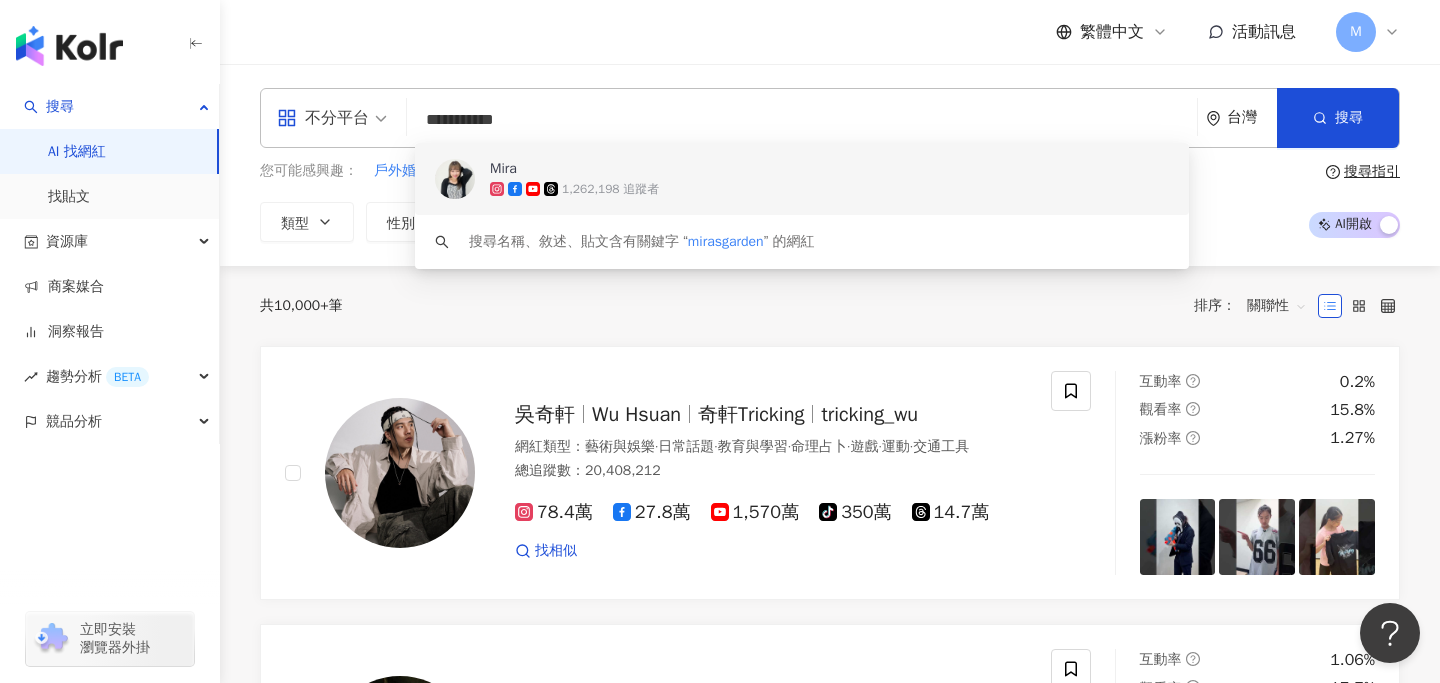 click on "Mira" at bounding box center (791, 169) 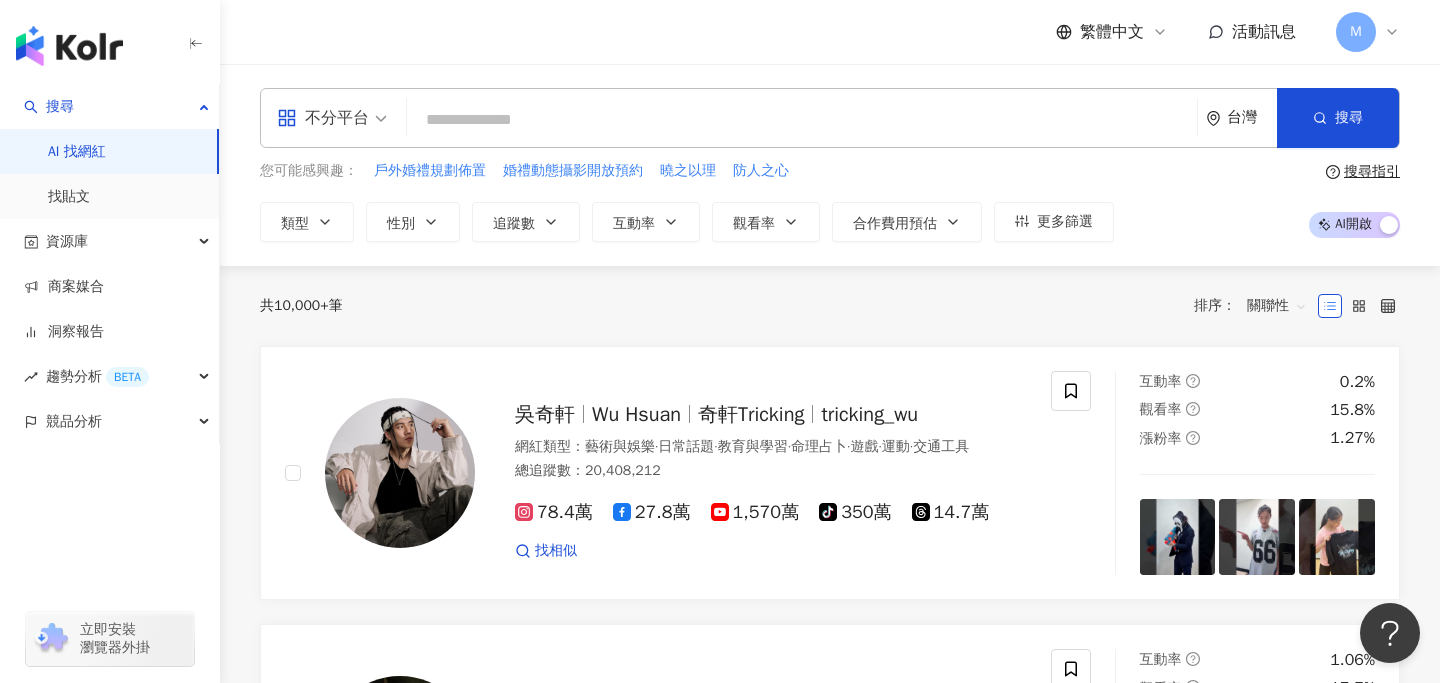 click at bounding box center [802, 120] 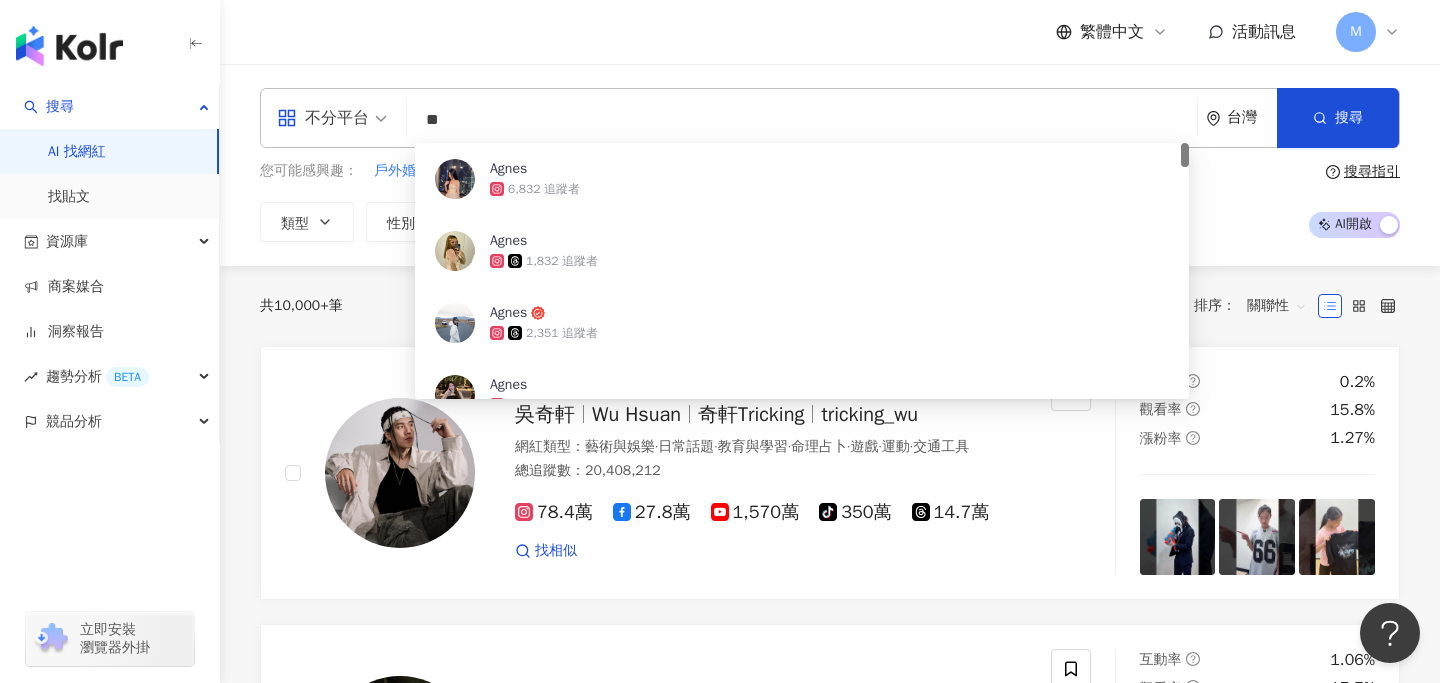 type on "*" 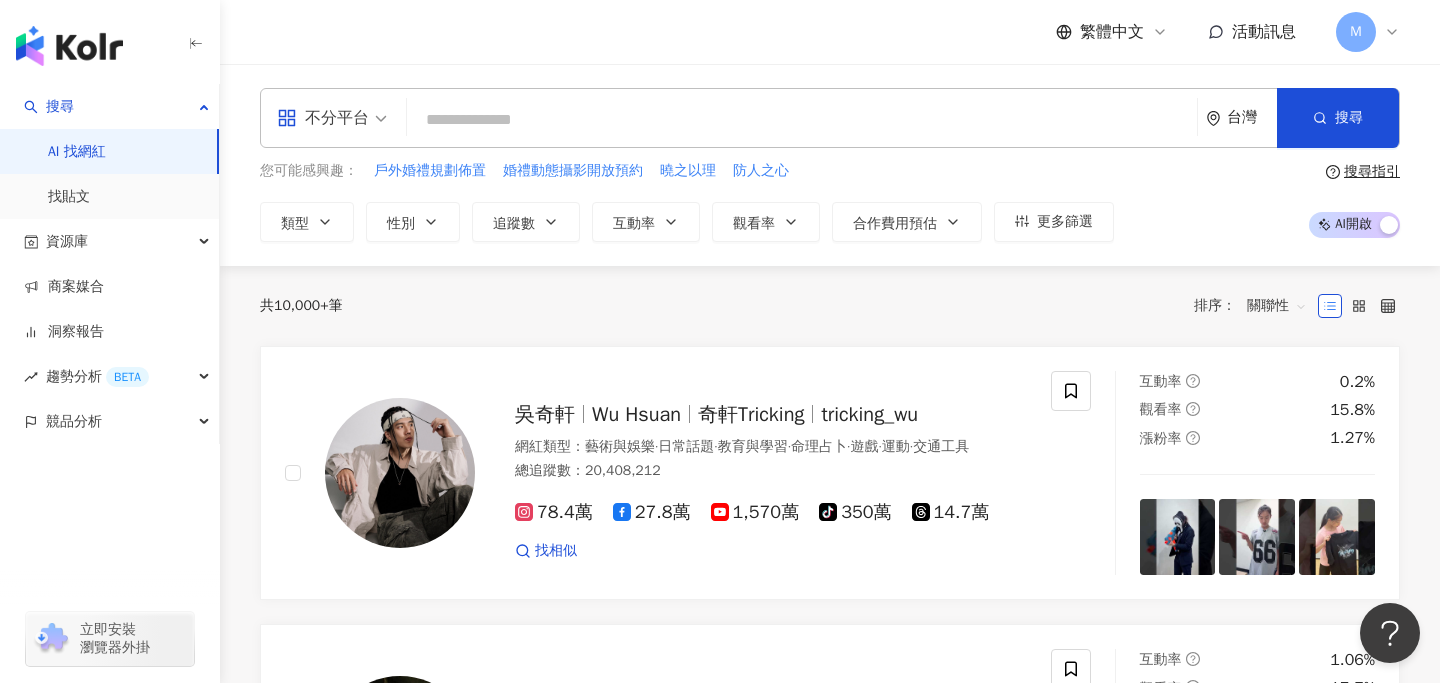 paste on "********" 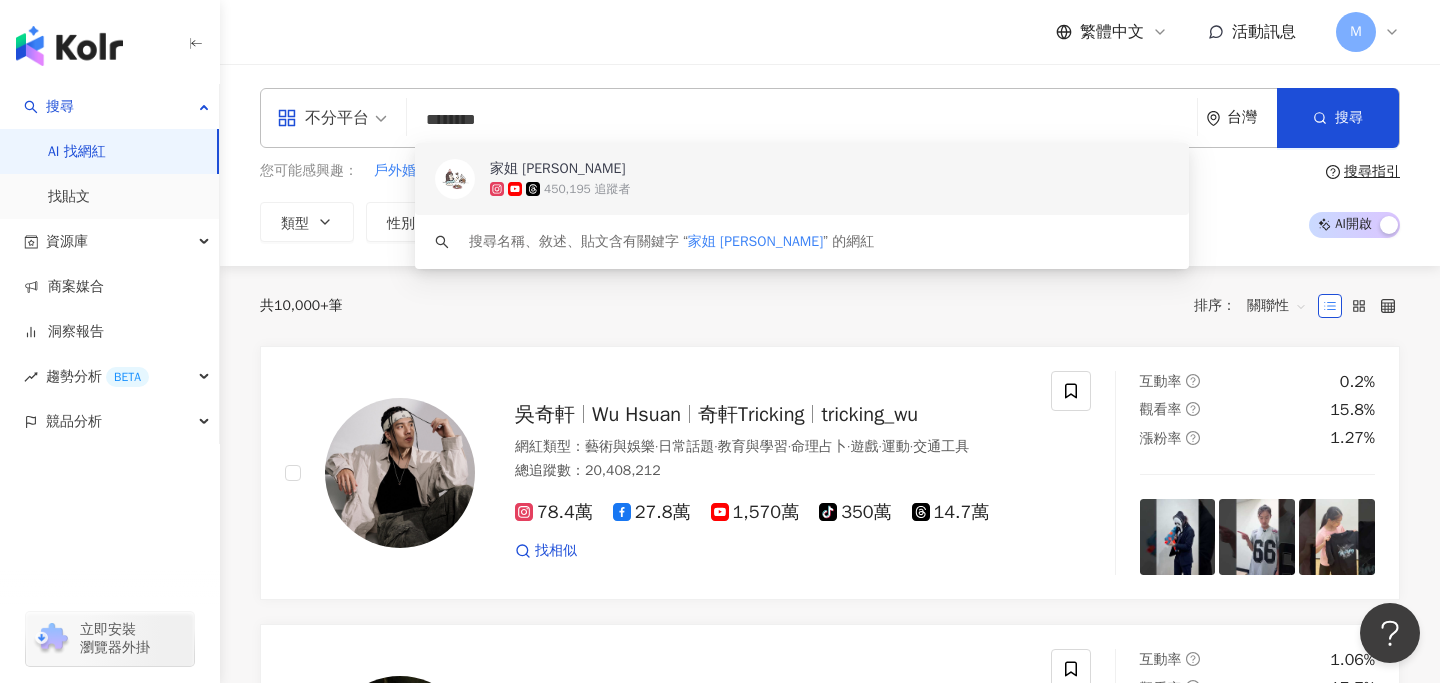 click 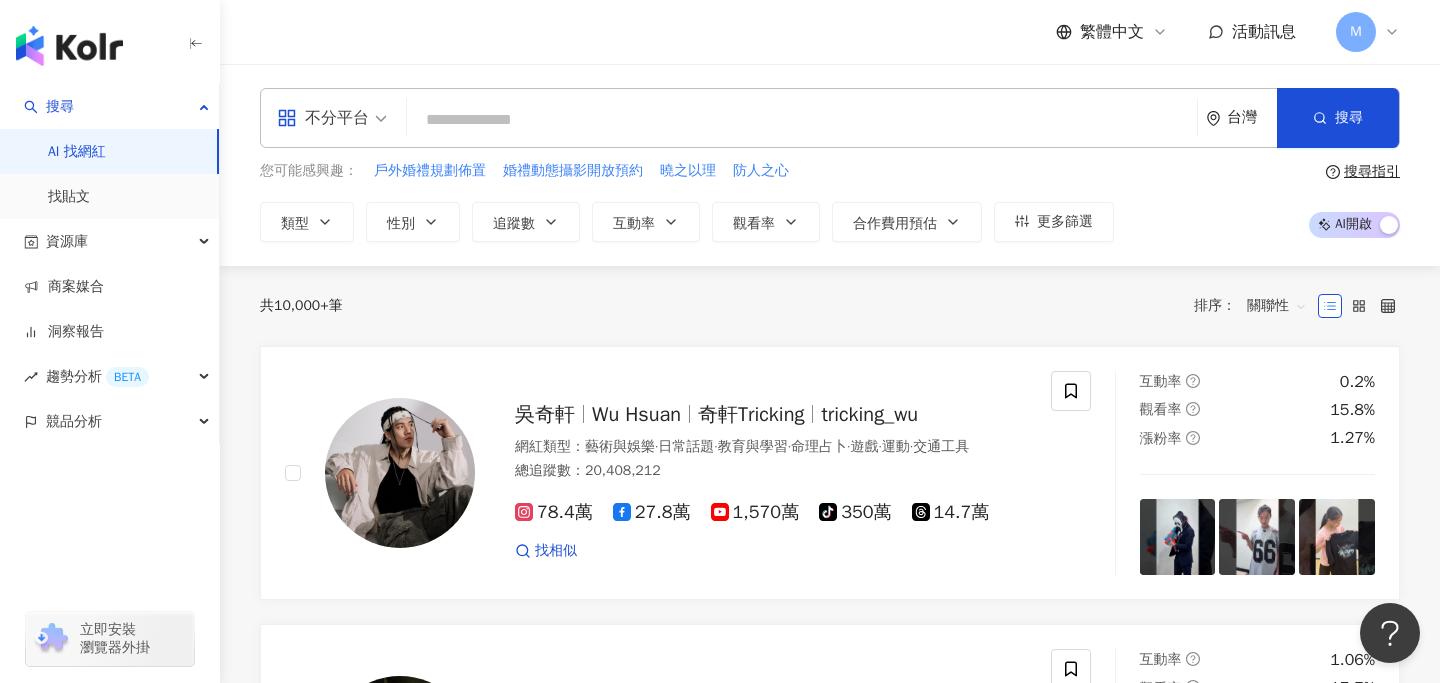 click at bounding box center [802, 120] 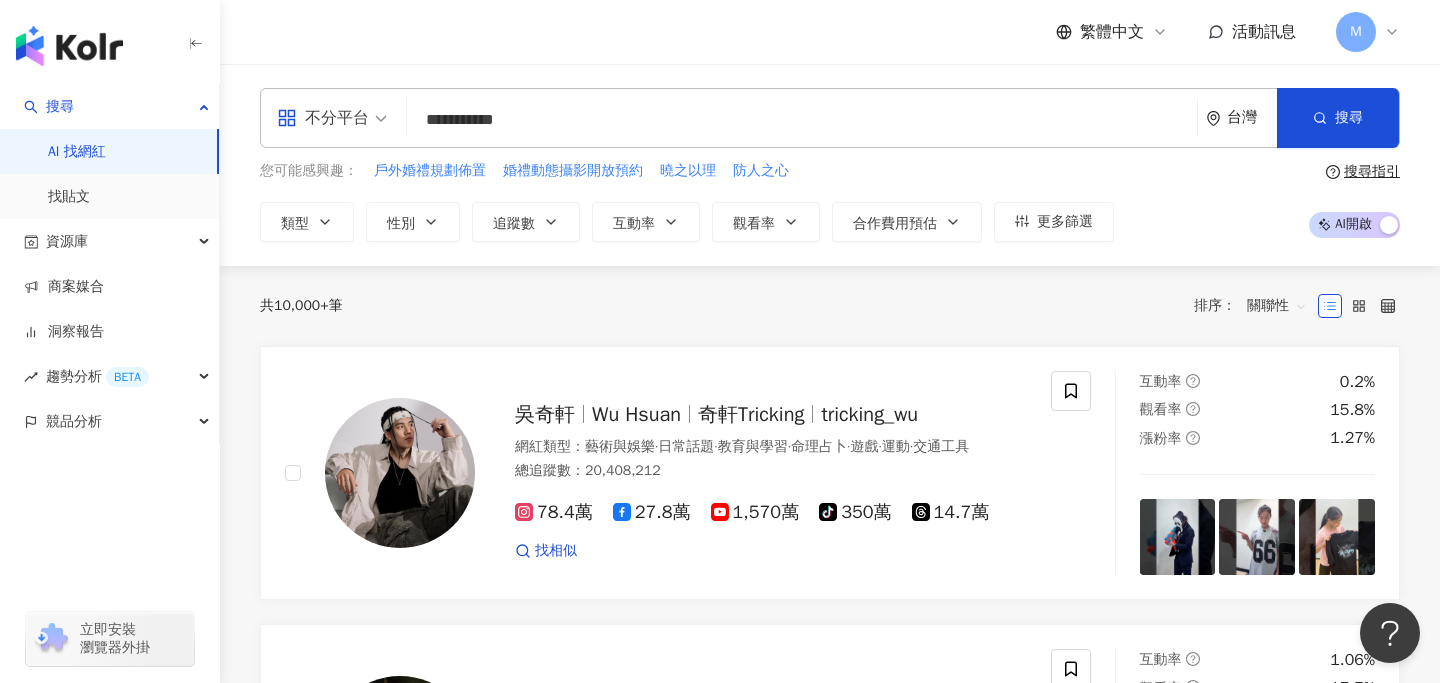 type on "**********" 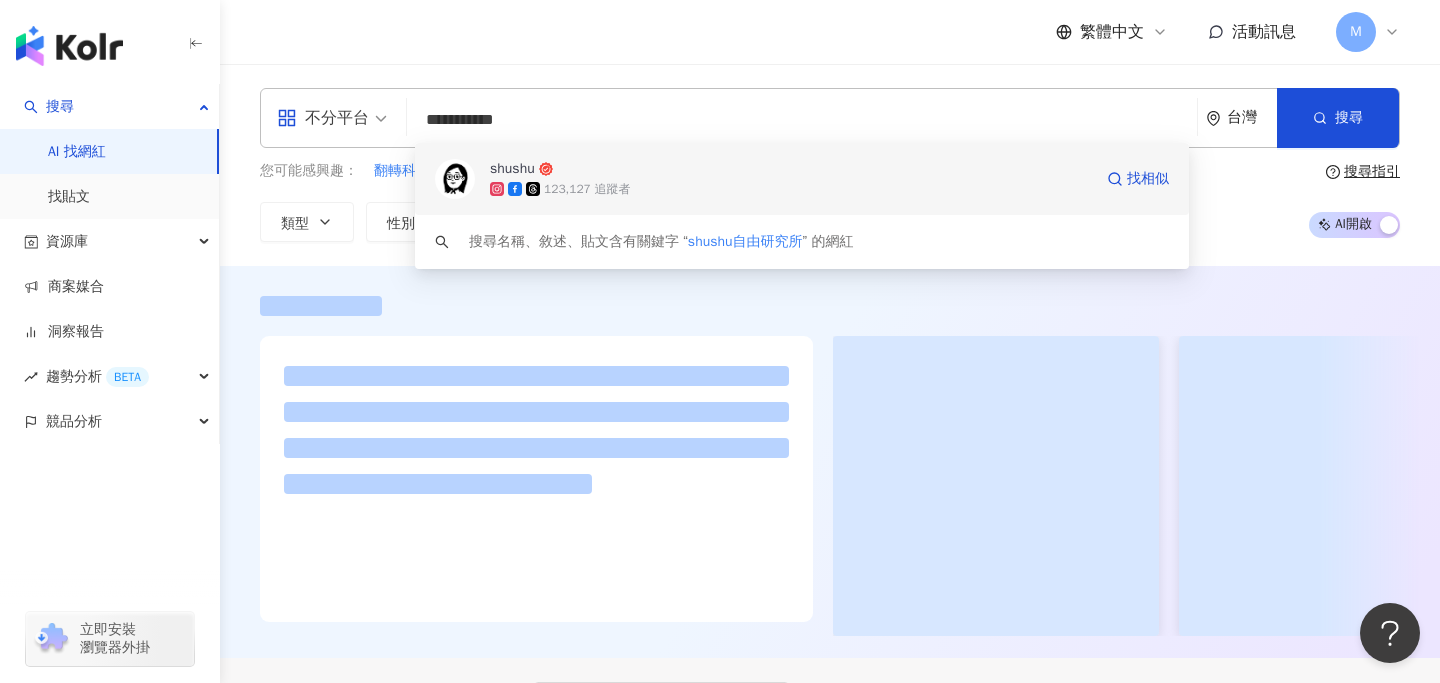 click on "123,127   追蹤者" at bounding box center (587, 189) 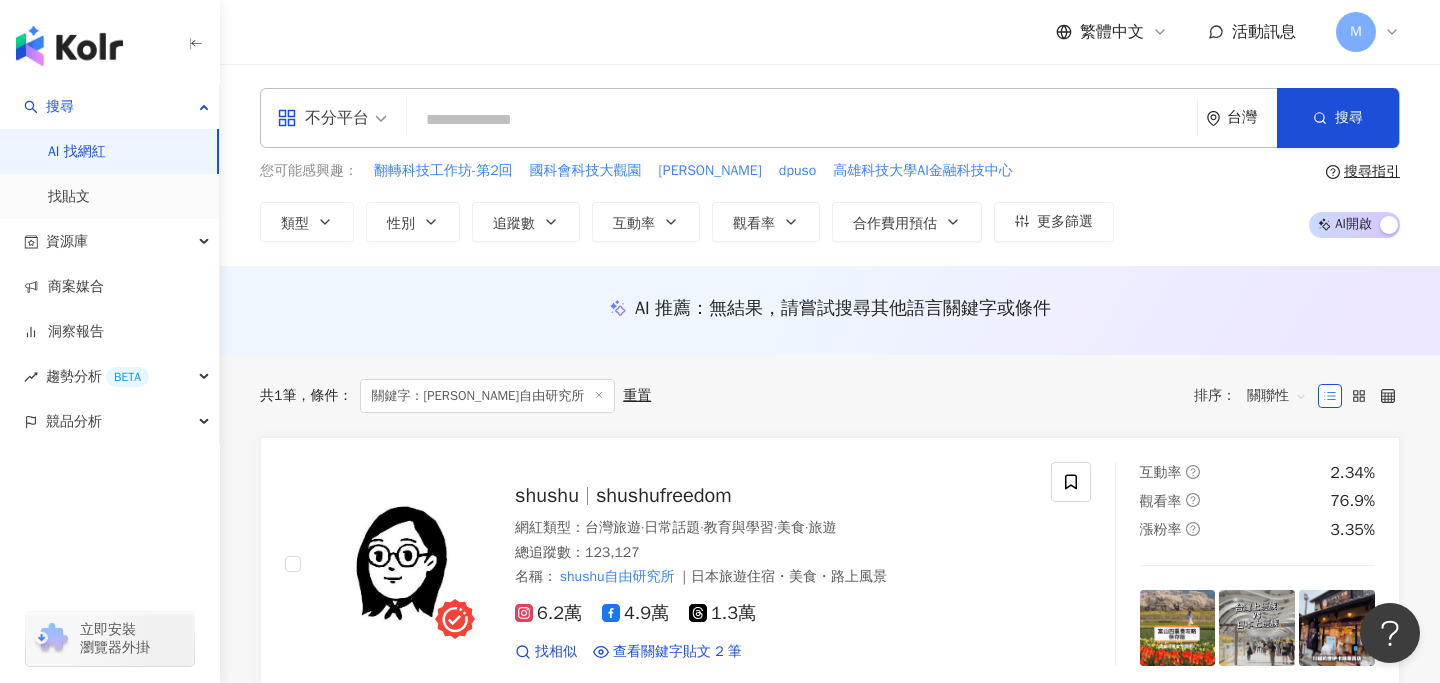 paste on "********" 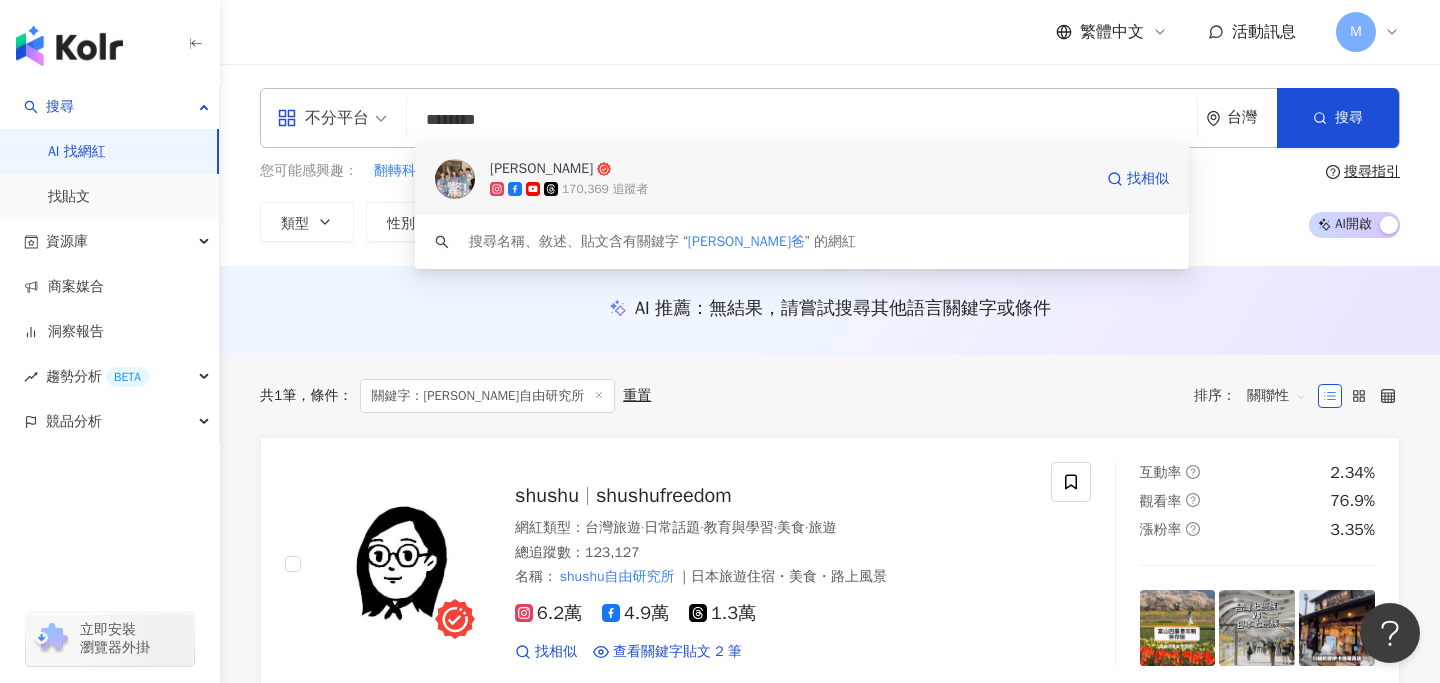 click on "170,369   追蹤者" at bounding box center (605, 189) 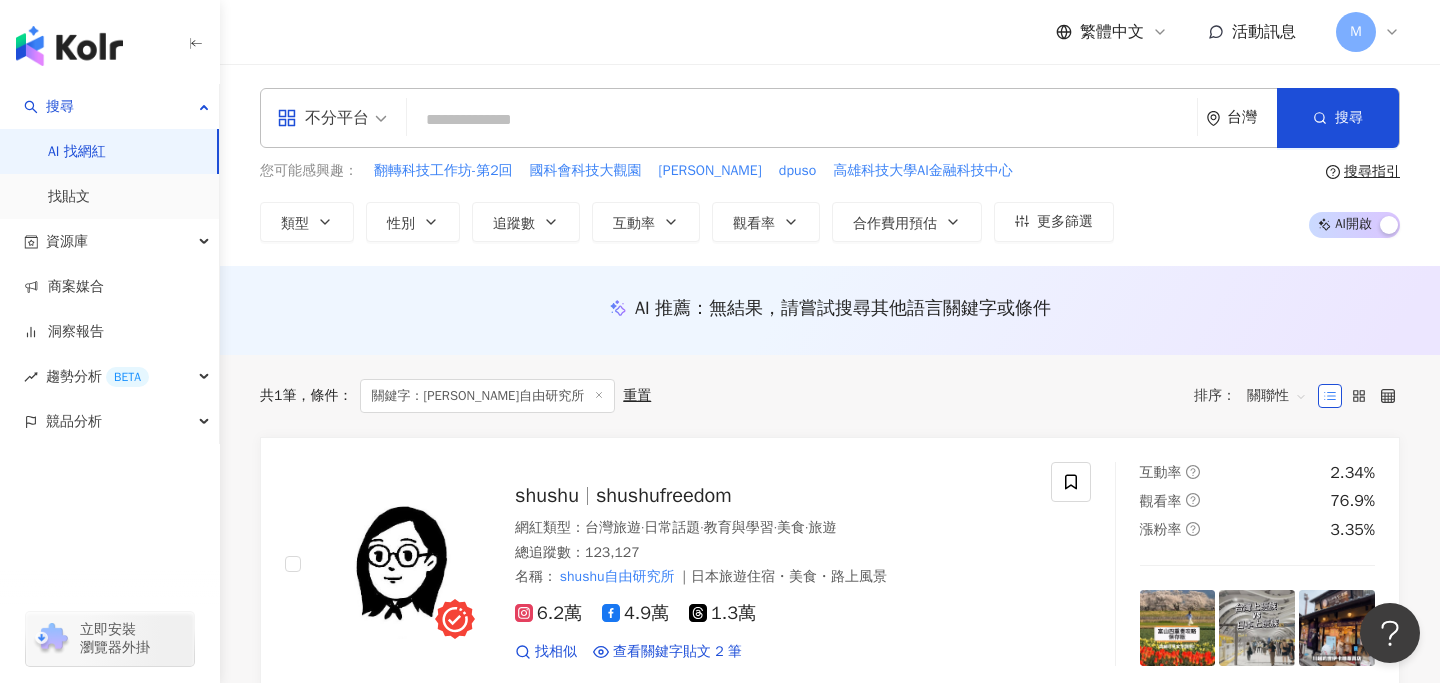 paste on "**********" 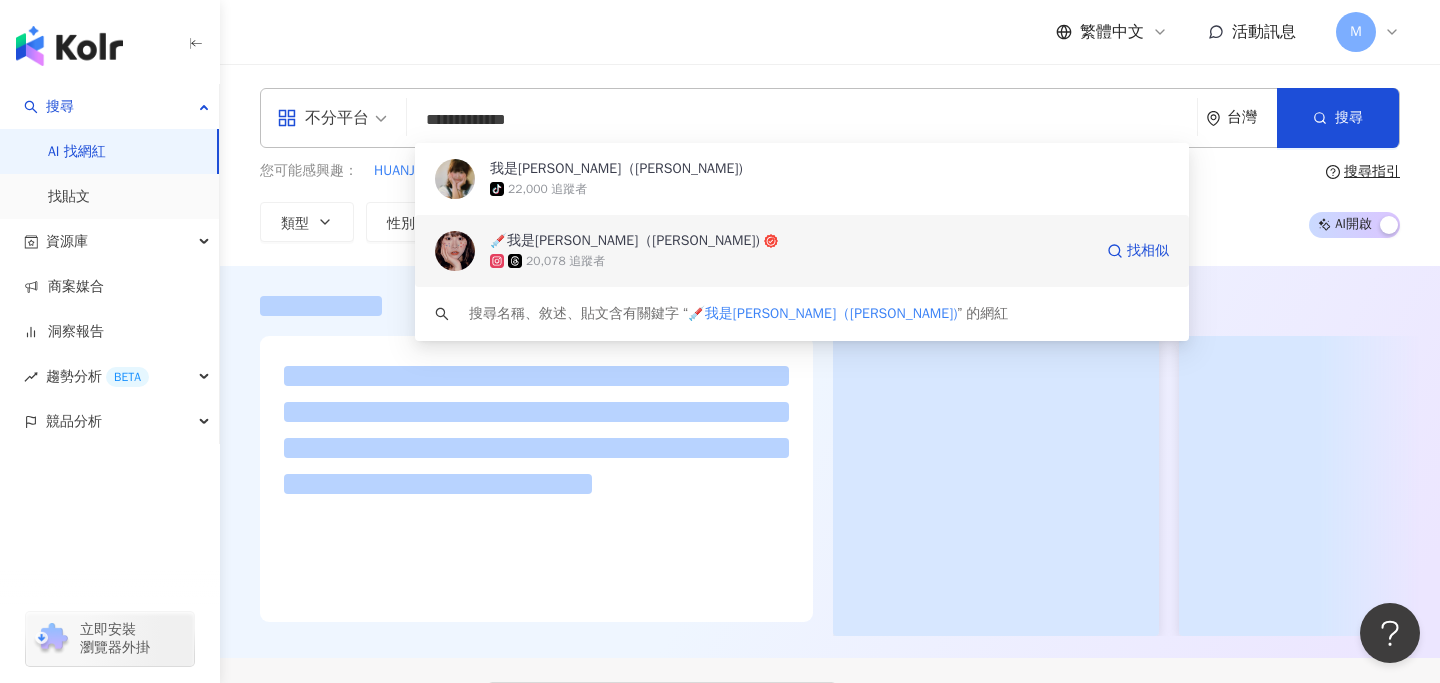 click on "20,078   追蹤者" at bounding box center [565, 261] 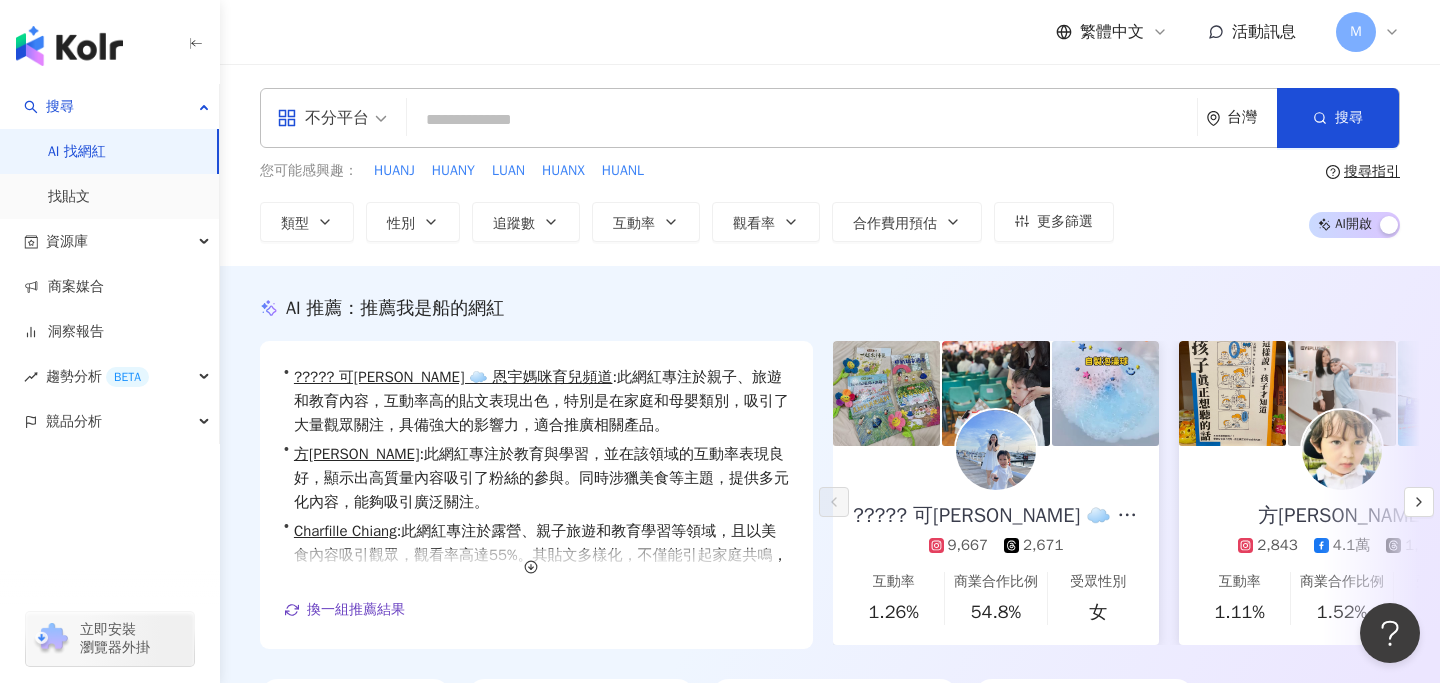 click at bounding box center (802, 120) 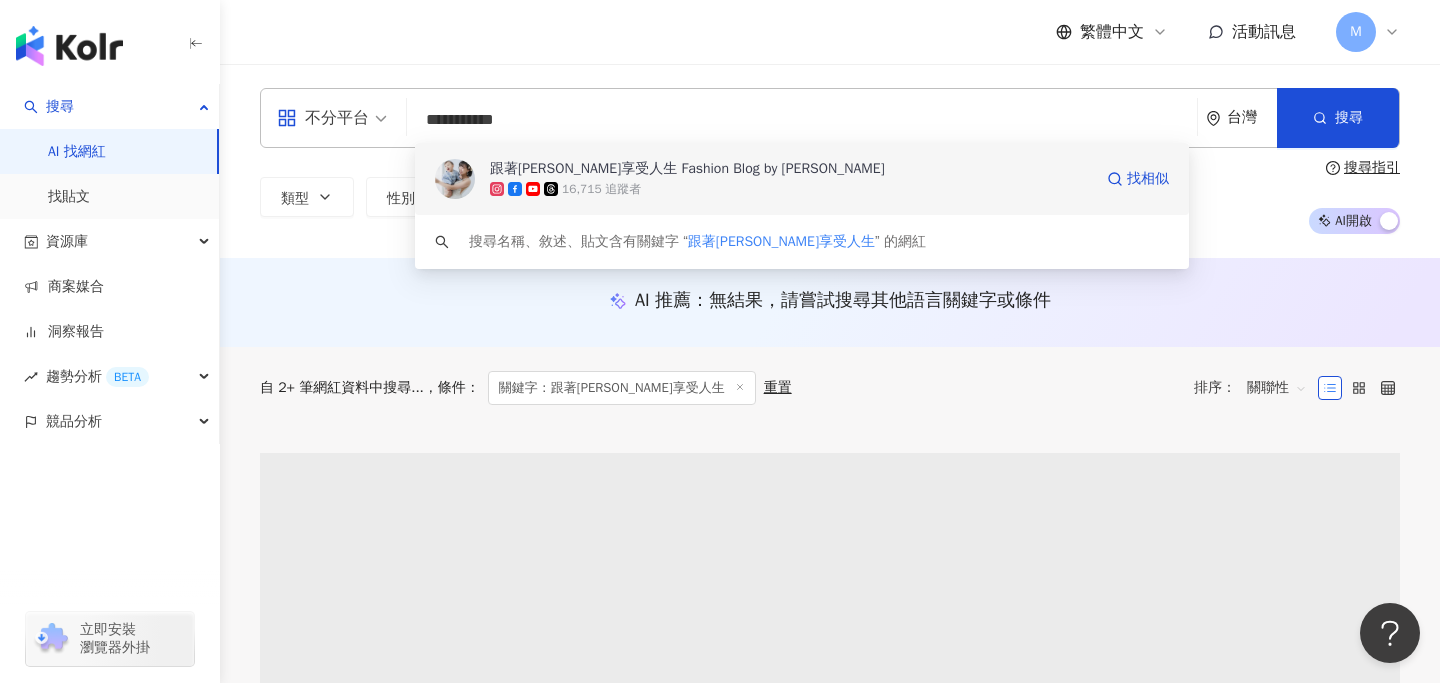 click on "16,715   追蹤者" at bounding box center (791, 189) 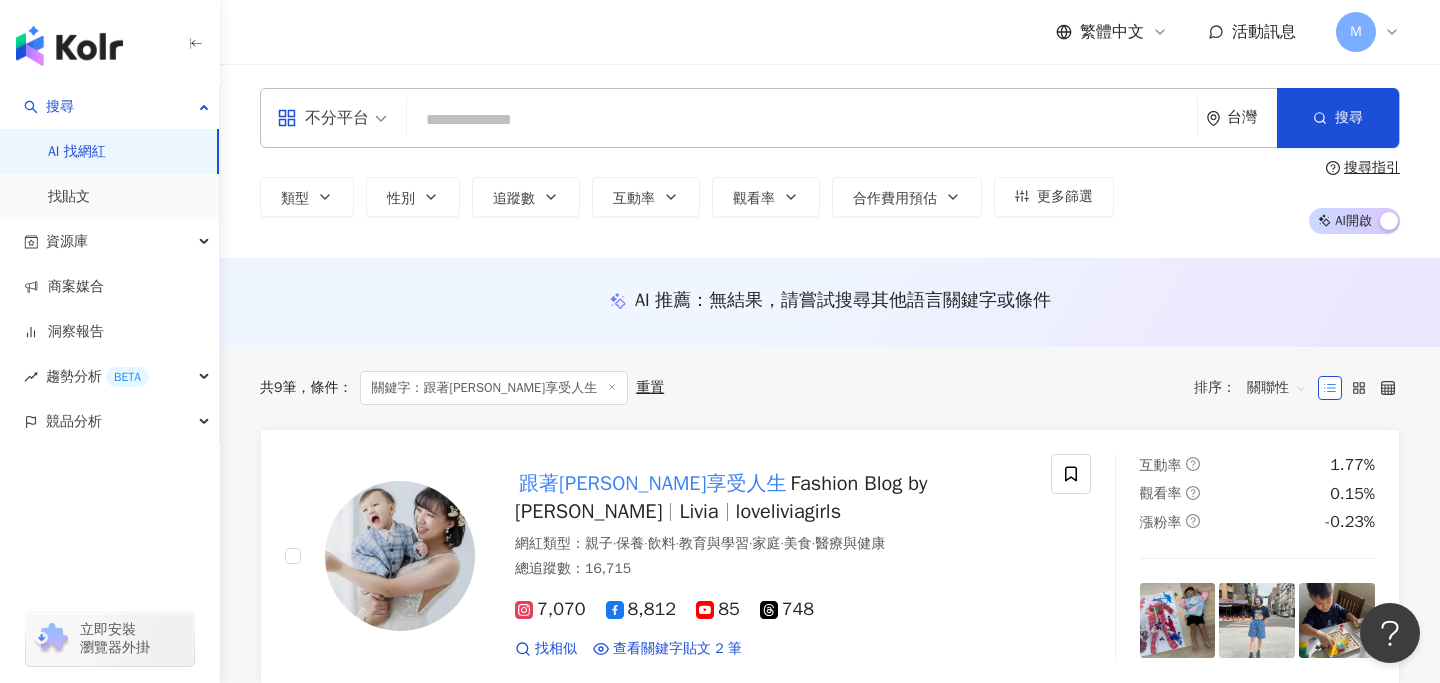 click on "不分平台 台灣 搜尋 b78eb60e-b18e-4810-8c79-2a95335e29b1 跟著Livia享受人生 Fashion Blog by Livia 16,715   追蹤者 搜尋名稱、敘述、貼文含有關鍵字 “ 跟著Livia享受人生 ” 的網紅" at bounding box center [830, 118] 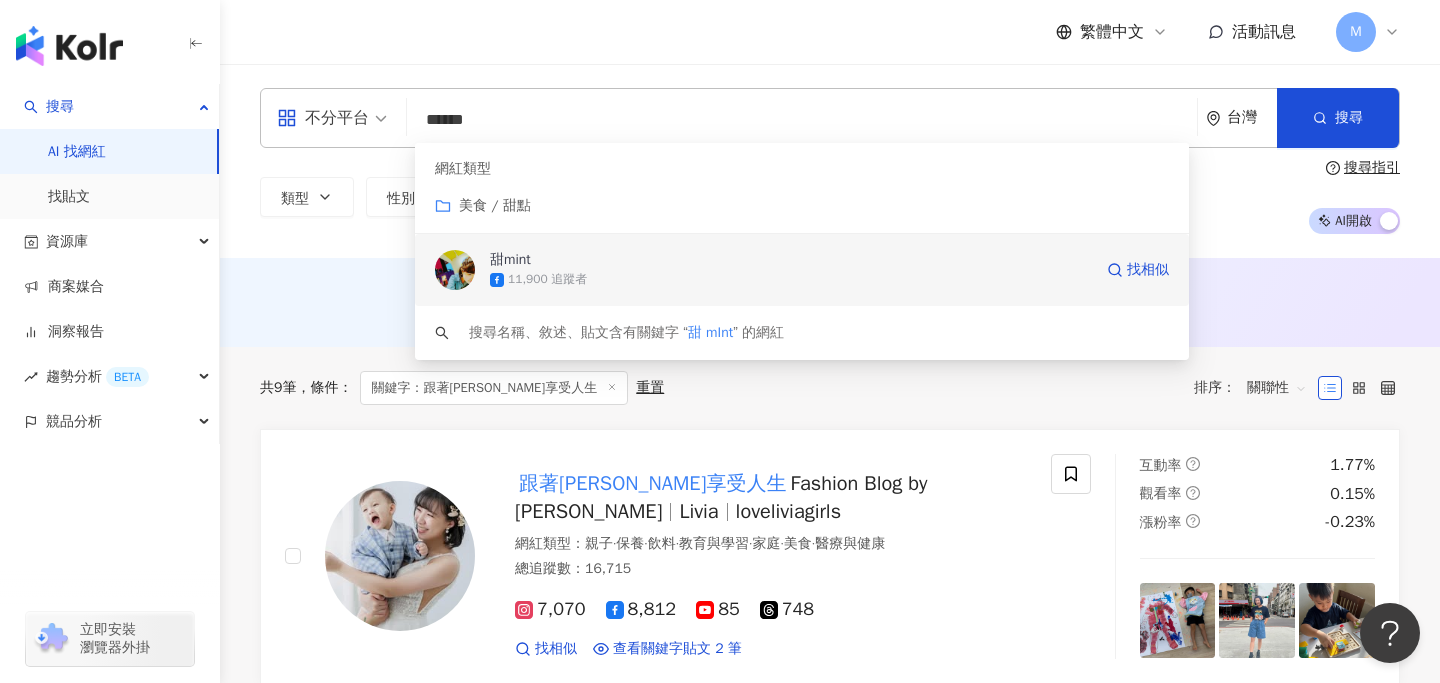 click on "甜mint" at bounding box center [791, 260] 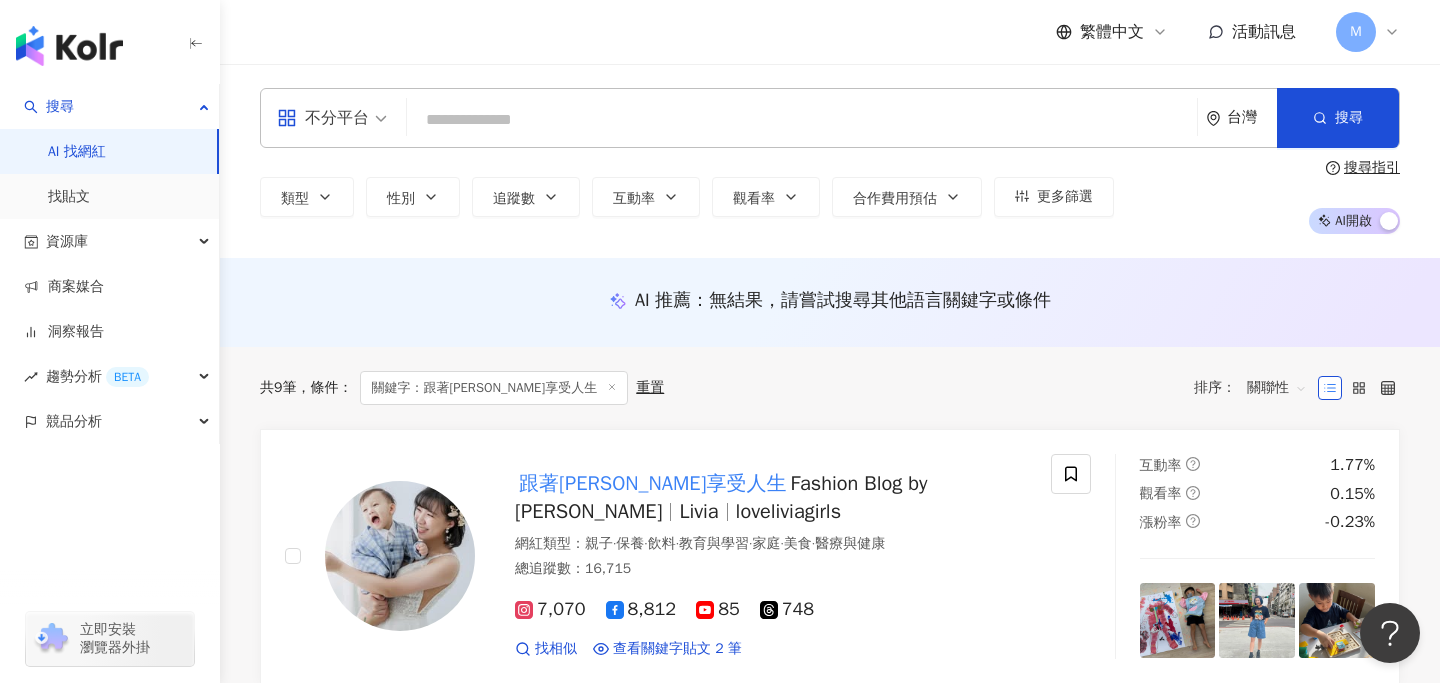 click at bounding box center [802, 120] 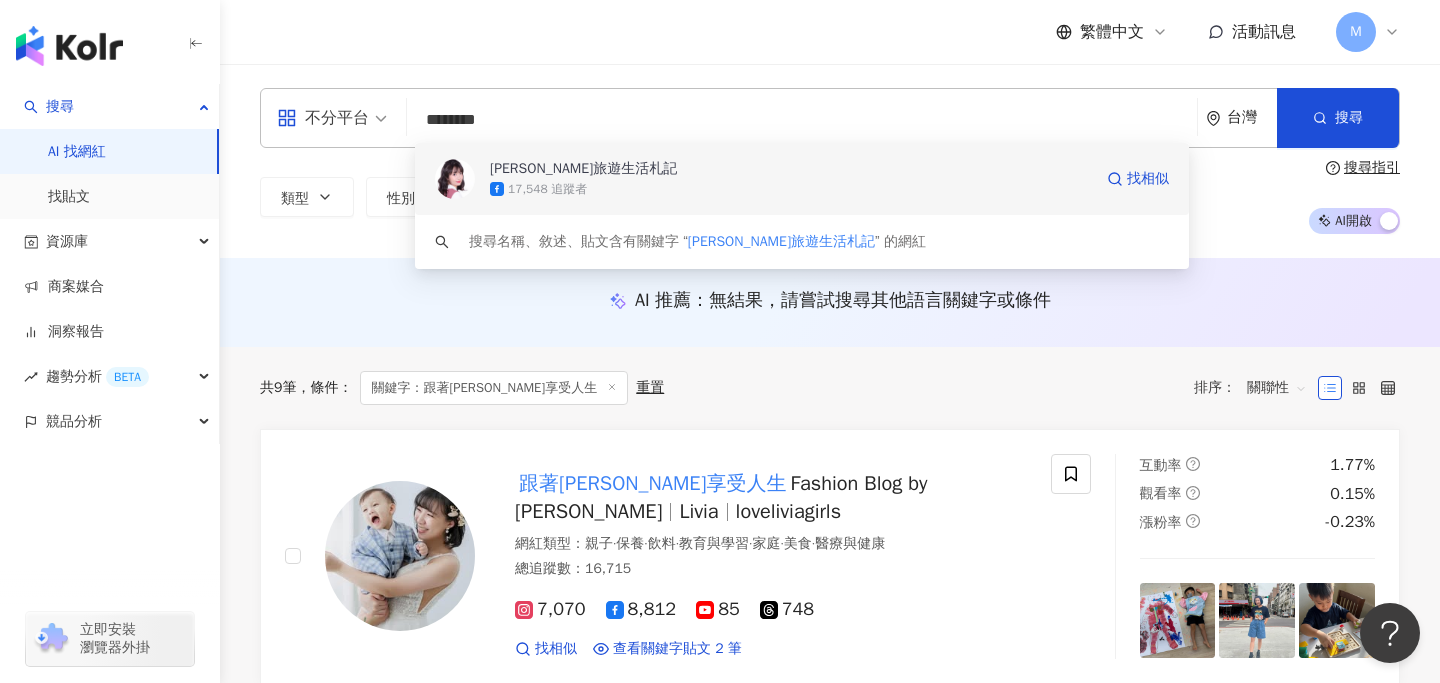 click on "卡蘿旅遊生活札記" at bounding box center (583, 169) 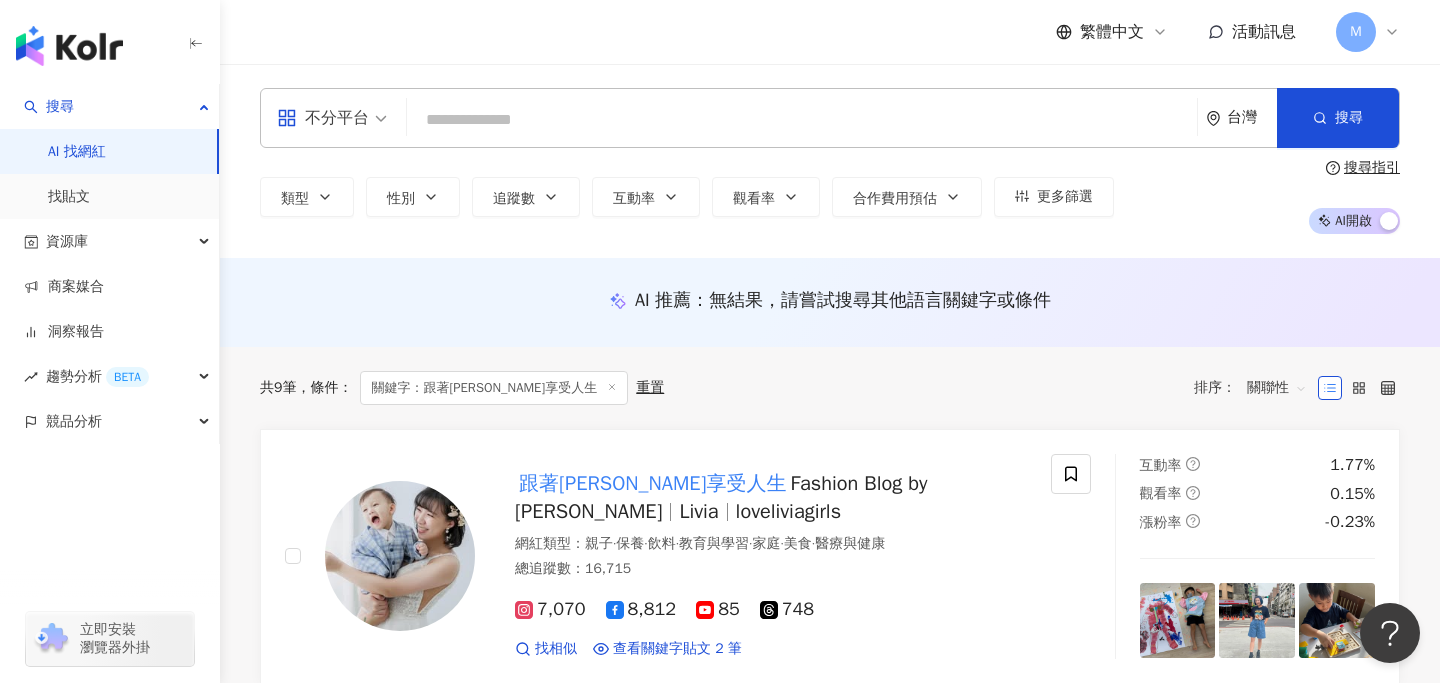 click at bounding box center [802, 120] 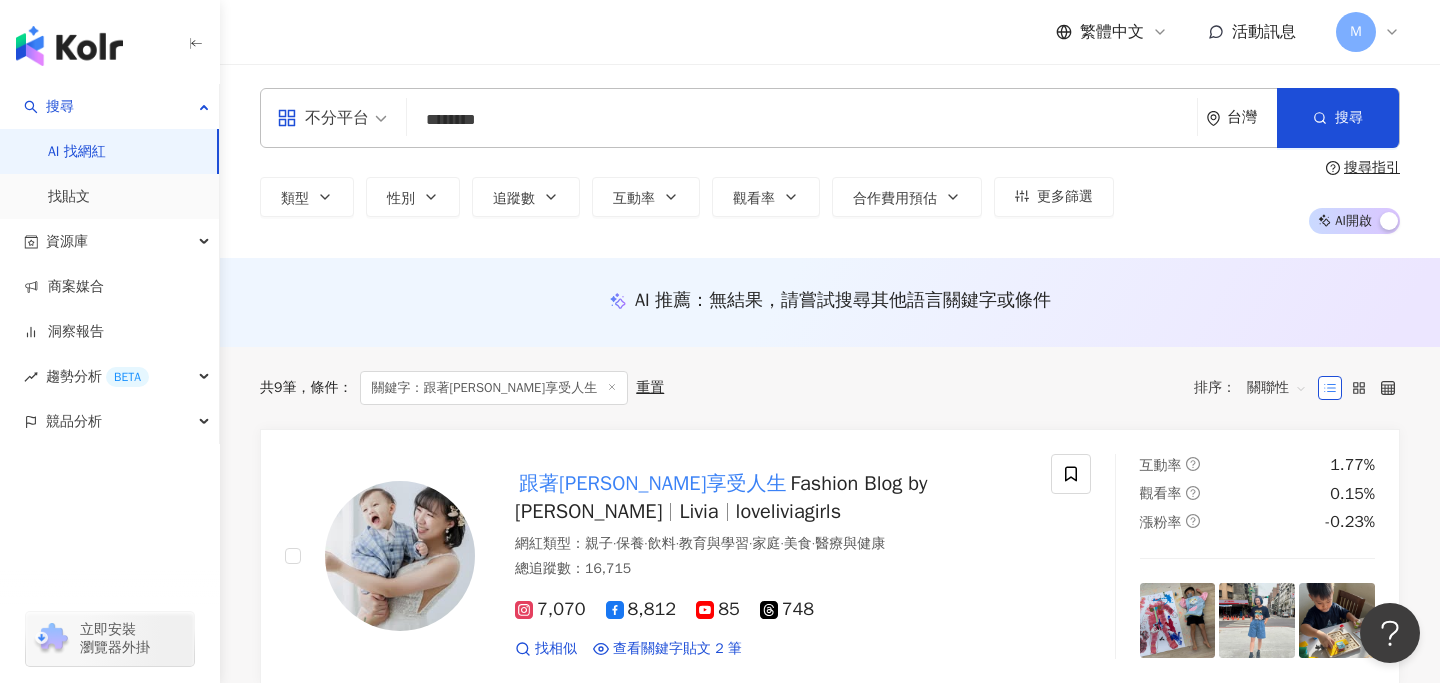 type on "********" 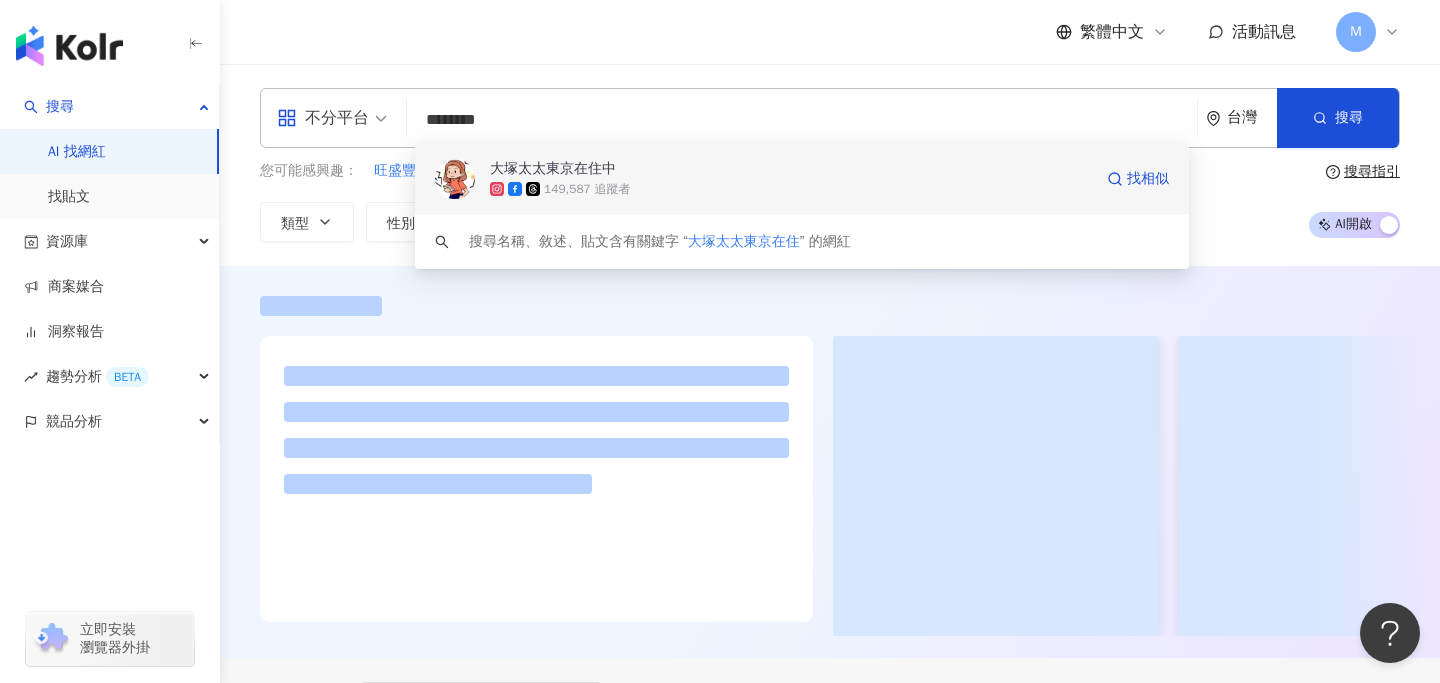 click on "149,587   追蹤者" at bounding box center [791, 189] 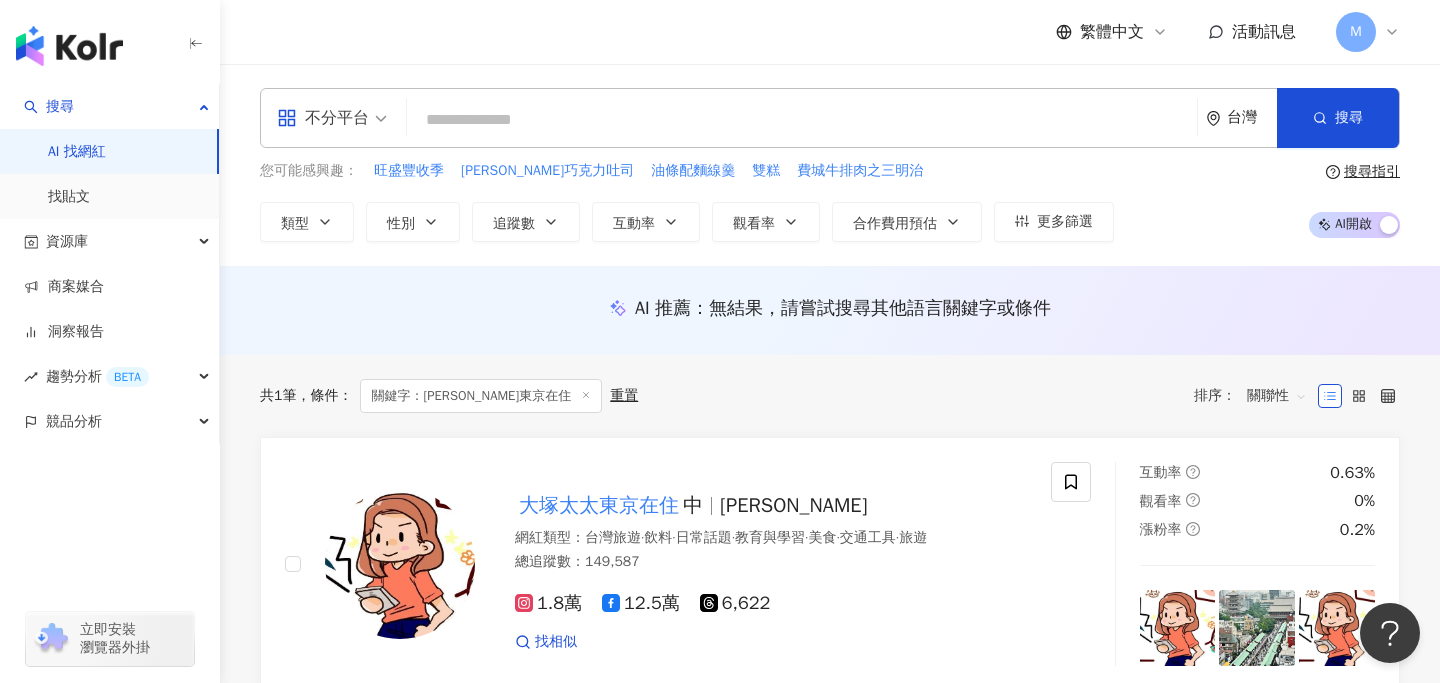 paste on "*******" 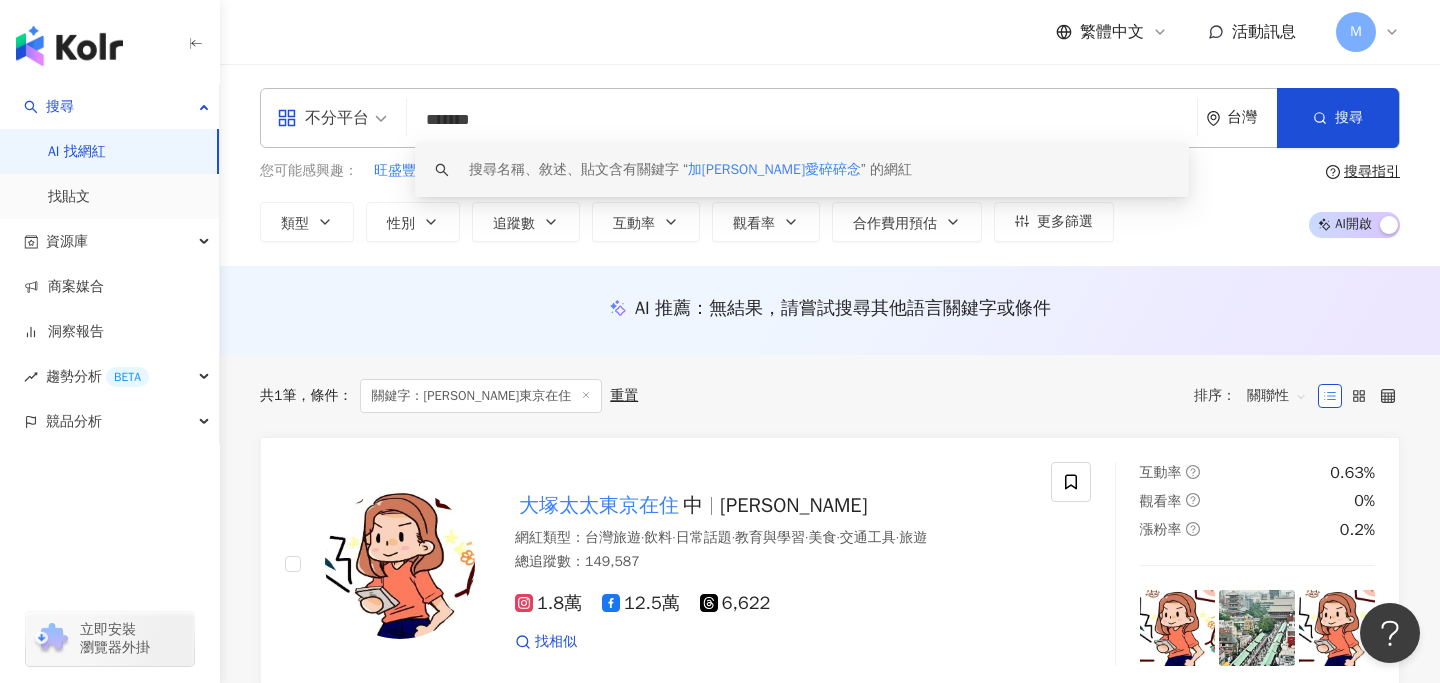 click on "*******" at bounding box center (802, 120) 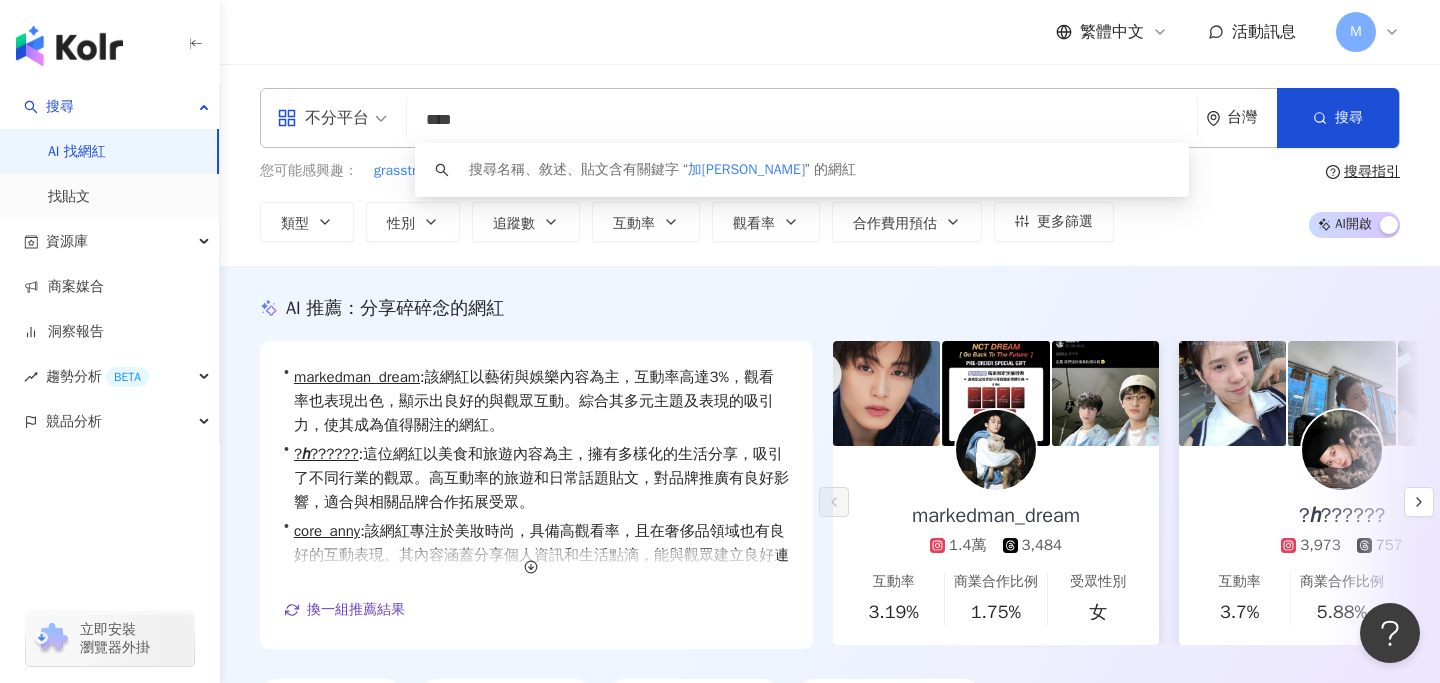 type on "***" 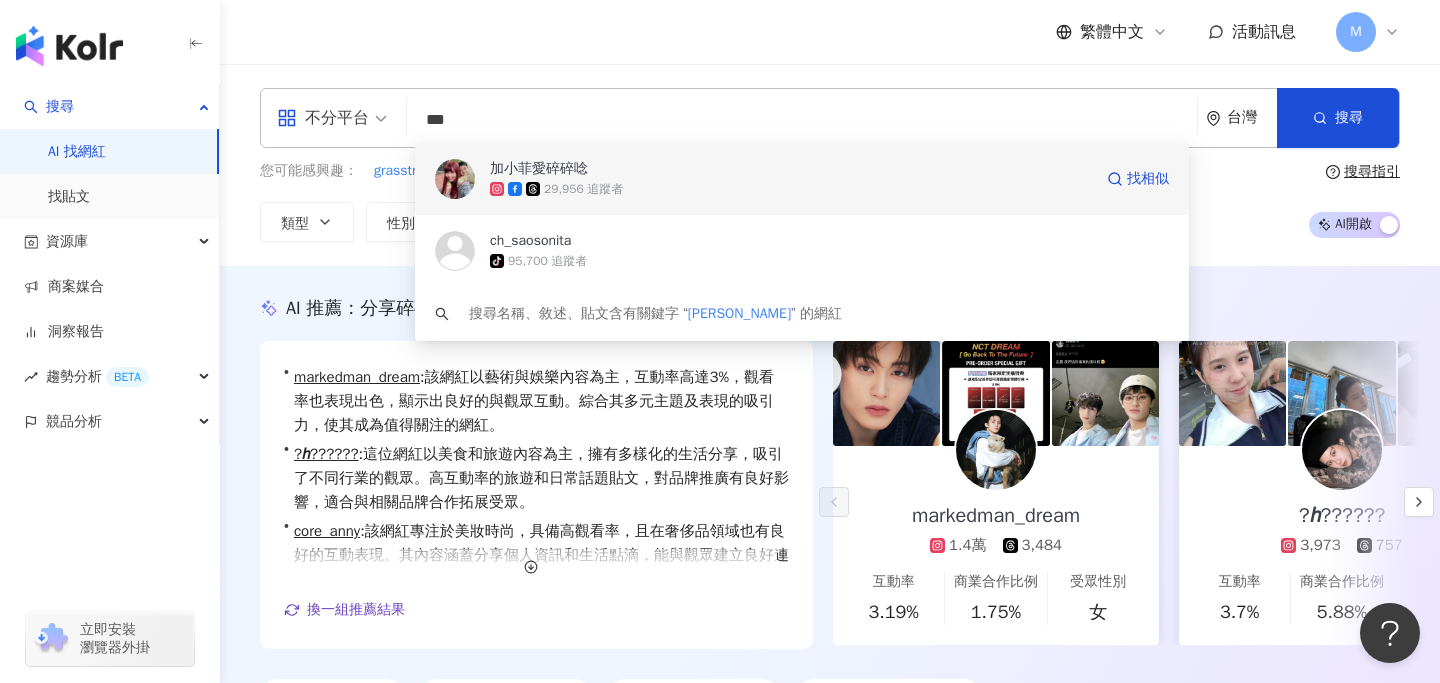 click on "加小菲愛碎碎唸" at bounding box center [791, 169] 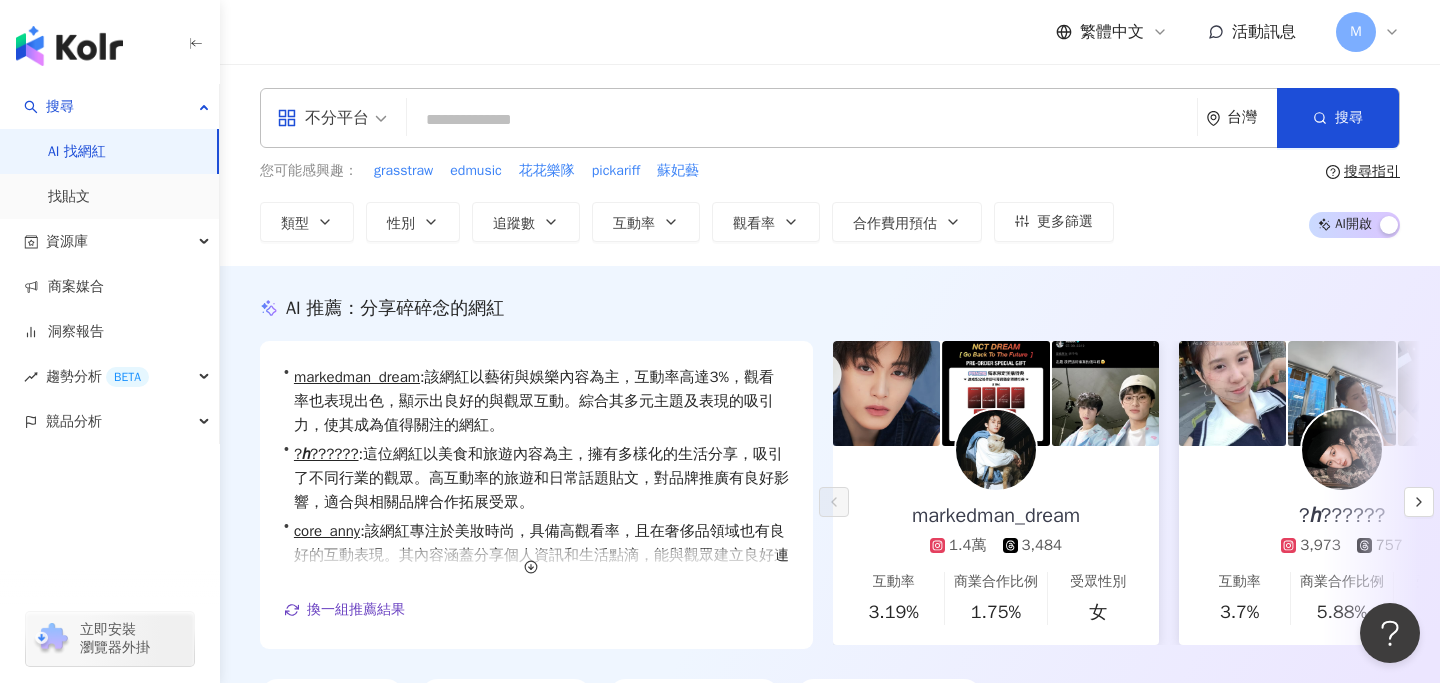 click at bounding box center [802, 120] 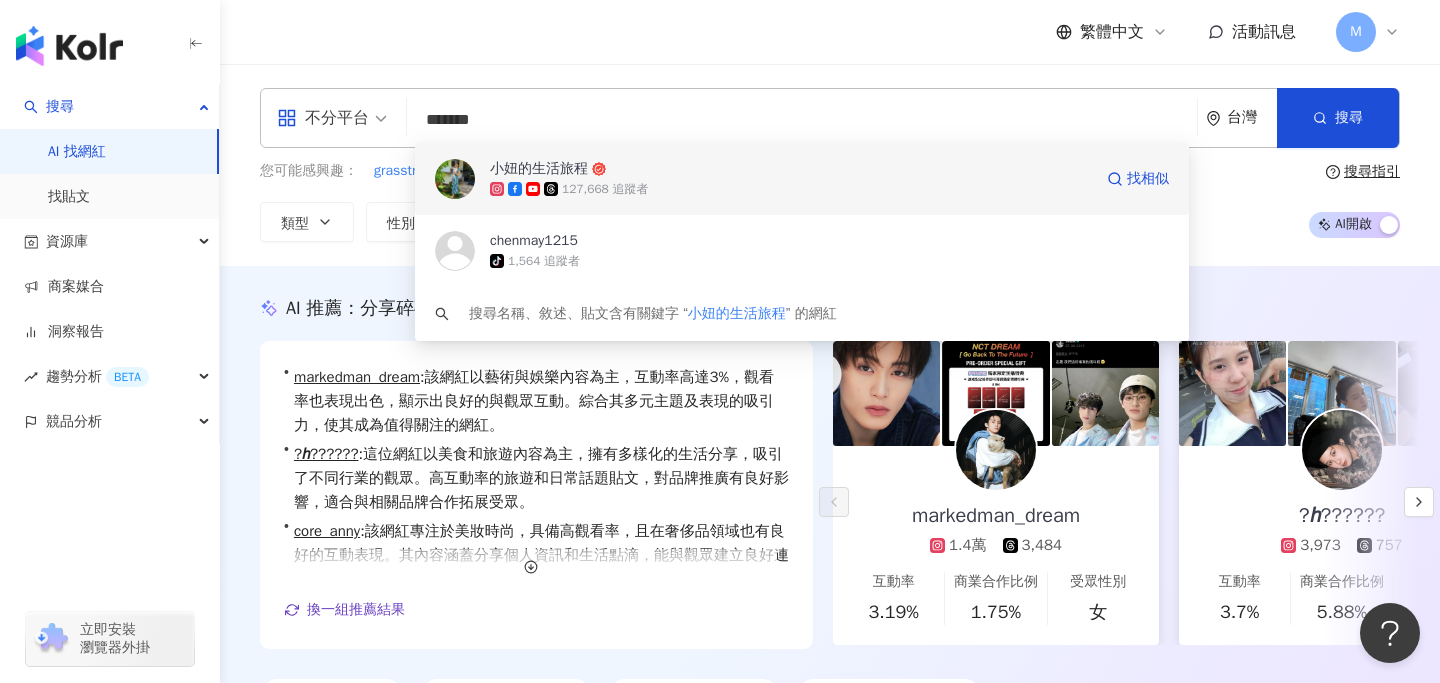 click on "小妞的生活旅程" at bounding box center (539, 169) 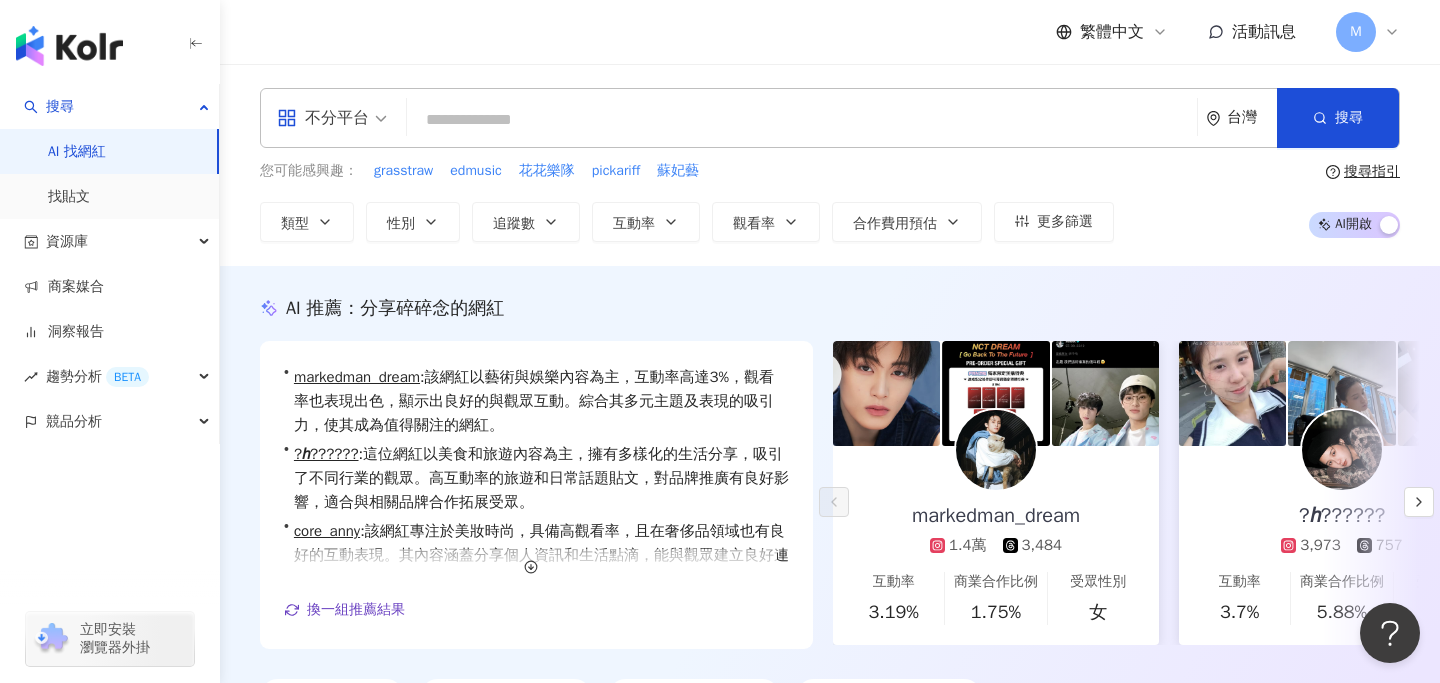 click at bounding box center (802, 120) 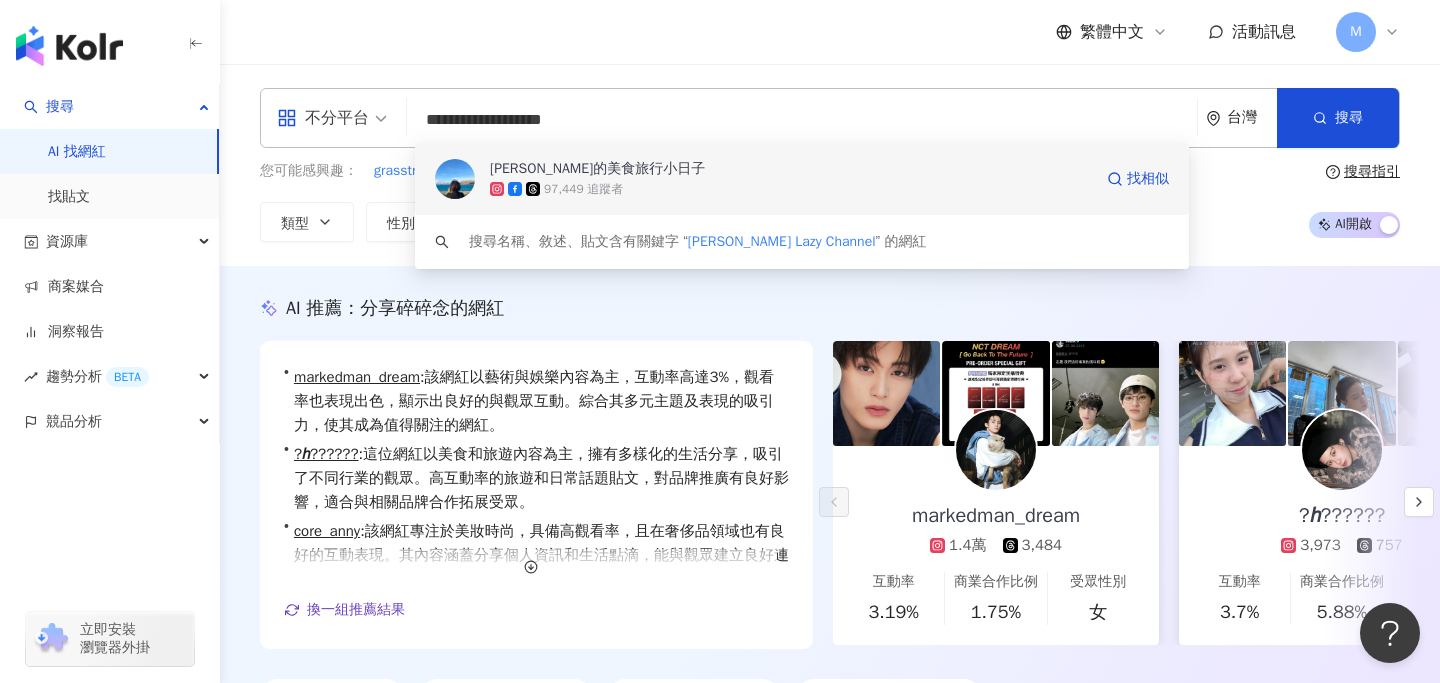 click on "97,449   追蹤者" at bounding box center (583, 189) 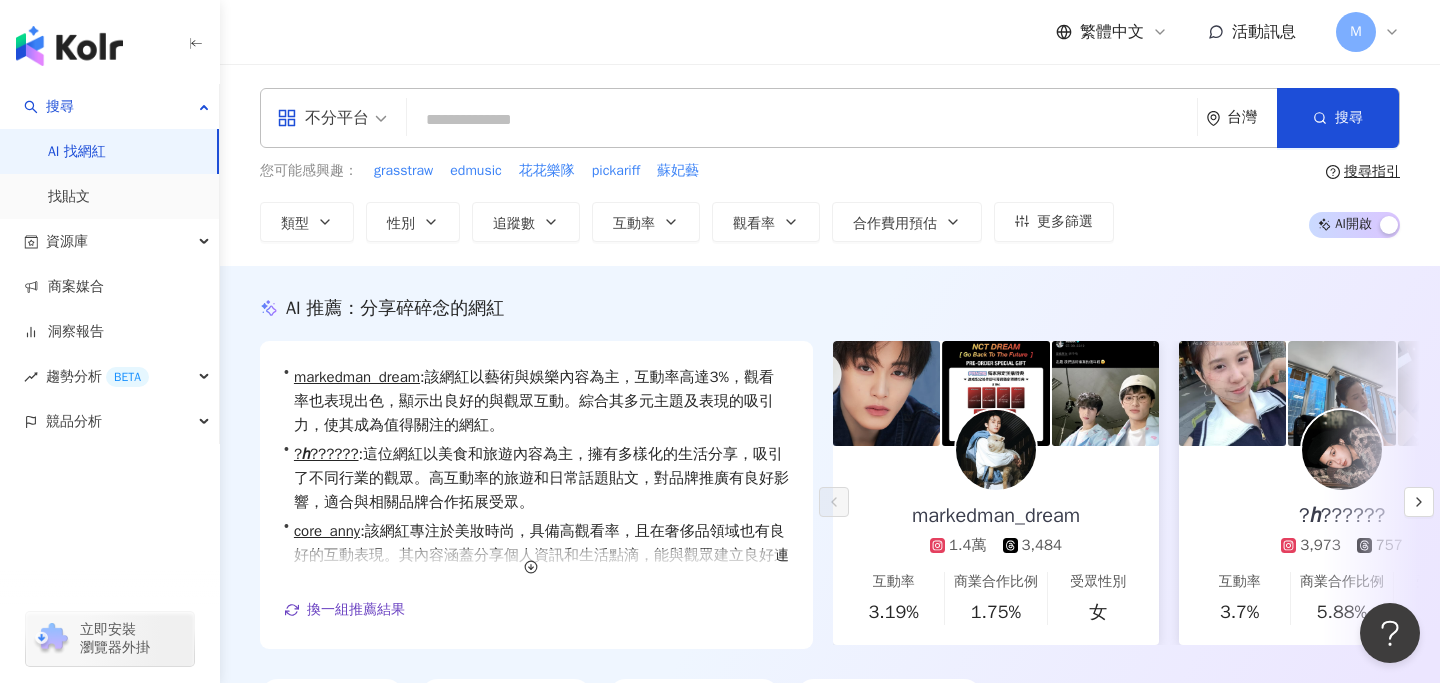 paste on "**********" 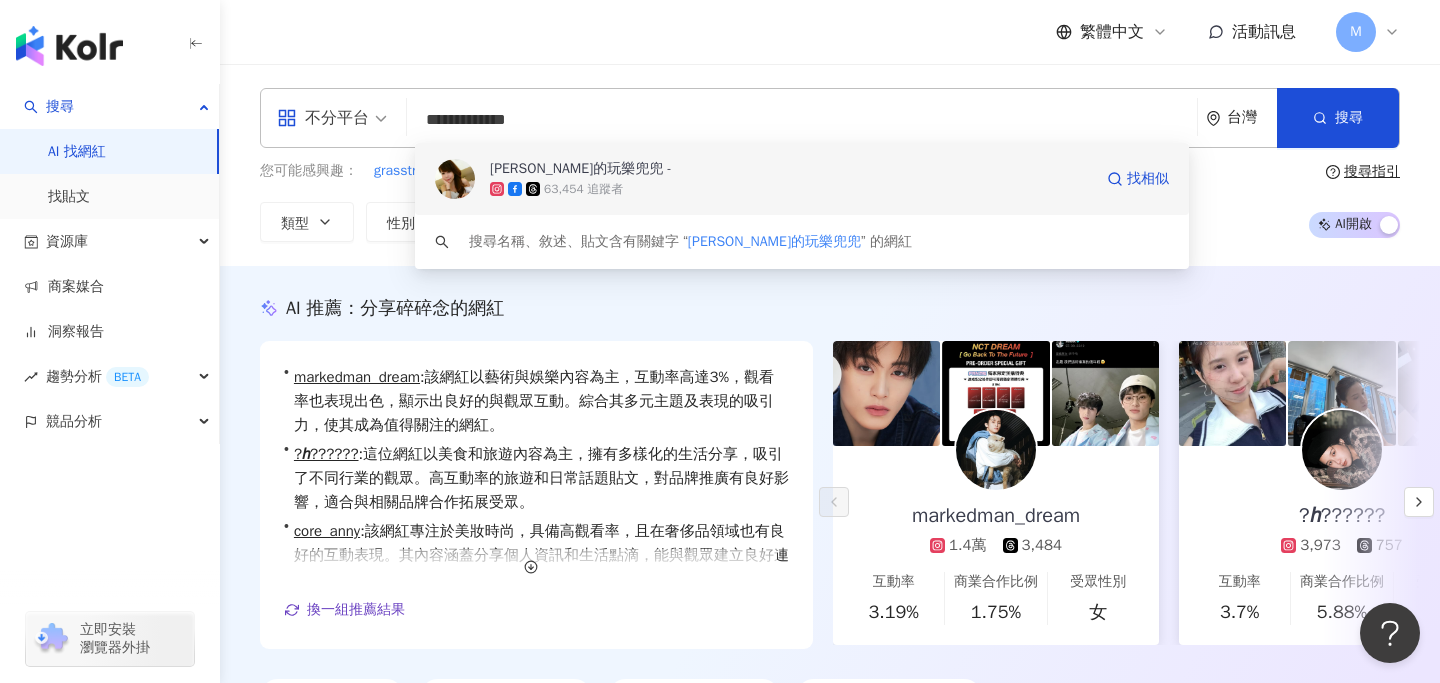 click on "Annie - annielin的玩樂兜兜 -" at bounding box center (581, 169) 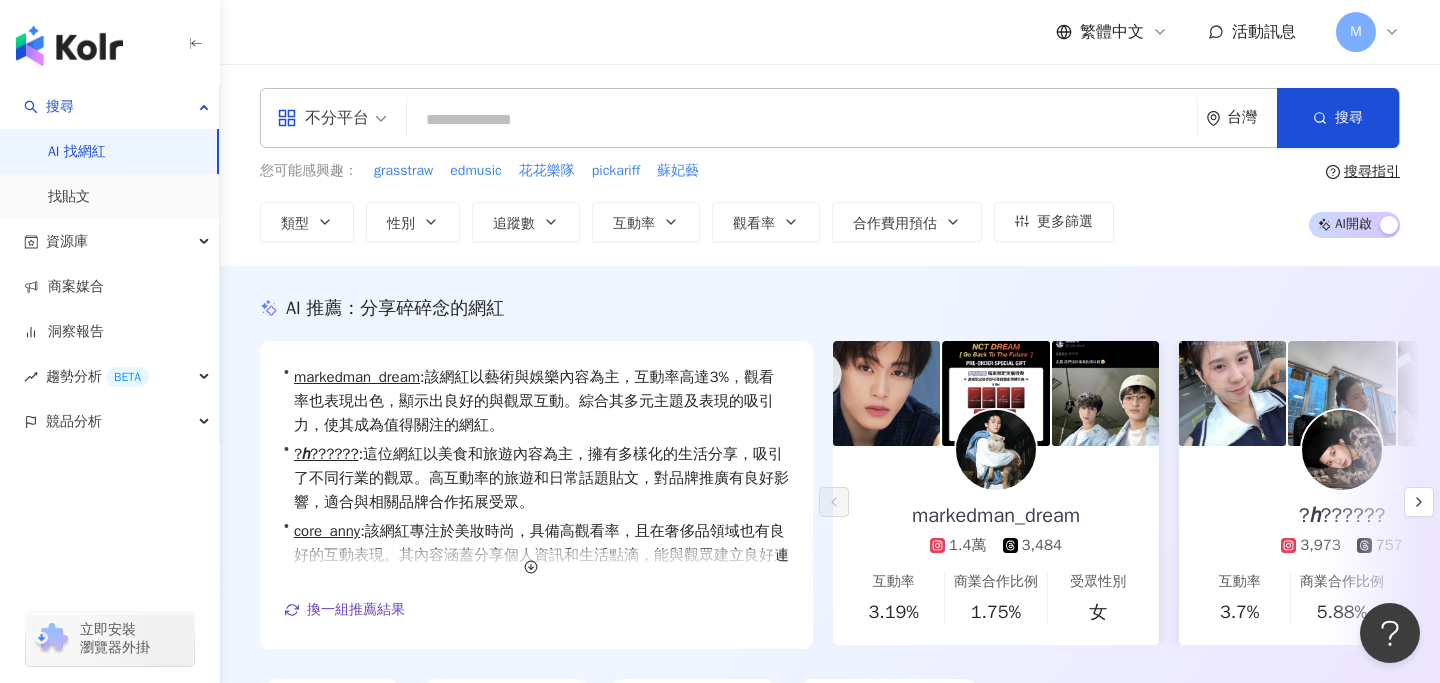 paste on "********" 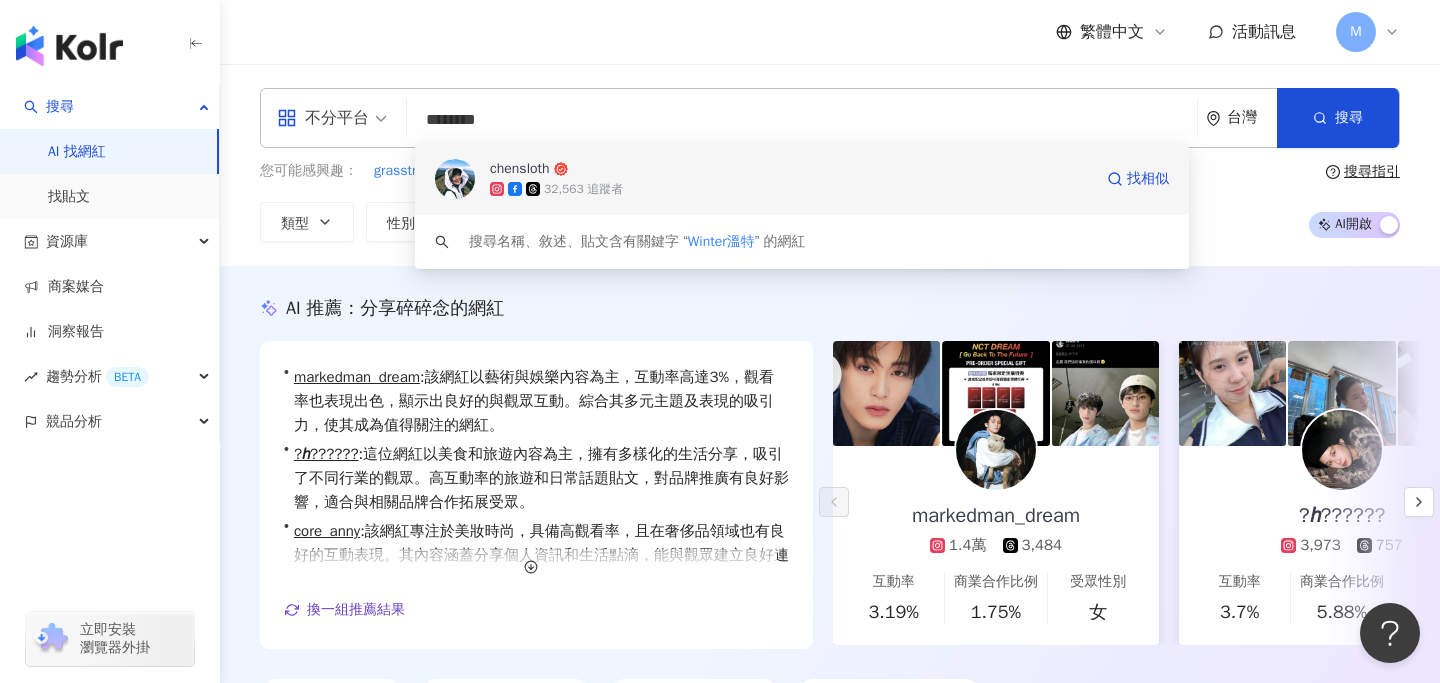 click on "32,563   追蹤者" at bounding box center (791, 189) 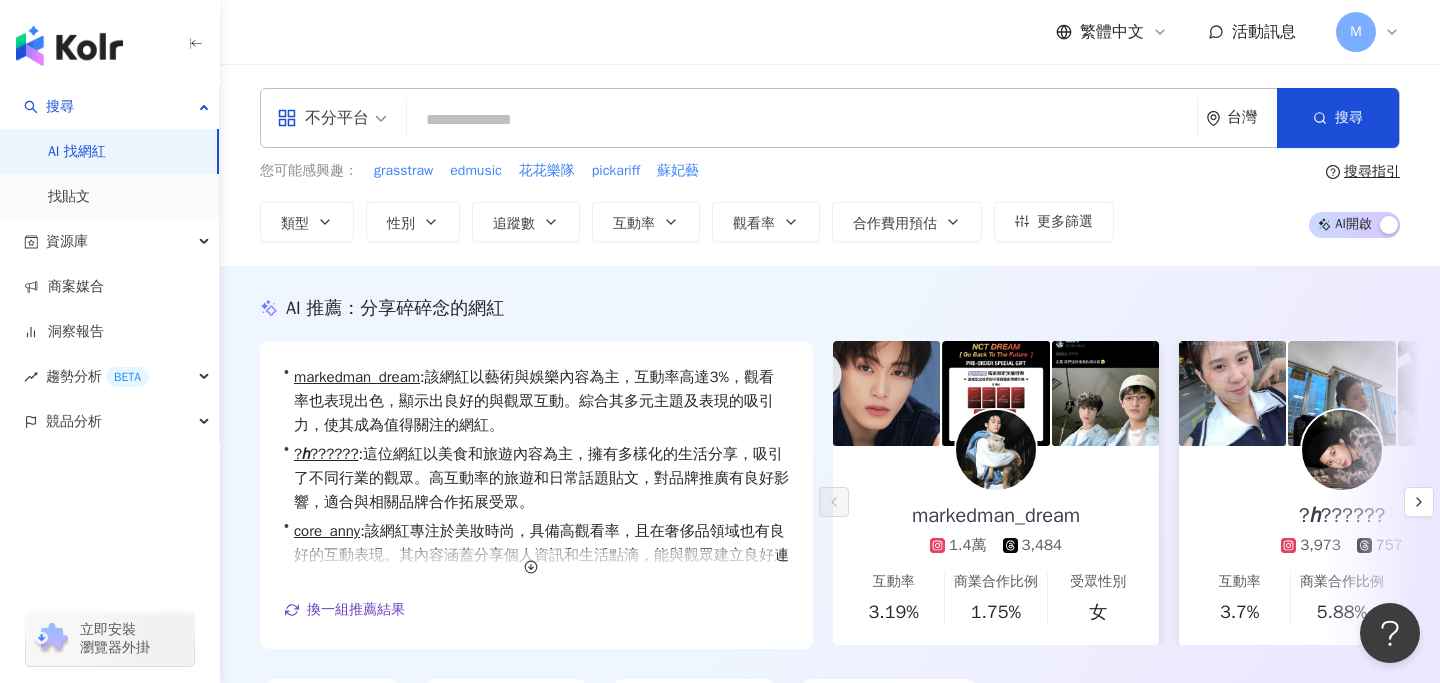 click at bounding box center [802, 120] 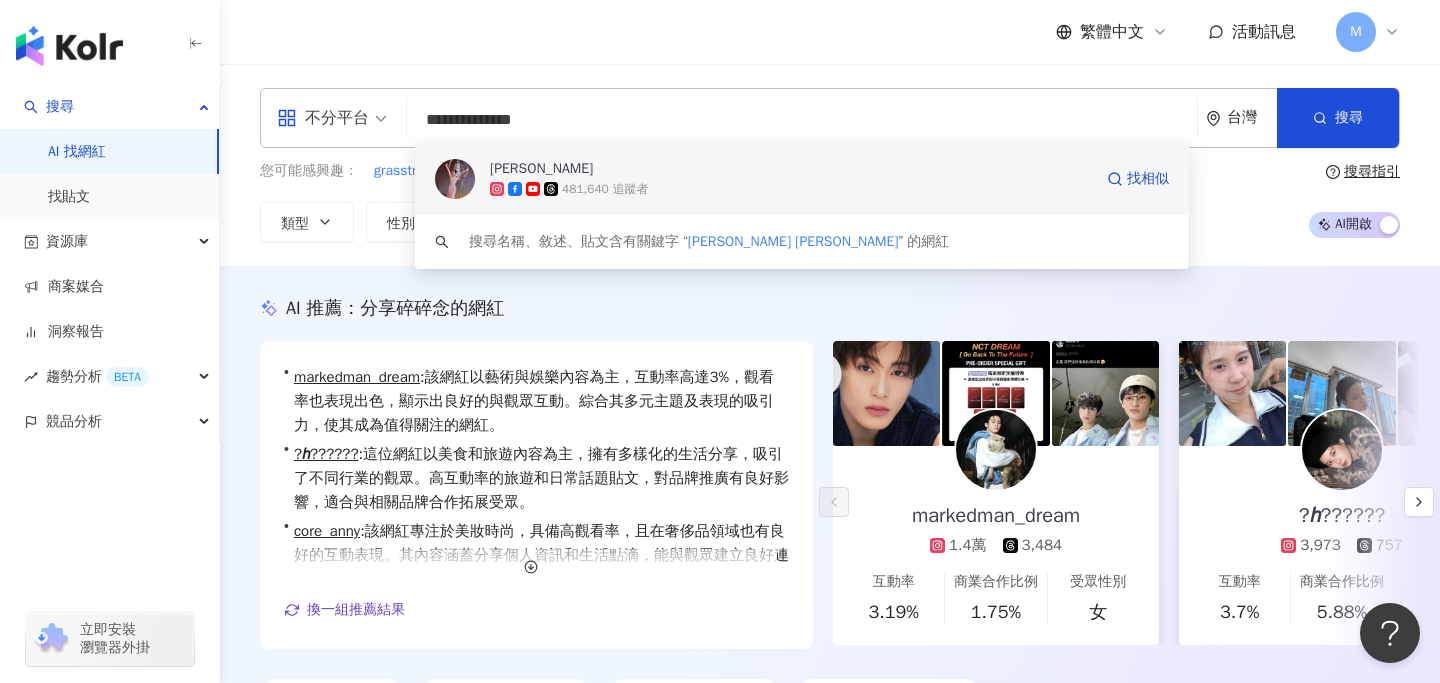 click on "Emmie Ries" at bounding box center (791, 169) 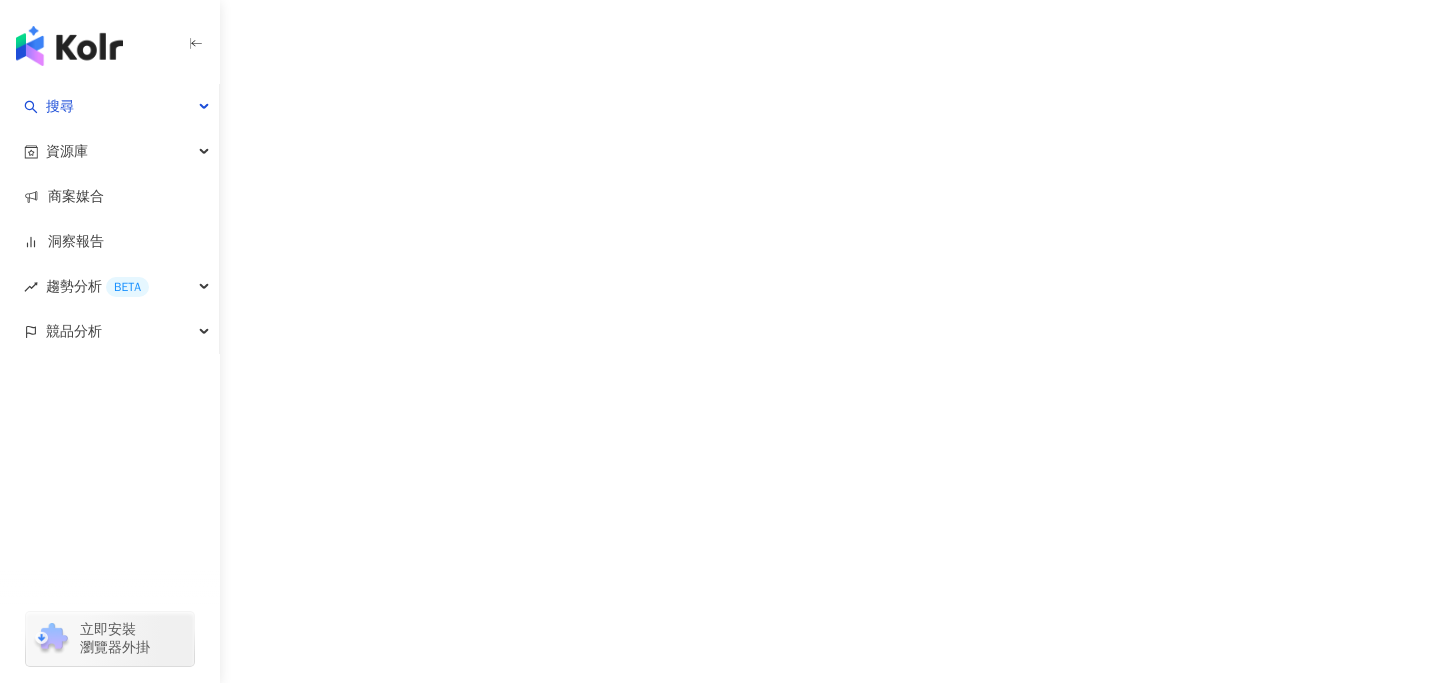 scroll, scrollTop: 0, scrollLeft: 0, axis: both 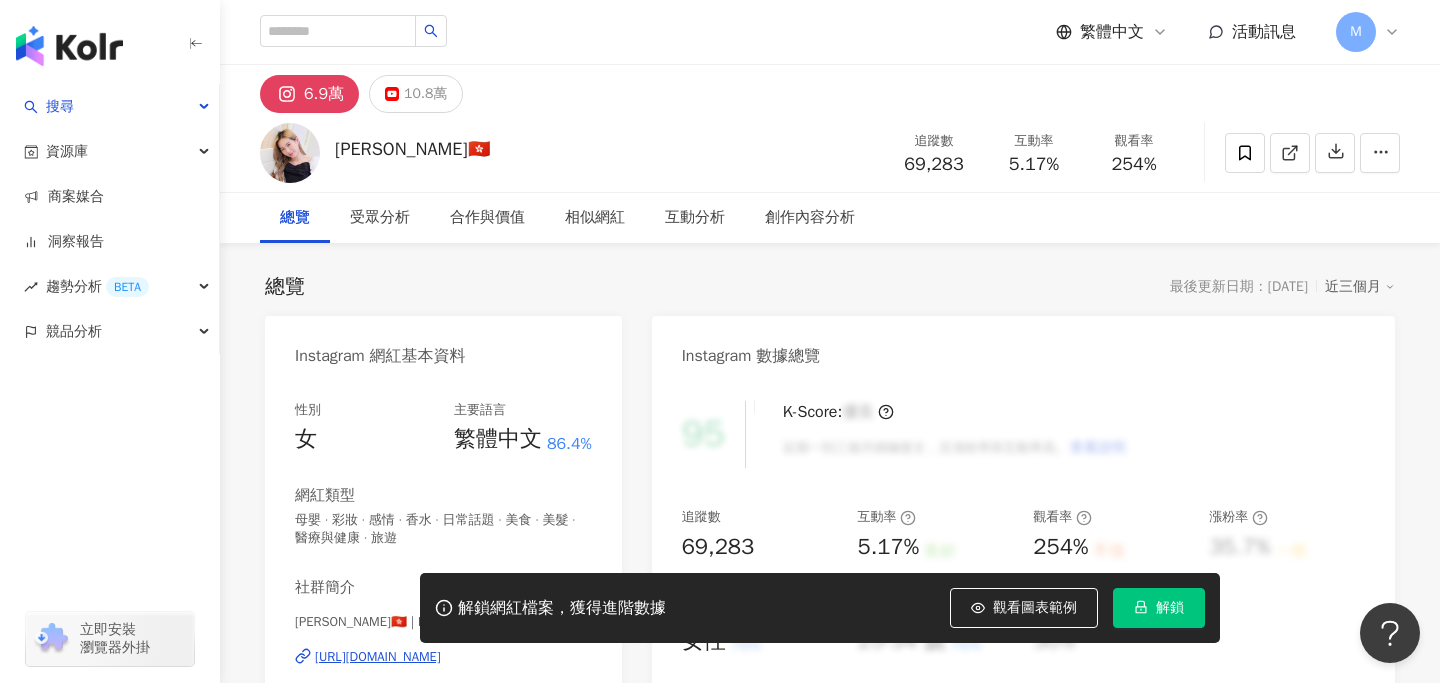 click on "解鎖" at bounding box center (1159, 608) 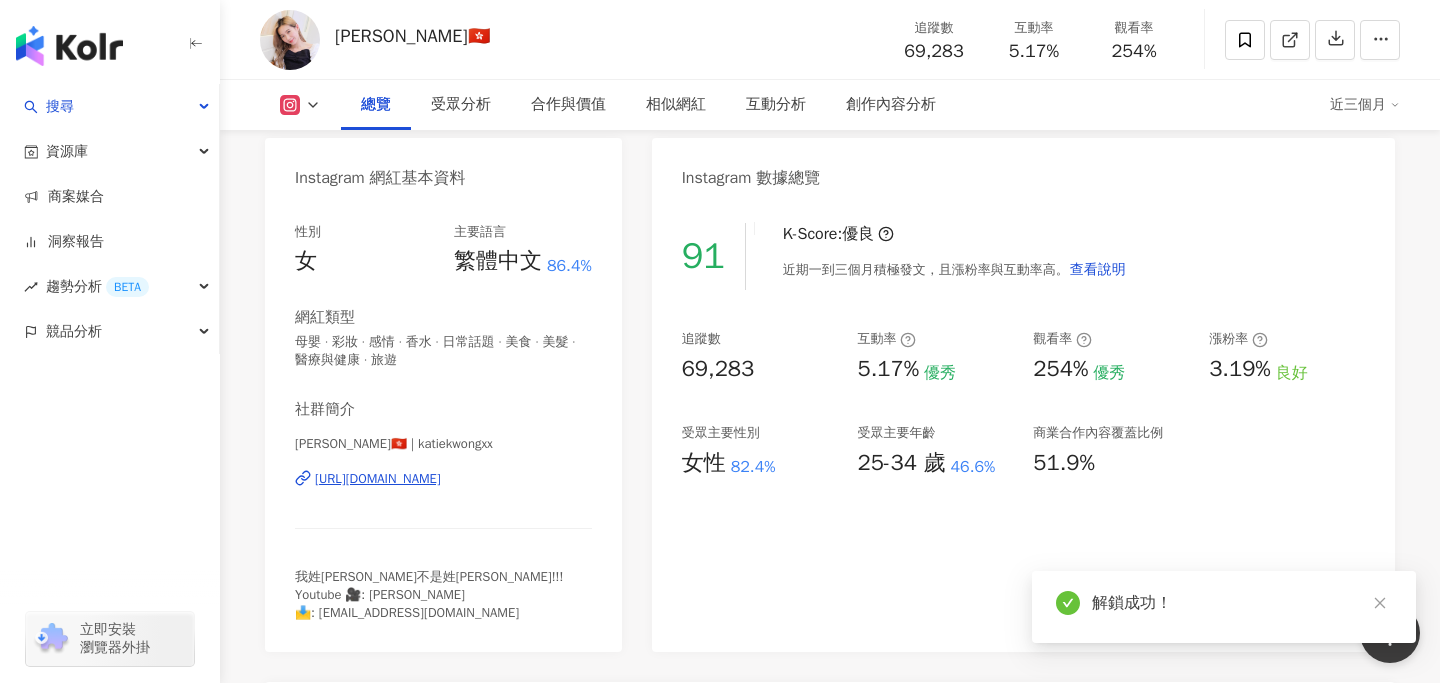 scroll, scrollTop: 180, scrollLeft: 0, axis: vertical 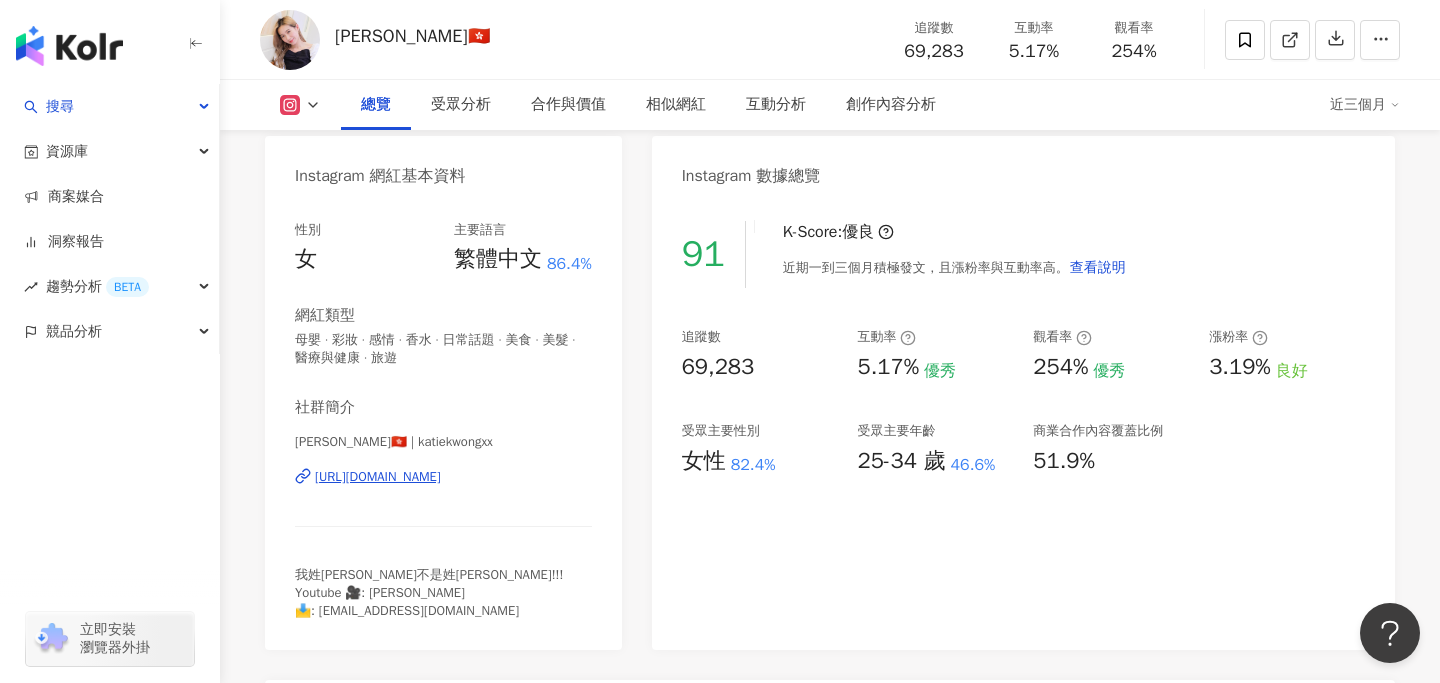 drag, startPoint x: 419, startPoint y: 478, endPoint x: 618, endPoint y: 15, distance: 503.95438 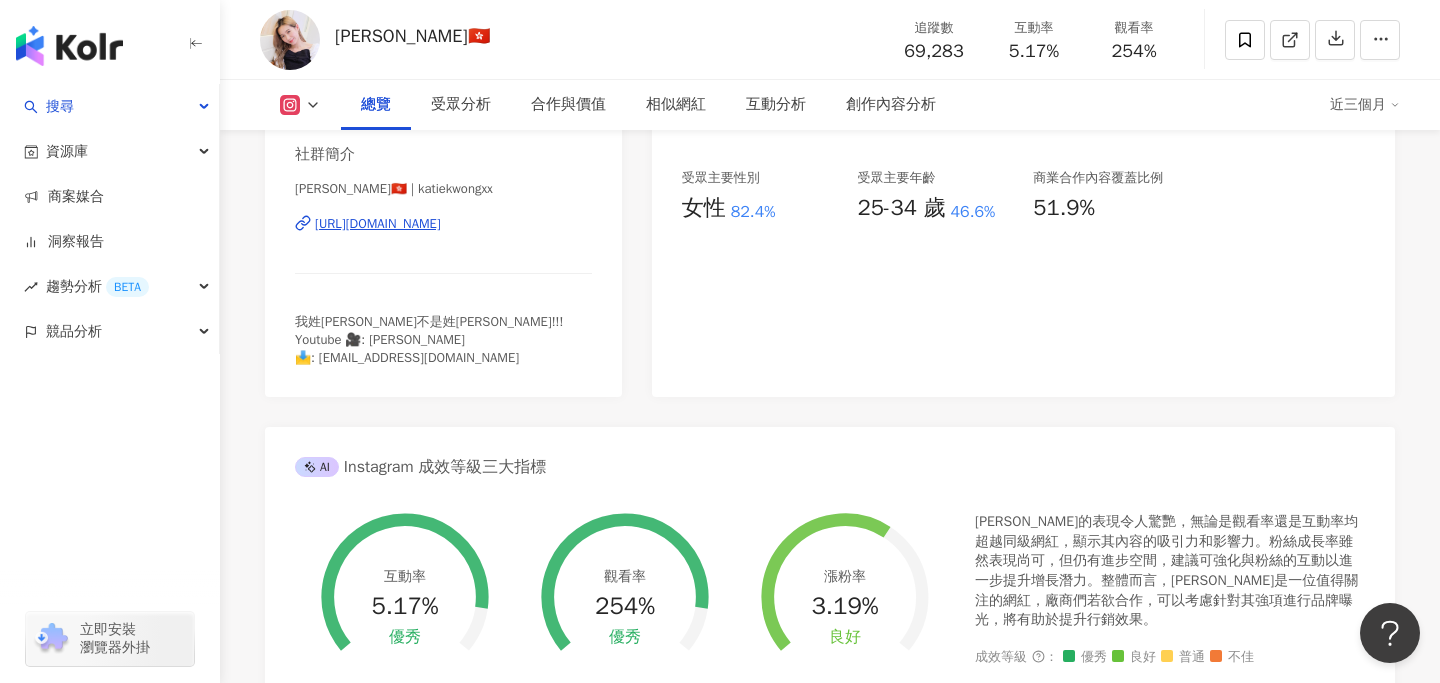 scroll, scrollTop: 537, scrollLeft: 0, axis: vertical 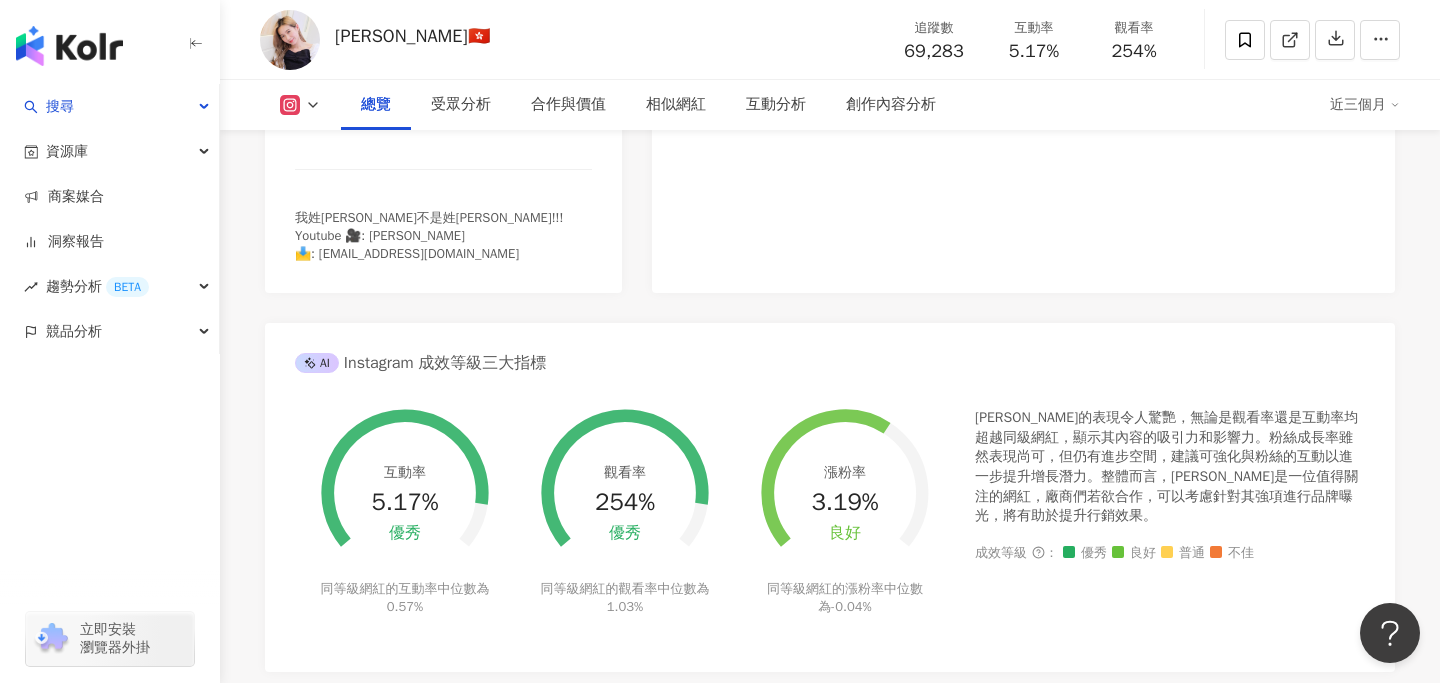 click on "Instagram 網紅基本資料 性別   女 主要語言   繁體中文 86.4% 網紅類型 母嬰 · 彩妝 · 感情 · 香水 · 日常話題 · 美食 · 美髮 · 醫療與健康 · 旅遊 社群簡介 Gutgut 吉吉🇭🇰 | katiekwongxx https://www.instagram.com/katiekwongxx/ 我姓鄺不是姓王!!!
Youtube 🎥: Gutgut 吉吉
📩: katiekwonghy@gmail.com Instagram 數據總覽 91 K-Score :   優良 近期一到三個月積極發文，且漲粉率與互動率高。 查看說明 追蹤數   69,283 互動率   5.17% 優秀 觀看率   254% 優秀 漲粉率   3.19% 良好 受眾主要性別   女性 82.4% 受眾主要年齡   25-34 歲 46.6% 商業合作內容覆蓋比例   51.9% AI Instagram 成效等級三大指標 互動率 5.17% 優秀 同等級網紅的互動率中位數為  0.57% 觀看率 254% 優秀 同等級網紅的觀看率中位數為  1.03% 漲粉率 3.19% 良好 同等級網紅的漲粉率中位數為  -0.04% 成效等級 ： 優秀 良好 普通 不佳 Instagram 成長趨勢分析 追蹤數" at bounding box center [830, 540] 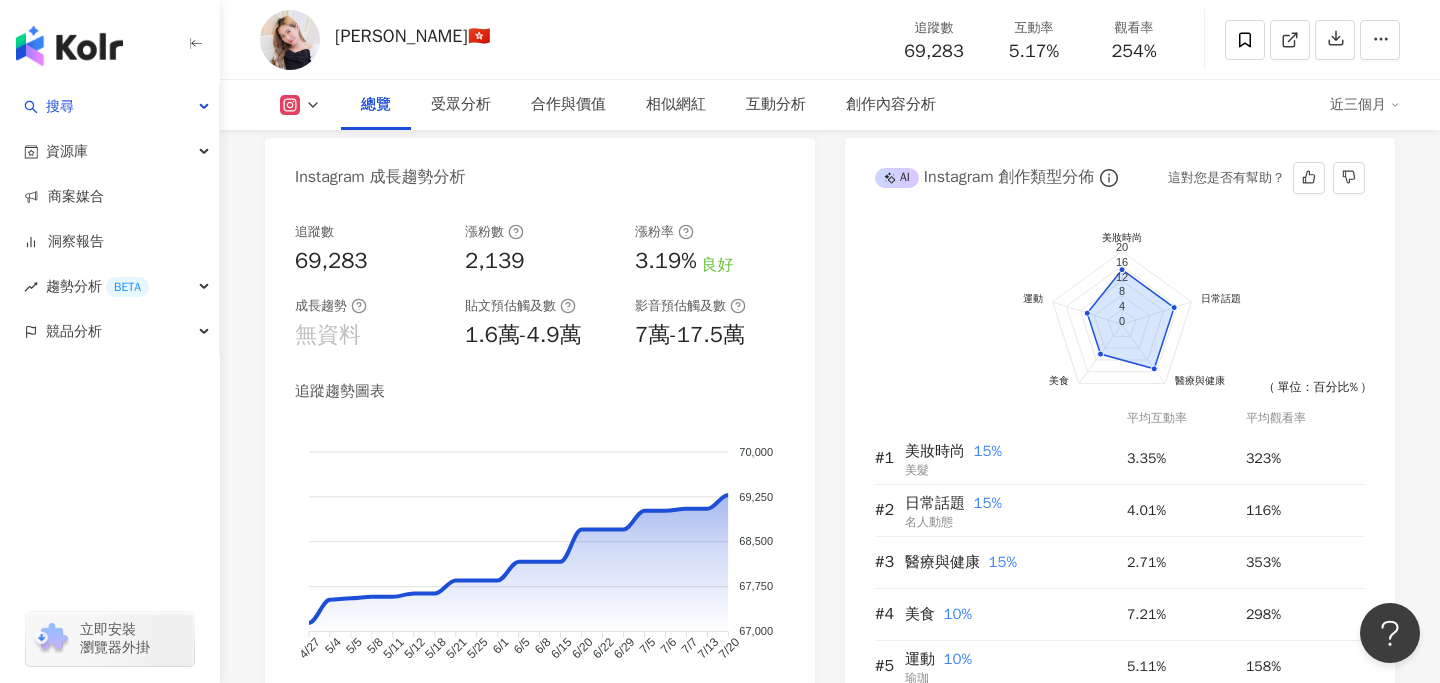 scroll, scrollTop: 1103, scrollLeft: 0, axis: vertical 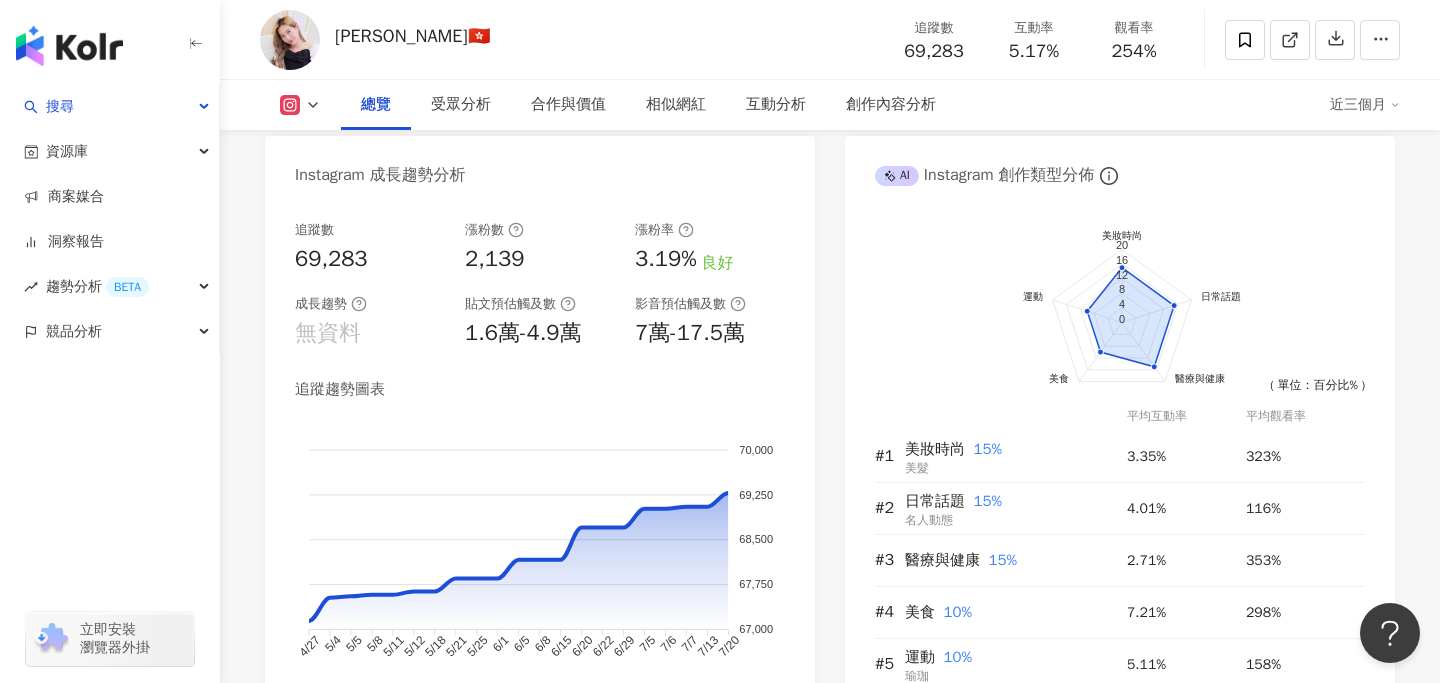 click 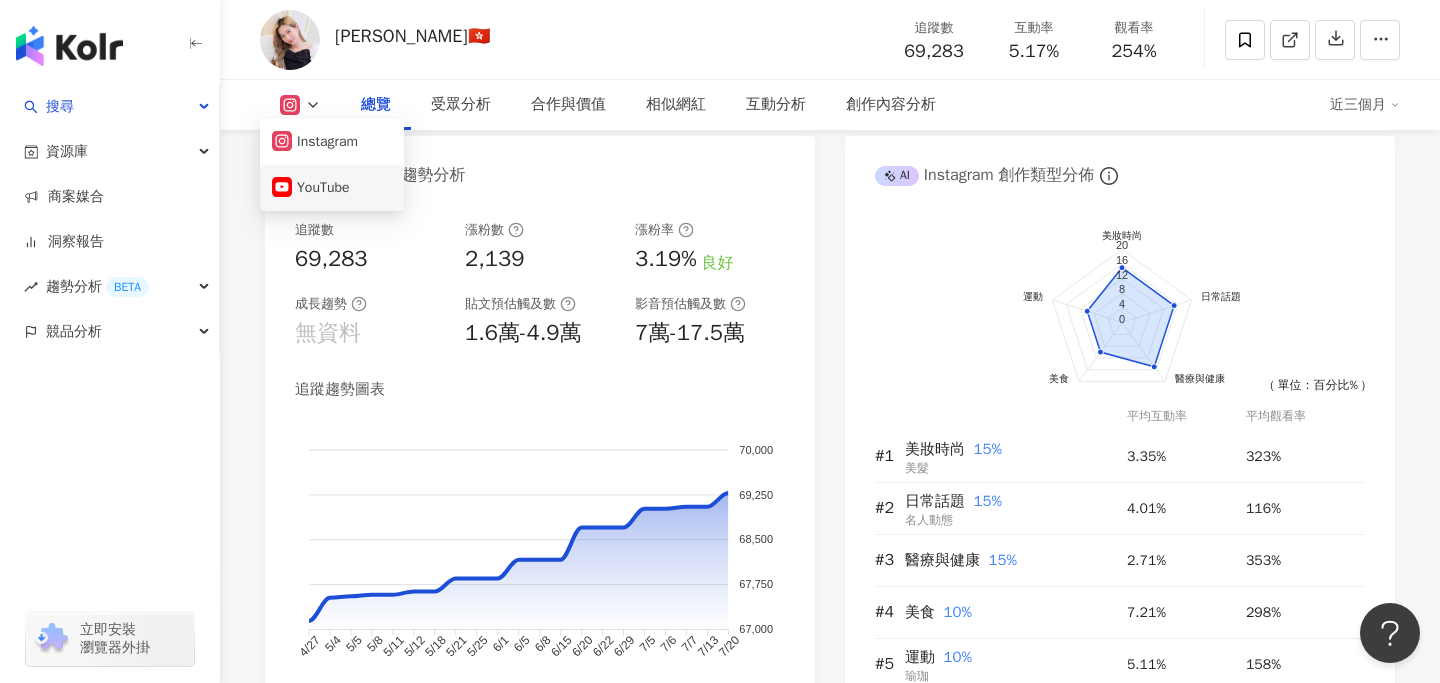 click on "YouTube" at bounding box center [332, 188] 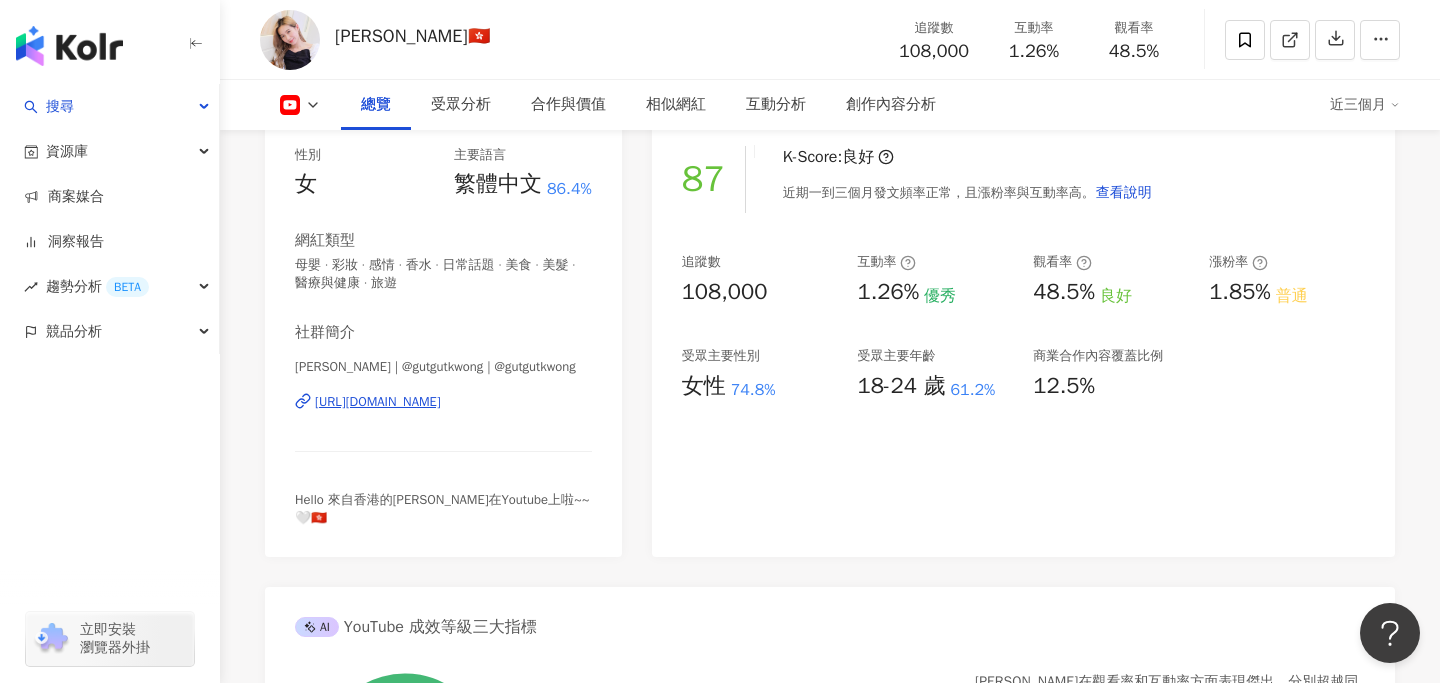 scroll, scrollTop: 123, scrollLeft: 0, axis: vertical 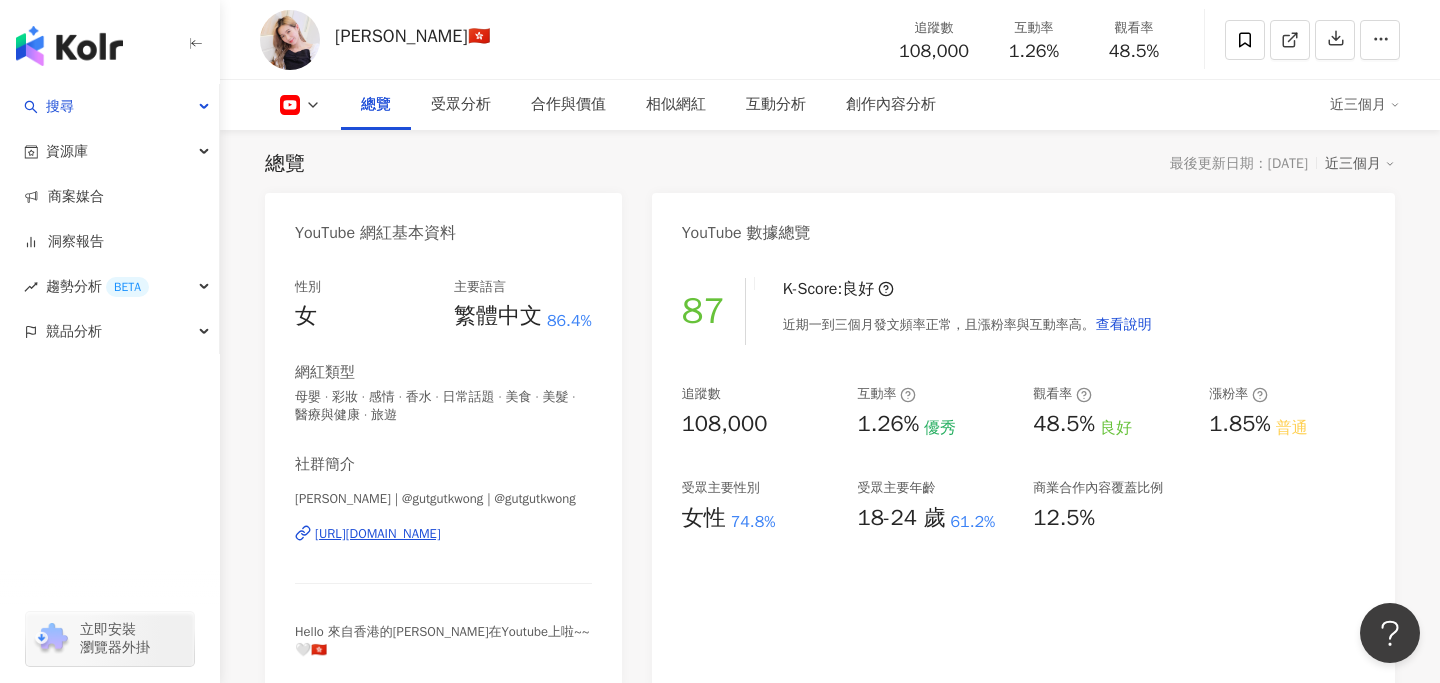 drag, startPoint x: 514, startPoint y: 538, endPoint x: 776, endPoint y: 4, distance: 594.8109 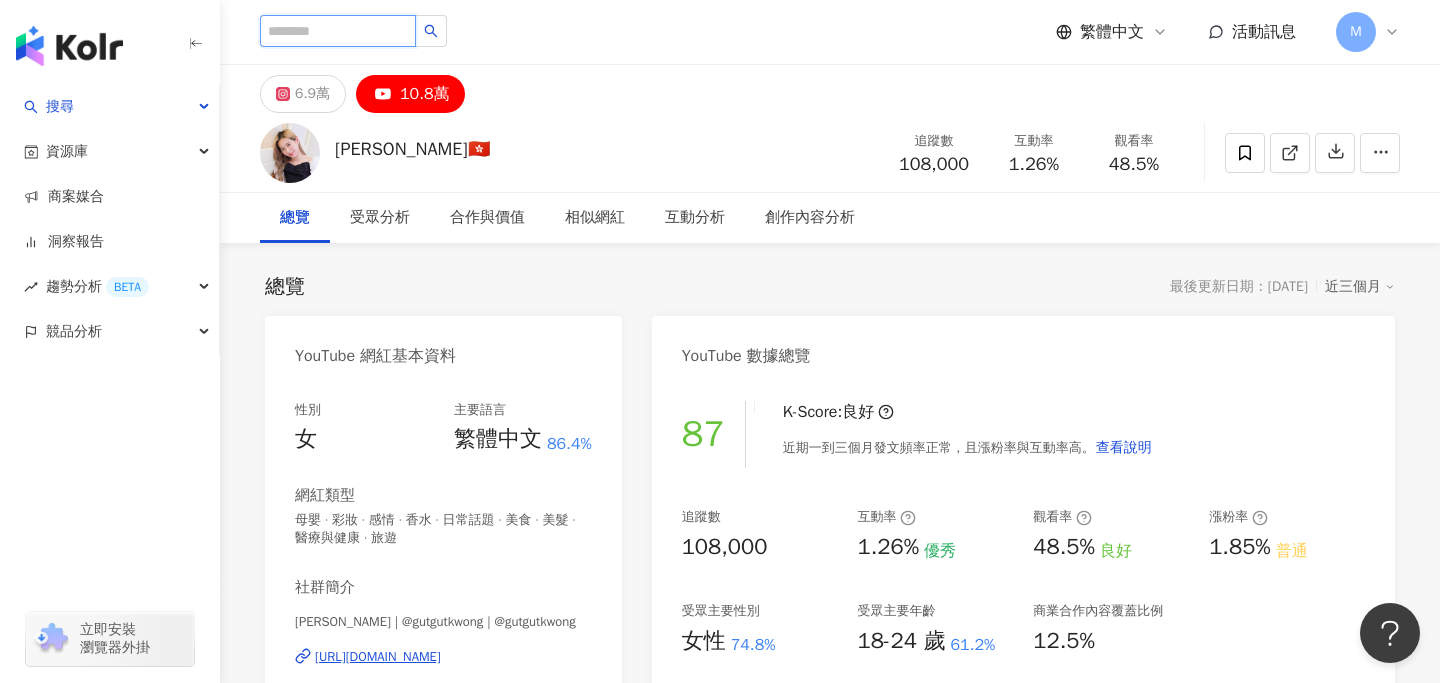 click at bounding box center (338, 31) 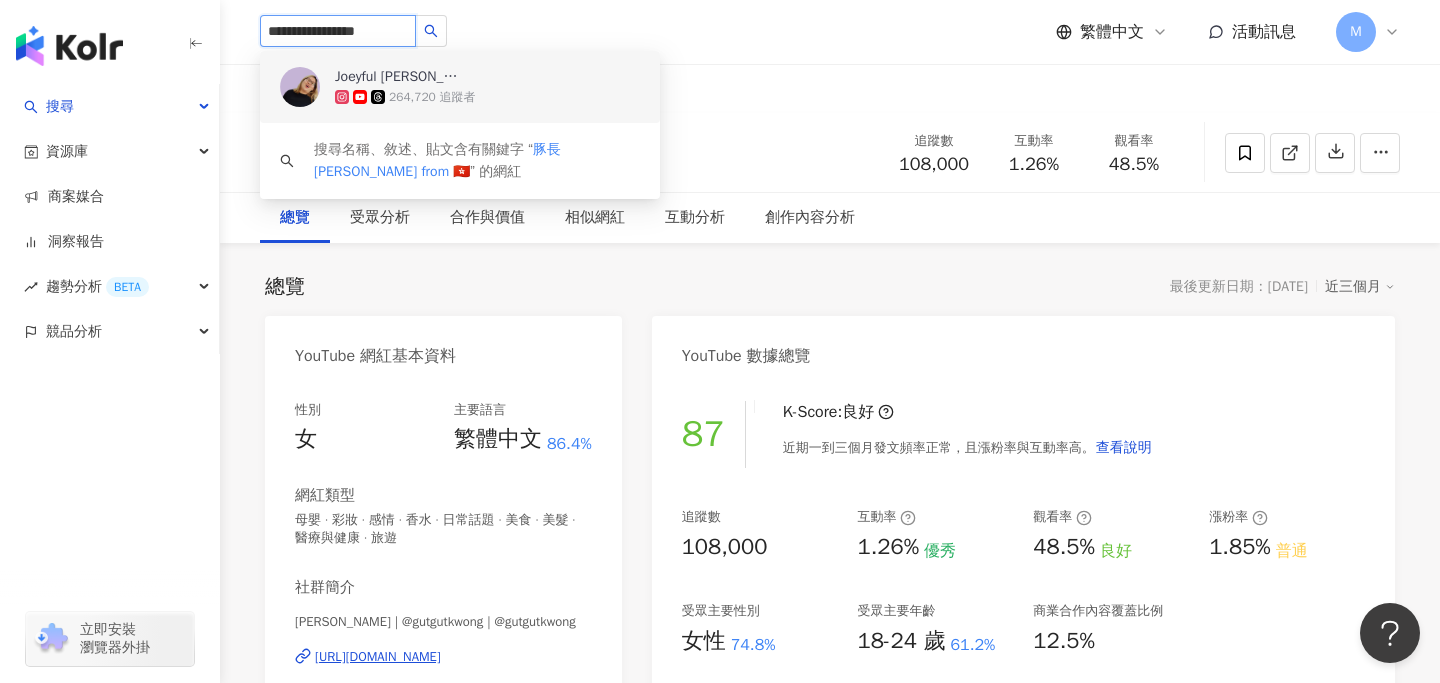 click on "264,720   追蹤者" at bounding box center (487, 97) 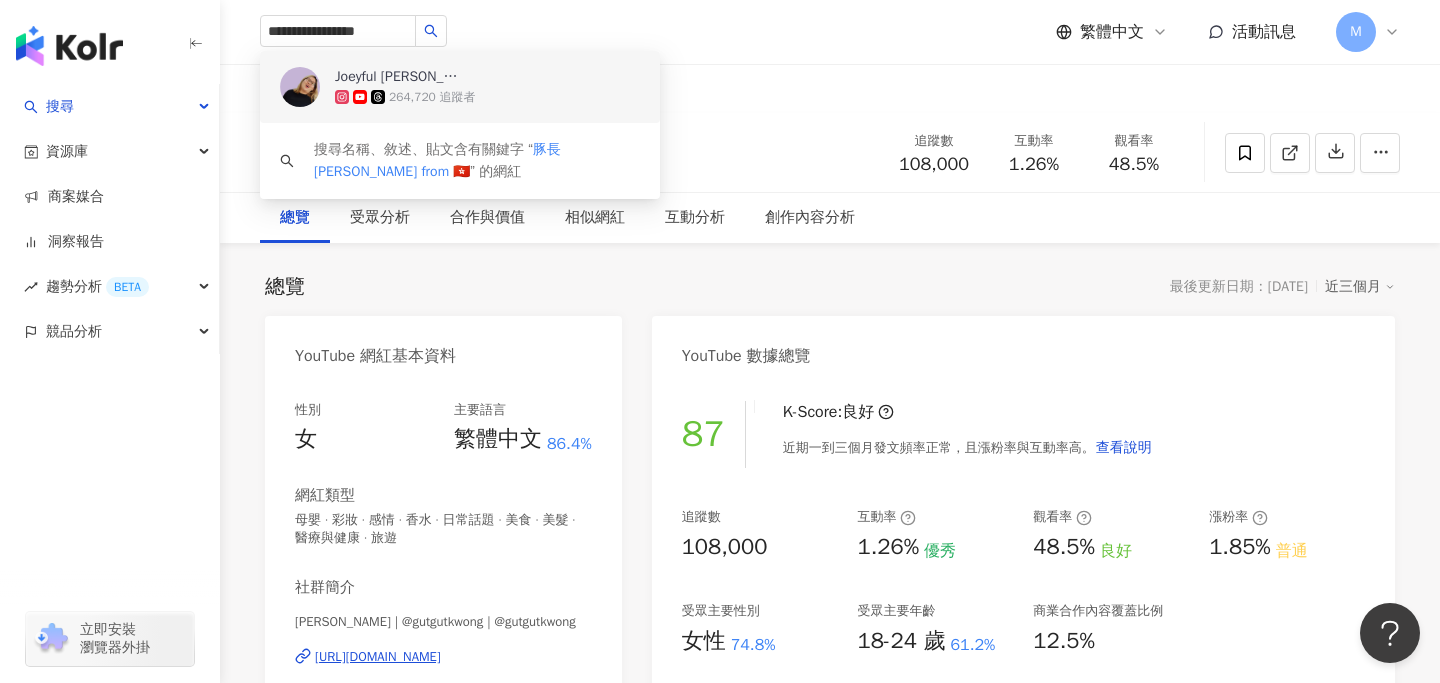 type 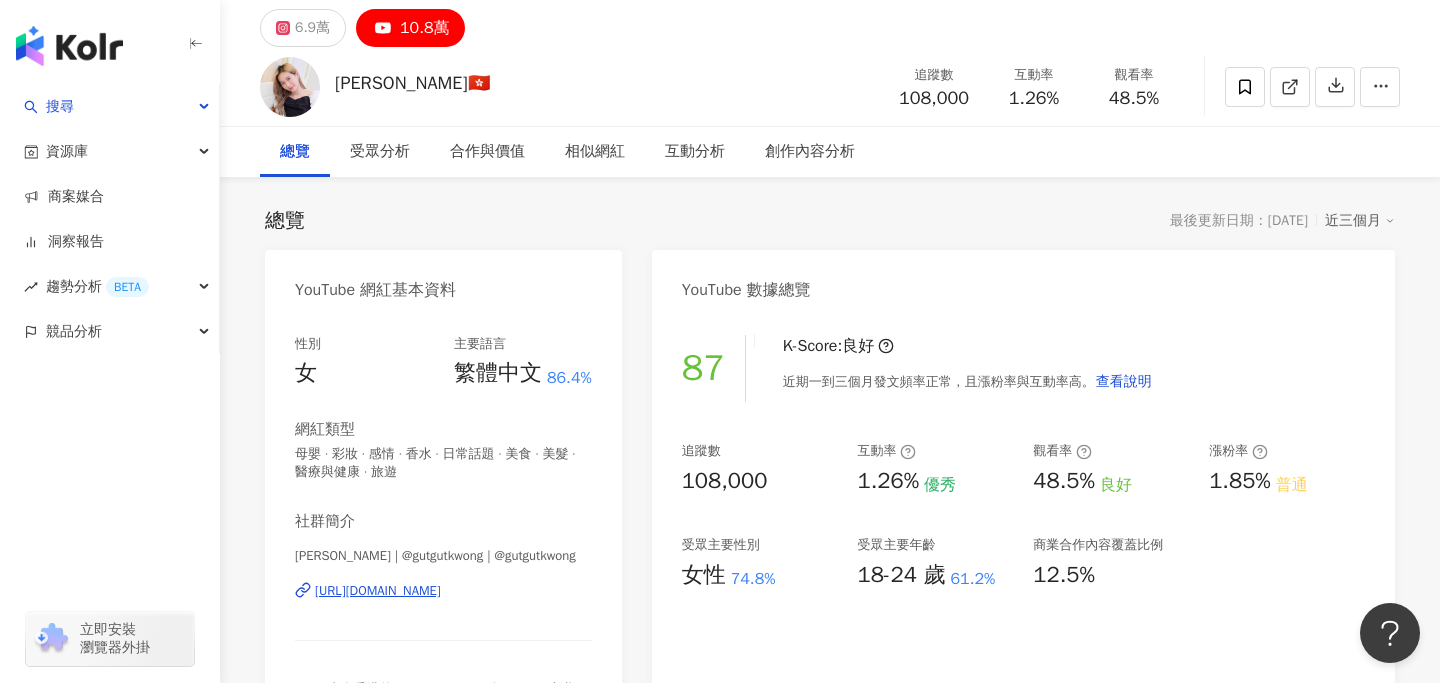 scroll, scrollTop: 168, scrollLeft: 0, axis: vertical 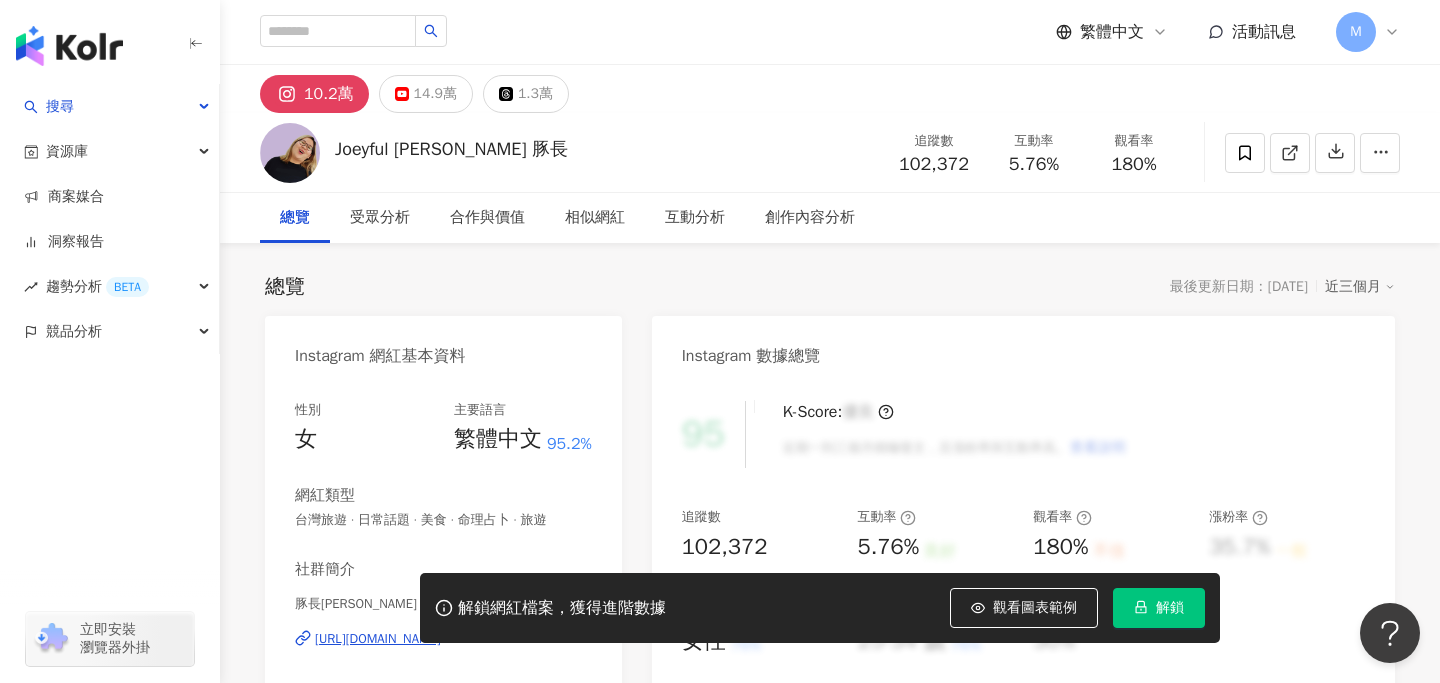 click on "解鎖" at bounding box center [1159, 608] 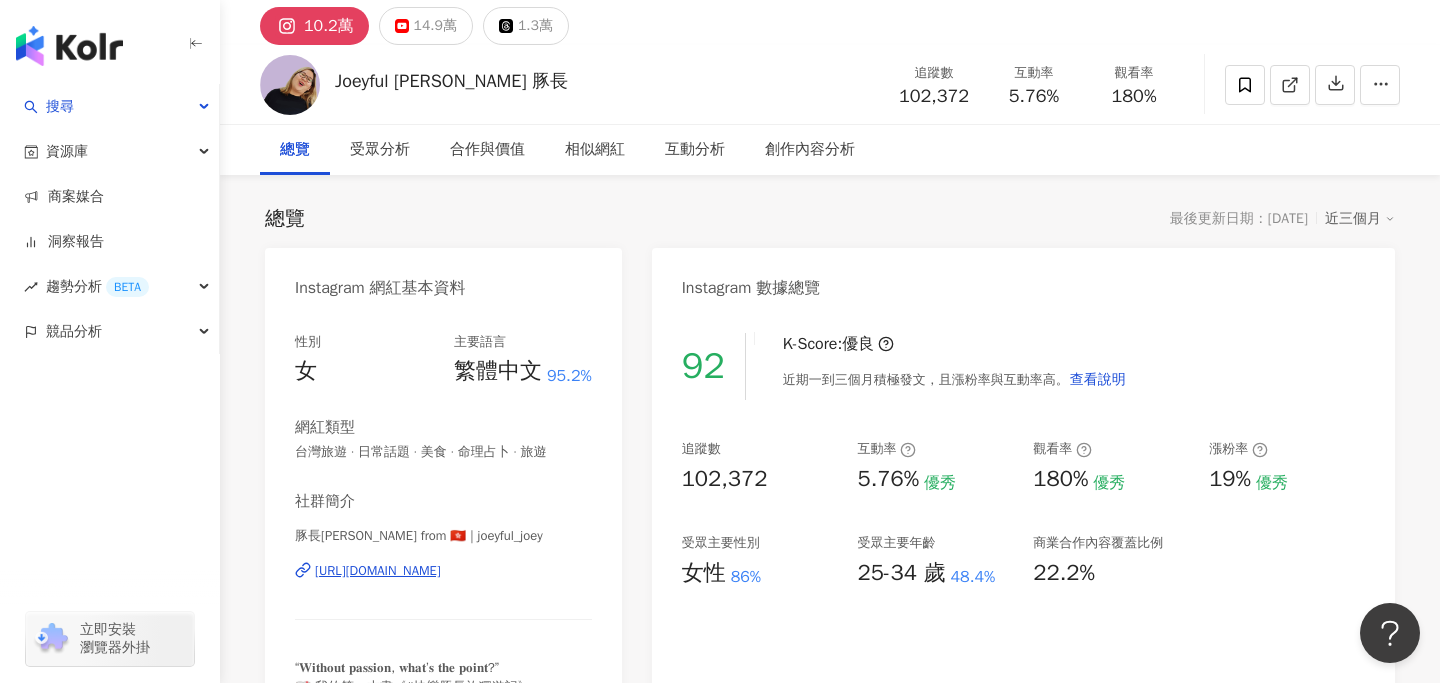 scroll, scrollTop: 72, scrollLeft: 0, axis: vertical 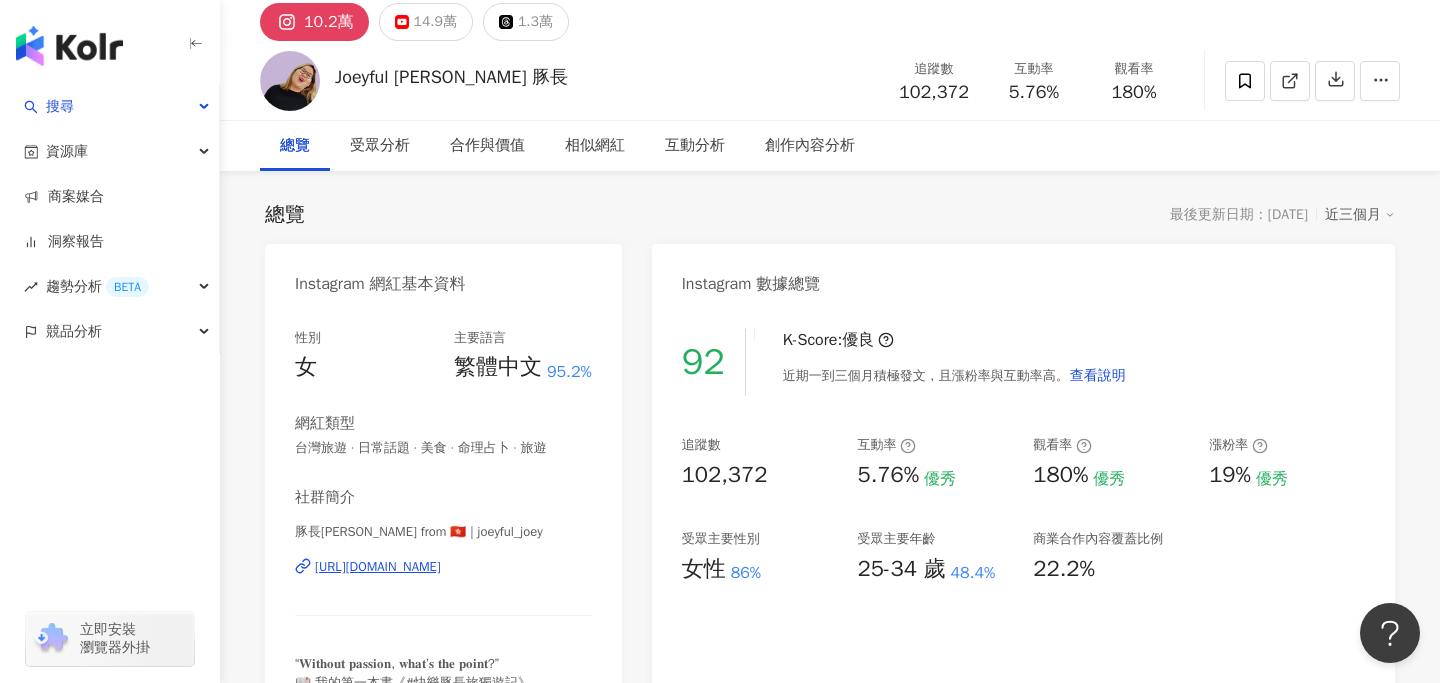 drag, startPoint x: 548, startPoint y: 568, endPoint x: 646, endPoint y: 14, distance: 562.6011 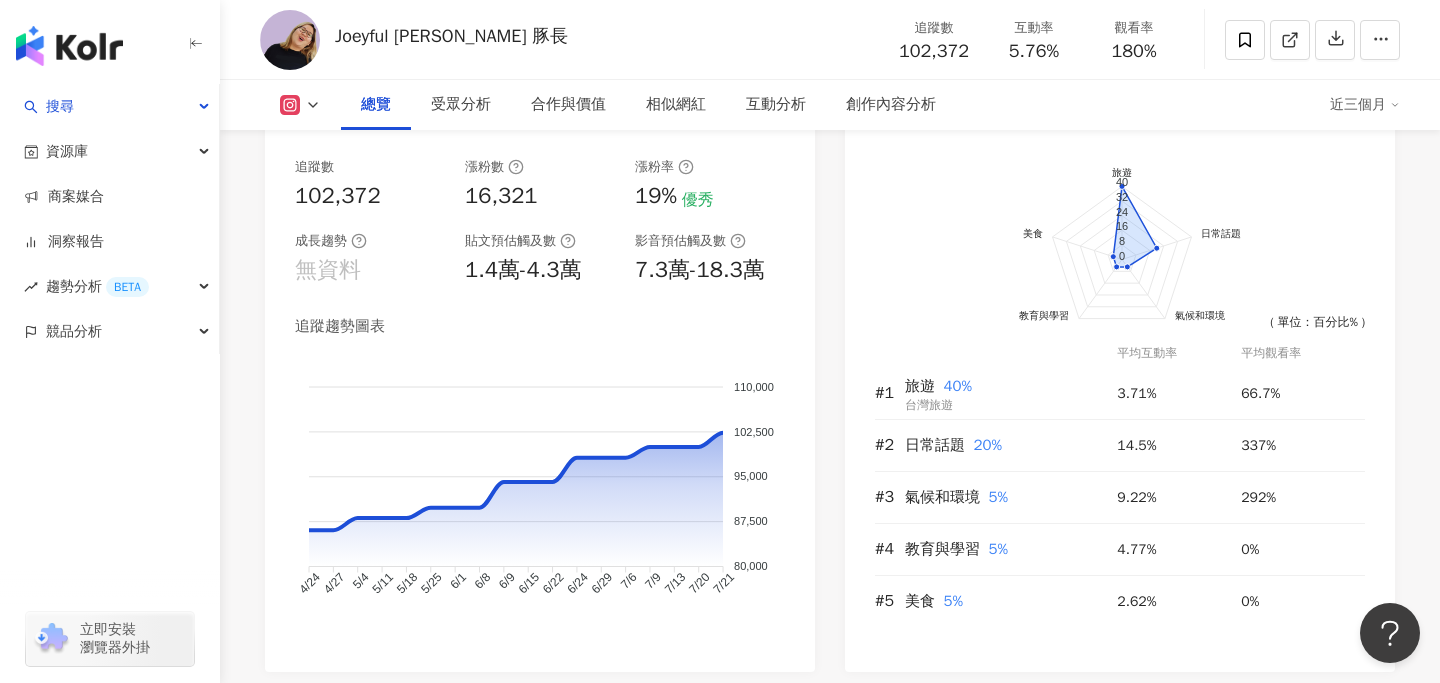 scroll, scrollTop: 0, scrollLeft: 0, axis: both 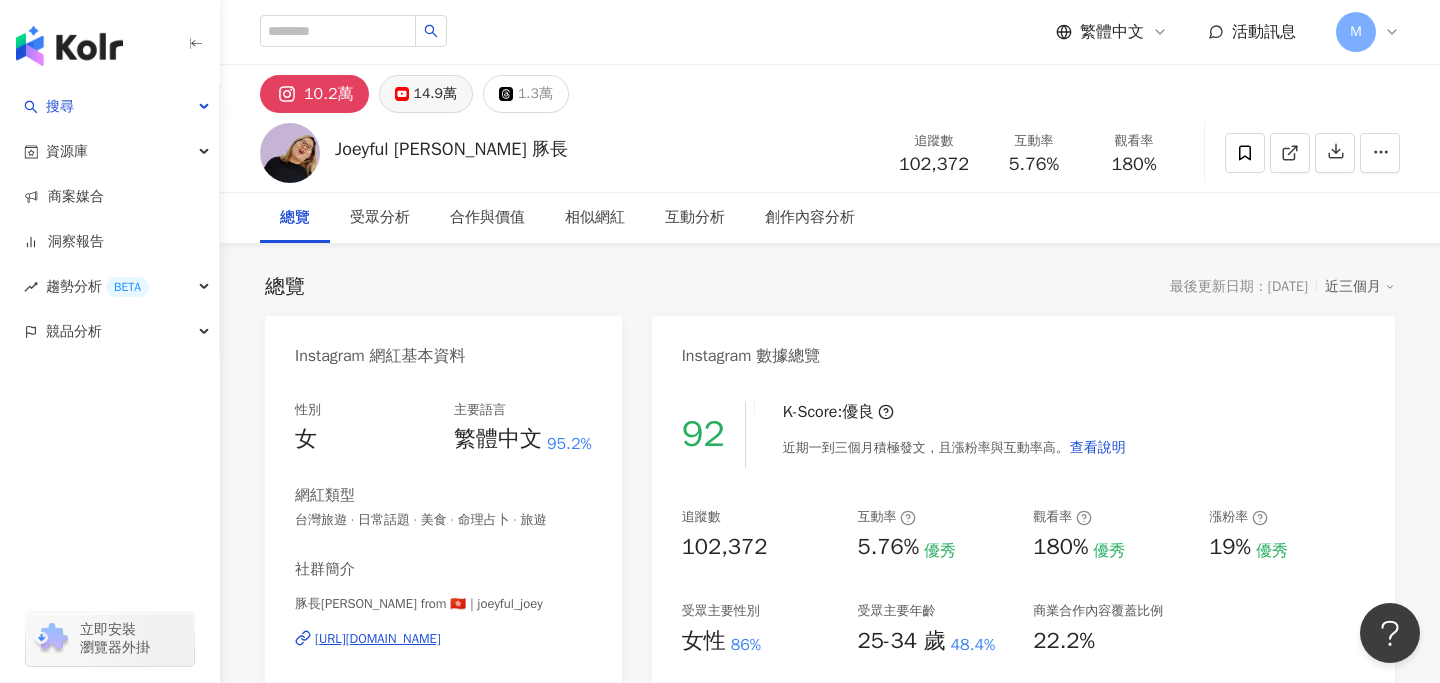 click on "14.9萬" at bounding box center [435, 94] 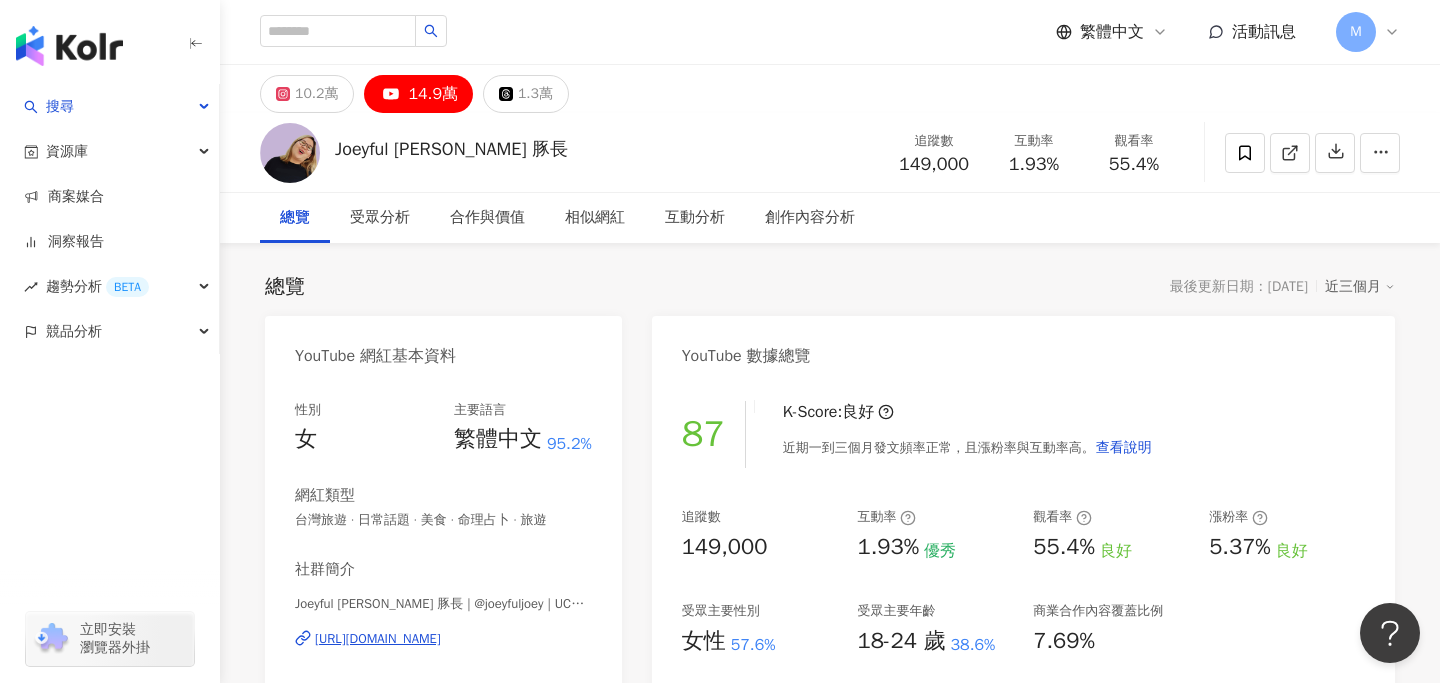 type 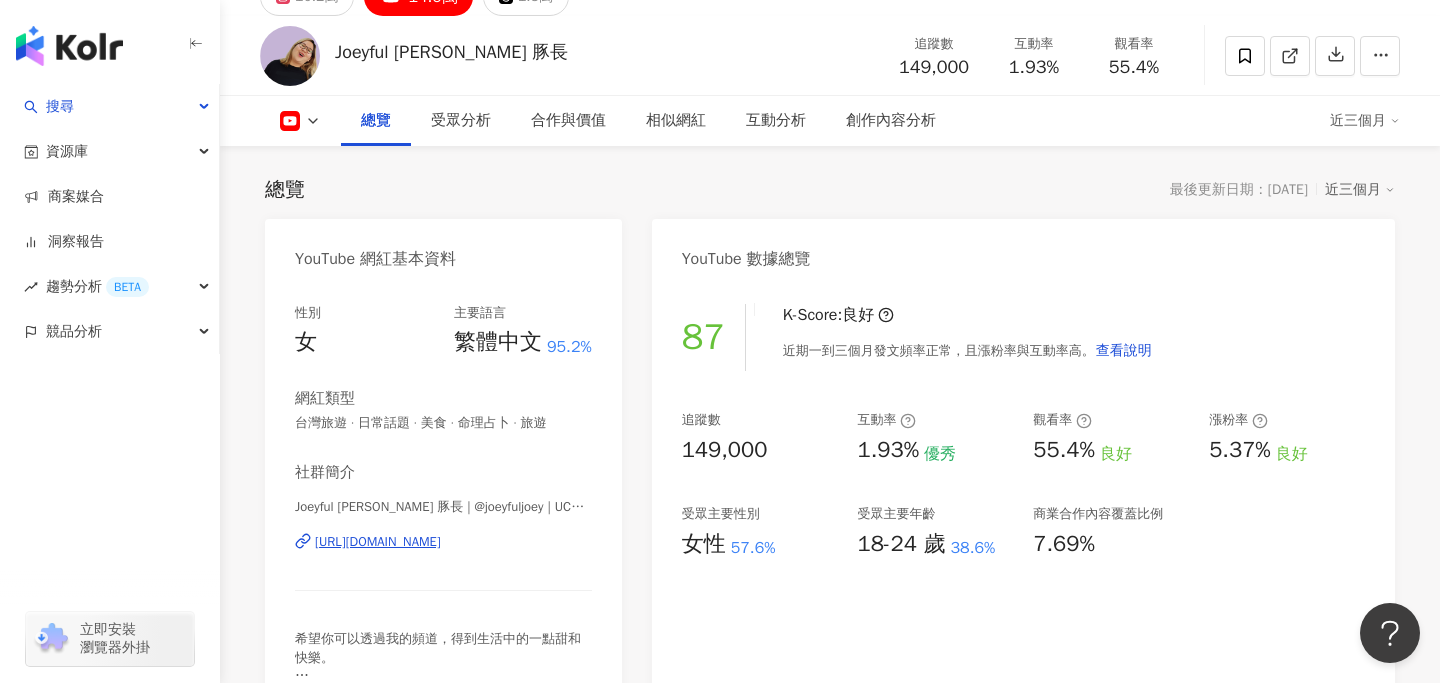 click on "87 K-Score :   良好 近期一到三個月發文頻率正常，且漲粉率與互動率高。 查看說明 追蹤數   149,000 互動率   1.93% 優秀 觀看率   55.4% 良好 漲粉率   5.37% 良好 受眾主要性別   女性 57.6% 受眾主要年齡   18-24 歲 38.6% 商業合作內容覆蓋比例   7.69%" at bounding box center (1023, 508) 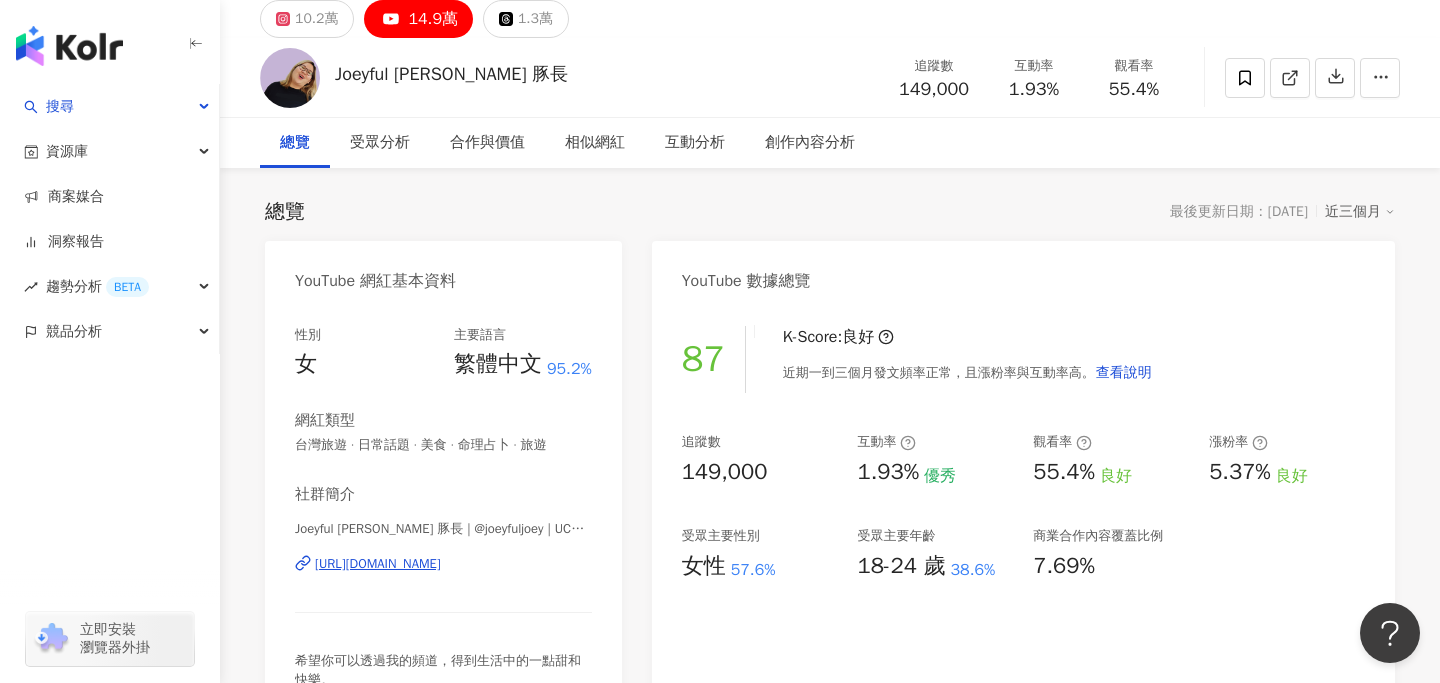 scroll, scrollTop: 69, scrollLeft: 0, axis: vertical 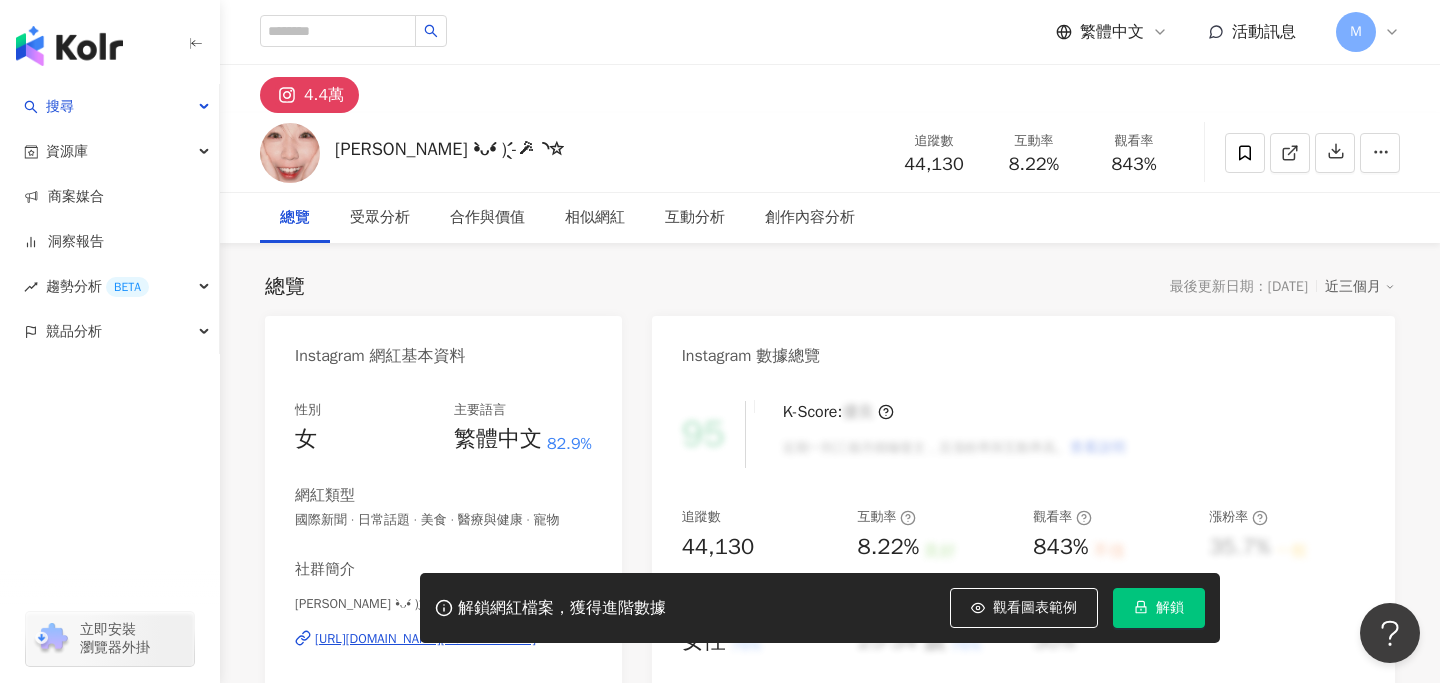 click on "解鎖" at bounding box center (1159, 608) 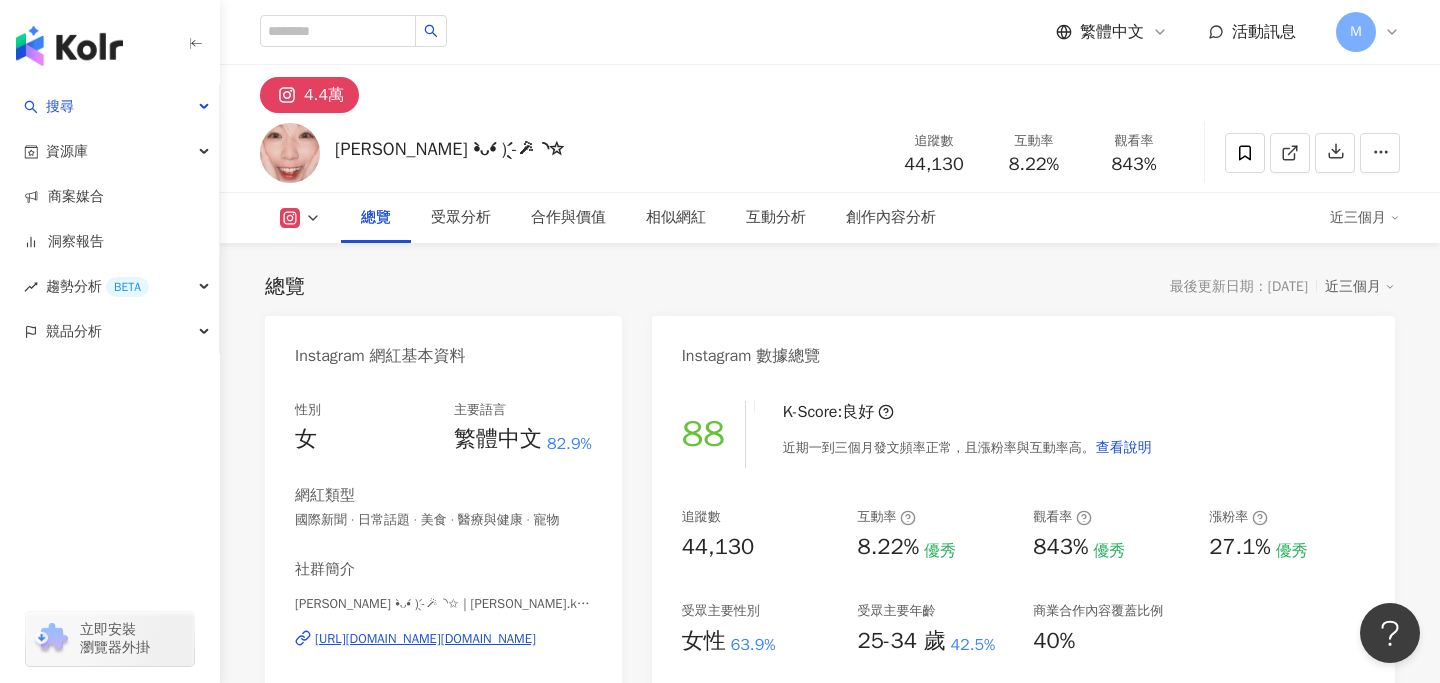 scroll, scrollTop: 137, scrollLeft: 0, axis: vertical 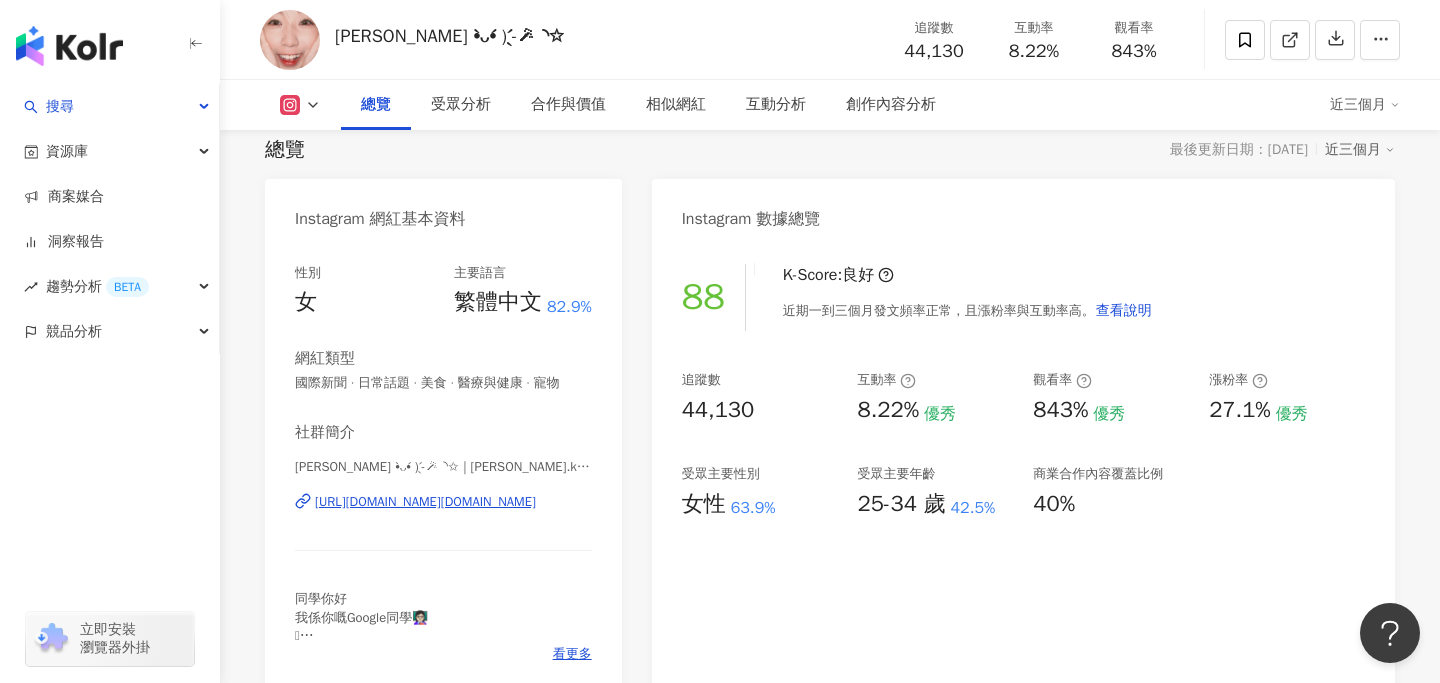drag, startPoint x: 398, startPoint y: 505, endPoint x: 600, endPoint y: 1, distance: 542.97327 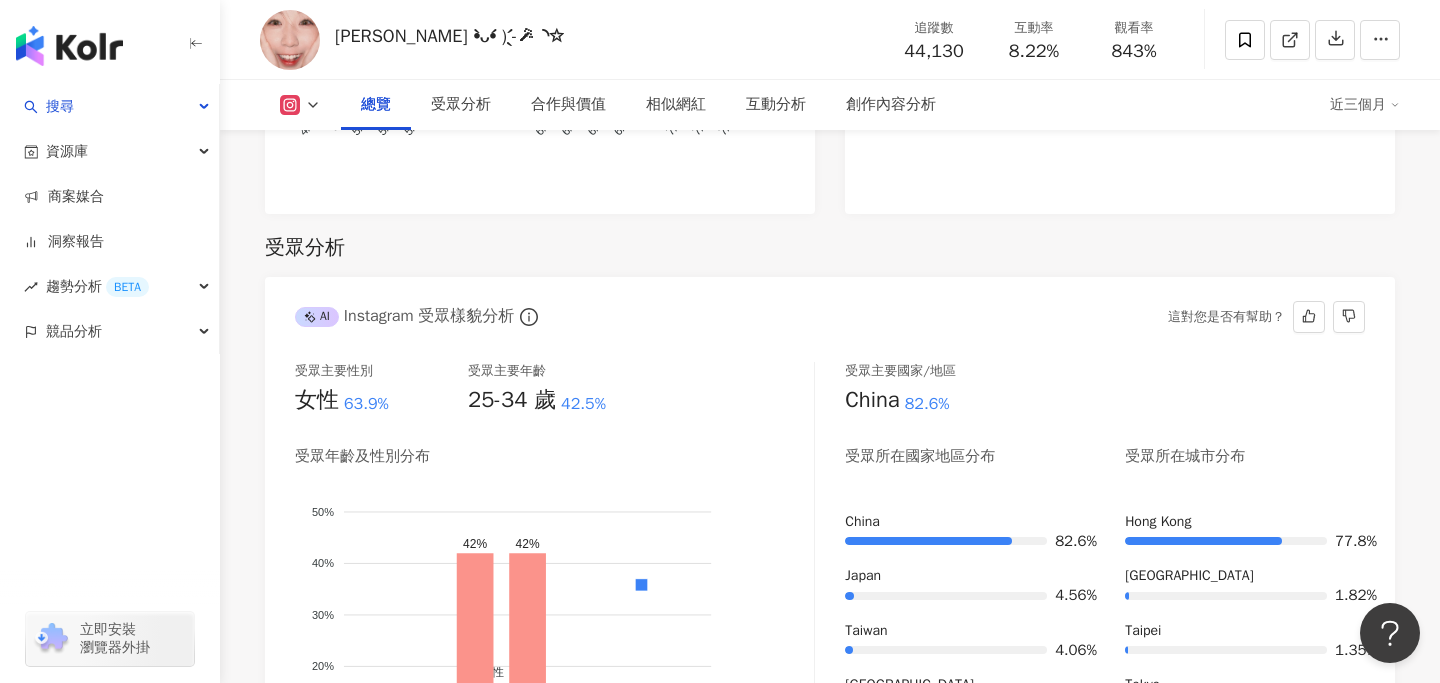 scroll, scrollTop: 1818, scrollLeft: 0, axis: vertical 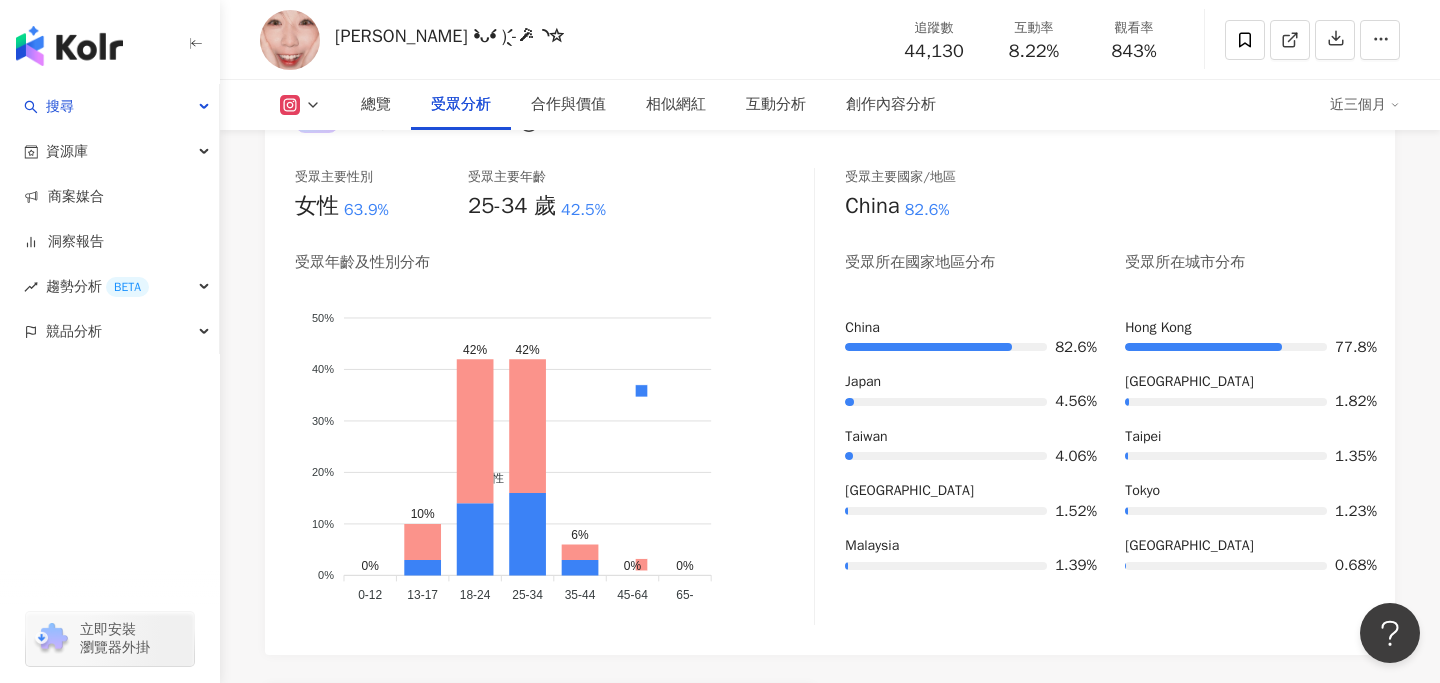 click at bounding box center [300, 105] 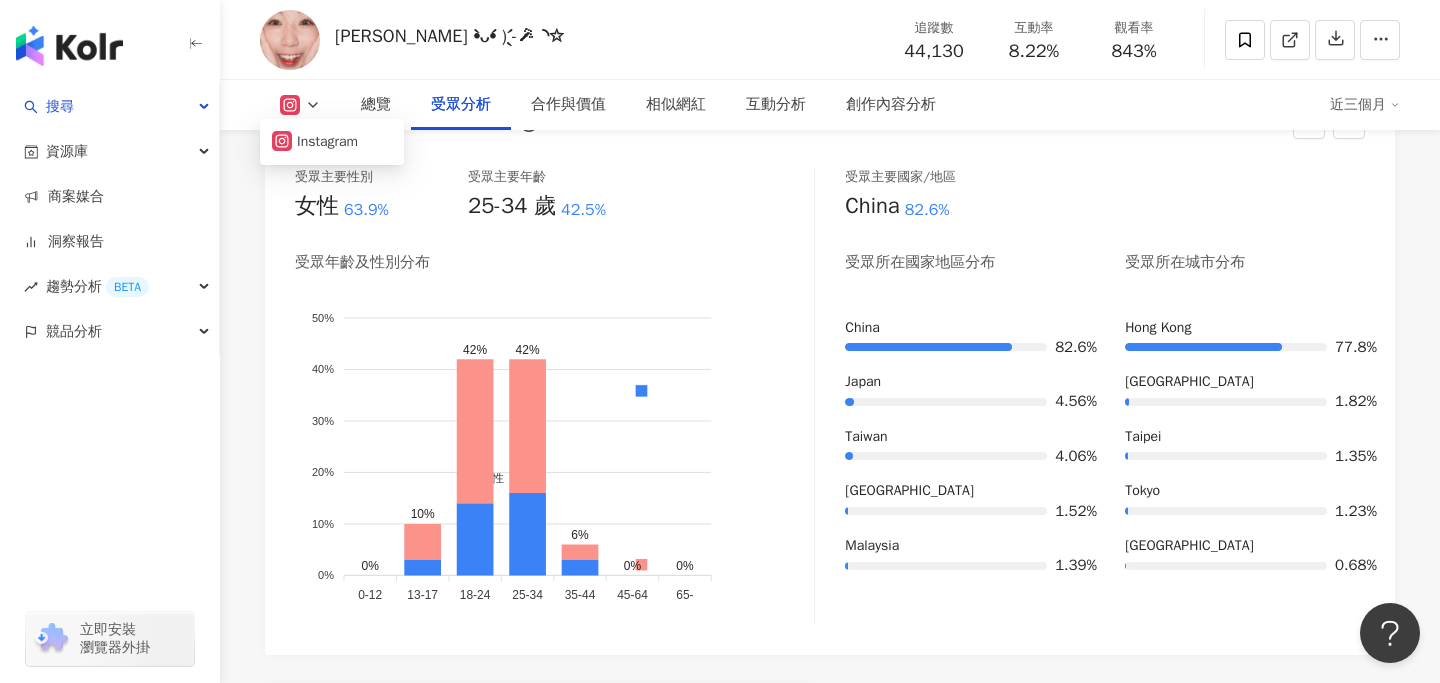 click on "受眾年齡及性別分布" at bounding box center [554, 262] 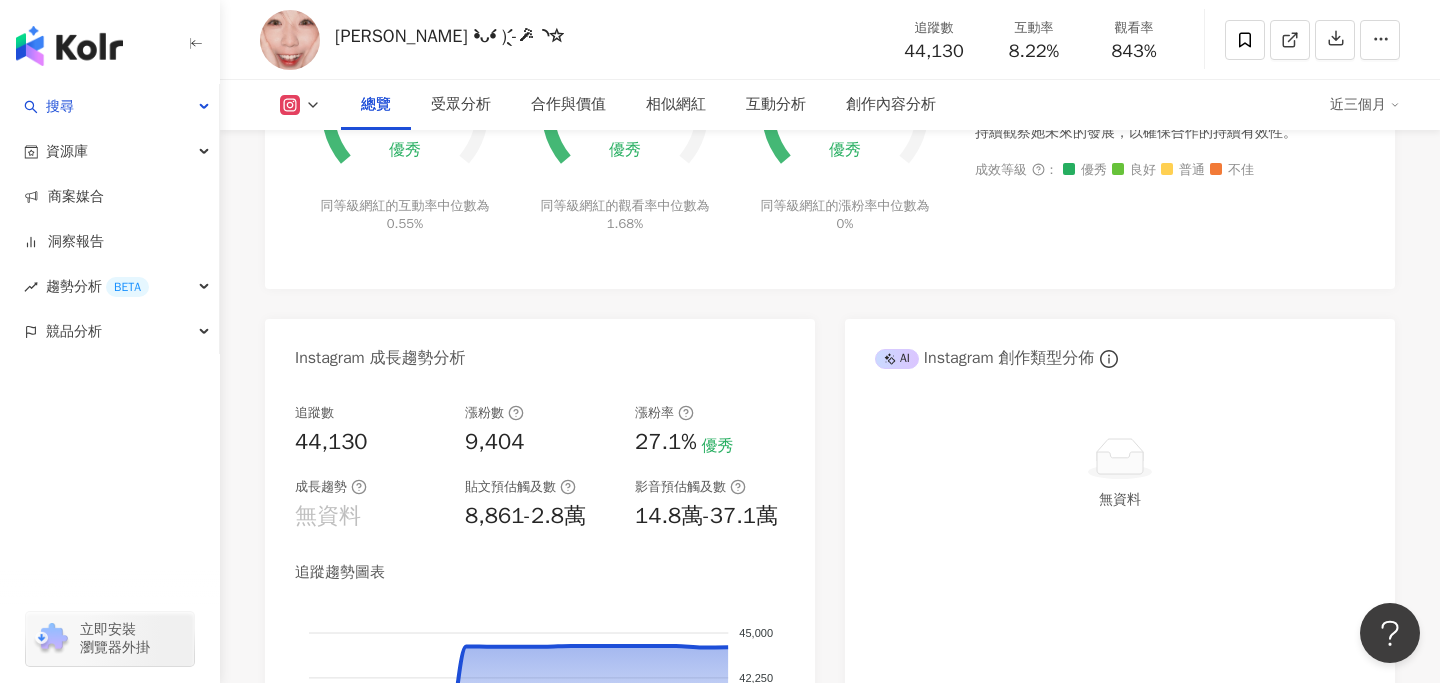 scroll, scrollTop: 0, scrollLeft: 0, axis: both 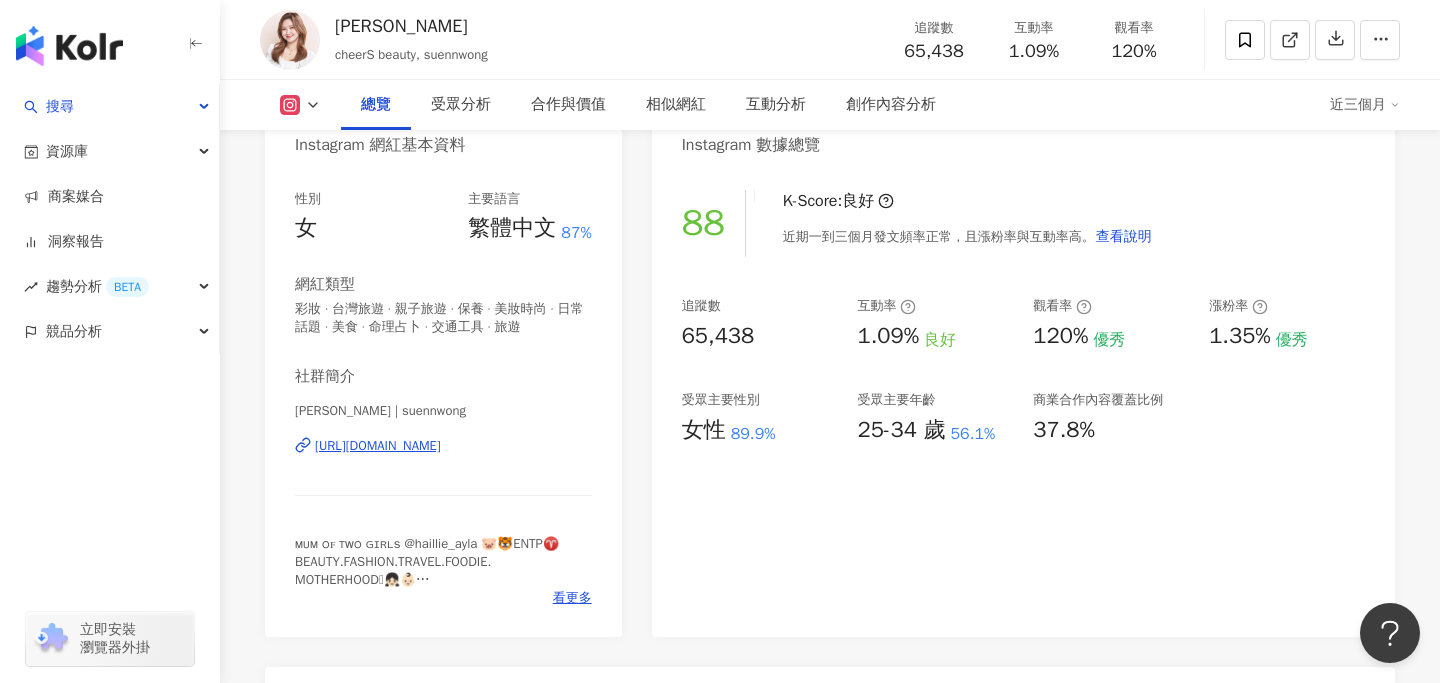 drag, startPoint x: 403, startPoint y: 443, endPoint x: 611, endPoint y: 58, distance: 437.59457 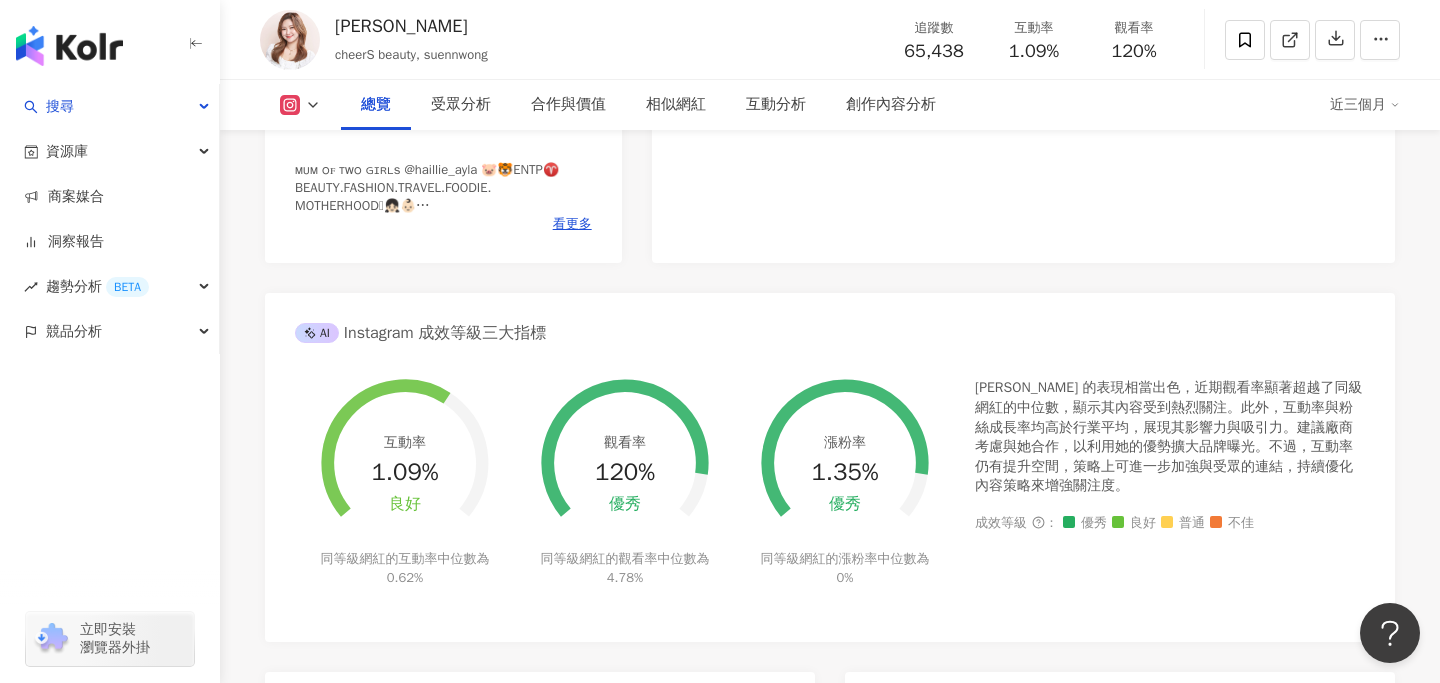click on "同等級網紅的漲粉率中位數為  0%" at bounding box center (845, 568) 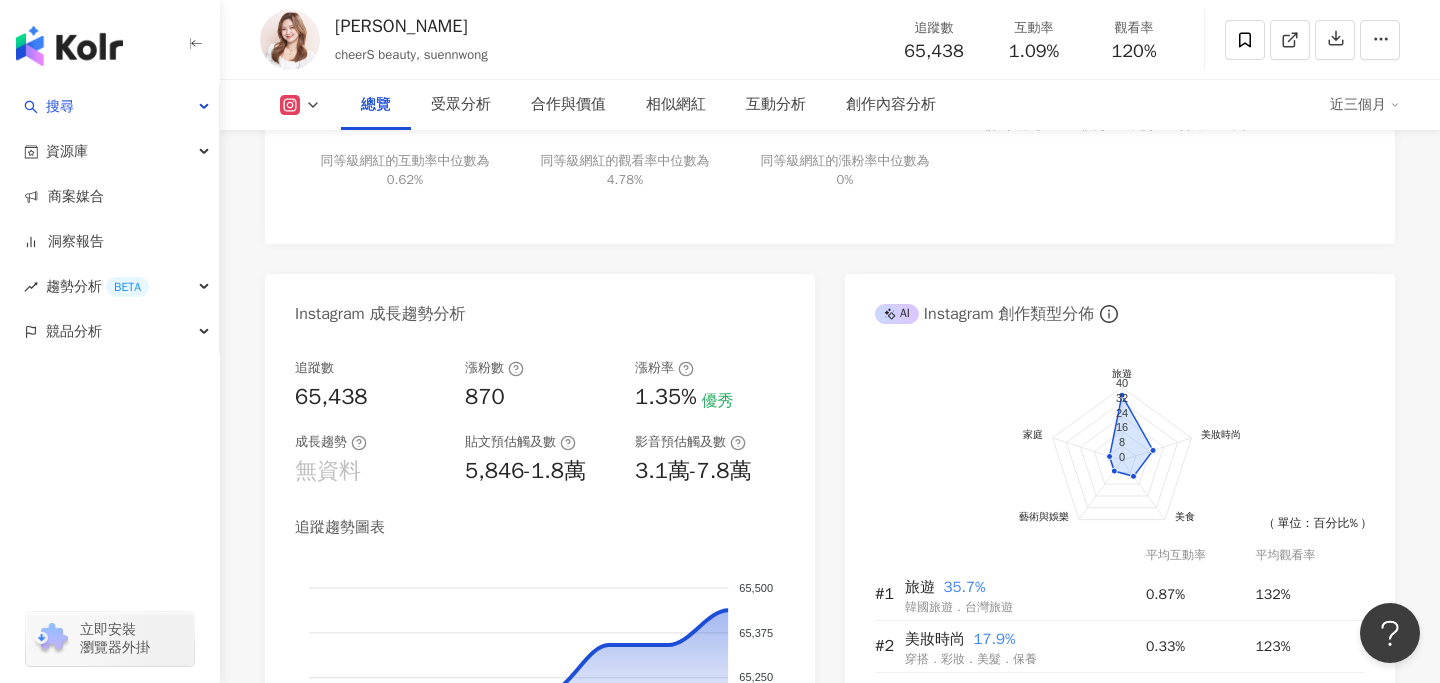 scroll, scrollTop: 1232, scrollLeft: 0, axis: vertical 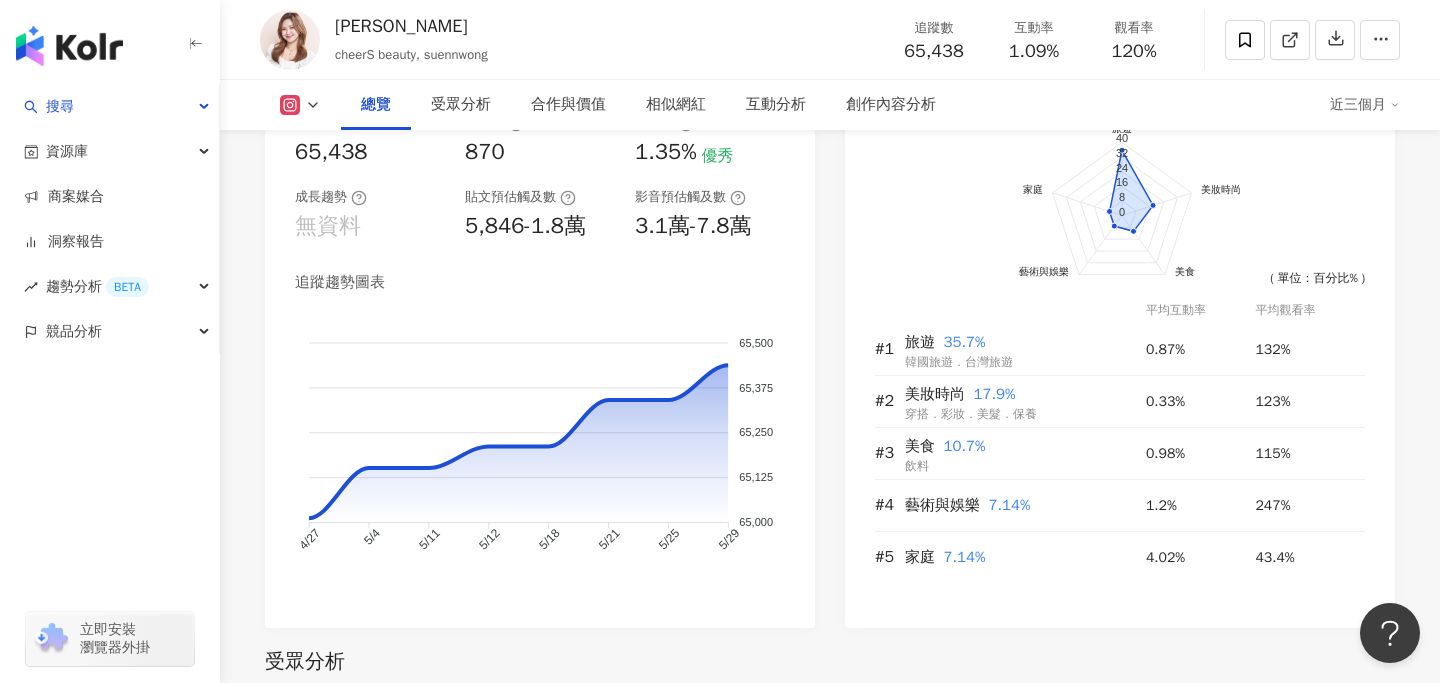 click 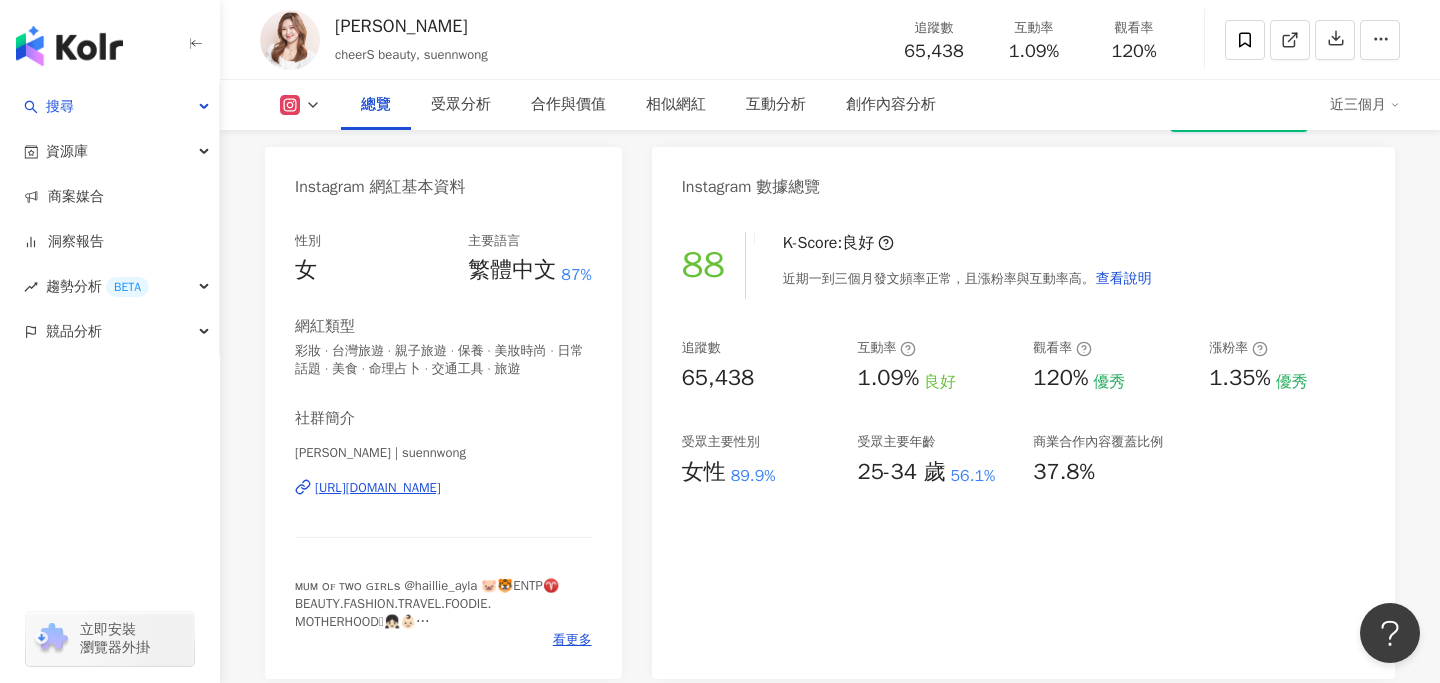scroll, scrollTop: 177, scrollLeft: 0, axis: vertical 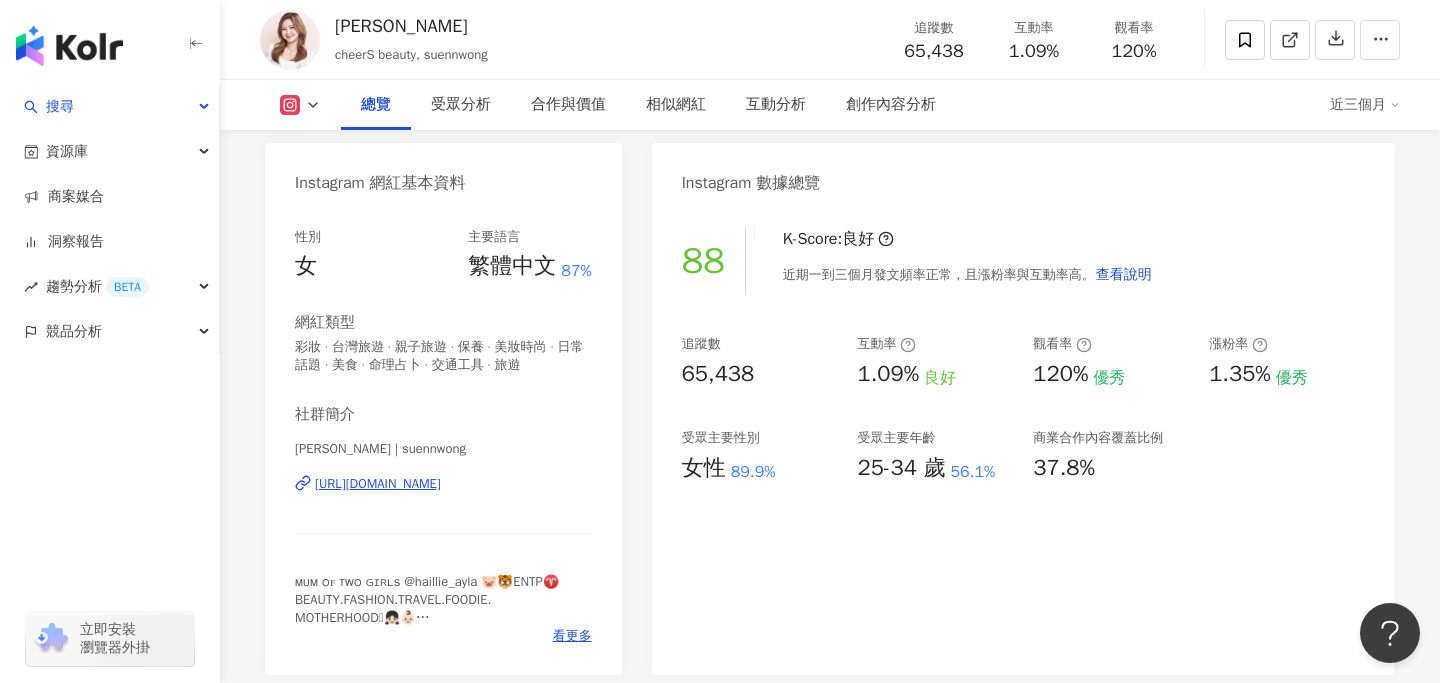 click 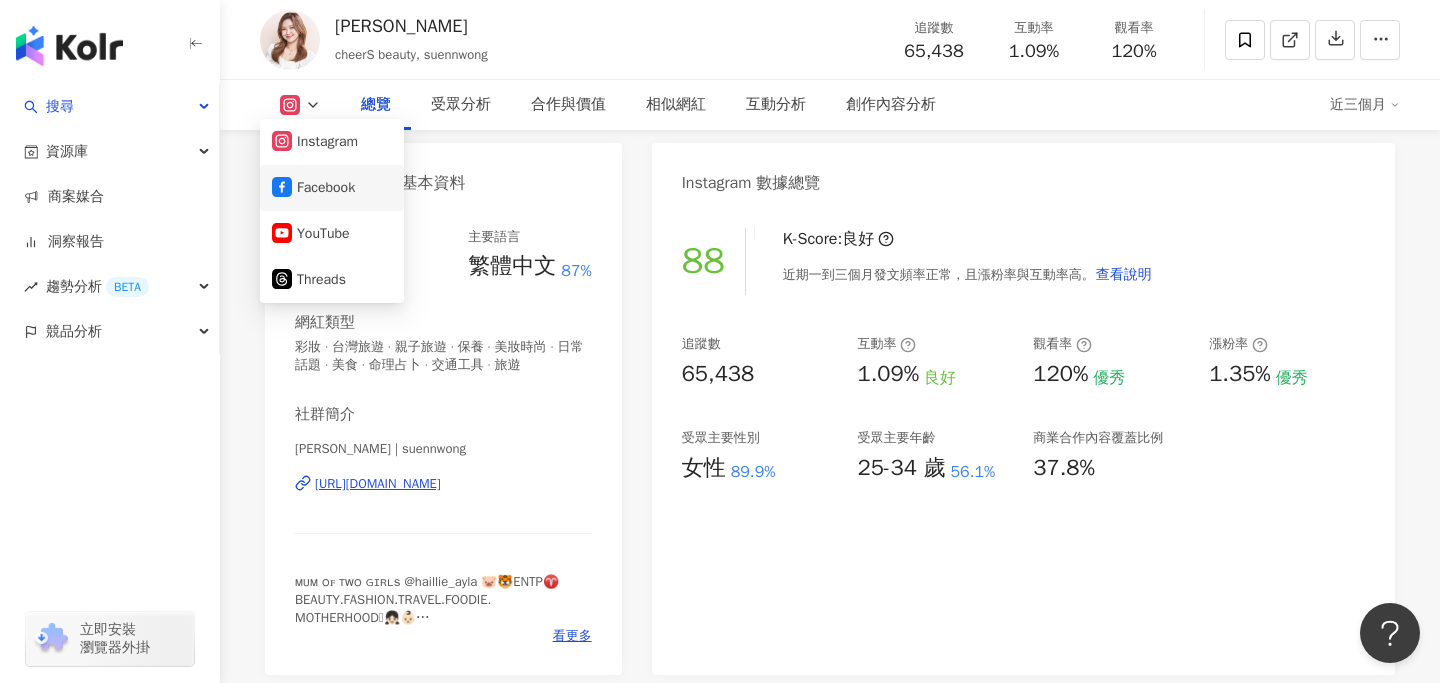 click on "Facebook" at bounding box center (332, 188) 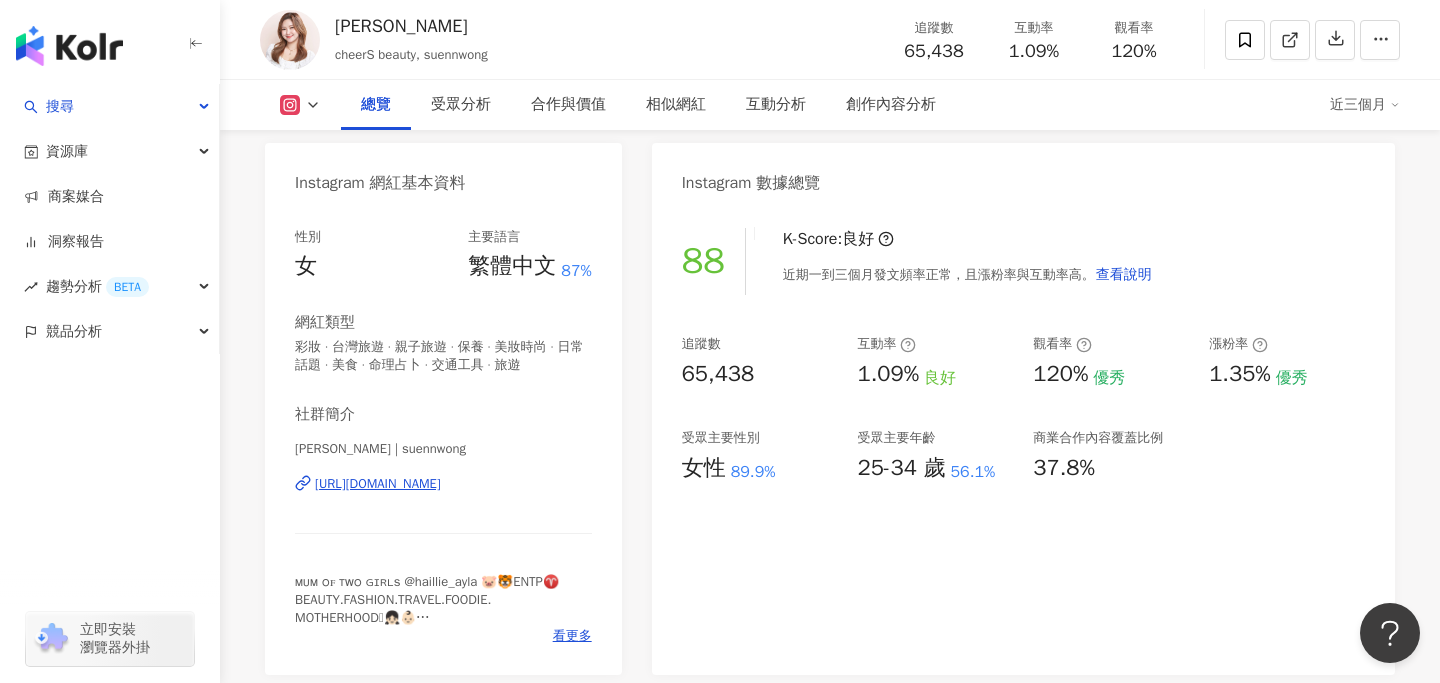 copy on "https://www.instagram.com/suennwong/" 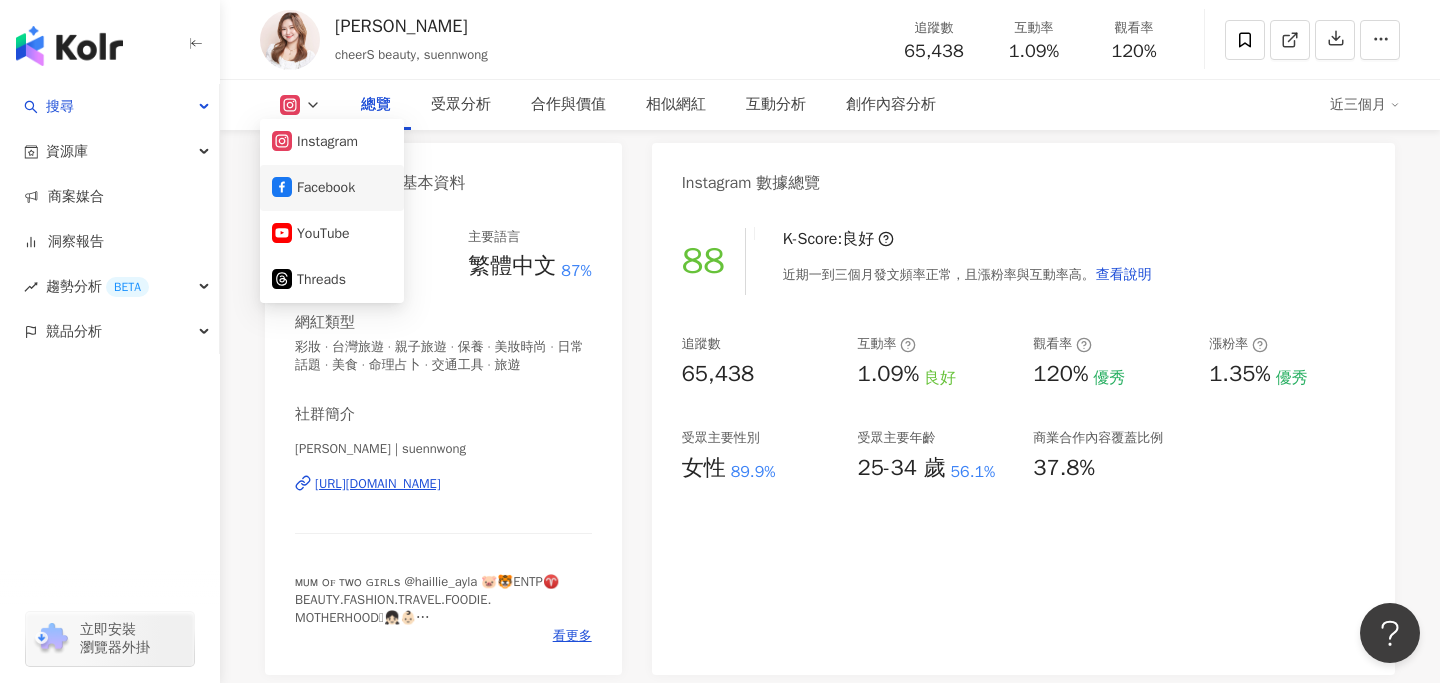 click on "Facebook" at bounding box center (332, 188) 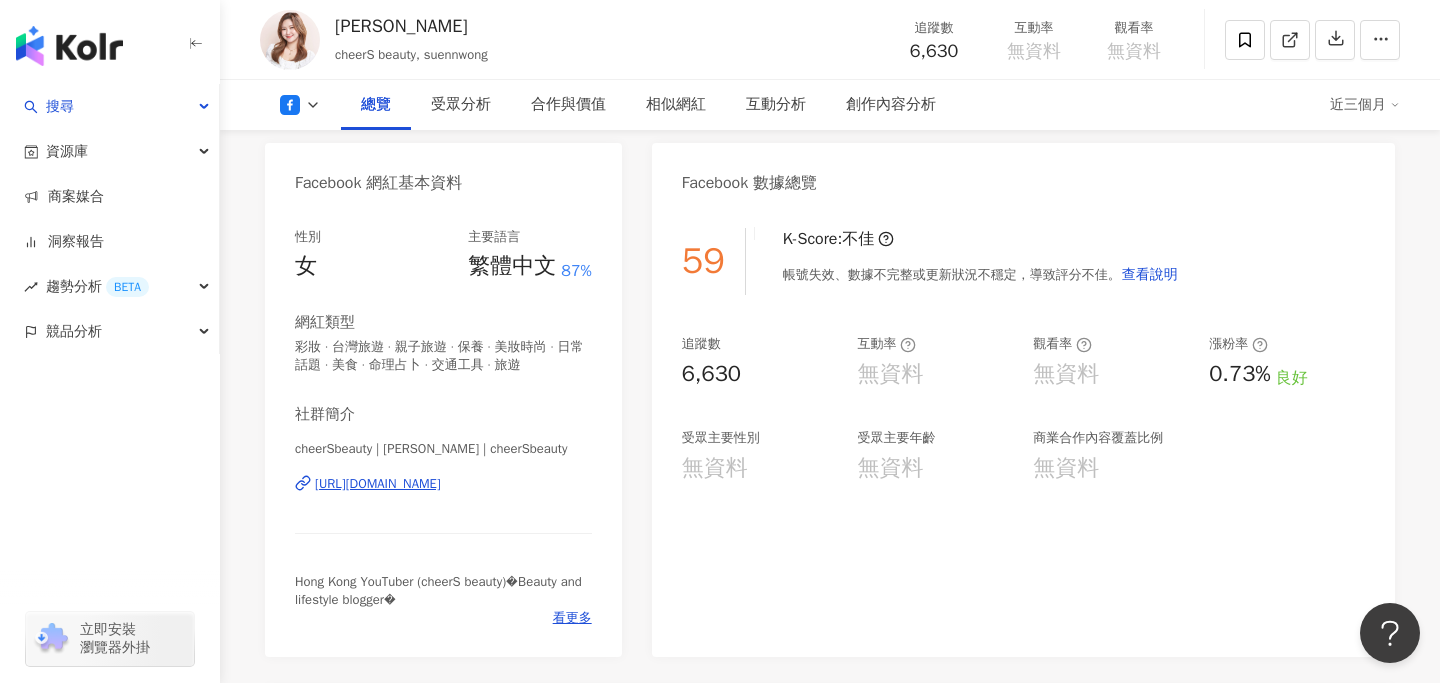 click 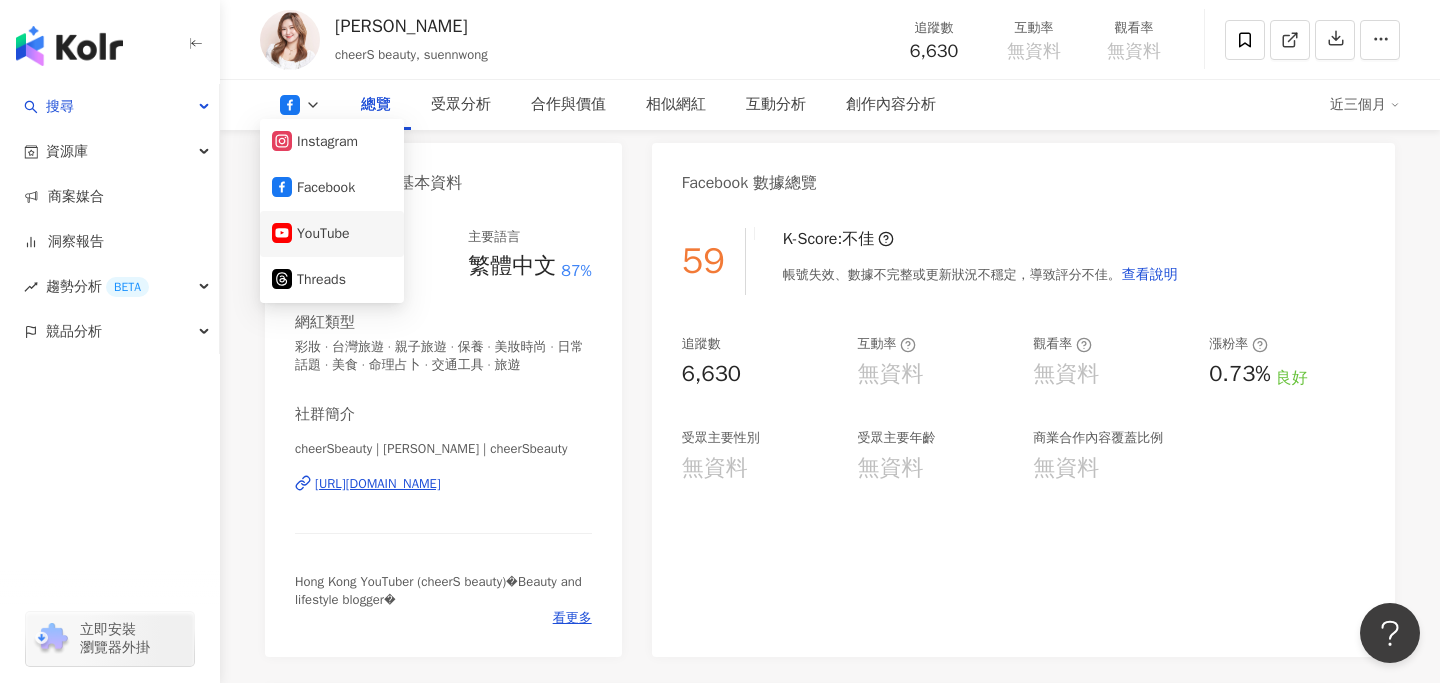 click on "YouTube" at bounding box center (332, 234) 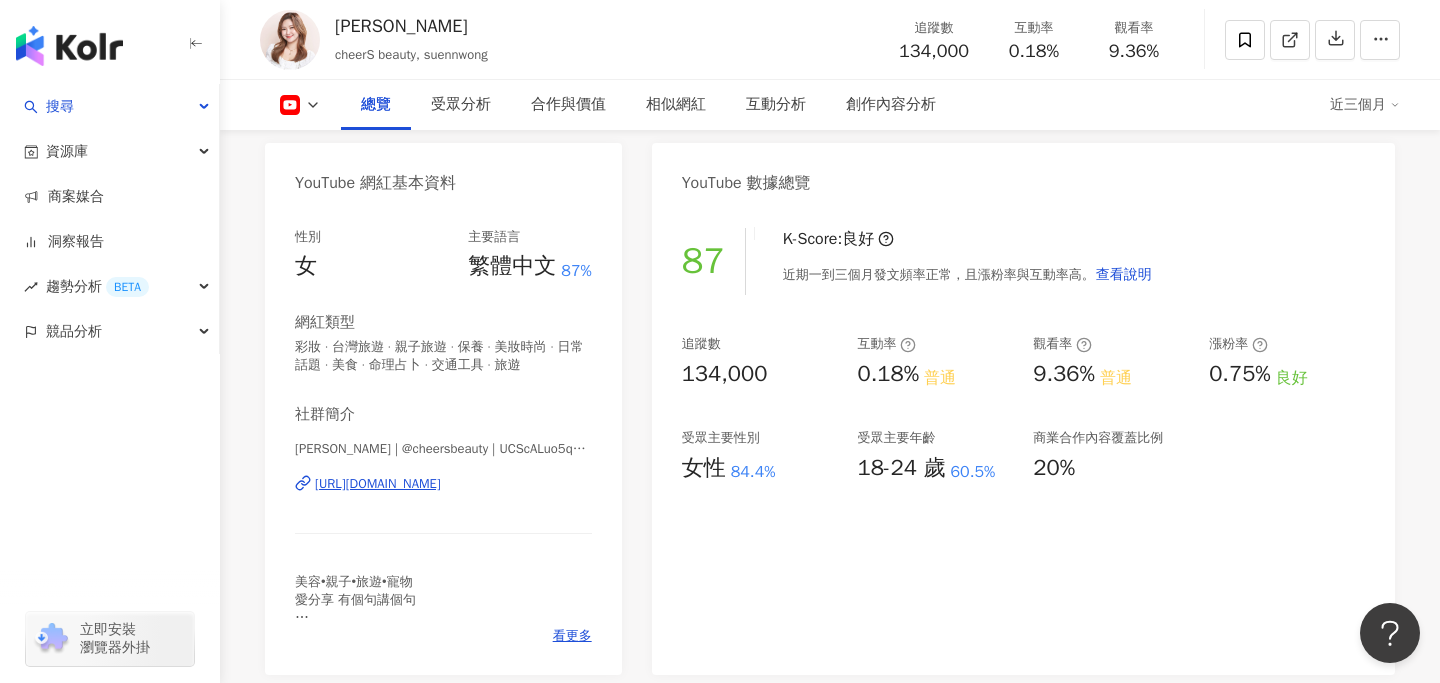 click on "Suenn Wong | @cheersbeauty | UCScALuo5quN62eBHsV-0bUg https://www.youtube.com/channel/UCScALuo5quN62eBHsV-0bUg" at bounding box center [443, 498] 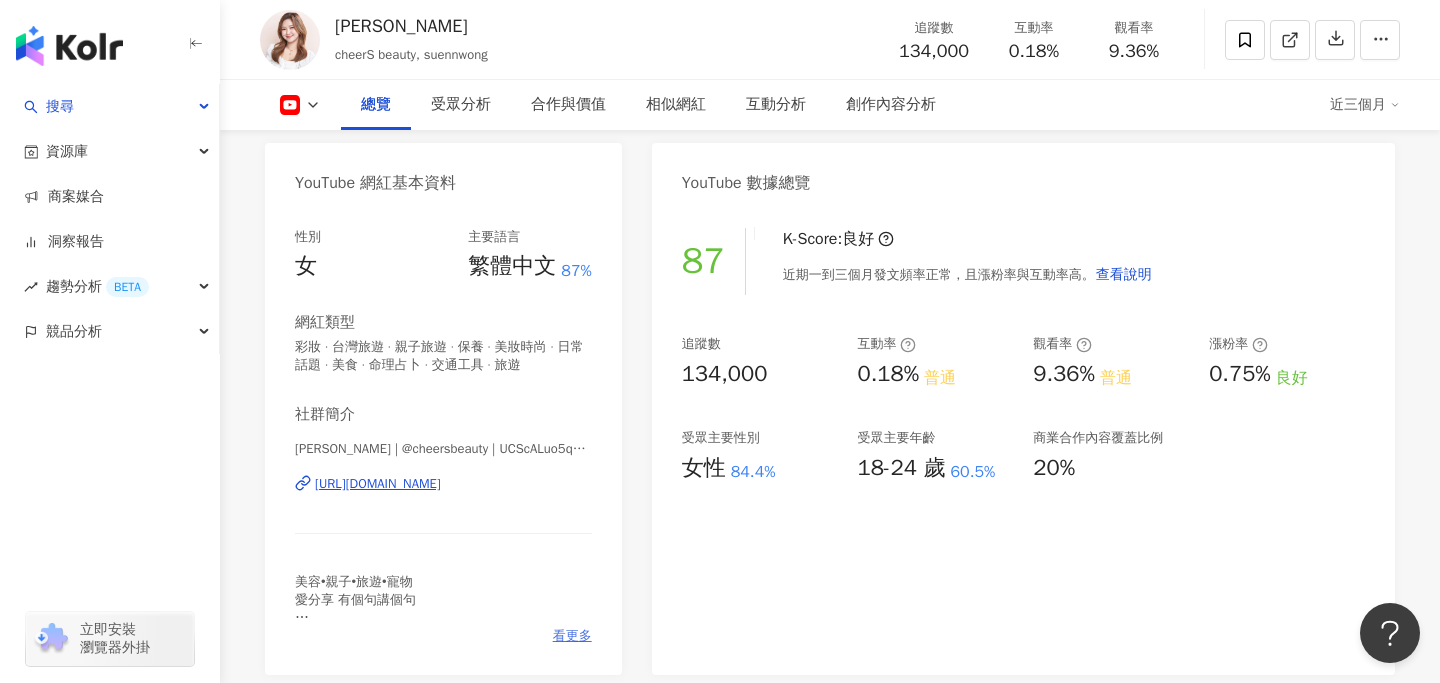 click on "看更多" at bounding box center [572, 636] 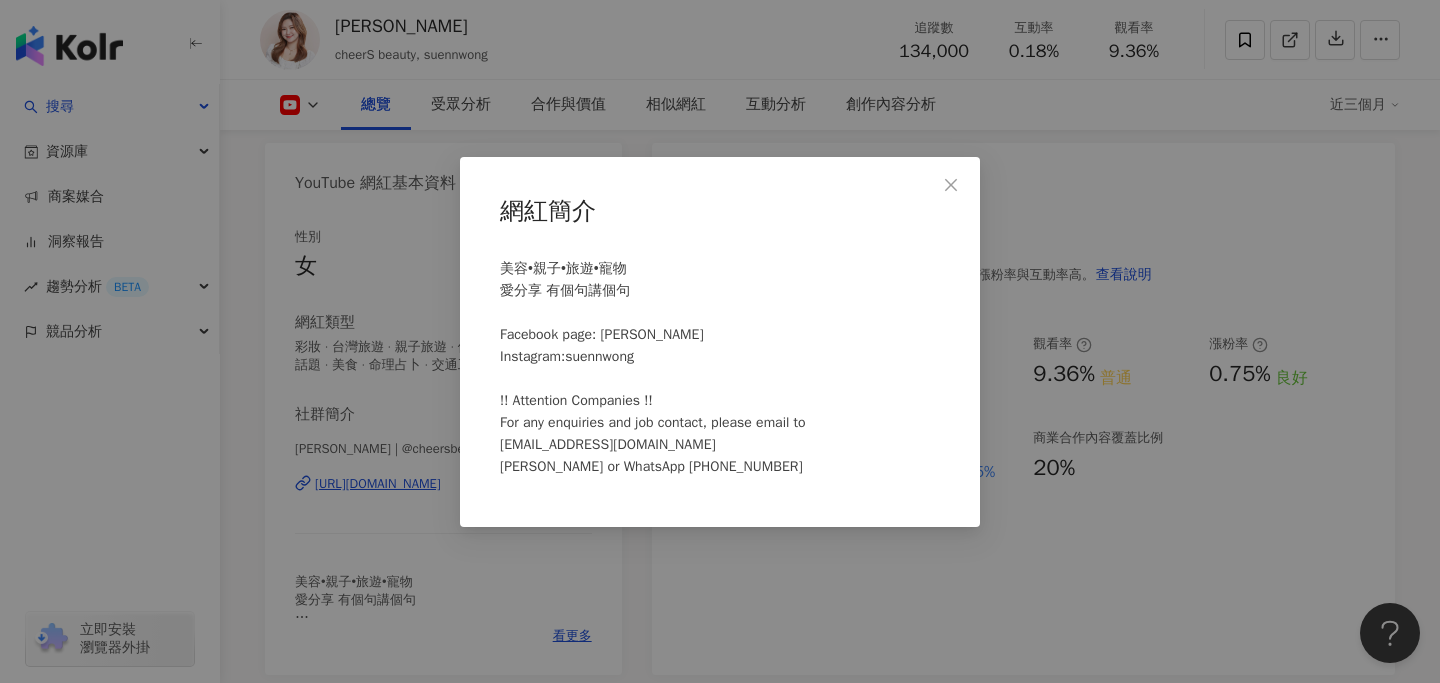 click on "網紅簡介 美容•親子•旅遊•寵物
愛分享 有個句講個句
Facebook page: Suenn Wong
Instagram:suennwong
!! Attention Companies !!
For any enquiries and job contact, please email to
suennwong.cheers@gmail.com
Carrie Leung or WhatsApp +852 96607621" at bounding box center [720, 341] 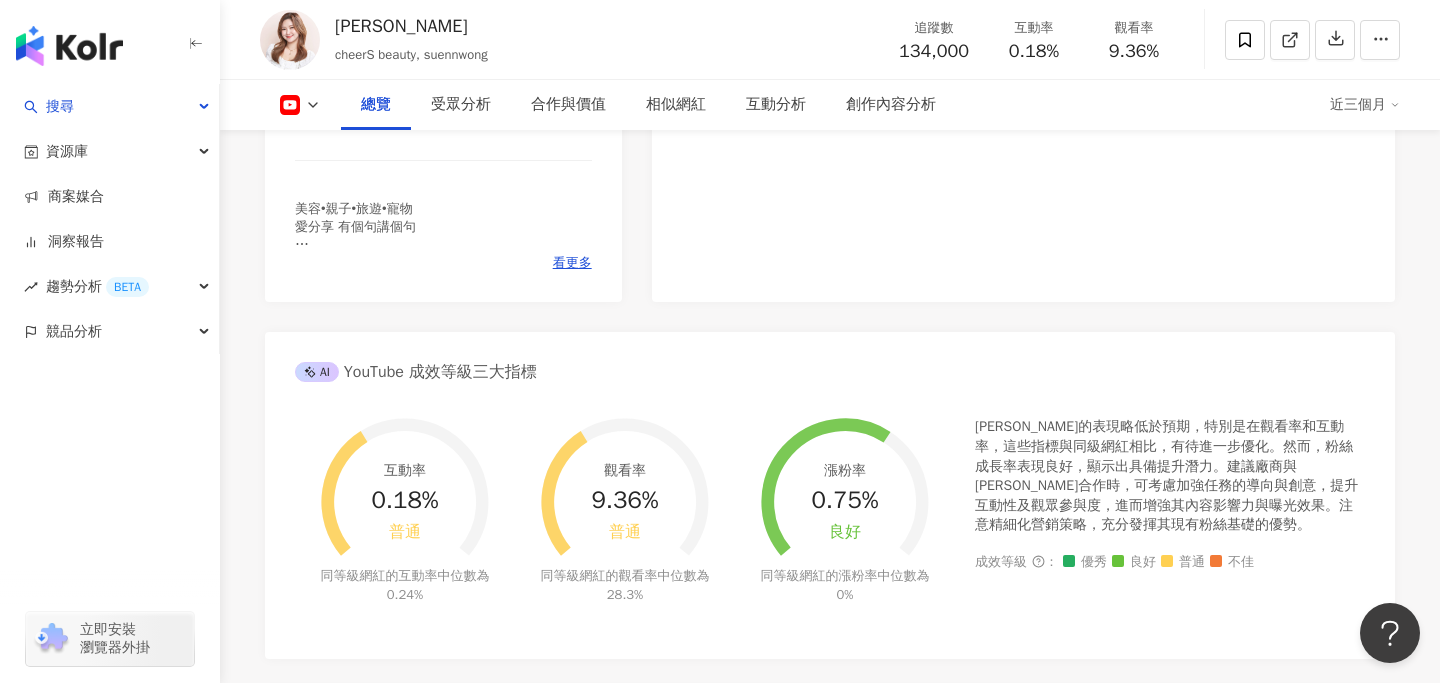 scroll, scrollTop: 815, scrollLeft: 0, axis: vertical 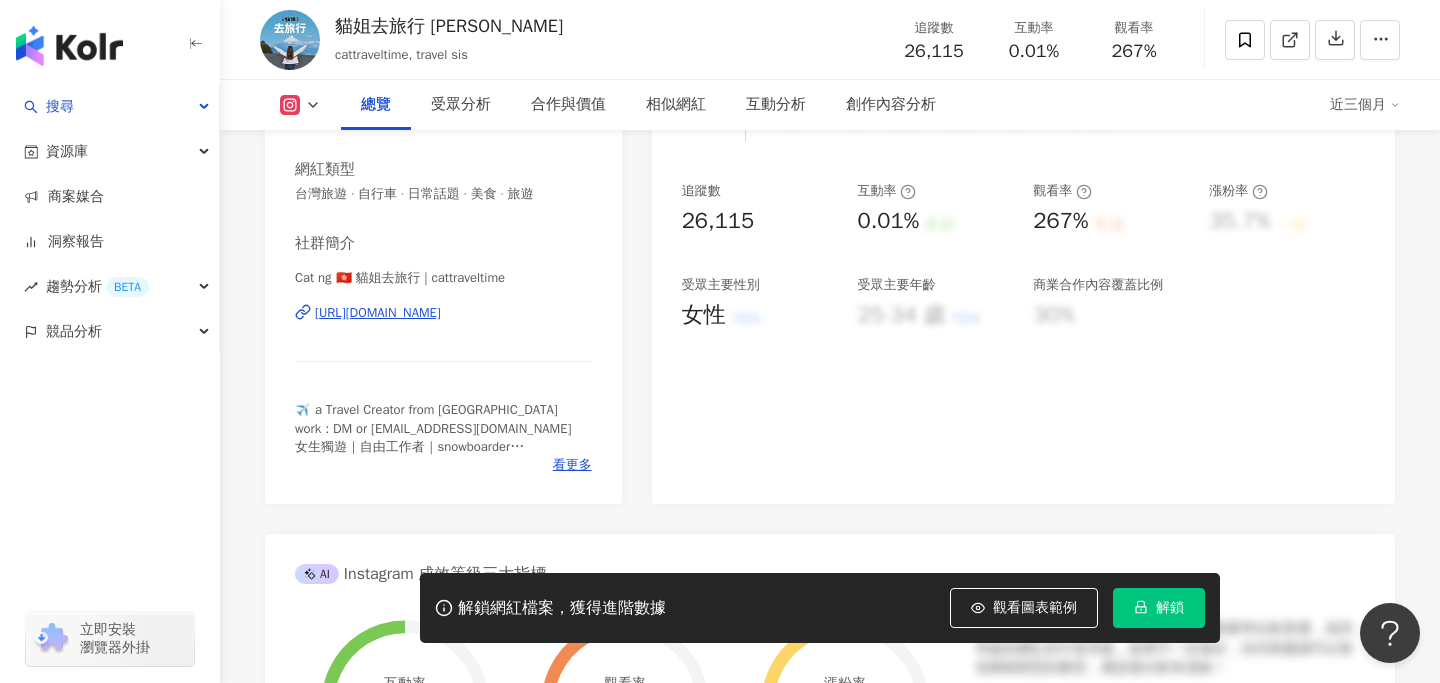 click on "解鎖" at bounding box center [1159, 608] 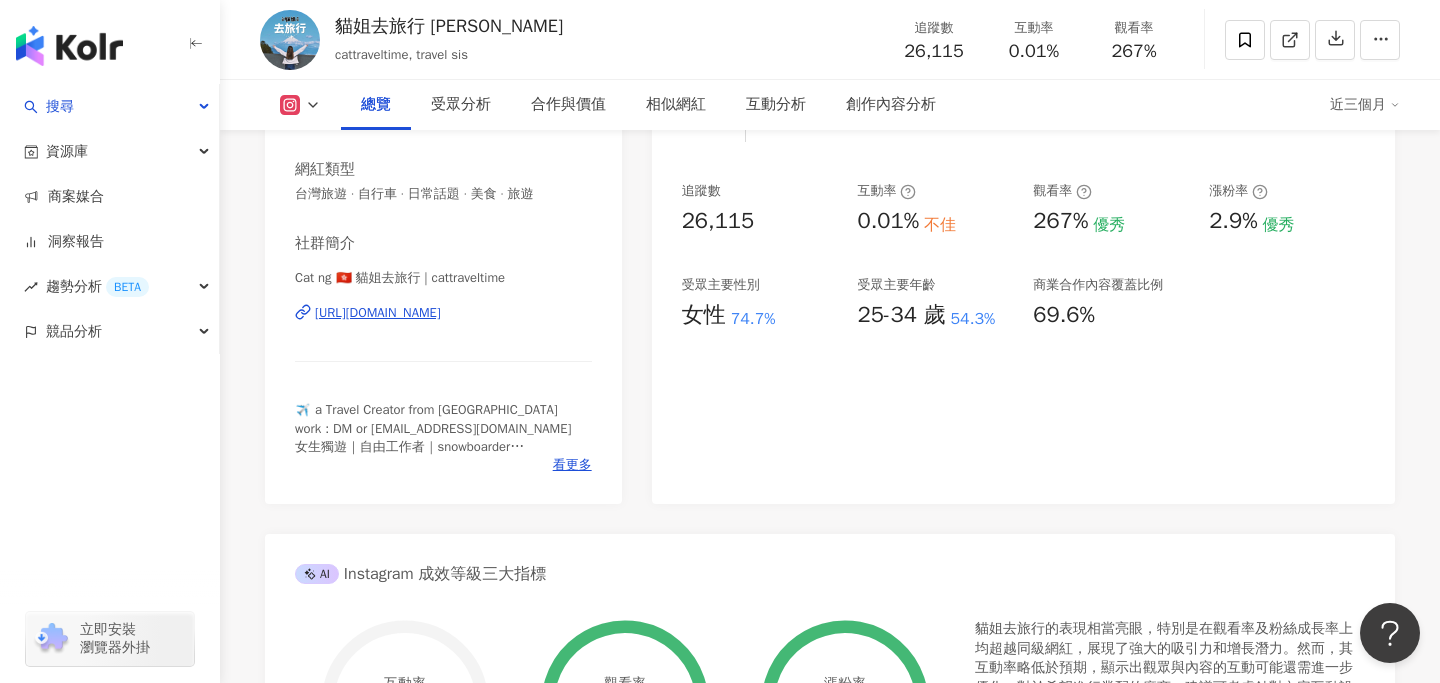 click on "83 K-Score :   良好 近期一到三個月發文頻率正常，且漲粉率與互動率高。 查看說明 追蹤數   26,115 互動率   0.01% 不佳 觀看率   267% 優秀 漲粉率   2.9% 優秀 受眾主要性別   女性 74.7% 受眾主要年齡   25-34 歲 54.3% 商業合作內容覆蓋比例   69.6%" at bounding box center (1023, 279) 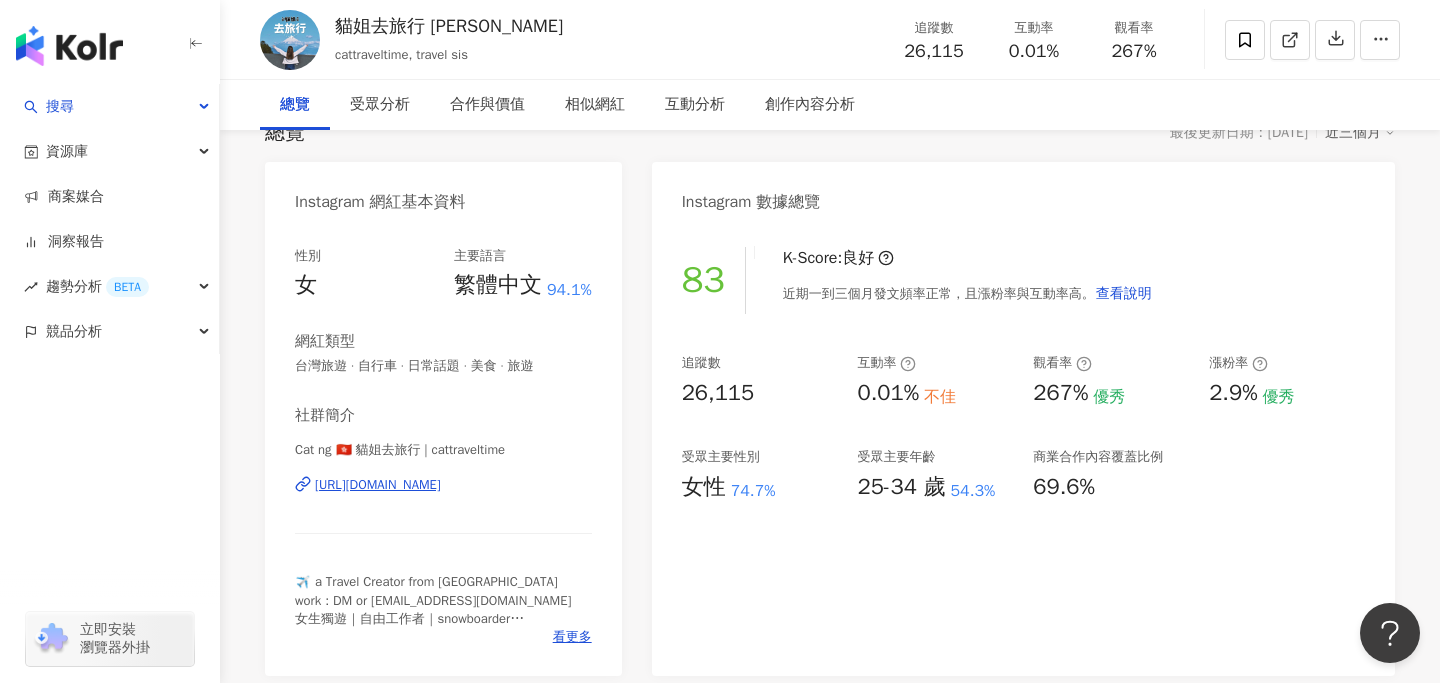 scroll, scrollTop: 170, scrollLeft: 0, axis: vertical 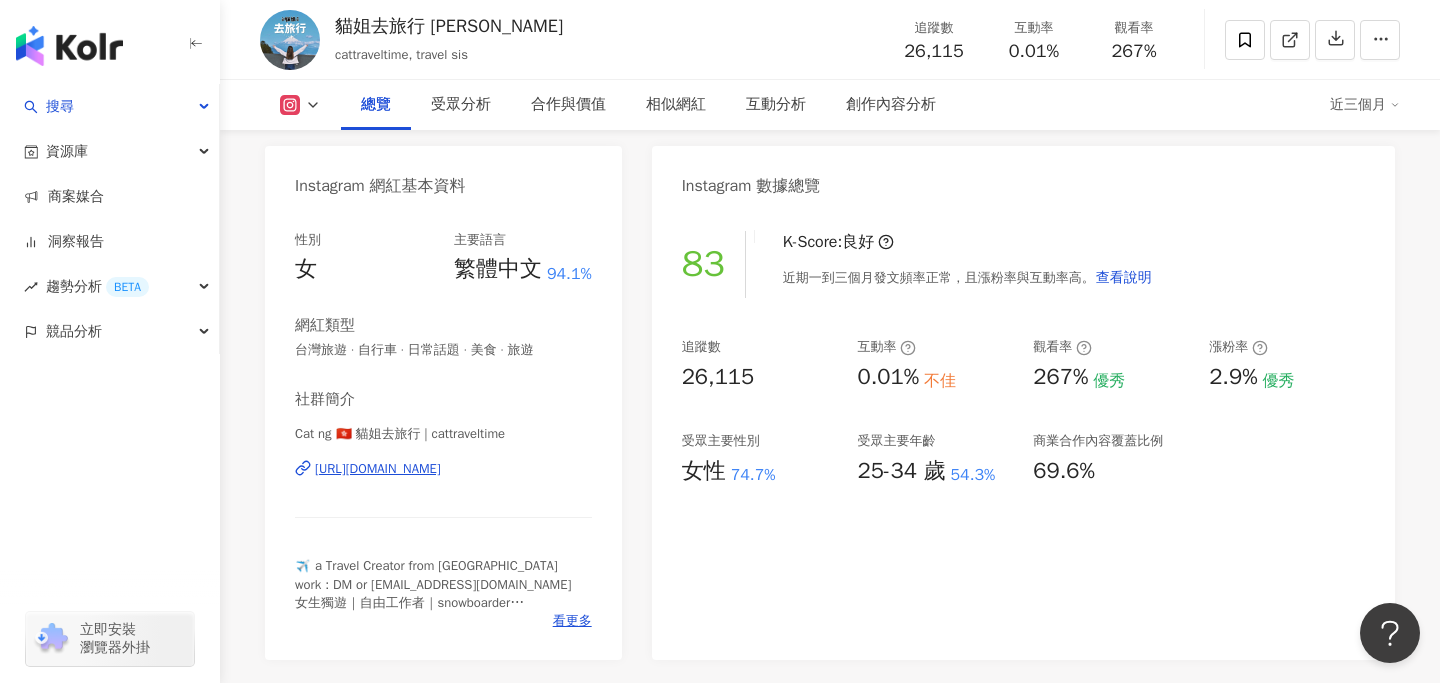 copy on "https://www.instagram.com/cattraveltime/" 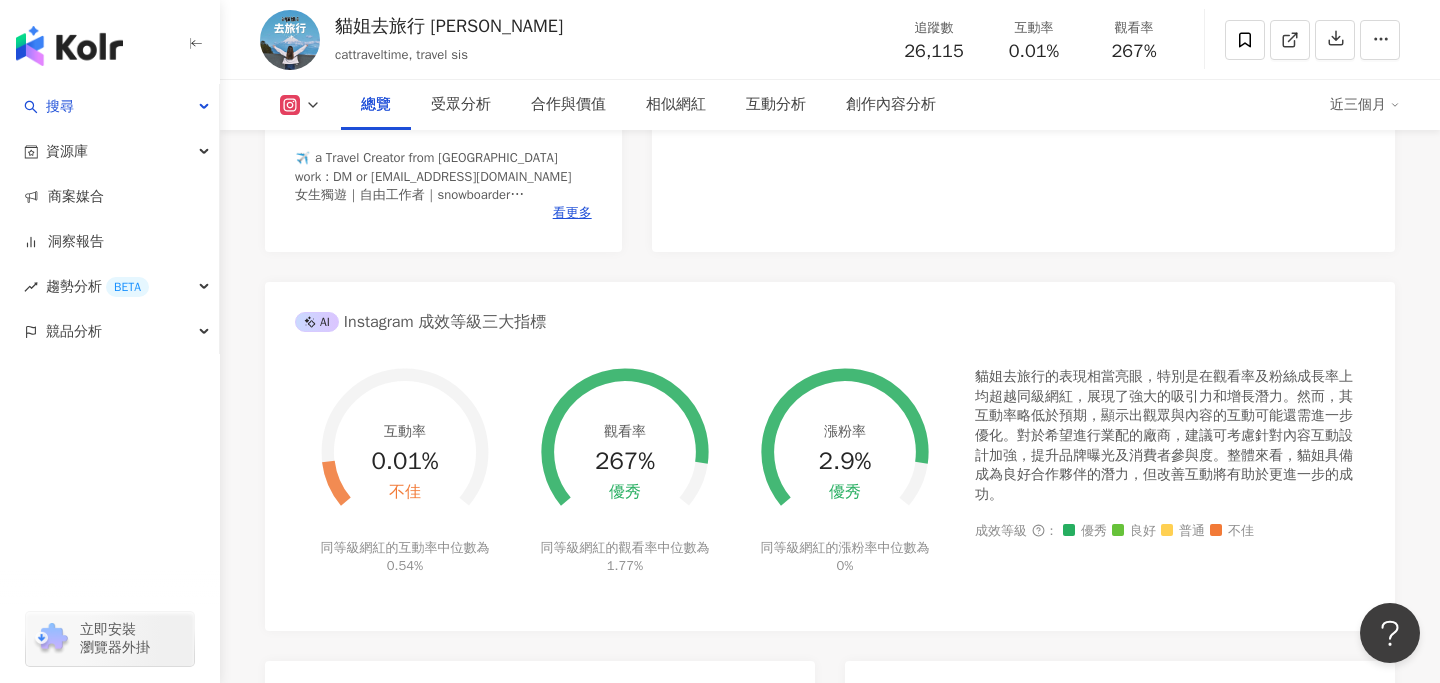 scroll, scrollTop: 593, scrollLeft: 0, axis: vertical 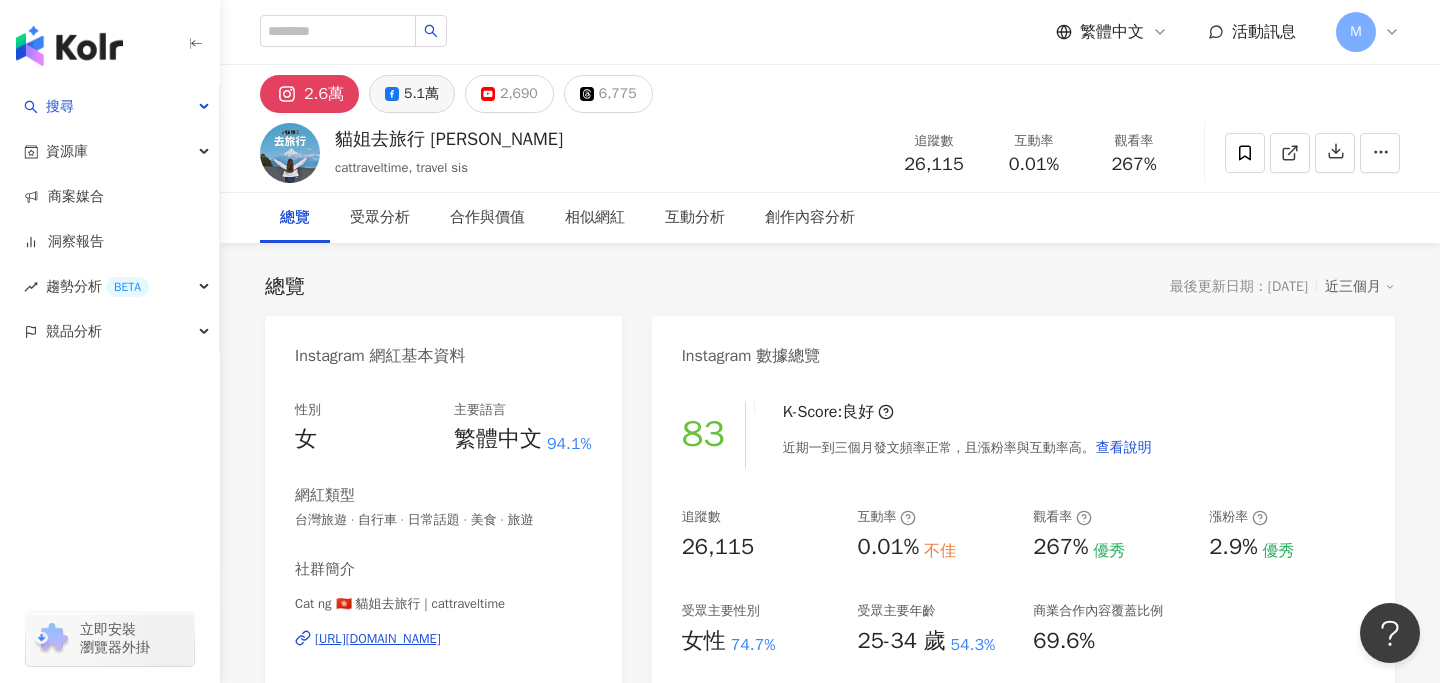 click 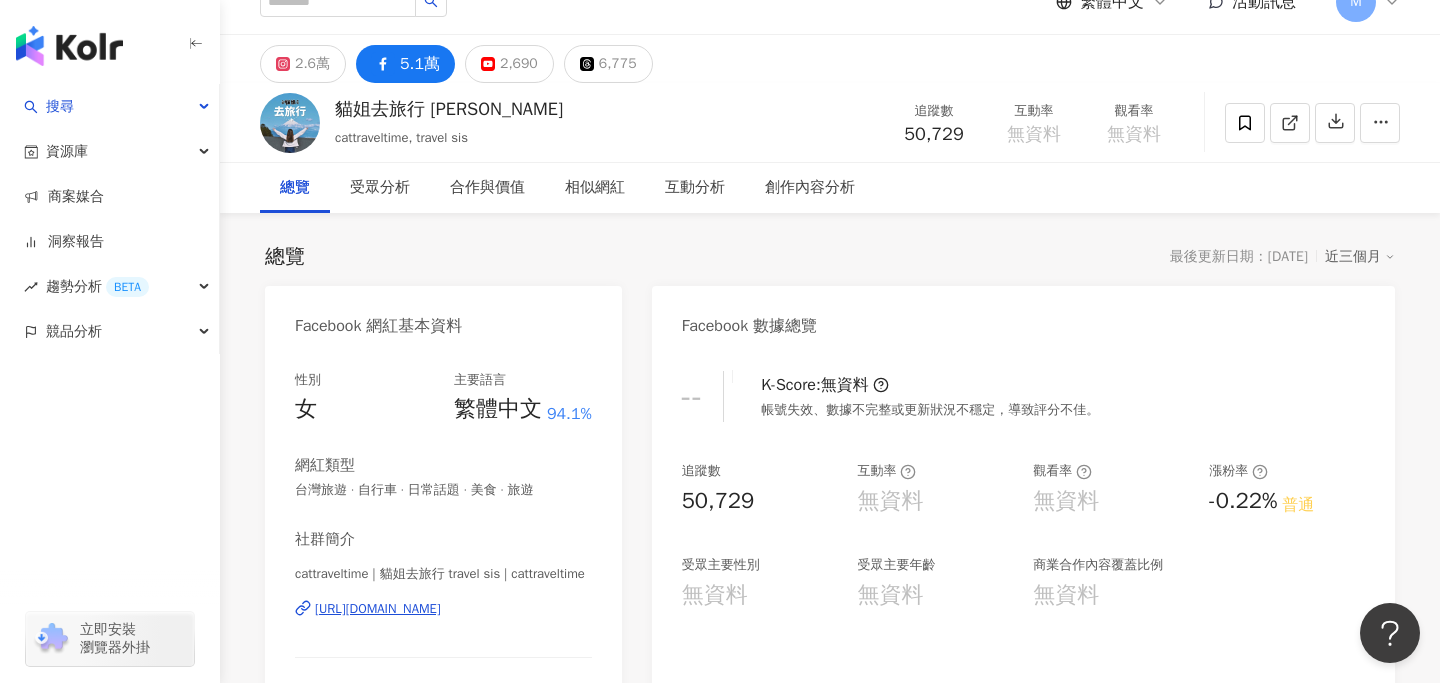 scroll, scrollTop: 0, scrollLeft: 0, axis: both 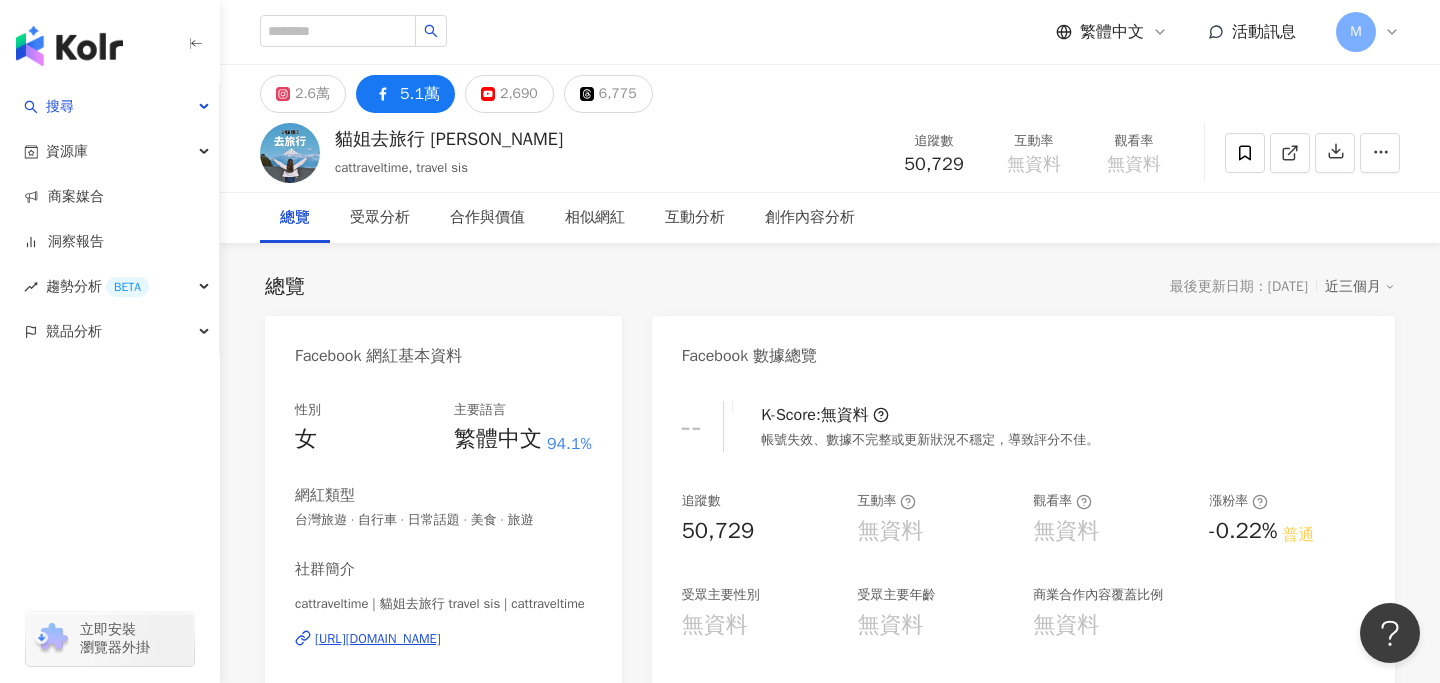 type 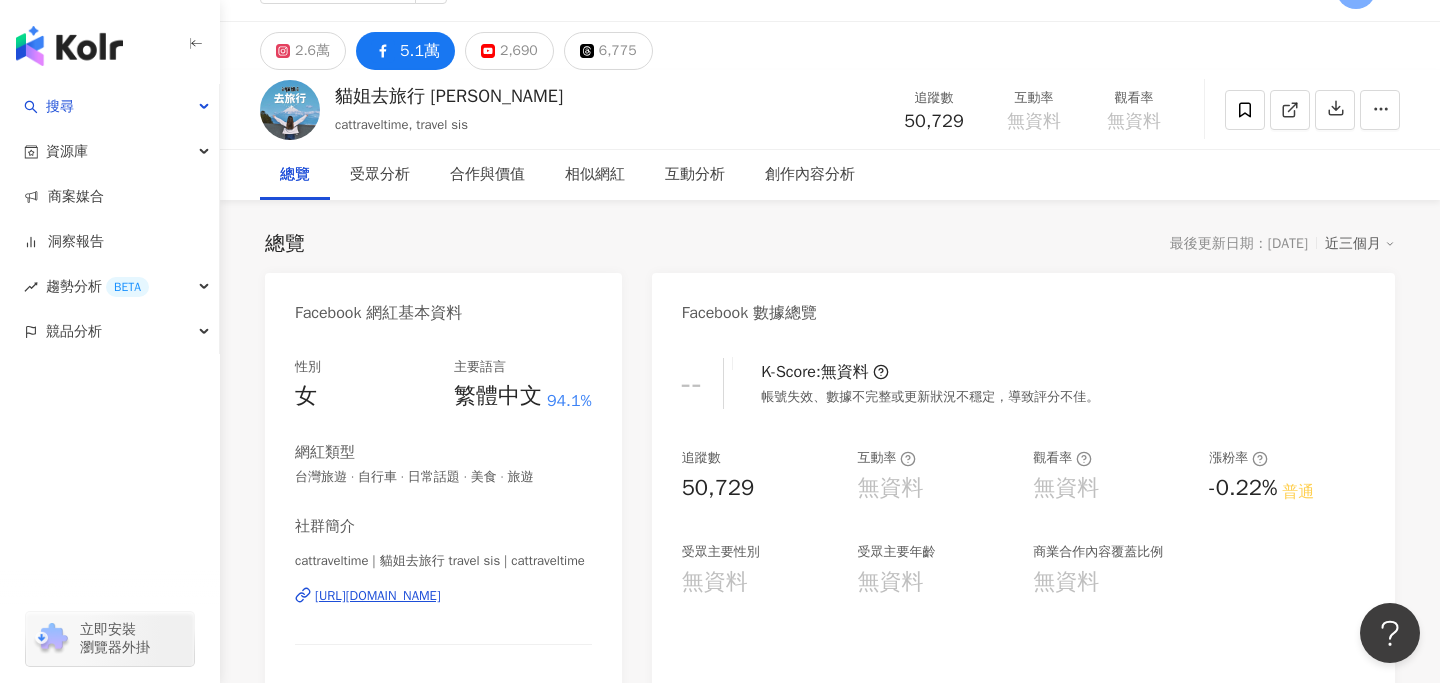 scroll, scrollTop: 0, scrollLeft: 0, axis: both 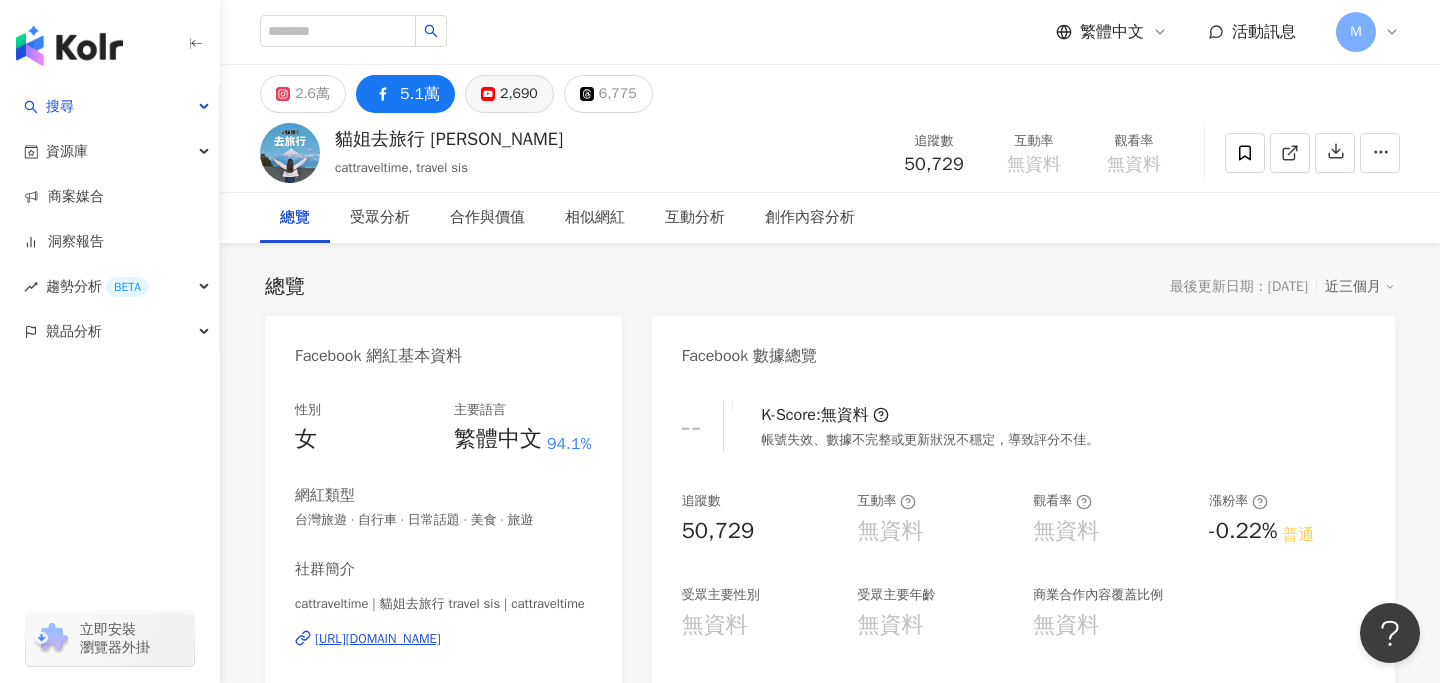 click on "2,690" at bounding box center (519, 94) 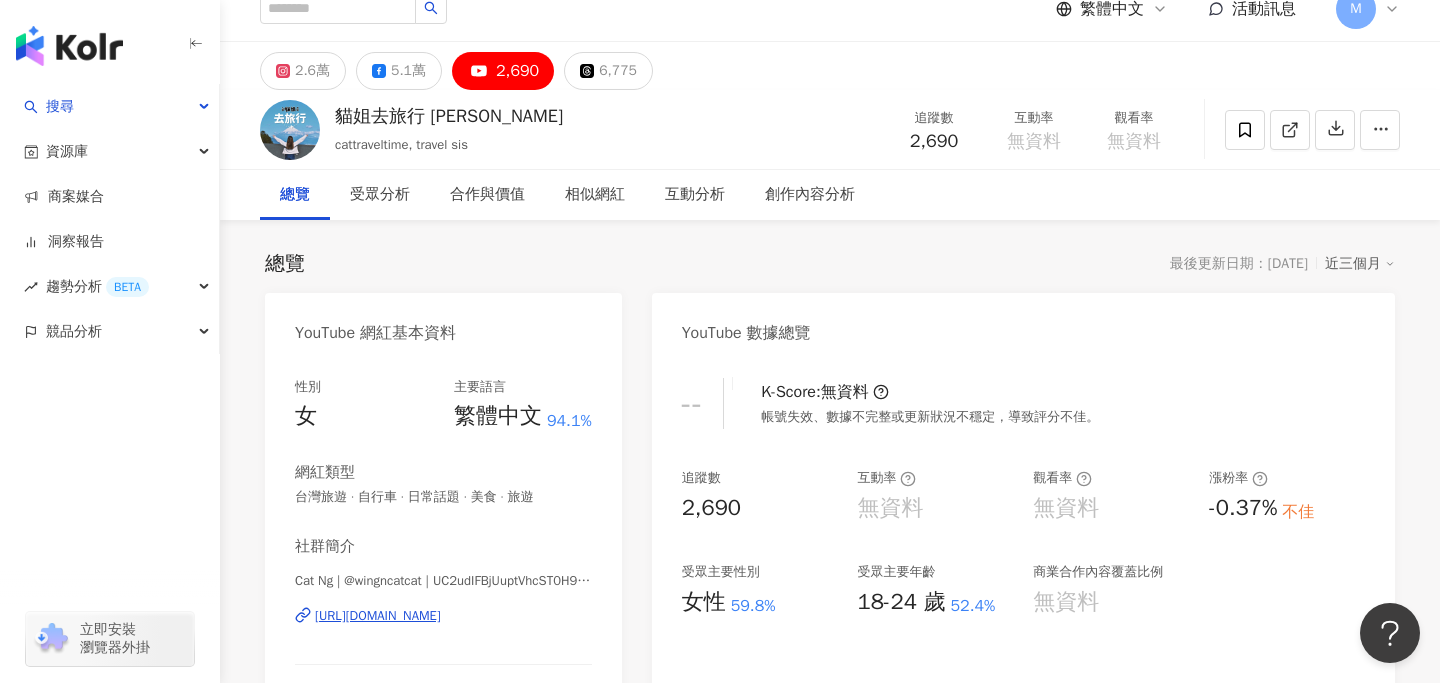 scroll, scrollTop: 46, scrollLeft: 0, axis: vertical 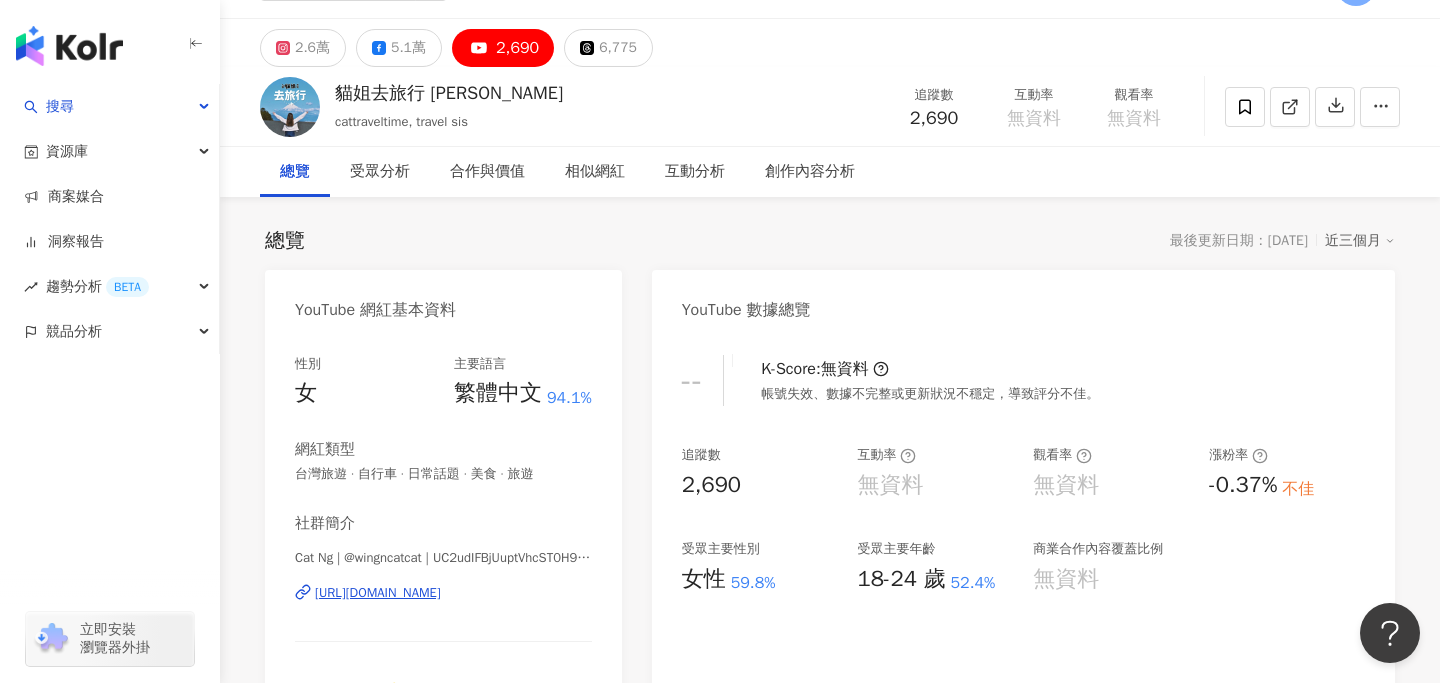 type 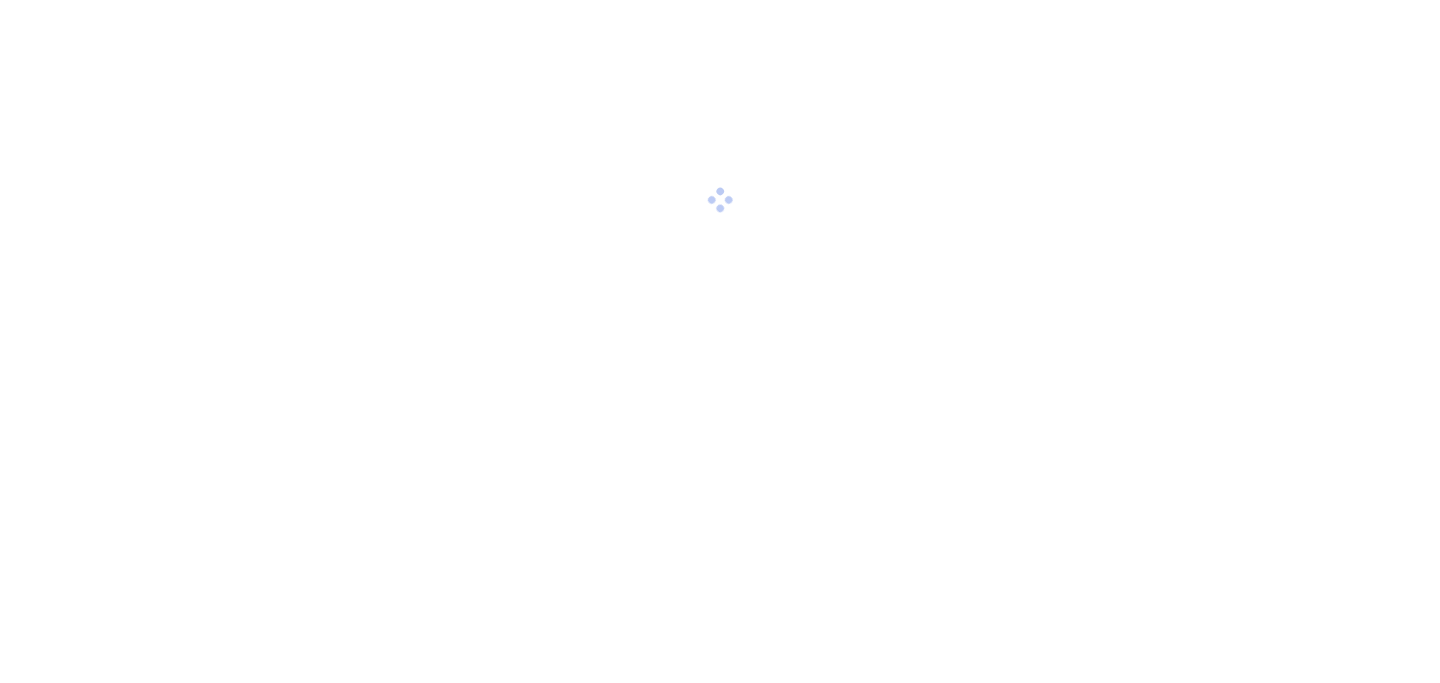 scroll, scrollTop: 0, scrollLeft: 0, axis: both 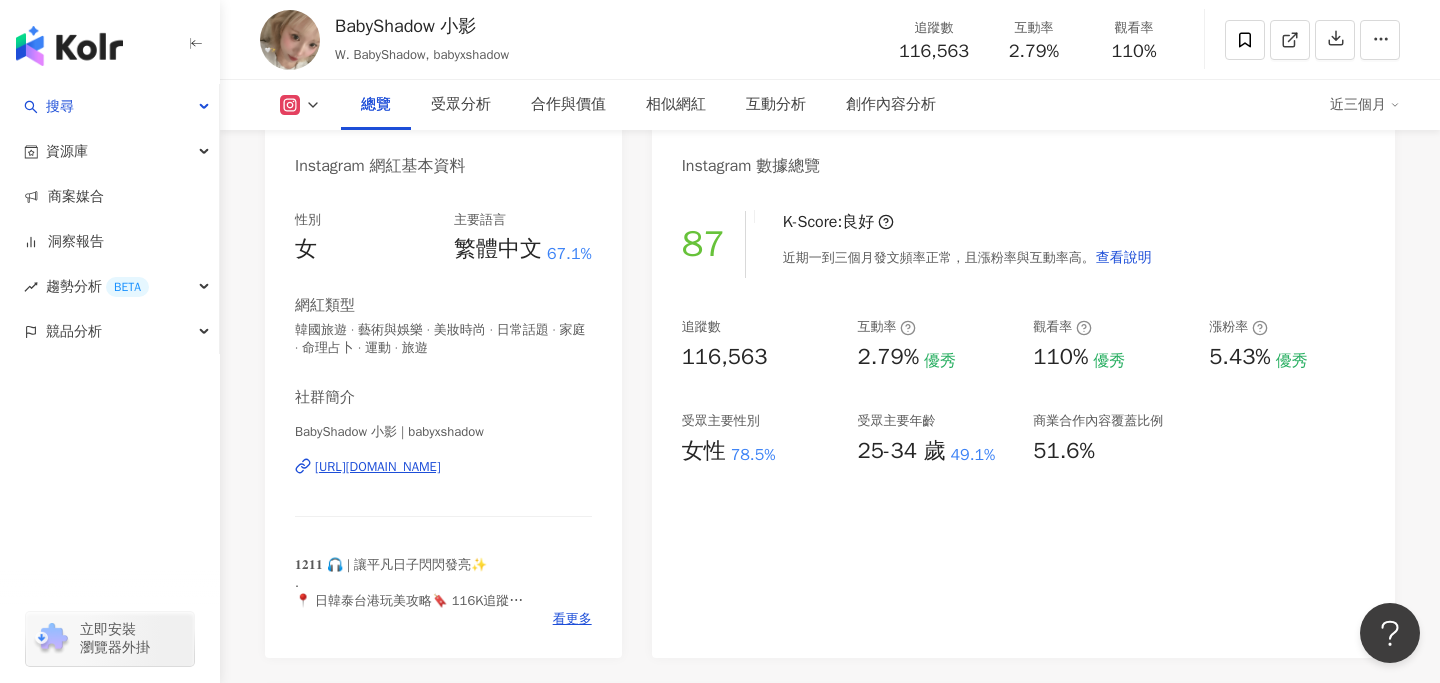 drag, startPoint x: 423, startPoint y: 446, endPoint x: 455, endPoint y: 5, distance: 442.1595 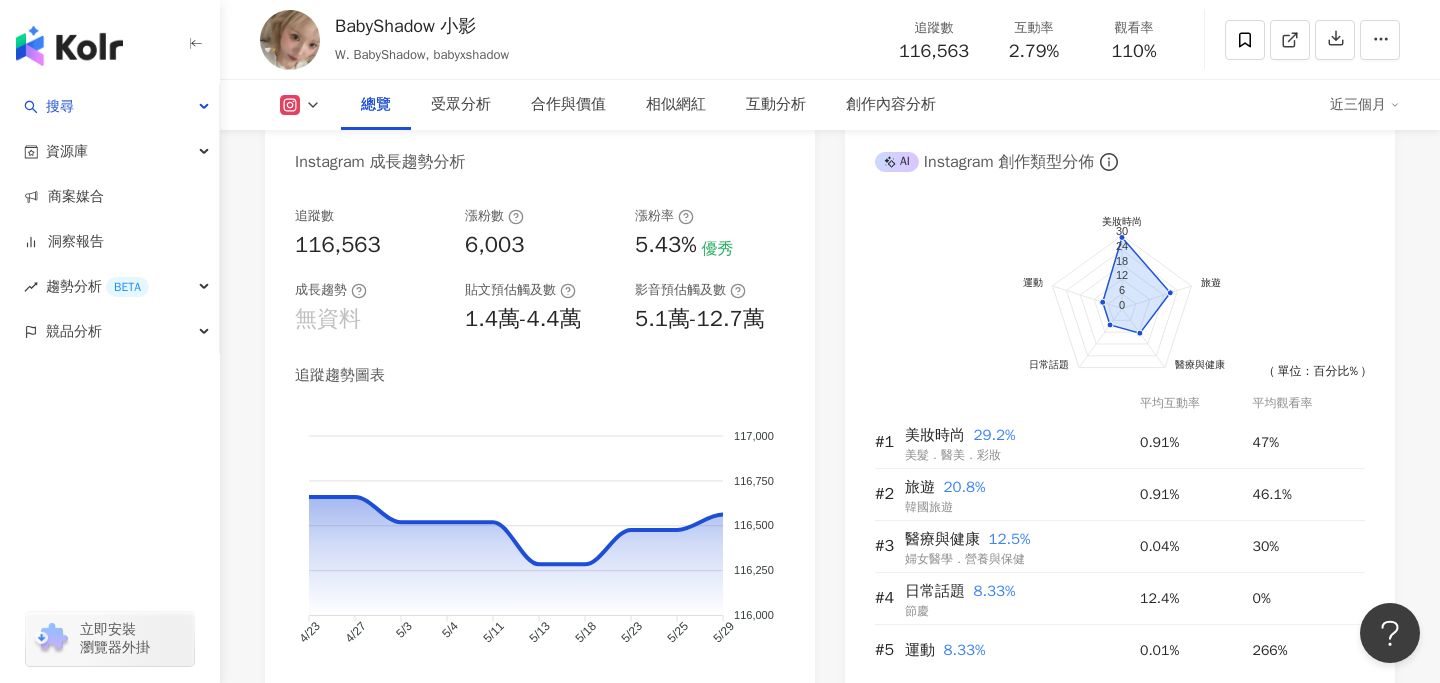 scroll, scrollTop: 1192, scrollLeft: 0, axis: vertical 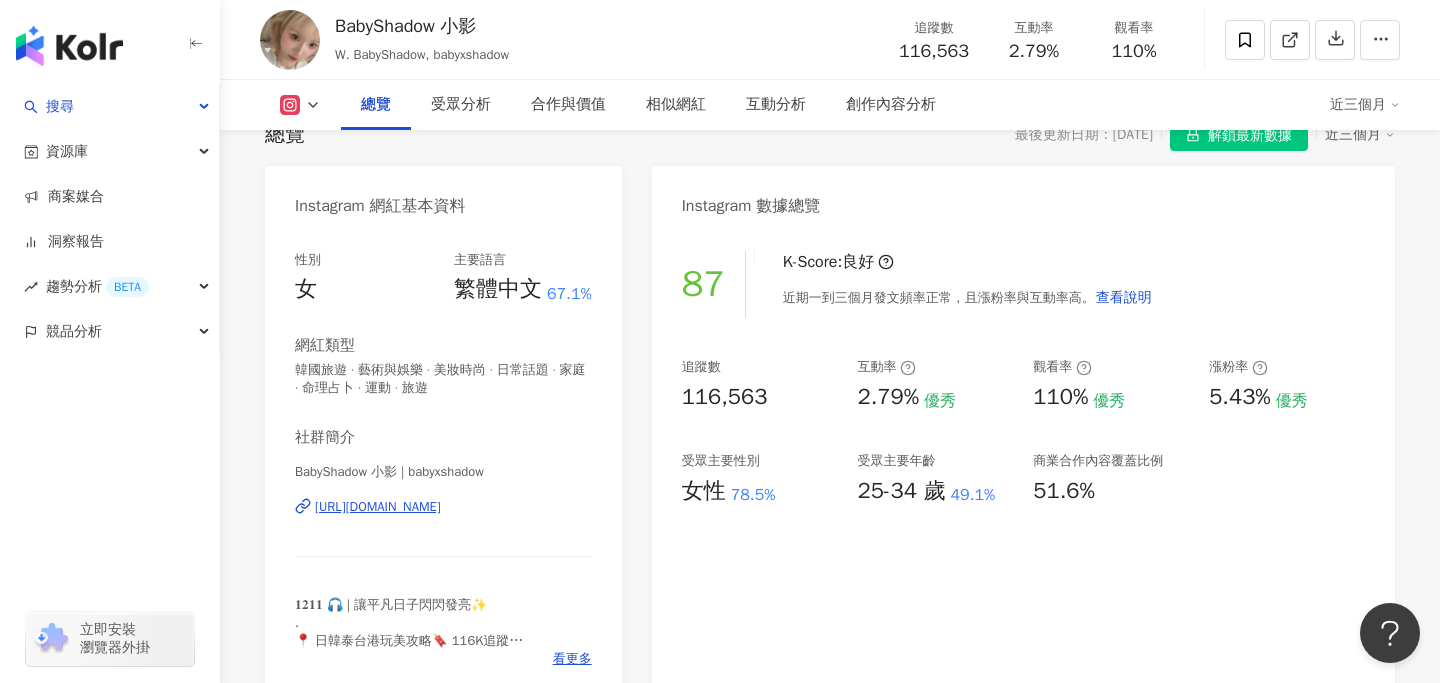 click on "總覽 受眾分析 合作與價值 相似網紅 互動分析 創作內容分析 近三個月" at bounding box center (830, 105) 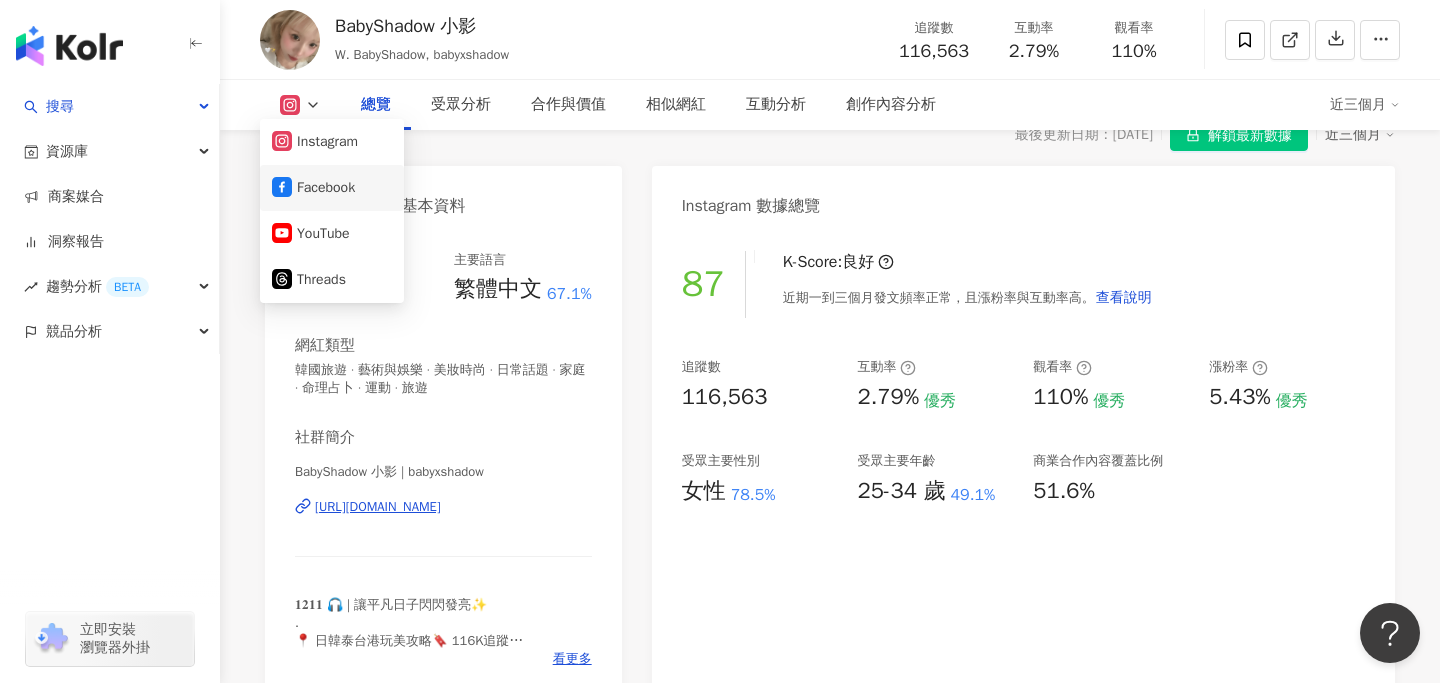 click on "Facebook" at bounding box center (332, 188) 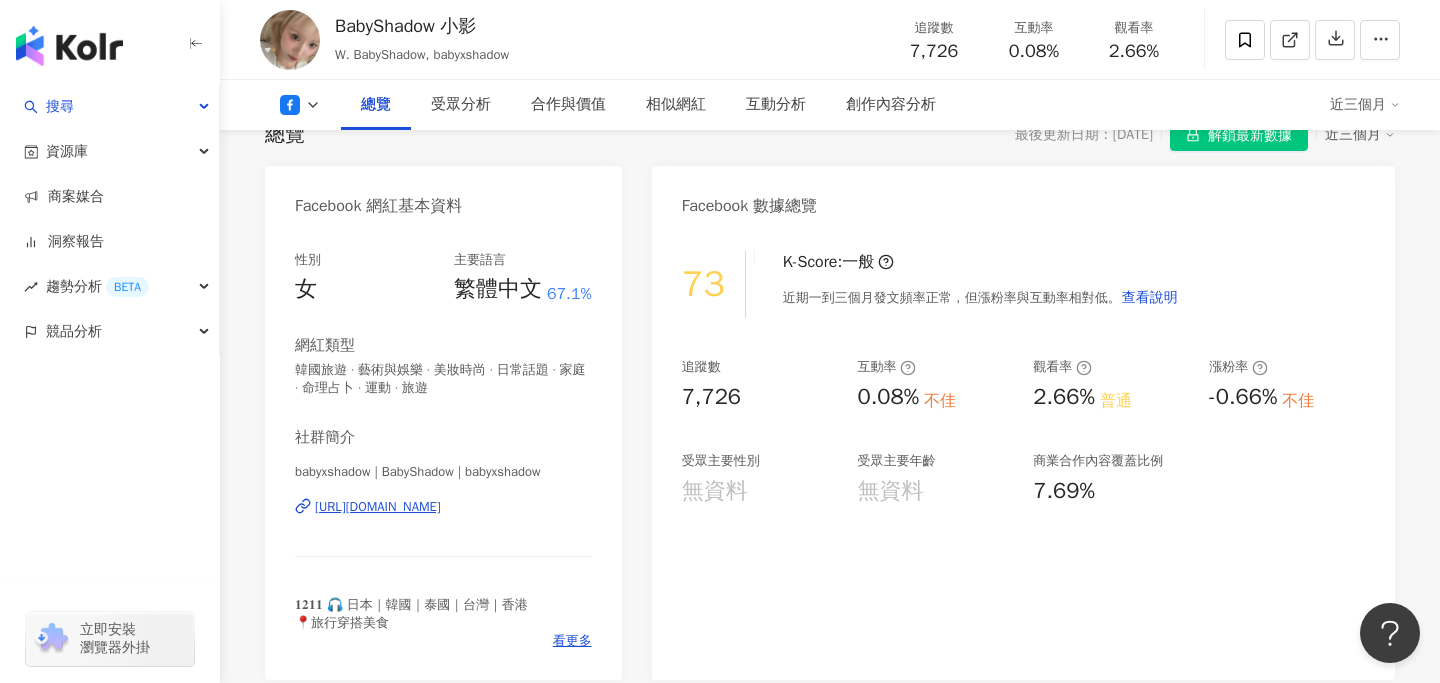drag, startPoint x: 523, startPoint y: 511, endPoint x: 524, endPoint y: 14, distance: 497.001 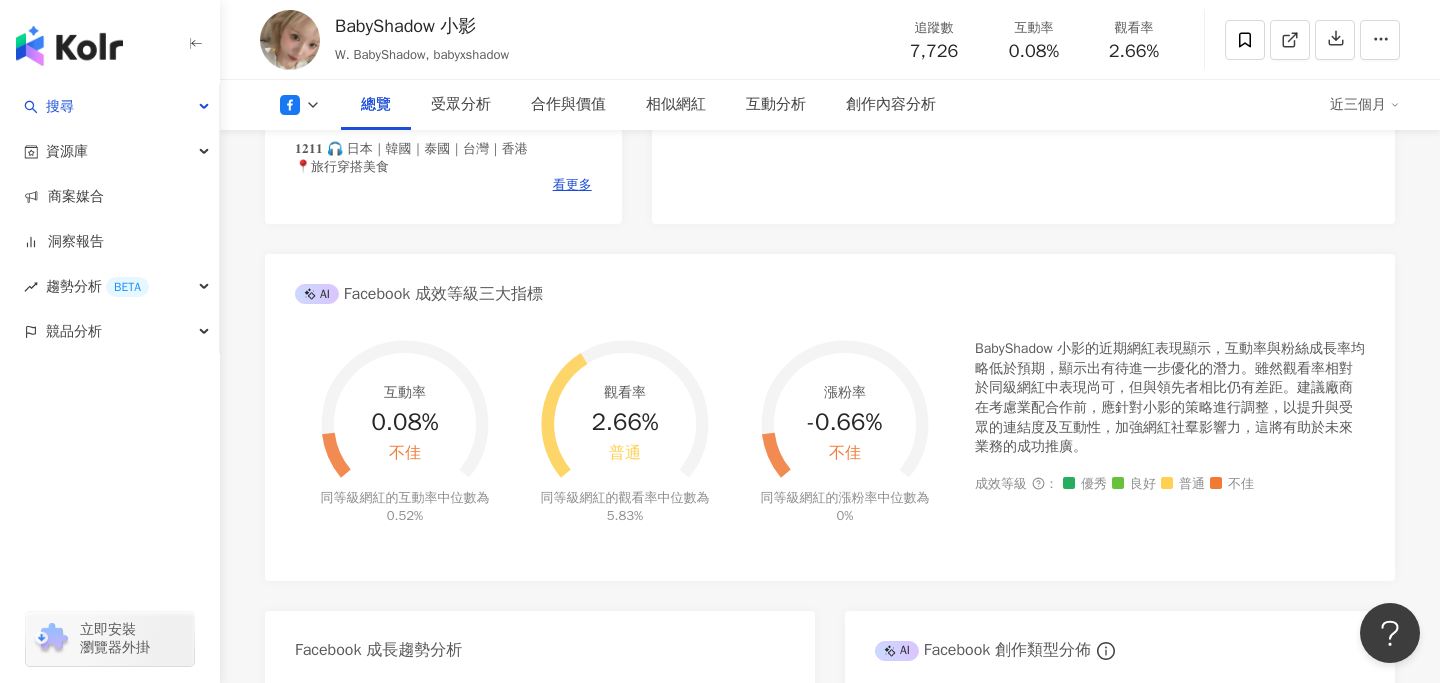 scroll, scrollTop: 794, scrollLeft: 0, axis: vertical 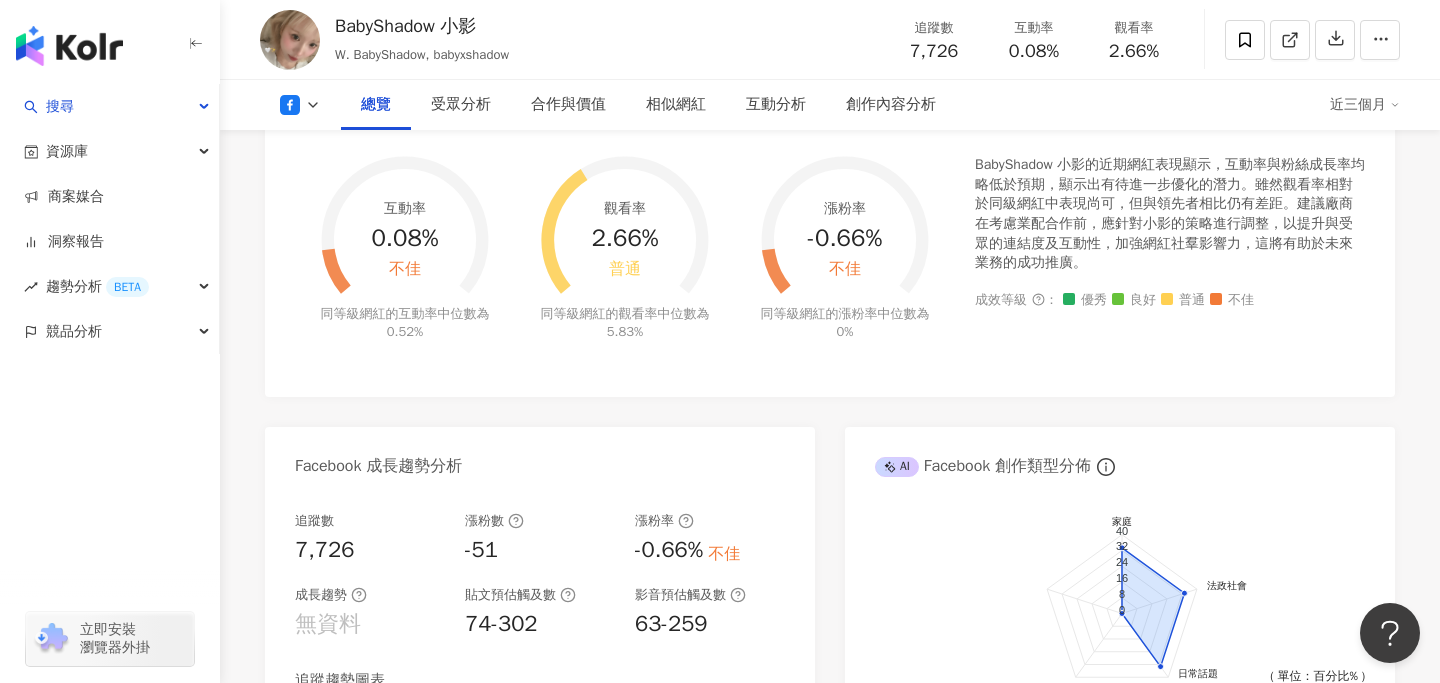 click at bounding box center (300, 105) 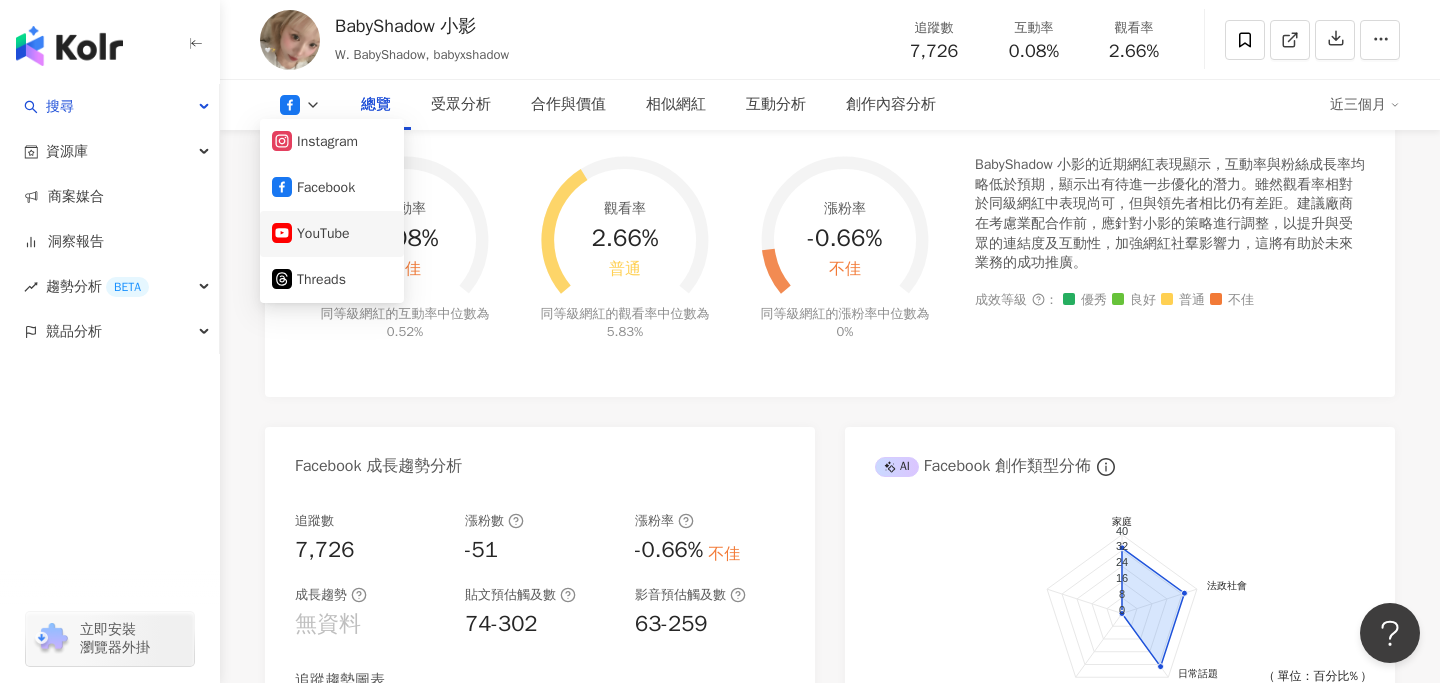 click on "YouTube" at bounding box center (332, 234) 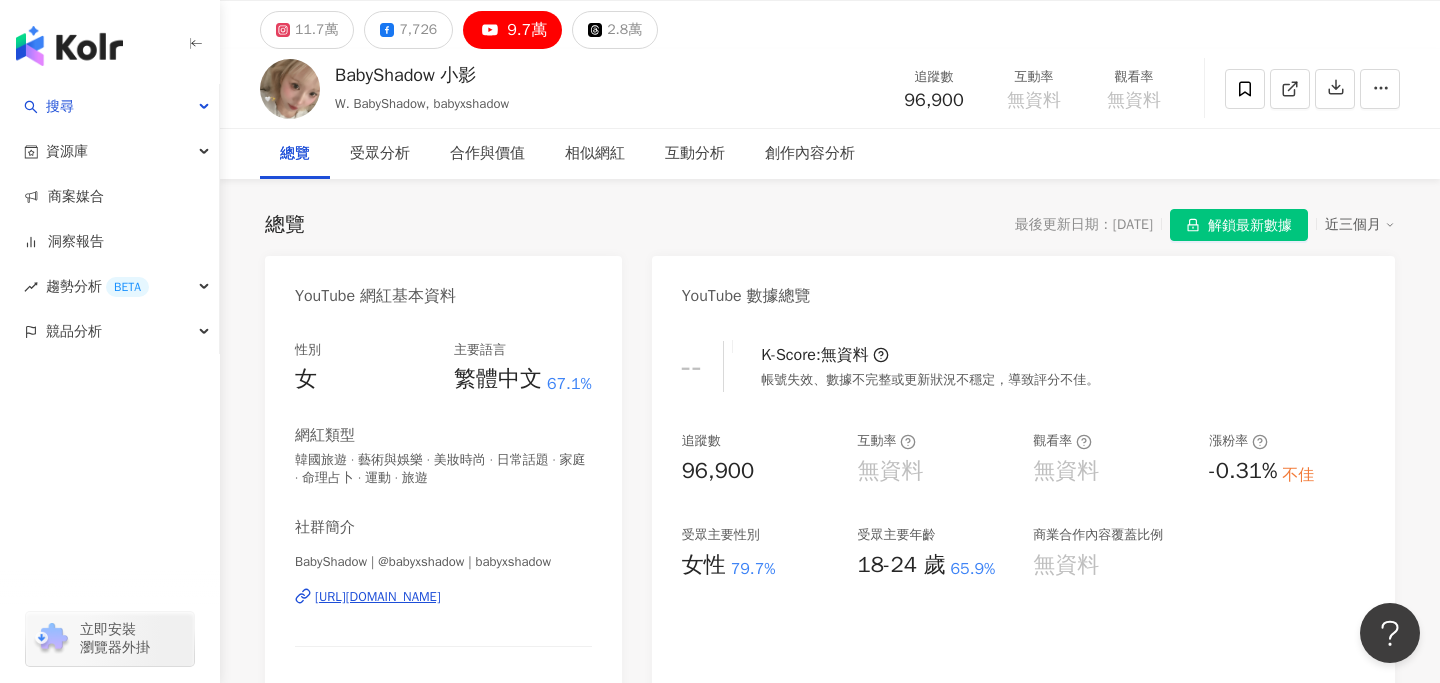 scroll, scrollTop: 109, scrollLeft: 0, axis: vertical 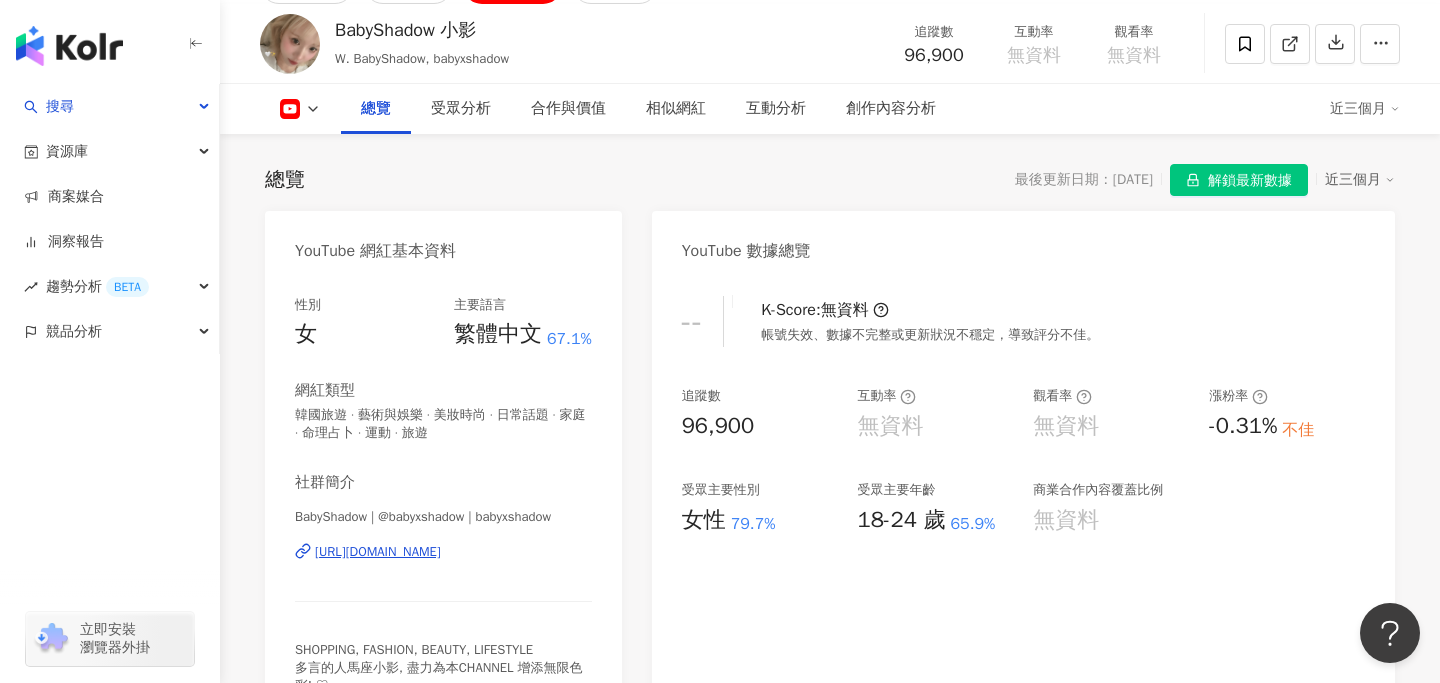 copy on "https://www.youtube.com/channel/UCzWF3Bx1gl8oCaXyXgUFrug" 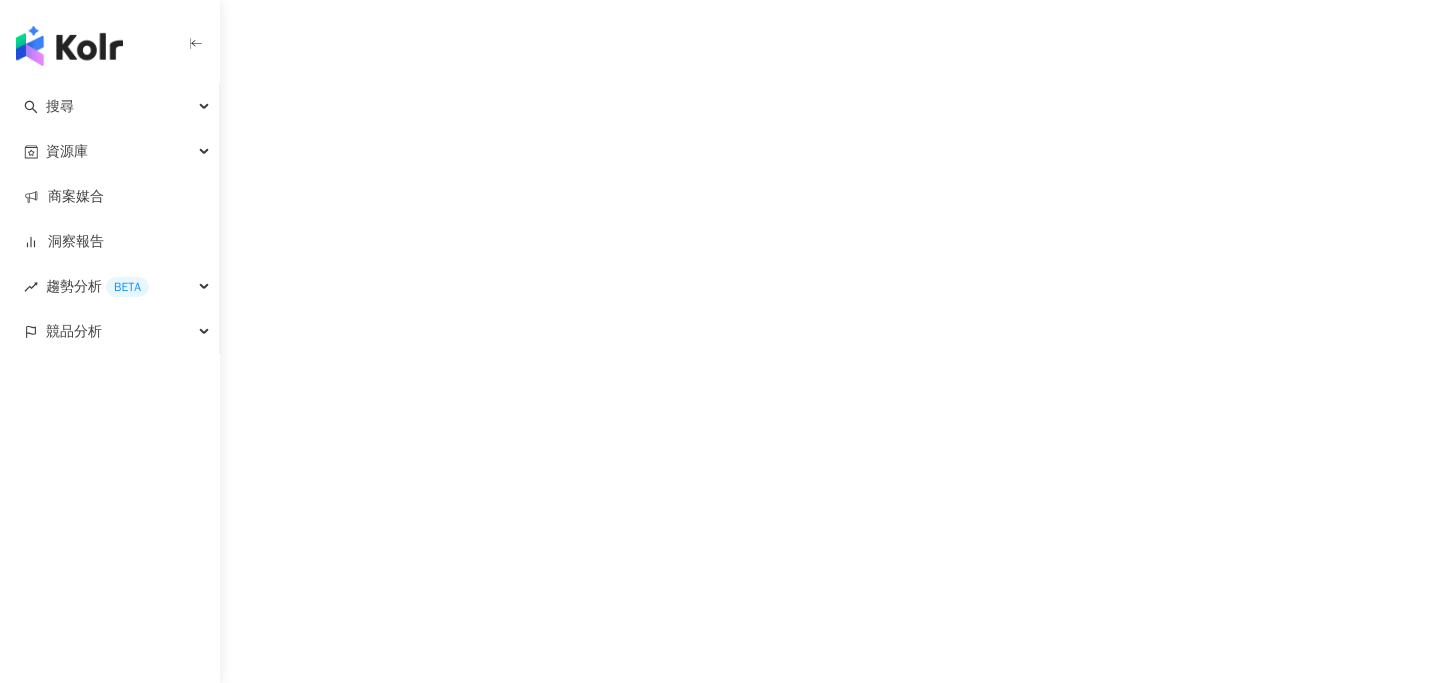 scroll, scrollTop: 0, scrollLeft: 0, axis: both 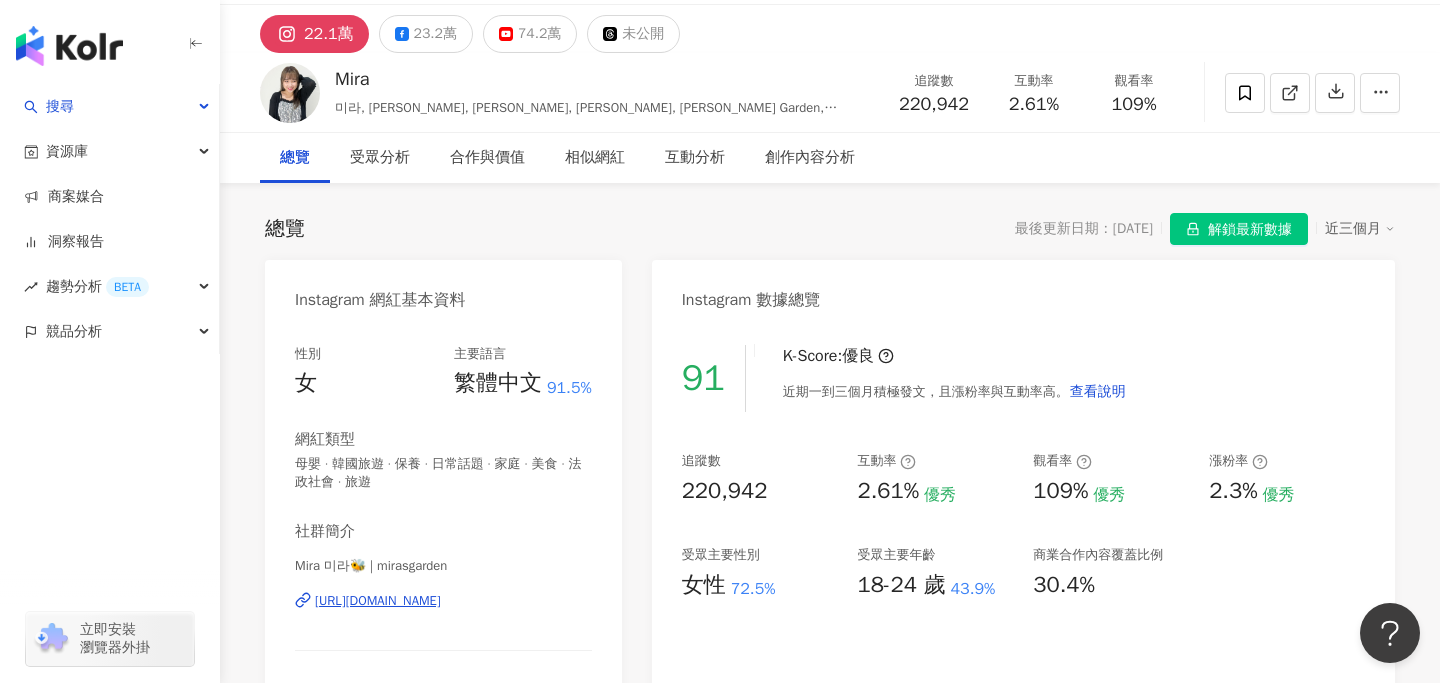 click on "[URL][DOMAIN_NAME]" at bounding box center (378, 601) 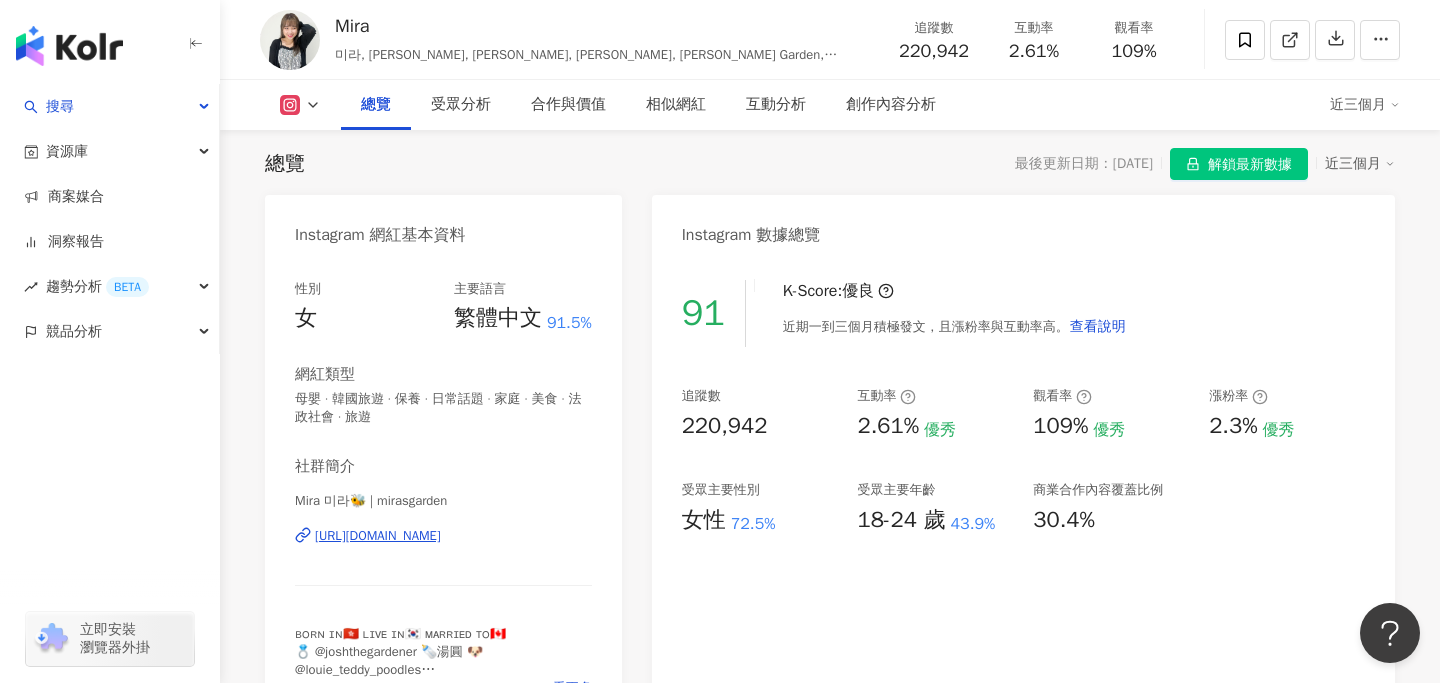 click on "91 K-Score :   優良 近期一到三個月積極發文，且漲粉率與互動率高。 查看說明 追蹤數   220,942 互動率   2.61% 優秀 觀看率   109% 優秀 漲粉率   2.3% 優秀 受眾主要性別   女性 72.5% 受眾主要年齡   18-24 歲 43.9% 商業合作內容覆蓋比例   30.4%" at bounding box center [1023, 493] 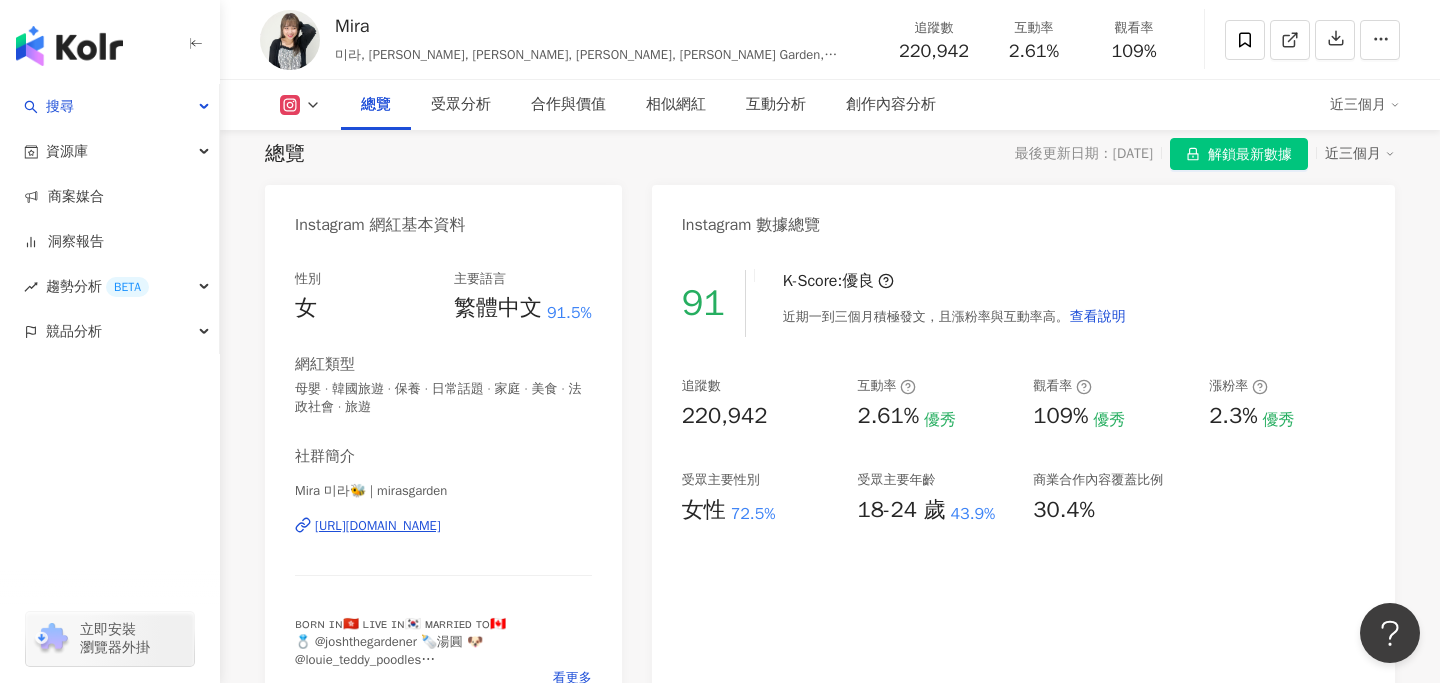 scroll, scrollTop: 79, scrollLeft: 0, axis: vertical 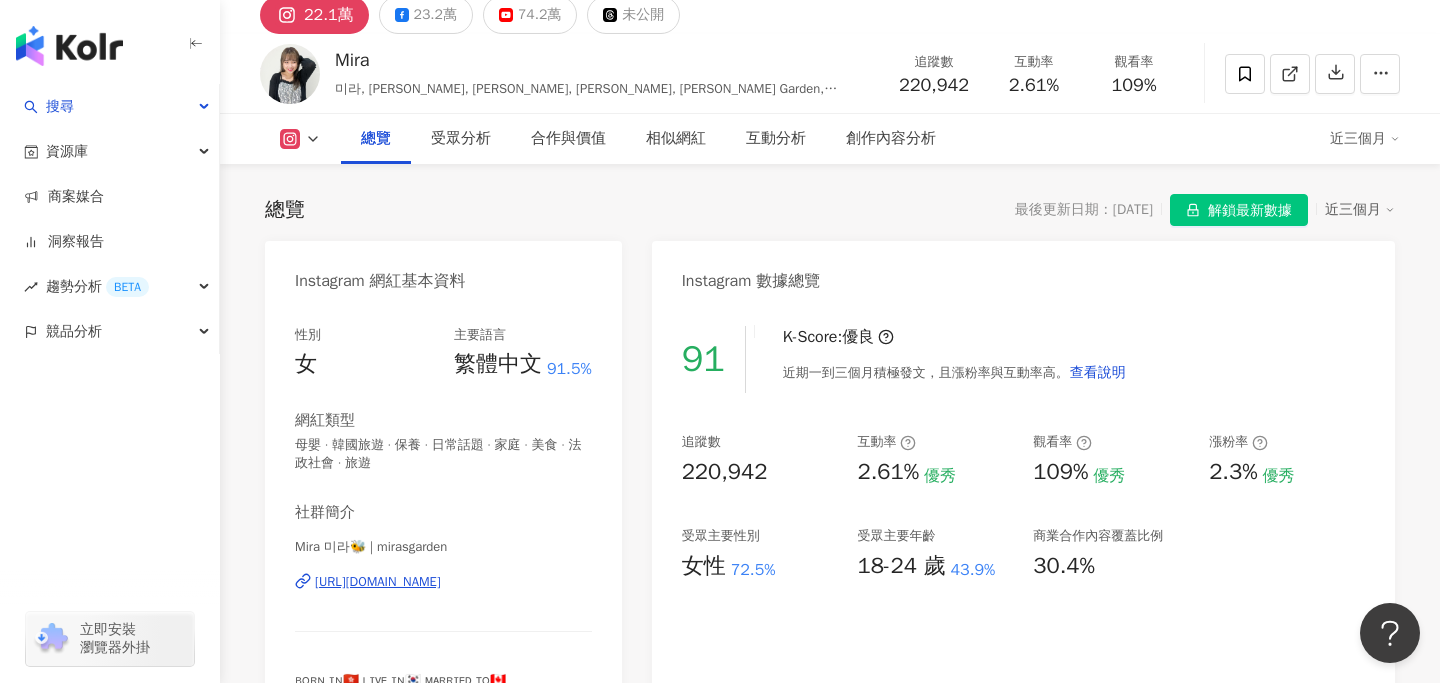 click 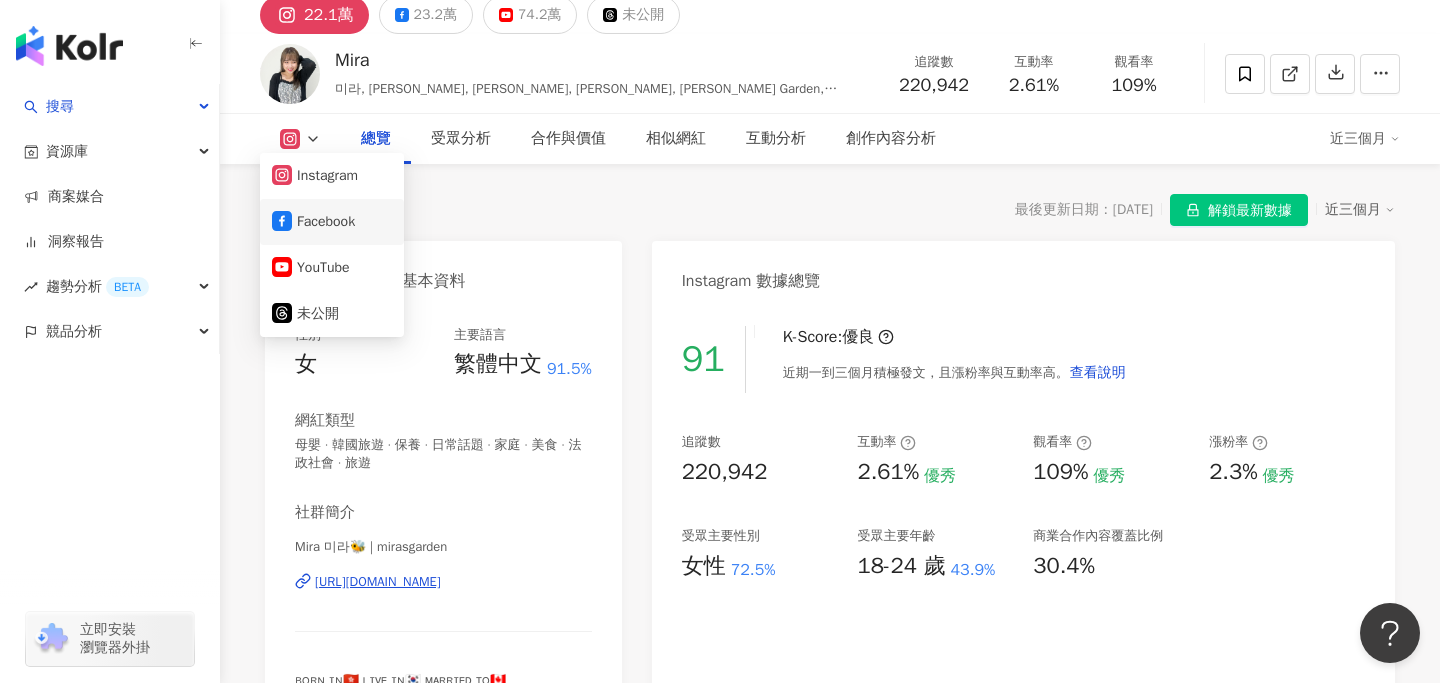 click on "Facebook" at bounding box center (332, 222) 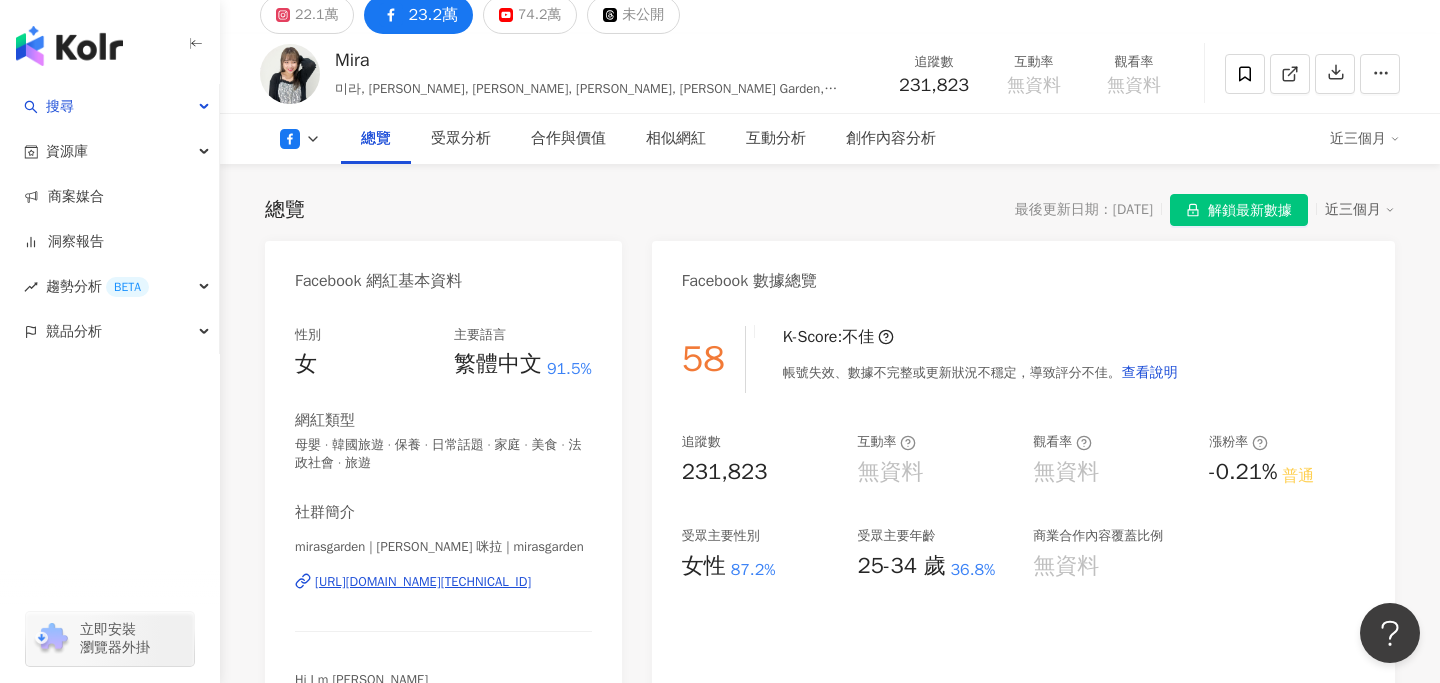 scroll, scrollTop: 84, scrollLeft: 0, axis: vertical 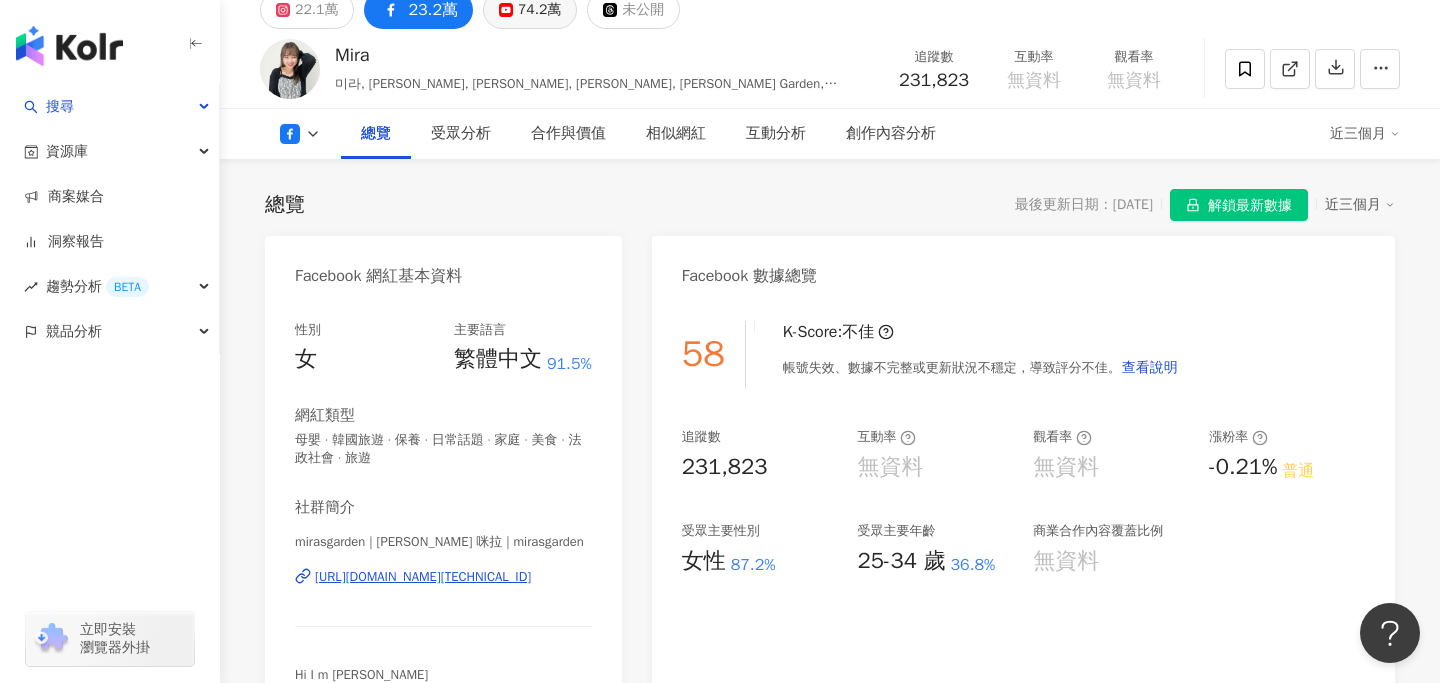 drag, startPoint x: 515, startPoint y: 573, endPoint x: 568, endPoint y: 8, distance: 567.4804 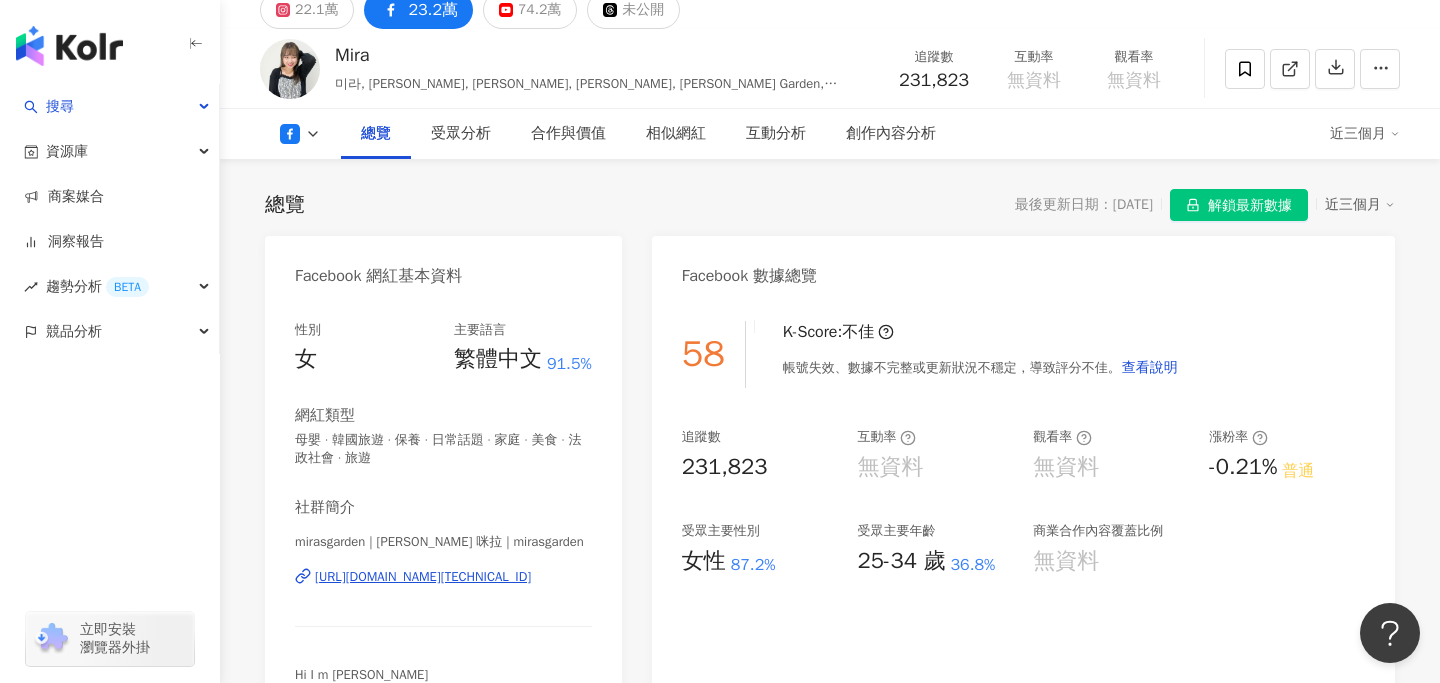 click on "追蹤數" at bounding box center (760, 437) 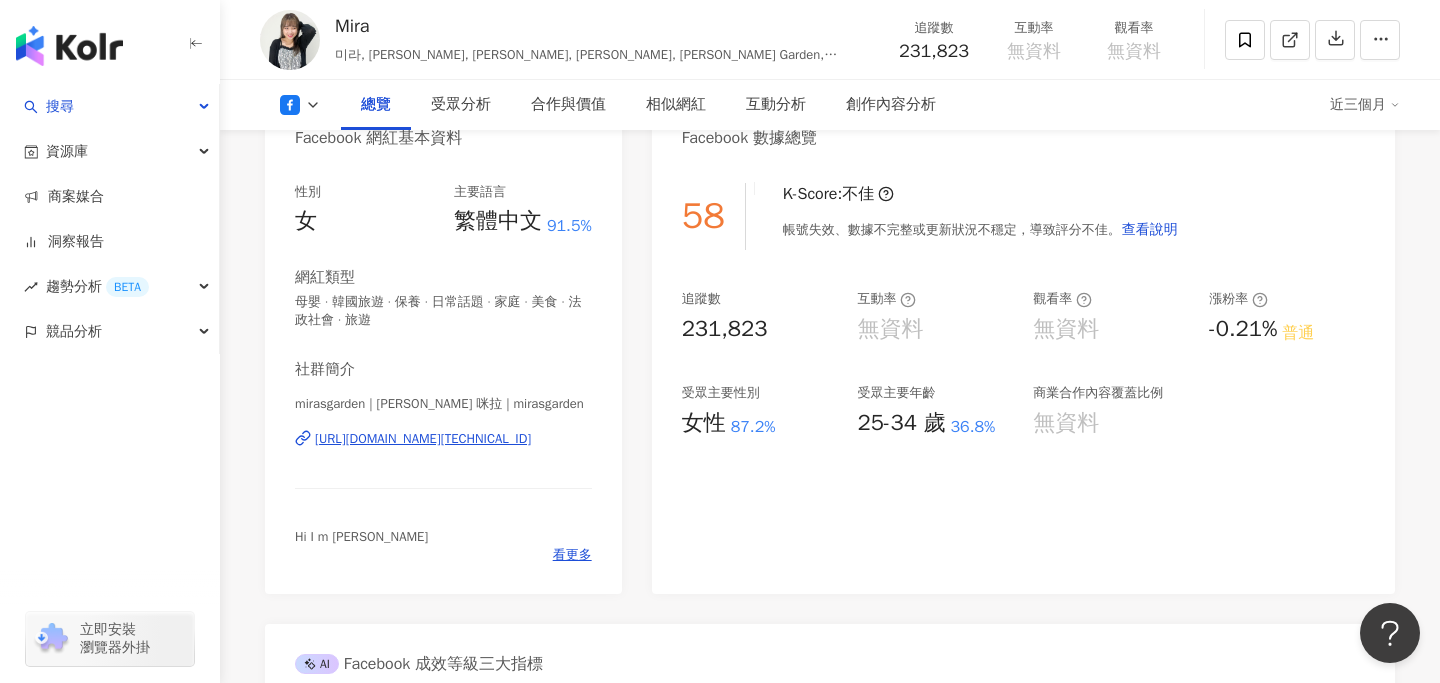 scroll, scrollTop: 151, scrollLeft: 0, axis: vertical 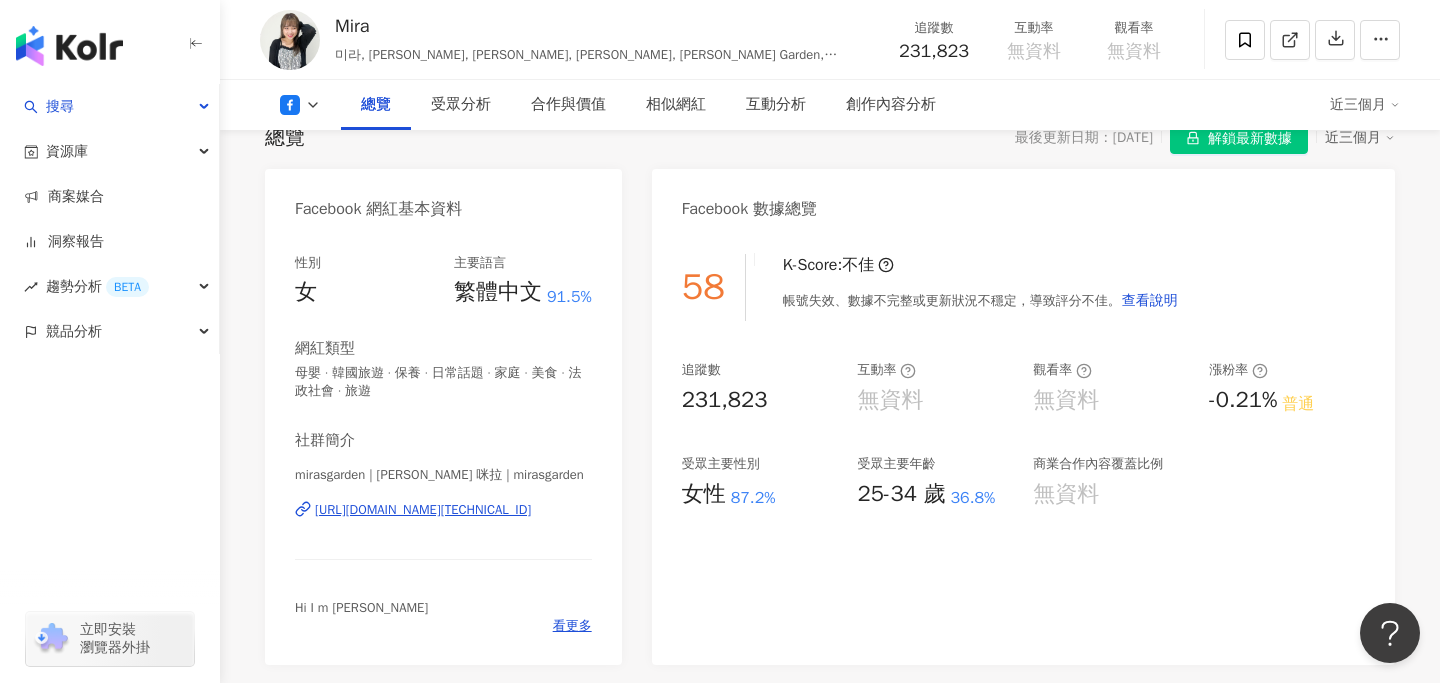 click 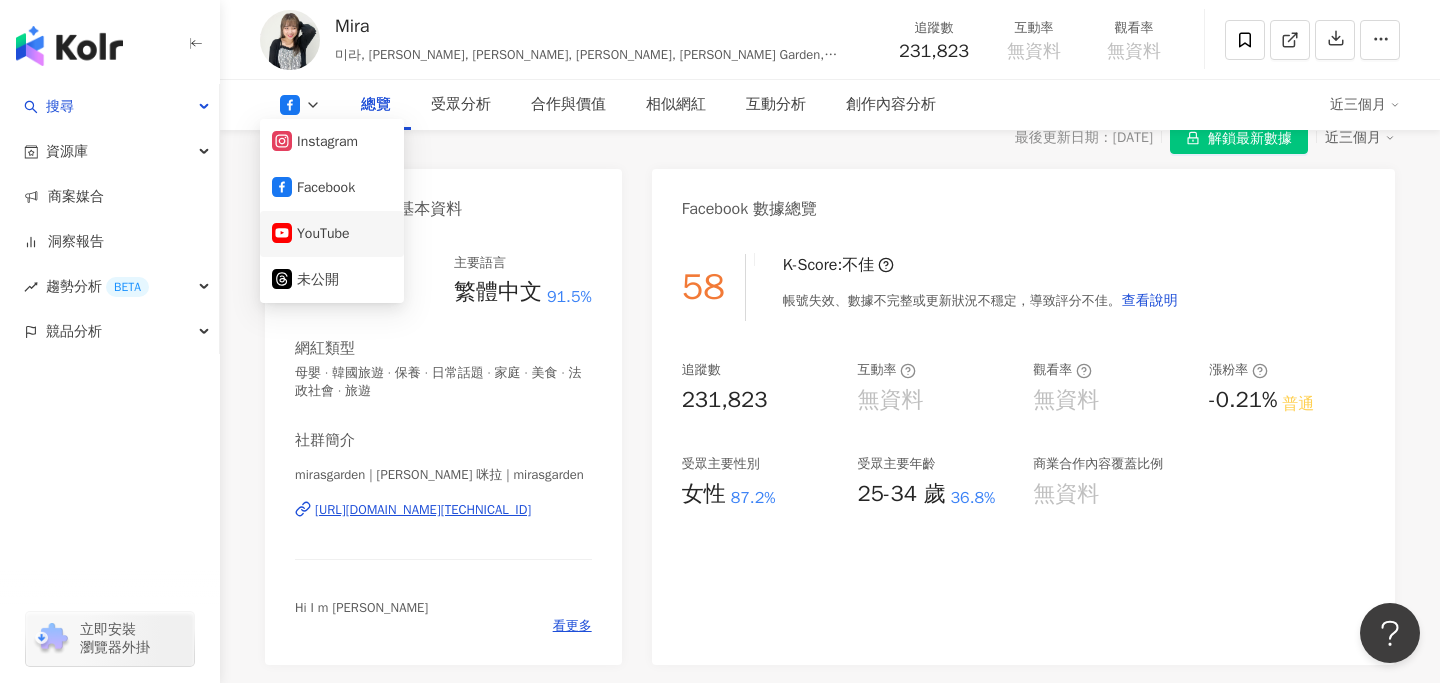 click on "YouTube" at bounding box center (332, 234) 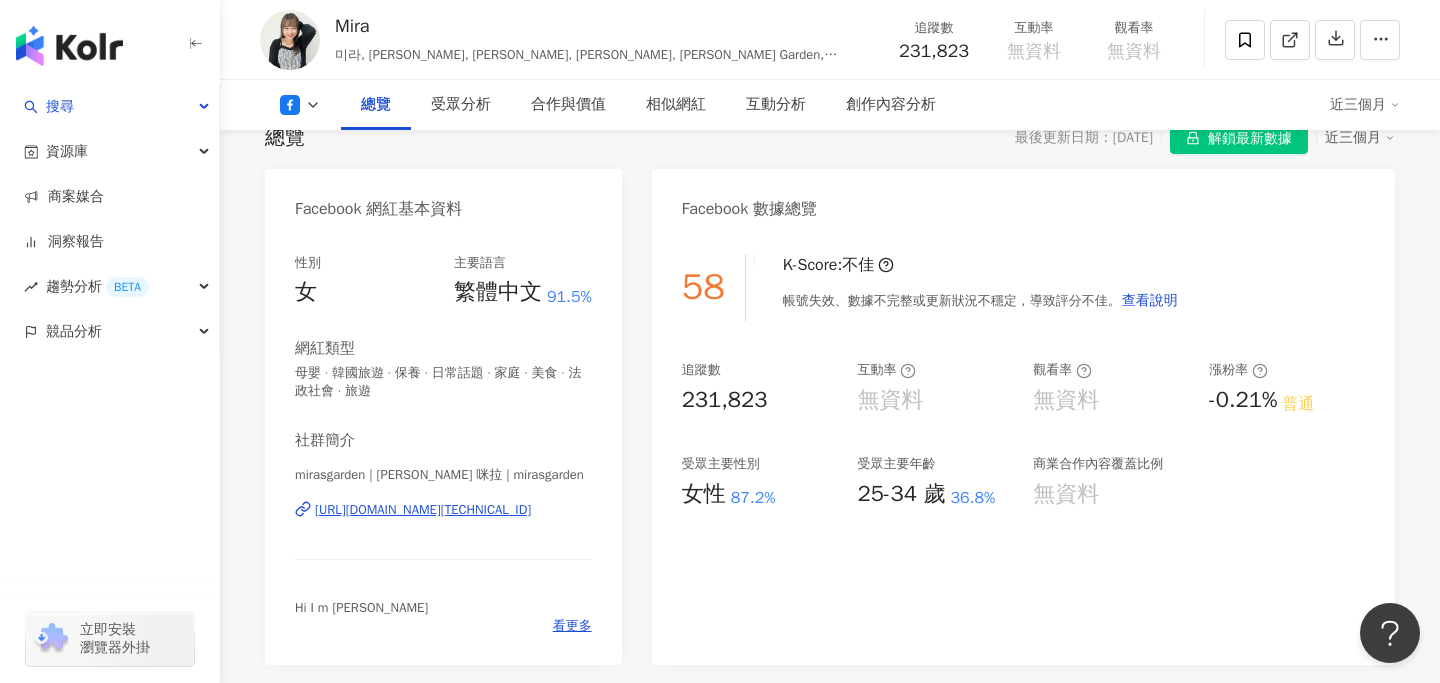 click 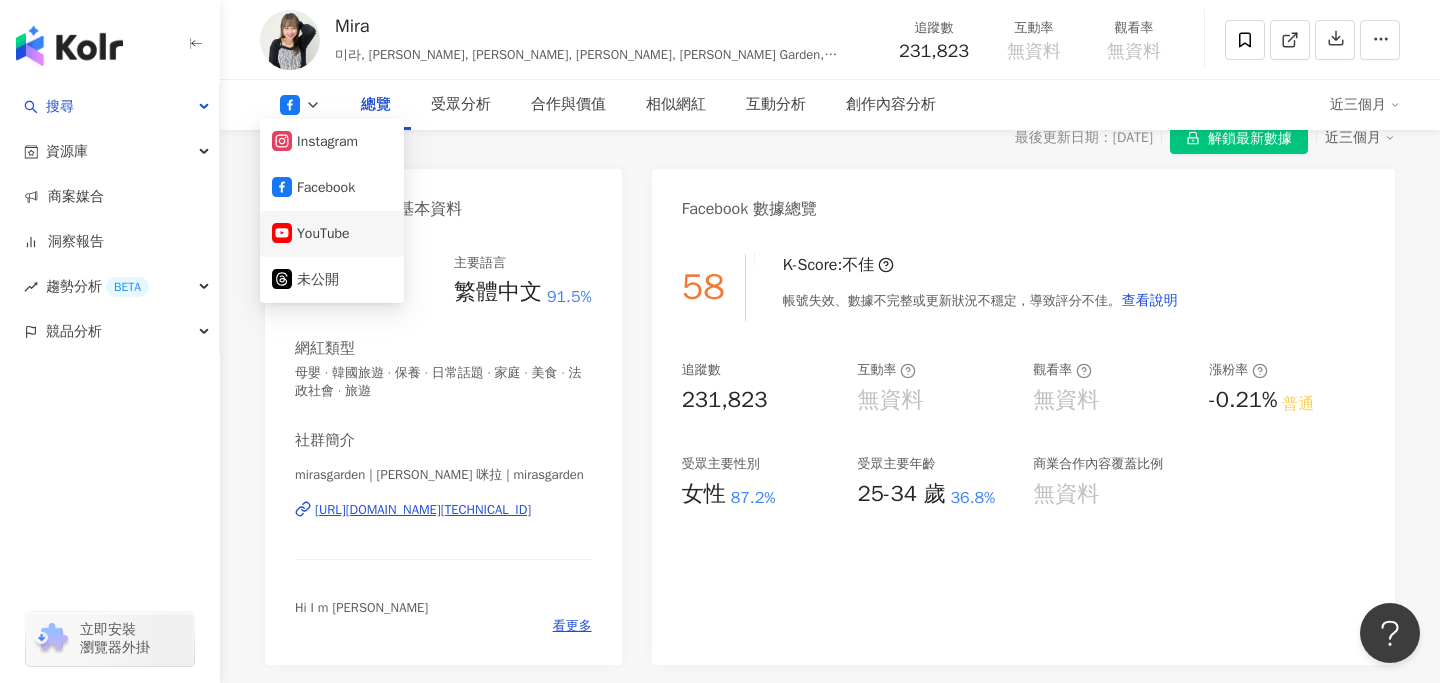 click on "YouTube" at bounding box center (332, 234) 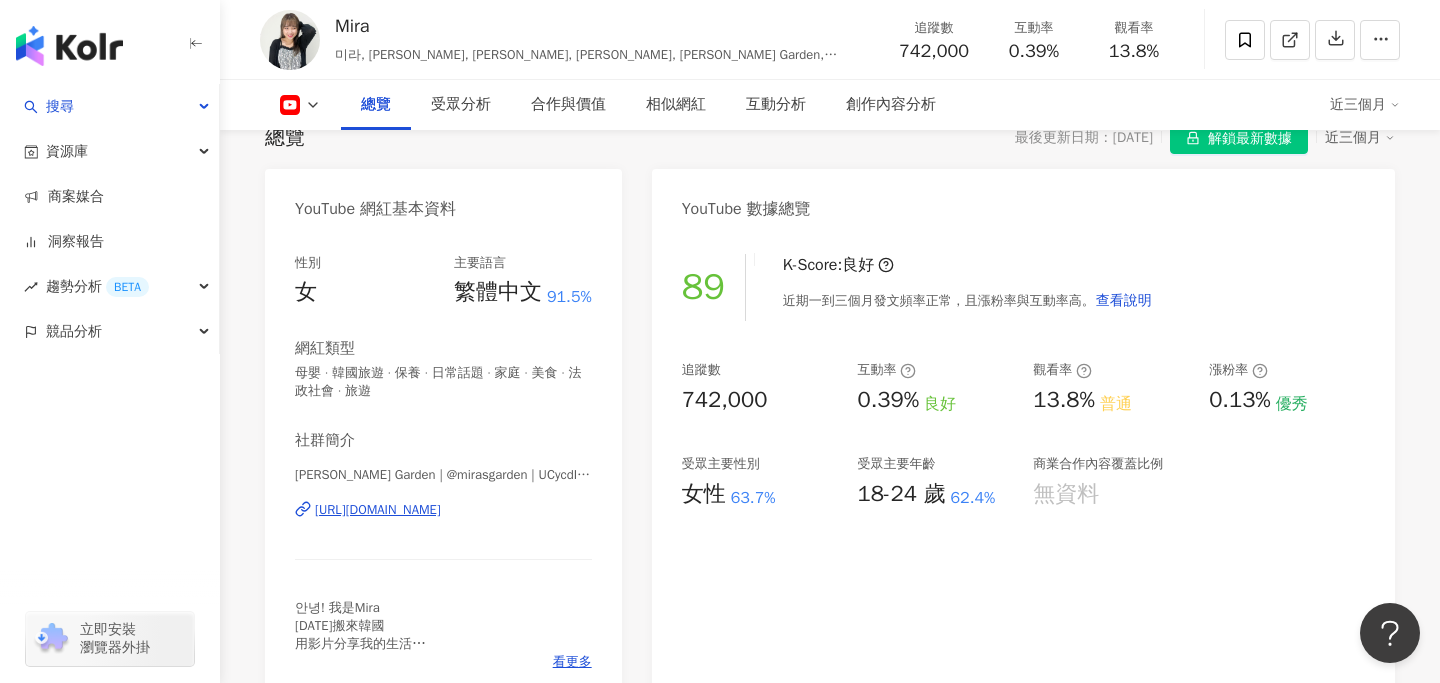 drag, startPoint x: 504, startPoint y: 508, endPoint x: 693, endPoint y: 4, distance: 538.2722 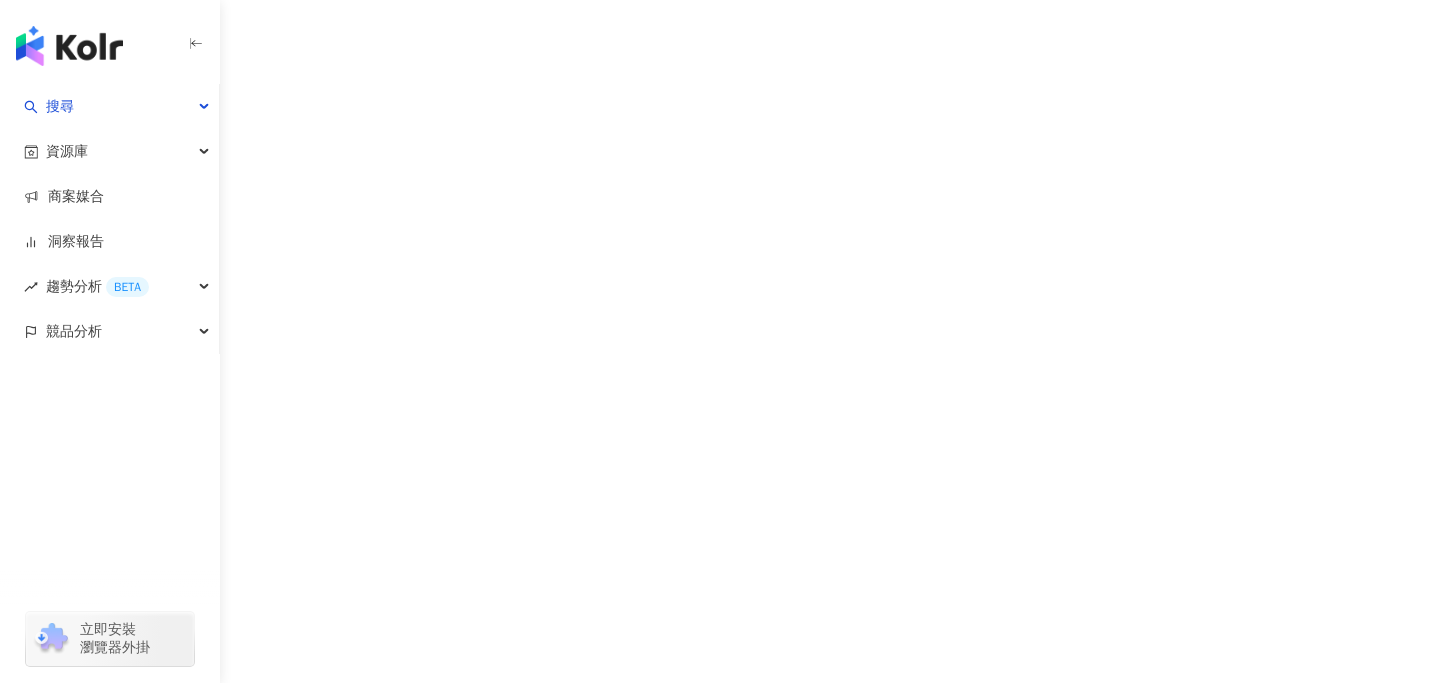 scroll, scrollTop: 0, scrollLeft: 0, axis: both 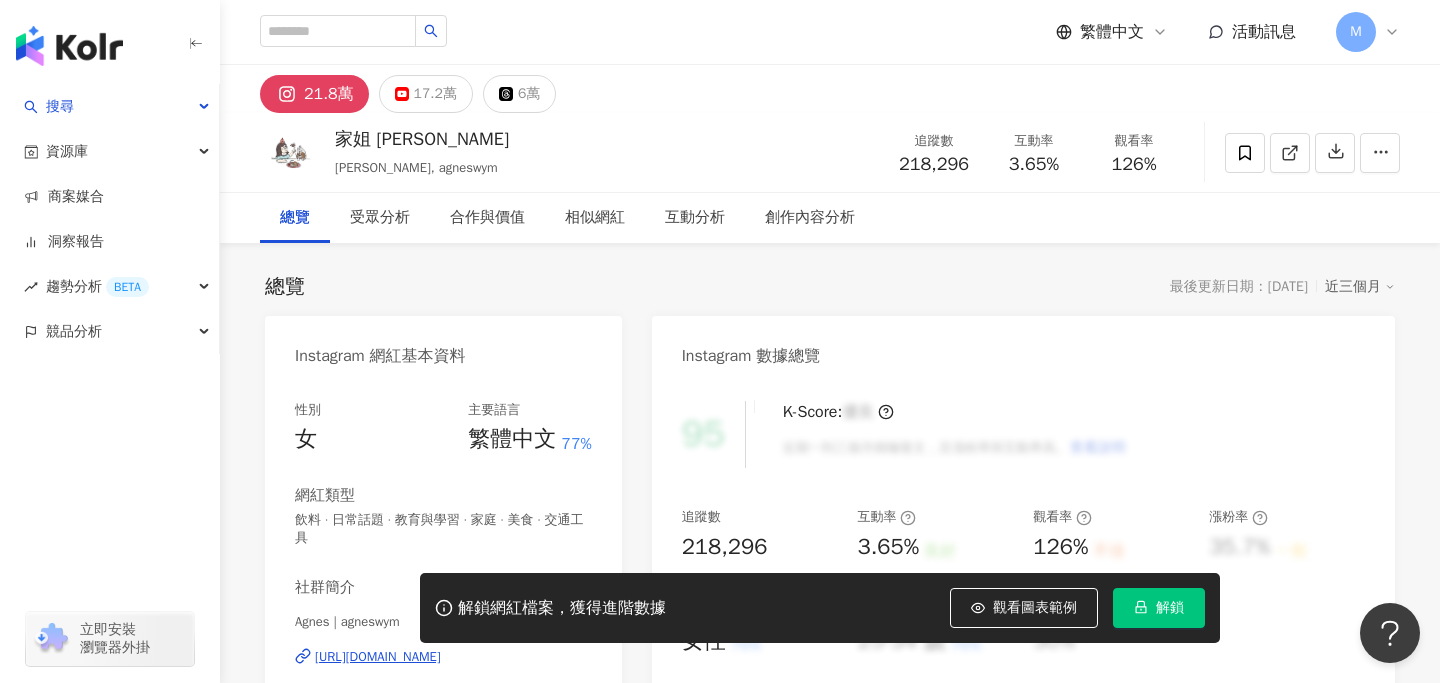 click on "解鎖" at bounding box center [1170, 608] 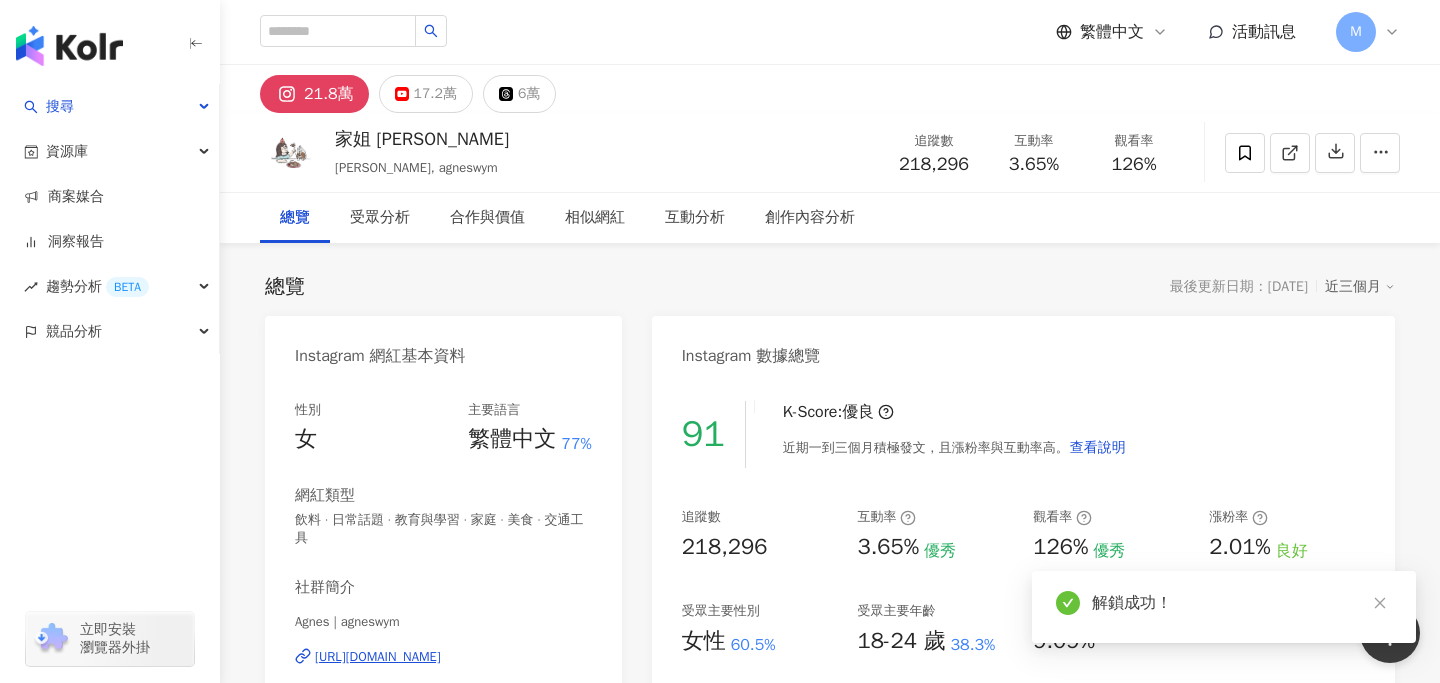 scroll, scrollTop: 113, scrollLeft: 0, axis: vertical 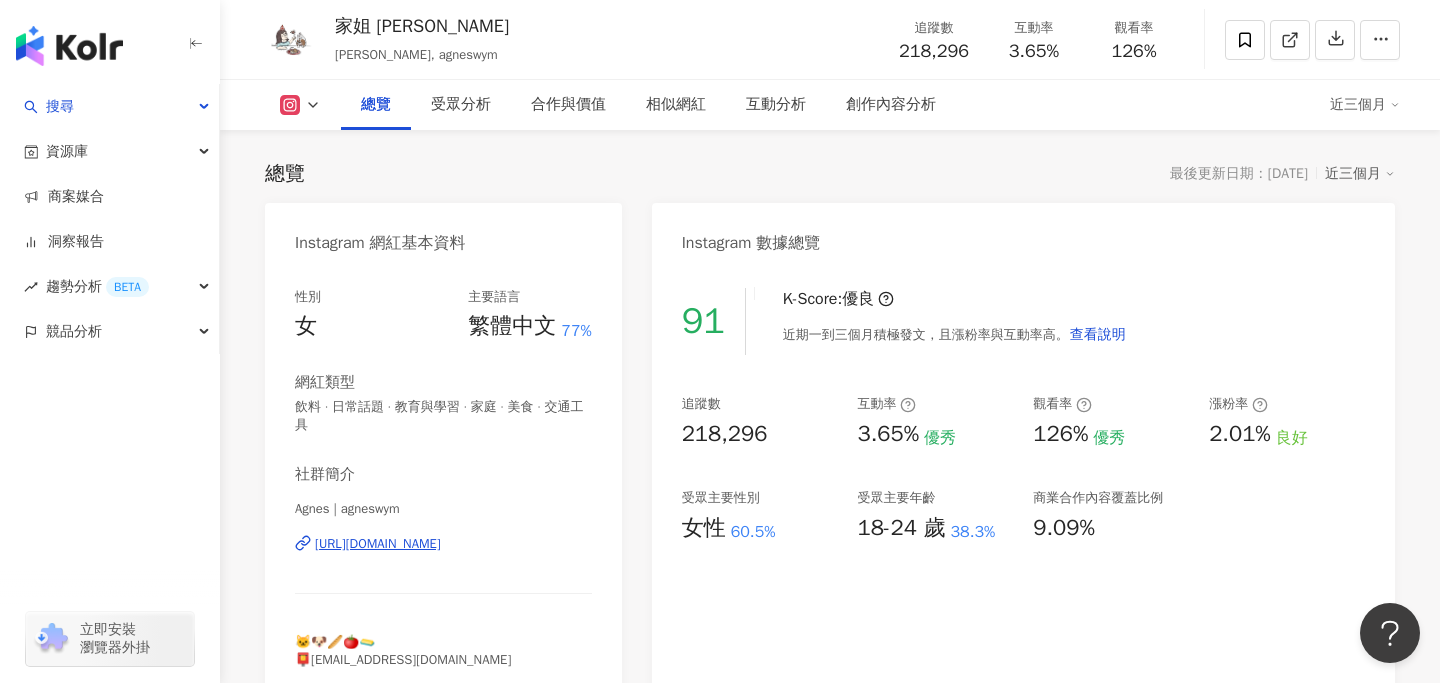 drag, startPoint x: 522, startPoint y: 544, endPoint x: 641, endPoint y: 3, distance: 553.9332 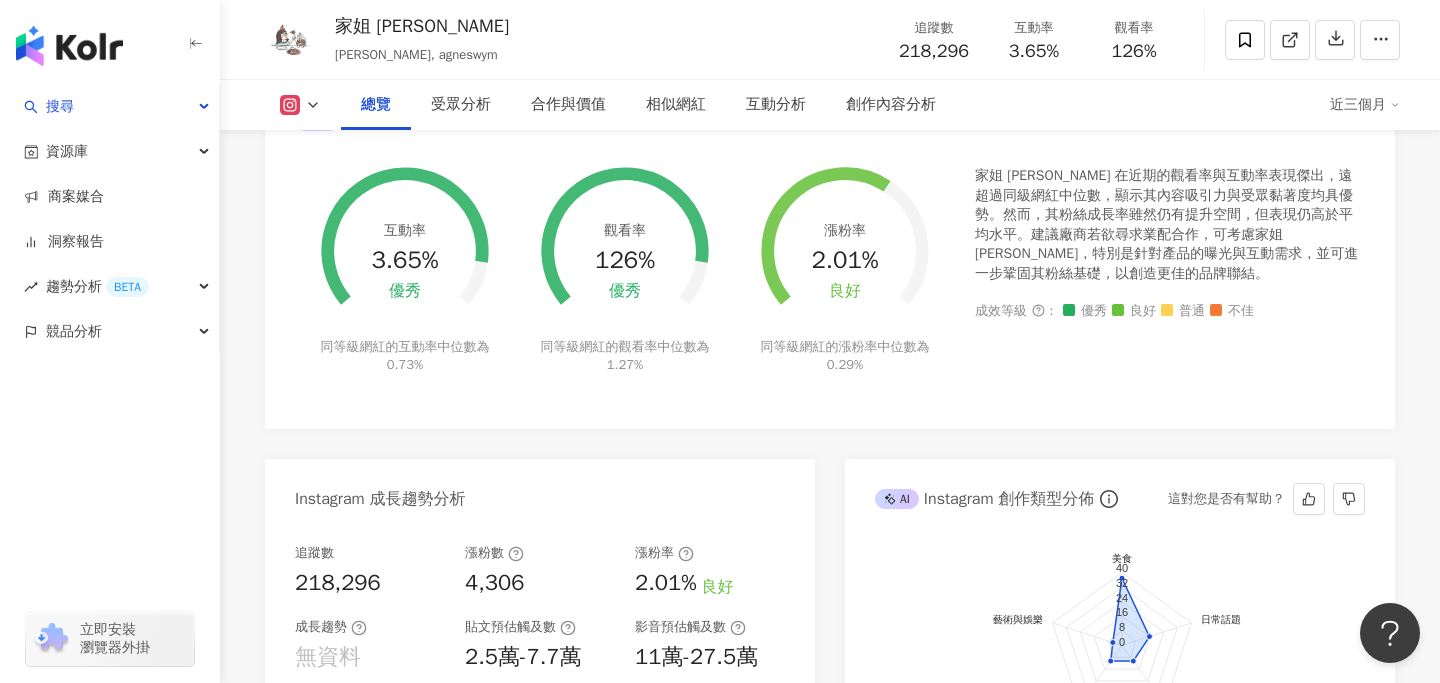 scroll, scrollTop: 675, scrollLeft: 0, axis: vertical 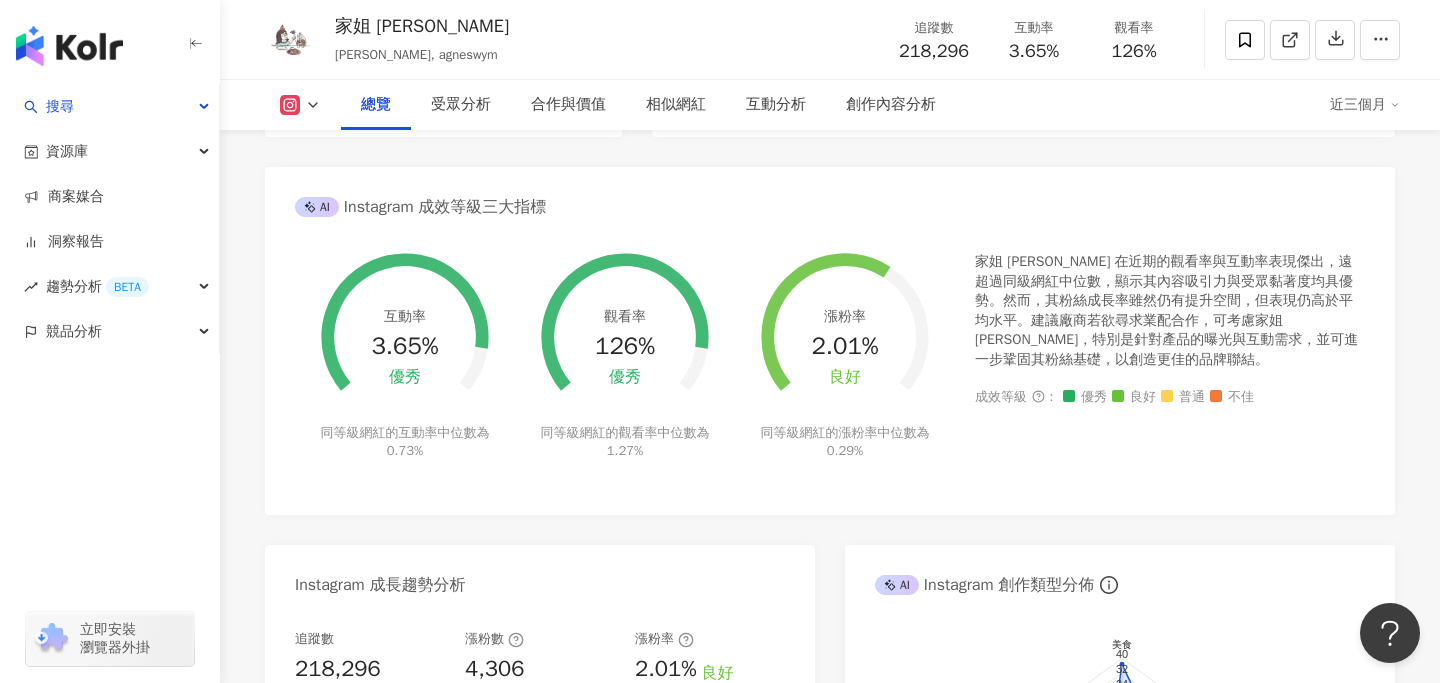 click on "總覽 受眾分析 合作與價值 相似網紅 互動分析 創作內容分析 近三個月" at bounding box center [830, 105] 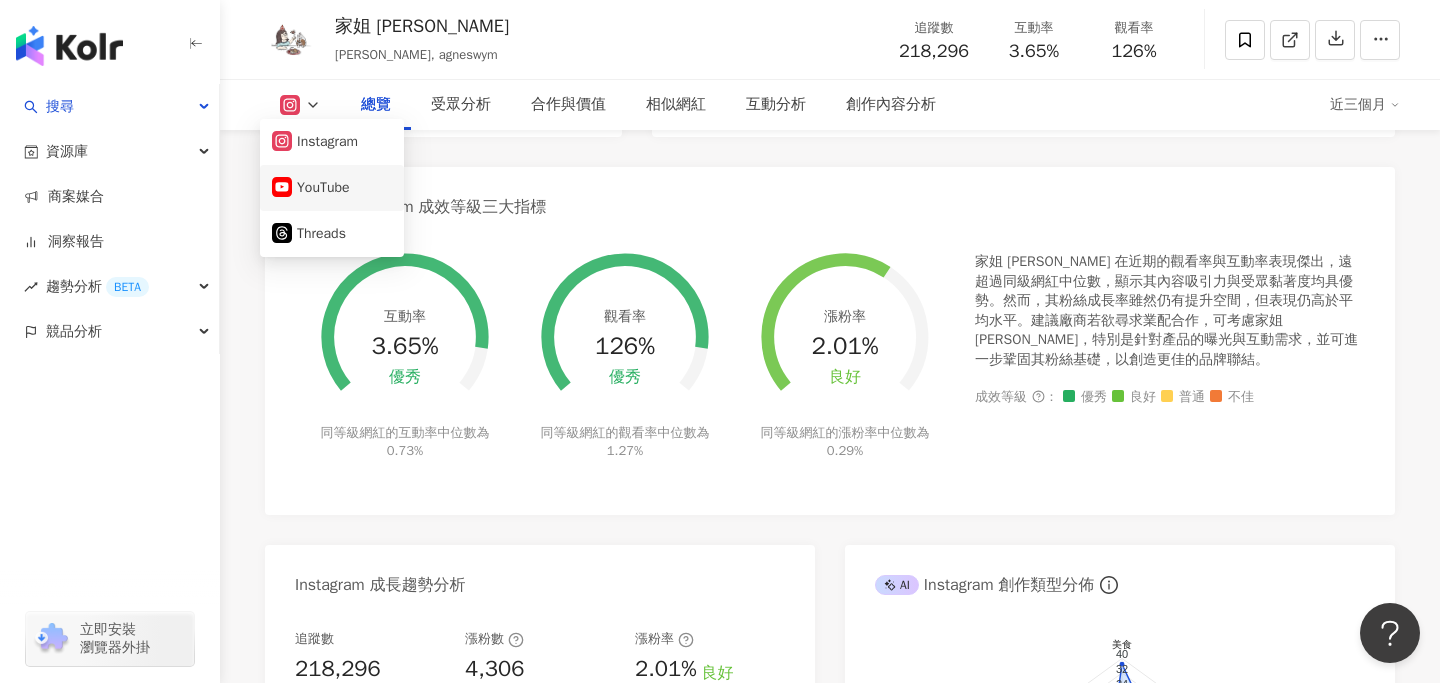 click on "YouTube" at bounding box center (332, 188) 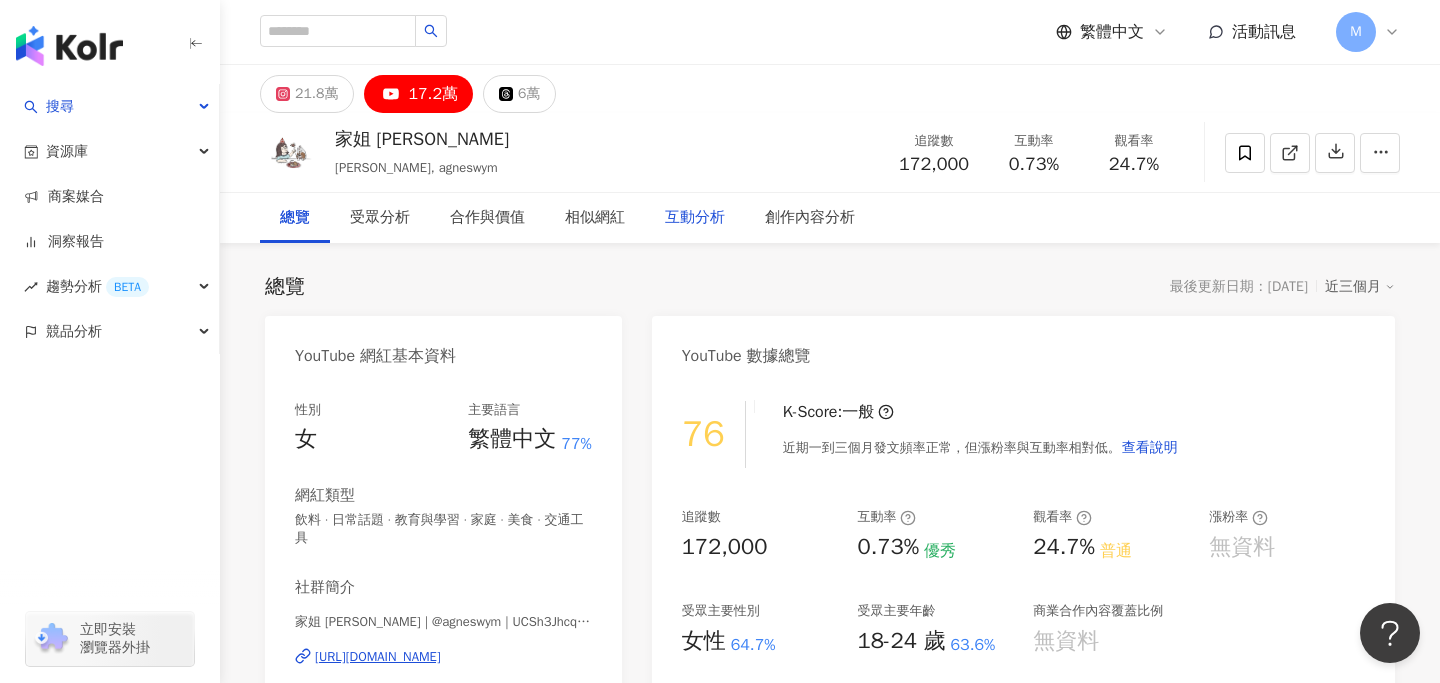 scroll, scrollTop: 115, scrollLeft: 0, axis: vertical 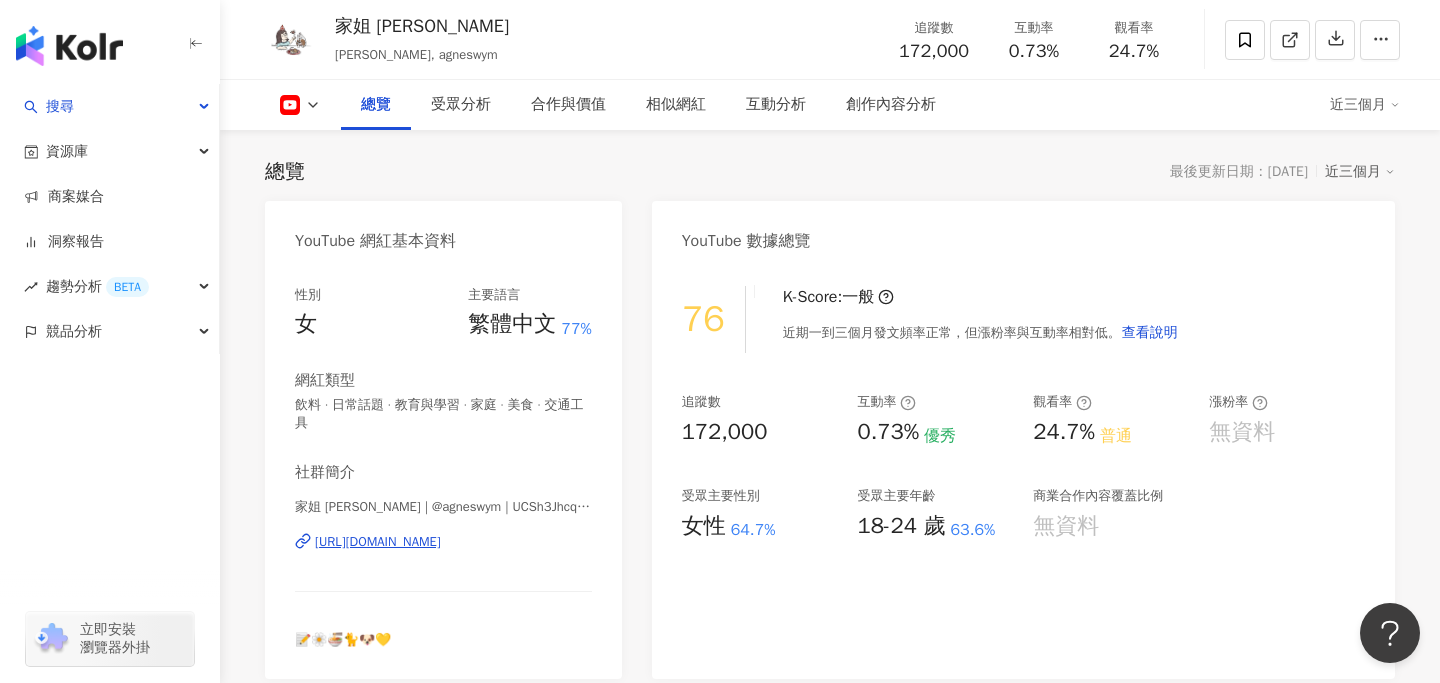 drag, startPoint x: 497, startPoint y: 542, endPoint x: 587, endPoint y: 3, distance: 546.4623 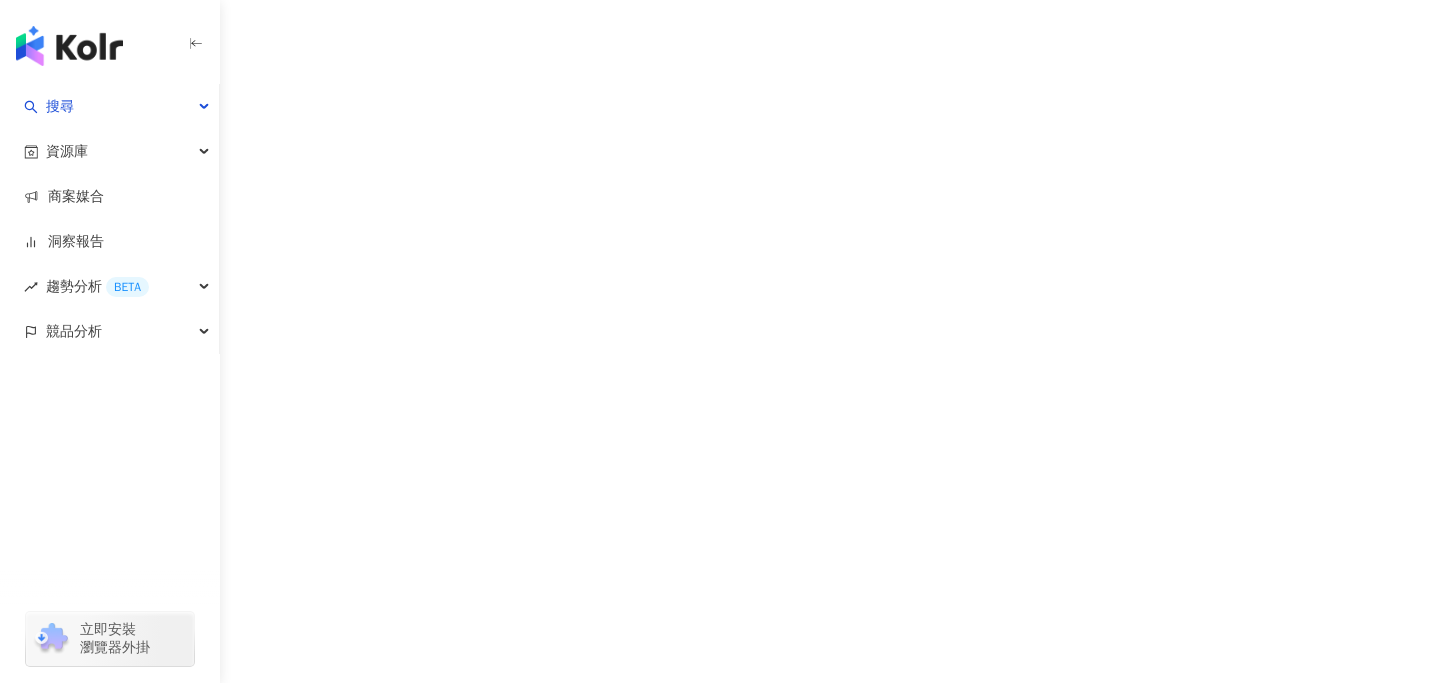 scroll, scrollTop: 0, scrollLeft: 0, axis: both 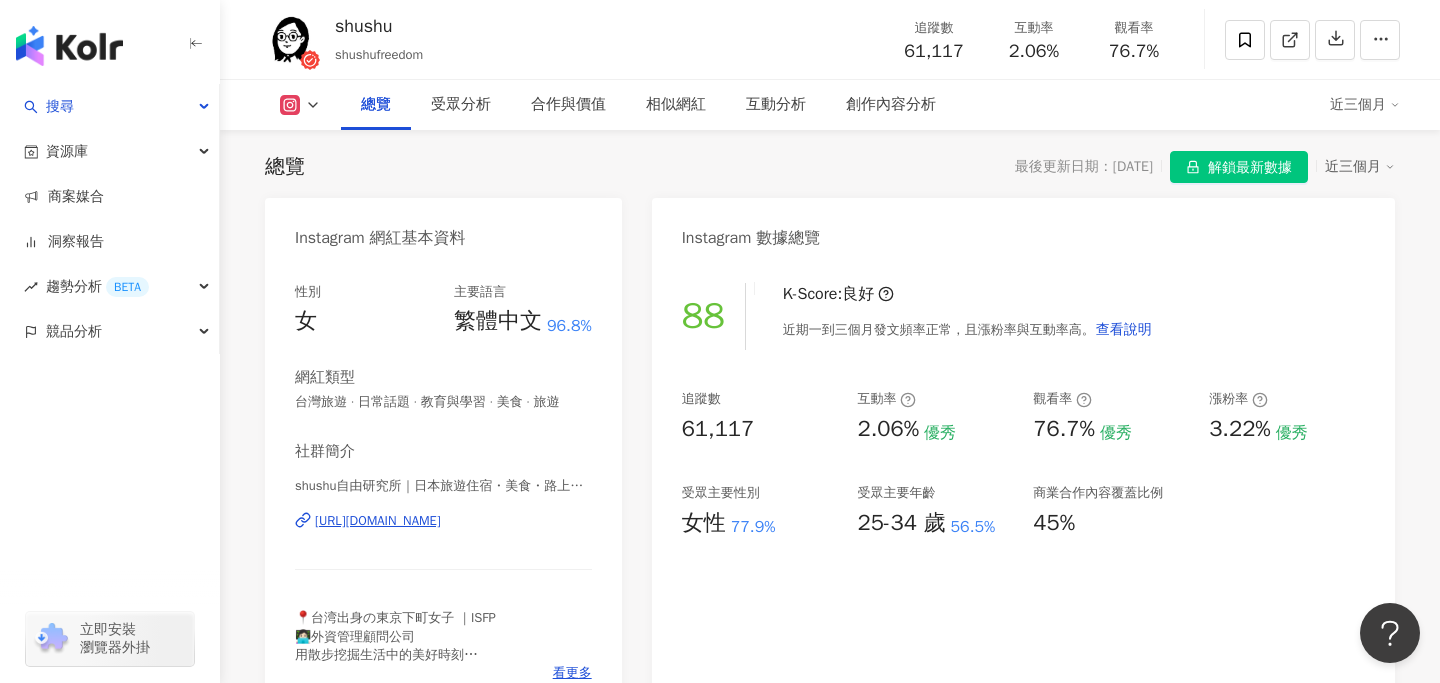 drag, startPoint x: 472, startPoint y: 523, endPoint x: 576, endPoint y: 9, distance: 524.4159 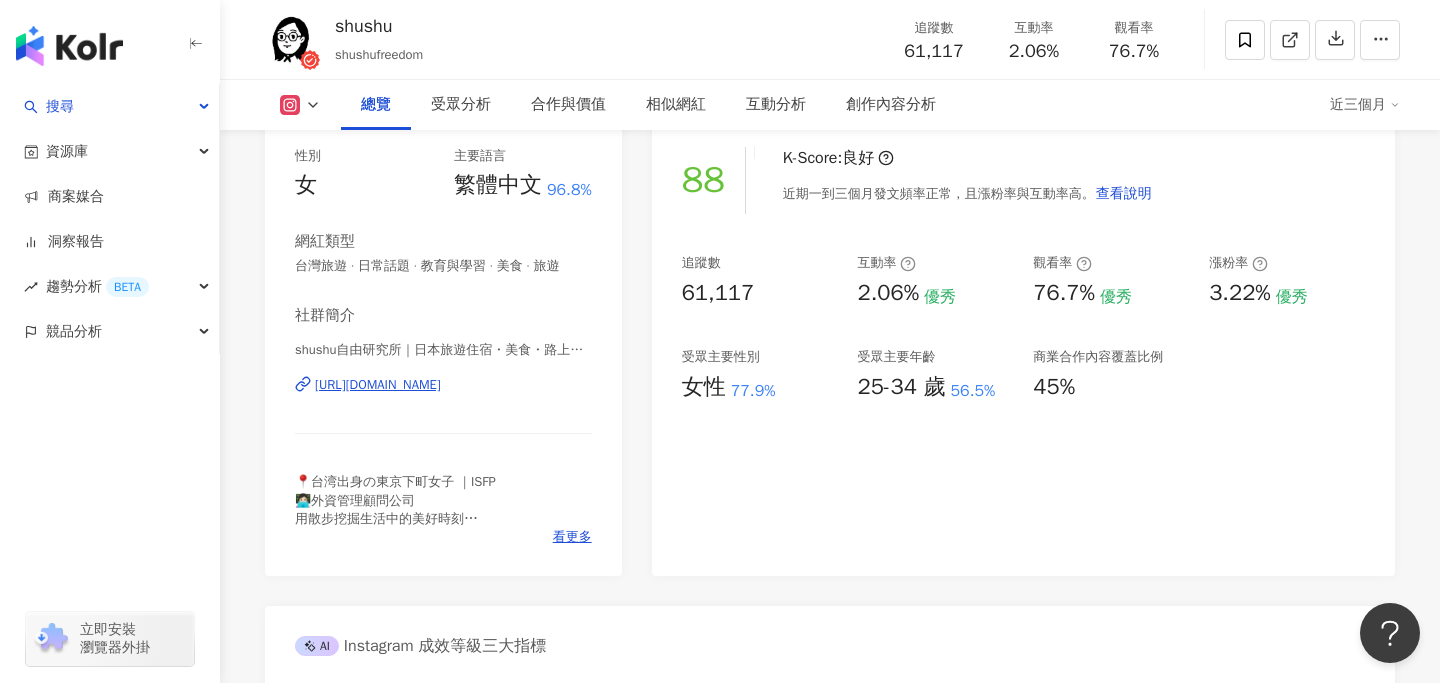 scroll, scrollTop: 0, scrollLeft: 0, axis: both 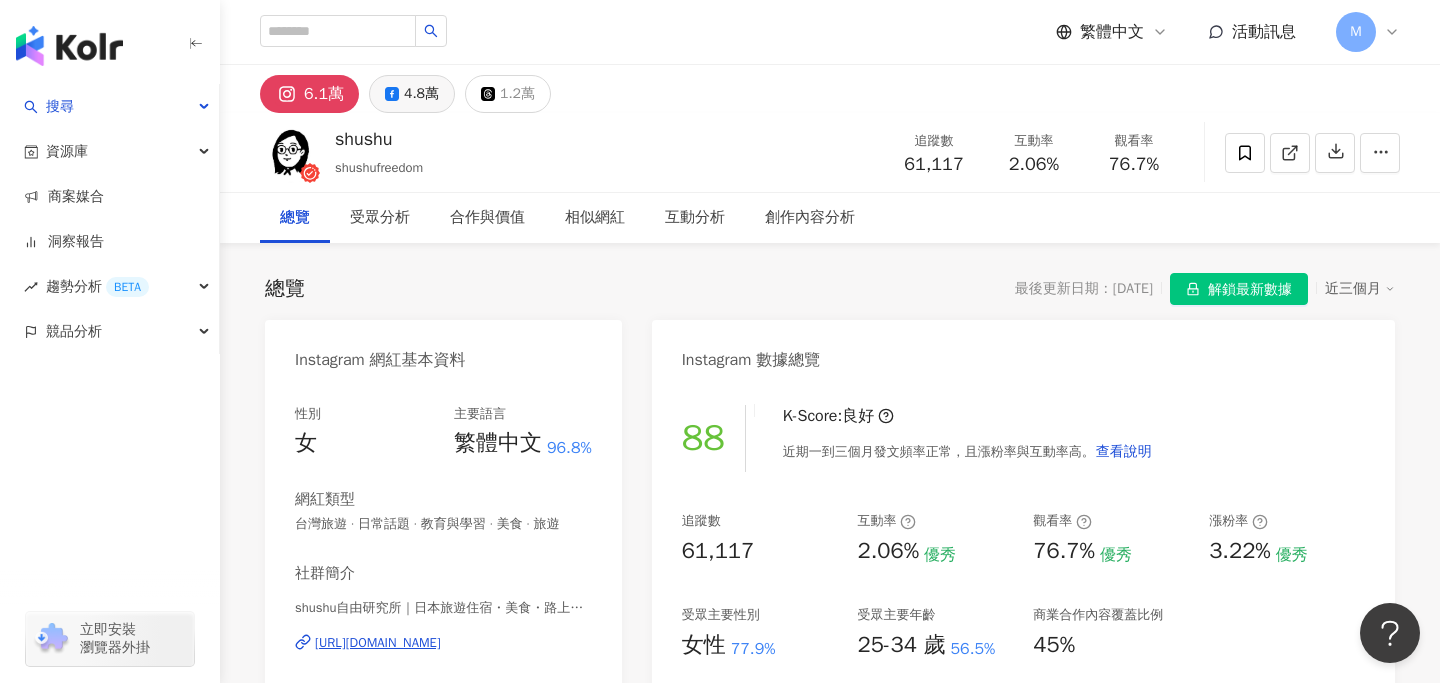 click on "4.8萬" at bounding box center (421, 94) 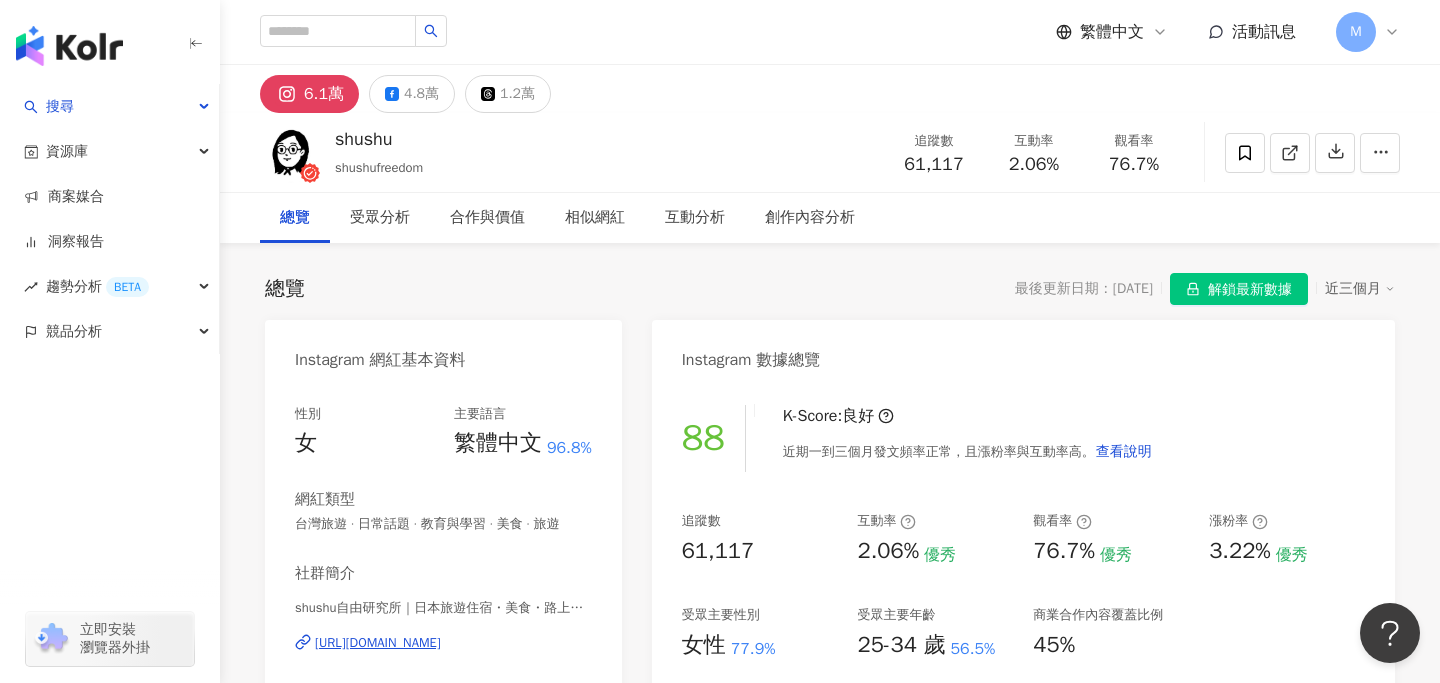 type 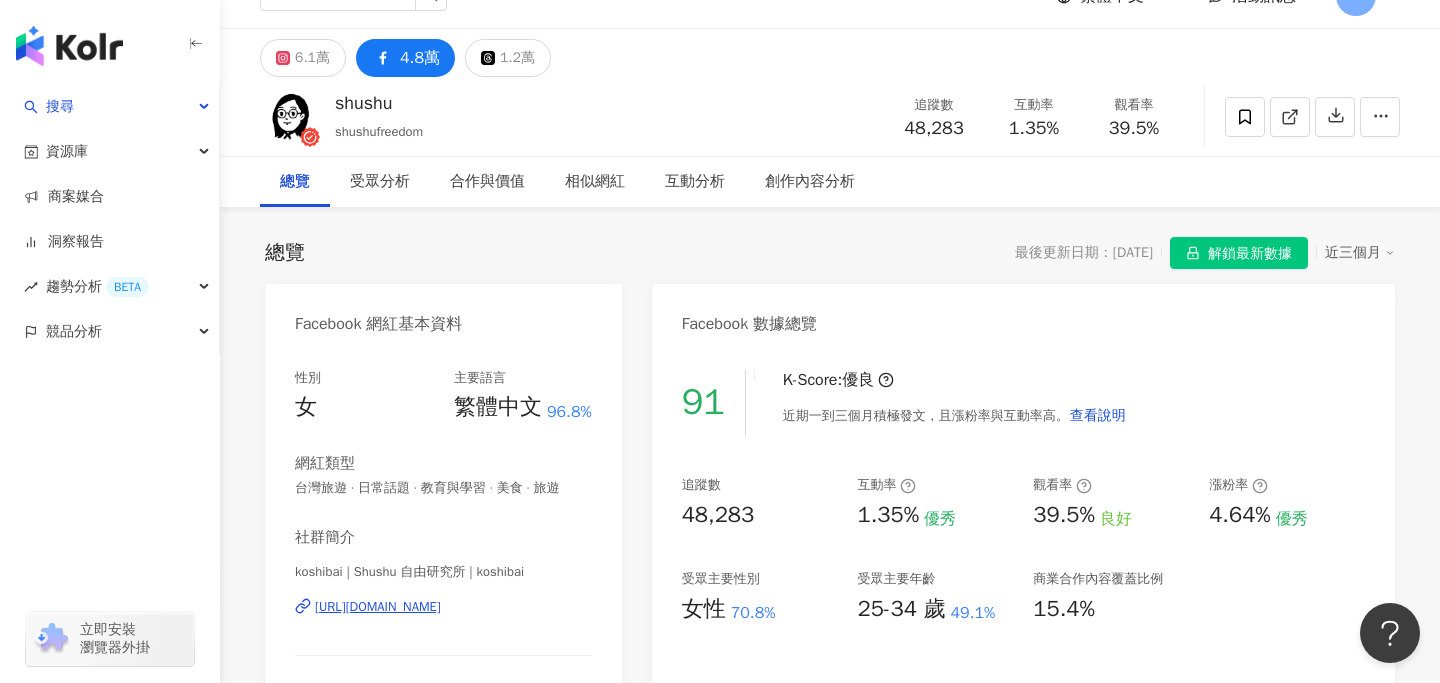 scroll, scrollTop: 38, scrollLeft: 0, axis: vertical 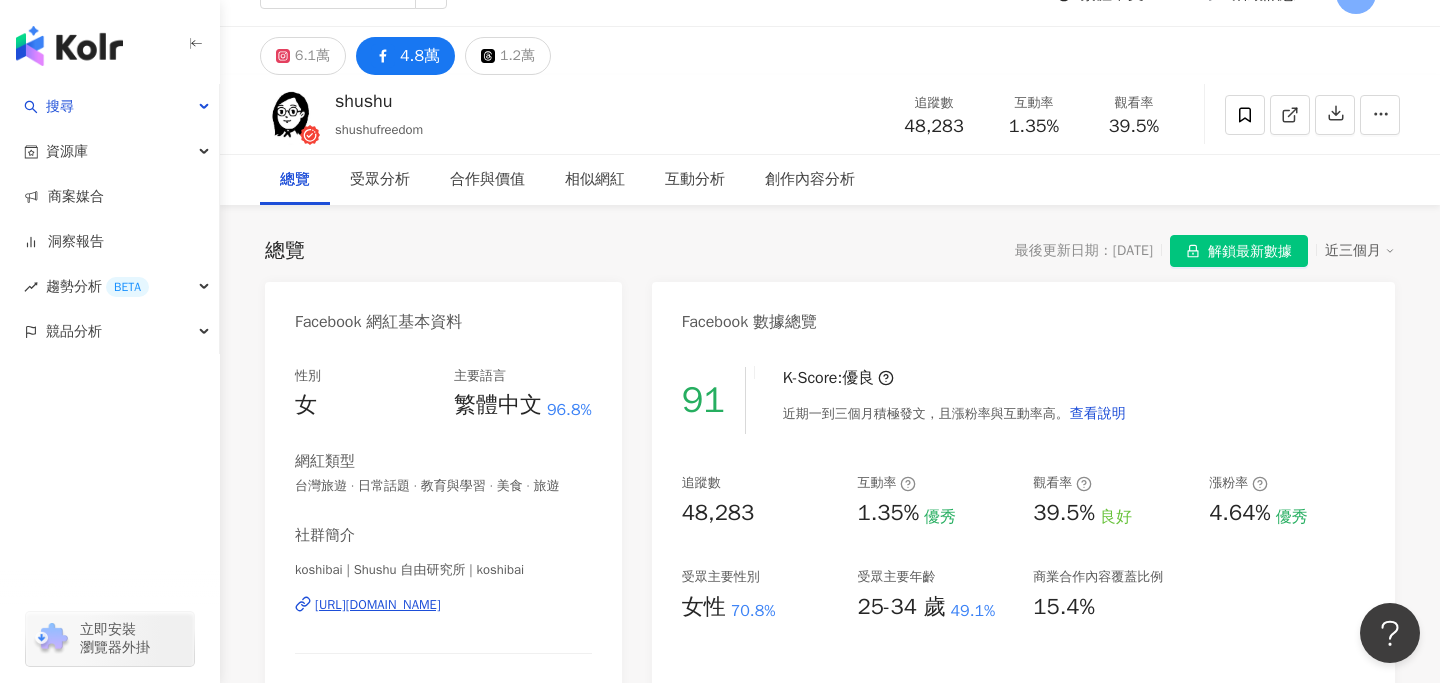 drag, startPoint x: 515, startPoint y: 604, endPoint x: 577, endPoint y: 19, distance: 588.2763 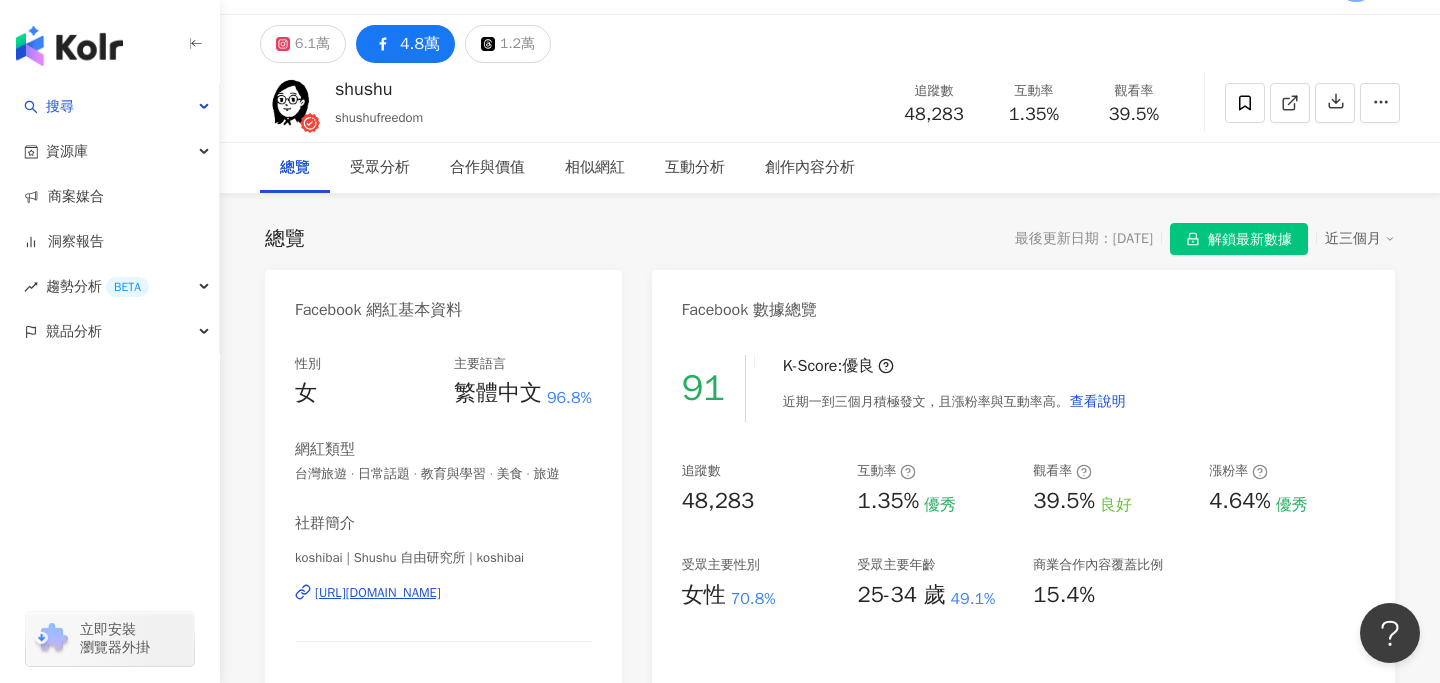 scroll, scrollTop: 51, scrollLeft: 0, axis: vertical 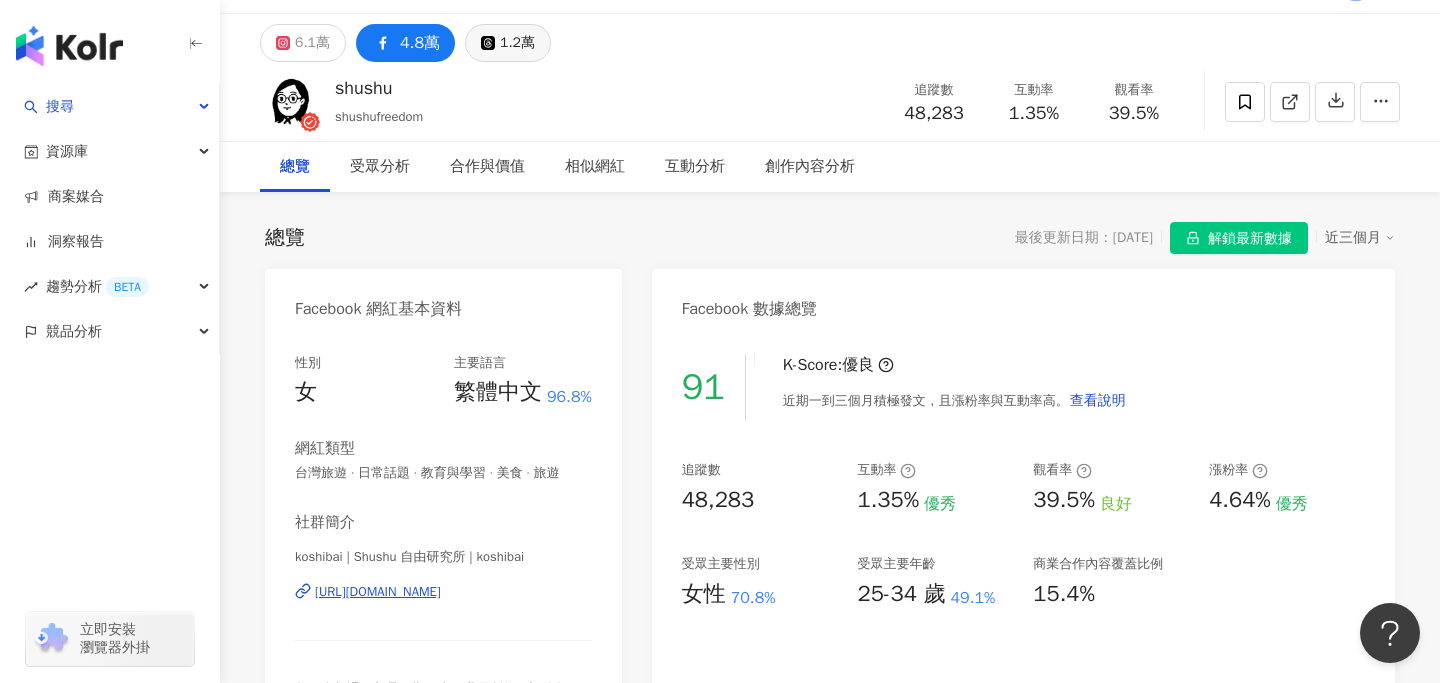click 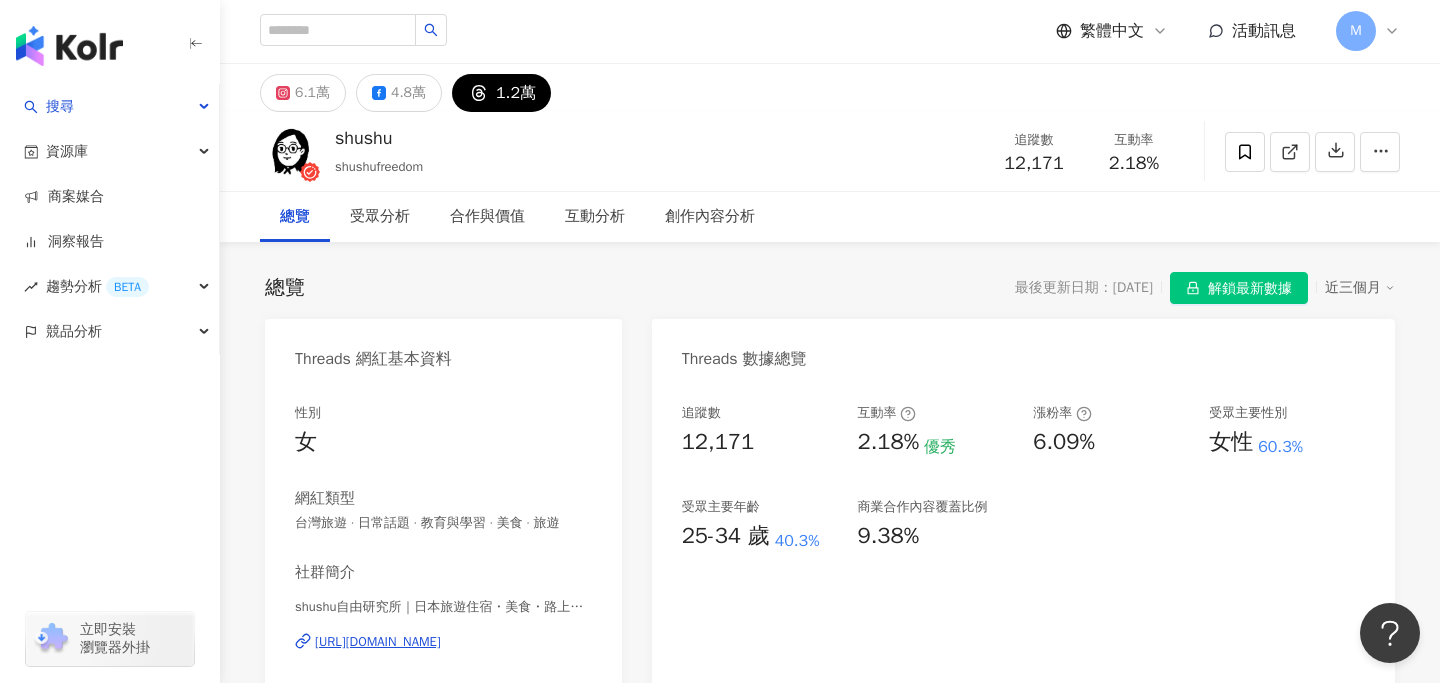 scroll, scrollTop: 0, scrollLeft: 0, axis: both 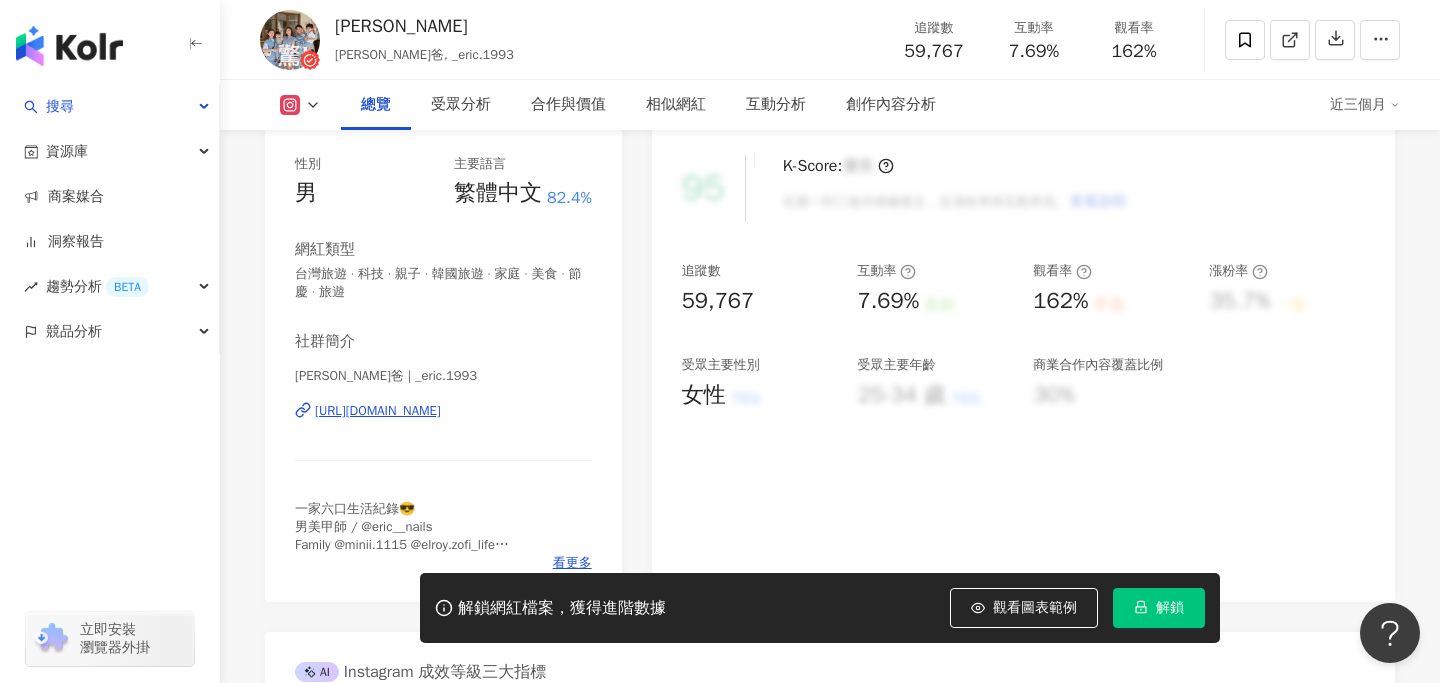 click on "解鎖" at bounding box center [1170, 608] 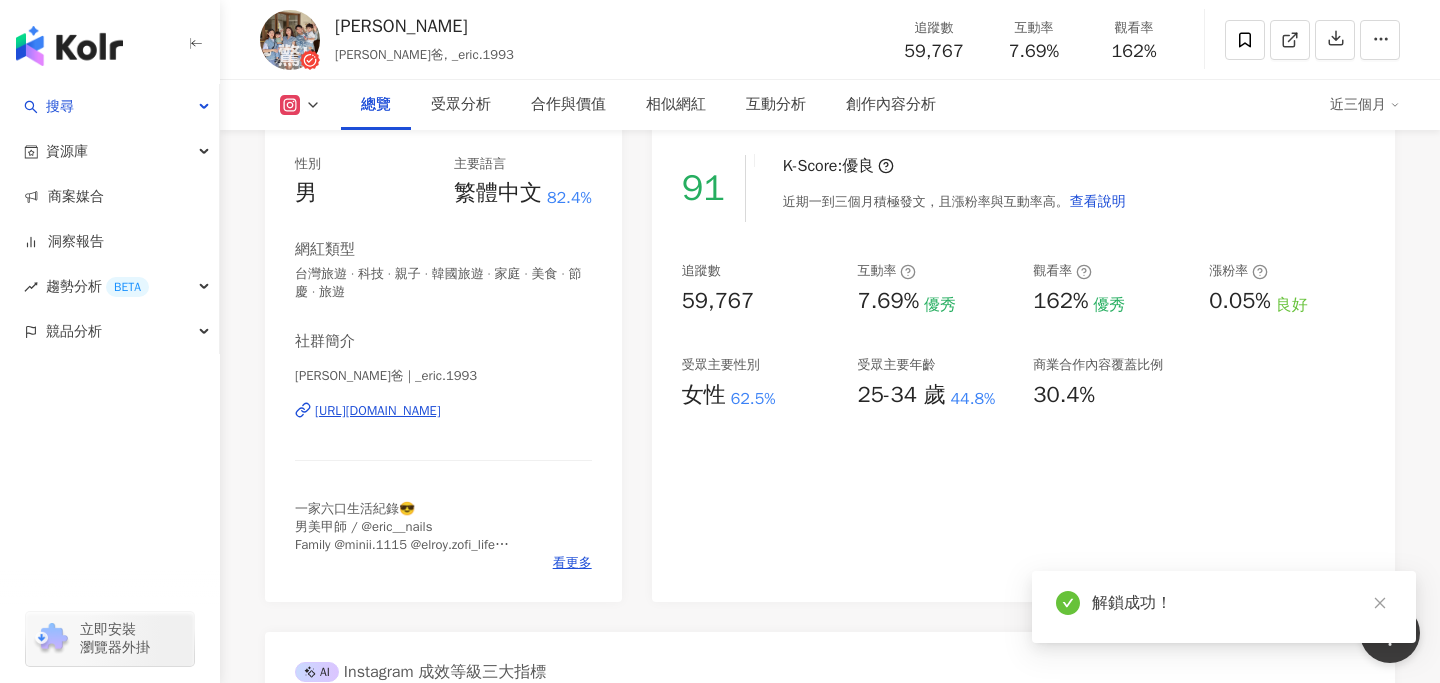 click on "https://www.instagram.com/_eric.1993/" at bounding box center (378, 411) 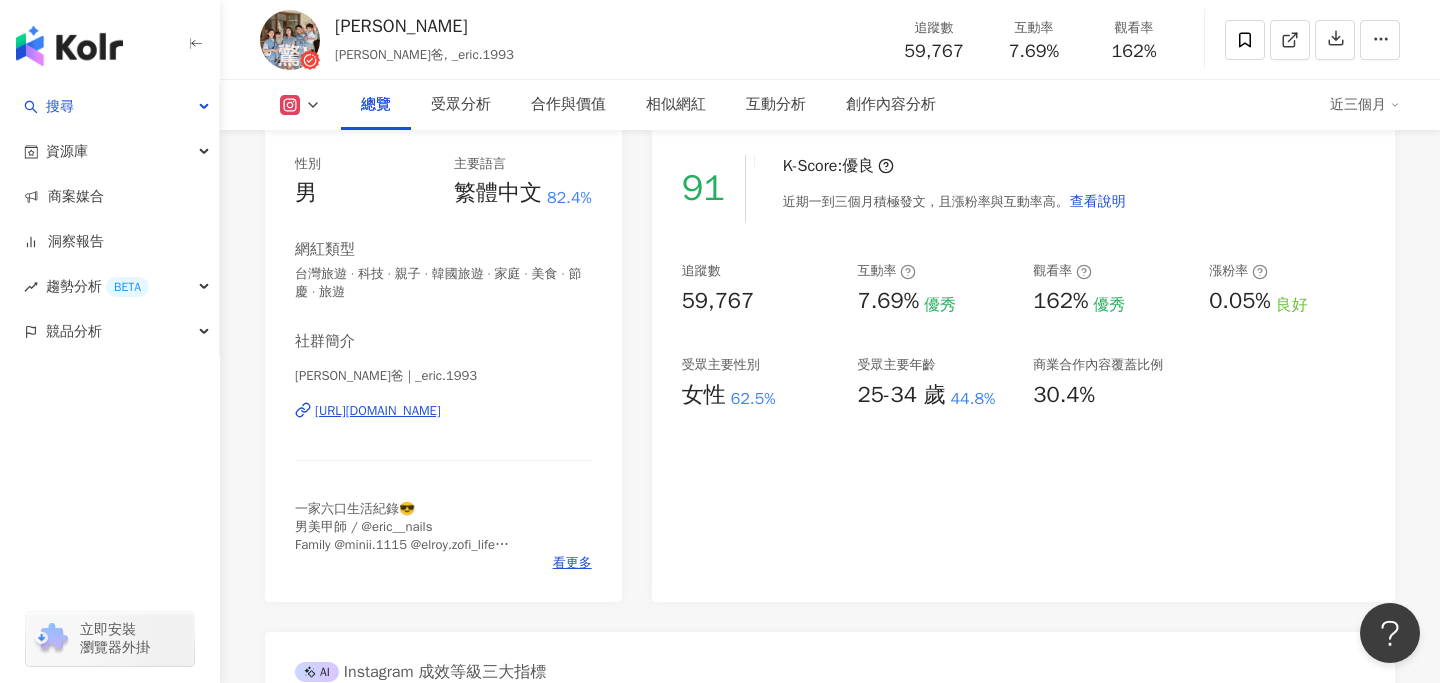 click on "社群簡介 Eric 小徹爸 | _eric.1993 https://www.instagram.com/_eric.1993/ 一家六口生活紀錄😎
男美甲師 / @eric__nails
Family @minii.1115  @elroy.zofi_life
-
商業合作邀約
elroyzofifamily@gmail.com
-
#驚世一家 YT📸 看更多" at bounding box center [443, 451] 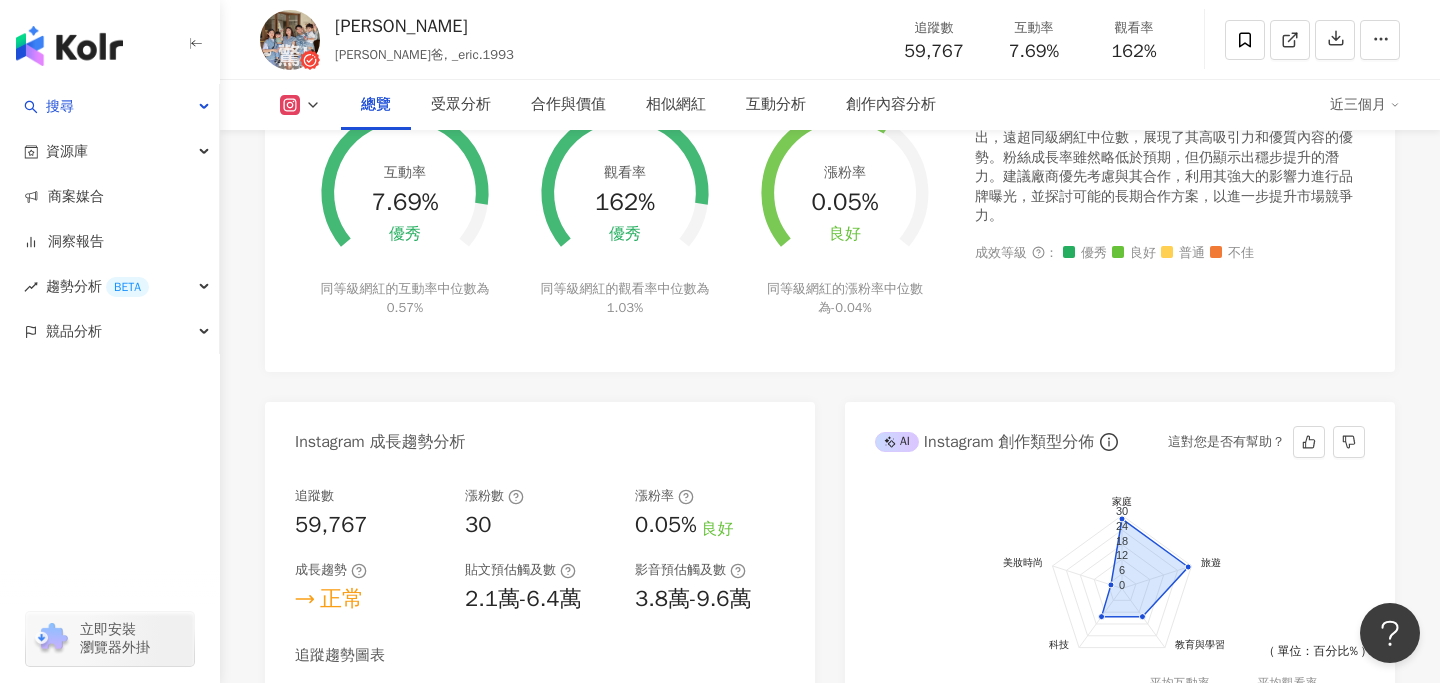 scroll, scrollTop: 768, scrollLeft: 0, axis: vertical 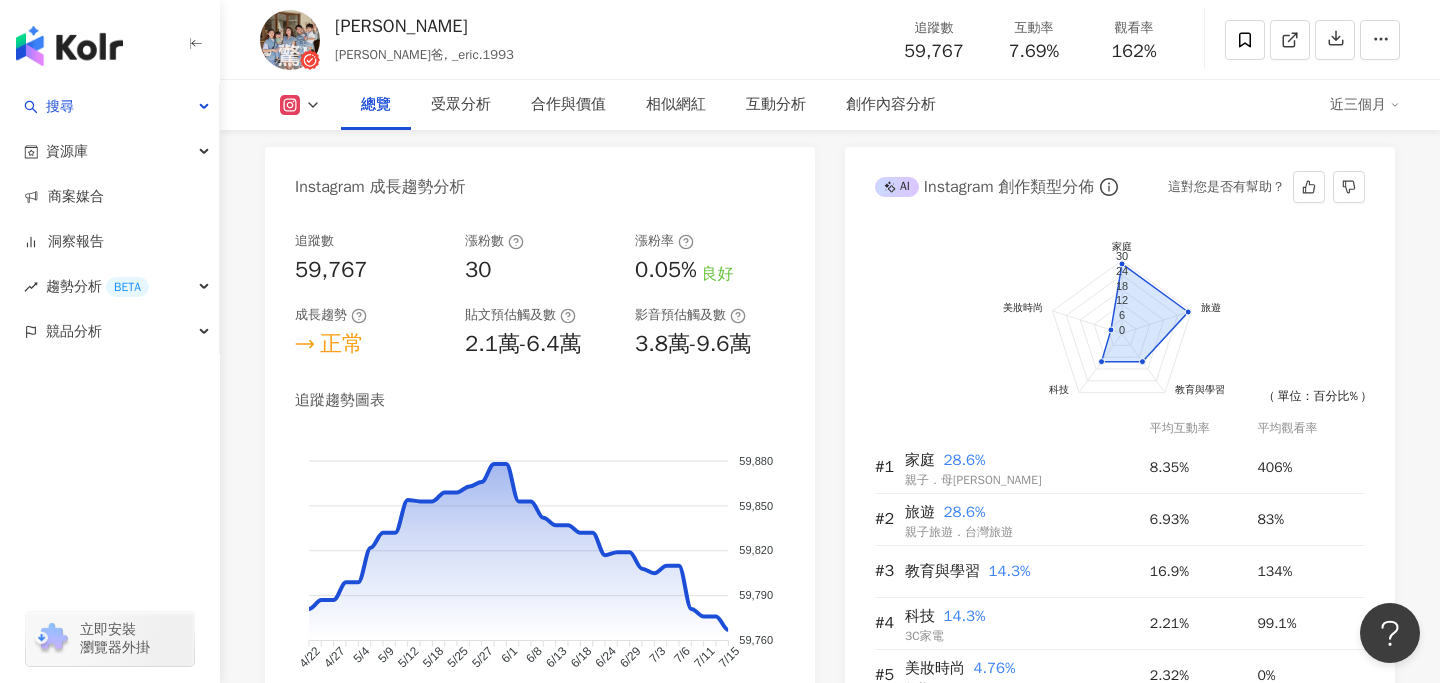 click on "前往申請試用方案解鎖 ( 立即註冊 ) 家庭 旅遊 教育與學習 科技 美妝時尚 30 24 18 12 6 0 ( 單位：百分比% ) 平均互動率 平均觀看率 #1 家庭    28.6% 親子．母嬰 8.35% 406% #2 旅遊    28.6% 親子旅遊．台灣旅遊 6.93% 83% #3 教育與學習    14.3% 16.9% 134% #4 科技    14.3% 3C家電 2.21% 99.1% #5 美妝時尚    4.76% 保養 2.32% 0%" at bounding box center (1120, 479) 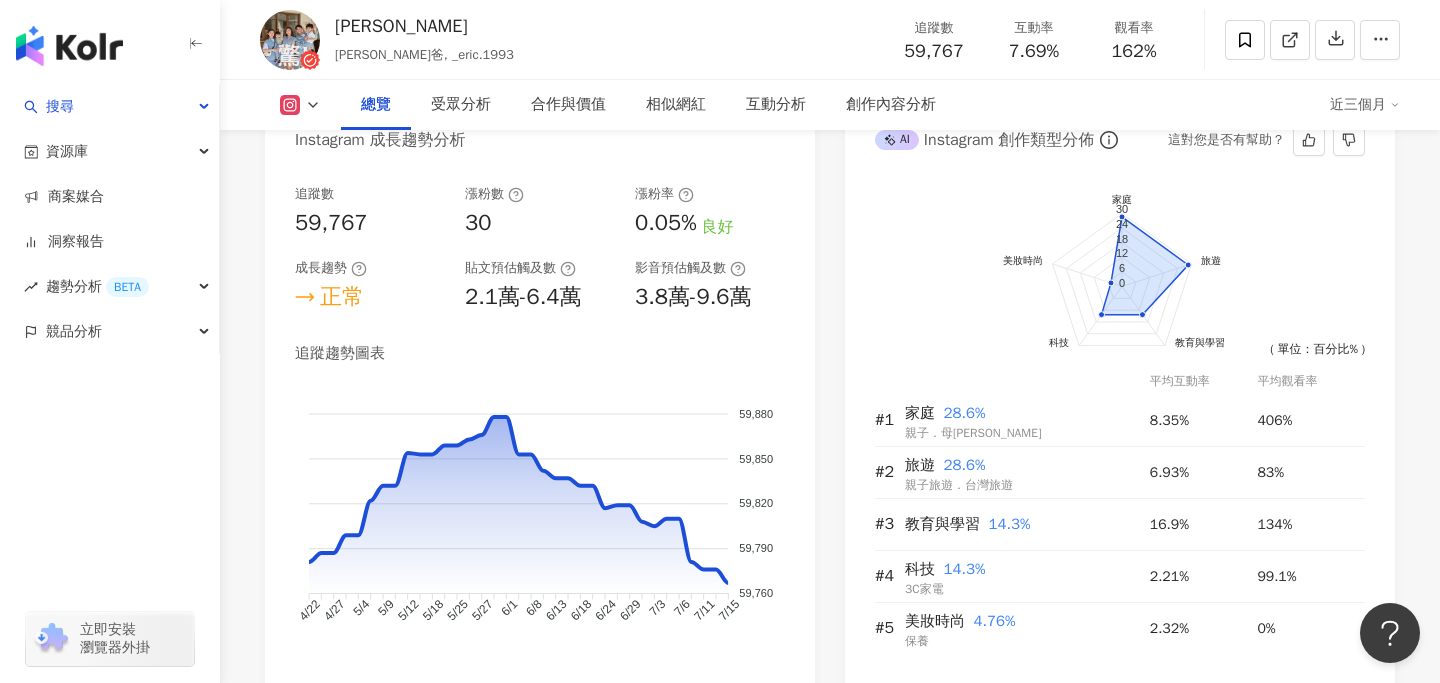 scroll, scrollTop: 1158, scrollLeft: 0, axis: vertical 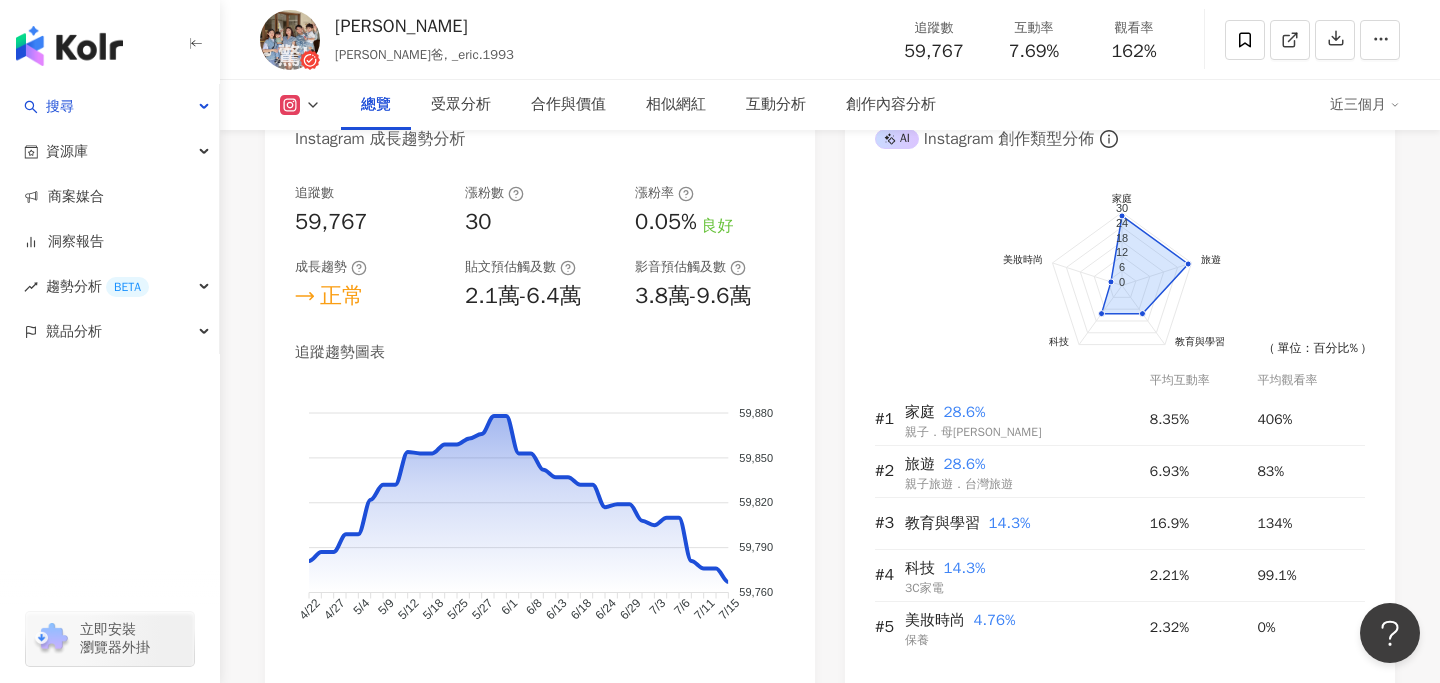 click 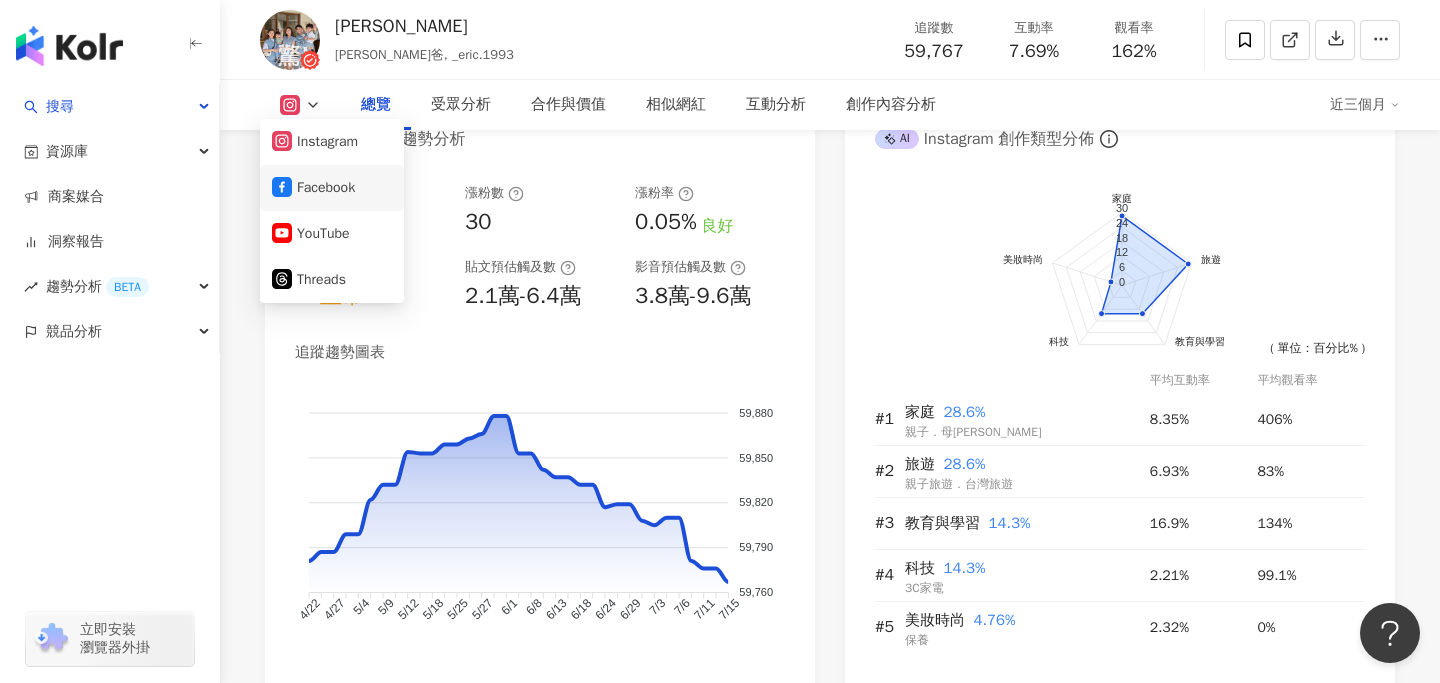 click on "Facebook" at bounding box center [332, 188] 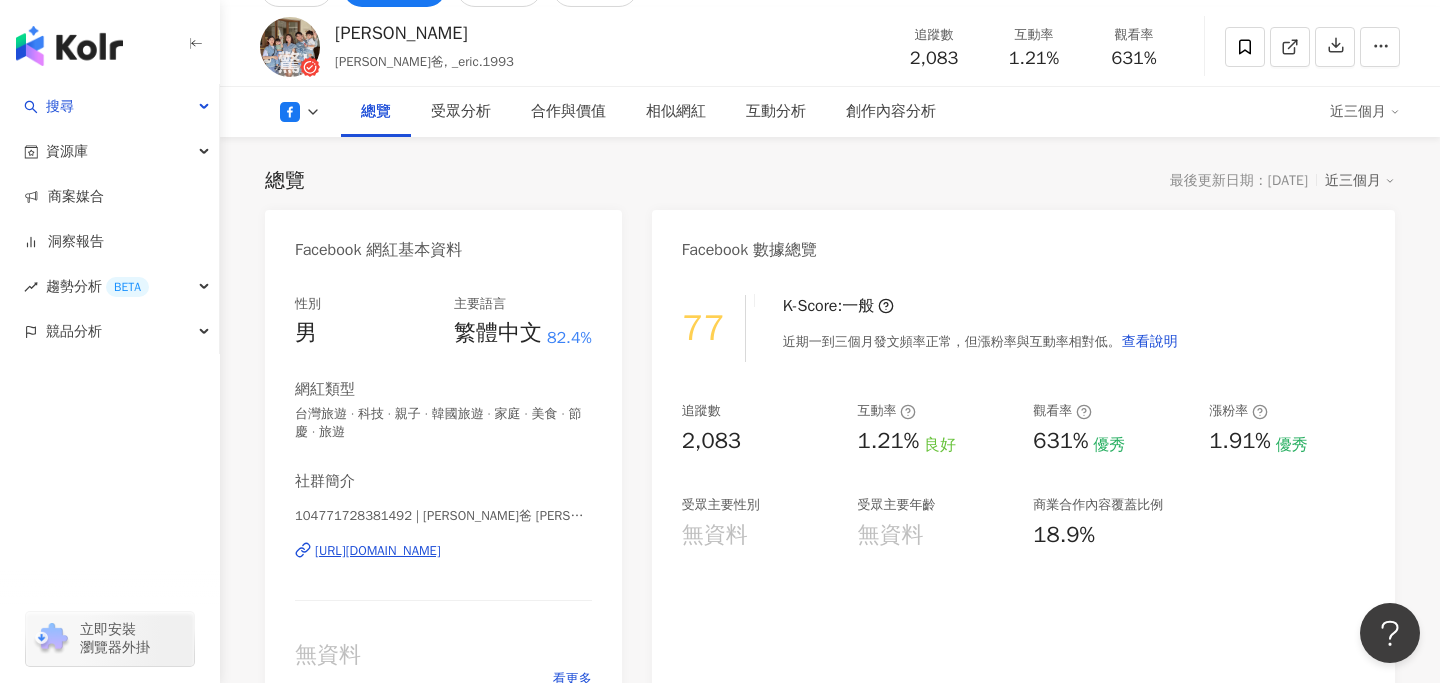 scroll, scrollTop: 115, scrollLeft: 0, axis: vertical 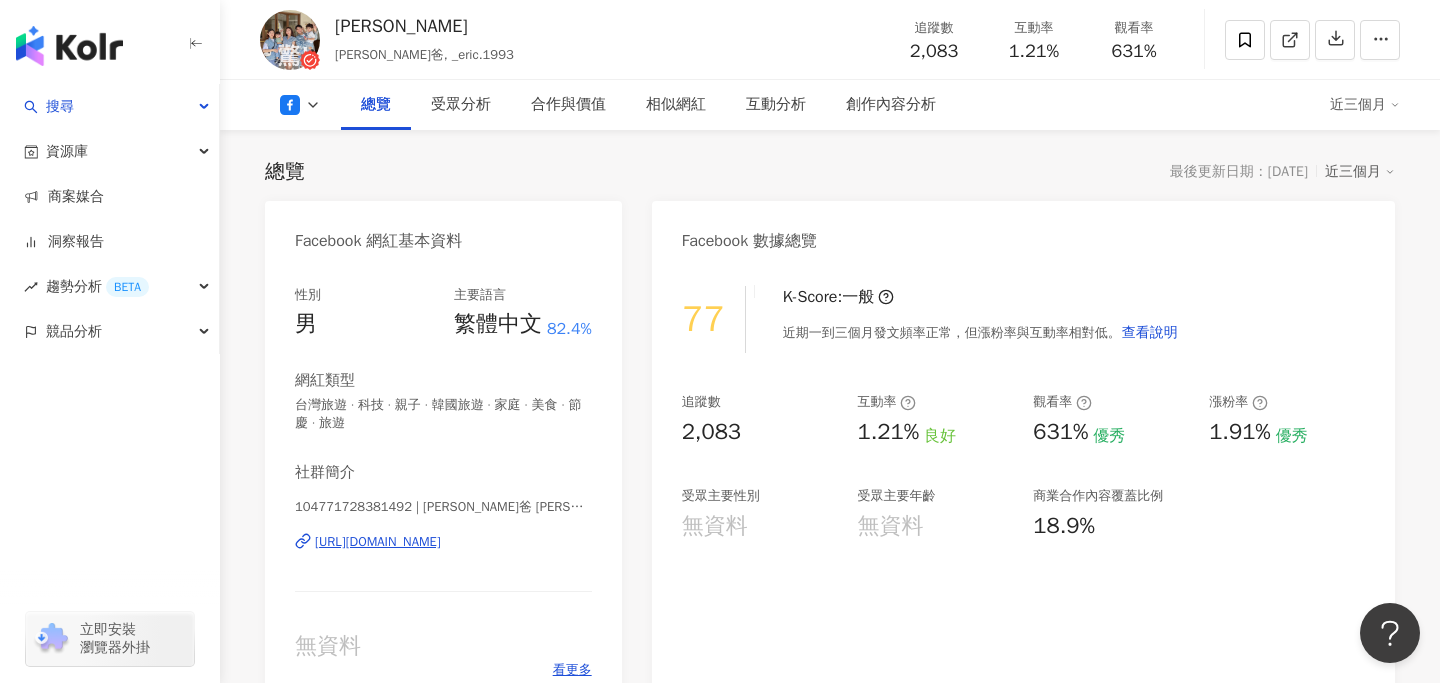 drag, startPoint x: 500, startPoint y: 548, endPoint x: 449, endPoint y: 55, distance: 495.63092 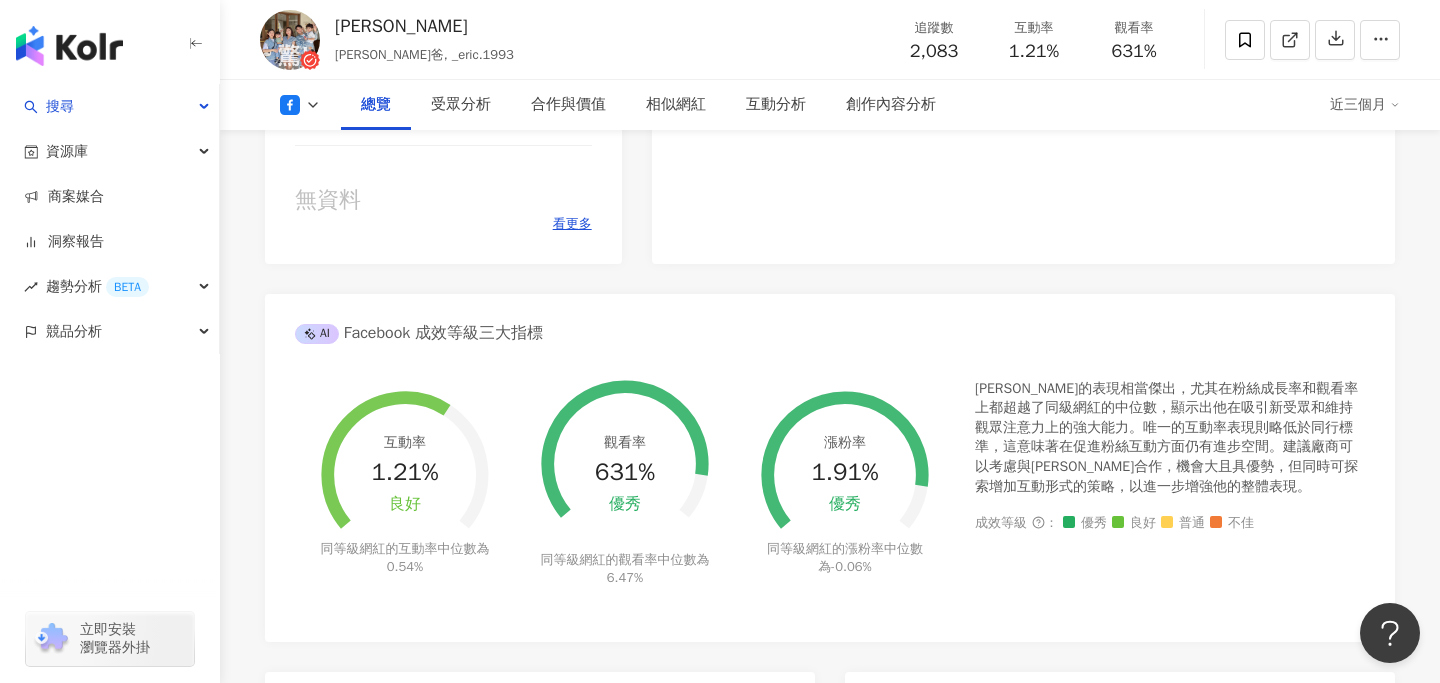 scroll, scrollTop: 180, scrollLeft: 0, axis: vertical 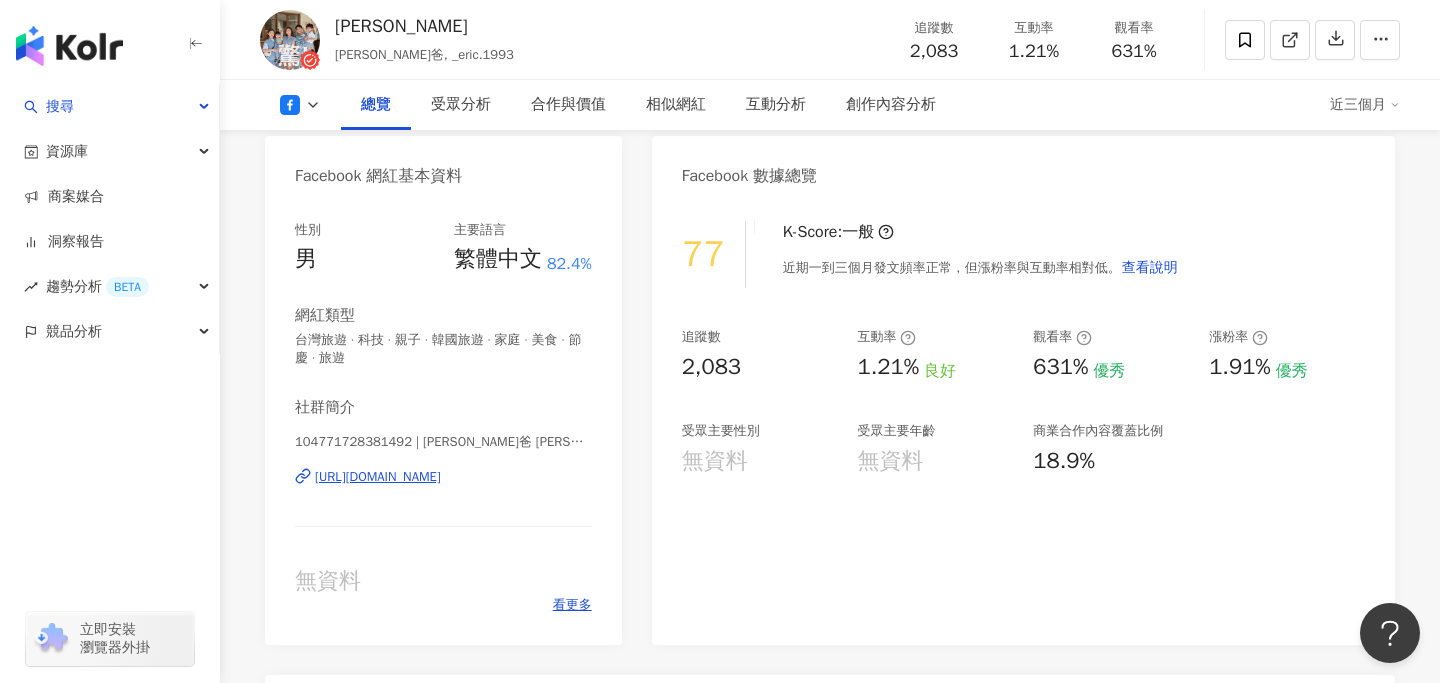 click on "77 K-Score :   一般 近期一到三個月發文頻率正常，但漲粉率與互動率相對低。 查看說明 追蹤數   2,083 互動率   1.21% 良好 觀看率   631% 優秀 漲粉率   1.91% 優秀 受眾主要性別   無資料 受眾主要年齡   無資料 商業合作內容覆蓋比例   18.9%" at bounding box center [1023, 423] 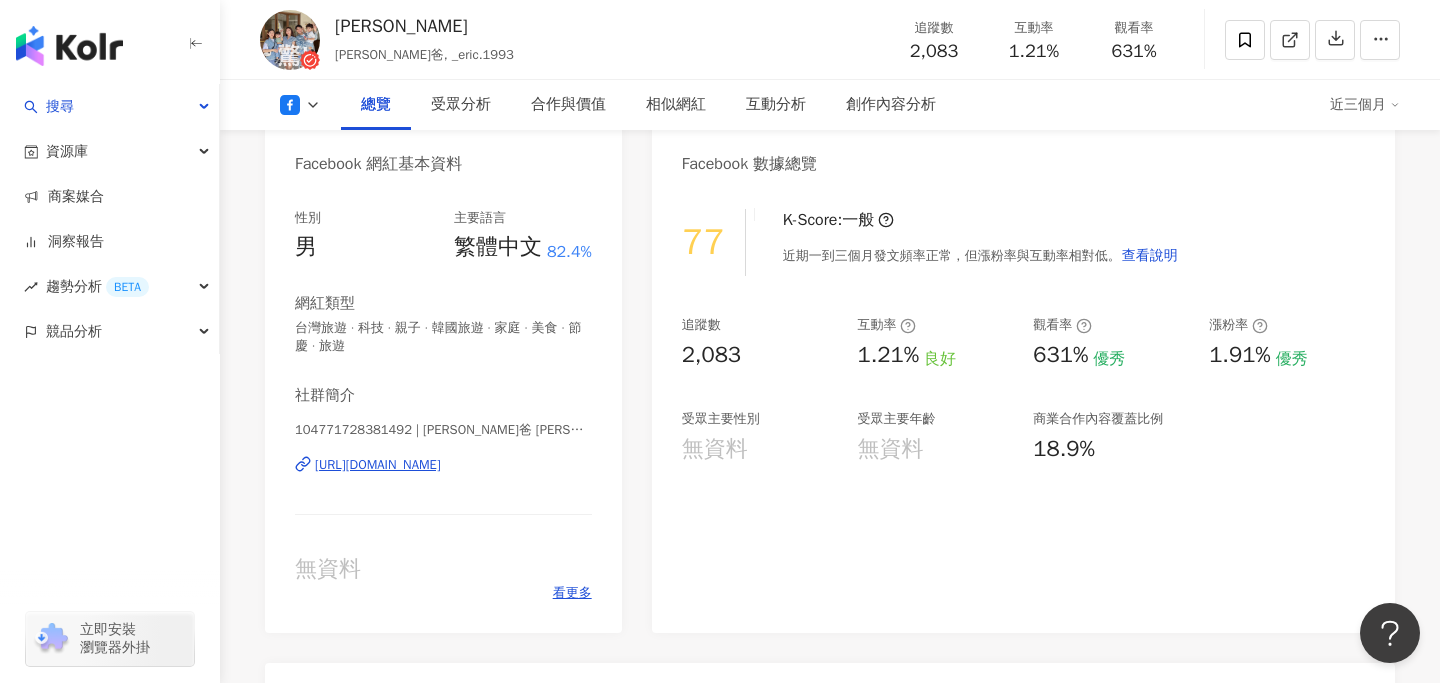 scroll, scrollTop: 191, scrollLeft: 0, axis: vertical 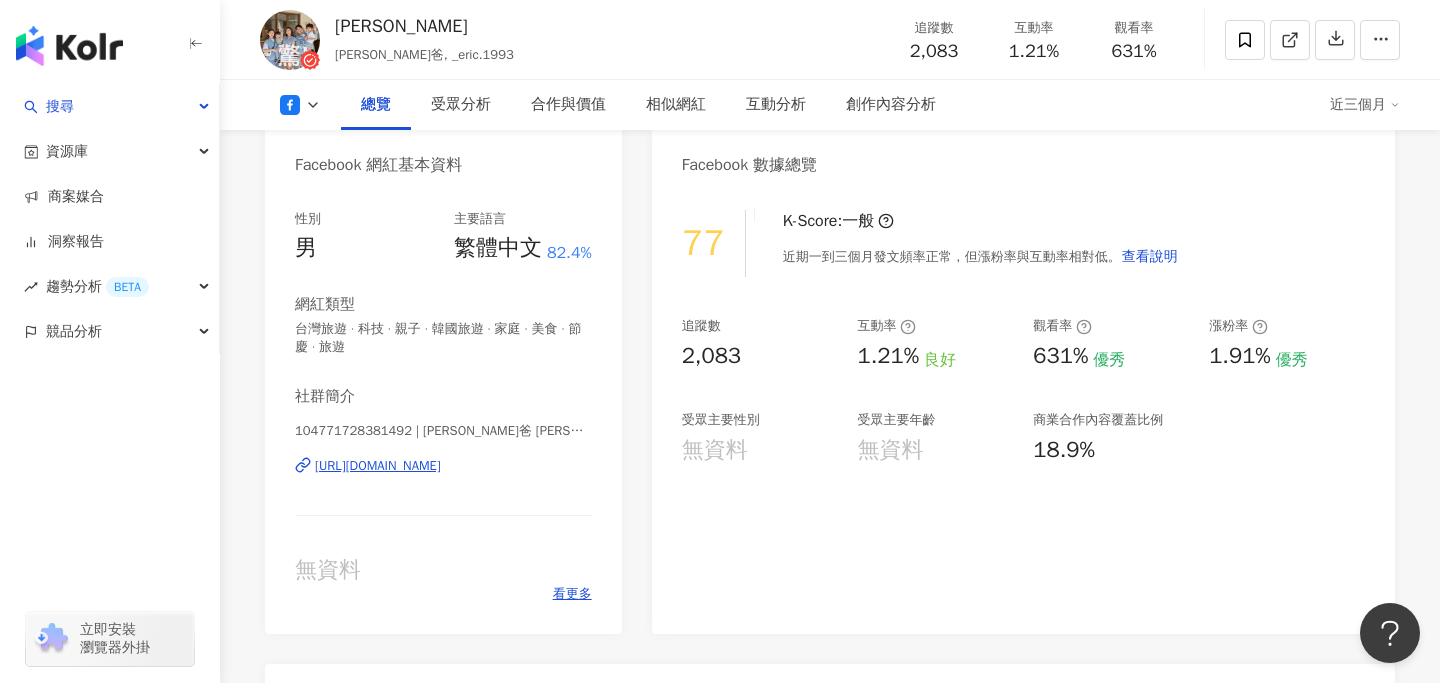 click at bounding box center [300, 105] 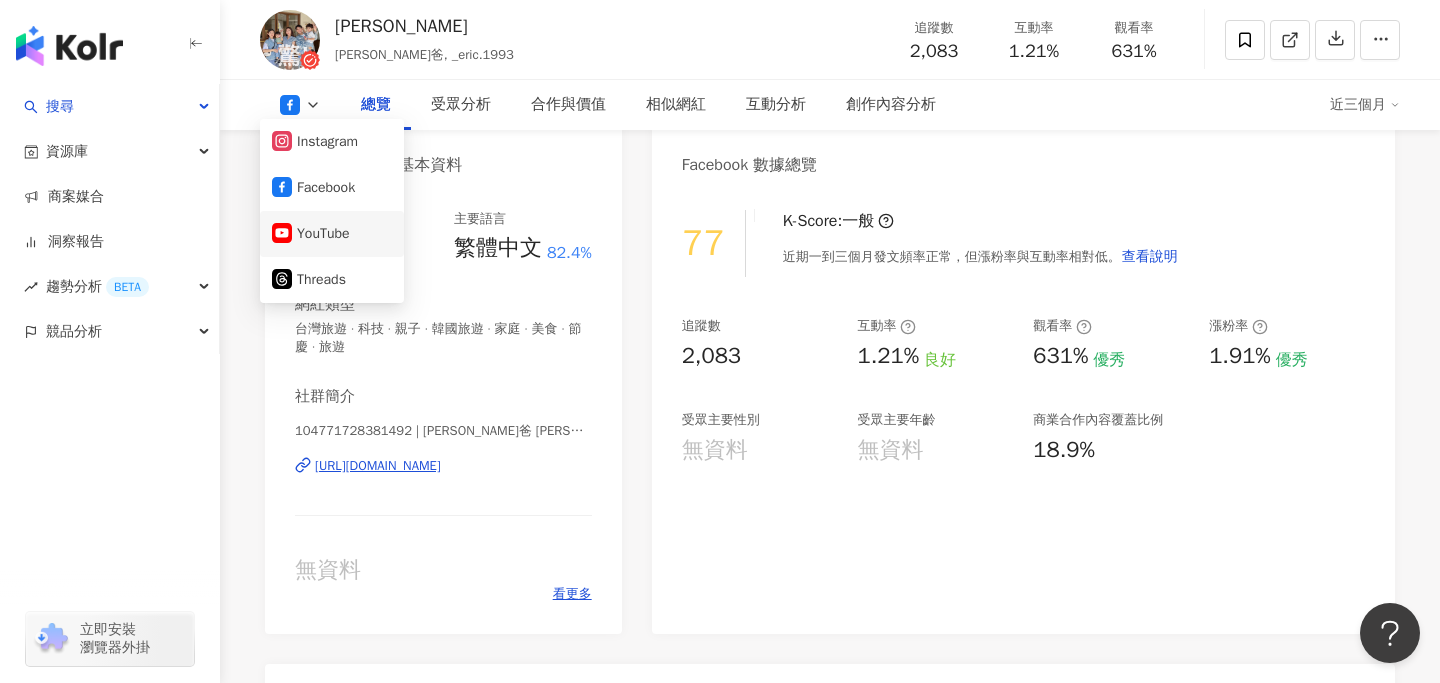 click on "YouTube" at bounding box center [332, 234] 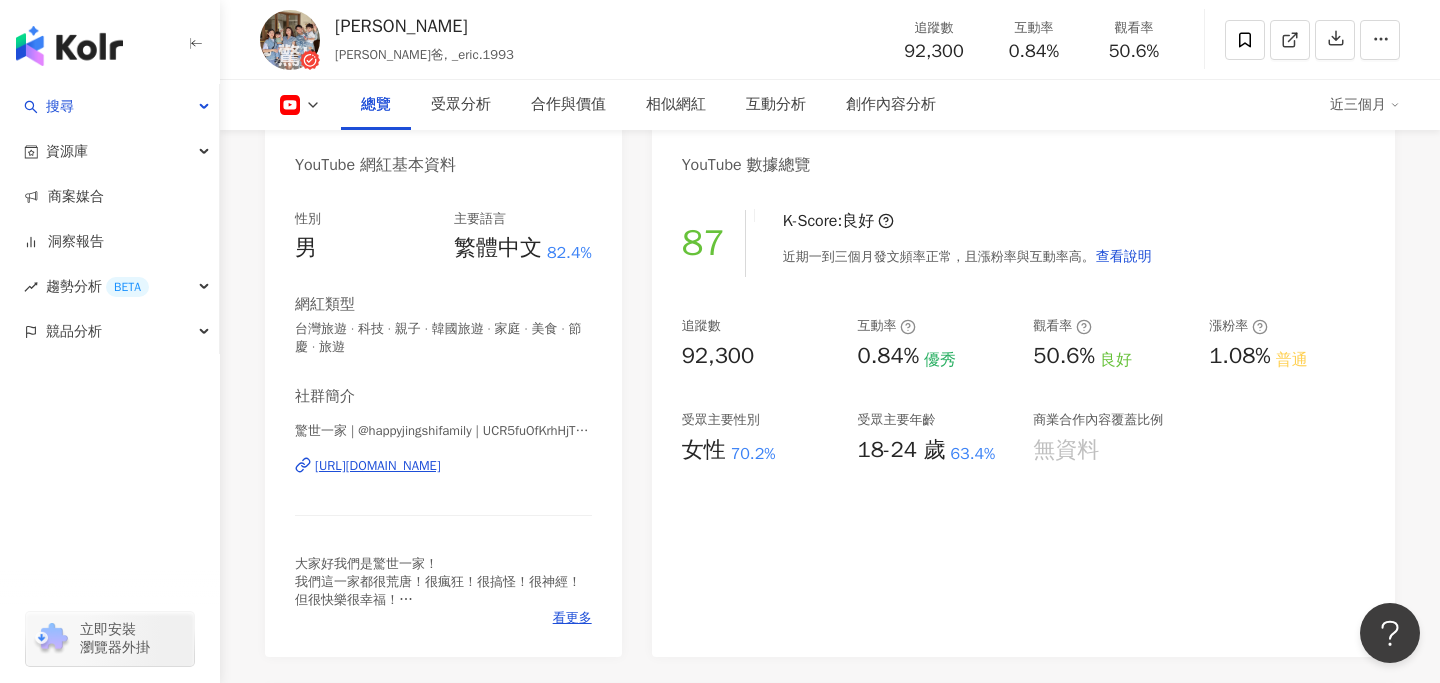 click on "https://www.youtube.com/channel/UCR5fuOfKrhHjTFMHBgN3z8w" at bounding box center [378, 466] 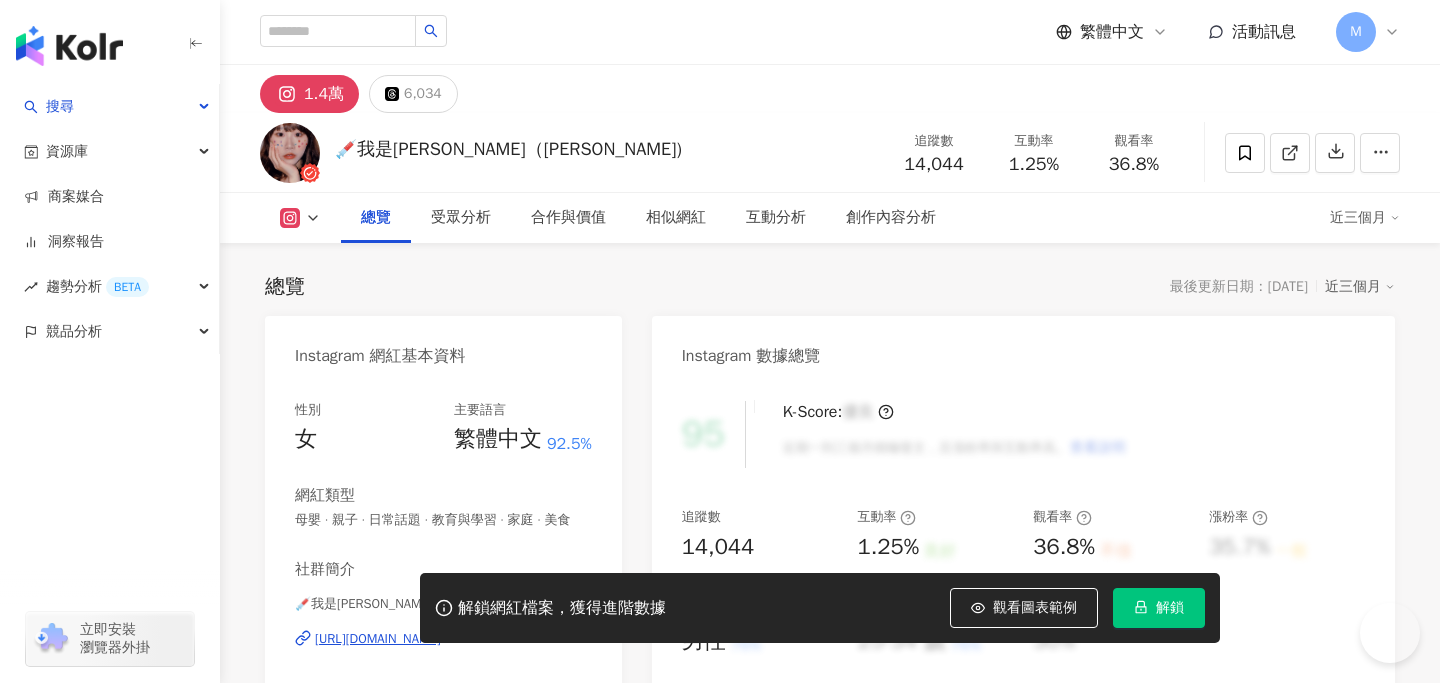 scroll, scrollTop: 0, scrollLeft: 0, axis: both 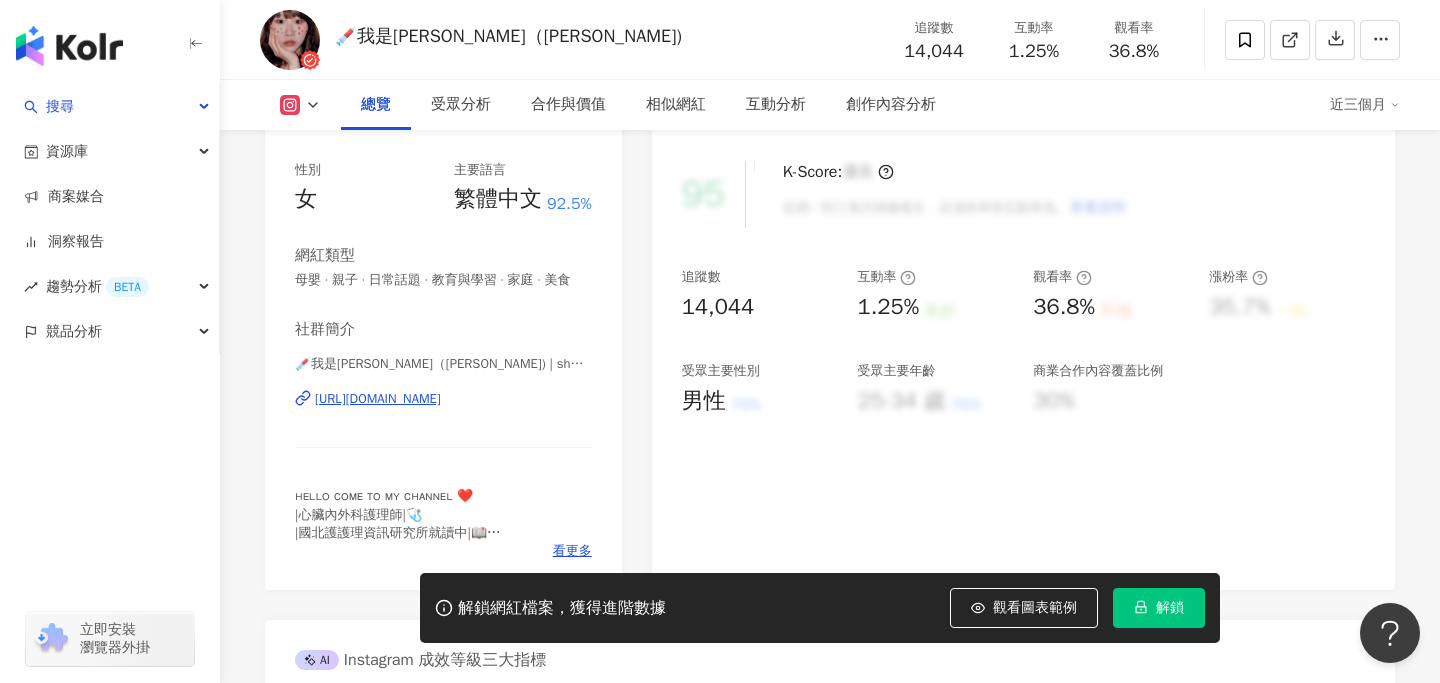 click on "95 K-Score :   優良 近期一到三個月積極發文，且漲粉率與互動率高。 查看說明 追蹤數   14,044 互動率   1.25% 良好 觀看率   36.8% 不佳 漲粉率   35.7% 一般 受眾主要性別   男性 76% 受眾主要年齡   25-34 歲 76% 商業合作內容覆蓋比例   30%" at bounding box center (1023, 365) 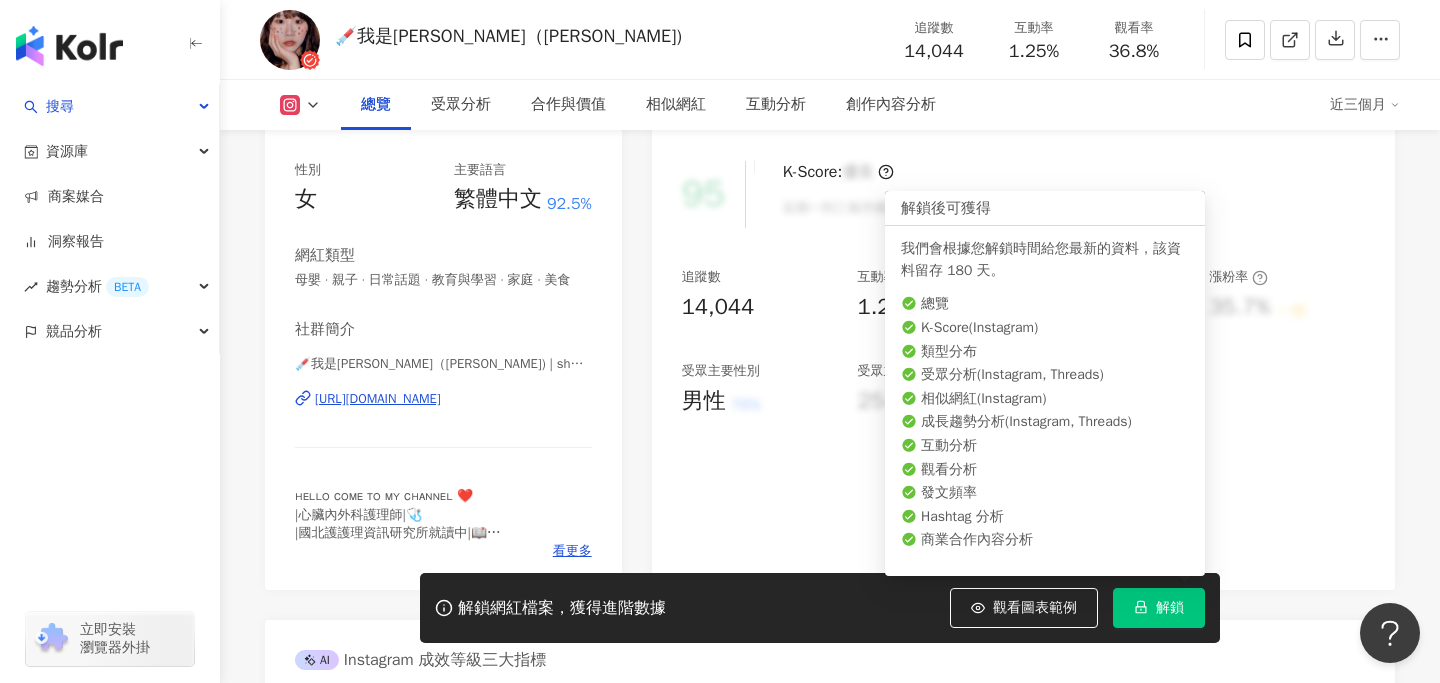 click on "解鎖" at bounding box center (1159, 608) 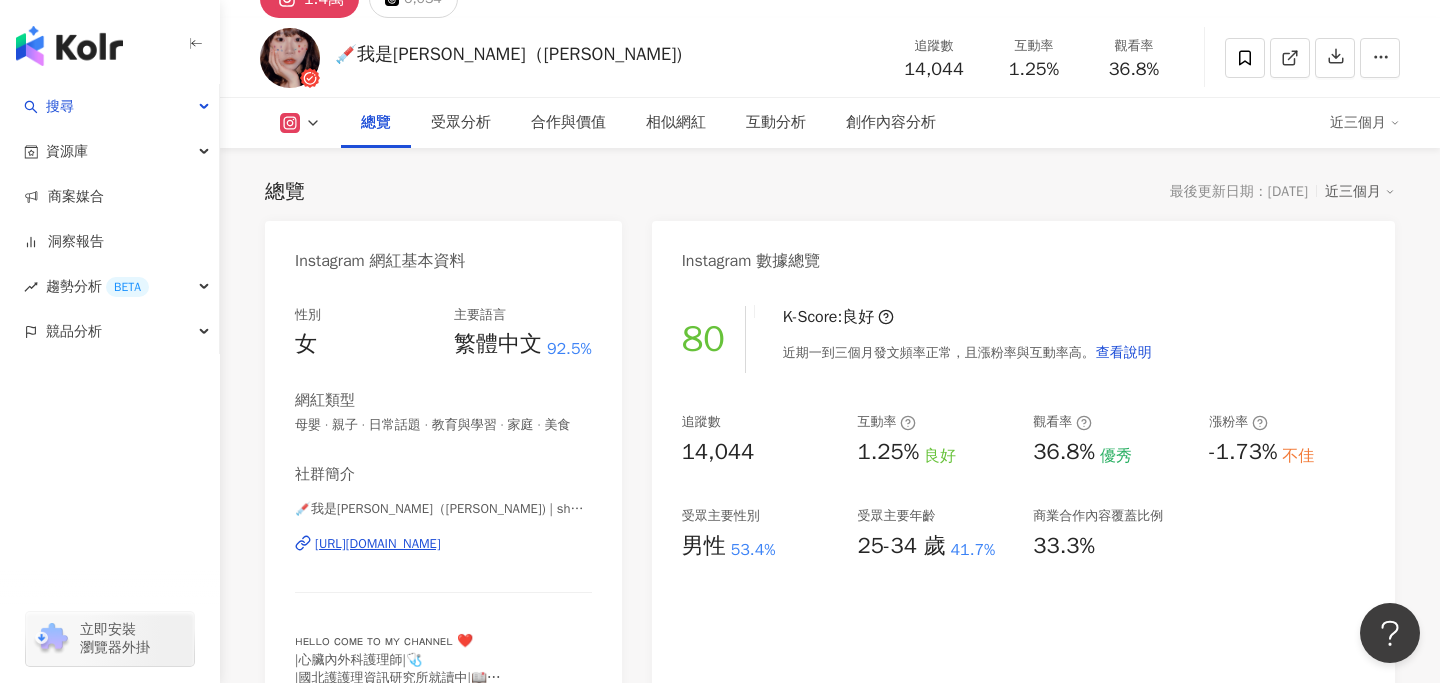 scroll, scrollTop: 114, scrollLeft: 0, axis: vertical 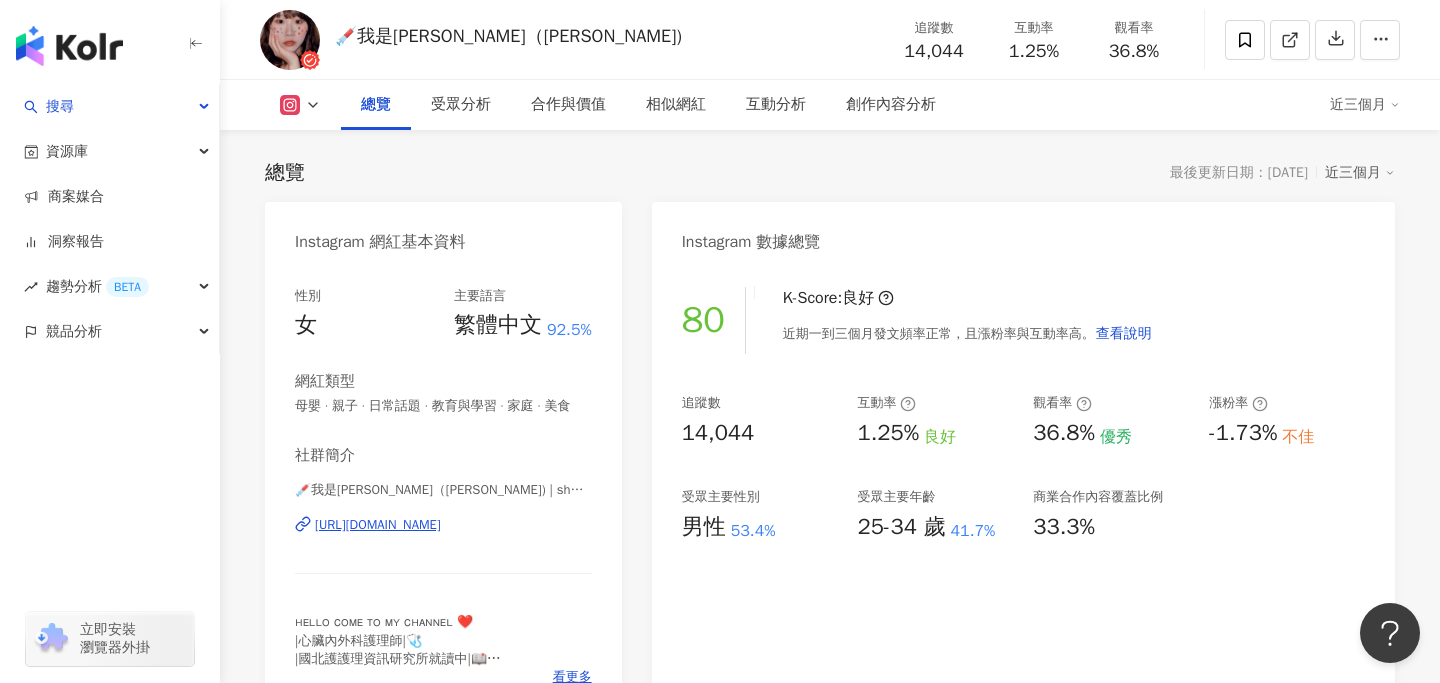 click at bounding box center (300, 105) 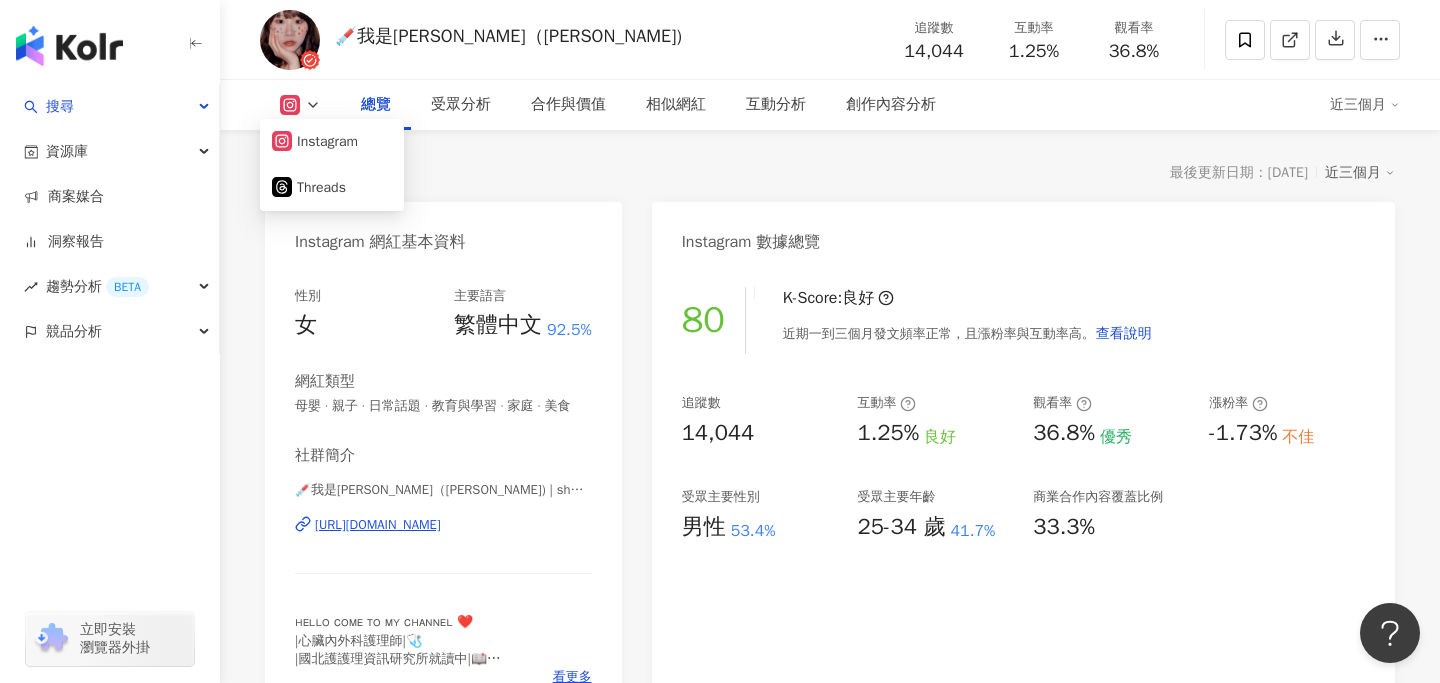 click on "總覽 最後更新日期：2025/7/18 近三個月" at bounding box center [830, 173] 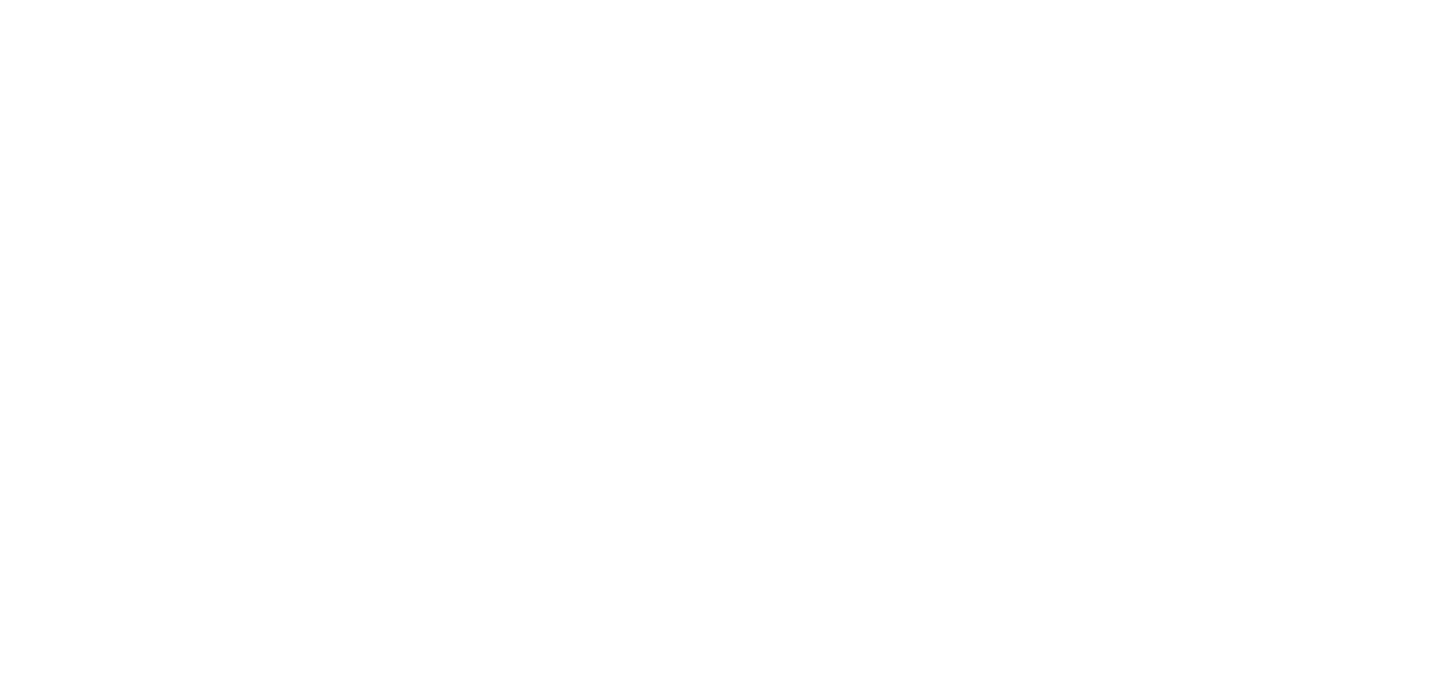 scroll, scrollTop: 0, scrollLeft: 0, axis: both 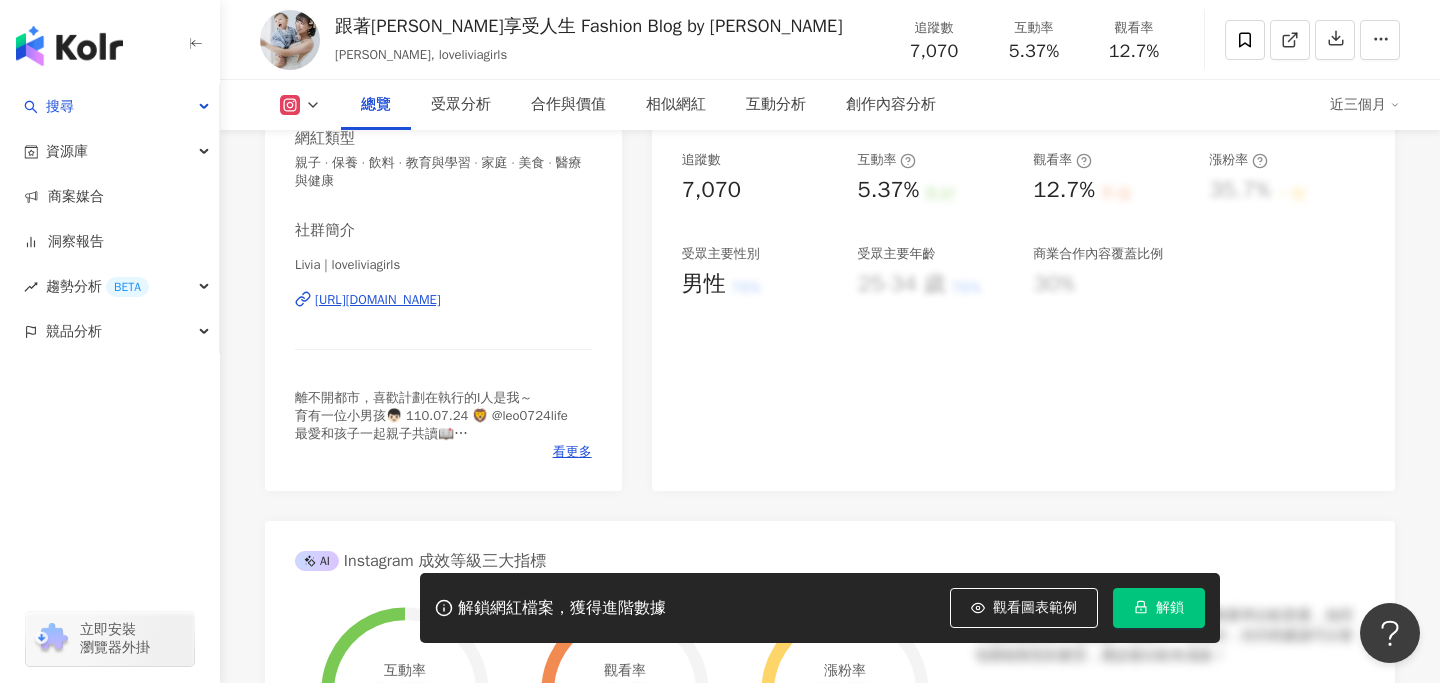 drag, startPoint x: 533, startPoint y: 301, endPoint x: 513, endPoint y: 5, distance: 296.6749 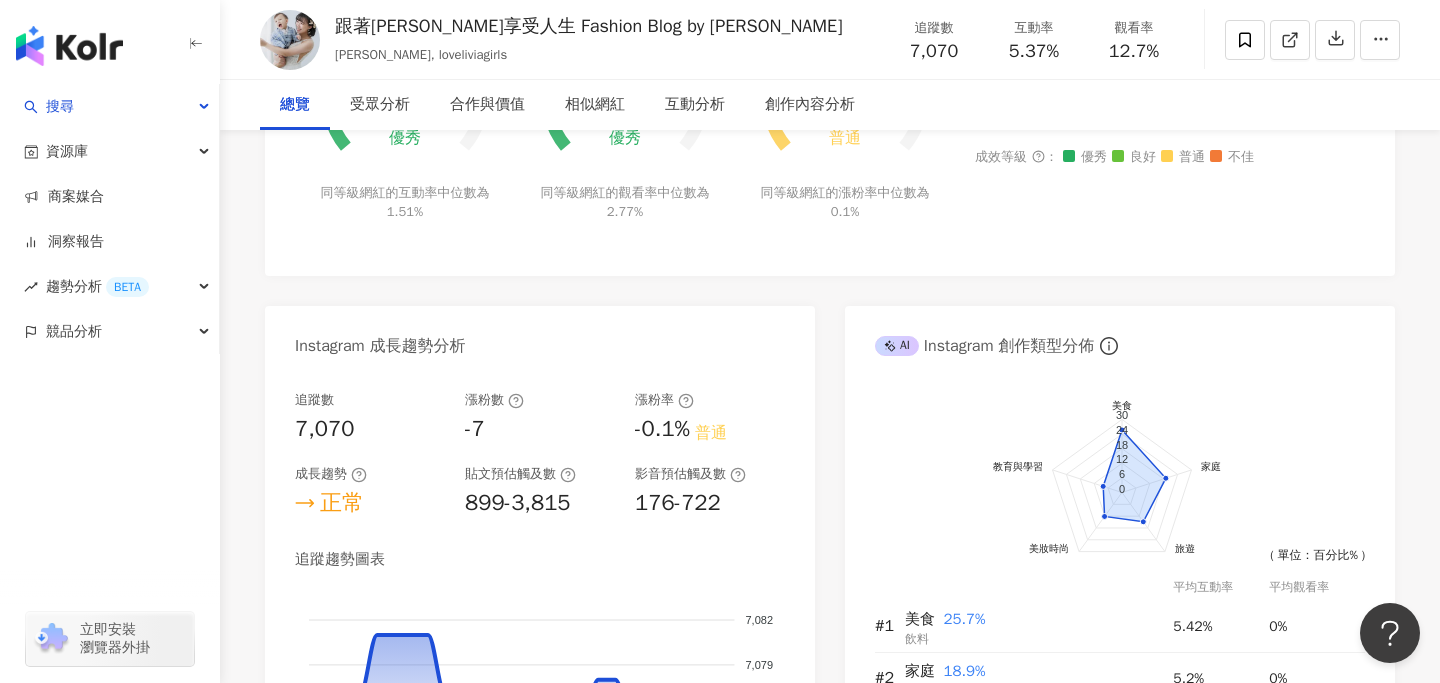 scroll, scrollTop: 0, scrollLeft: 0, axis: both 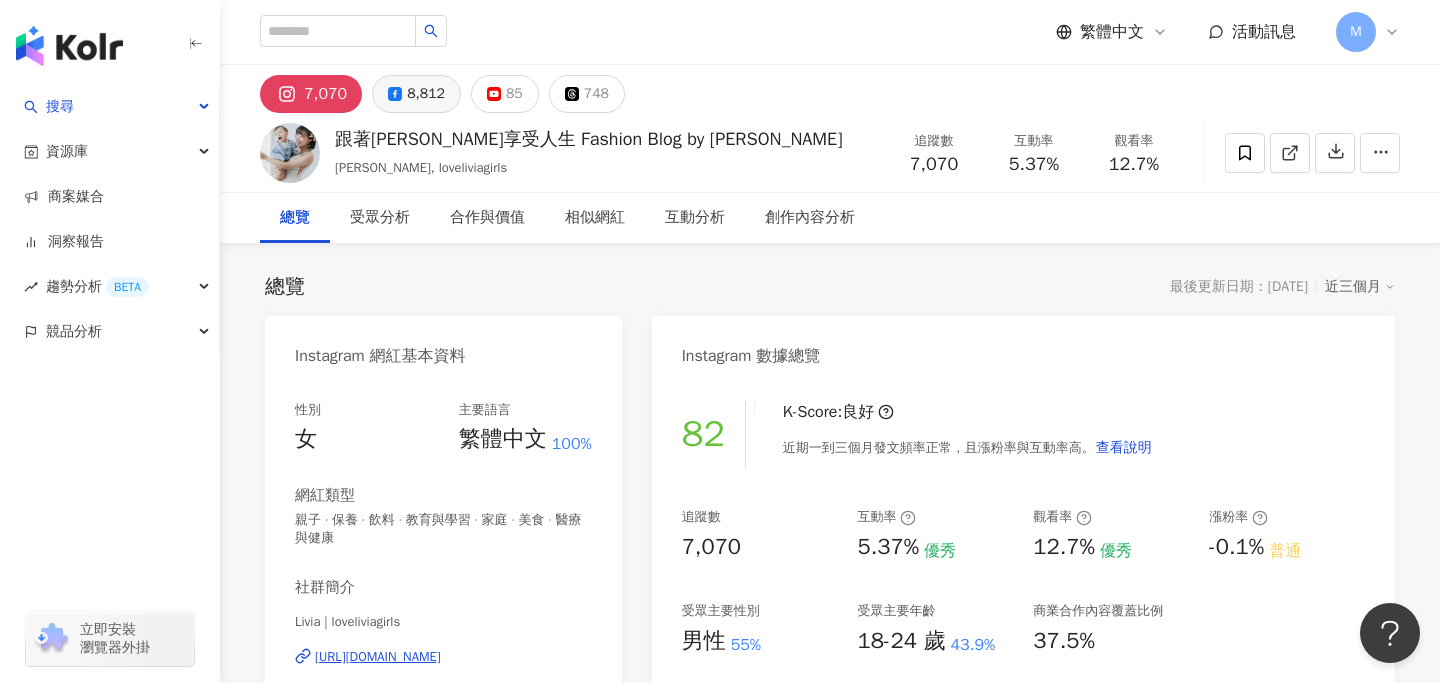 click on "8,812" at bounding box center [426, 94] 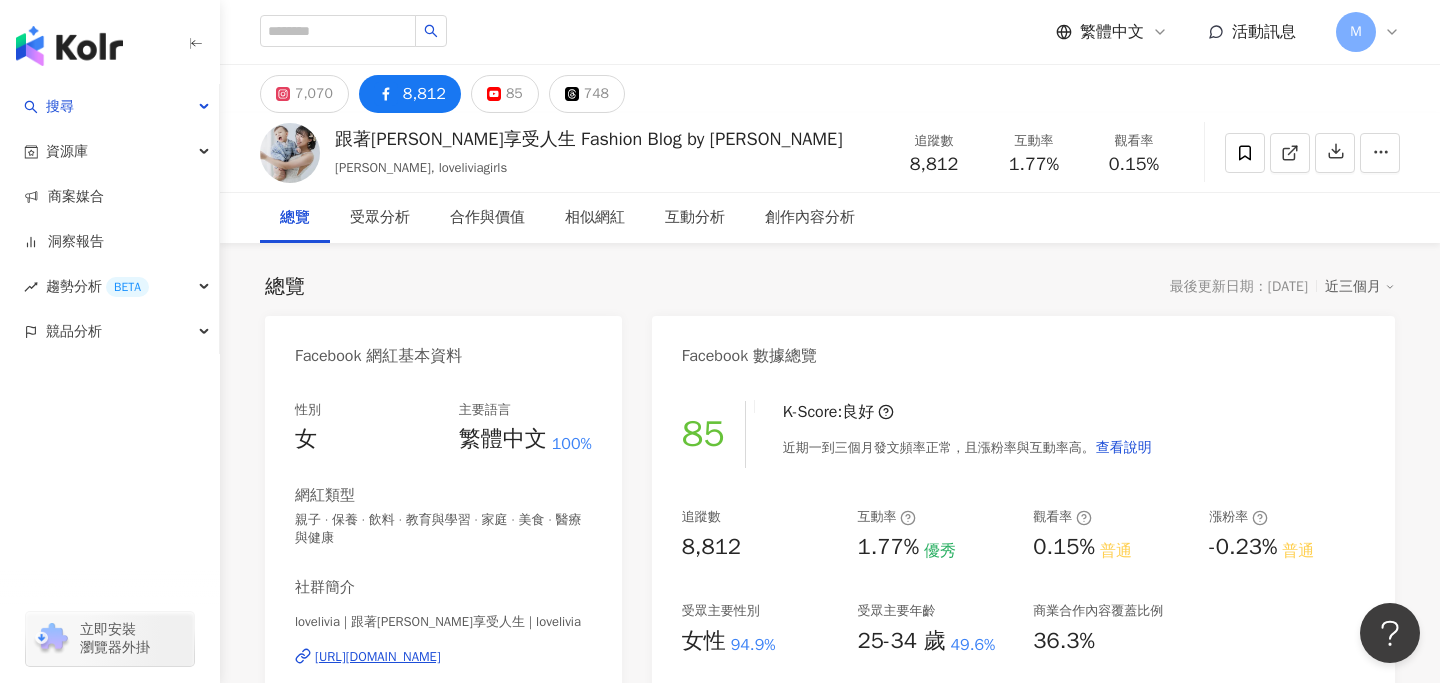 click on "Facebook 數據總覽" at bounding box center (1023, 348) 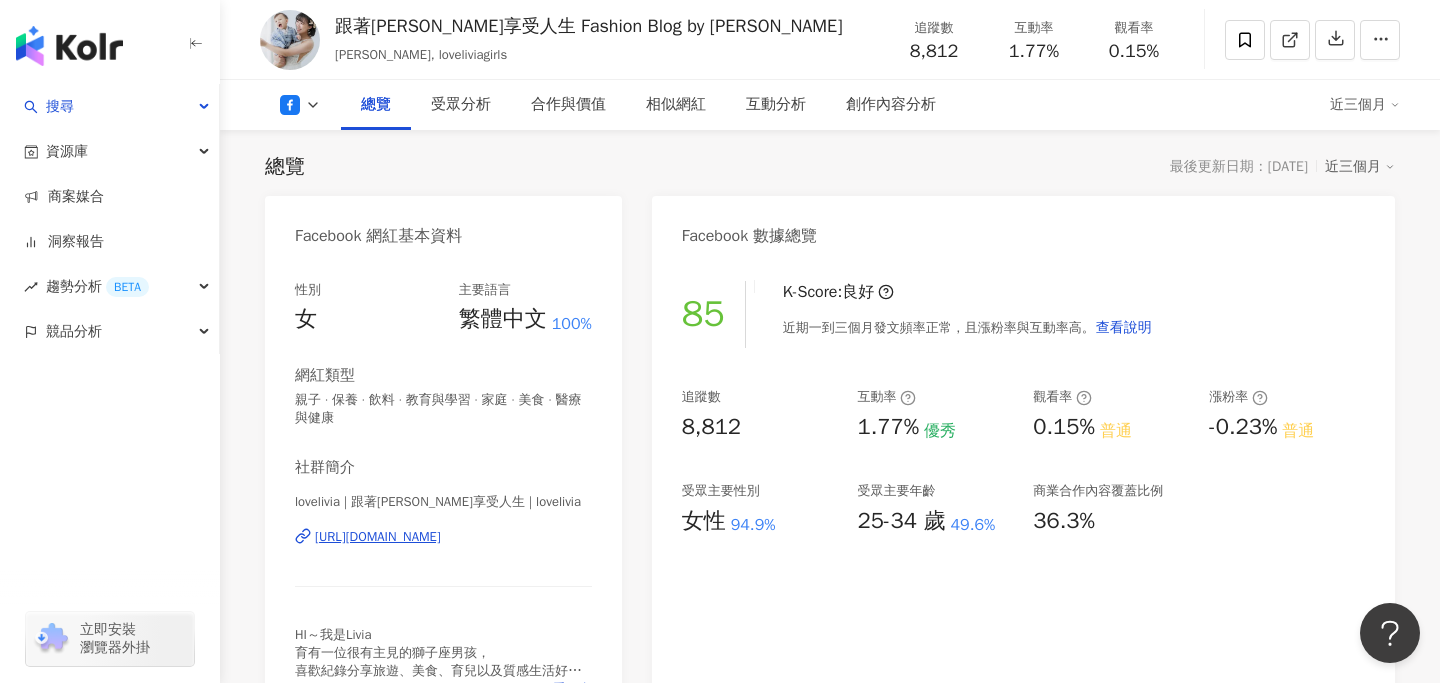 copy on "https://www.facebook.com/753567384655449" 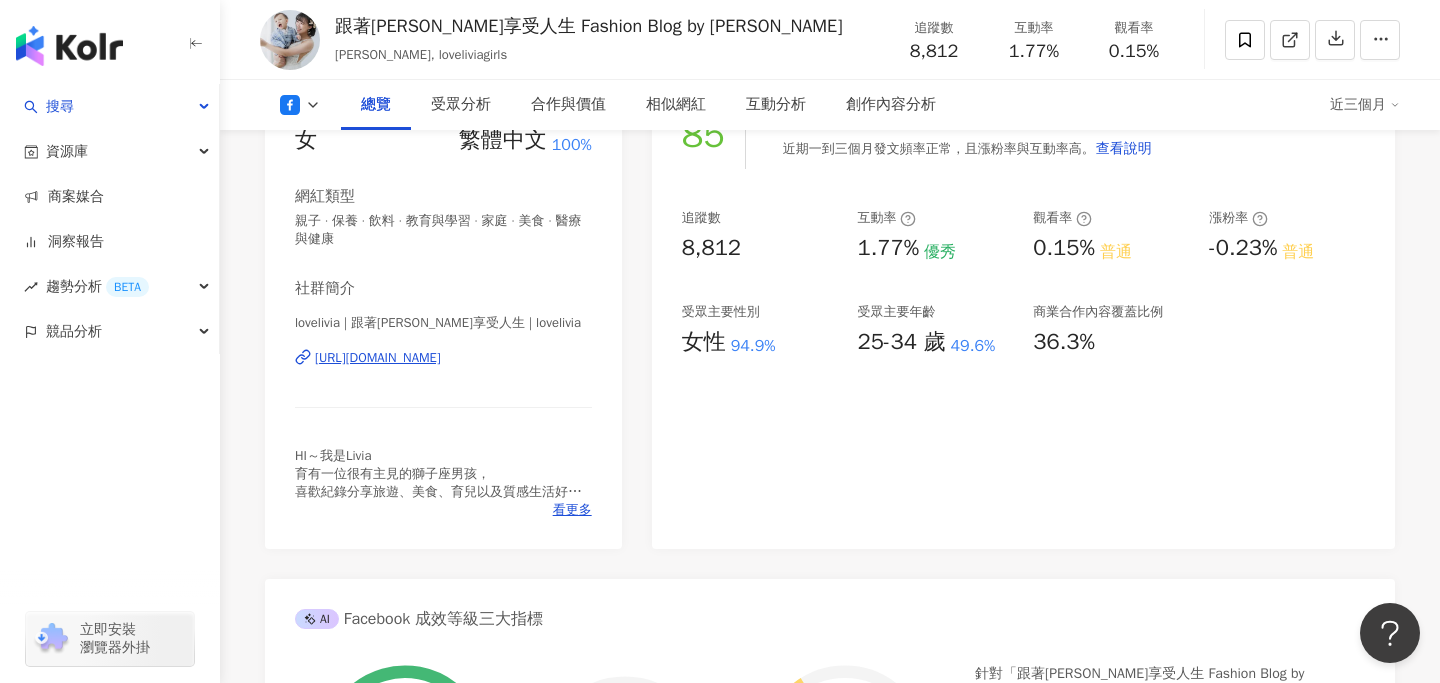 click on "85 K-Score :   良好 近期一到三個月發文頻率正常，且漲粉率與互動率高。 查看說明 追蹤數   8,812 互動率   1.77% 優秀 觀看率   0.15% 普通 漲粉率   -0.23% 普通 受眾主要性別   女性 94.9% 受眾主要年齡   25-34 歲 49.6% 商業合作內容覆蓋比例   36.3%" at bounding box center (1023, 315) 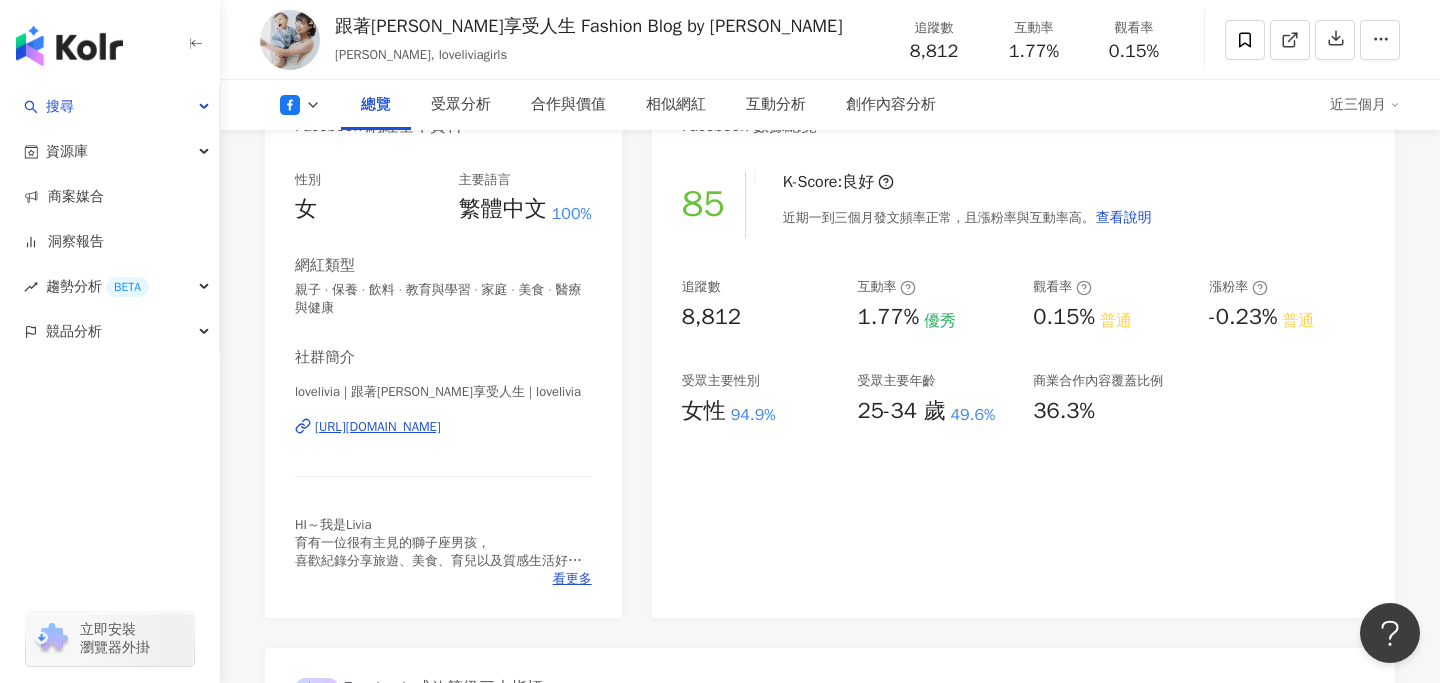 scroll, scrollTop: 180, scrollLeft: 0, axis: vertical 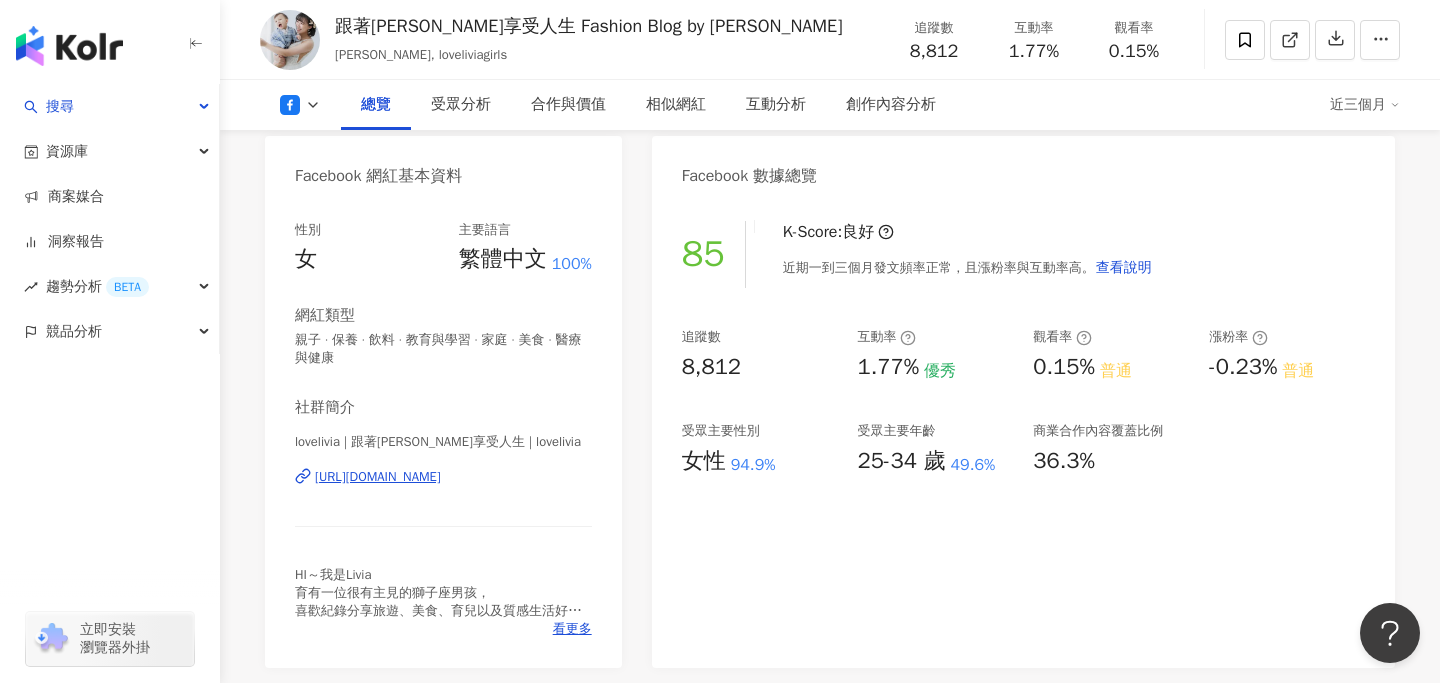 click at bounding box center [300, 105] 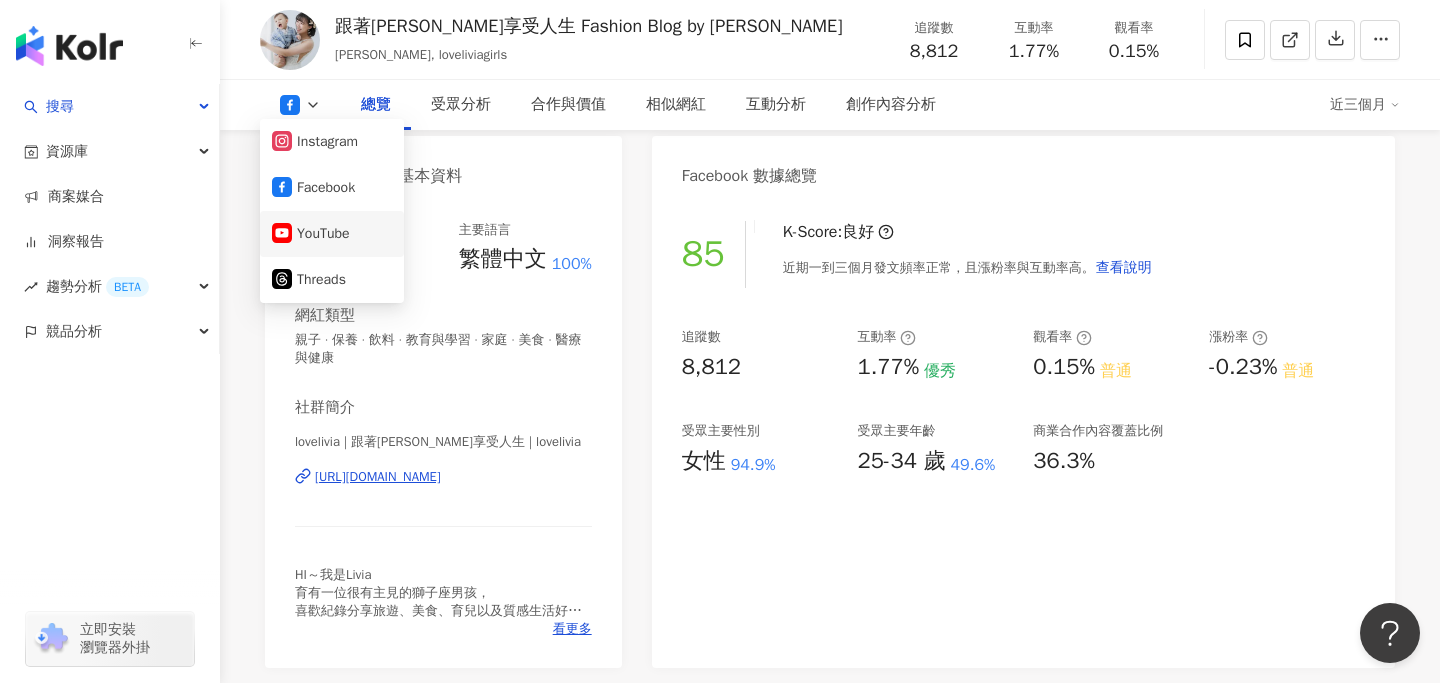 click on "YouTube" at bounding box center [332, 234] 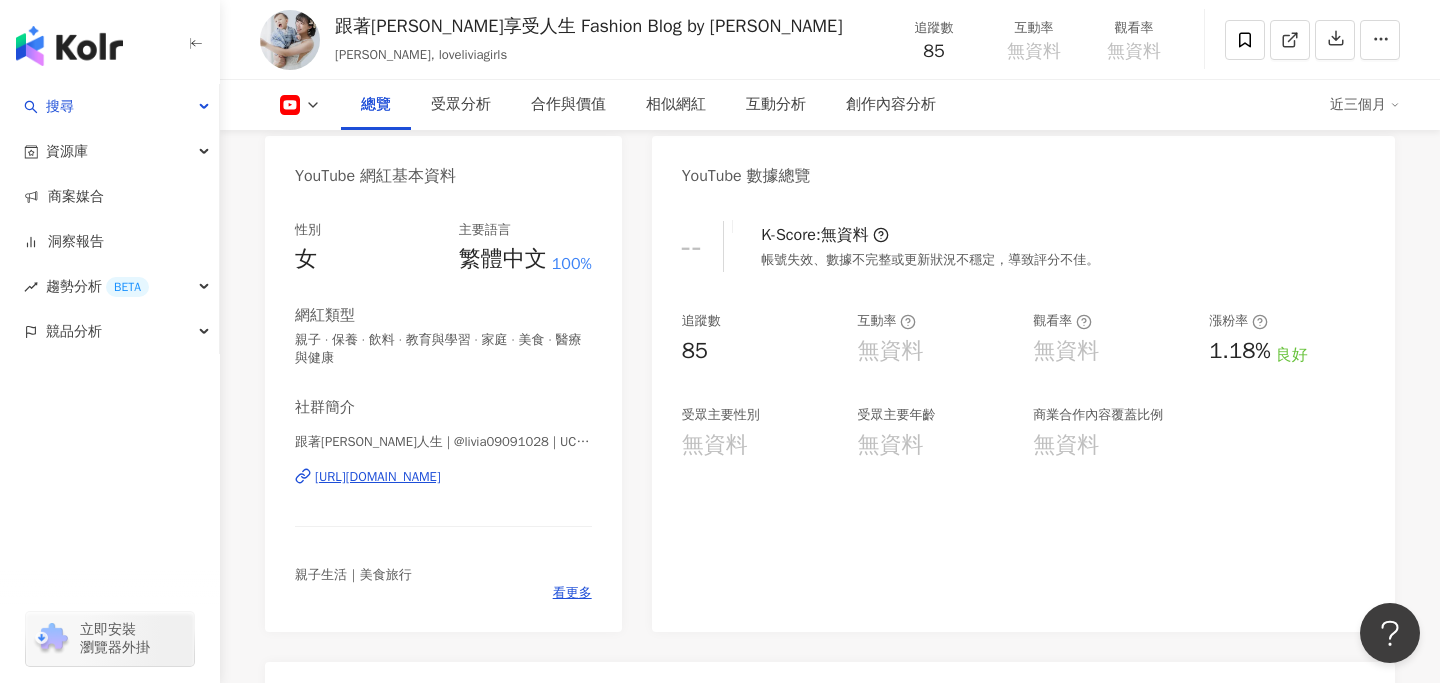 drag, startPoint x: 498, startPoint y: 477, endPoint x: 495, endPoint y: 22, distance: 455.0099 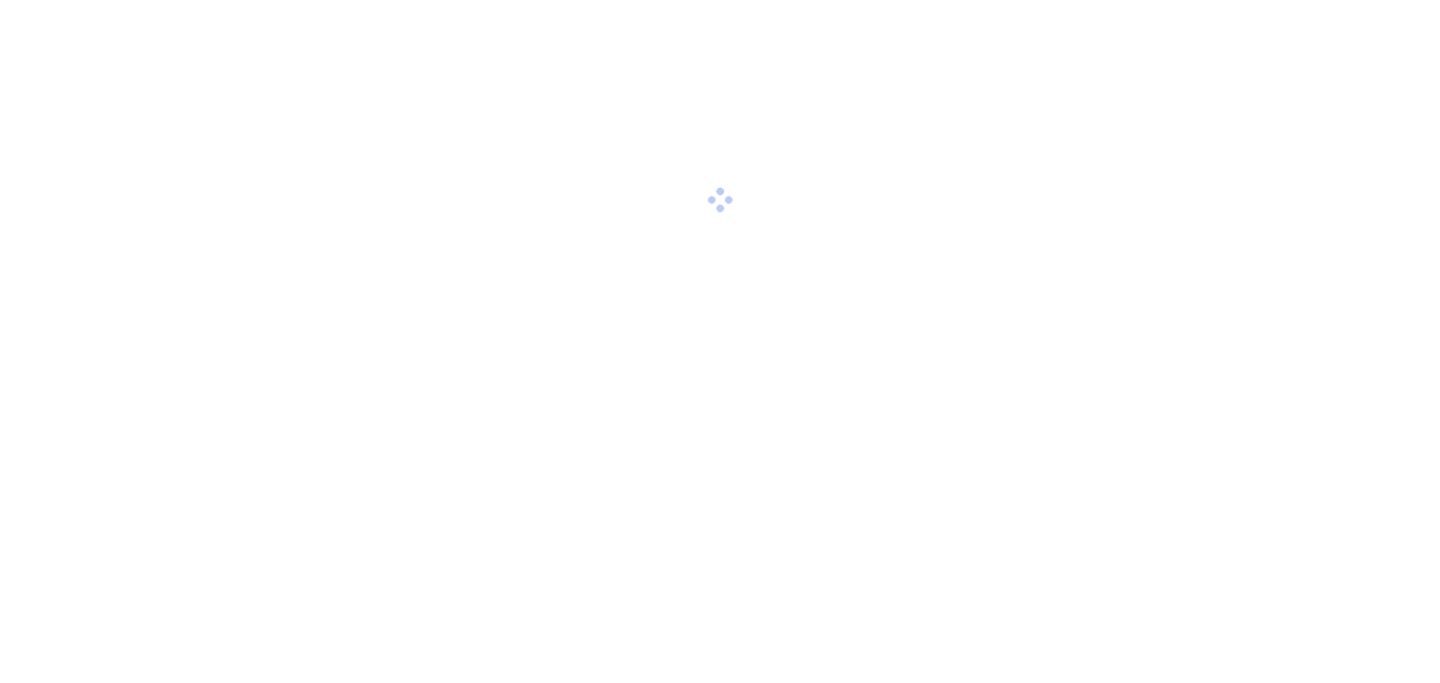 scroll, scrollTop: 0, scrollLeft: 0, axis: both 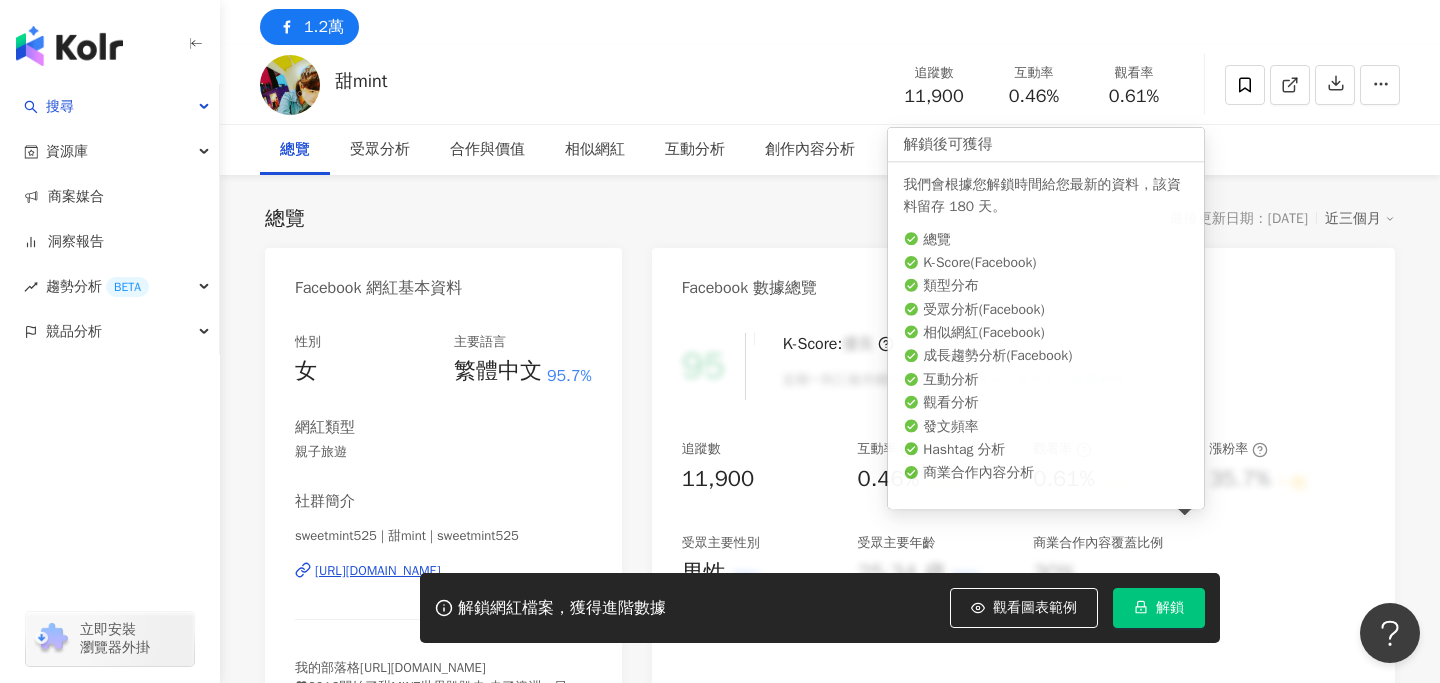 click on "sweetmint525 | 甜mint | sweetmint525 [URL][DOMAIN_NAME]" at bounding box center [443, 585] 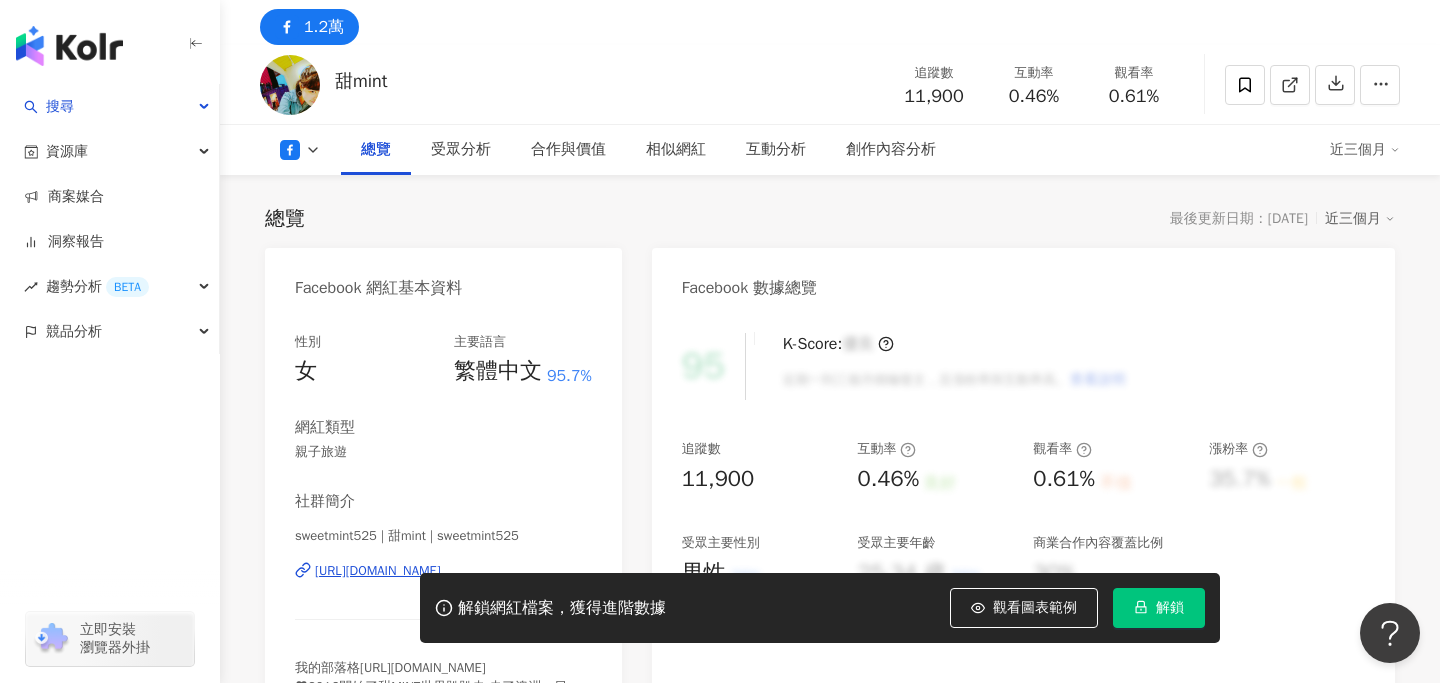 scroll, scrollTop: 135, scrollLeft: 0, axis: vertical 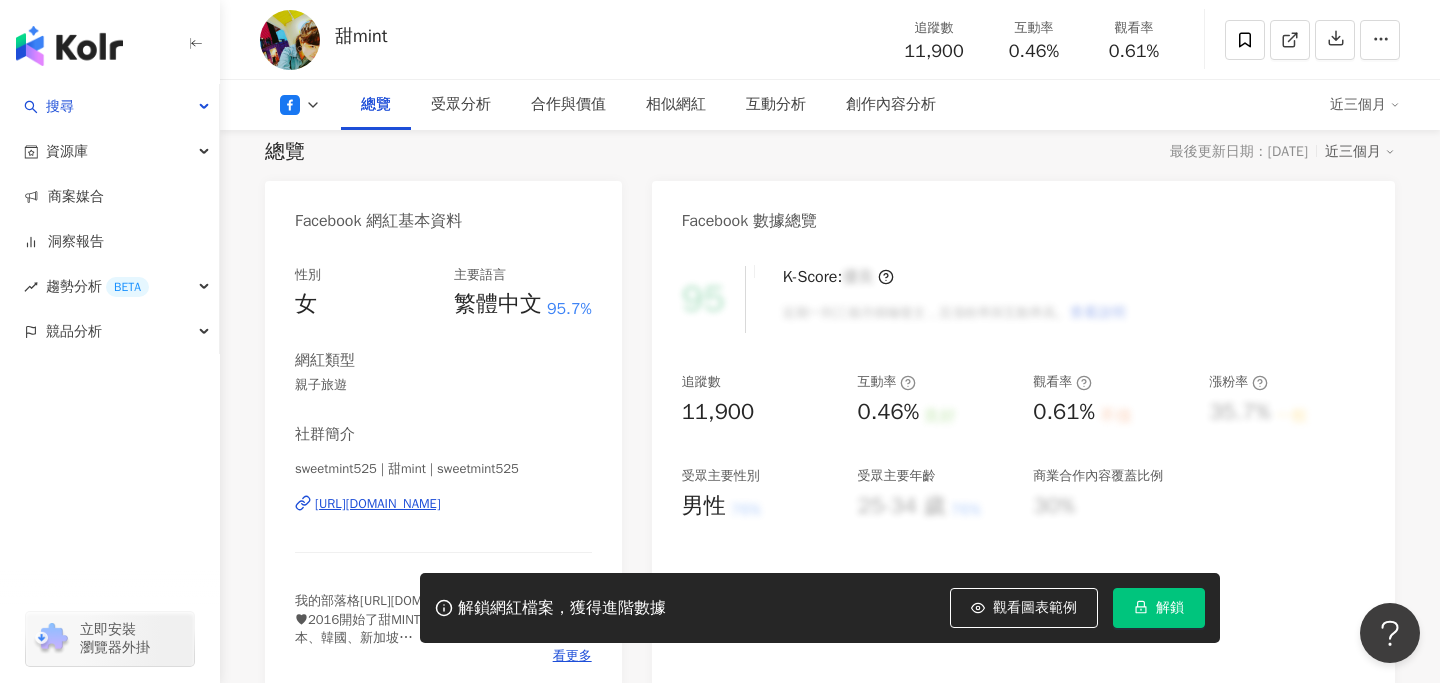 copy on "[URL][DOMAIN_NAME]" 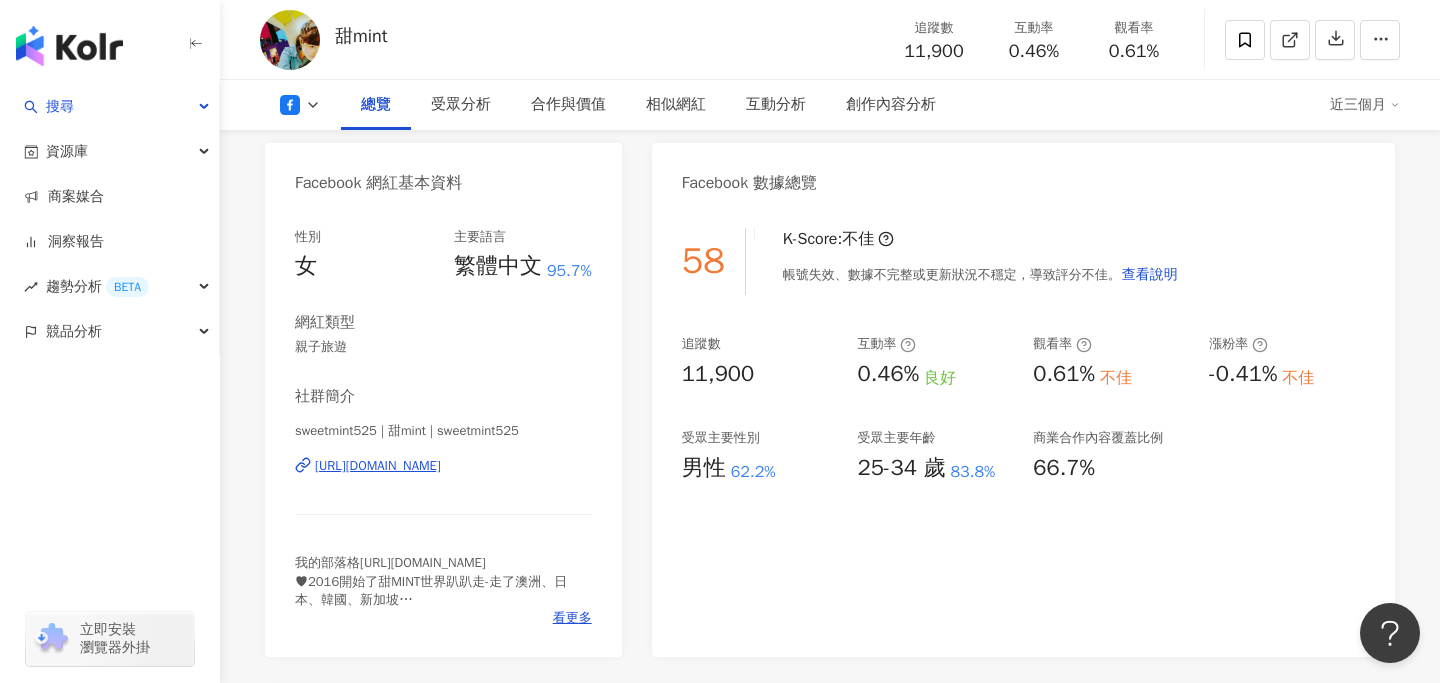 scroll, scrollTop: 82, scrollLeft: 0, axis: vertical 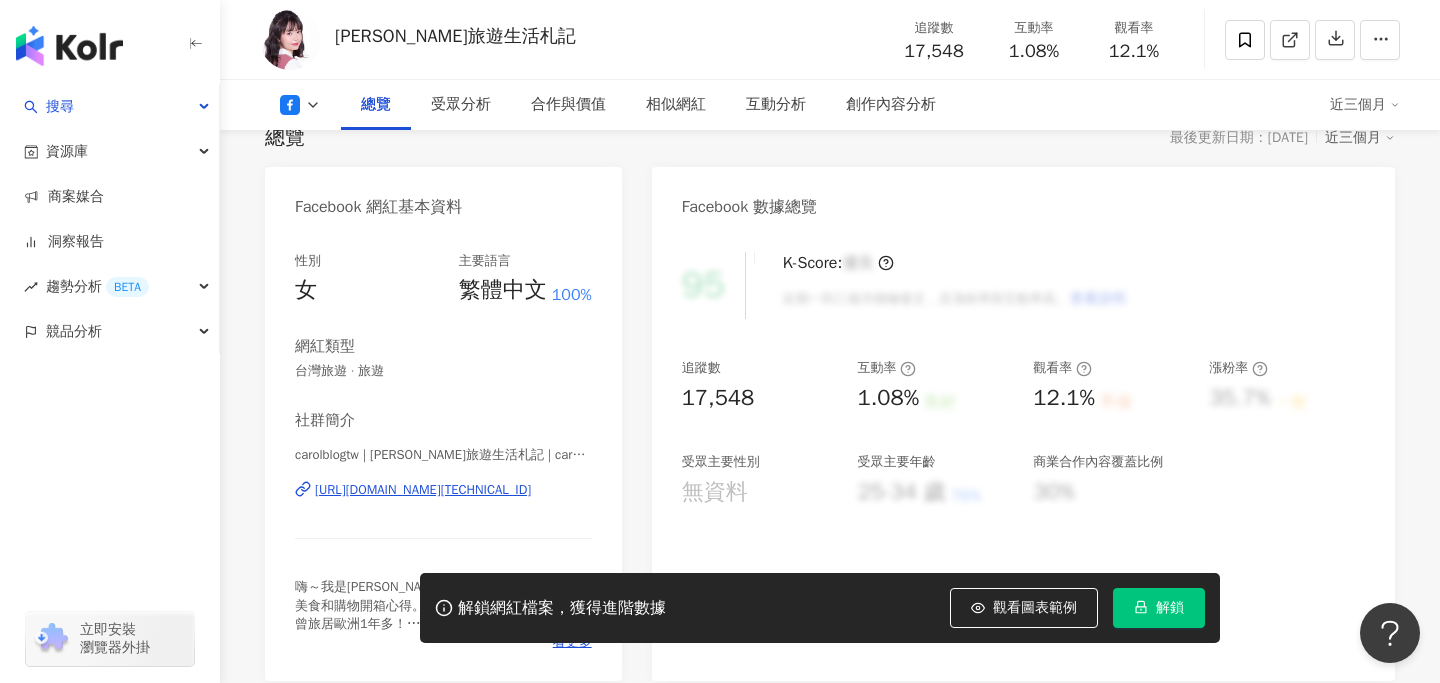 click on "性別   女 主要語言   繁體中文 100% 網紅類型 台灣旅遊 · 旅遊 社群簡介 carolblogtw | [PERSON_NAME]旅遊生活札記 | carolblogtw [URL][DOMAIN_NAME][TECHNICAL_ID] 嗨～我是[PERSON_NAME]，主要分享國內外旅遊、美食和購物開箱心得。
曾旅居歐洲1年多！
Instagram@carolblogtw 看更多" at bounding box center (443, 451) 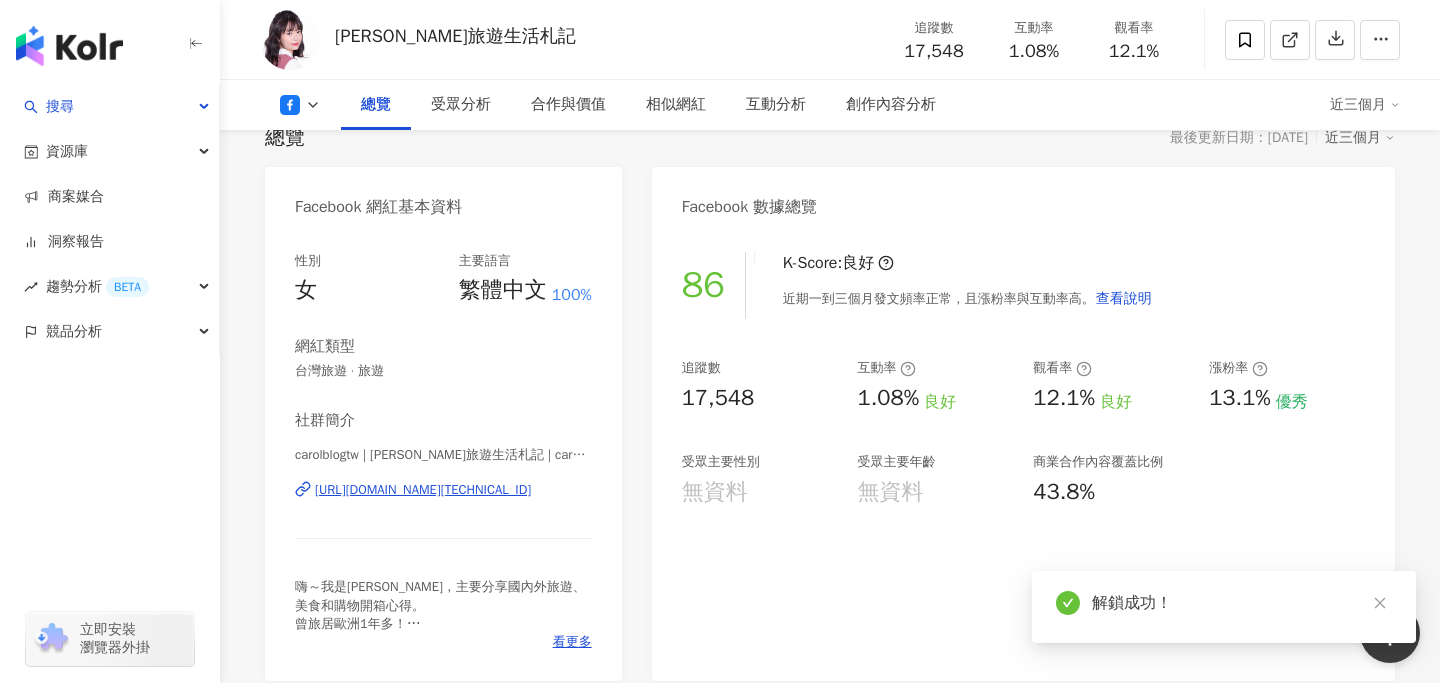 scroll, scrollTop: 294, scrollLeft: 0, axis: vertical 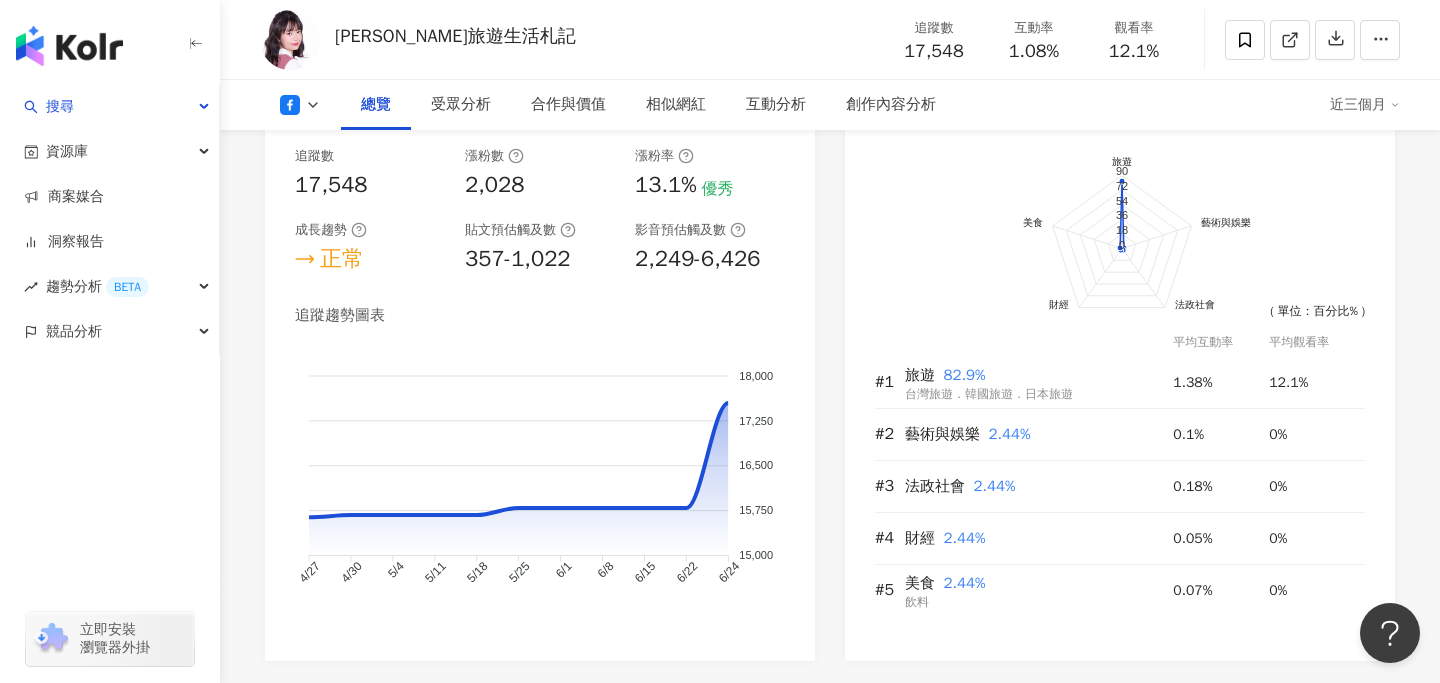 drag, startPoint x: 536, startPoint y: 345, endPoint x: 555, endPoint y: 0, distance: 345.5228 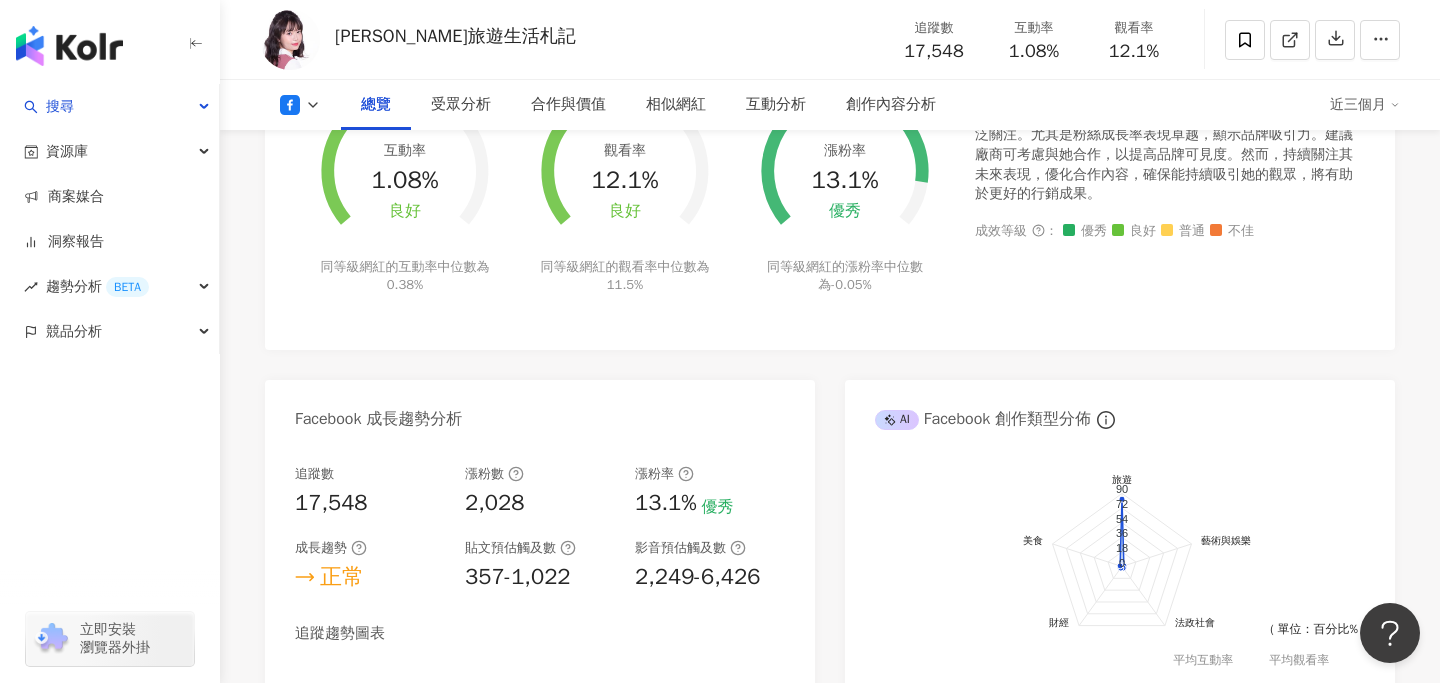 scroll, scrollTop: 674, scrollLeft: 0, axis: vertical 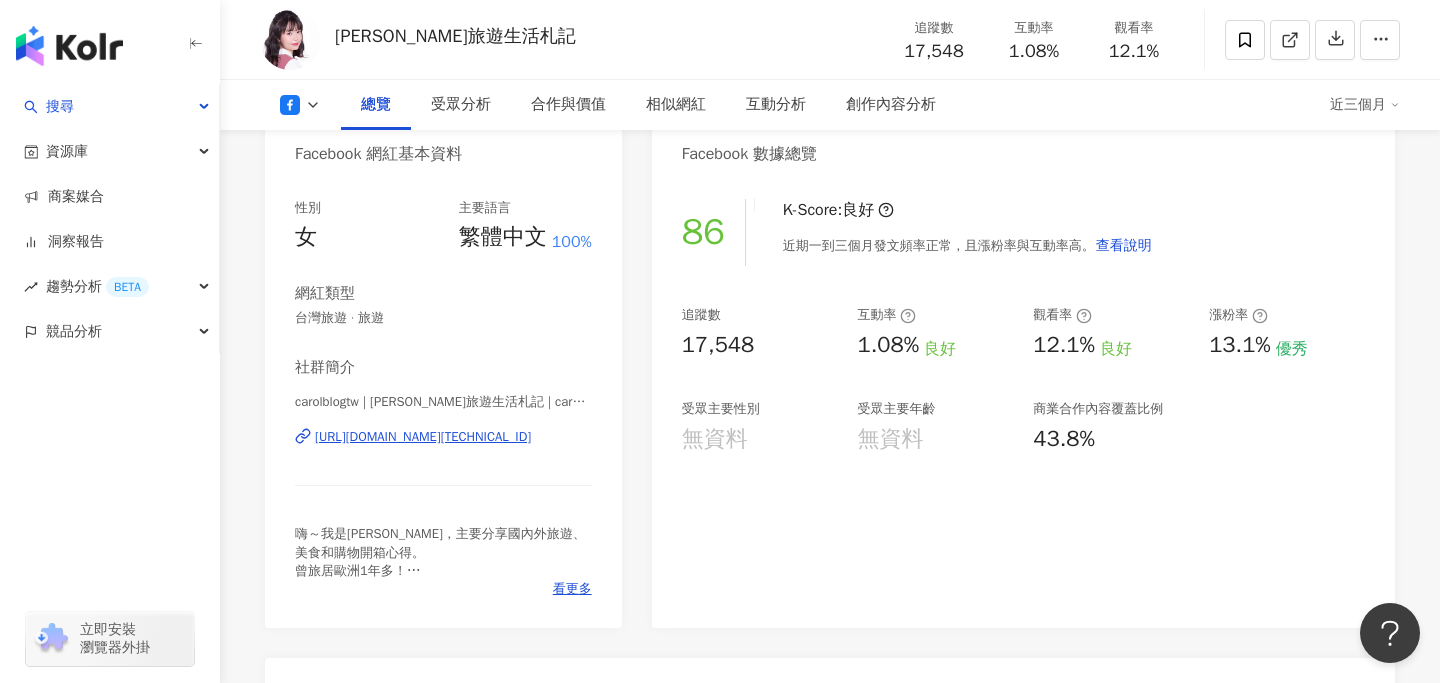 click on "86 K-Score :   良好 近期一到三個月發文頻率正常，且漲粉率與互動率高。 查看說明 追蹤數   17,548 互動率   1.08% 良好 觀看率   12.1% 良好 漲粉率   13.1% 優秀 受眾主要性別   無資料 受眾主要年齡   無資料 商業合作內容覆蓋比例   43.8%" at bounding box center [1023, 403] 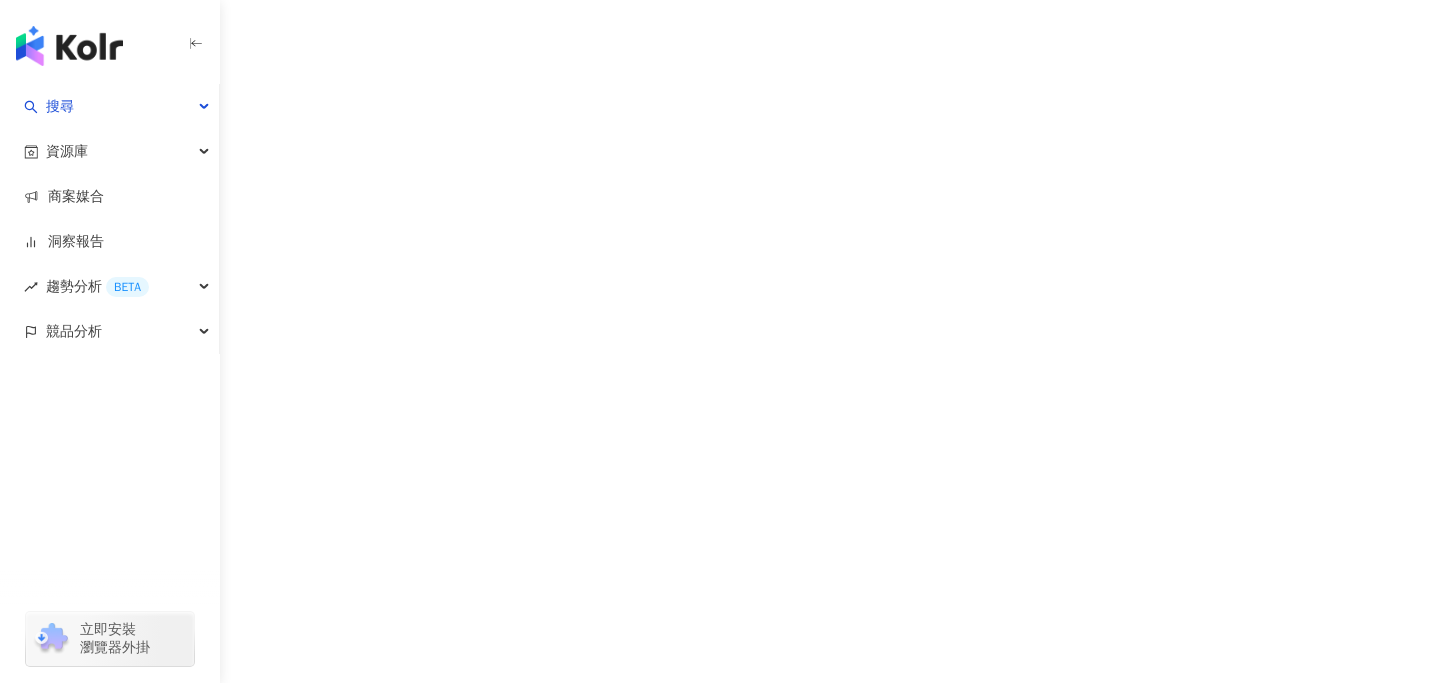 scroll, scrollTop: 0, scrollLeft: 0, axis: both 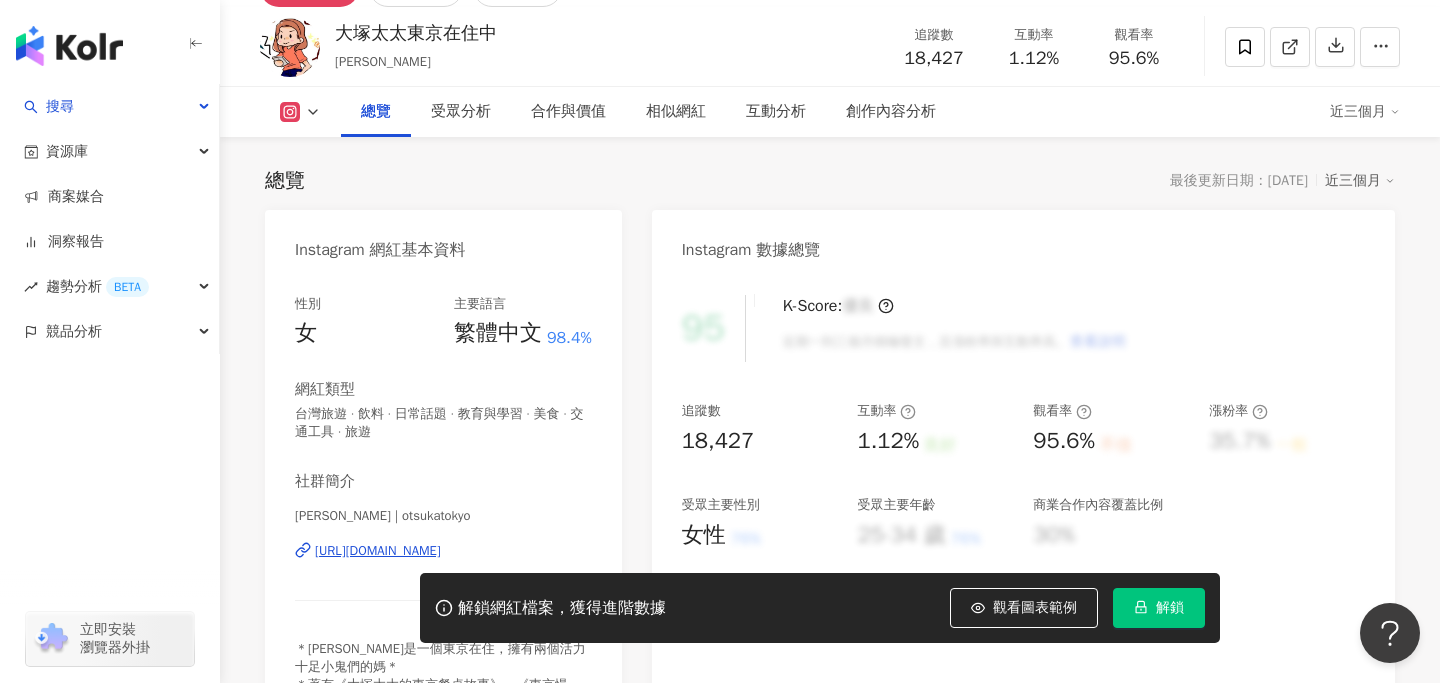 drag, startPoint x: 418, startPoint y: 549, endPoint x: 440, endPoint y: 15, distance: 534.453 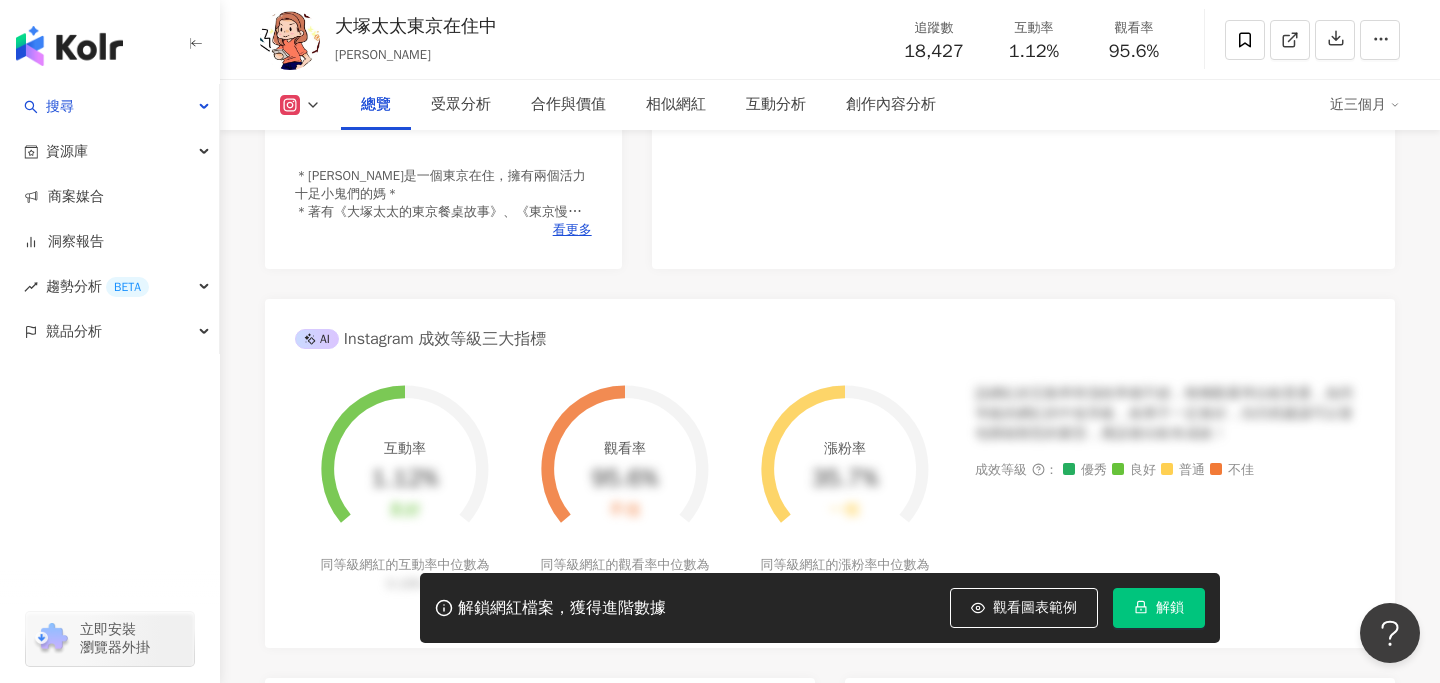 scroll, scrollTop: 746, scrollLeft: 0, axis: vertical 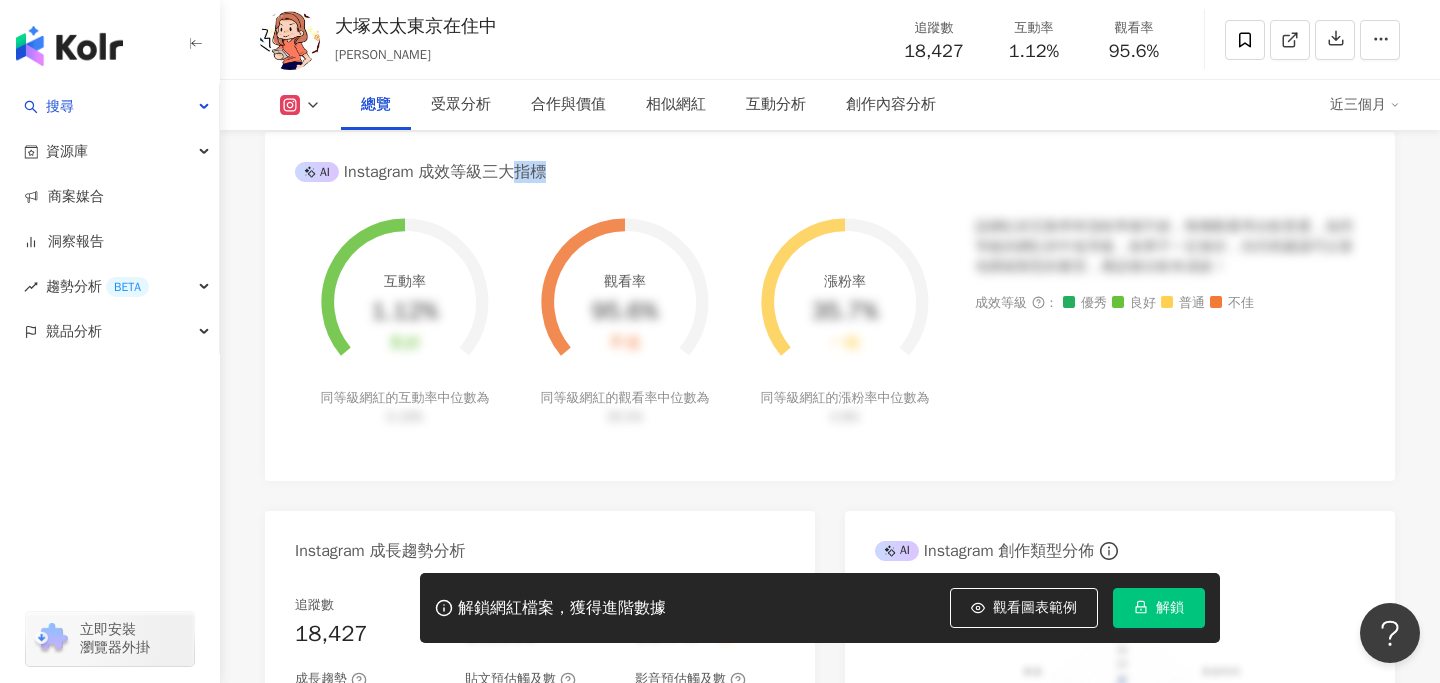 click at bounding box center [300, 105] 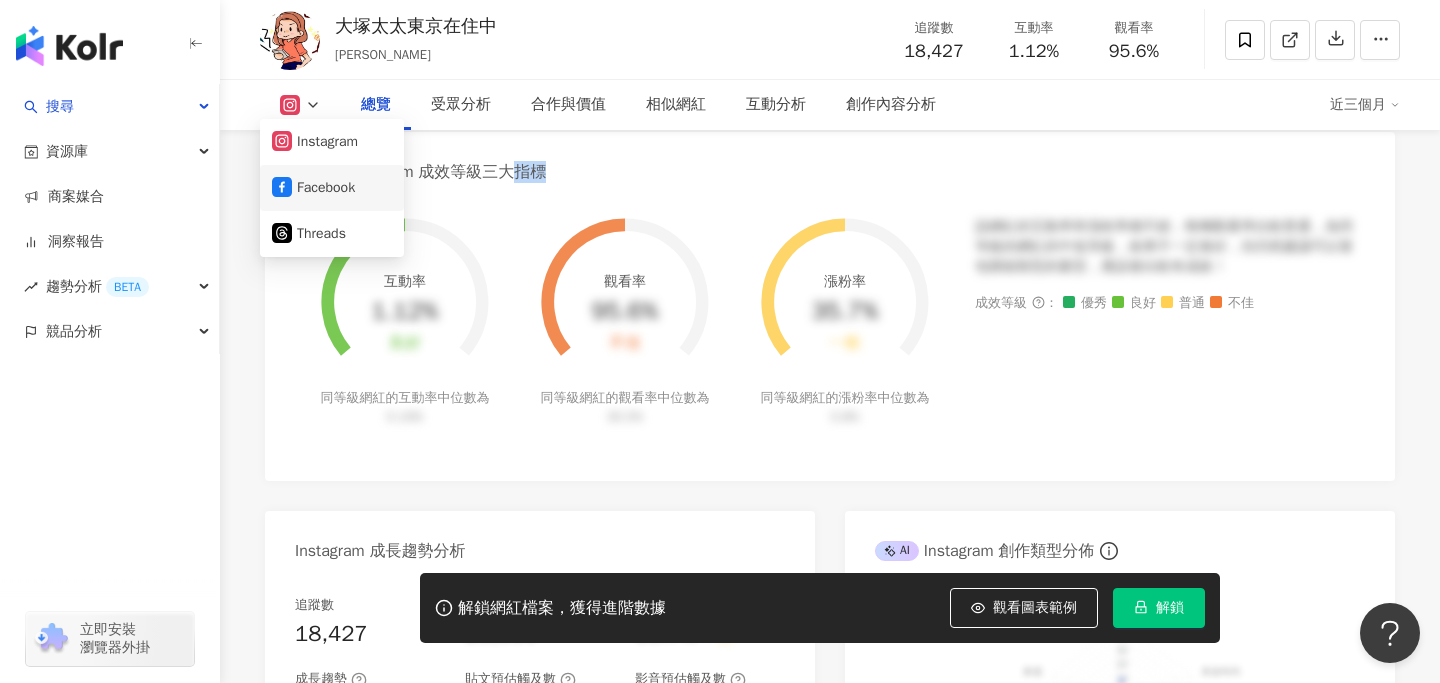 click on "Facebook" at bounding box center (332, 188) 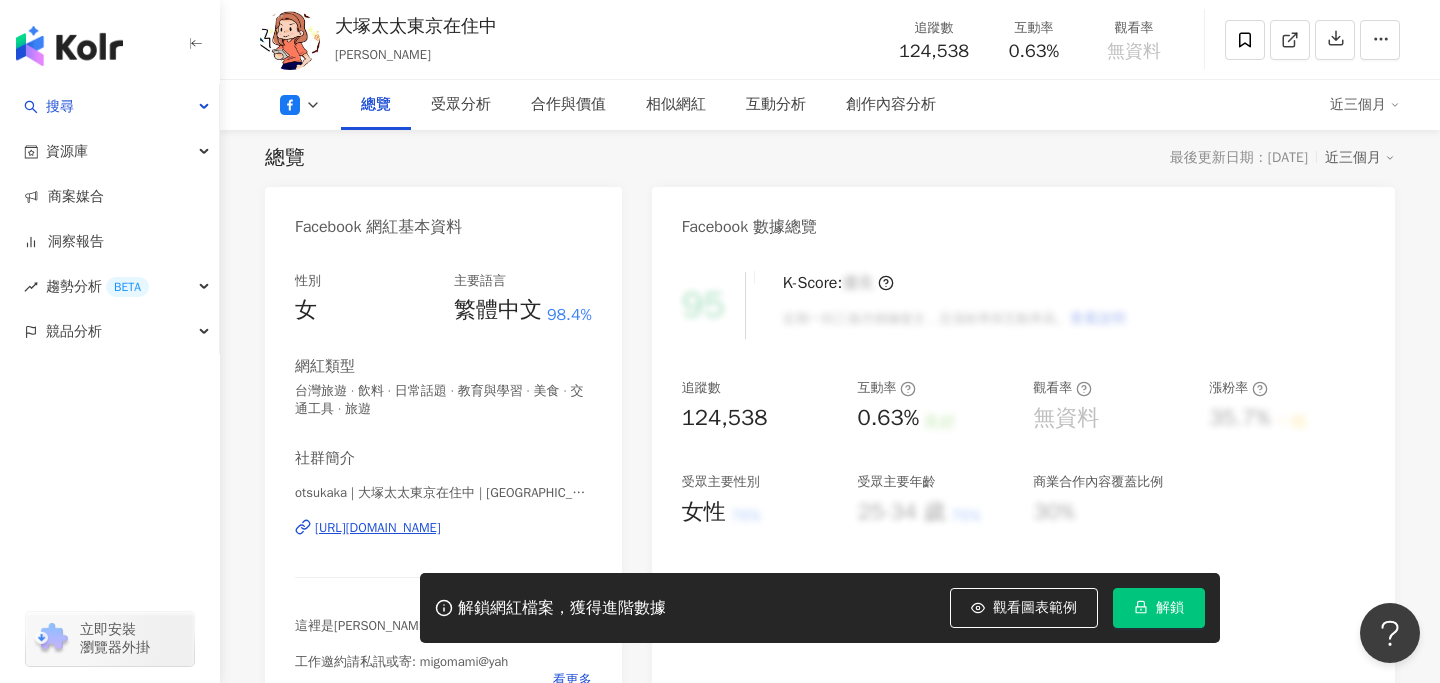 scroll, scrollTop: 160, scrollLeft: 0, axis: vertical 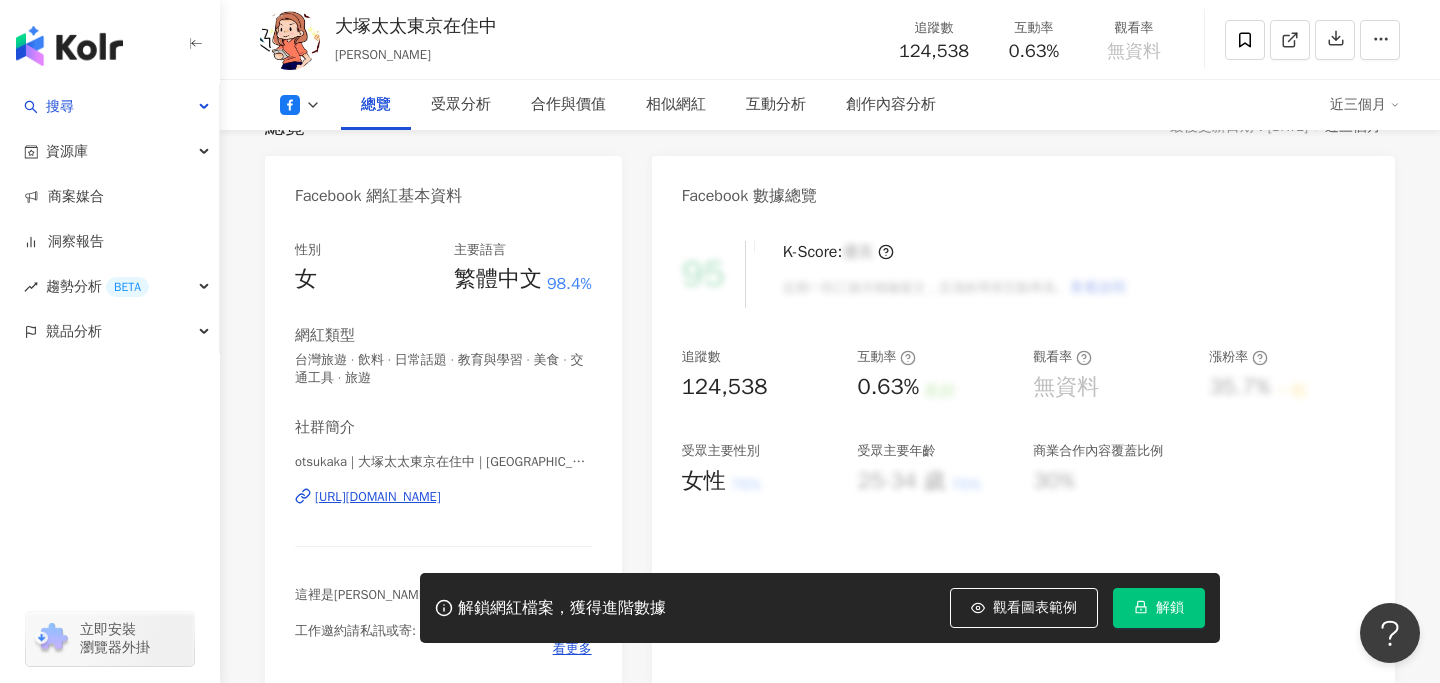 copy on "https://www.facebook.com/370484433133833" 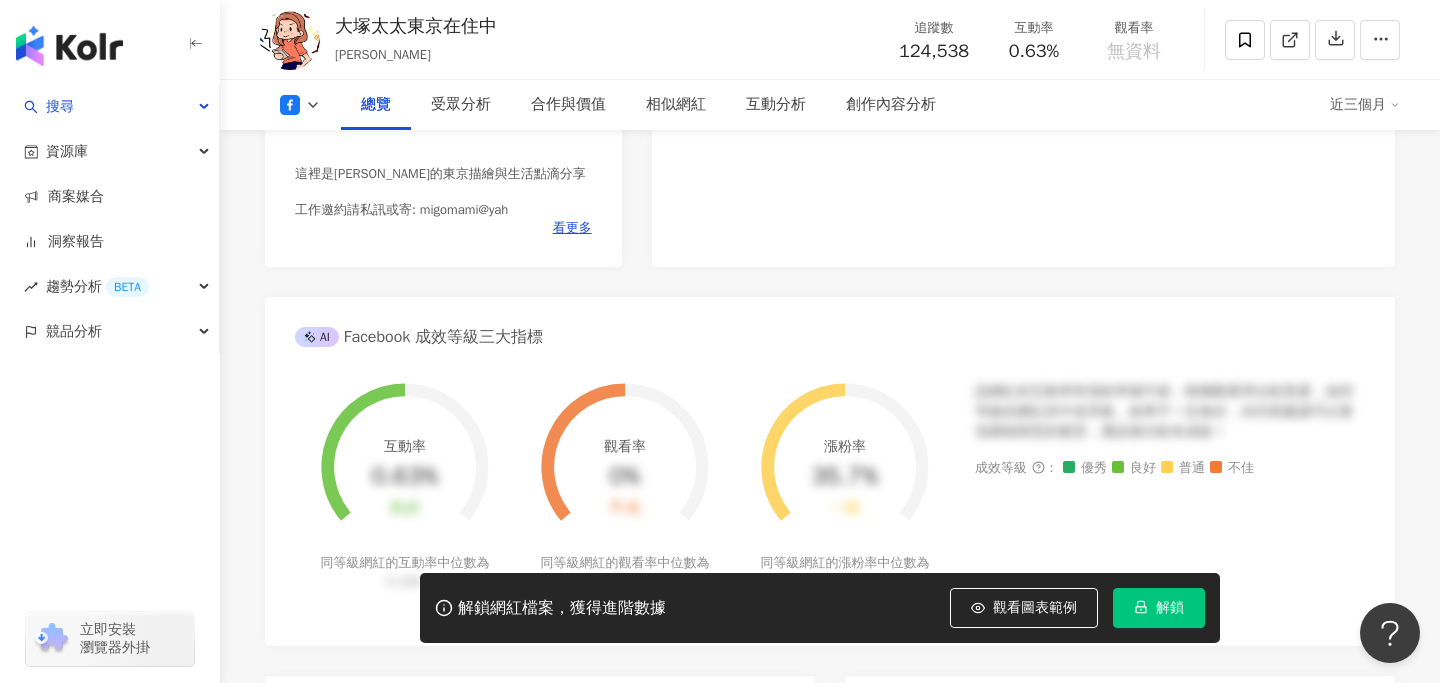 scroll, scrollTop: 1193, scrollLeft: 0, axis: vertical 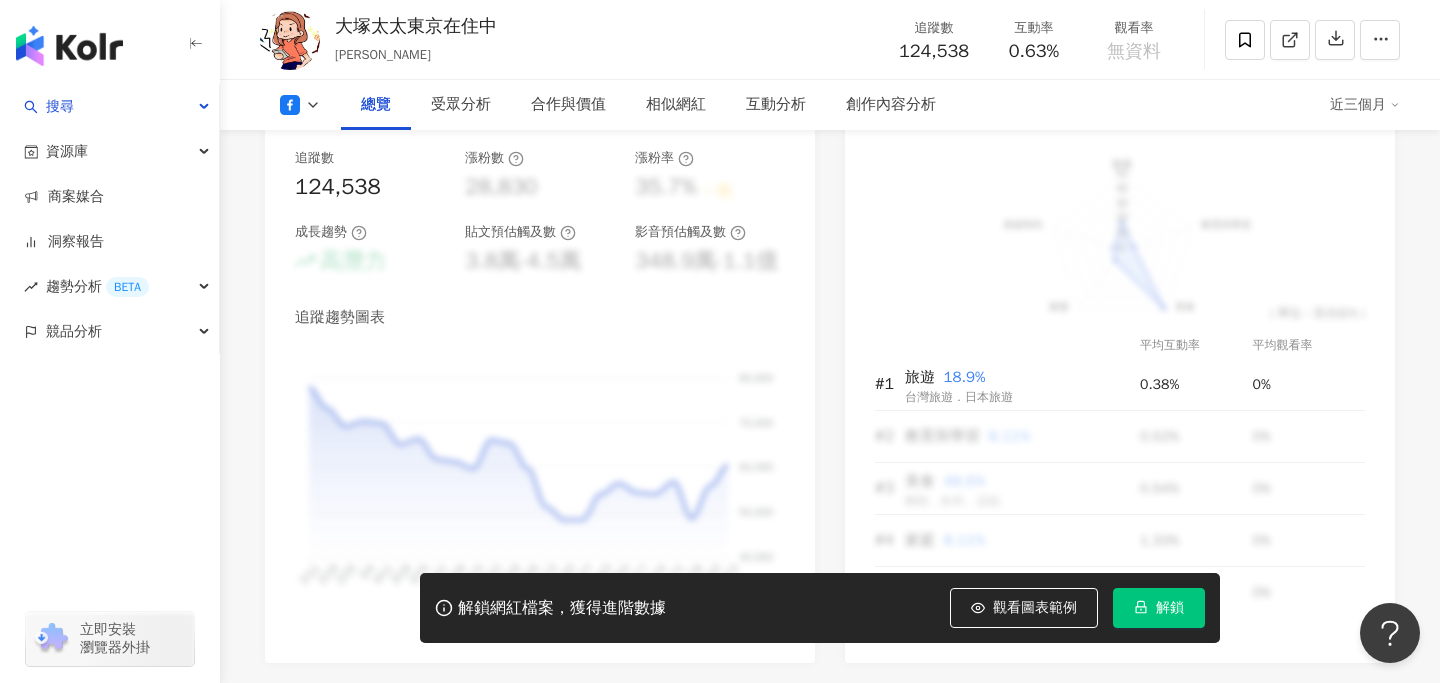 drag, startPoint x: 513, startPoint y: 504, endPoint x: 546, endPoint y: 4, distance: 501.08783 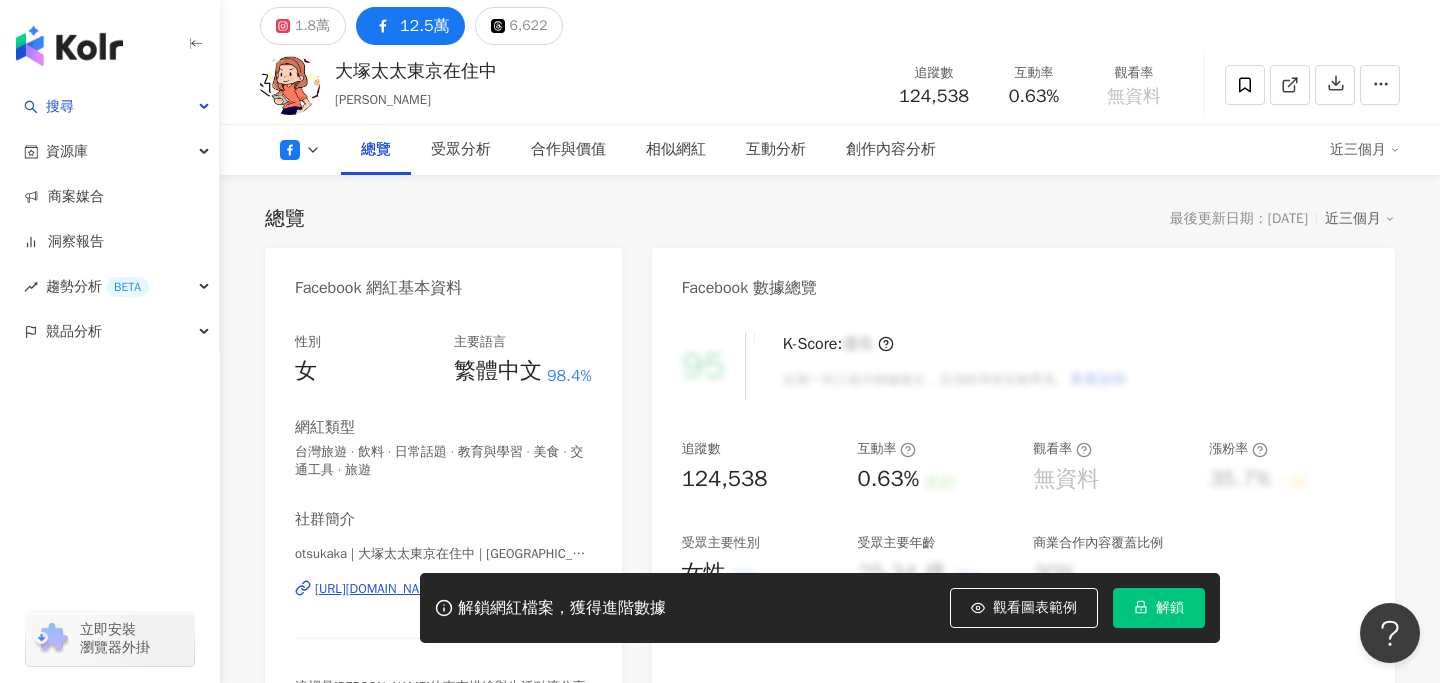 scroll, scrollTop: 219, scrollLeft: 0, axis: vertical 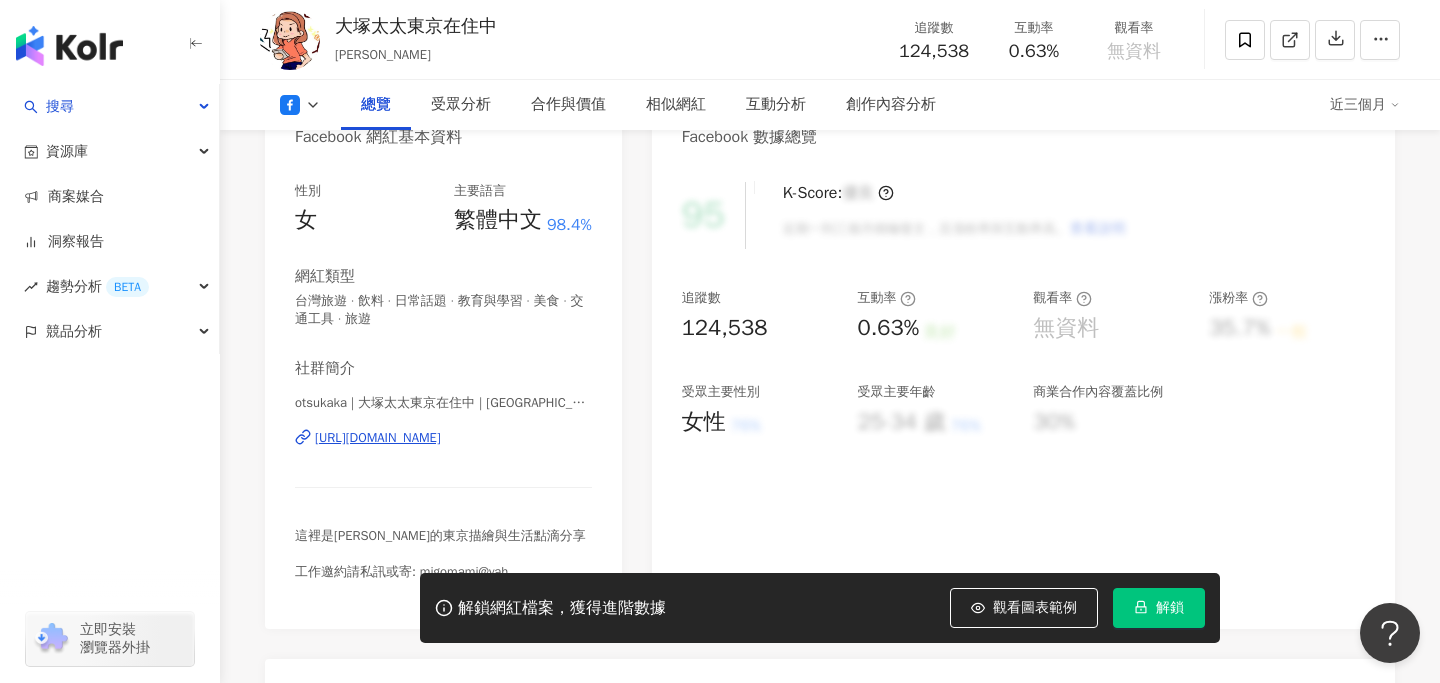 copy on "https://www.facebook.com/370484433133833" 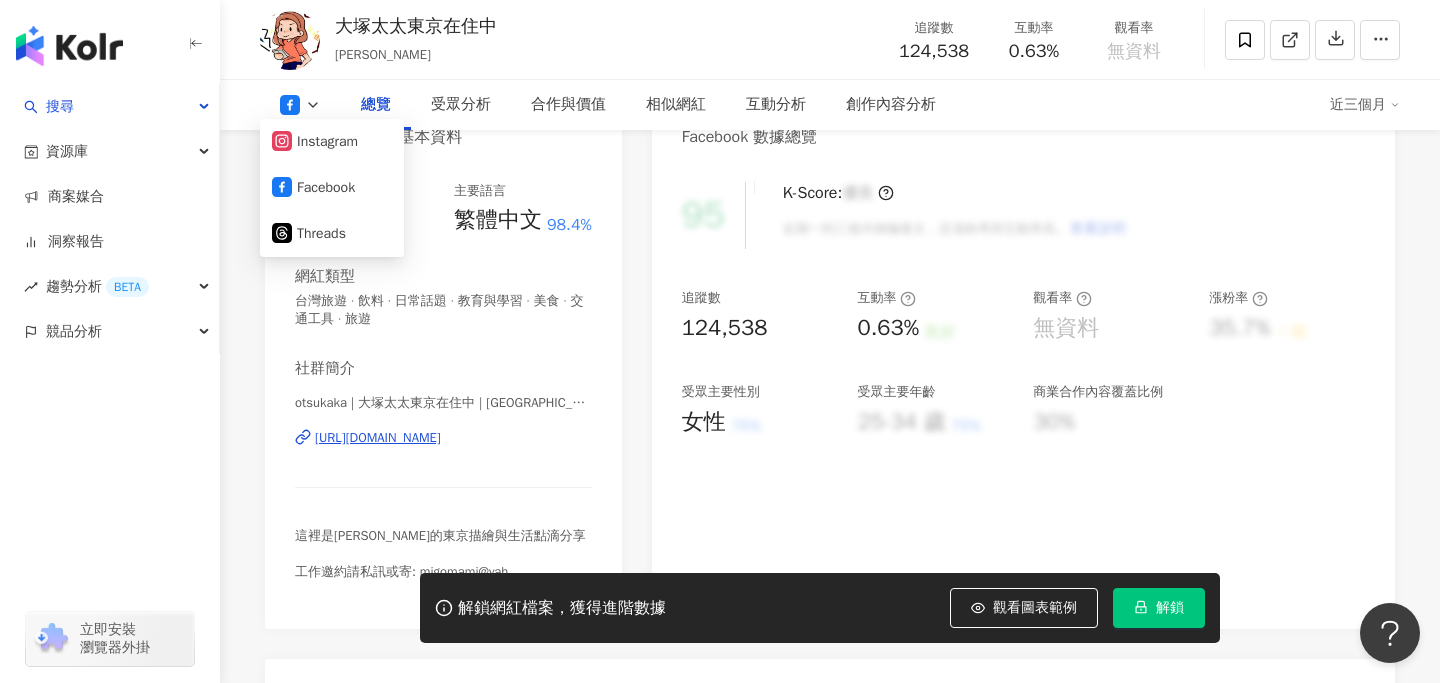 click on "台灣旅遊 · 飲料 · 日常話題 · 教育與學習 · 美食 · 交通工具 · 旅遊" at bounding box center (443, 310) 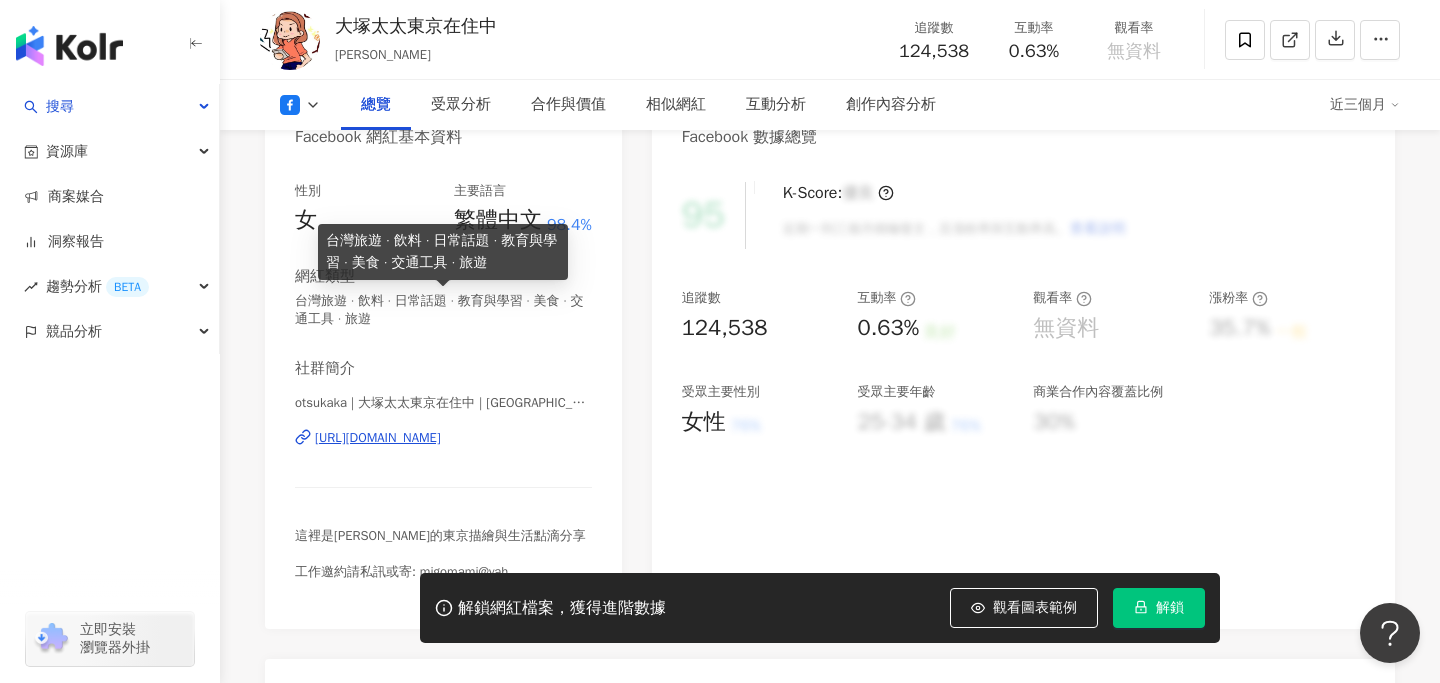 click on "性別   女 主要語言   繁體中文 98.4% 網紅類型 台灣旅遊 · 飲料 · 日常話題 · 教育與學習 · 美食 · 交通工具 · 旅遊 社群簡介 otsukaka | 大塚太太東京在住中 | otsukaka https://www.facebook.com/370484433133833 這裡是大塚太太的東京描繪與生活點滴分享
工作邀約請私訊或寄: migomami@yah 看更多" at bounding box center (443, 390) 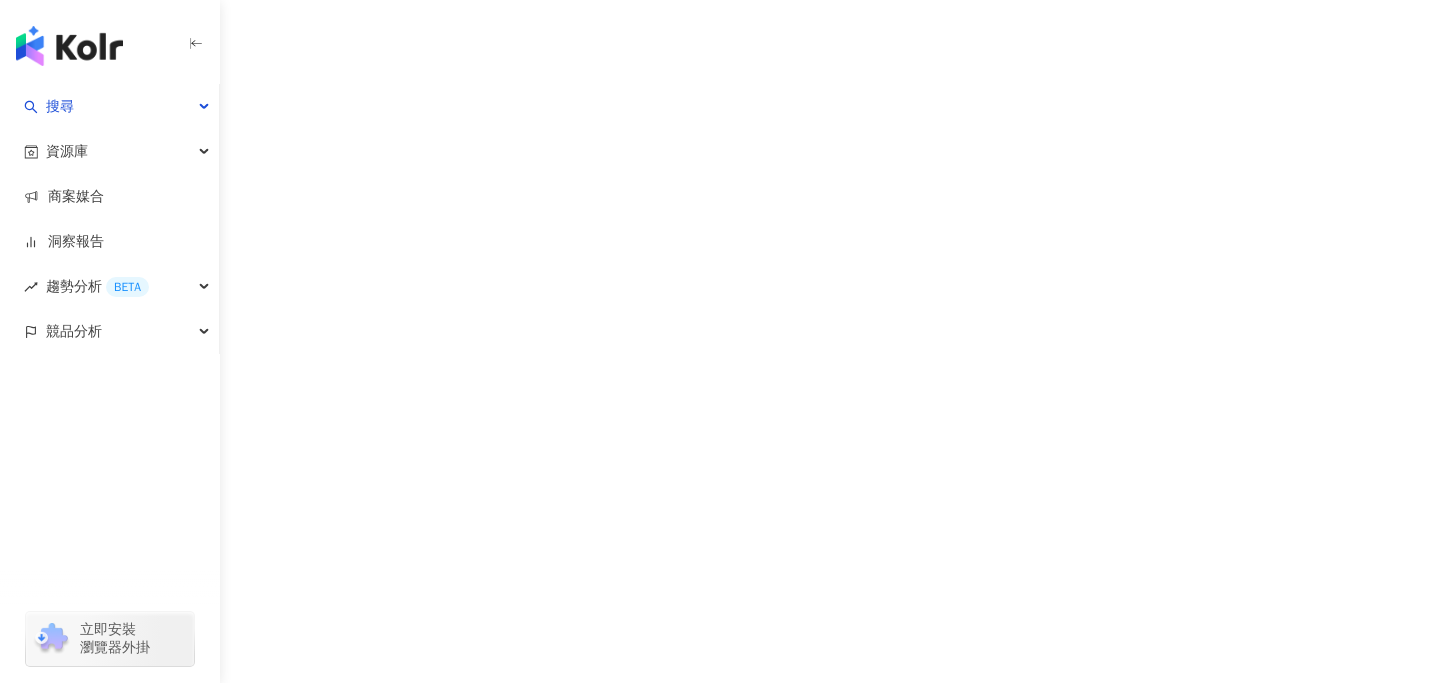 scroll, scrollTop: 0, scrollLeft: 0, axis: both 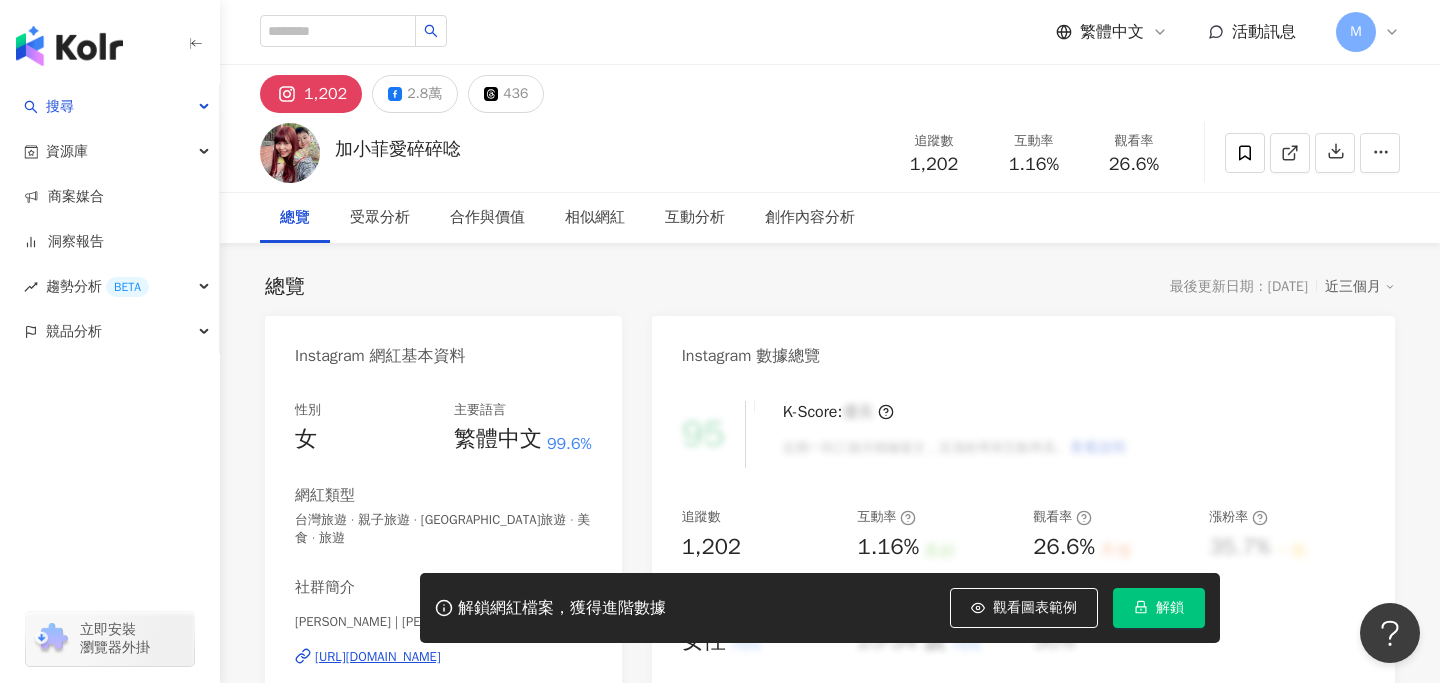 click on "解鎖" at bounding box center [1159, 608] 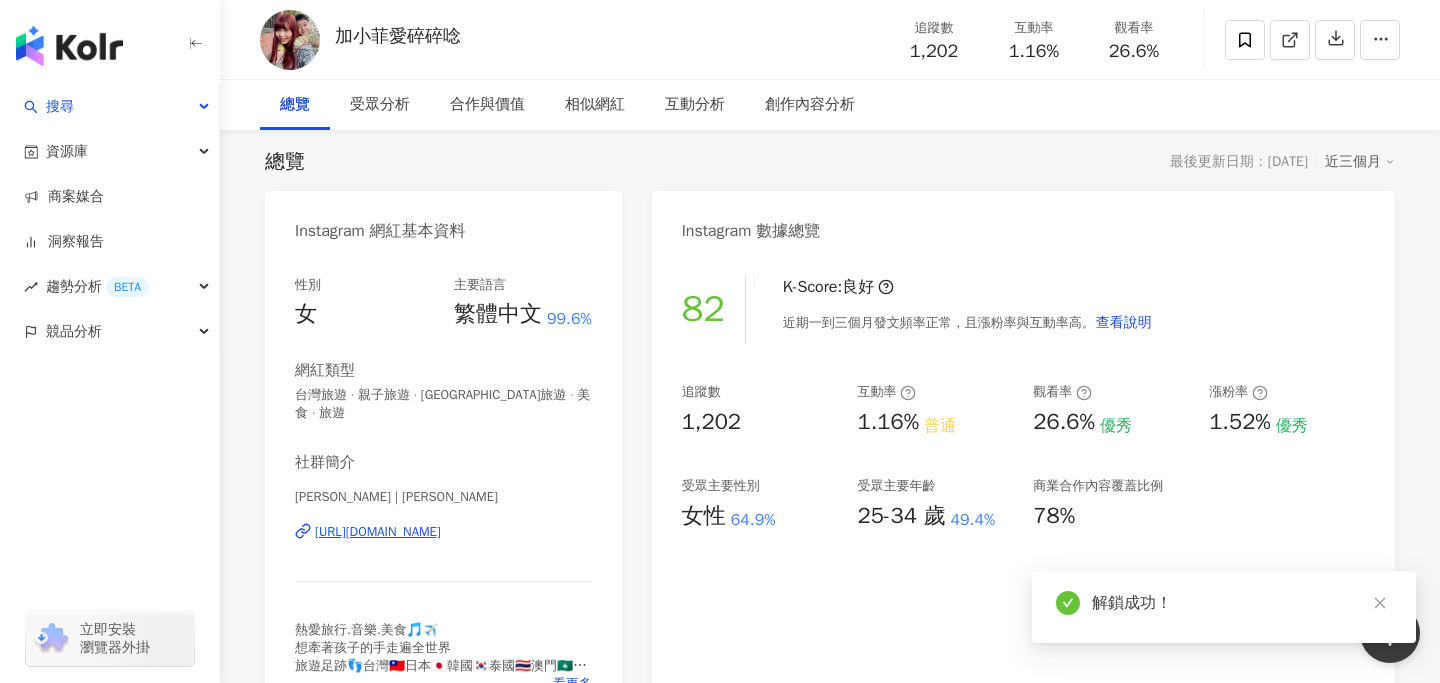 scroll, scrollTop: 127, scrollLeft: 0, axis: vertical 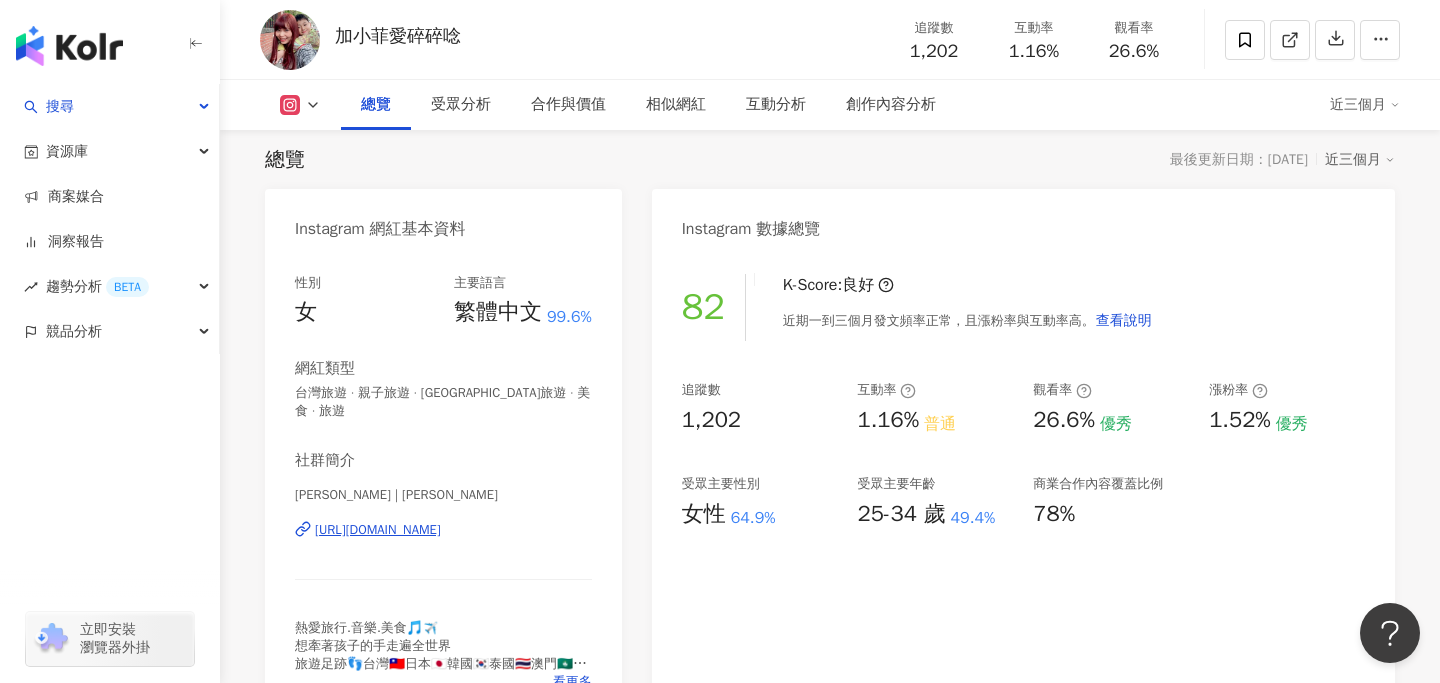 click on "82 K-Score :   良好 近期一到三個月發文頻率正常，且漲粉率與互動率高。 查看說明 追蹤數   1,202 互動率   1.16% 普通 觀看率   26.6% 優秀 漲粉率   1.52% 優秀 受眾主要性別   女性 64.9% 受眾主要年齡   25-34 歲 49.4% 商業合作內容覆蓋比例   78%" at bounding box center (1023, 487) 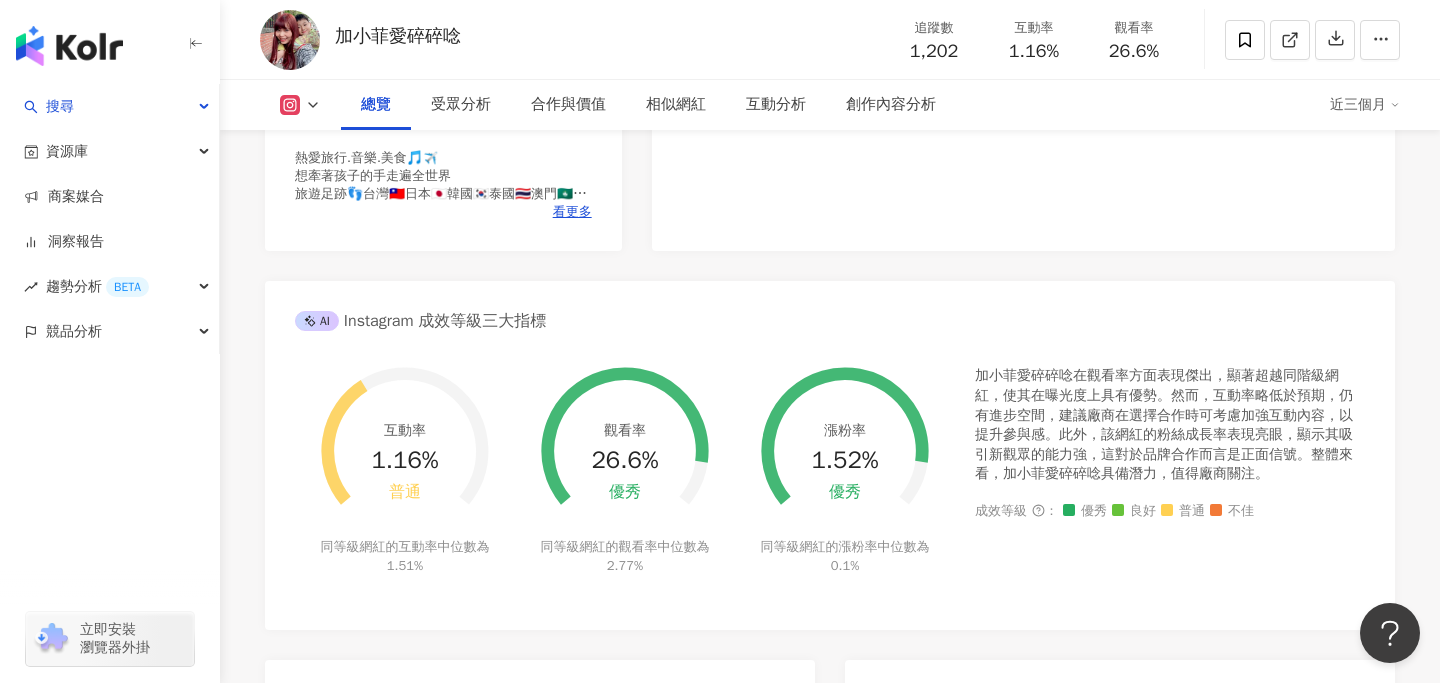 scroll, scrollTop: 639, scrollLeft: 0, axis: vertical 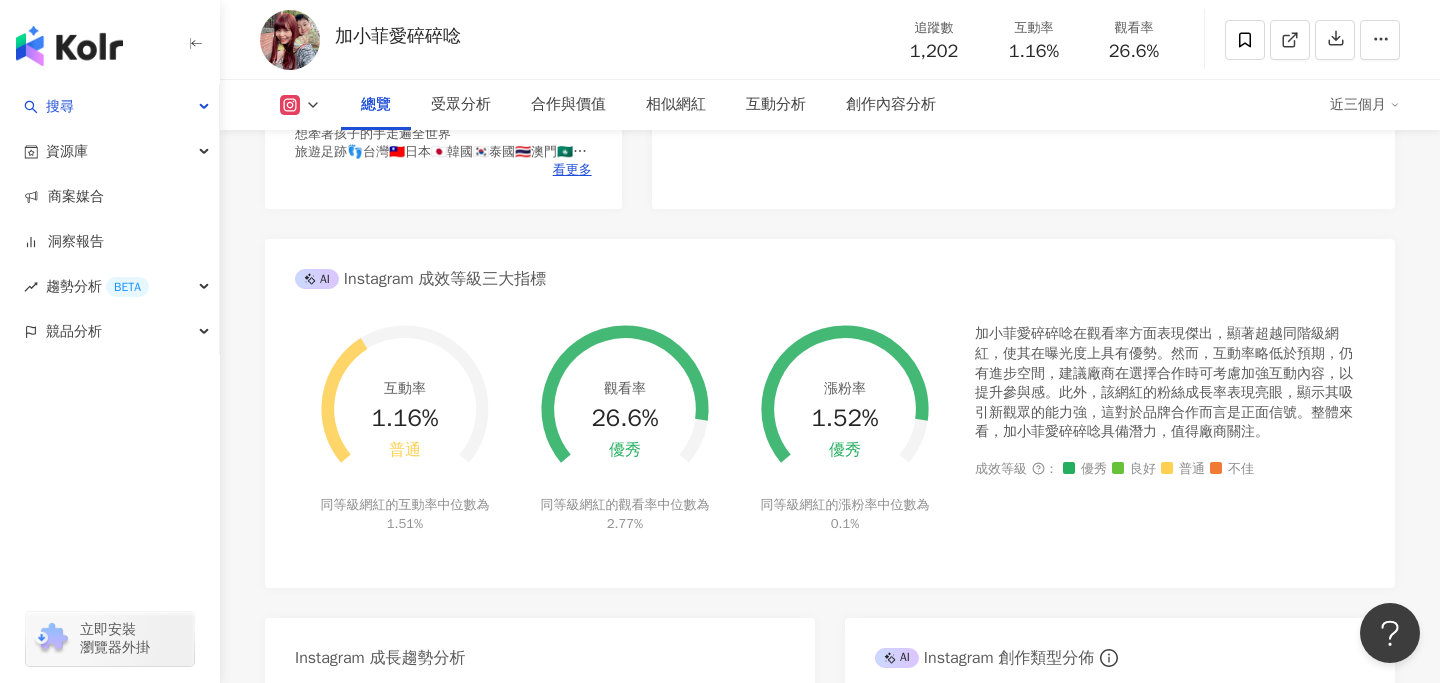 click 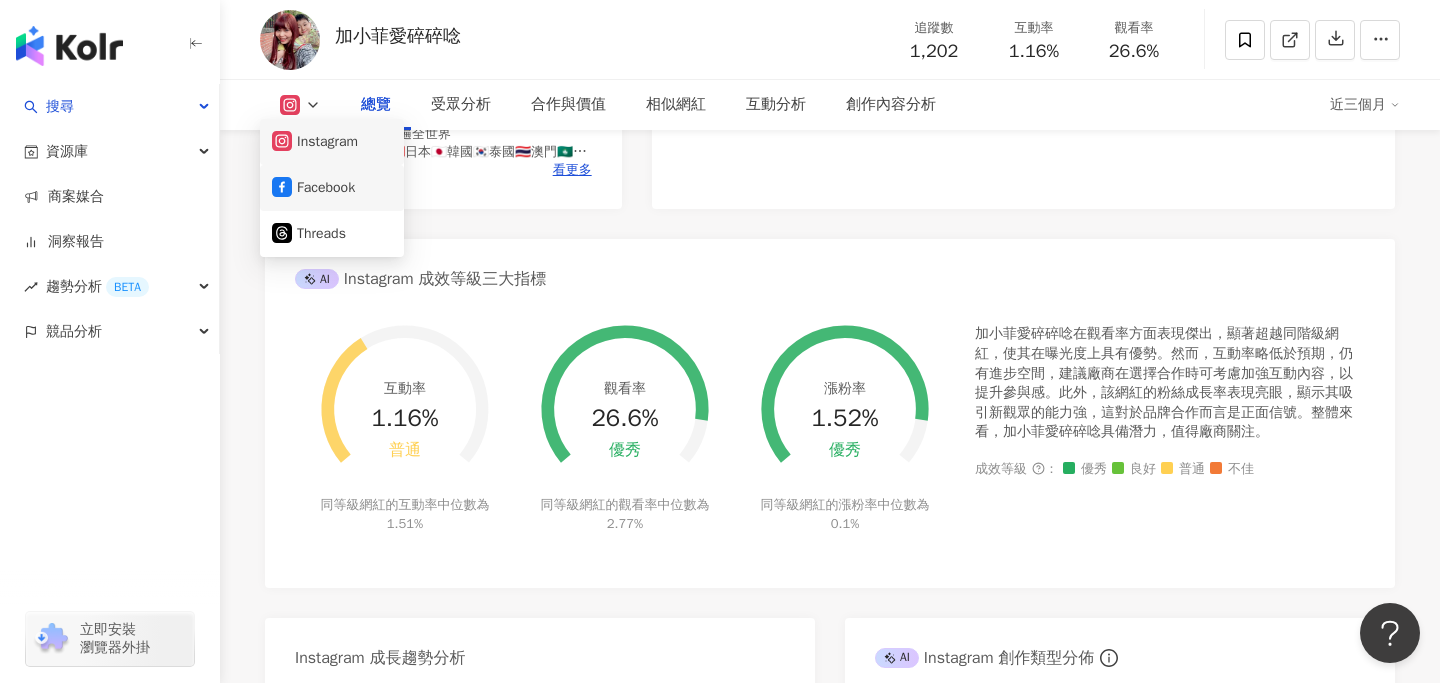 click on "Facebook" at bounding box center (332, 188) 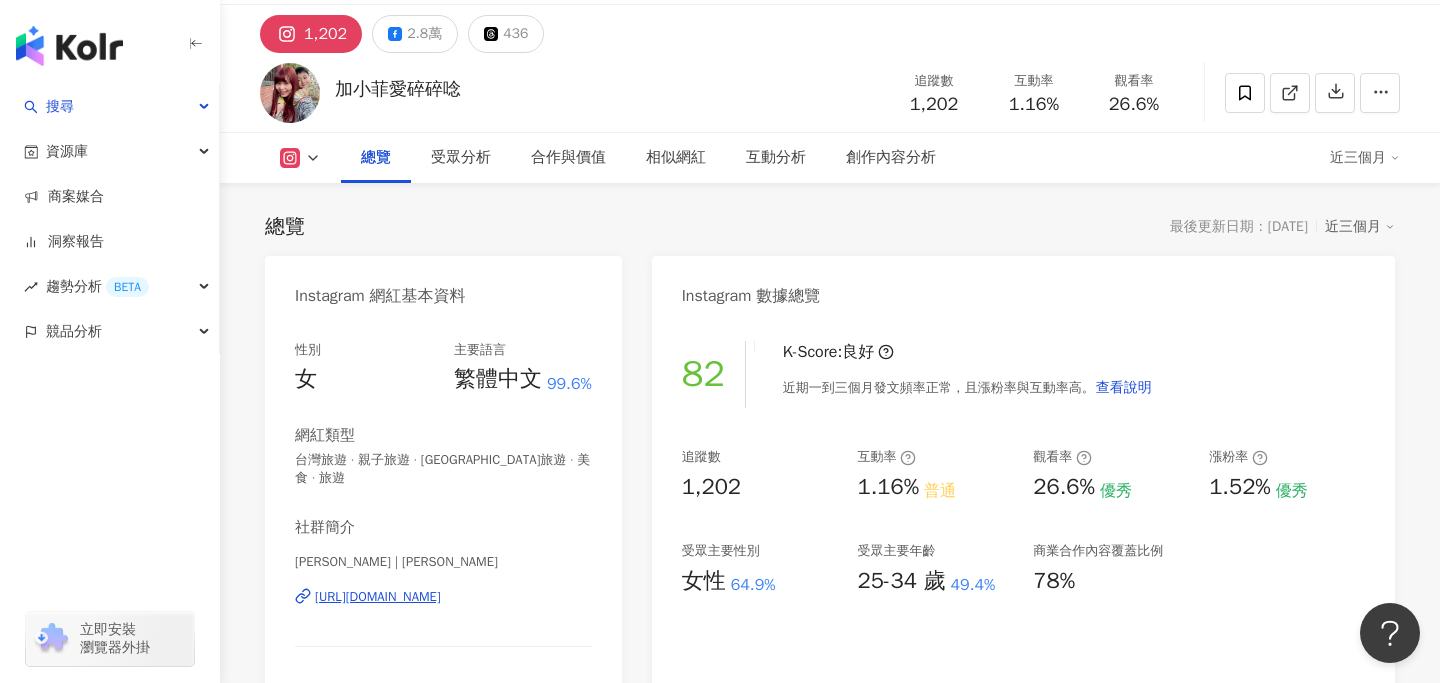 scroll, scrollTop: 0, scrollLeft: 0, axis: both 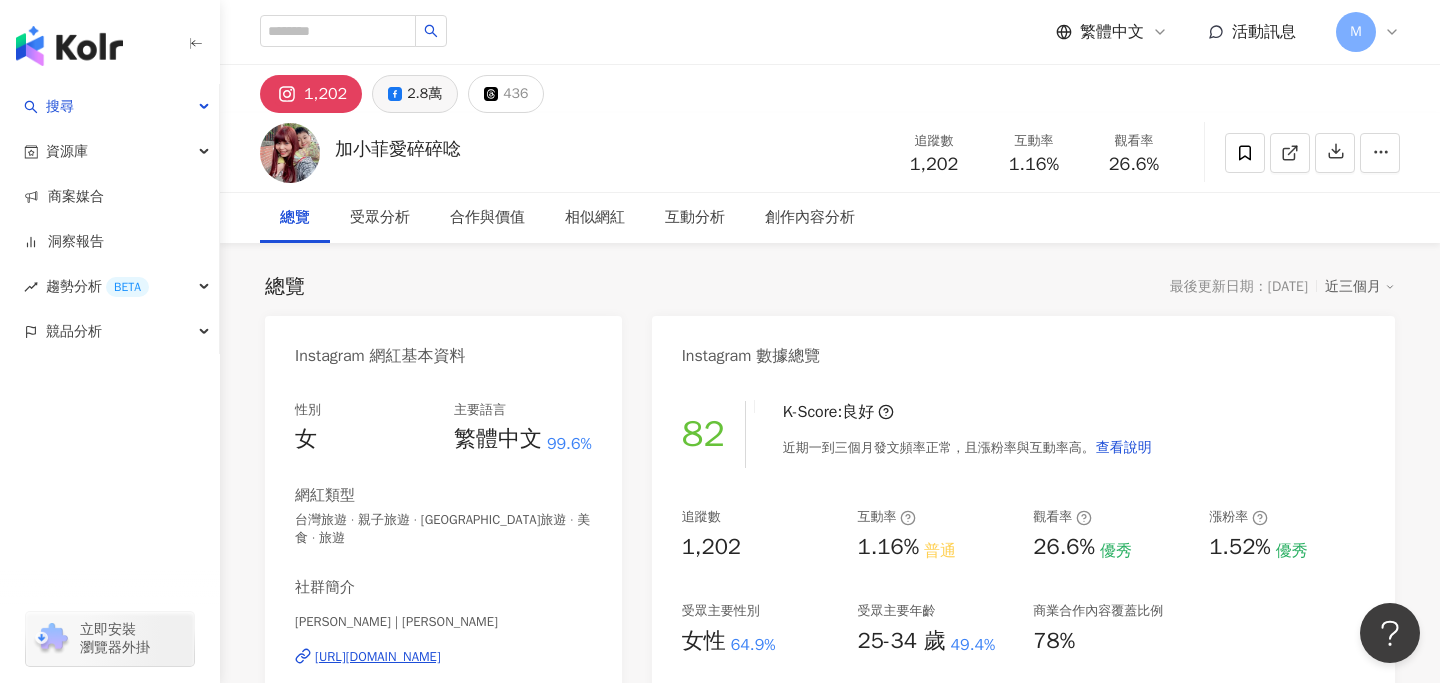 click 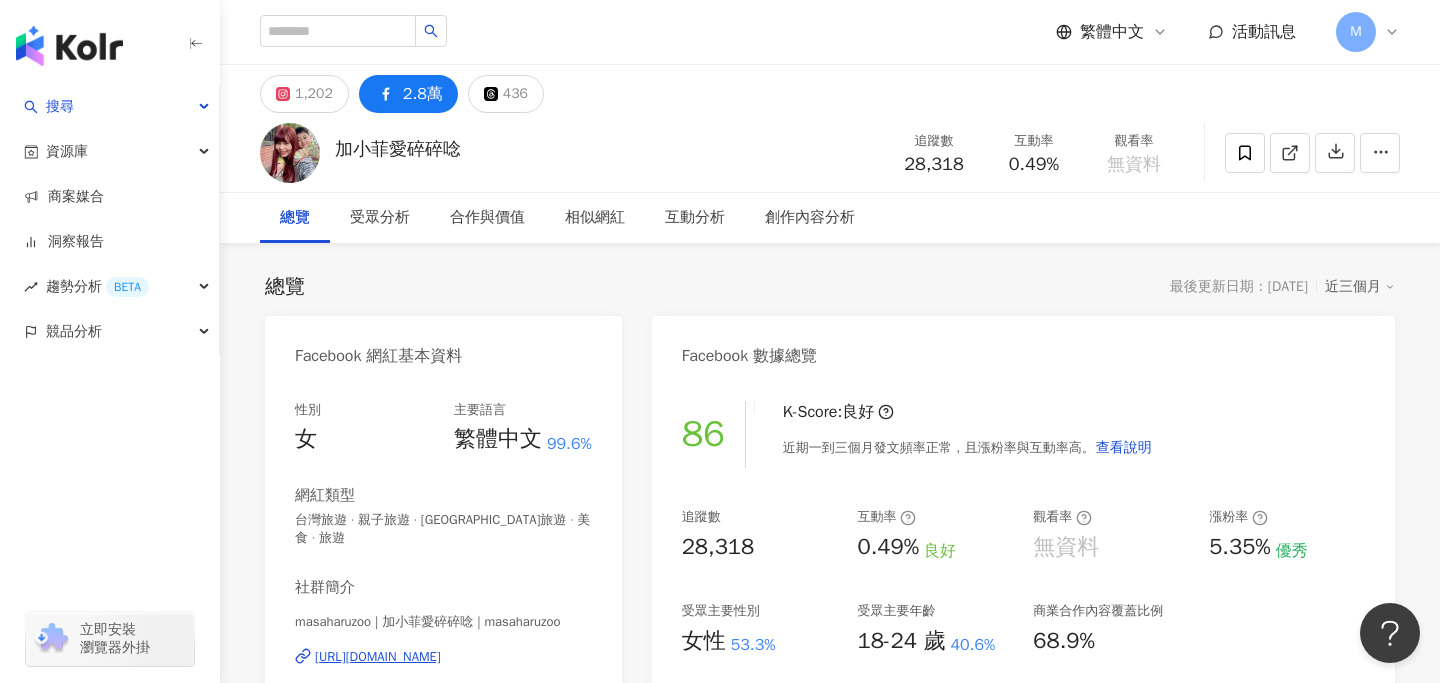 click on "總覽 最後更新日期：2025/7/18 近三個月 Facebook 網紅基本資料 性別   女 主要語言   繁體中文 99.6% 網紅類型 台灣旅遊 · 親子旅遊 · 韓國旅遊 · 美食 · 旅遊 社群簡介 masaharuzoo | 加小菲愛碎碎唸 | masaharuzoo https://www.facebook.com/439702162806003 ★找機會去旅行吧，旅行是一本美麗的書，趁年輕翻閱吧！
★累積日本旅遊51趟.韓國旅遊33趟,是立志要玩遍日韓的旅遊上癮愛好者
★邀約合作請至:selenamoon0801@gmail.com
★個人簡介請點:https://anycreator.io/feitravel 看更多 Facebook 數據總覽 86 K-Score :   良好 近期一到三個月發文頻率正常，且漲粉率與互動率高。 查看說明 追蹤數   28,318 互動率   0.49% 良好 觀看率   無資料 漲粉率   5.35% 優秀 受眾主要性別   女性 53.3% 受眾主要年齡   18-24 歲 40.6% 商業合作內容覆蓋比例   68.9% AI Facebook 成效等級三大指標 互動率 0.49% 良好 同等級網紅的互動率中位數為" at bounding box center [830, 1054] 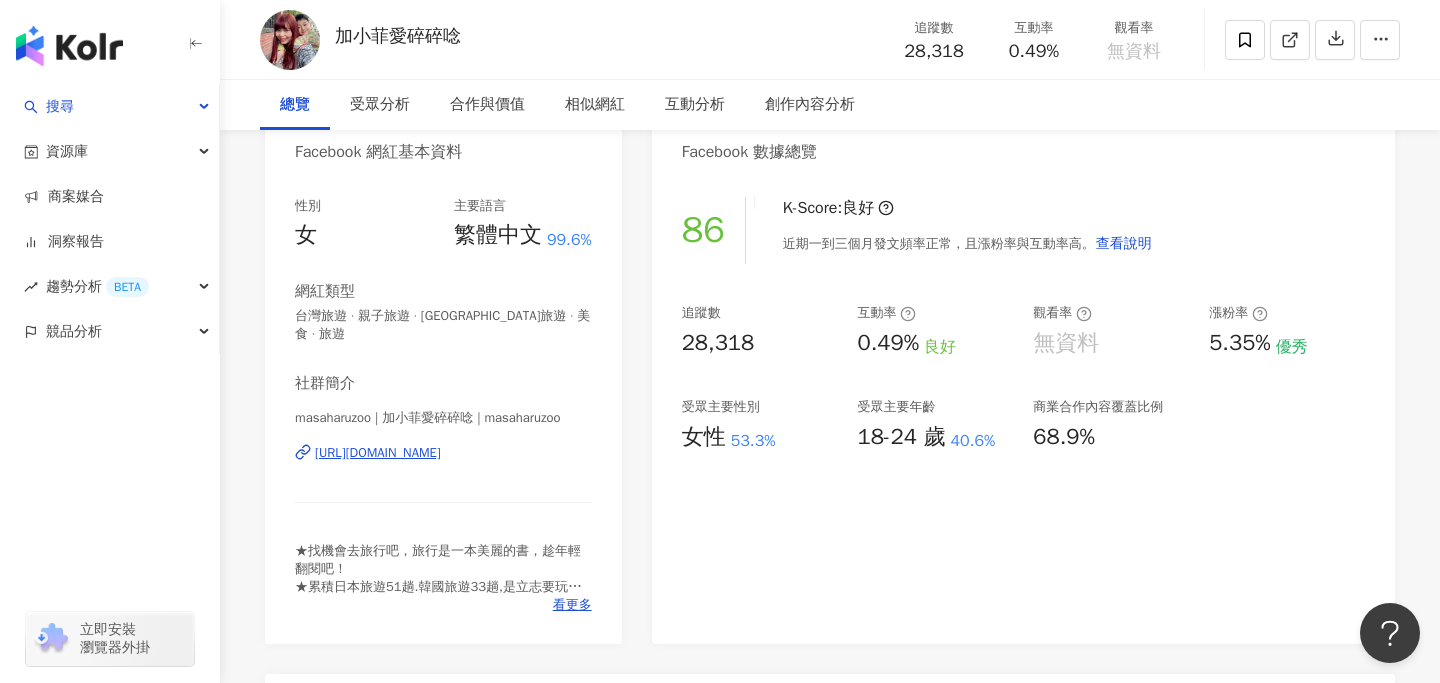 scroll, scrollTop: 0, scrollLeft: 0, axis: both 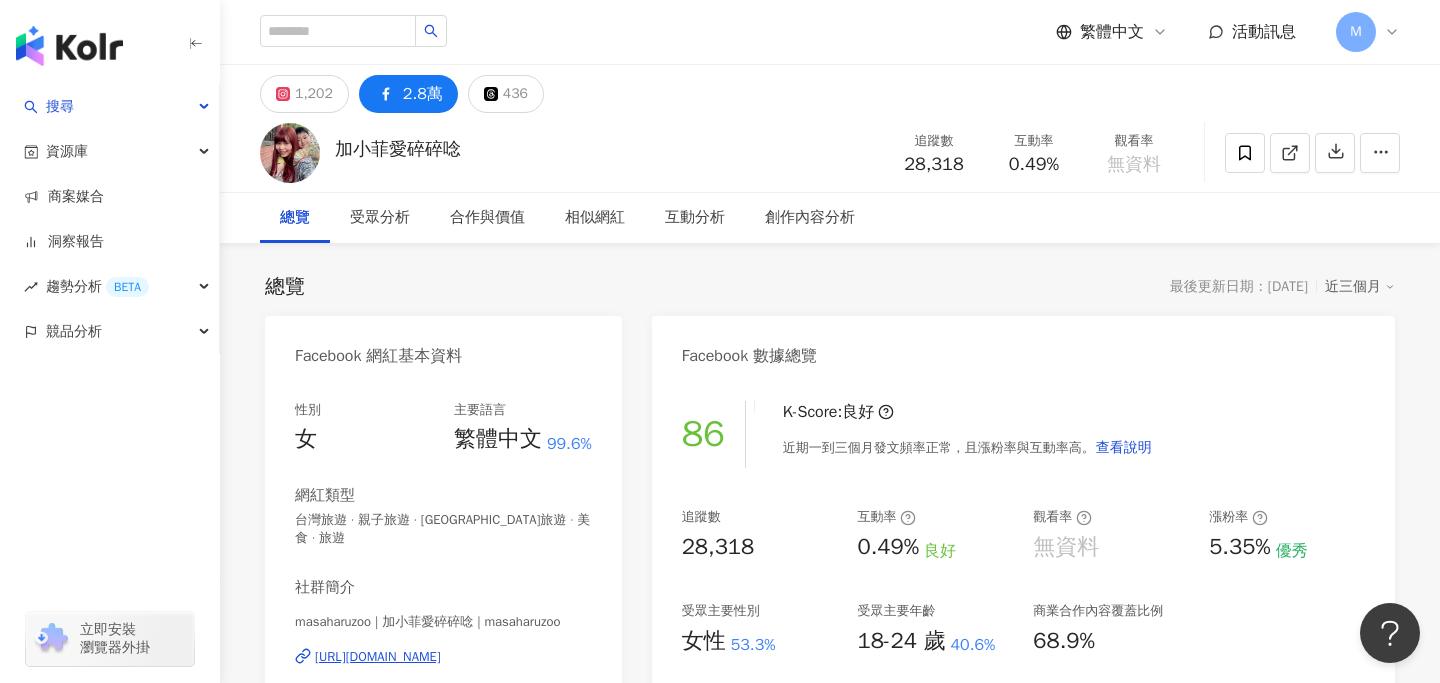 copy on "https://www.facebook.com/439702162806003" 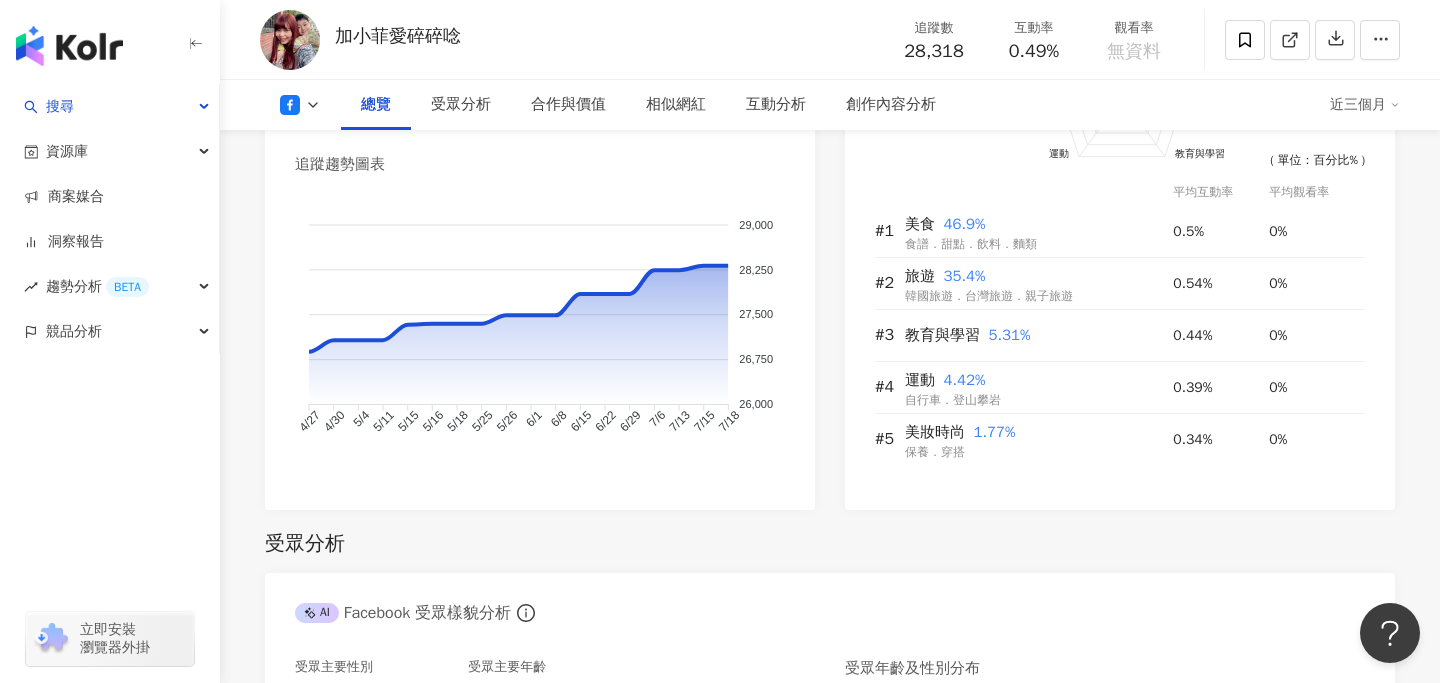 scroll, scrollTop: 1338, scrollLeft: 0, axis: vertical 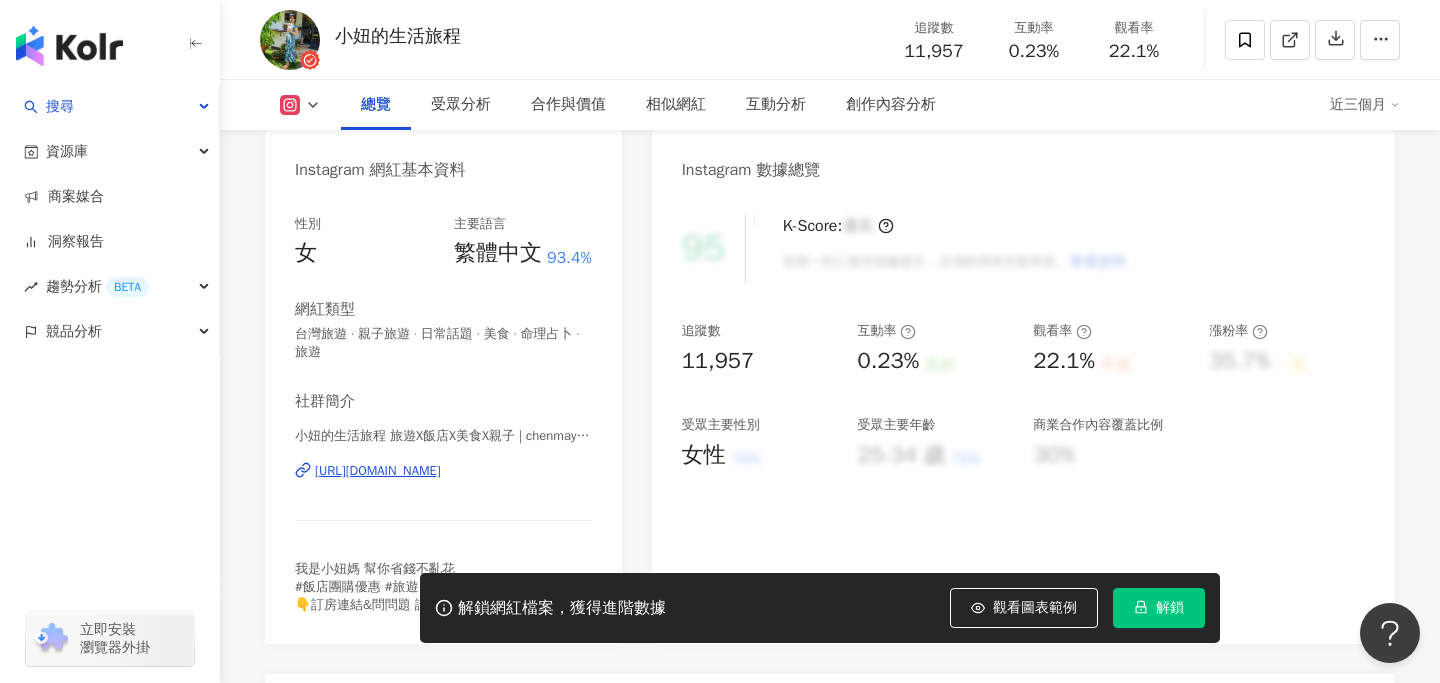 click on "解鎖" at bounding box center [1170, 608] 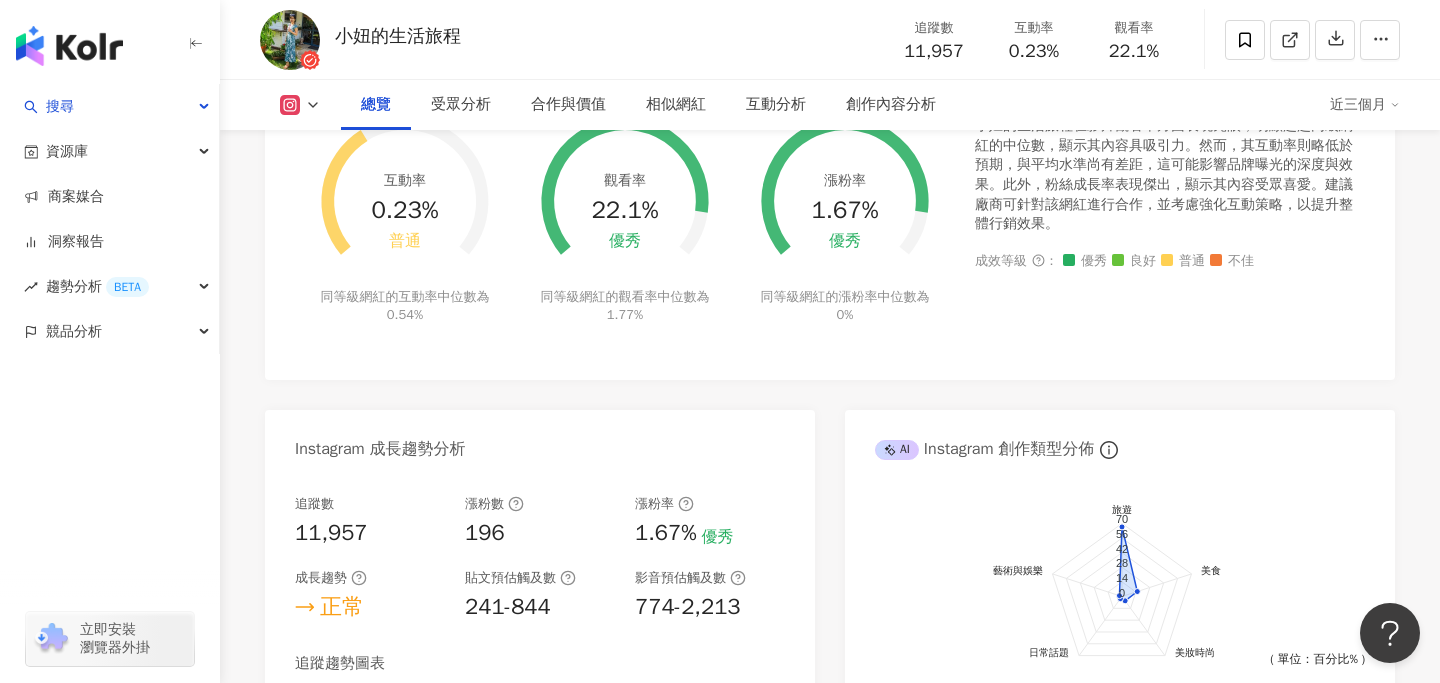 scroll, scrollTop: 0, scrollLeft: 0, axis: both 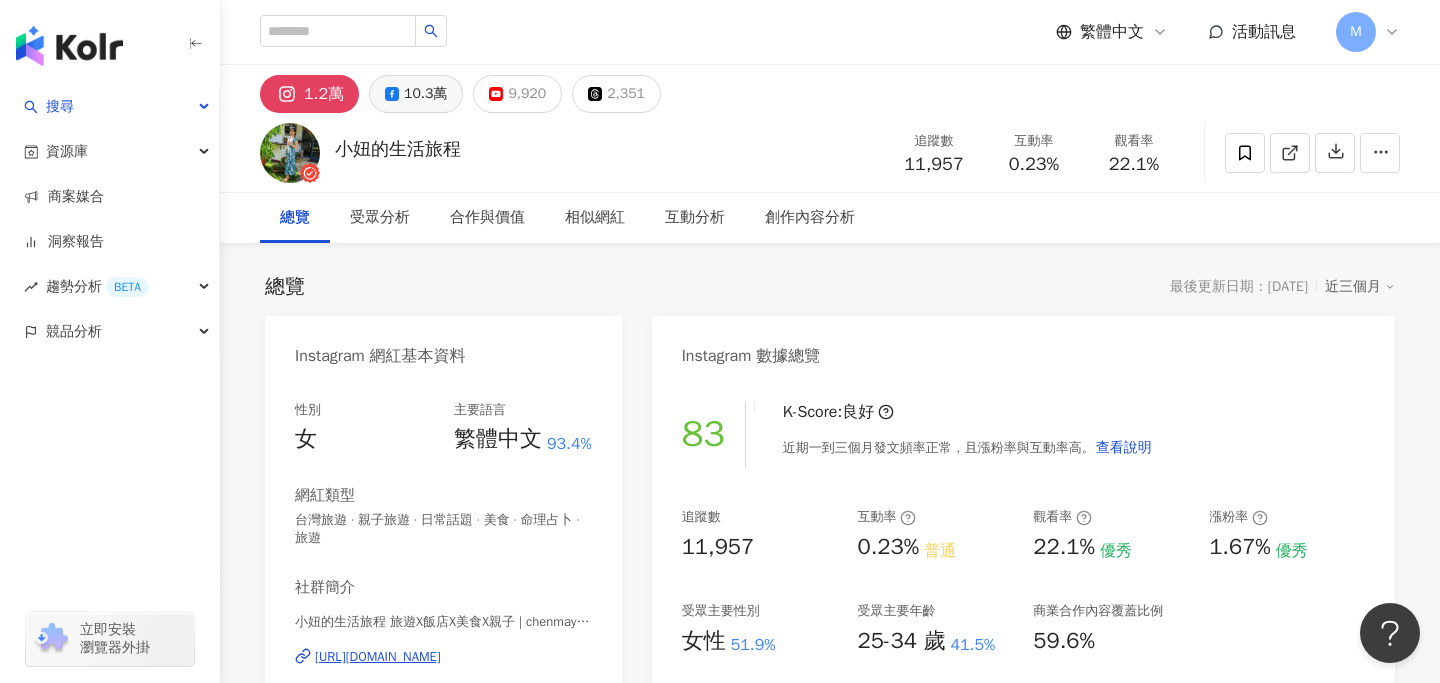 click on "10.3萬" at bounding box center [416, 94] 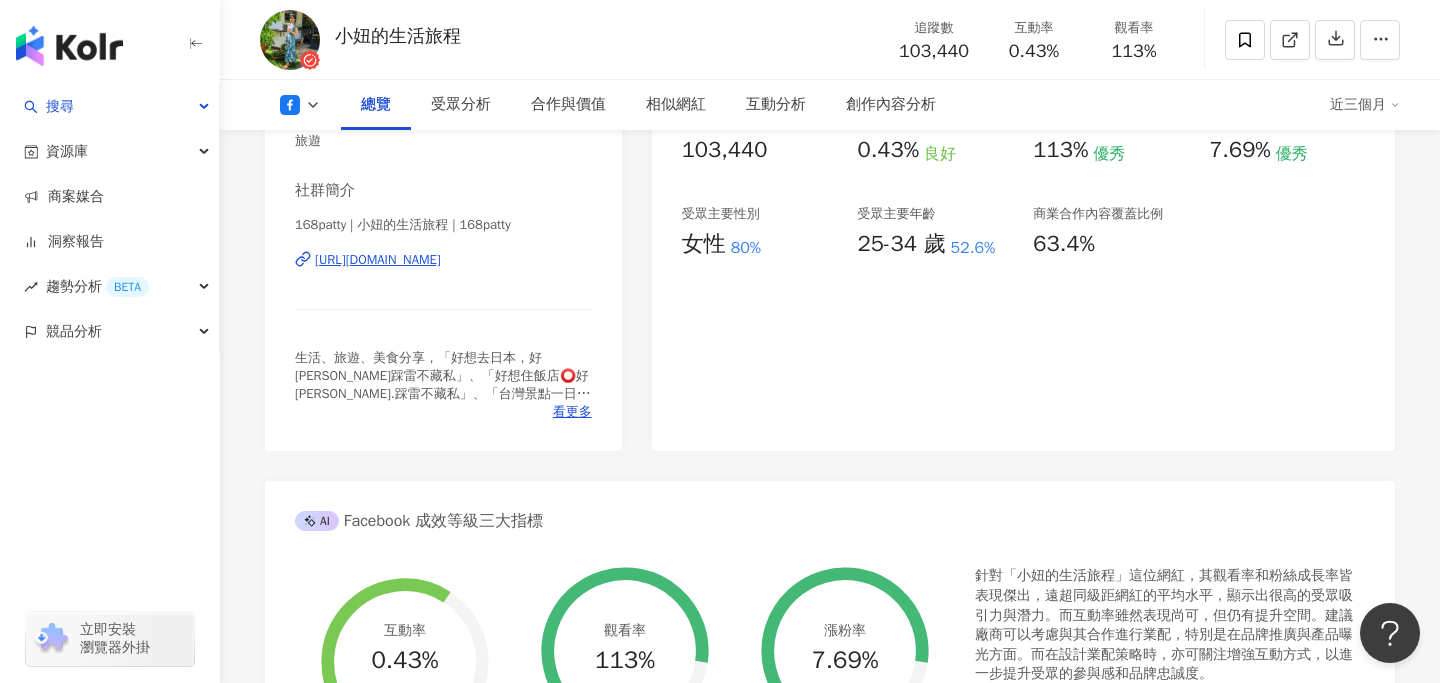 scroll, scrollTop: 641, scrollLeft: 0, axis: vertical 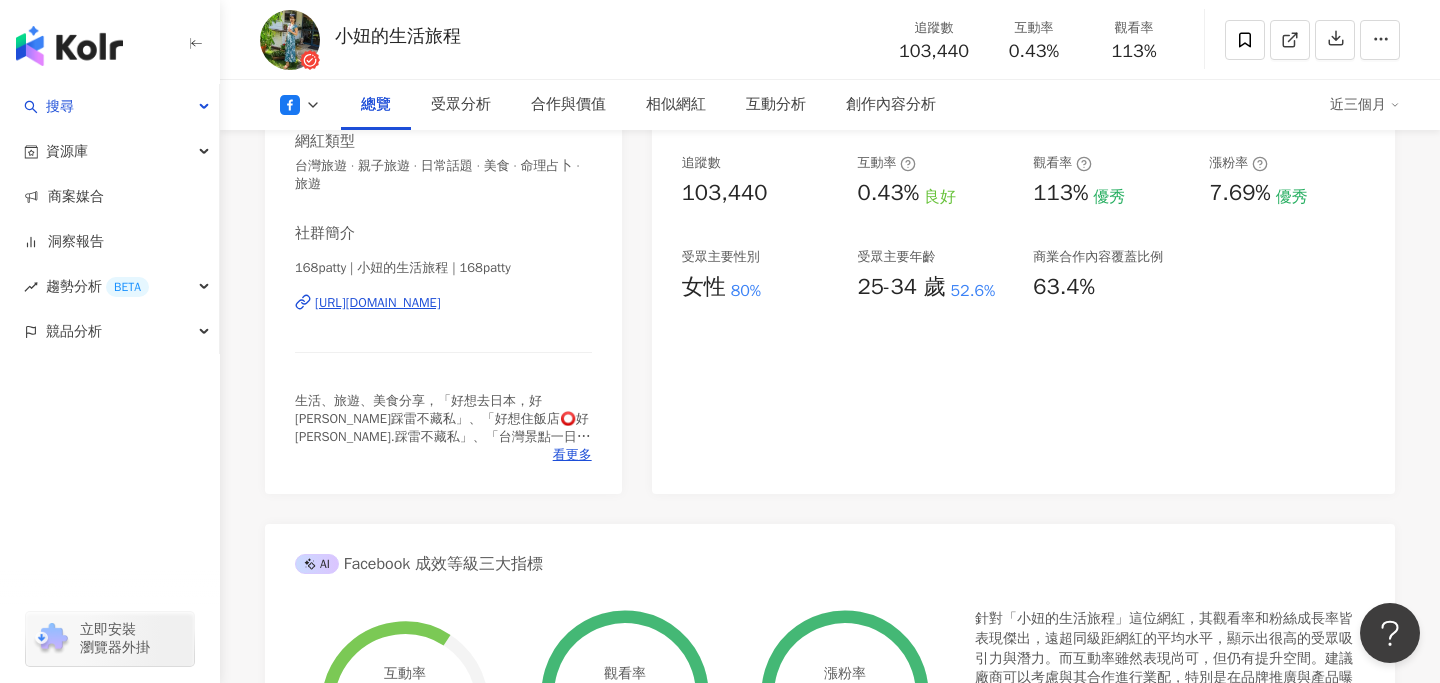 type 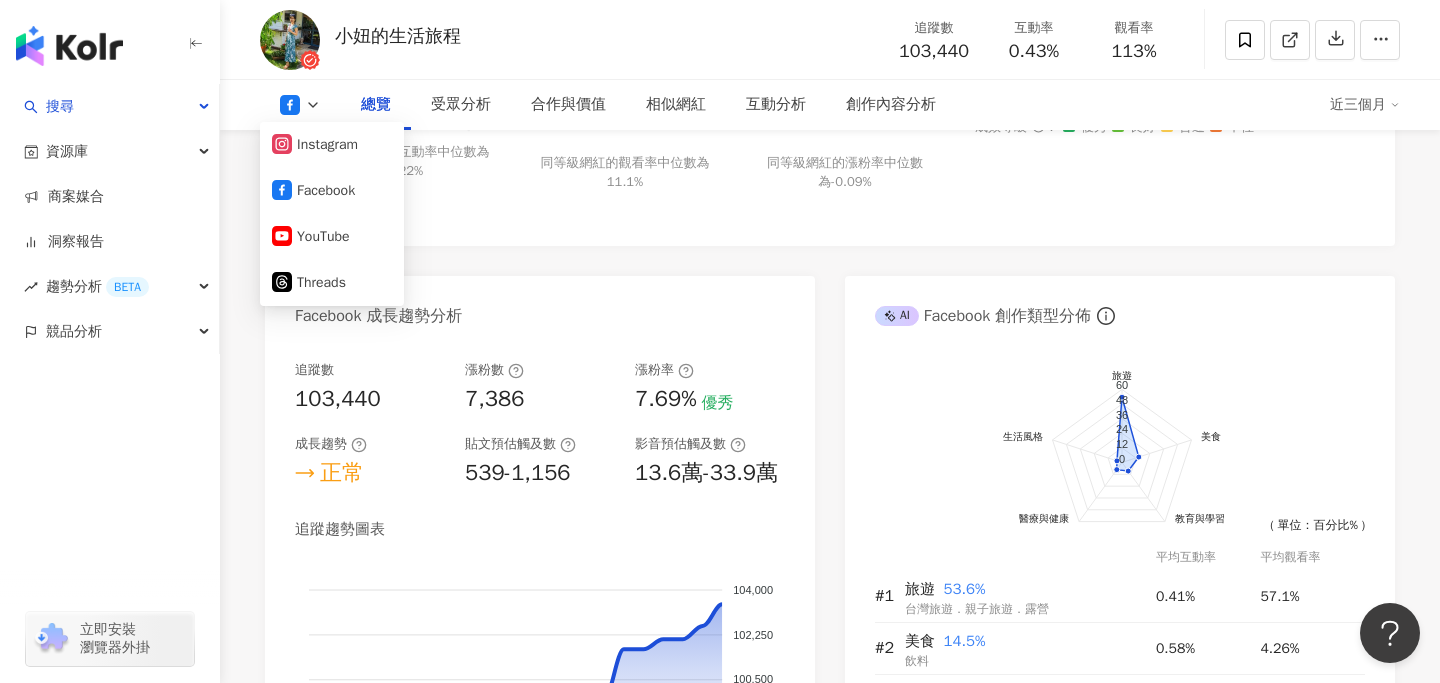scroll, scrollTop: 995, scrollLeft: 0, axis: vertical 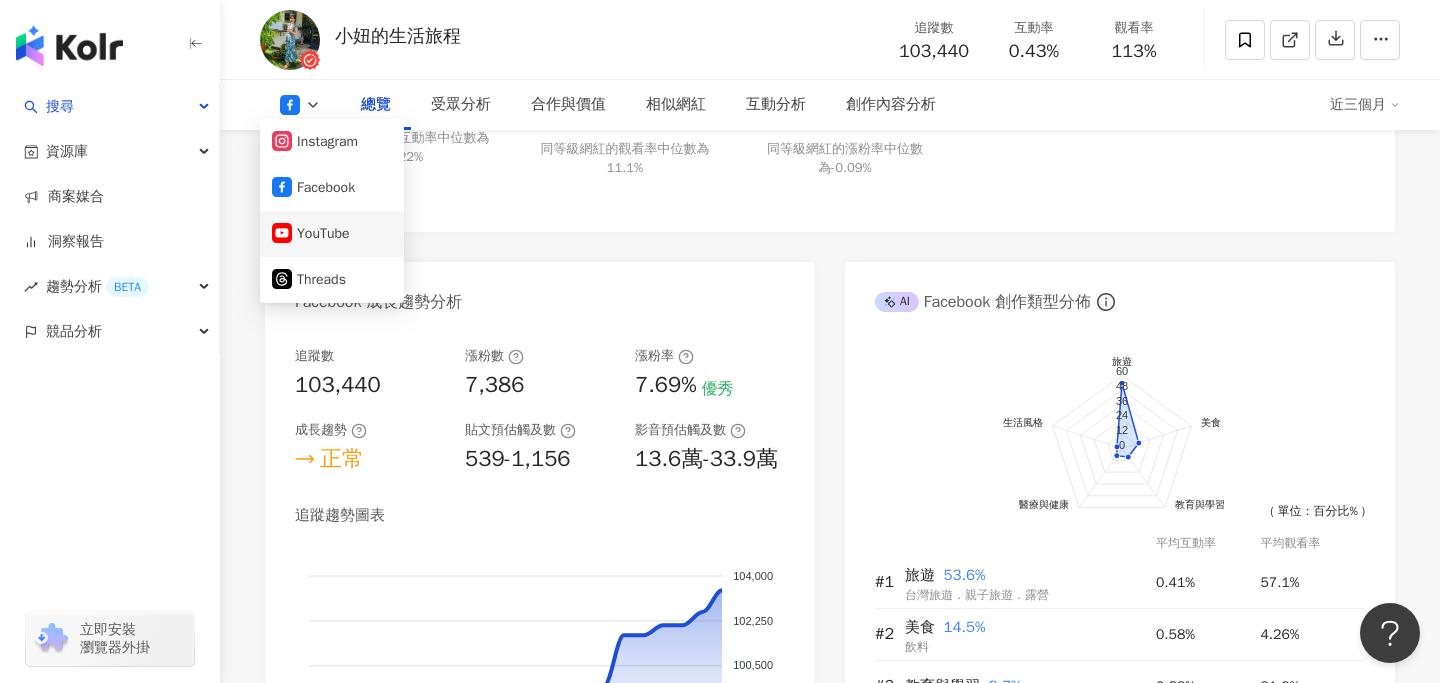 click on "YouTube" at bounding box center [332, 234] 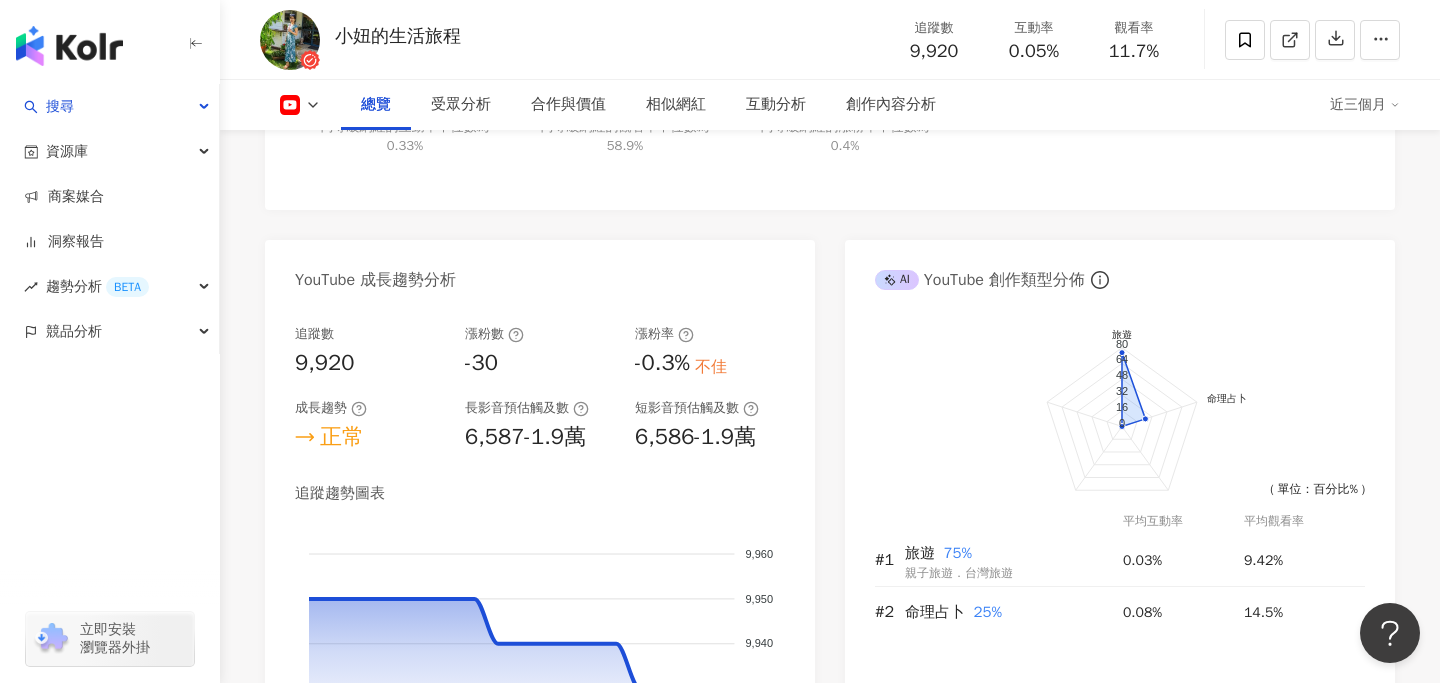 scroll, scrollTop: 0, scrollLeft: 0, axis: both 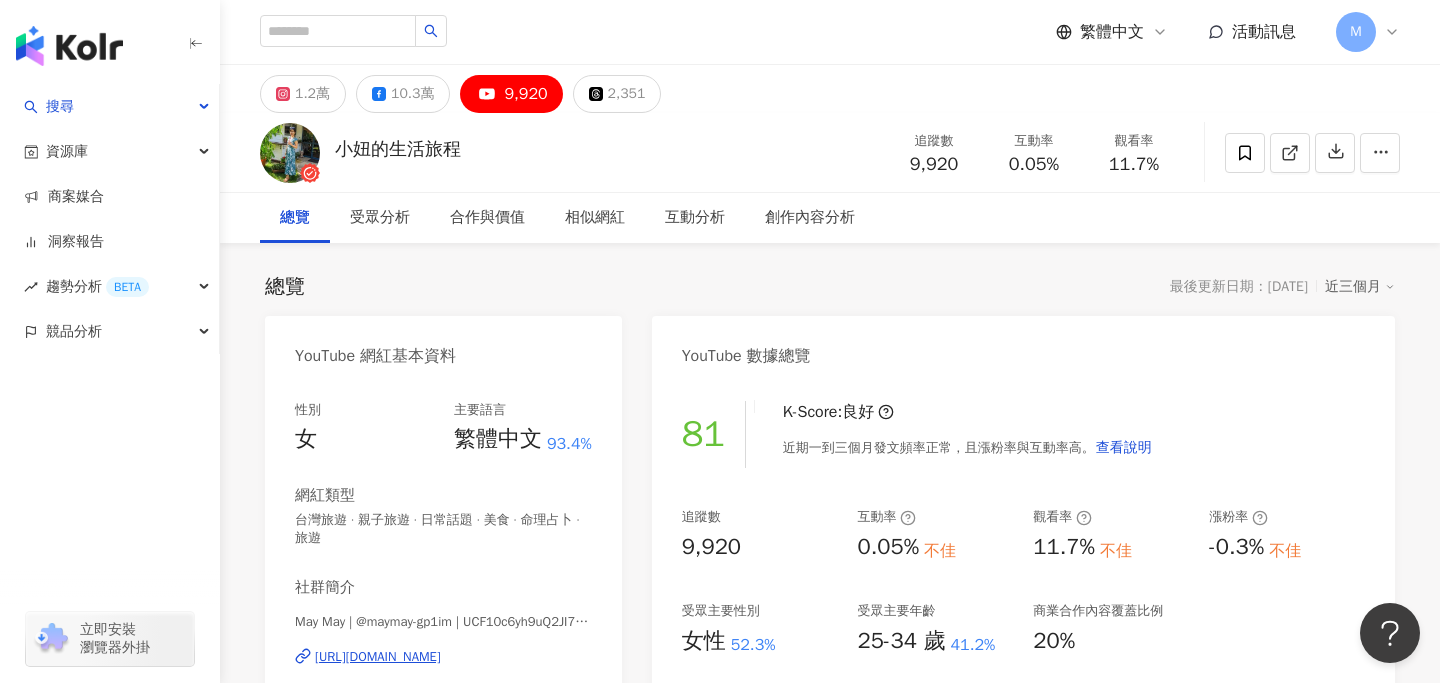 click on "總覽 最後更新日期：2025/7/20 近三個月 YouTube 網紅基本資料 性別   女 主要語言   繁體中文 93.4% 網紅類型 台灣旅遊 · 親子旅遊 · 日常話題 · 美食 · 命理占卜 · 旅遊 社群簡介 May May | @maymay-gp1im | UCF10c6yh9uQ2JI7IEdrGmUg https://www.youtube.com/channel/UCF10c6yh9uQ2JI7IEdrGmUg 小妞的生活旅程
部落格: http://may1215may.pixnet.net/blog
粉絲團: https://www.facebook.com/168patty/
IG: https://www.instagram.com/chen3099/
連絡方式:  1215may@gmail.com 看更多 YouTube 數據總覽 81 K-Score :   良好 近期一到三個月發文頻率正常，且漲粉率與互動率高。 查看說明 追蹤數   9,920 互動率   0.05% 不佳 觀看率   11.7% 不佳 漲粉率   -0.3% 不佳 受眾主要性別   女性 52.3% 受眾主要年齡   25-34 歲 41.2% 商業合作內容覆蓋比例   20% AI YouTube 成效等級三大指標 互動率 0.05% 不佳 同等級網紅的互動率中位數為  0.33% 觀看率 11.7% 不佳 58.9% 漲粉率 -0.3% 不佳" at bounding box center (830, 3497) 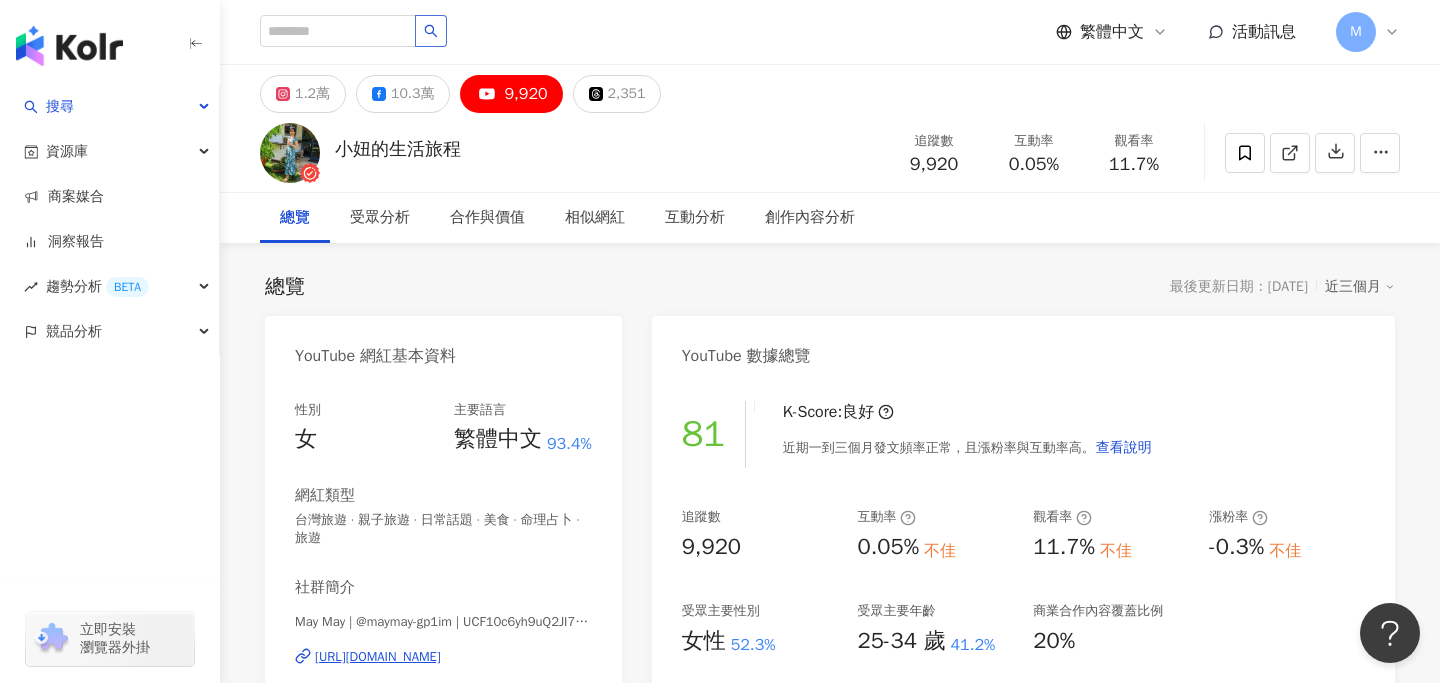 drag, startPoint x: 459, startPoint y: 658, endPoint x: 431, endPoint y: 23, distance: 635.617 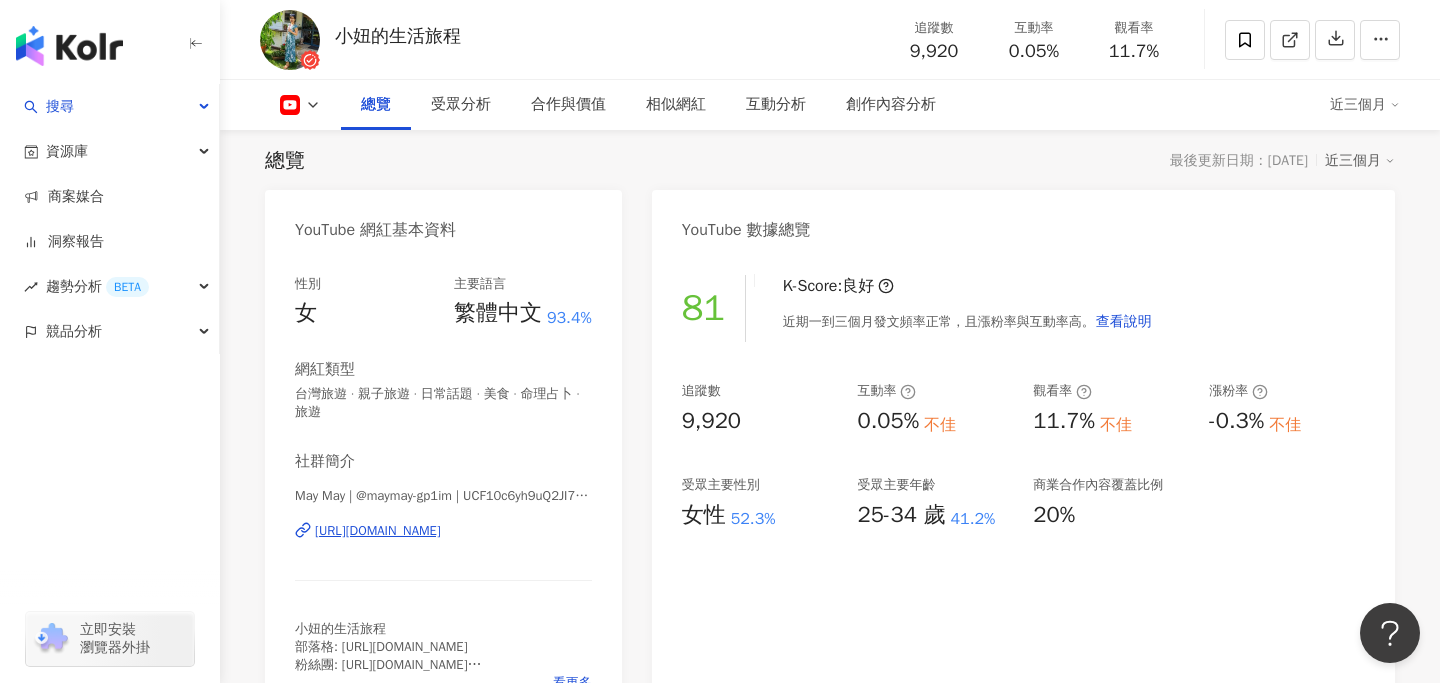 scroll, scrollTop: 269, scrollLeft: 0, axis: vertical 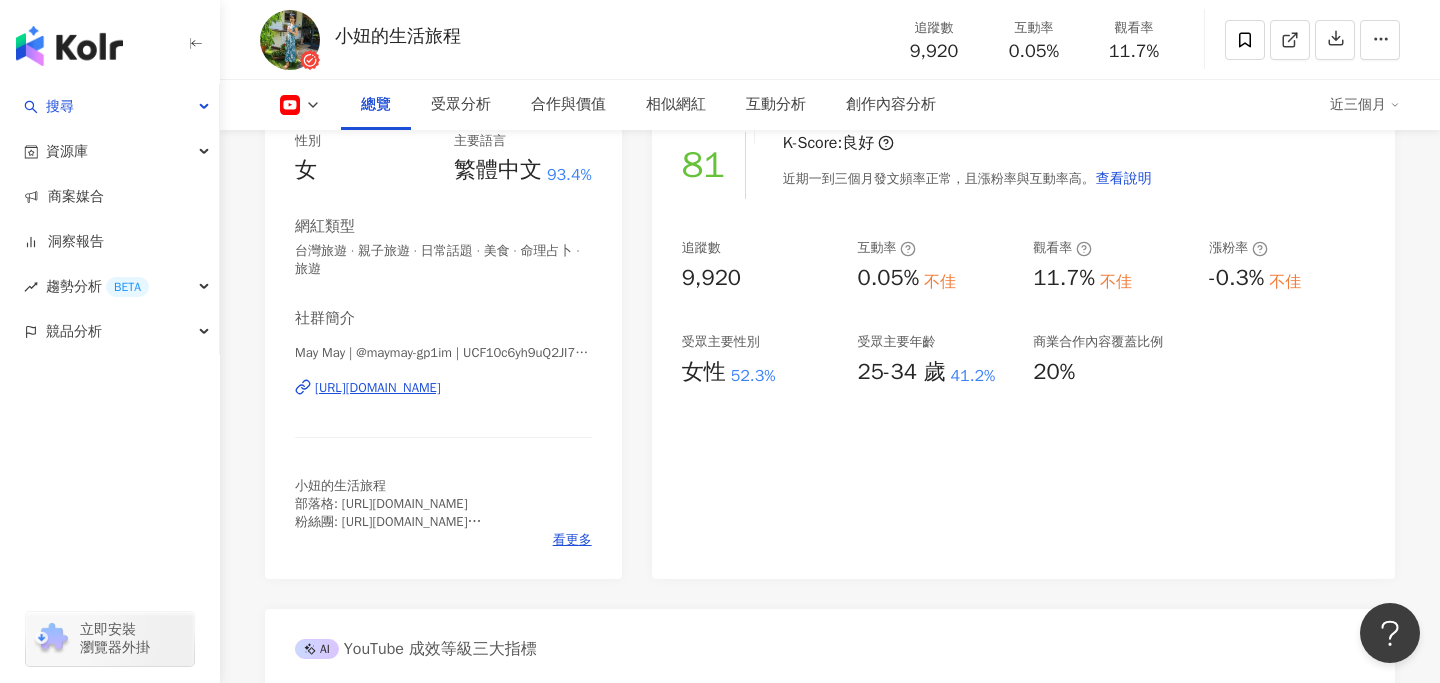 click on "性別   女 主要語言   繁體中文 93.4% 網紅類型 台灣旅遊 · 親子旅遊 · 日常話題 · 美食 · 命理占卜 · 旅遊 社群簡介 May May | @maymay-gp1im | UCF10c6yh9uQ2JI7IEdrGmUg https://www.youtube.com/channel/UCF10c6yh9uQ2JI7IEdrGmUg 小妞的生活旅程
部落格: http://may1215may.pixnet.net/blog
粉絲團: https://www.facebook.com/168patty/
IG: https://www.instagram.com/chen3099/
連絡方式:  1215may@gmail.com 看更多" at bounding box center [443, 345] 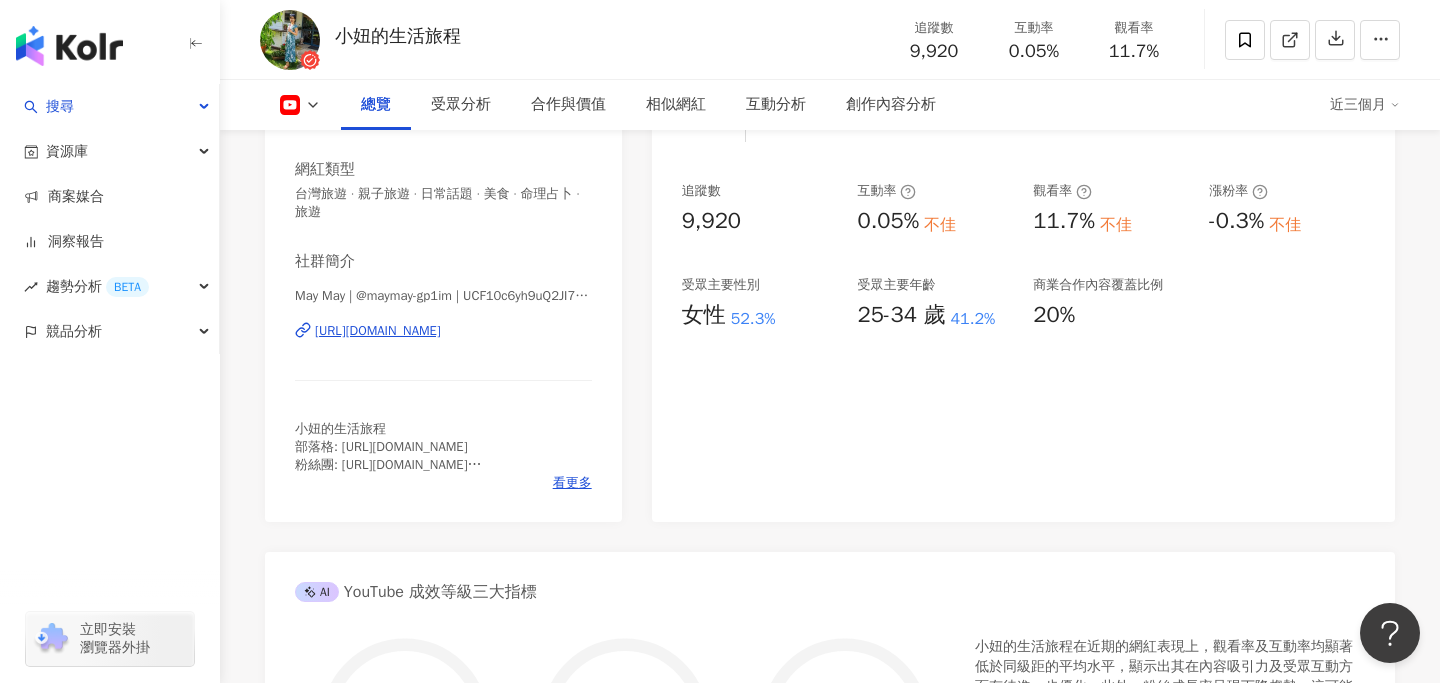 scroll, scrollTop: 325, scrollLeft: 0, axis: vertical 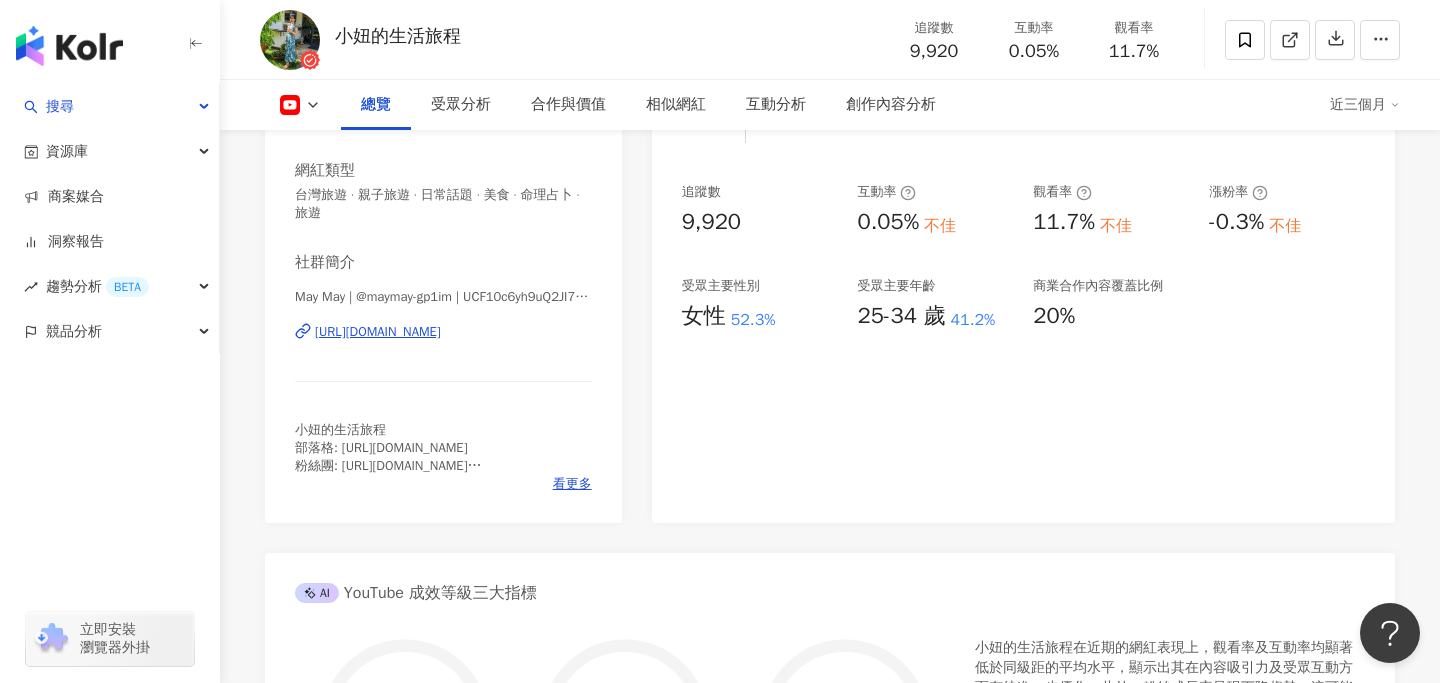 click 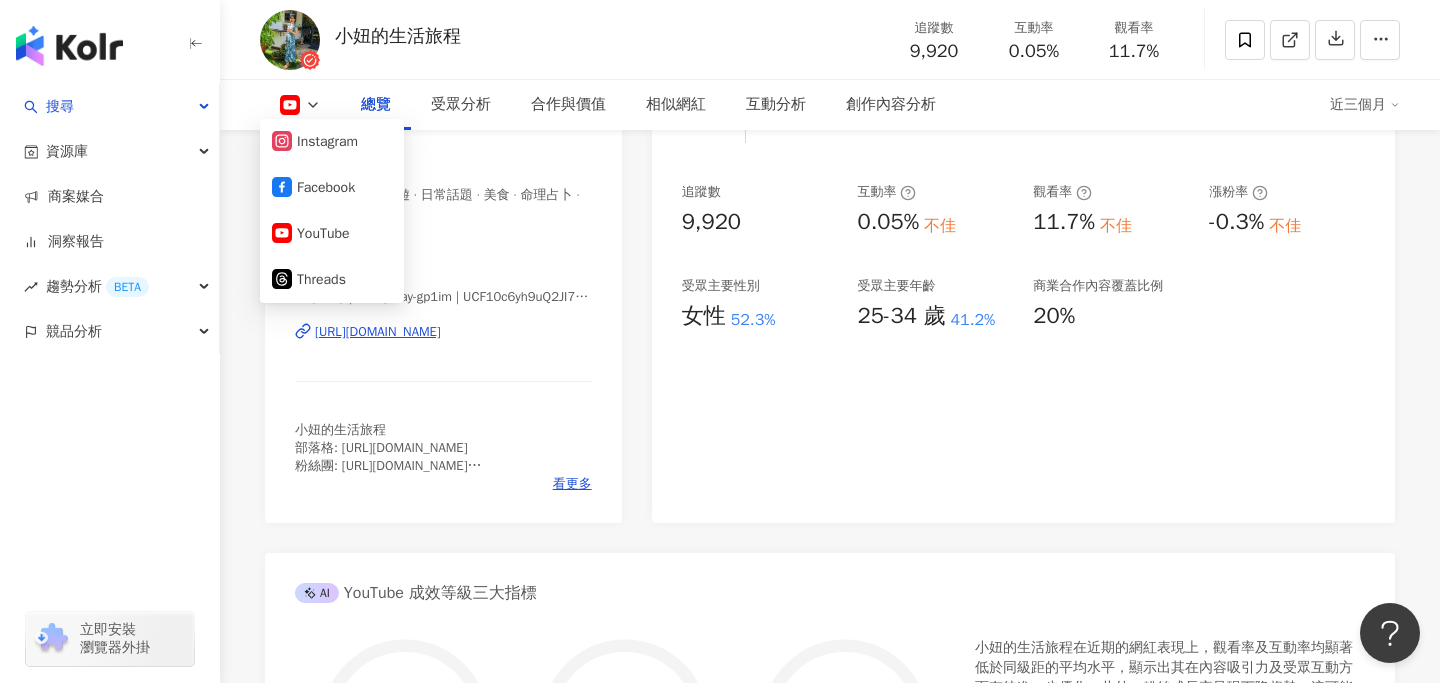 click on "社群簡介" at bounding box center [443, 262] 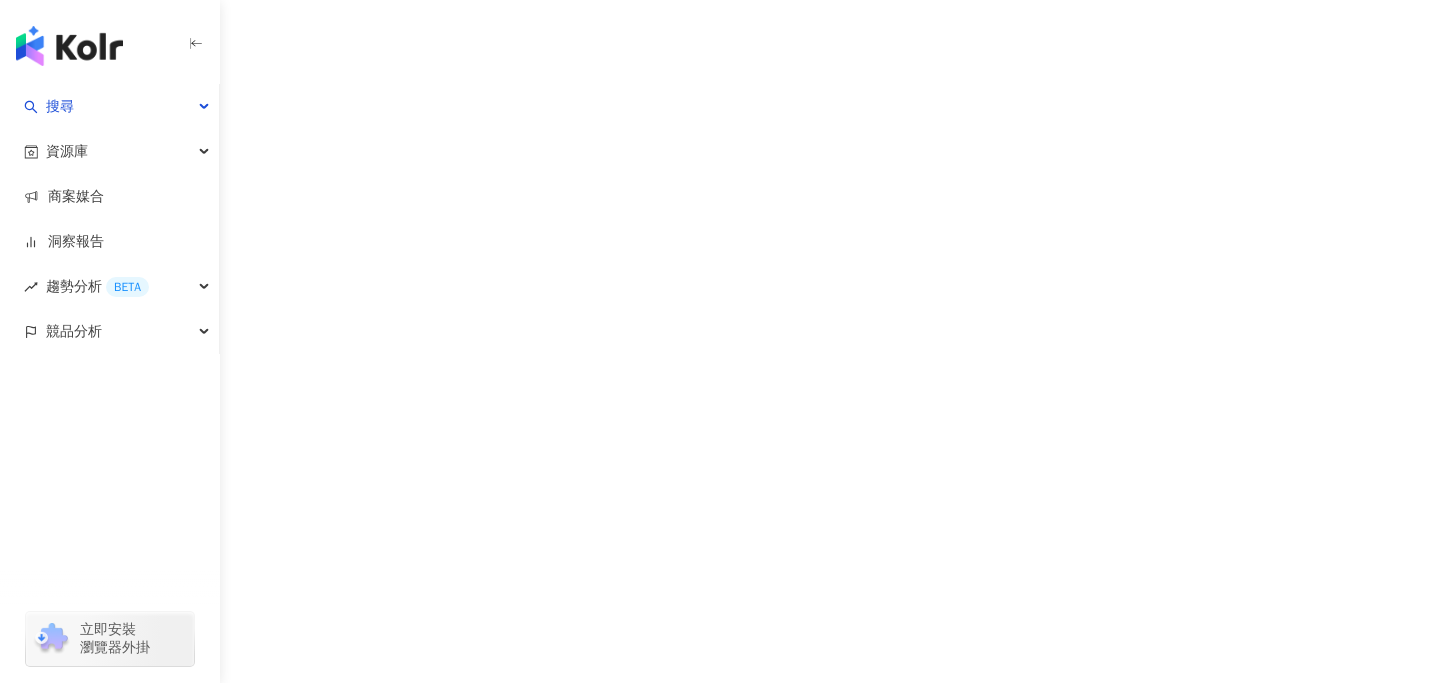 scroll, scrollTop: 0, scrollLeft: 0, axis: both 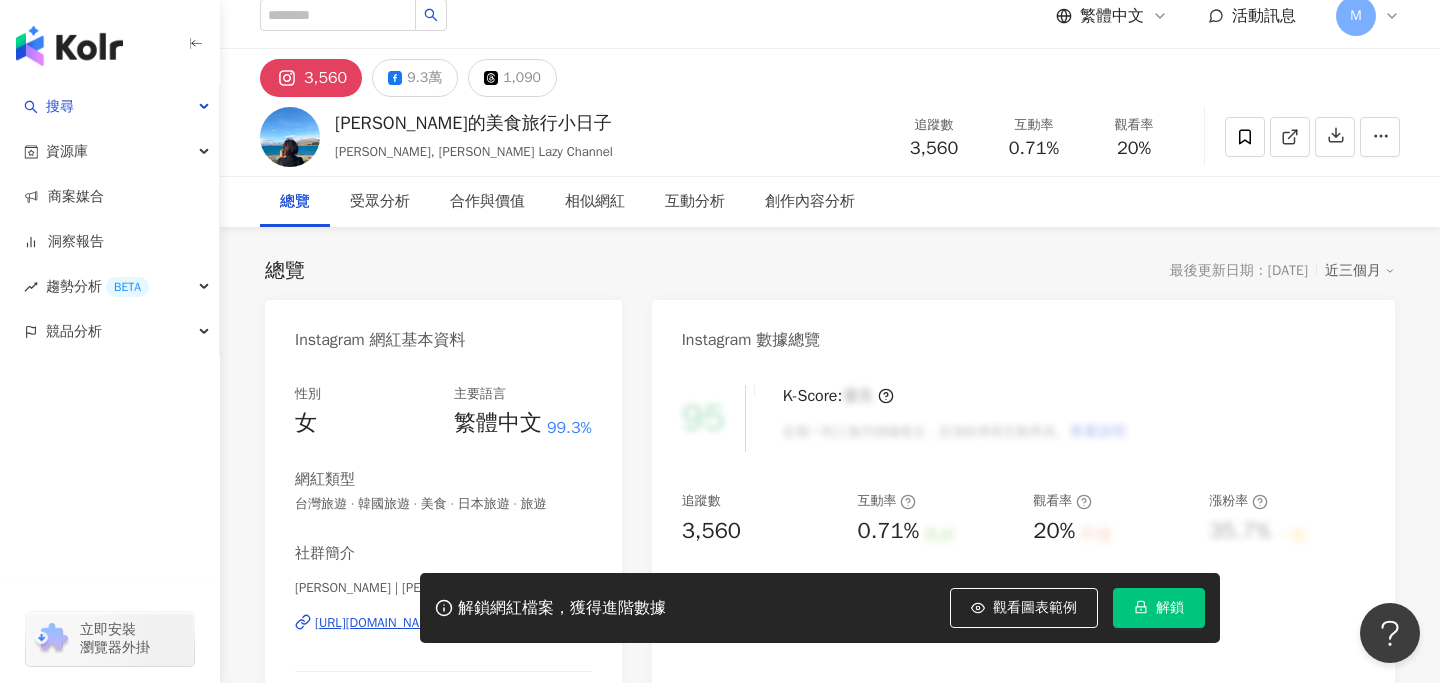 click on "解鎖" at bounding box center [1159, 608] 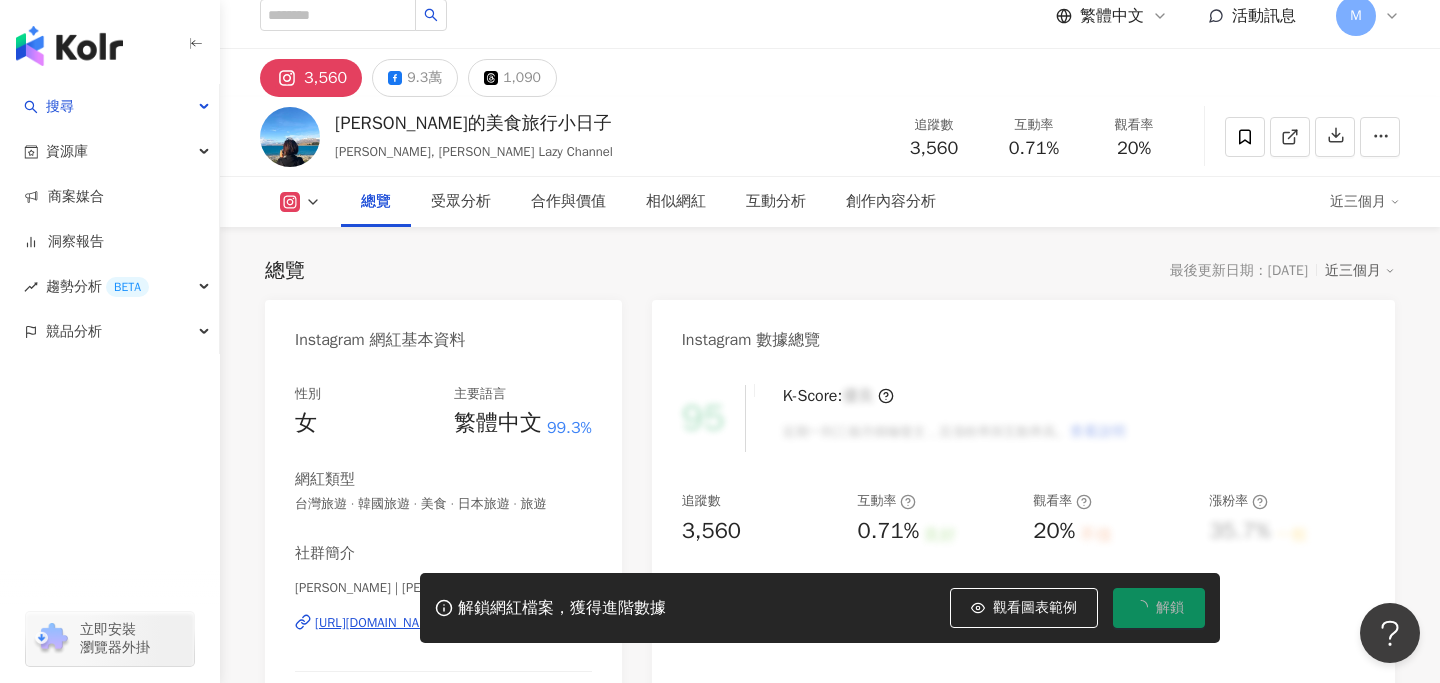 scroll, scrollTop: 158, scrollLeft: 0, axis: vertical 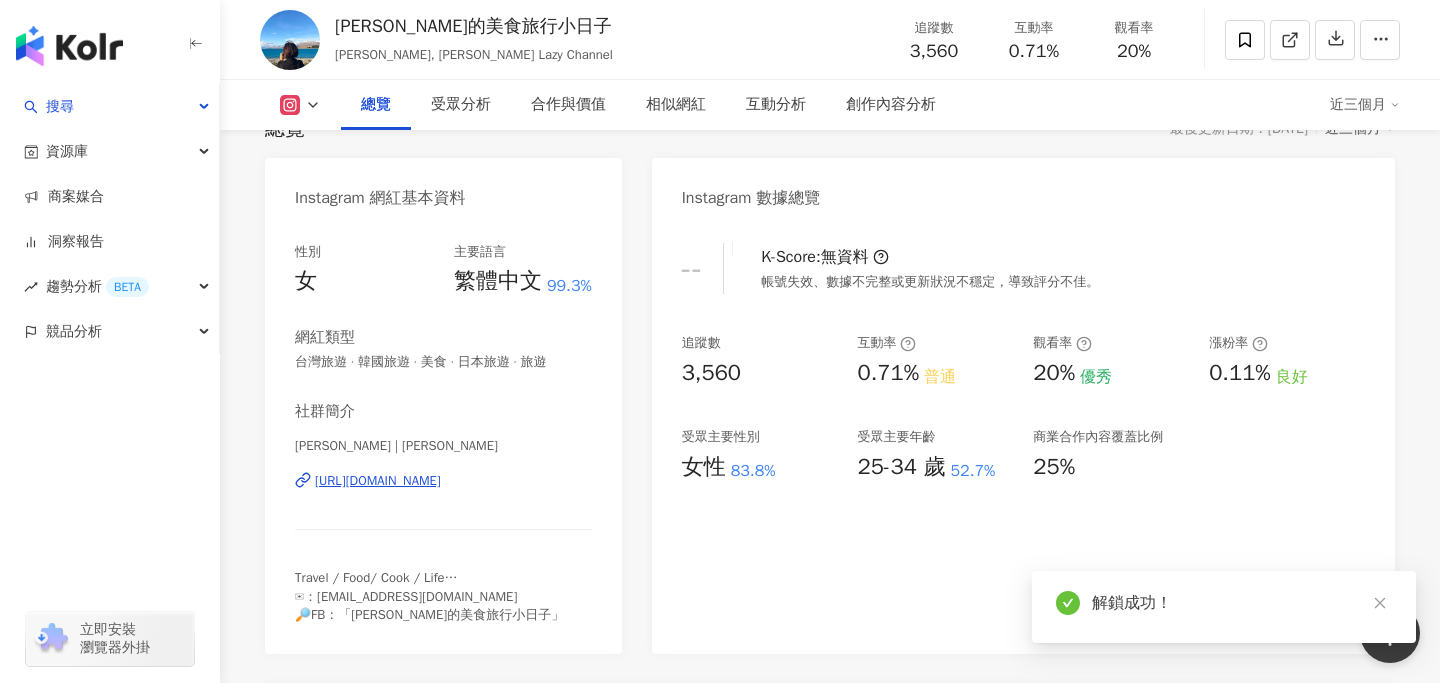 drag, startPoint x: 502, startPoint y: 483, endPoint x: 433, endPoint y: 27, distance: 461.19086 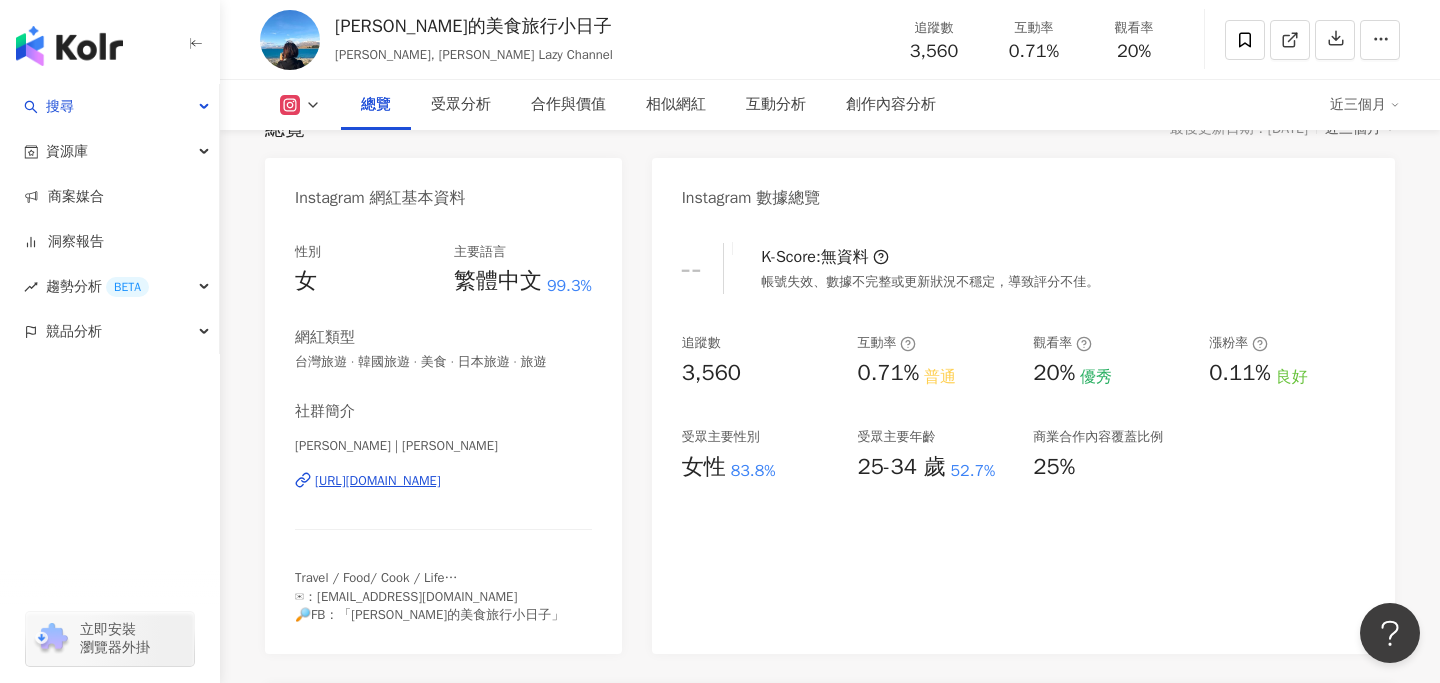 click on "性別   女 主要語言   繁體中文 99.3% 網紅類型 台灣旅遊 · 韓國旅遊 · 美食 · 日本旅遊 · 旅遊 社群簡介 Yuki | yukiharuhii https://www.instagram.com/yukiharuhii/ Travel / Food/ Cook / Life…
✉：vanilla.c@gmail.com
🔎FB：「Yuki的美食旅行小日子」" at bounding box center [443, 433] 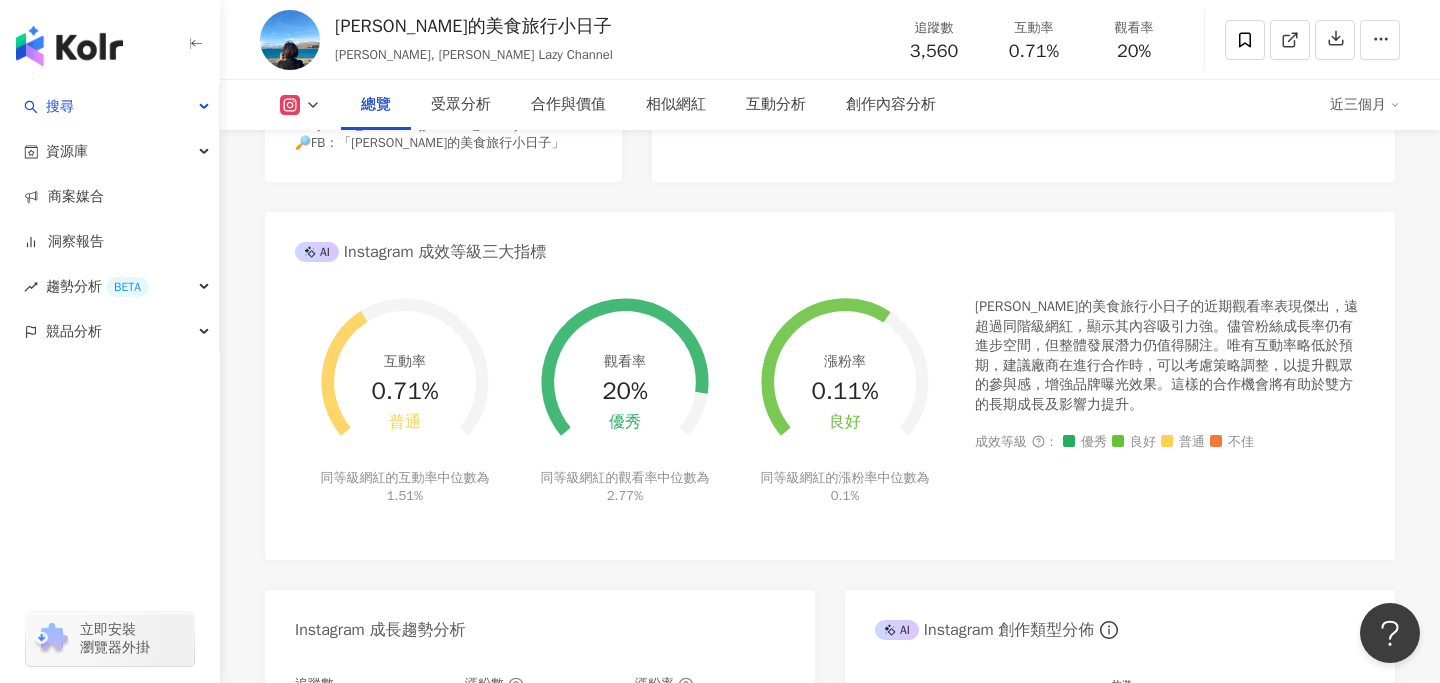 scroll, scrollTop: 618, scrollLeft: 0, axis: vertical 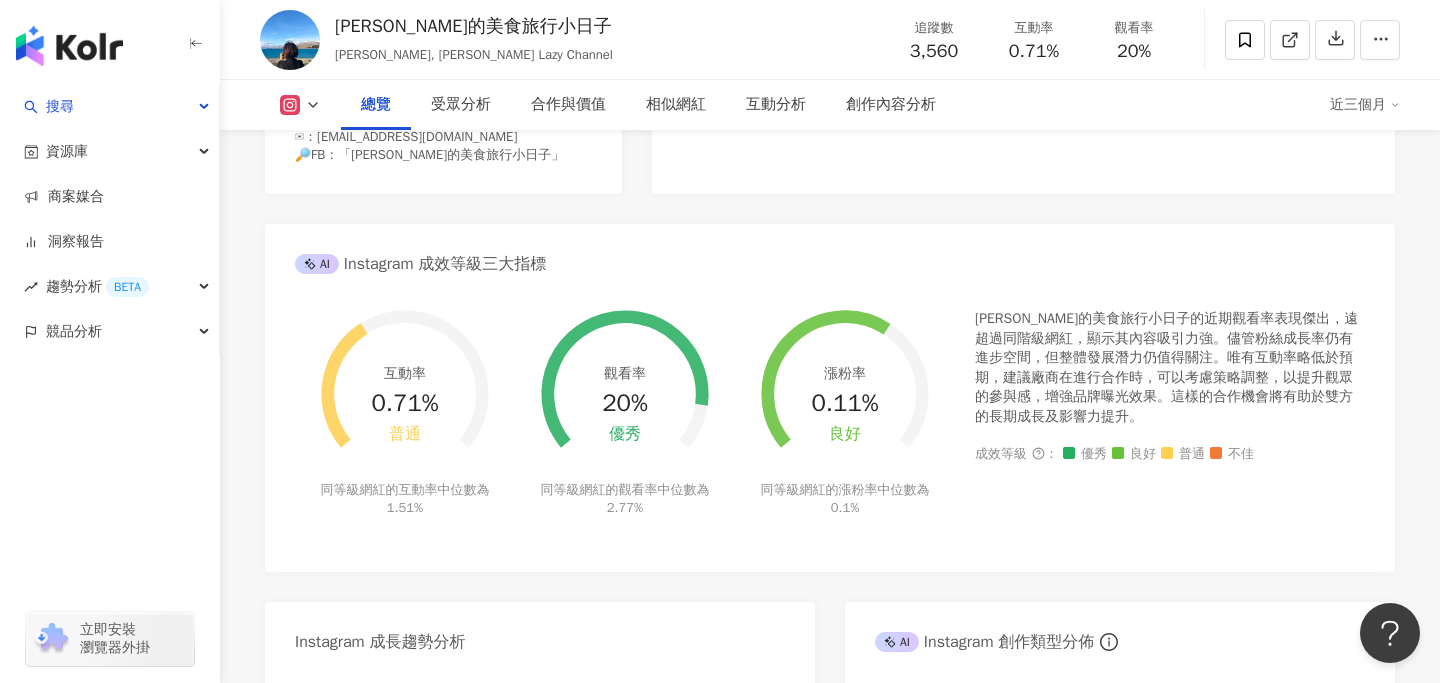 click at bounding box center [300, 105] 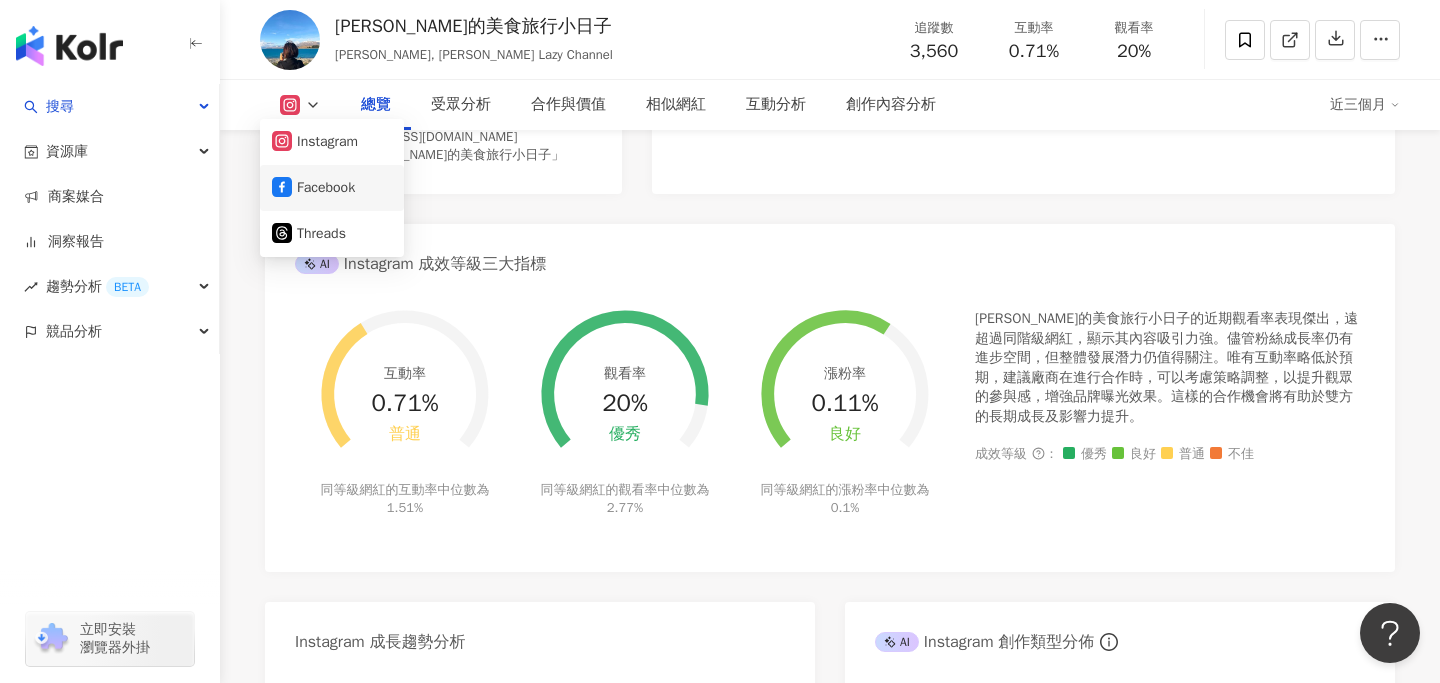 click on "Facebook" at bounding box center [332, 188] 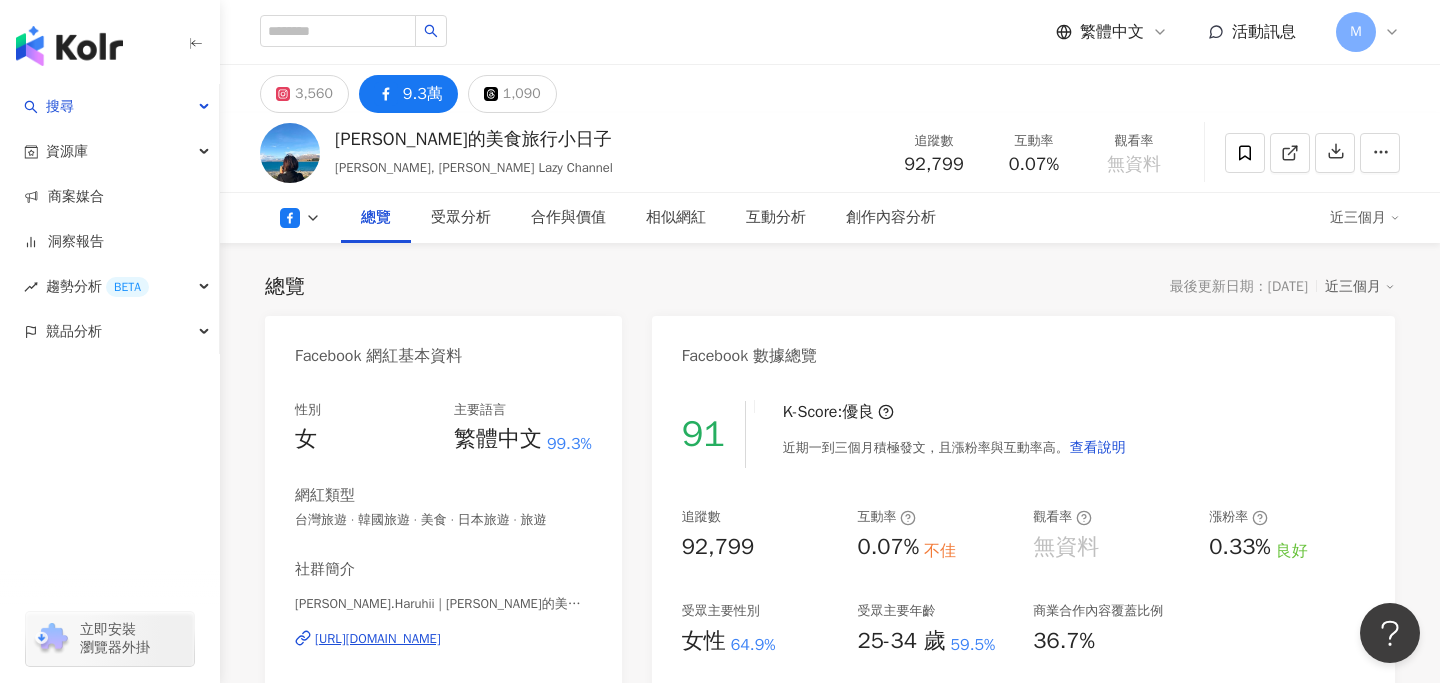 scroll, scrollTop: 183, scrollLeft: 0, axis: vertical 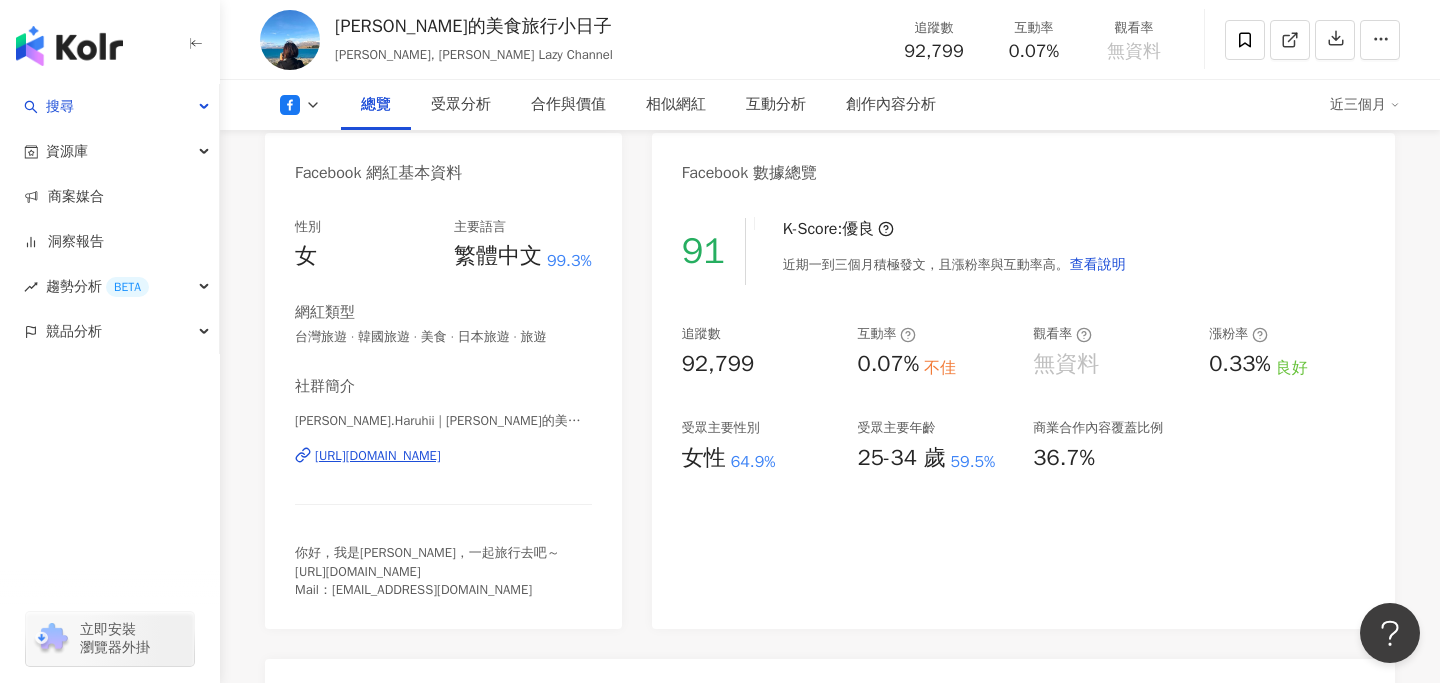 drag, startPoint x: 532, startPoint y: 453, endPoint x: 418, endPoint y: 3, distance: 464.21545 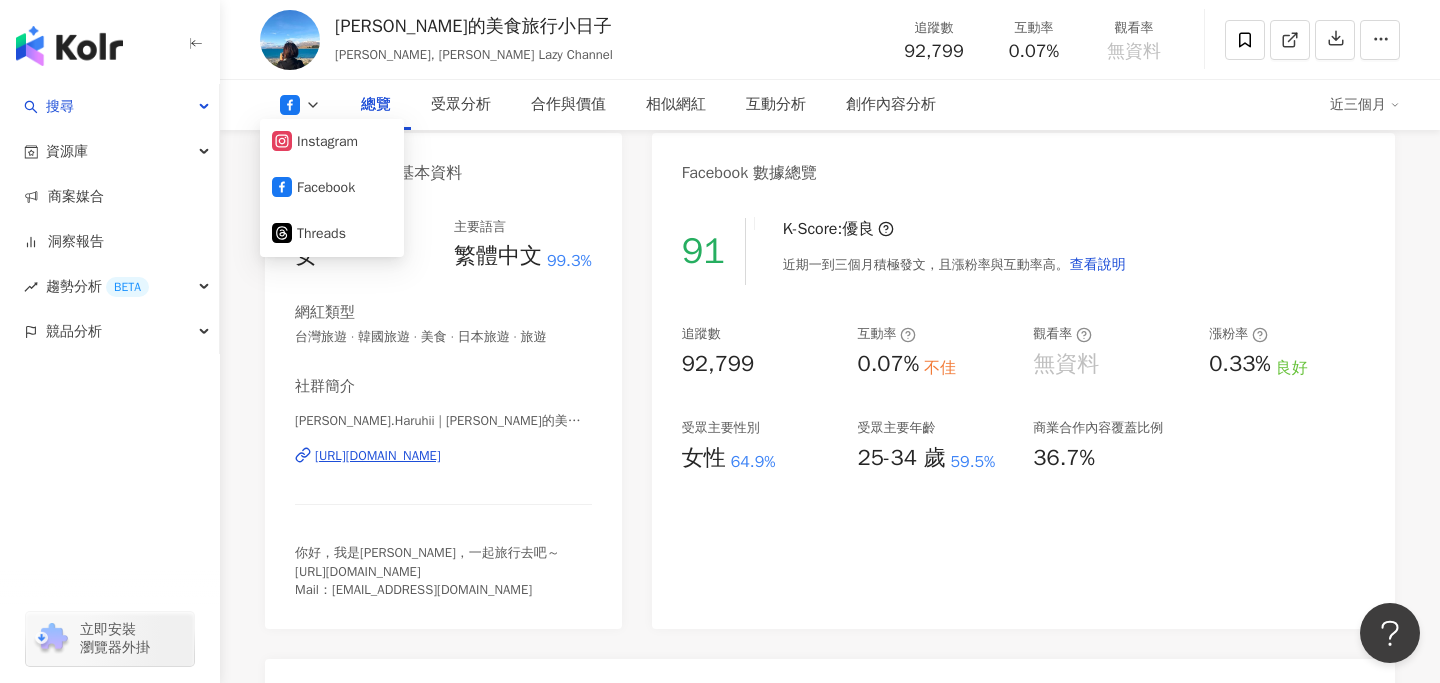click on "Facebook 網紅基本資料" at bounding box center [443, 165] 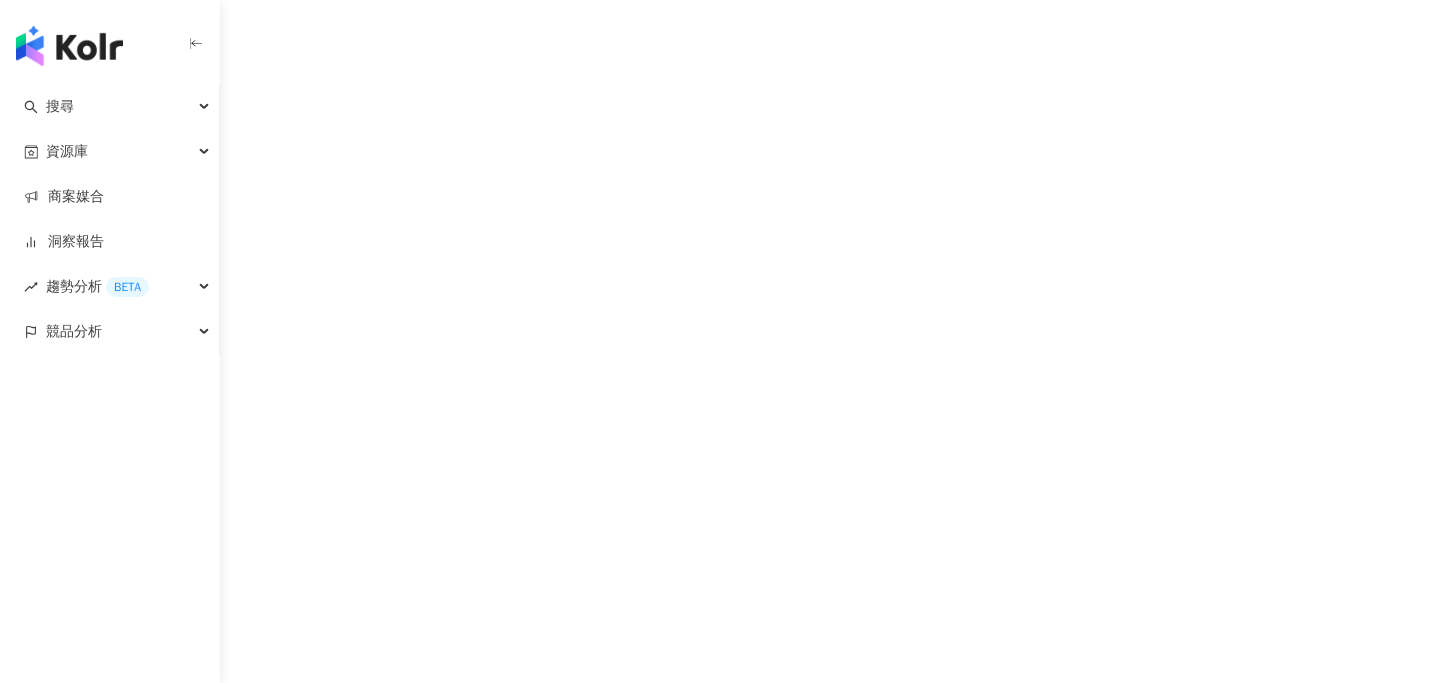 scroll, scrollTop: 0, scrollLeft: 0, axis: both 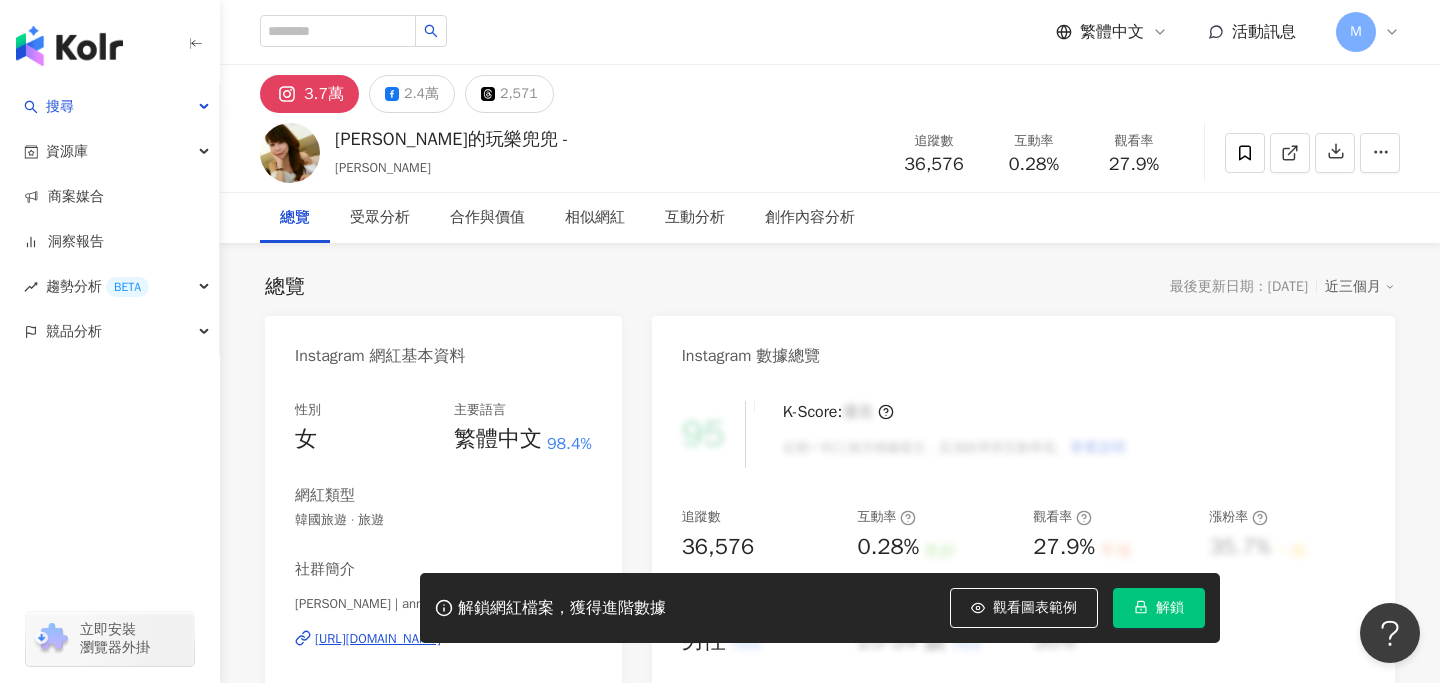 click on "解鎖" at bounding box center (1159, 608) 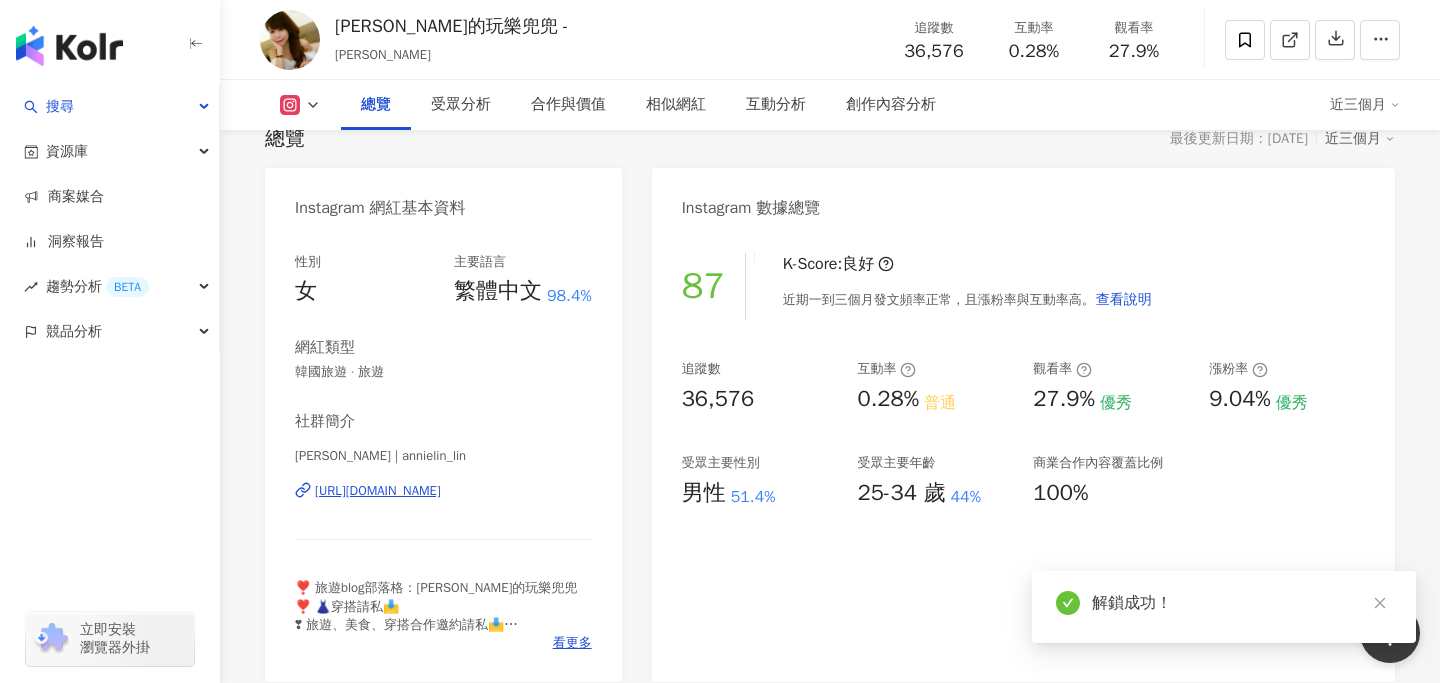 scroll, scrollTop: 156, scrollLeft: 0, axis: vertical 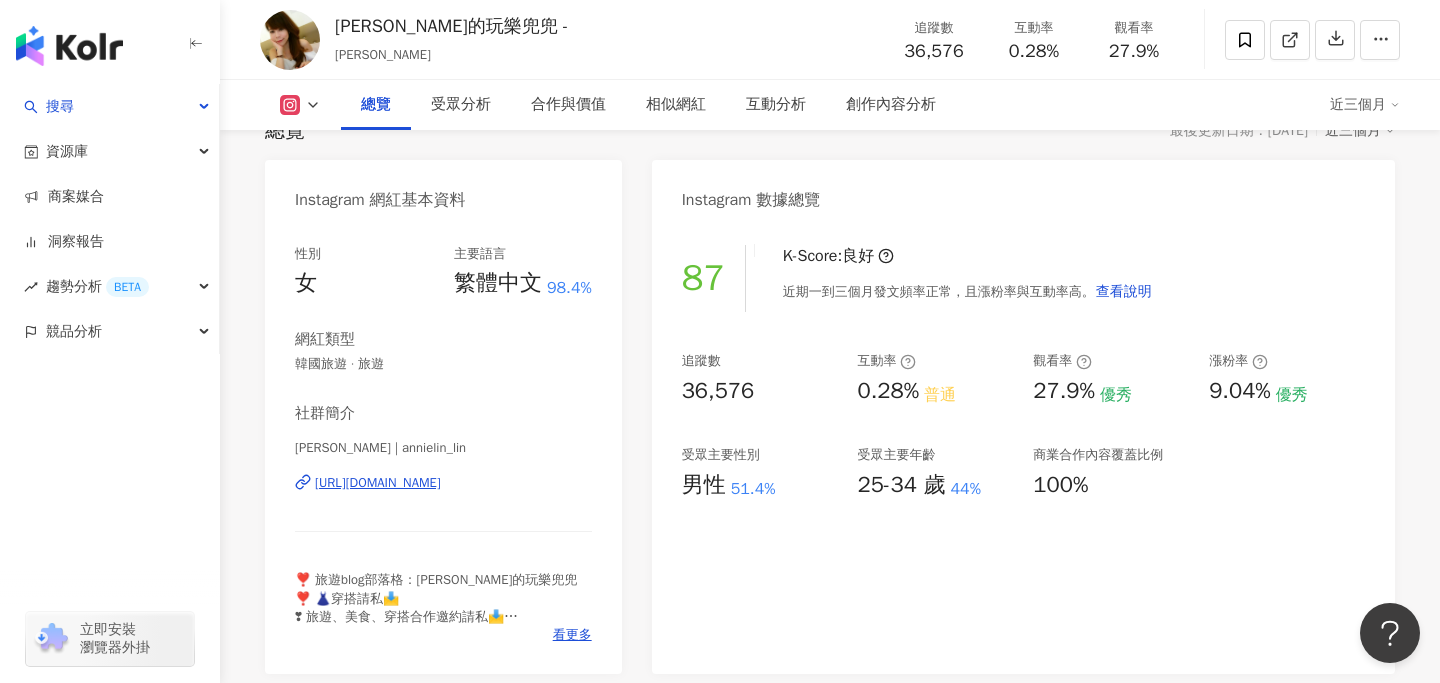 drag, startPoint x: 494, startPoint y: 480, endPoint x: 447, endPoint y: 43, distance: 439.5202 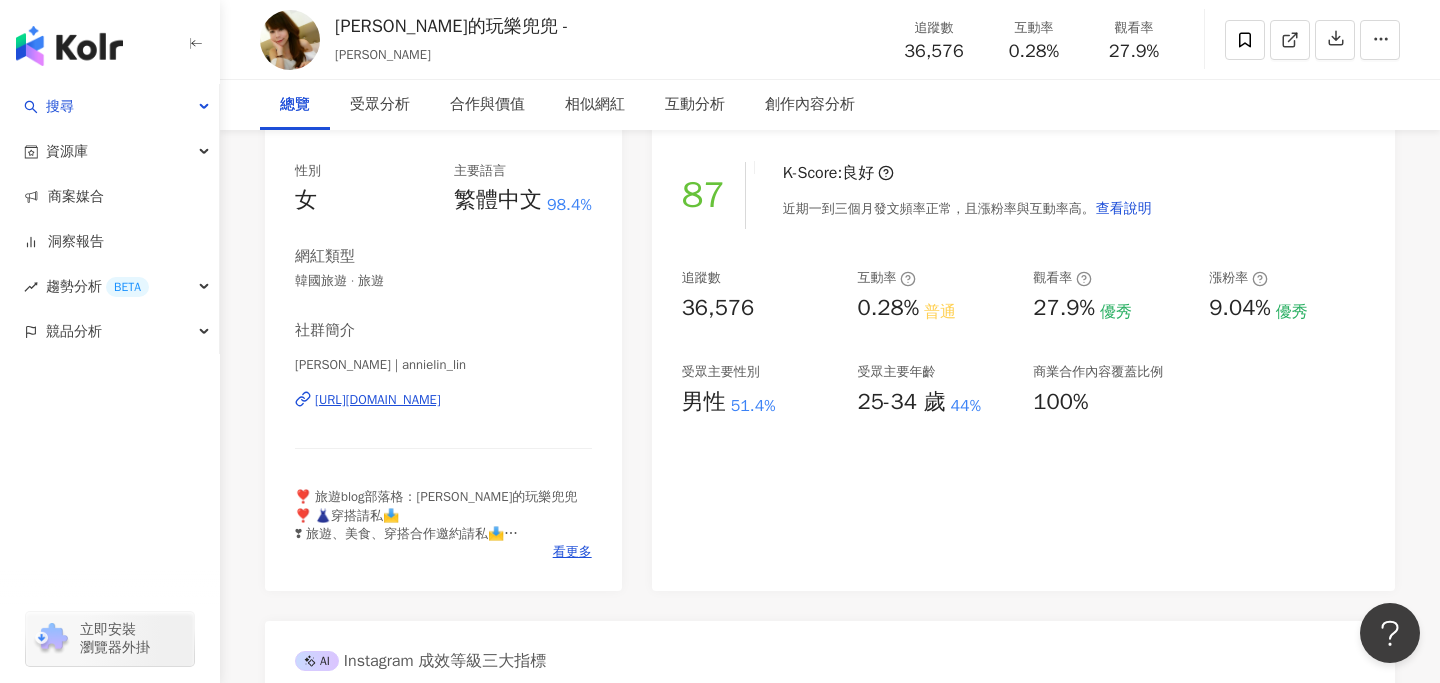 scroll, scrollTop: 0, scrollLeft: 0, axis: both 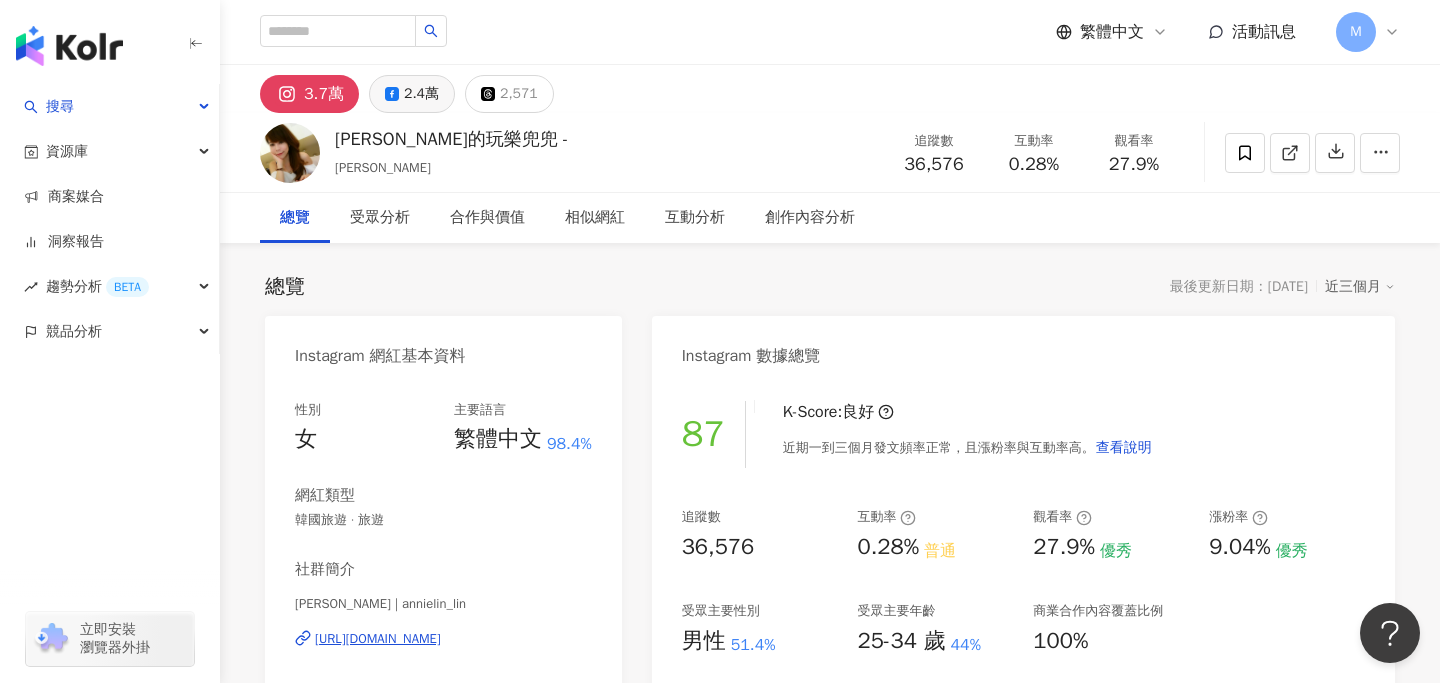 click on "2.4萬" at bounding box center (421, 94) 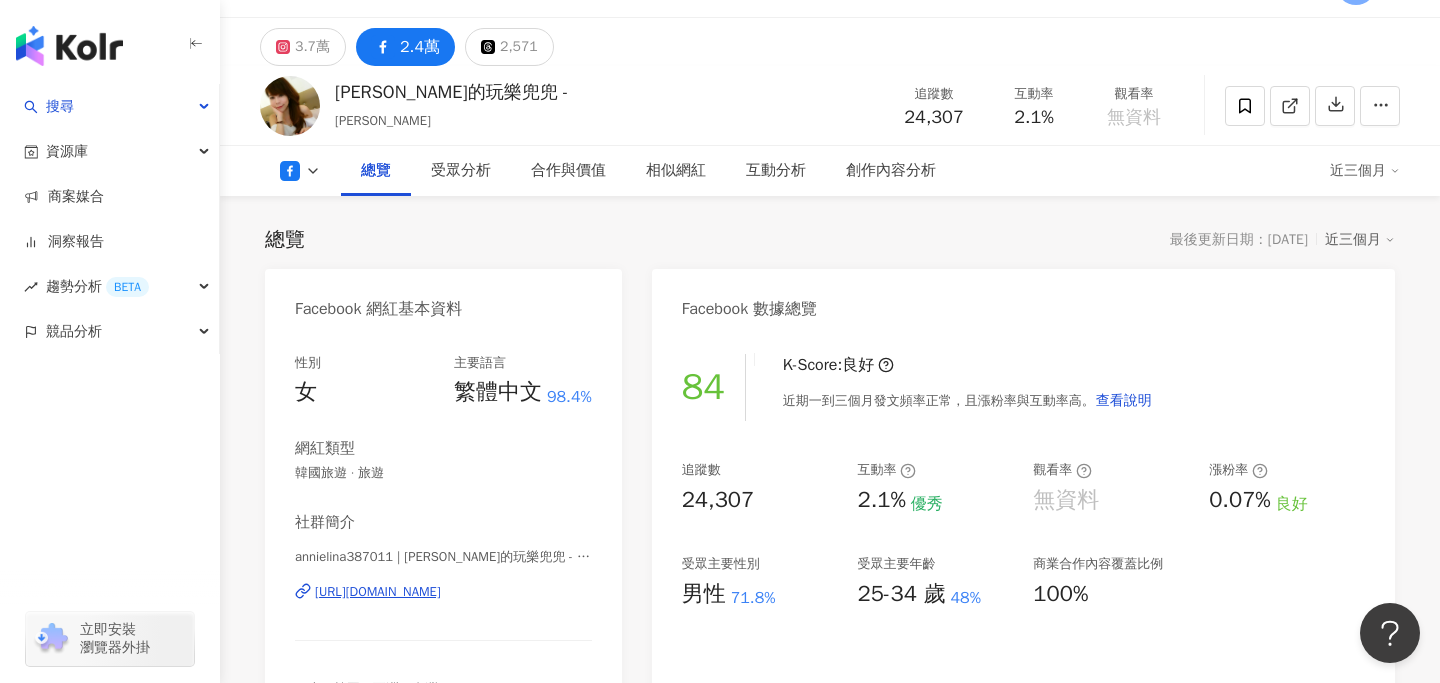 scroll, scrollTop: 0, scrollLeft: 0, axis: both 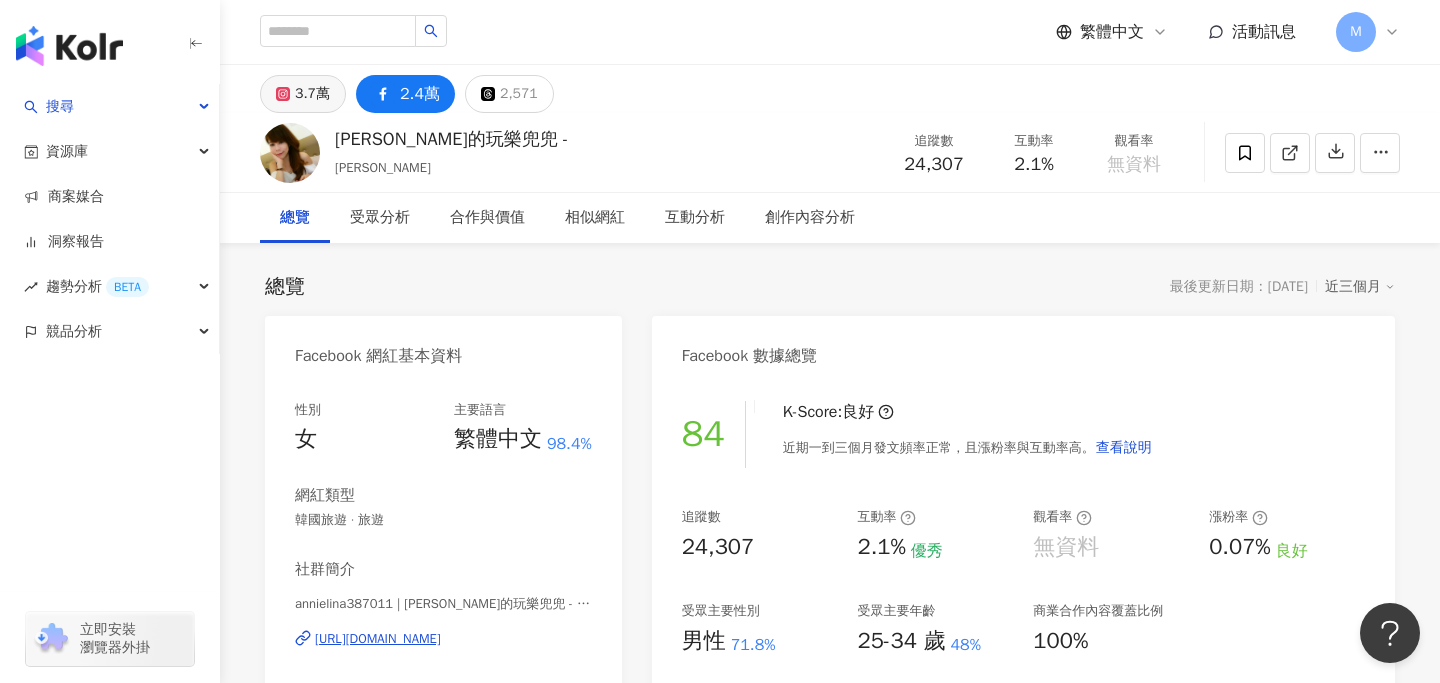 click on "3.7萬" at bounding box center [312, 94] 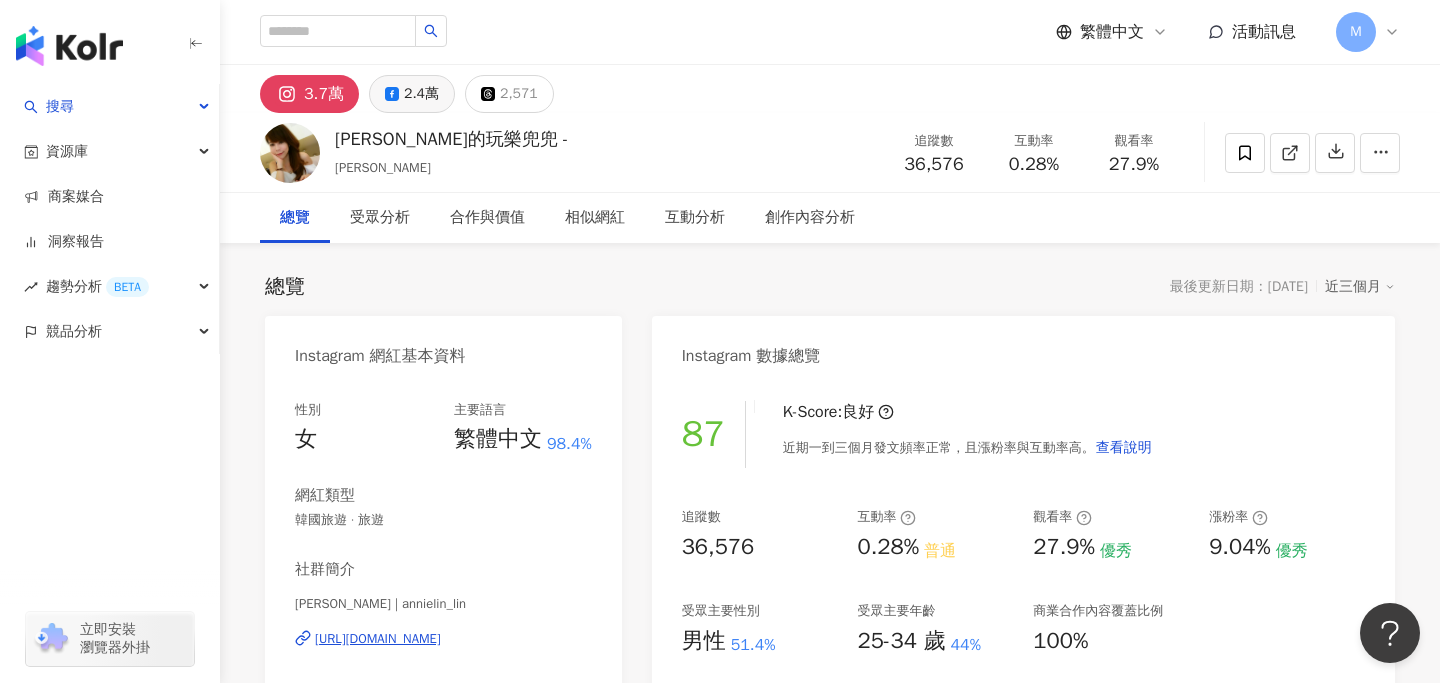 click on "2.4萬" at bounding box center [412, 94] 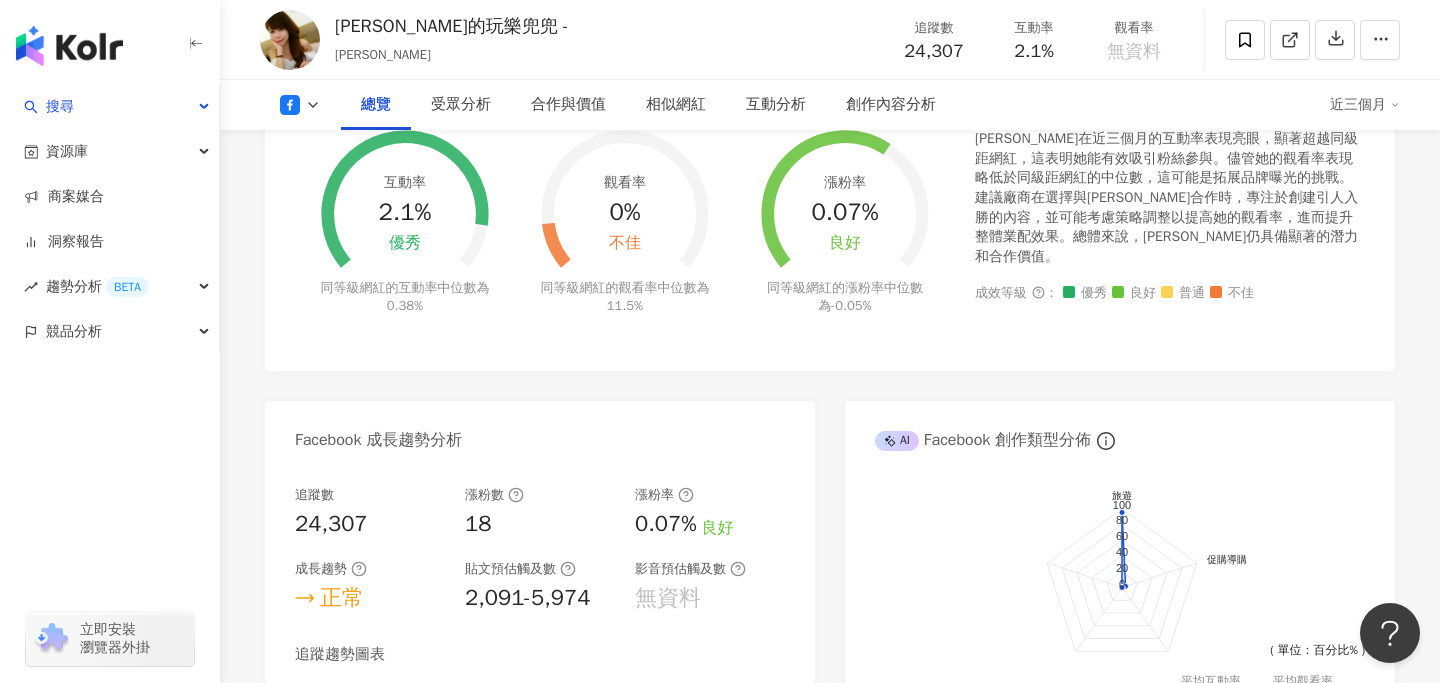 scroll, scrollTop: 1155, scrollLeft: 0, axis: vertical 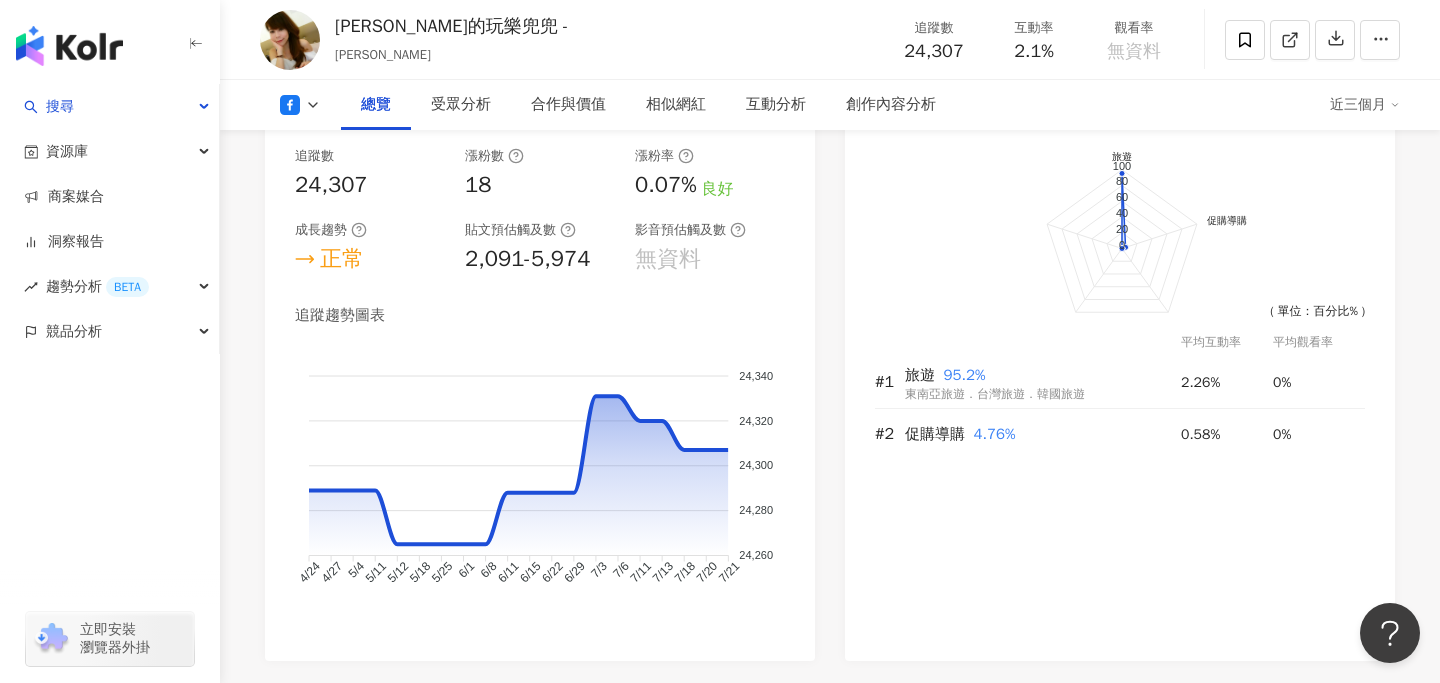 click at bounding box center (300, 105) 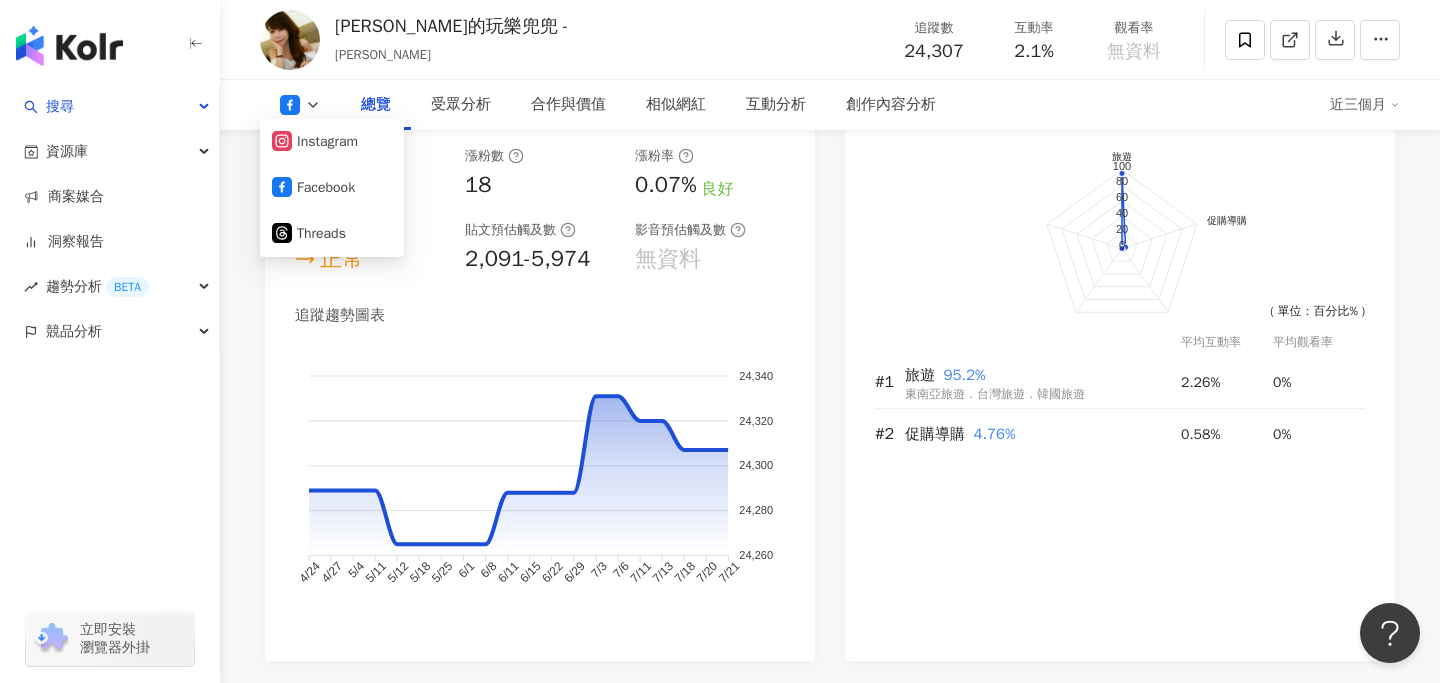 click on "追蹤趨勢圖表 24,340 24,340 24,320 24,320 24,300 24,300 24,280 24,280 24,260 24,260 4/24 4/24 4/27 4/27 5/4 5/4 5/11 5/11 5/12 5/12 5/18 5/18 5/25 5/25 6/1 6/1 6/8 6/8 6/11 6/11 6/15 6/15 6/22 6/22 6/29 6/29 7/3 7/3 7/6 7/6 7/11 7/11 7/13 7/13 7/18 7/18 7/20 7/20 7/21 7/21" at bounding box center [540, 468] 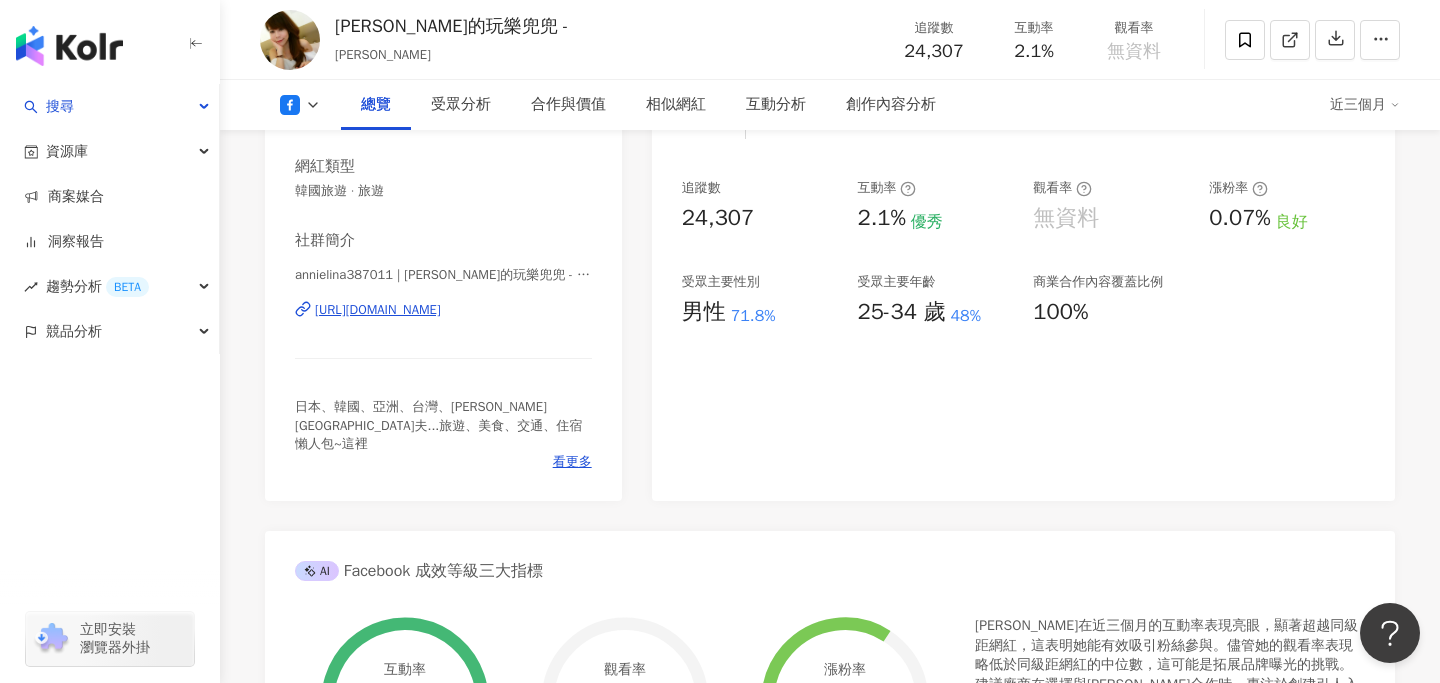 scroll, scrollTop: 0, scrollLeft: 0, axis: both 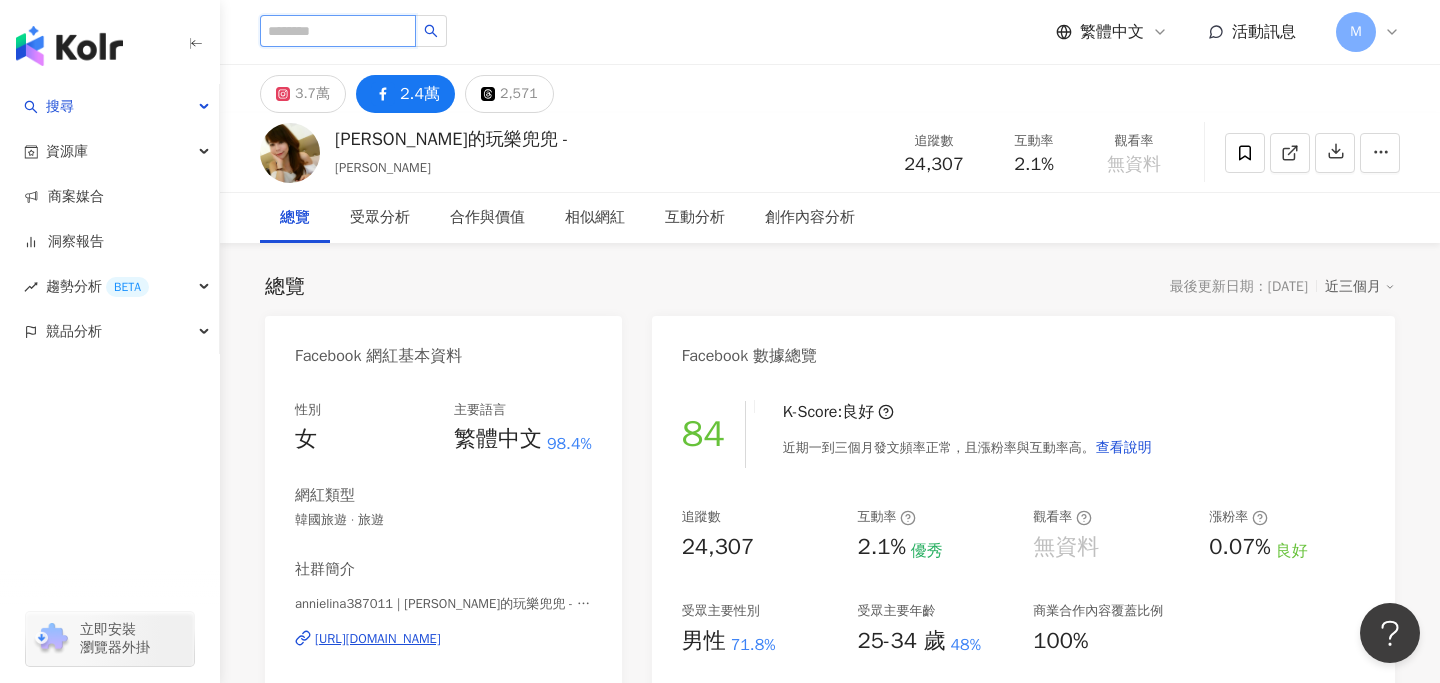 click at bounding box center [338, 31] 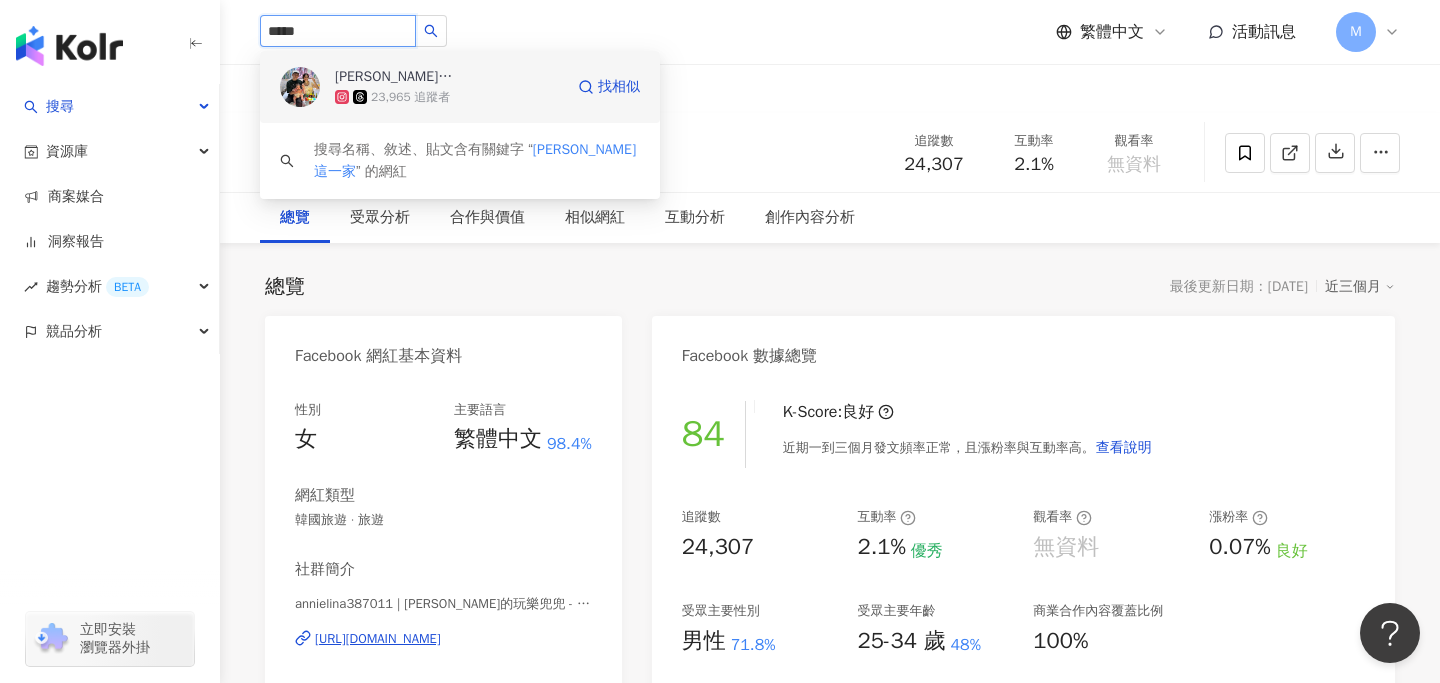 click on "23,965   追蹤者" at bounding box center (410, 97) 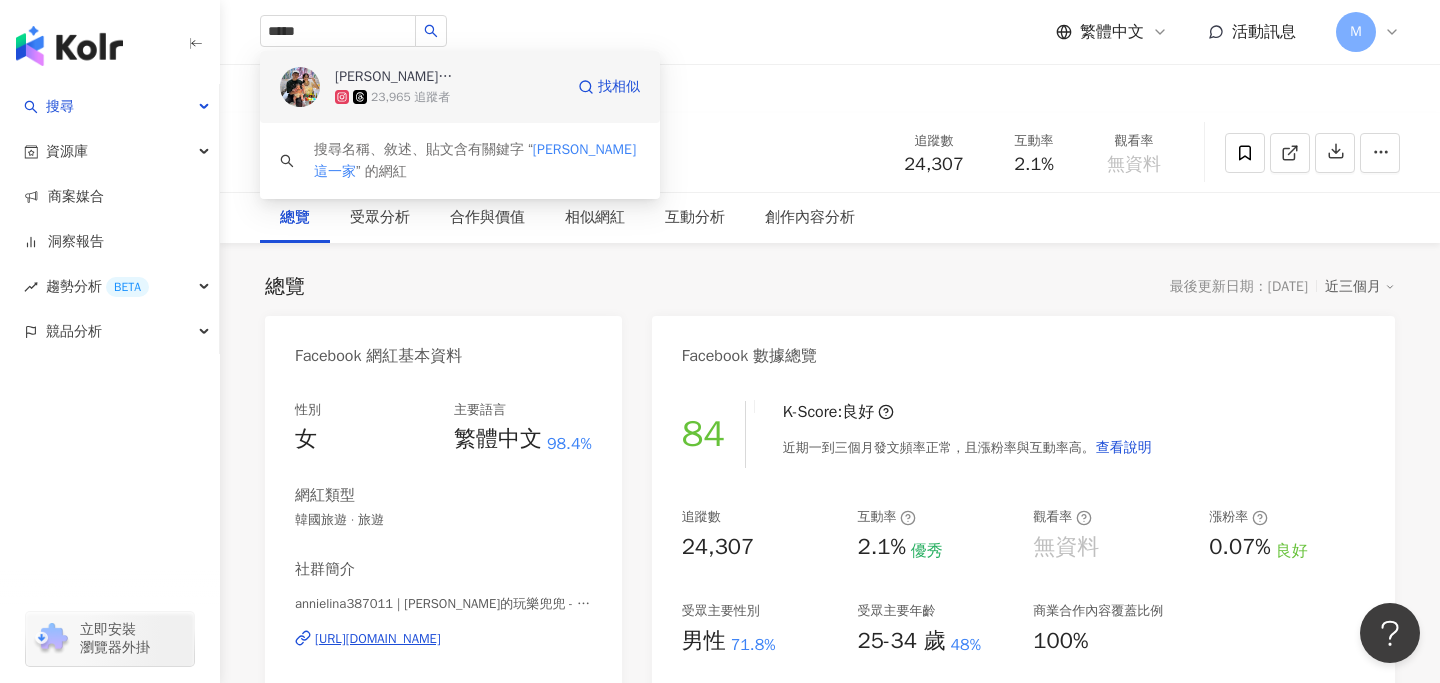 type 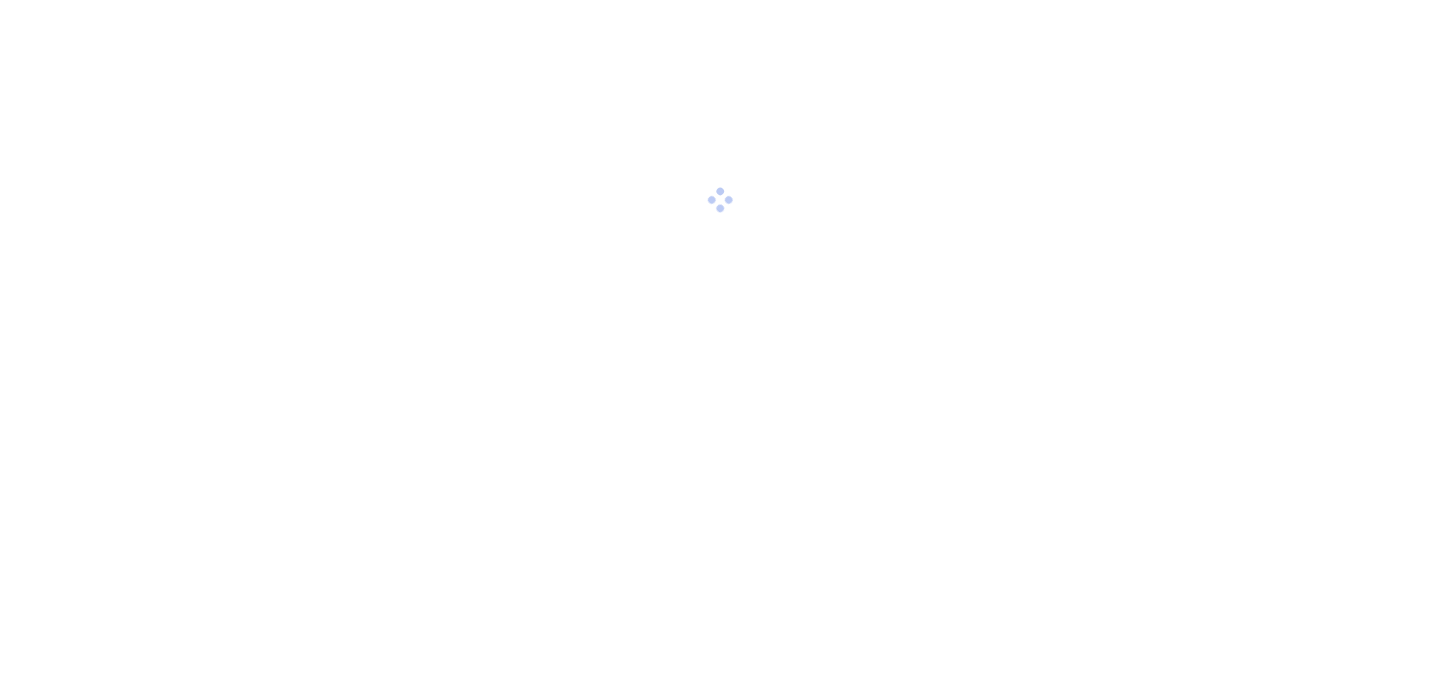 scroll, scrollTop: 0, scrollLeft: 0, axis: both 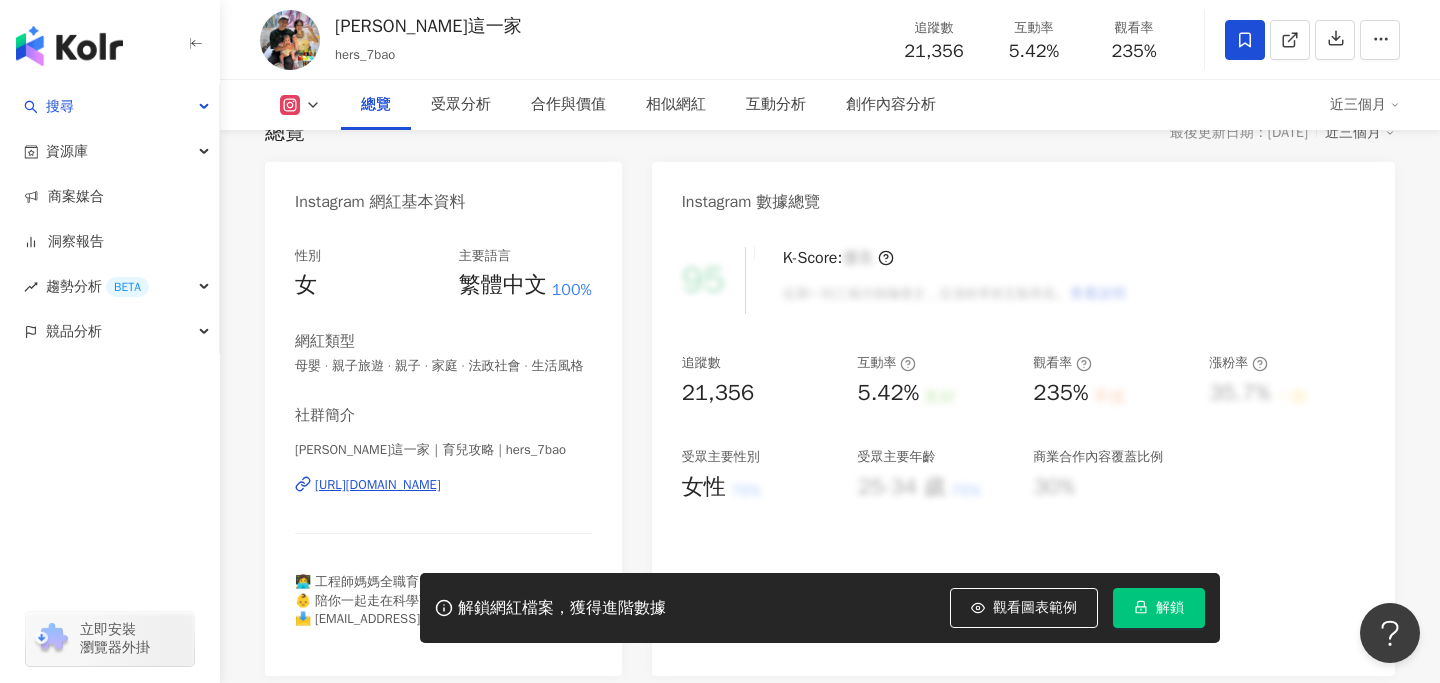 drag, startPoint x: 507, startPoint y: 485, endPoint x: 504, endPoint y: 15, distance: 470.00958 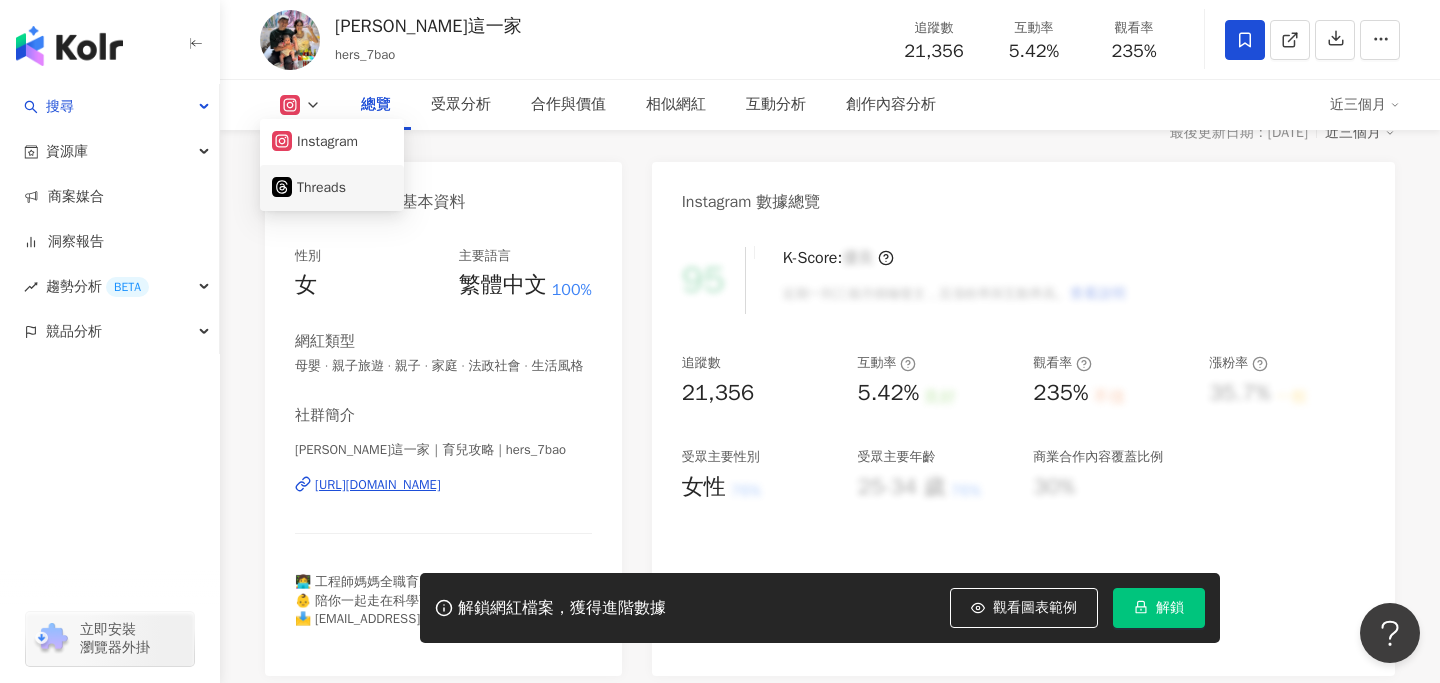 click on "Instagram 網紅基本資料" at bounding box center (380, 202) 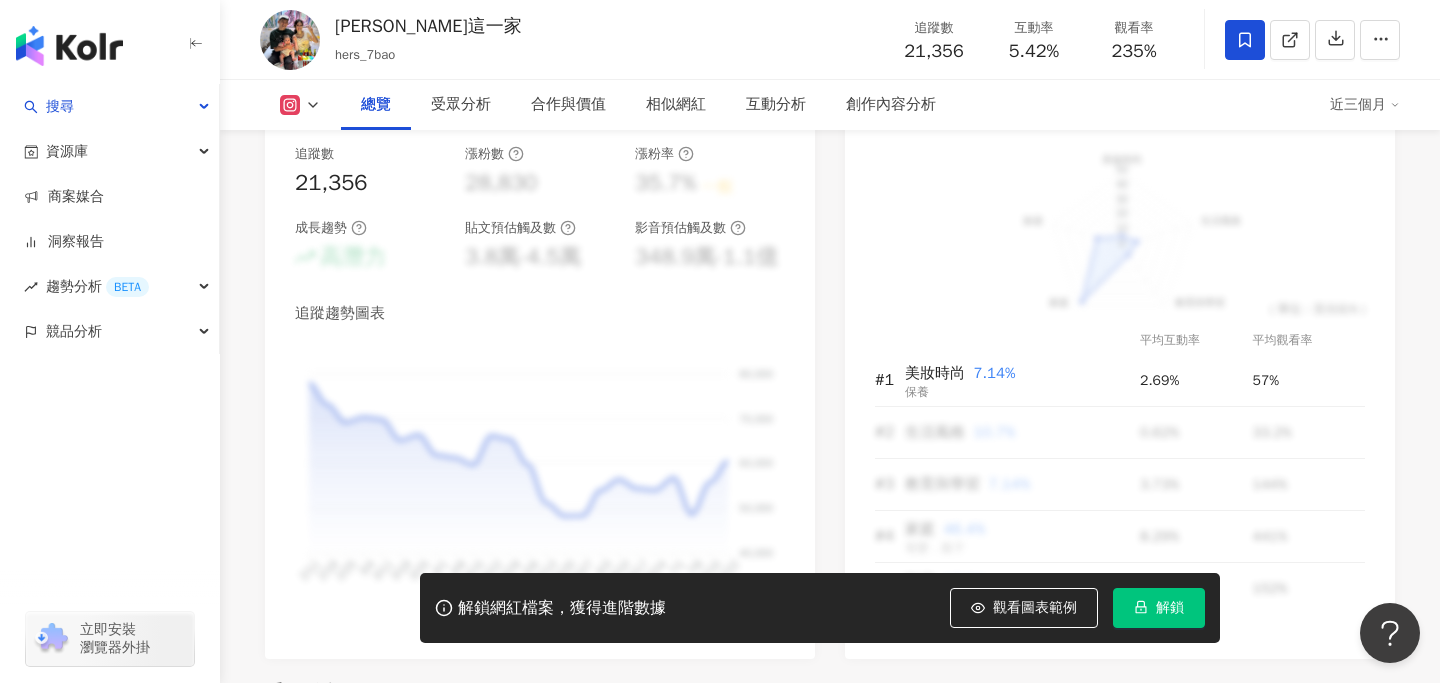 scroll, scrollTop: 1212, scrollLeft: 0, axis: vertical 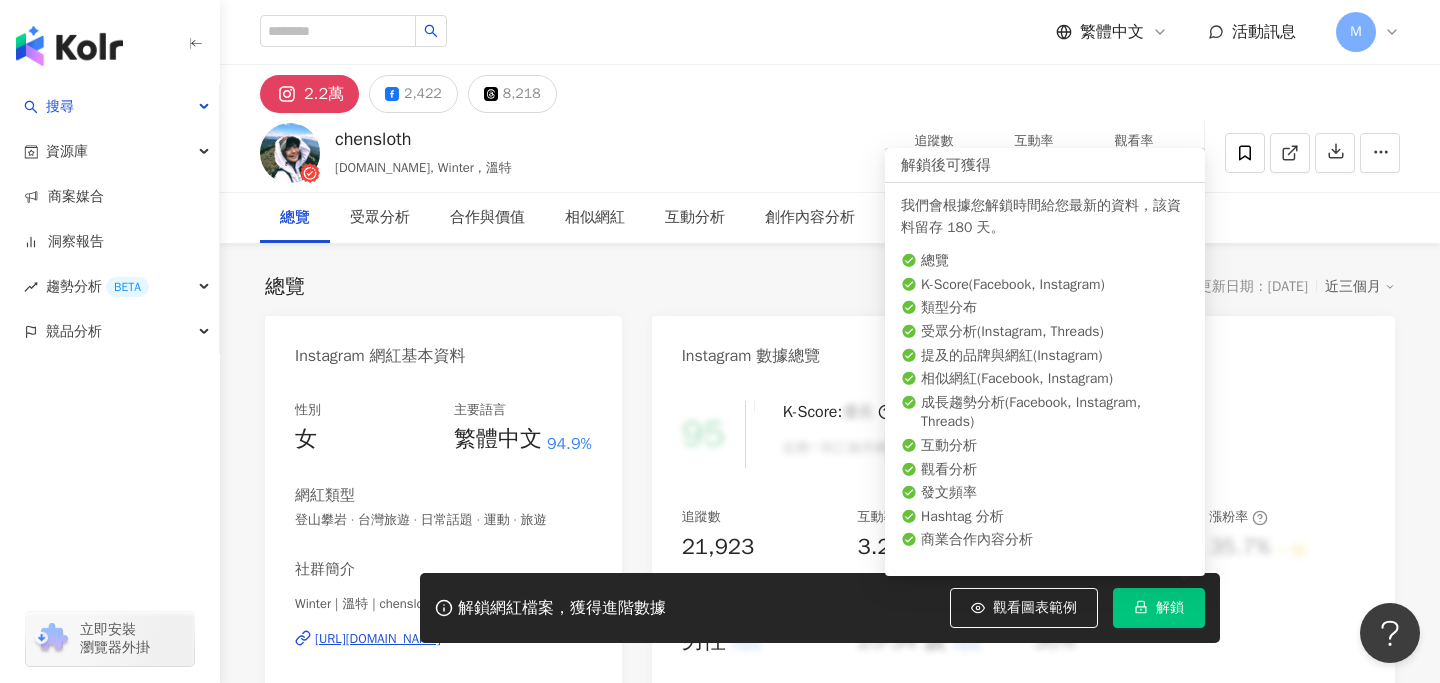 click on "解鎖" at bounding box center [1159, 608] 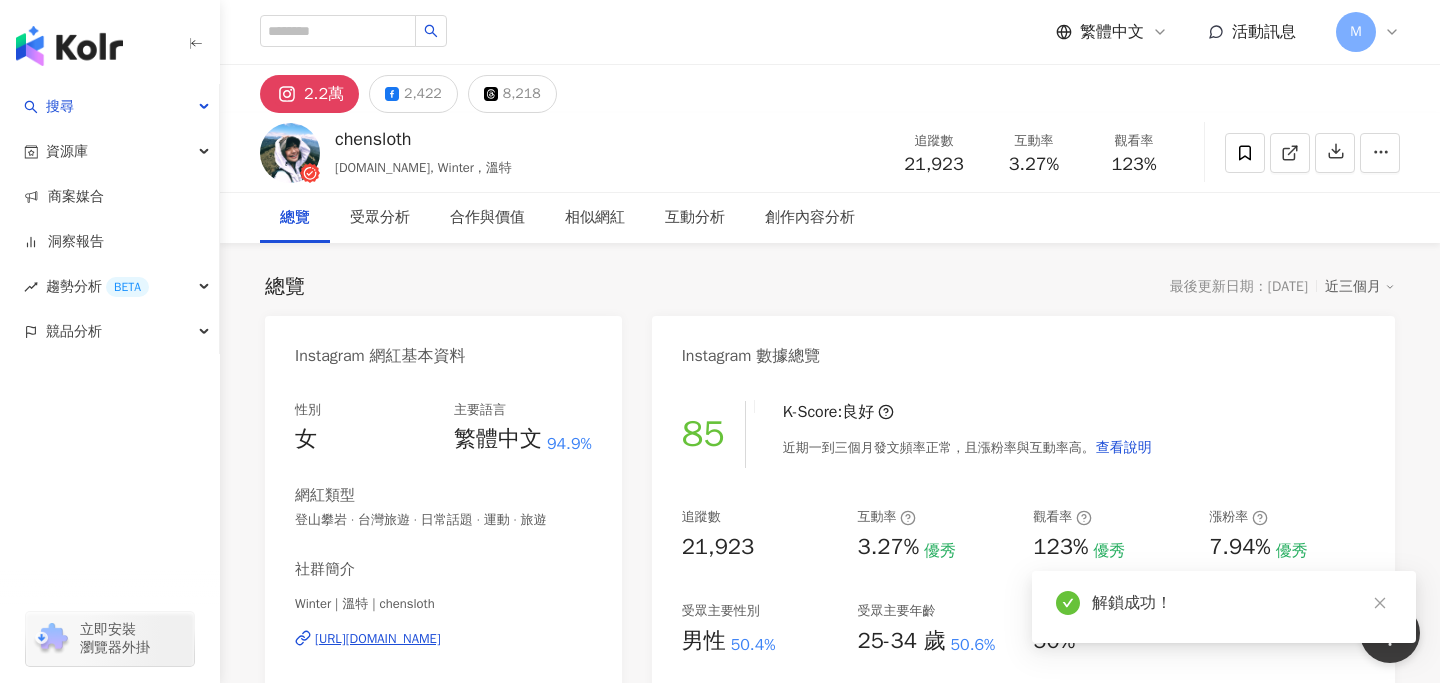 click on "85 K-Score :   良好 近期一到三個月發文頻率正常，且漲粉率與互動率高。 查看說明 追蹤數   21,923 互動率   3.27% 優秀 觀看率   123% 優秀 漲粉率   7.94% 優秀 受眾主要性別   男性 50.4% 受眾主要年齡   25-34 歲 50.6% 商業合作內容覆蓋比例   50%" at bounding box center (1023, 605) 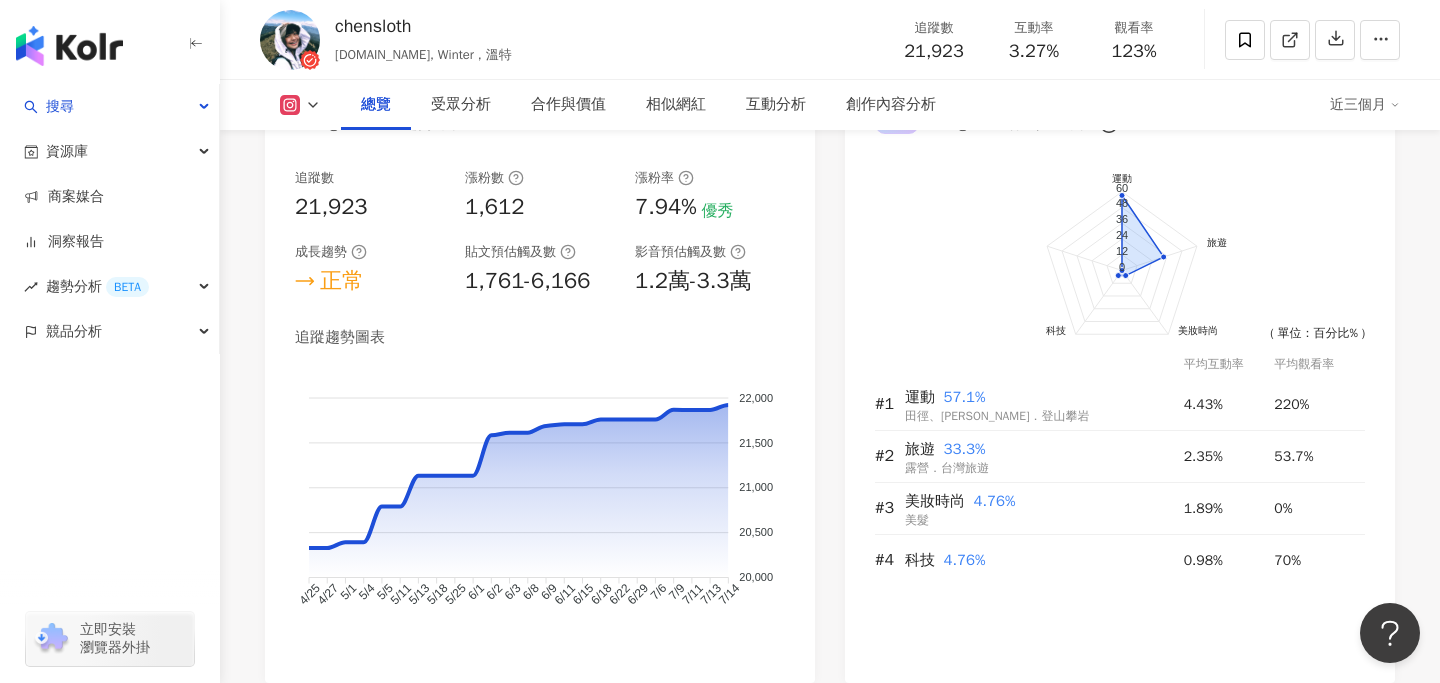 scroll, scrollTop: 1212, scrollLeft: 0, axis: vertical 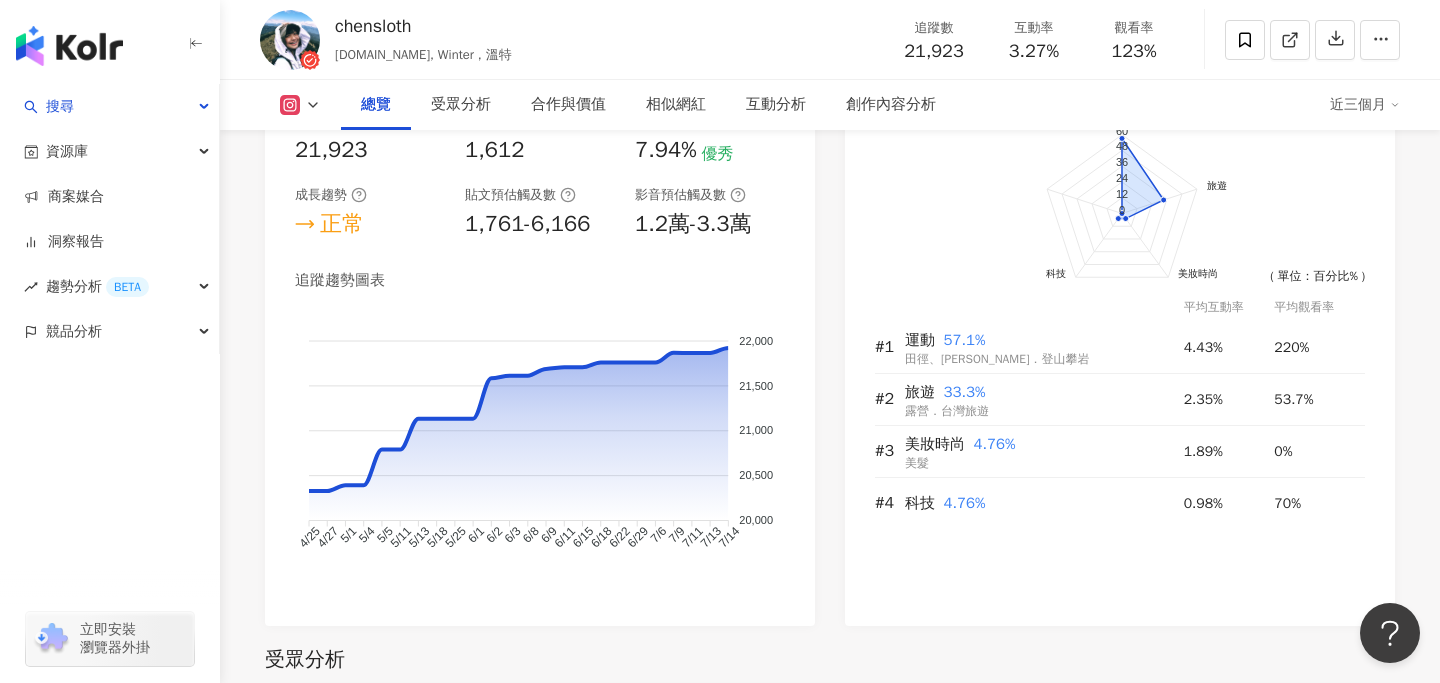 click 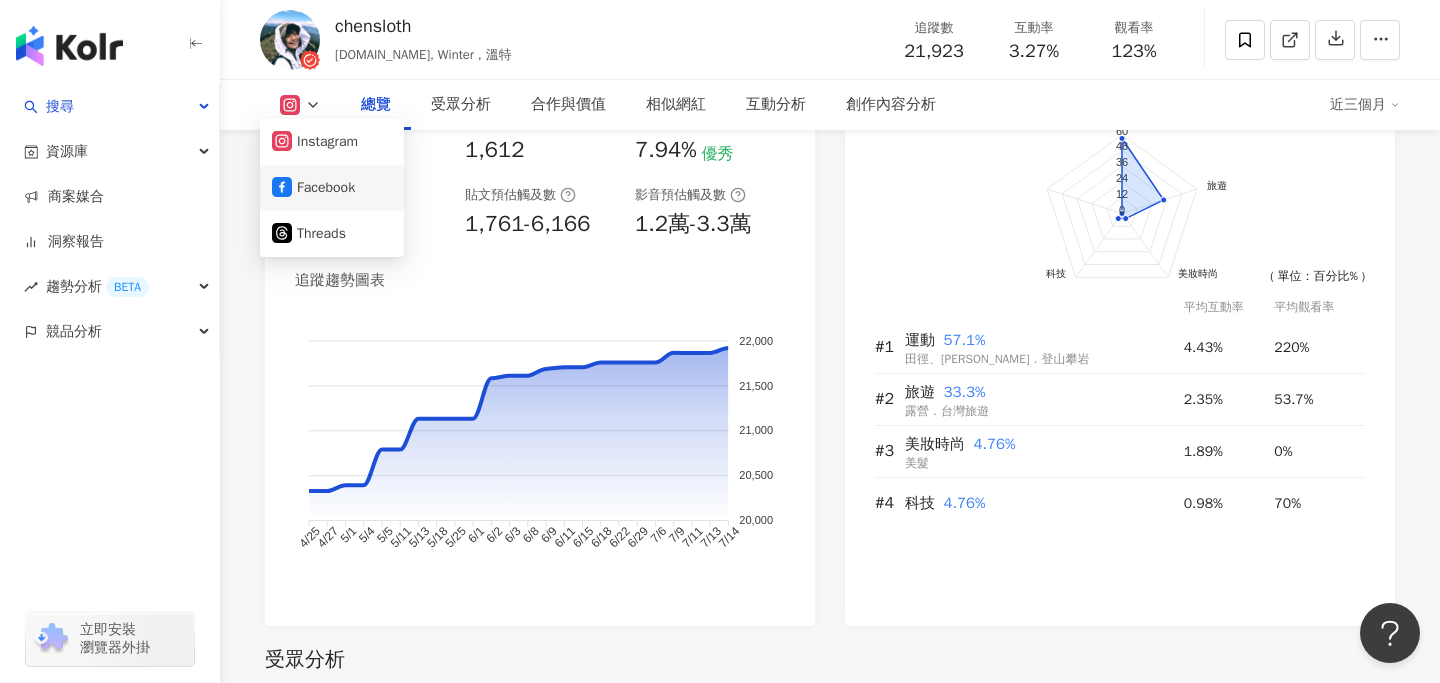 click on "Facebook" at bounding box center [332, 188] 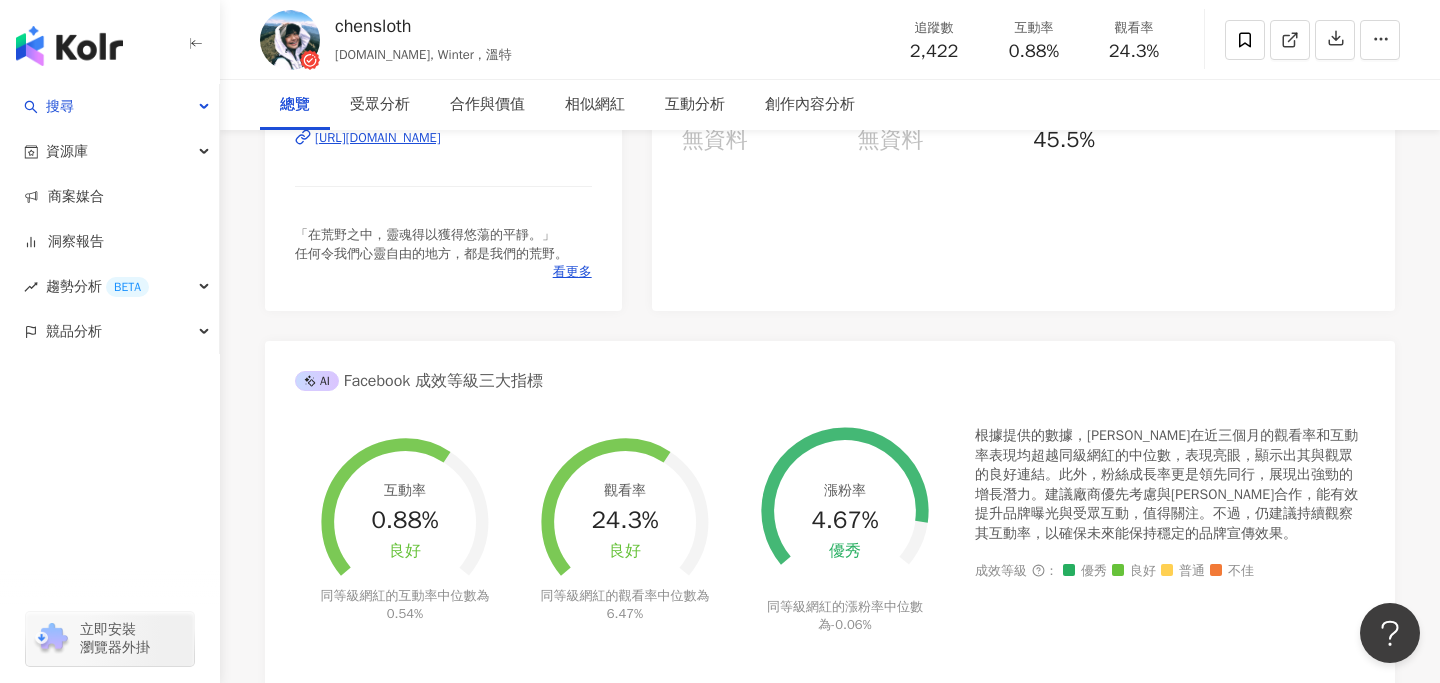 scroll, scrollTop: 43, scrollLeft: 0, axis: vertical 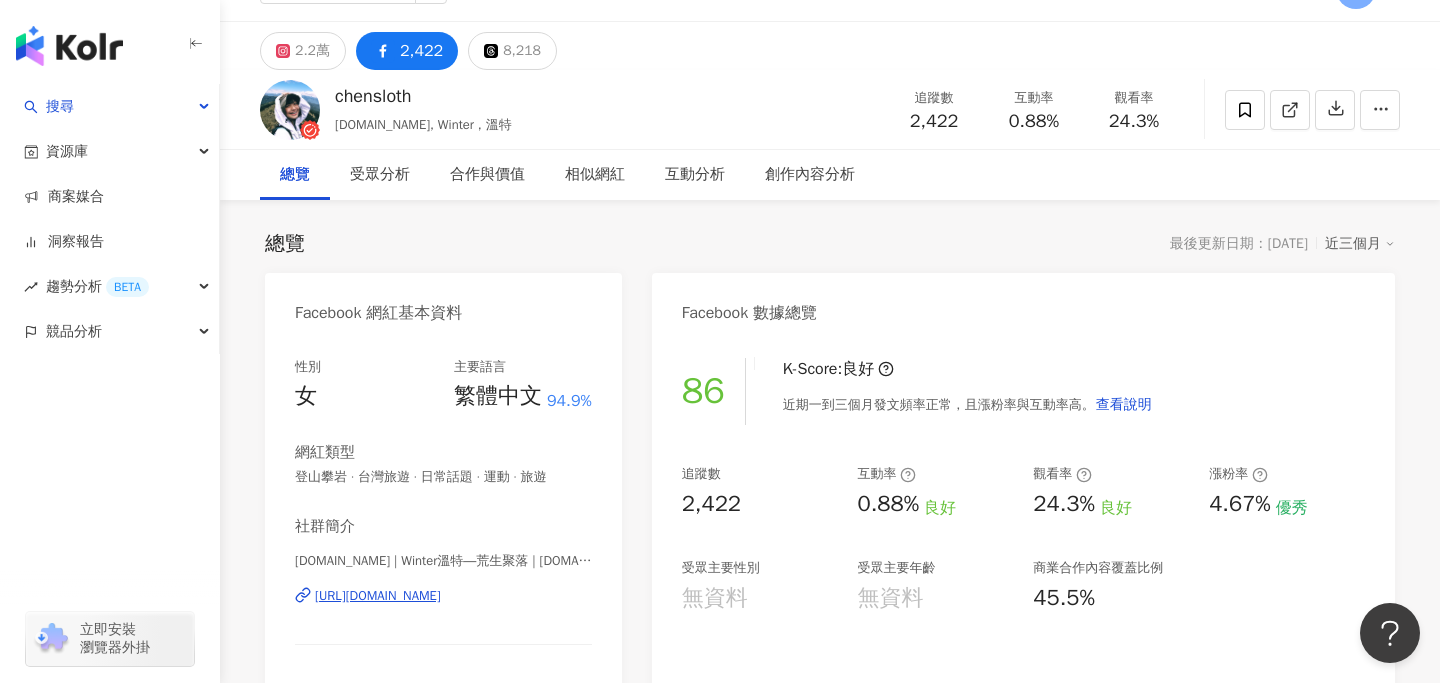 drag, startPoint x: 470, startPoint y: 597, endPoint x: 482, endPoint y: 5, distance: 592.1216 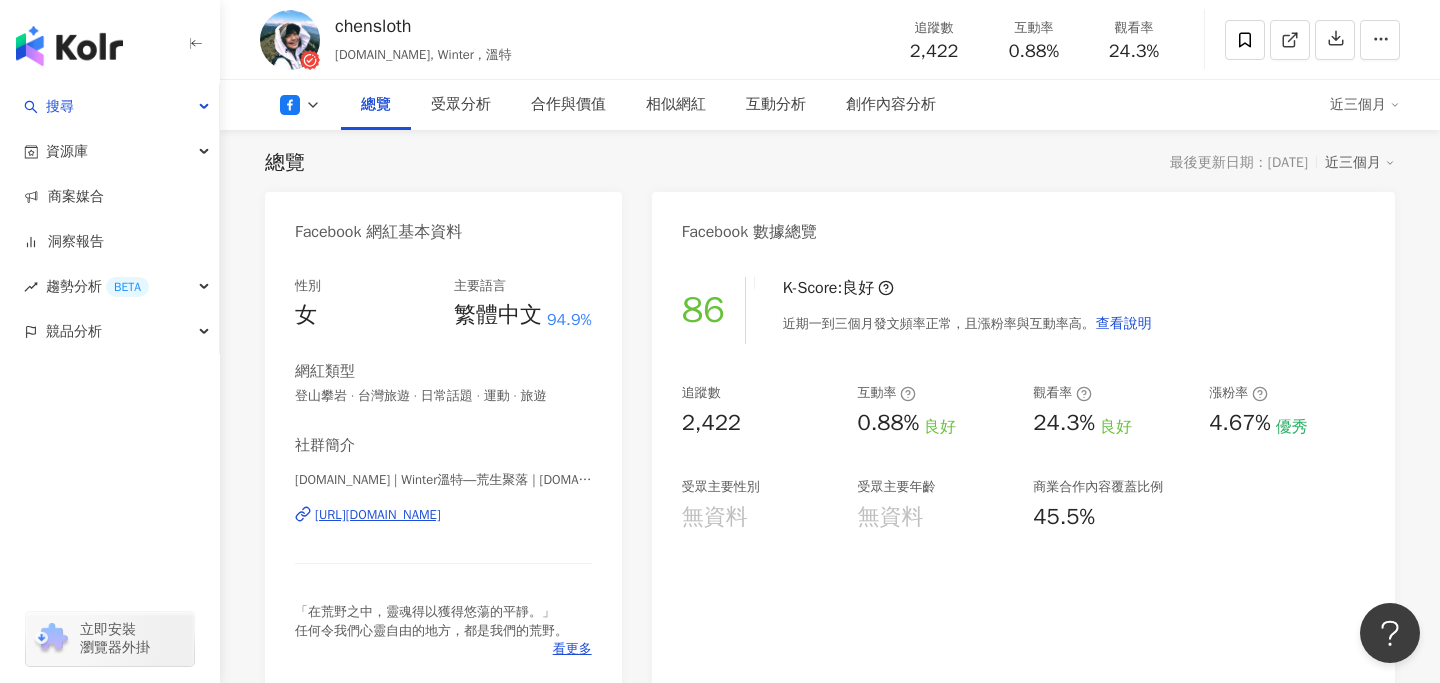 click on "86 K-Score :   良好 近期一到三個月發文頻率正常，且漲粉率與互動率高。 查看說明 追蹤數   2,422 互動率   0.88% 良好 觀看率   24.3% 良好 漲粉率   4.67% 優秀 受眾主要性別   無資料 受眾主要年齡   無資料 商業合作內容覆蓋比例   45.5%" at bounding box center (1023, 472) 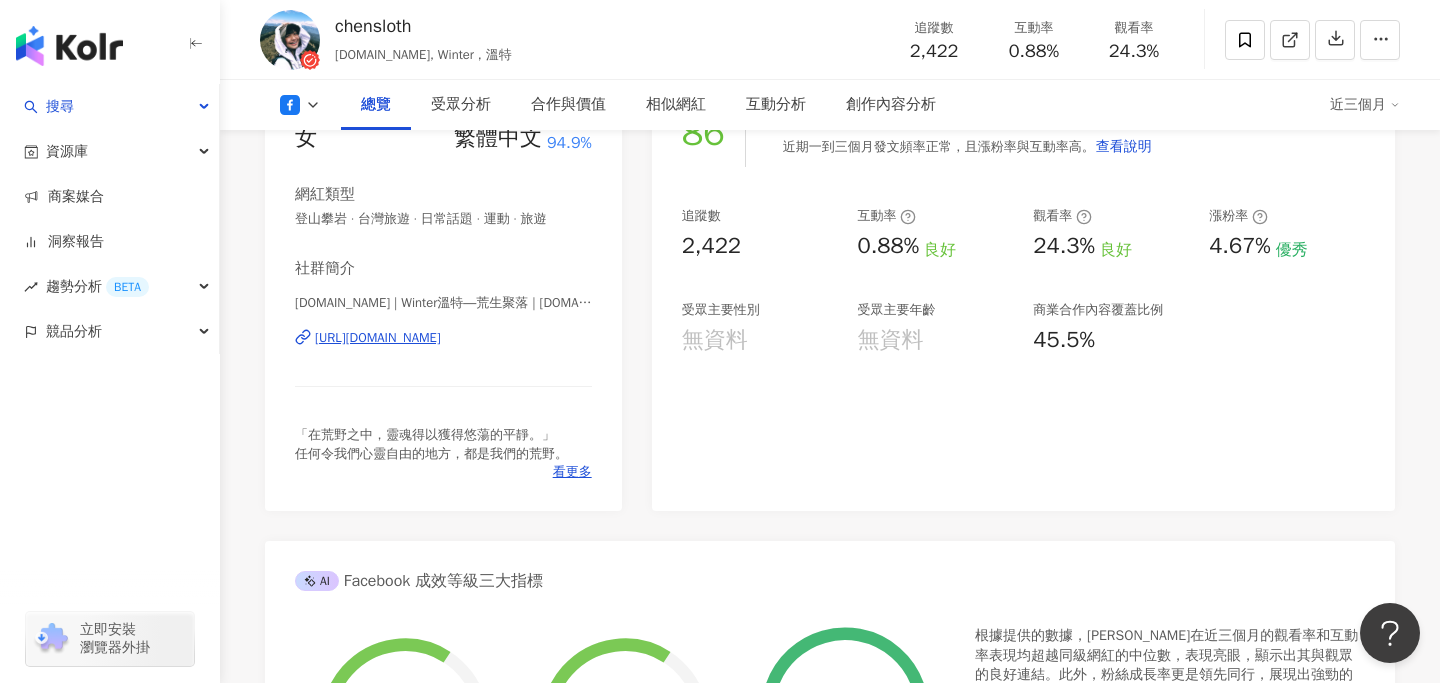 scroll, scrollTop: 134, scrollLeft: 0, axis: vertical 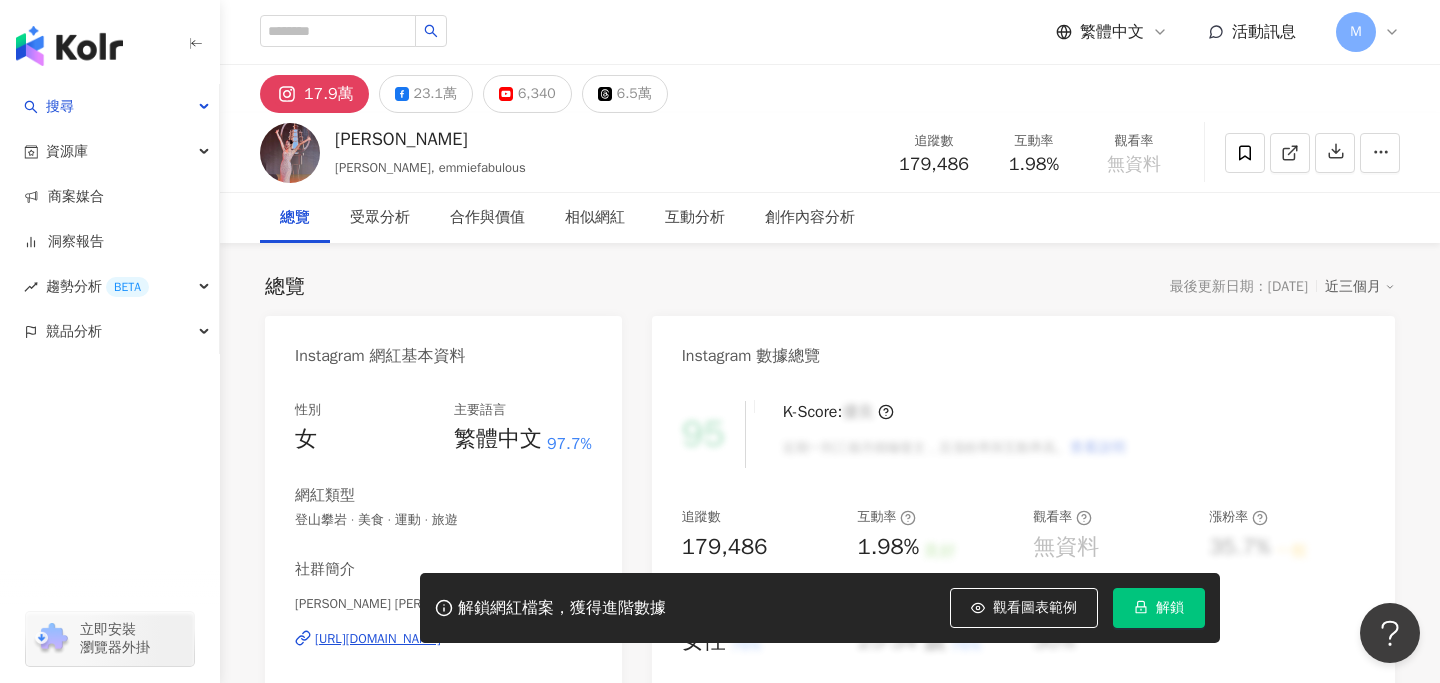 click on "解鎖" at bounding box center [1170, 608] 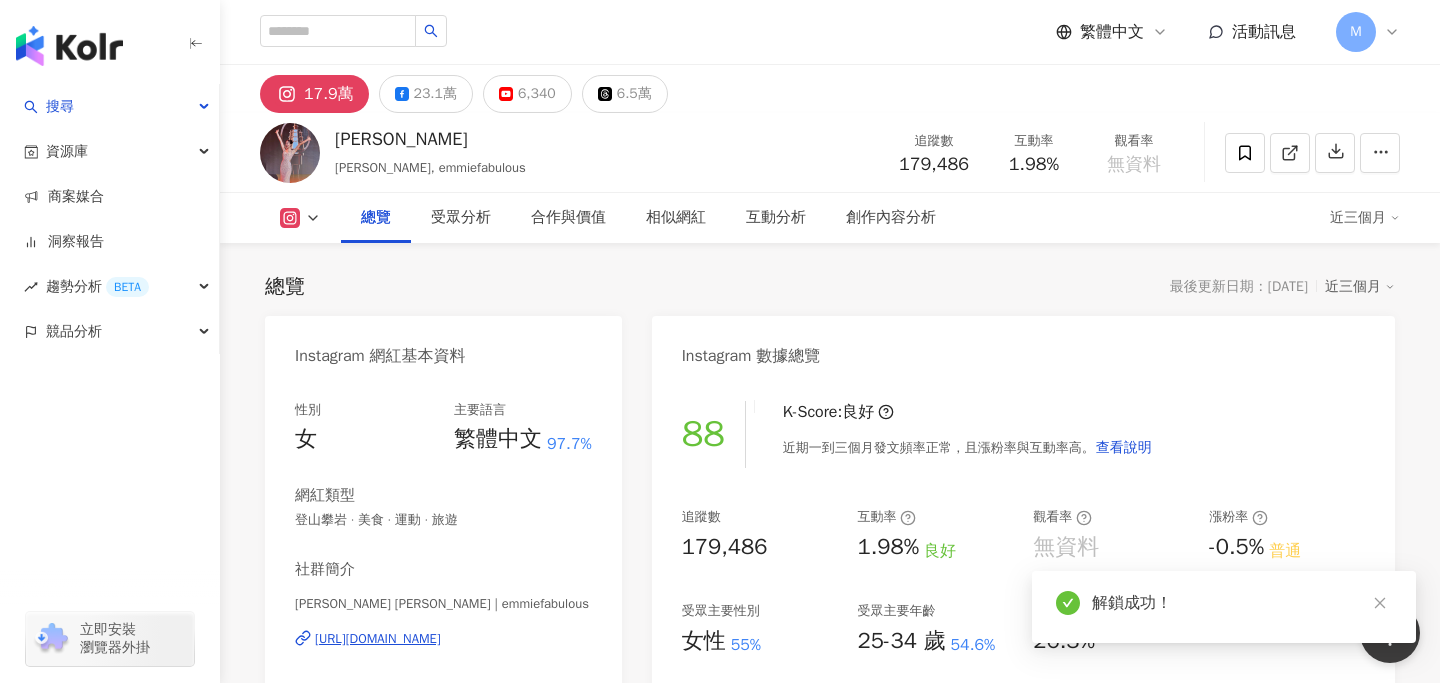 scroll, scrollTop: 113, scrollLeft: 0, axis: vertical 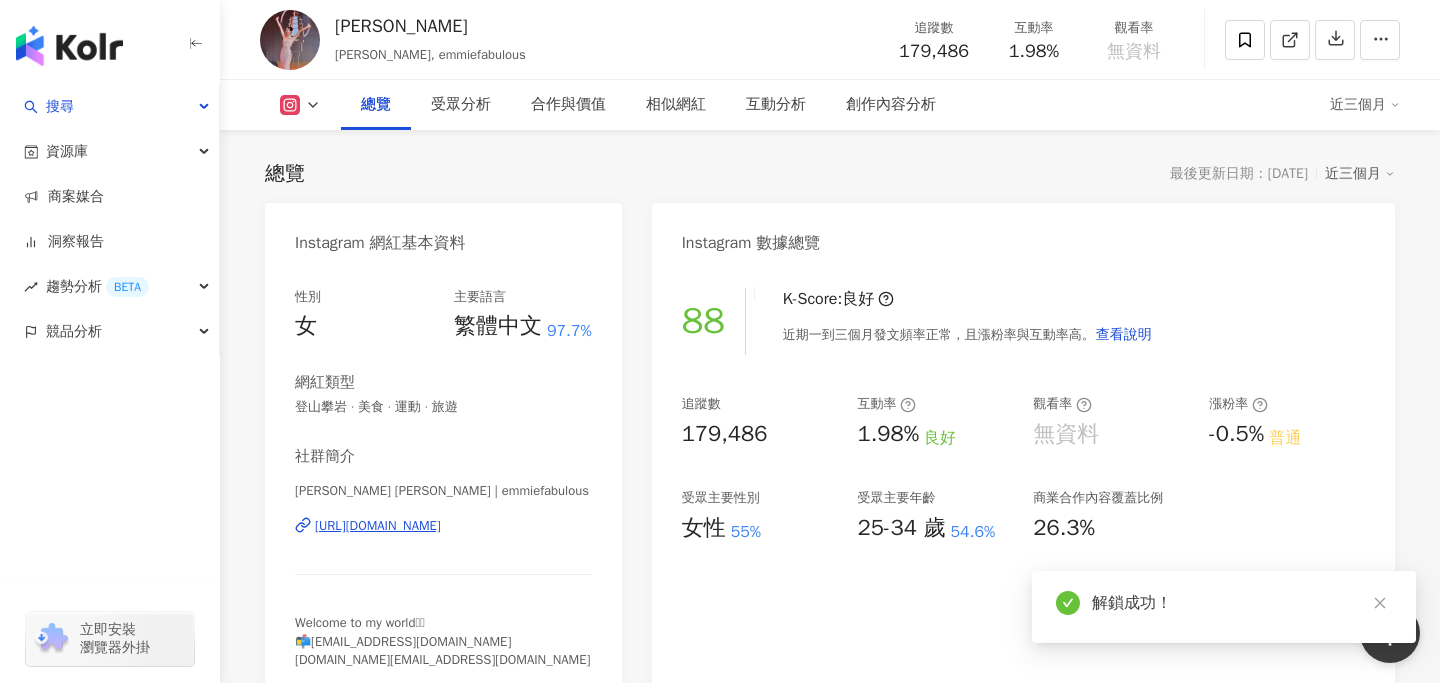 click on "[URL][DOMAIN_NAME]" at bounding box center (378, 526) 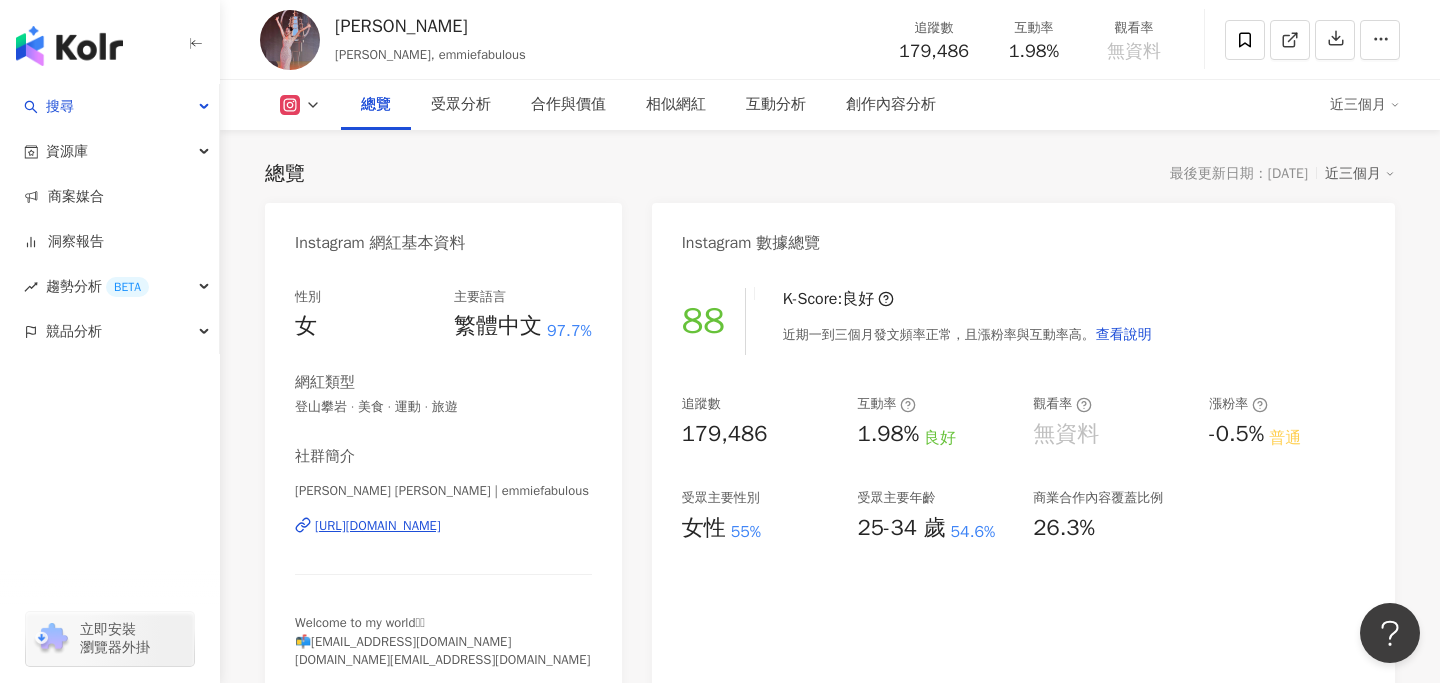 click on "[PERSON_NAME] [PERSON_NAME] | emmiefabulous [URL][DOMAIN_NAME]" at bounding box center [443, 540] 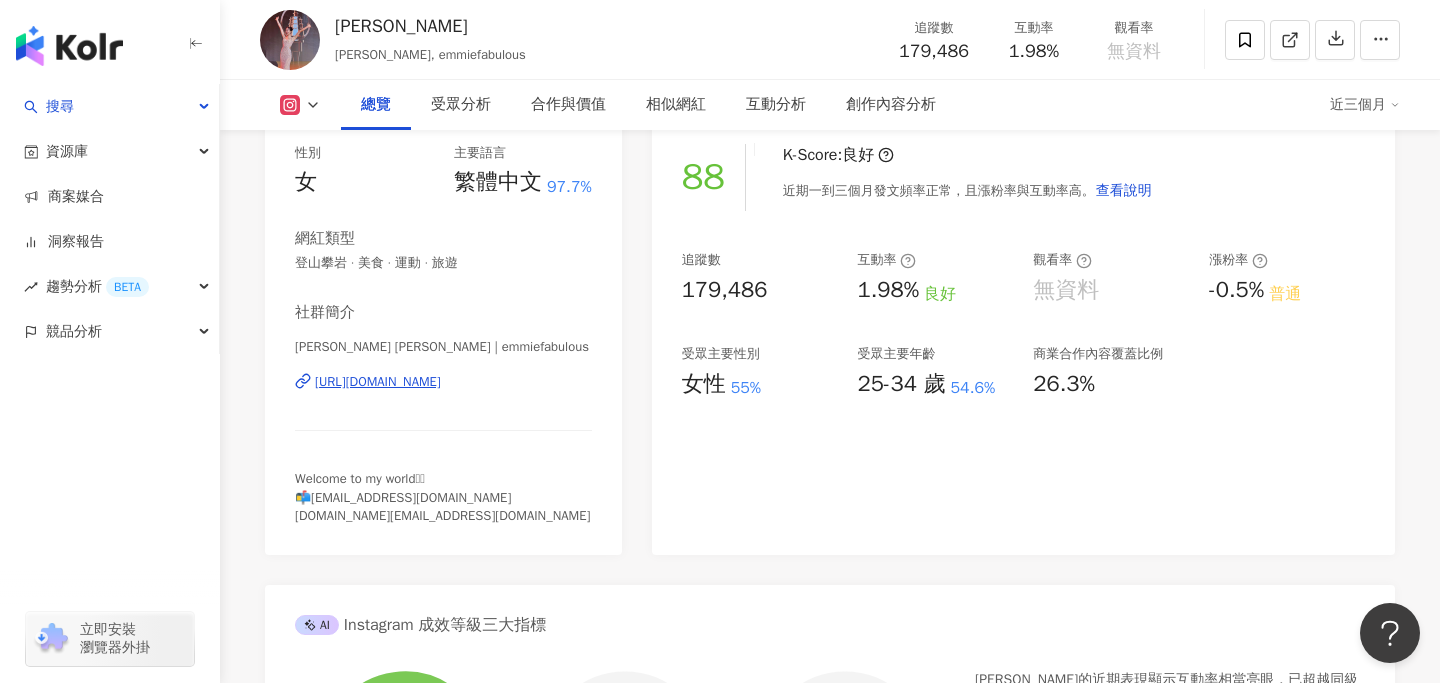 scroll, scrollTop: 201, scrollLeft: 0, axis: vertical 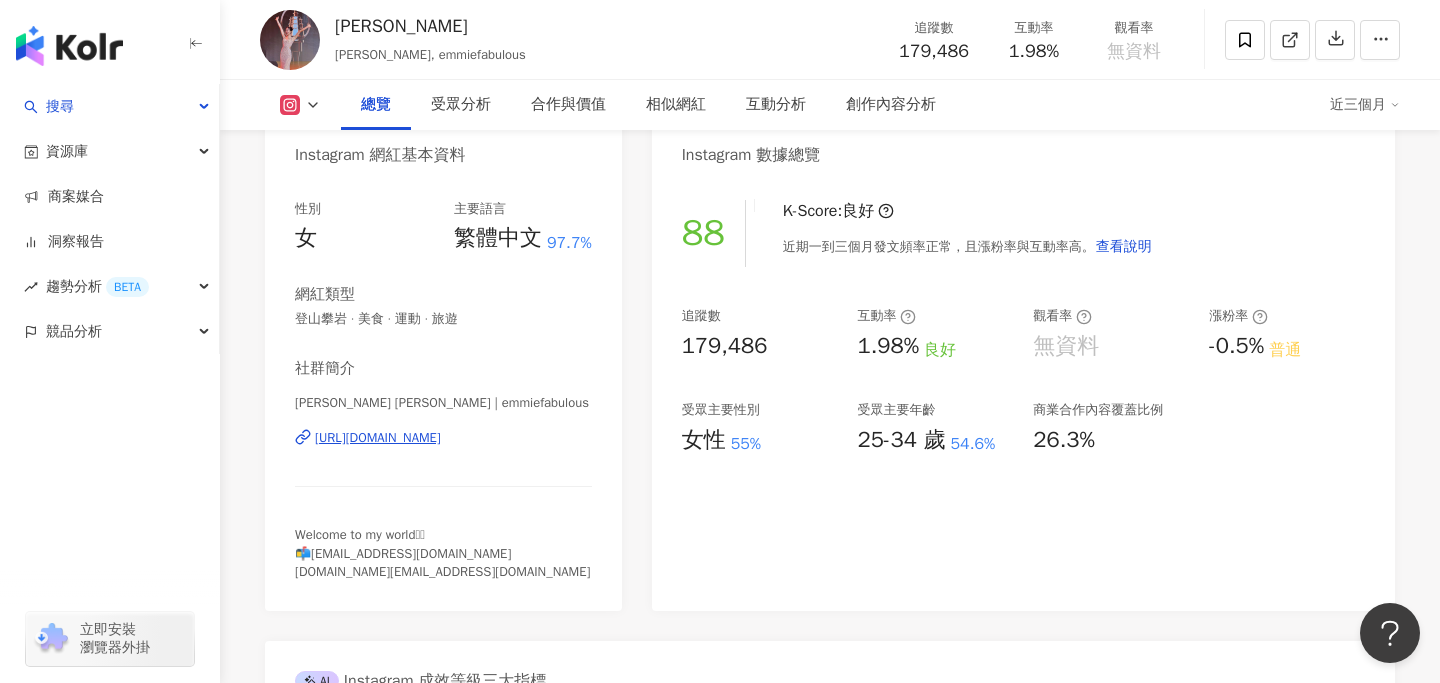 click 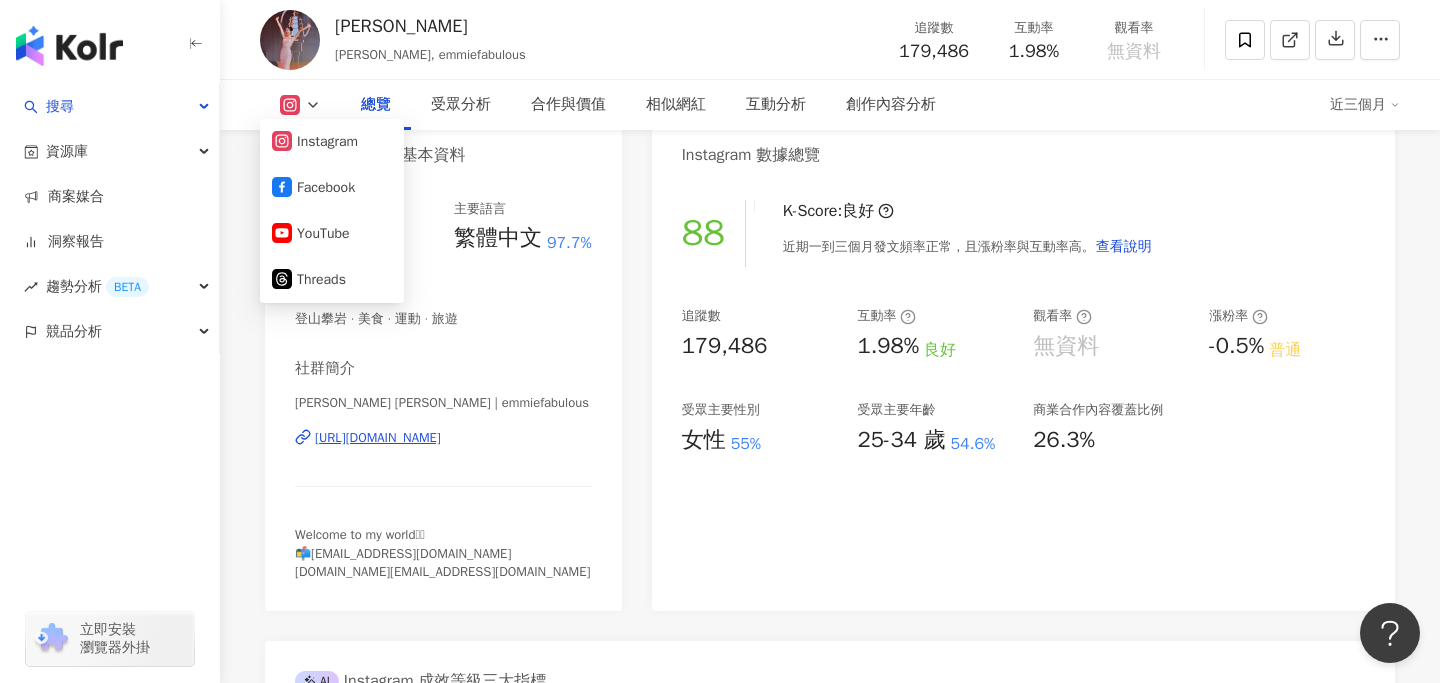click on "性別   女 主要語言   繁體中文 97.7% 網紅類型 登山攀岩 · 美食 · 運動 · 旅遊 社群簡介 [PERSON_NAME] [PERSON_NAME] | emmiefabulous [URL][DOMAIN_NAME] Welcome to my world🩵🪽
📬[EMAIL_ADDRESS][DOMAIN_NAME]
[DOMAIN_NAME][EMAIL_ADDRESS][DOMAIN_NAME]" at bounding box center (443, 395) 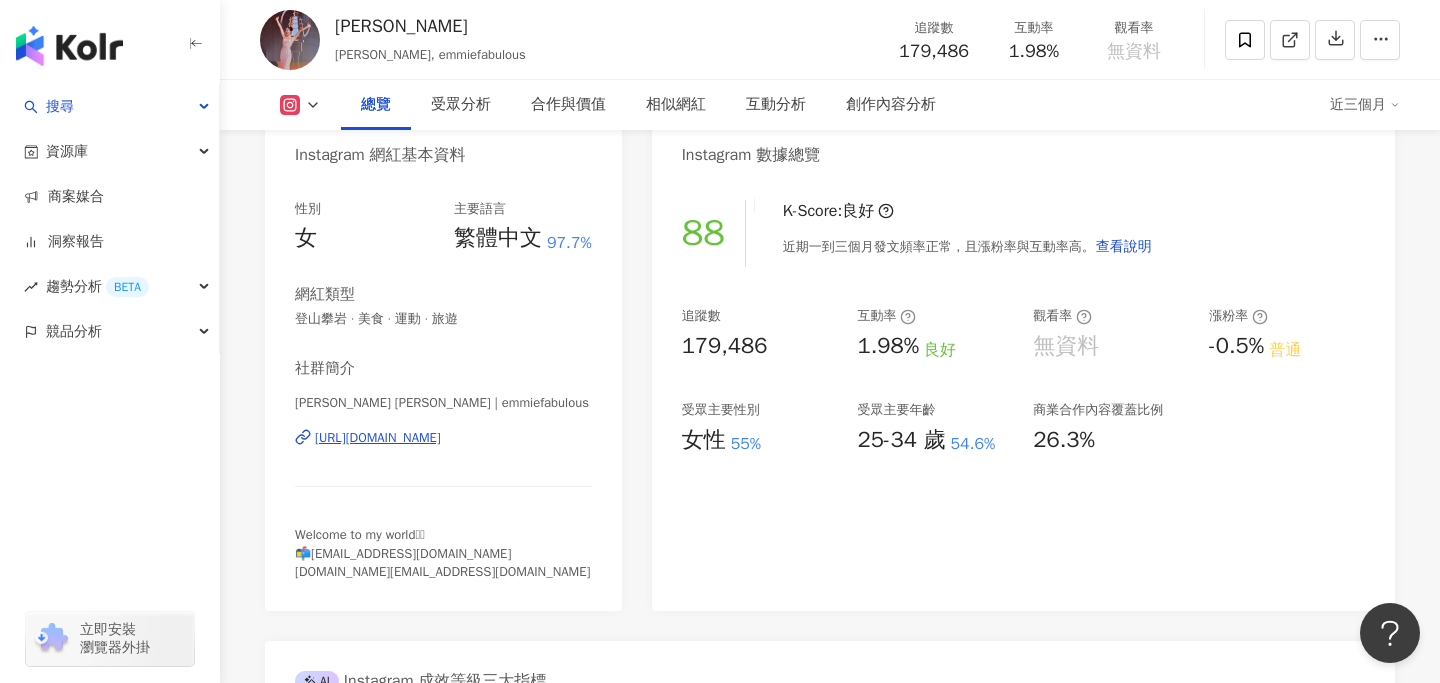 scroll, scrollTop: 0, scrollLeft: 0, axis: both 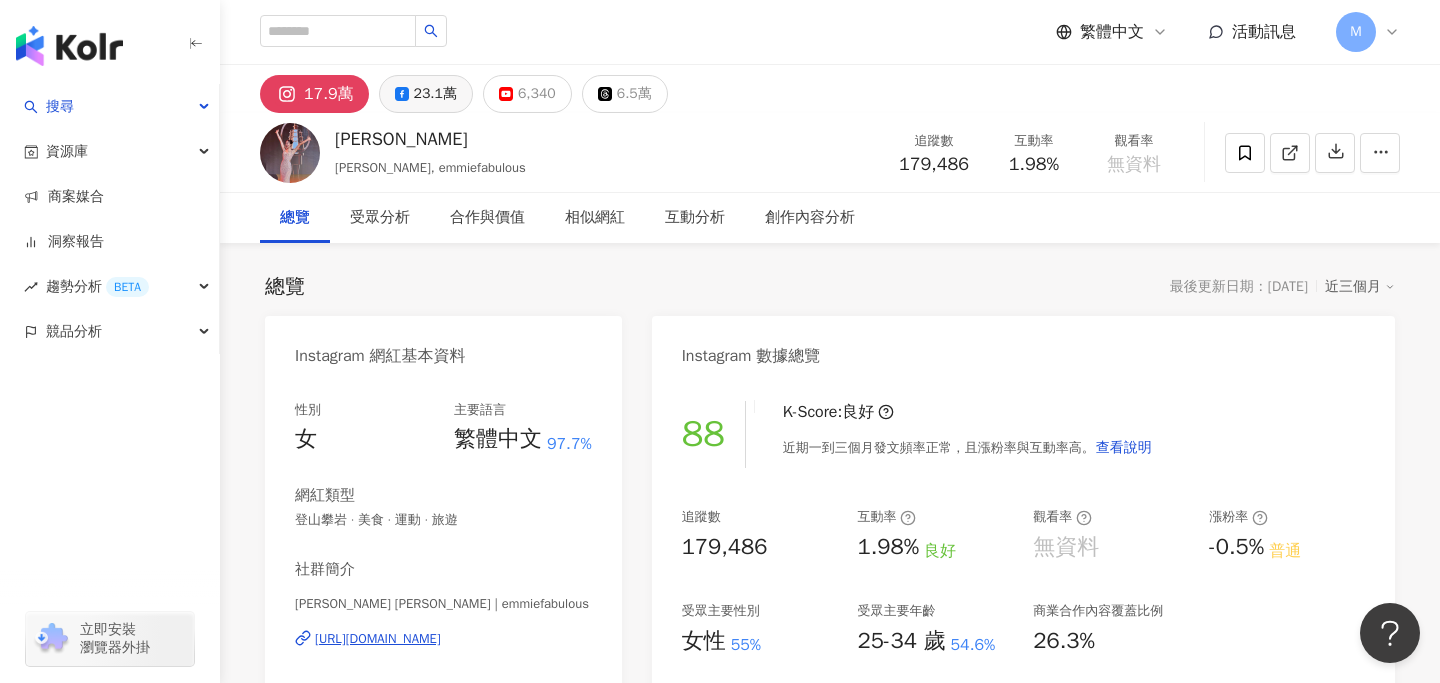 click on "23.1萬" at bounding box center [435, 94] 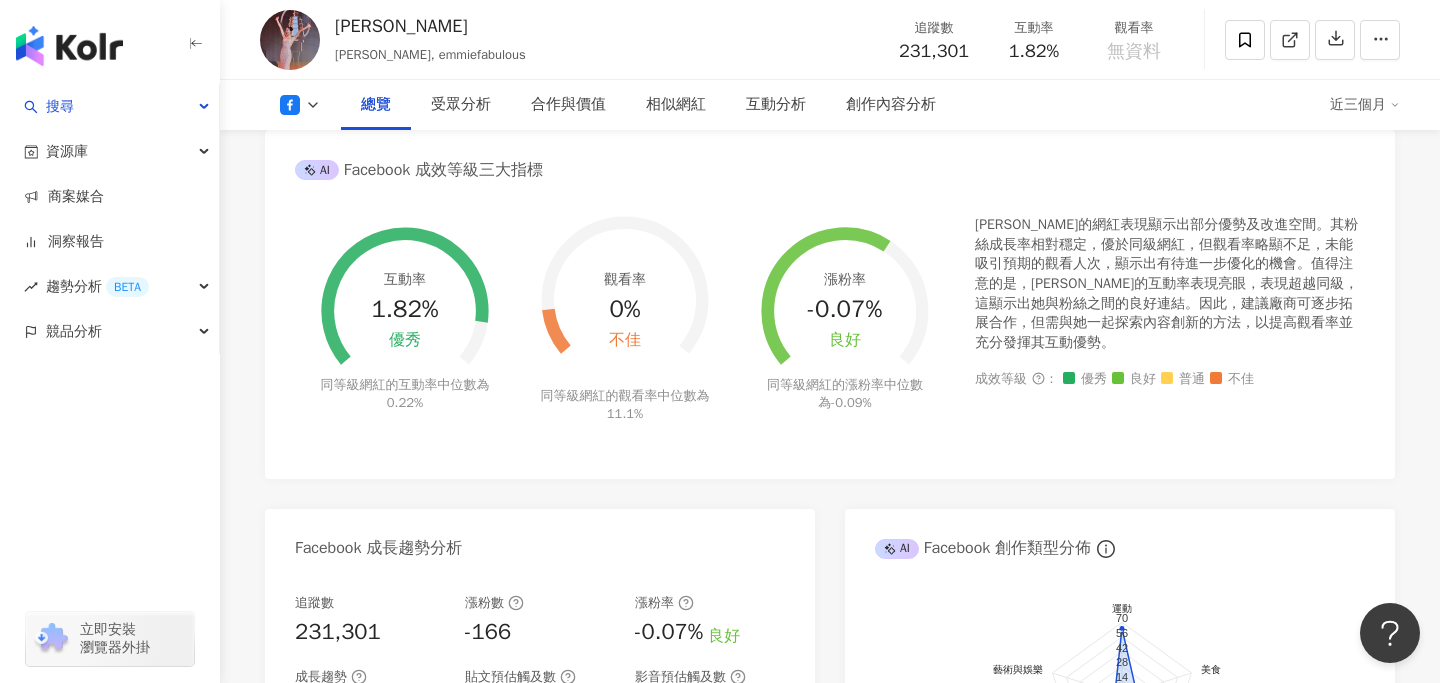 scroll, scrollTop: 645, scrollLeft: 0, axis: vertical 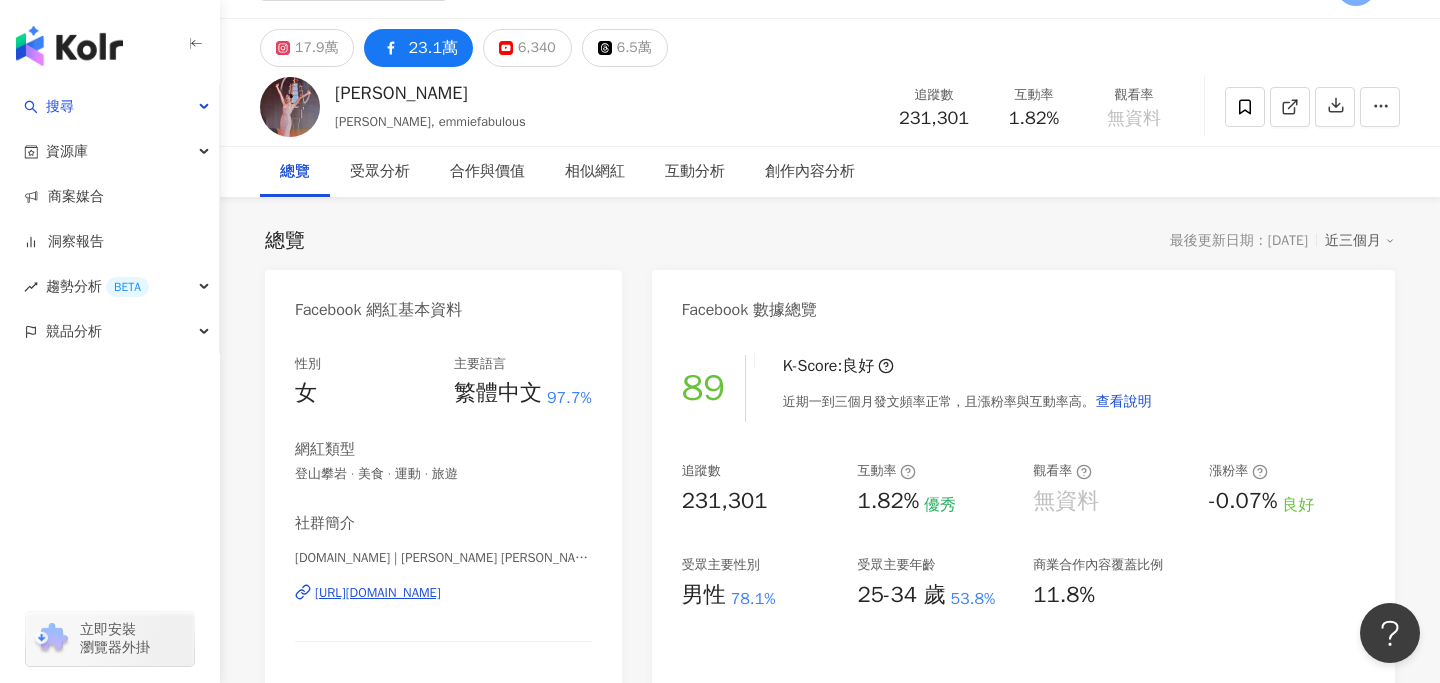 type 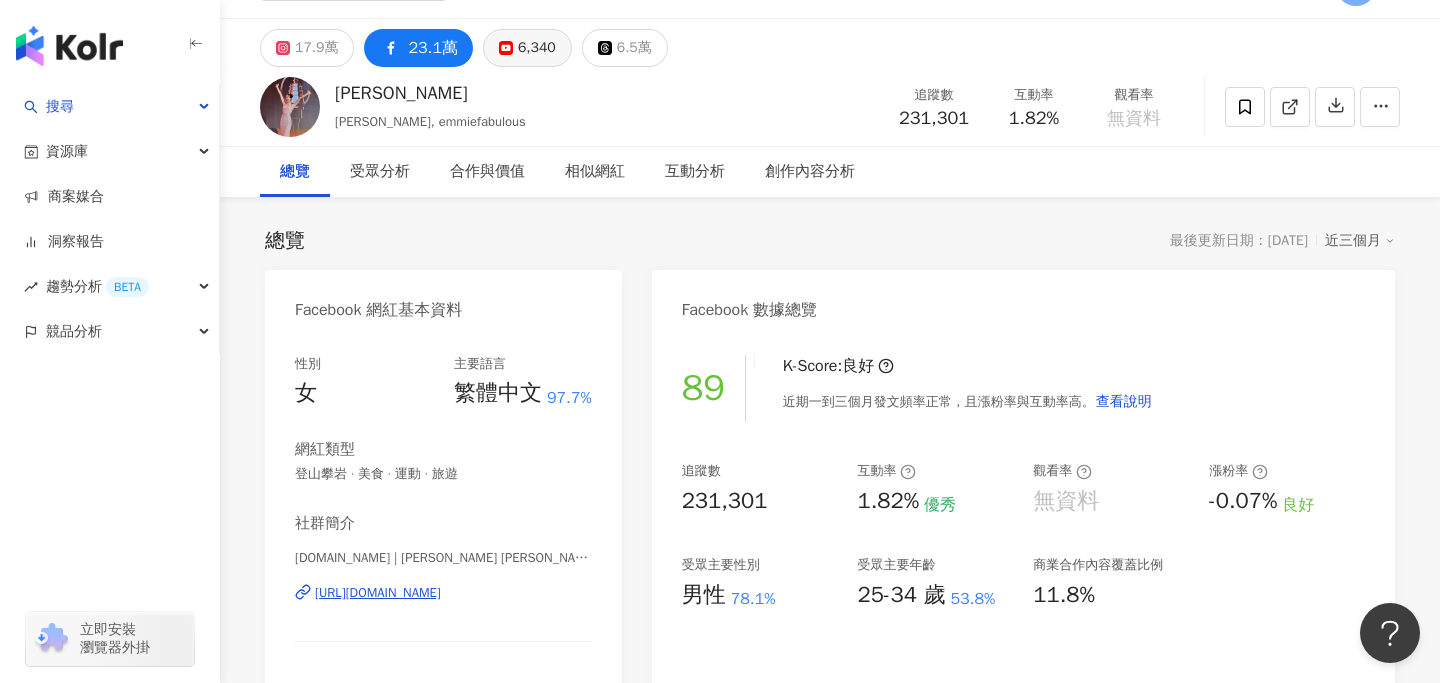 click on "6,340" at bounding box center (537, 48) 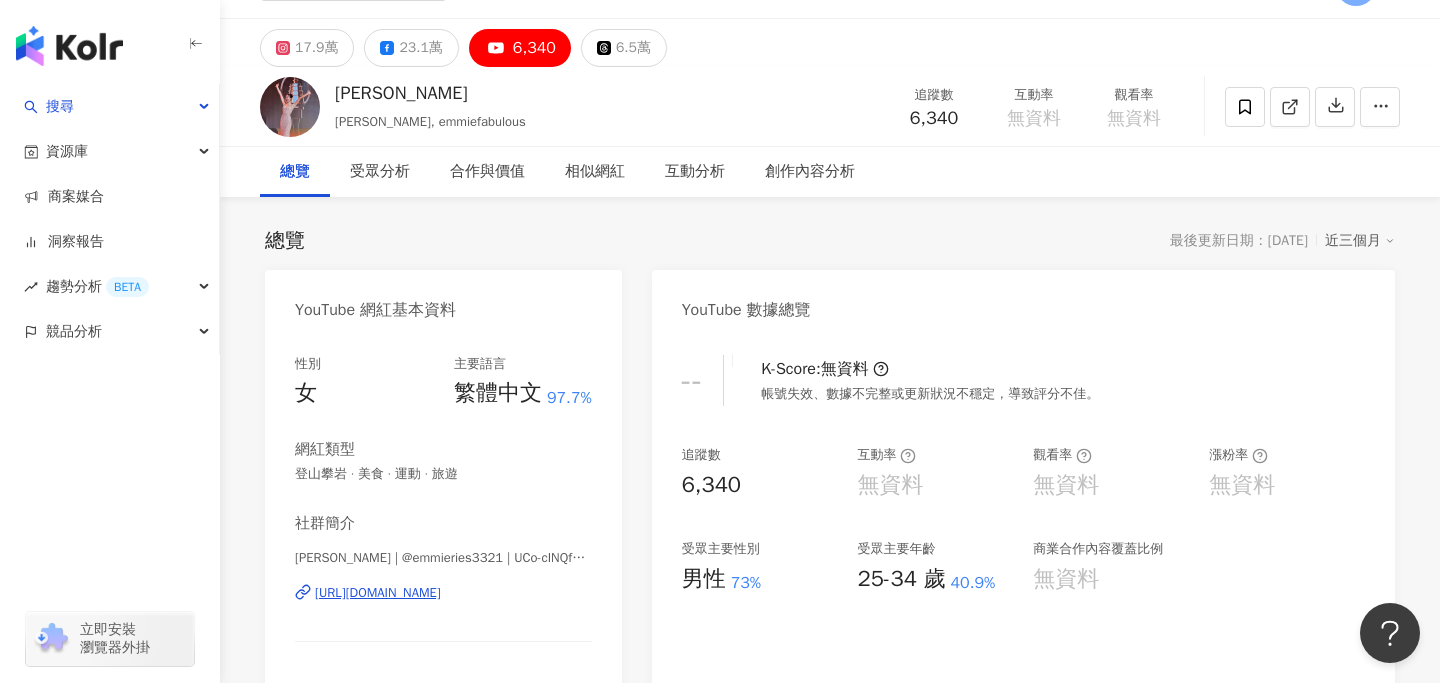 type 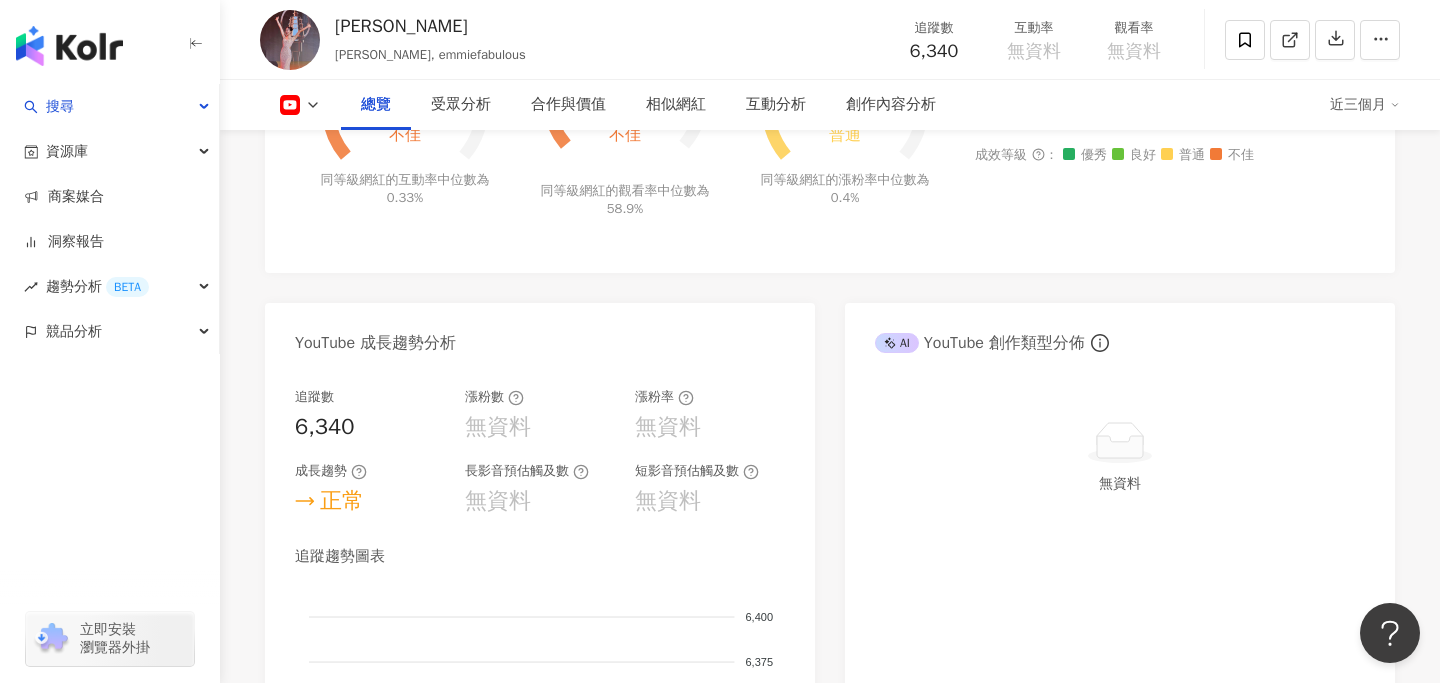 scroll, scrollTop: 1053, scrollLeft: 0, axis: vertical 